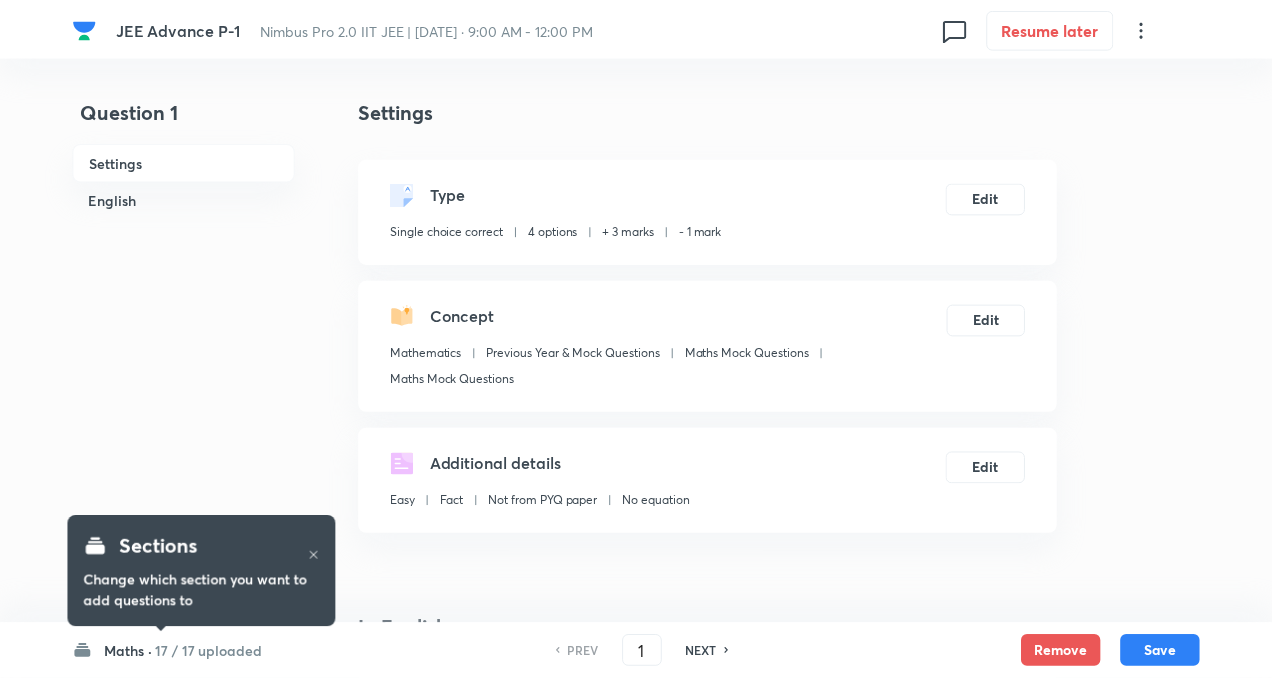 scroll, scrollTop: 0, scrollLeft: 0, axis: both 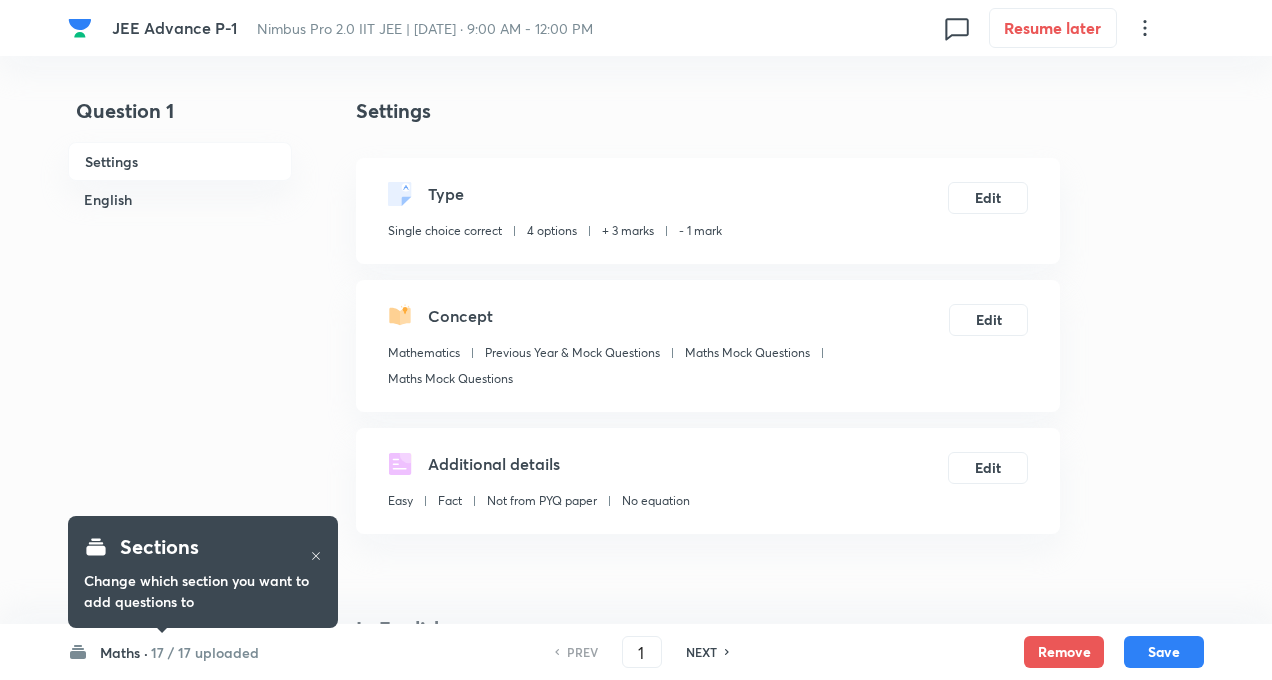 checkbox on "true" 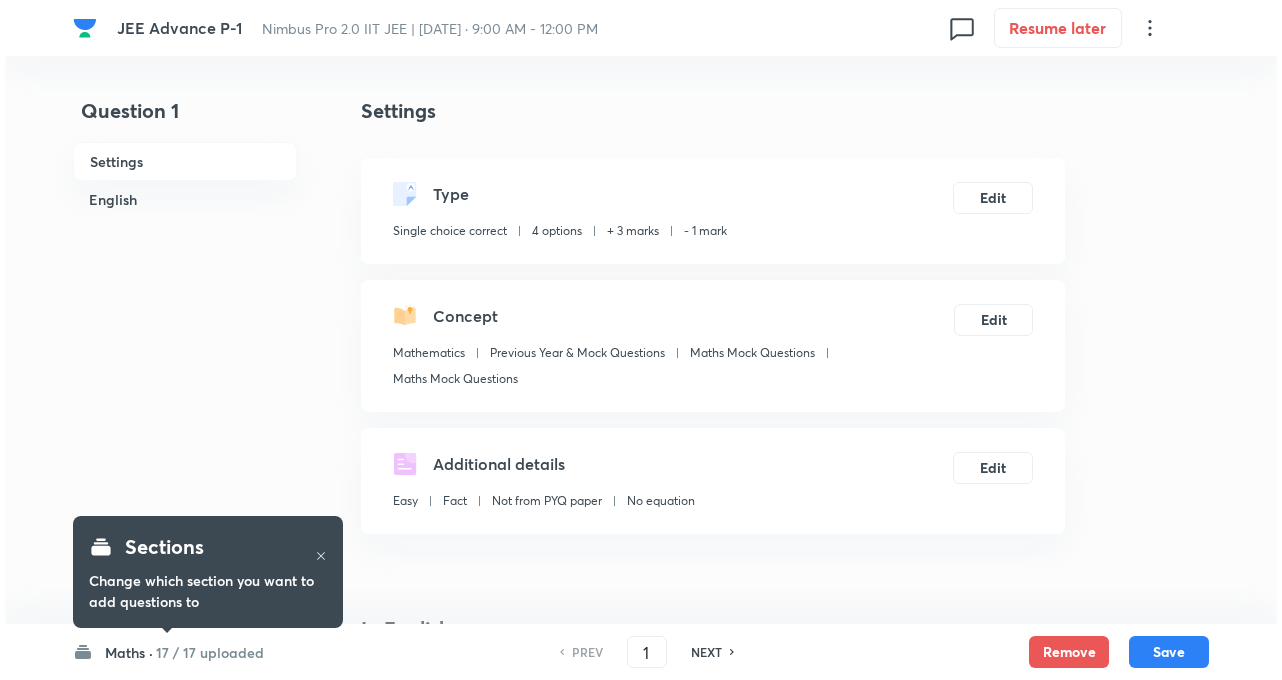 scroll, scrollTop: 0, scrollLeft: 0, axis: both 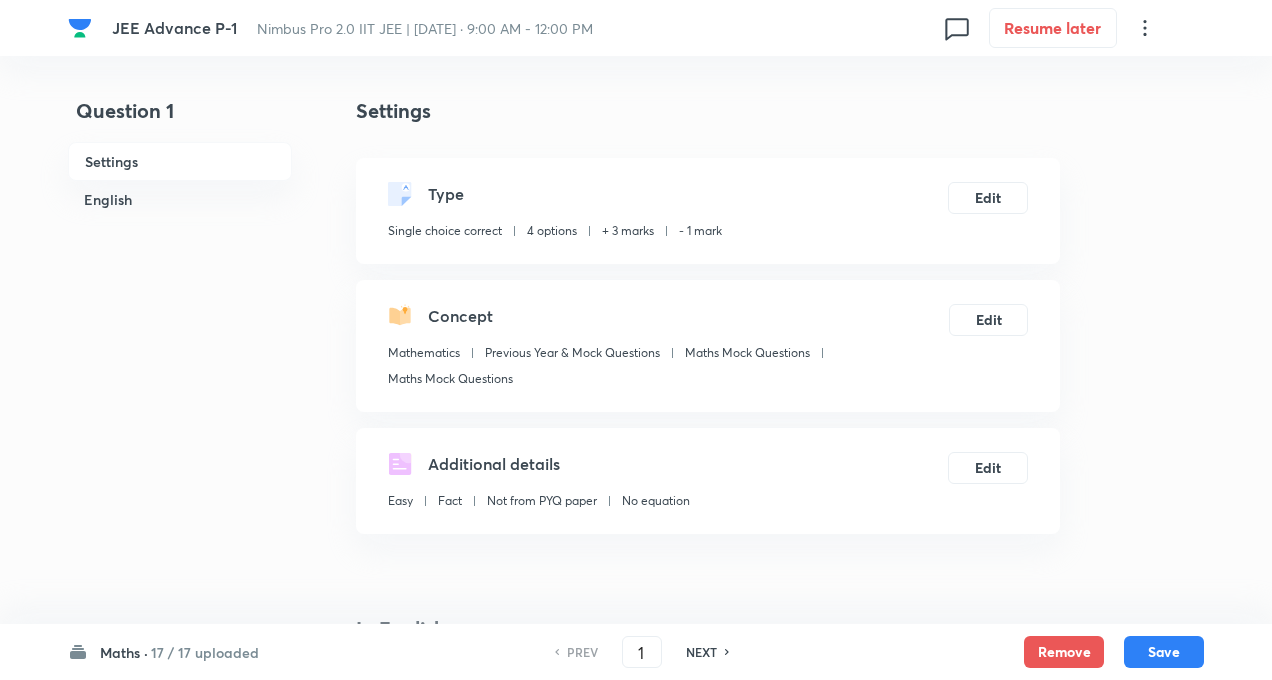 click on "17 / 17 uploaded" at bounding box center [205, 652] 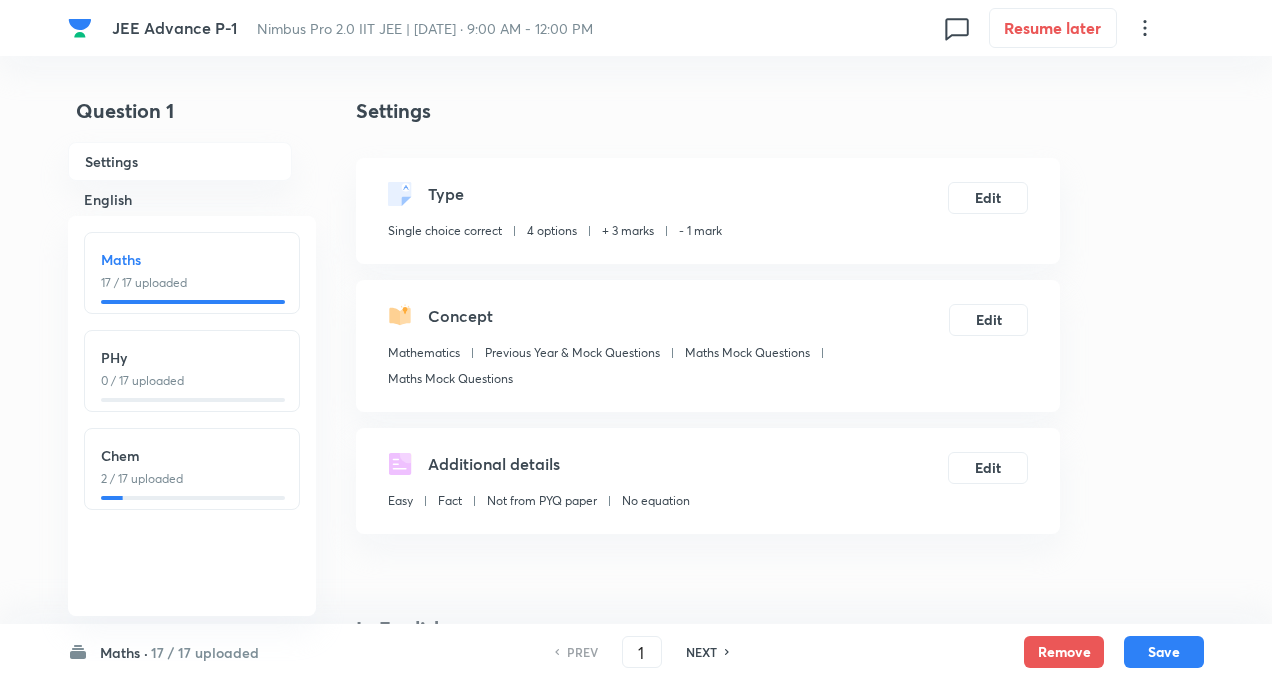 click on "2 / 17 uploaded" at bounding box center (192, 479) 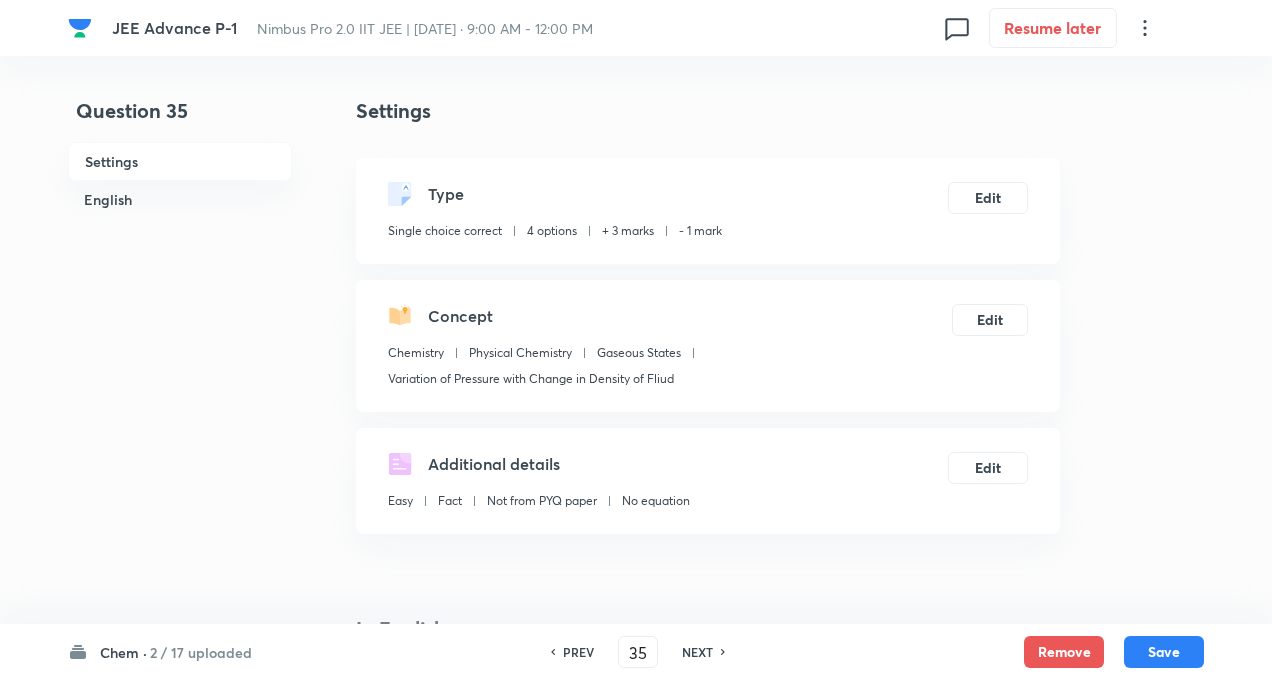 type on "35" 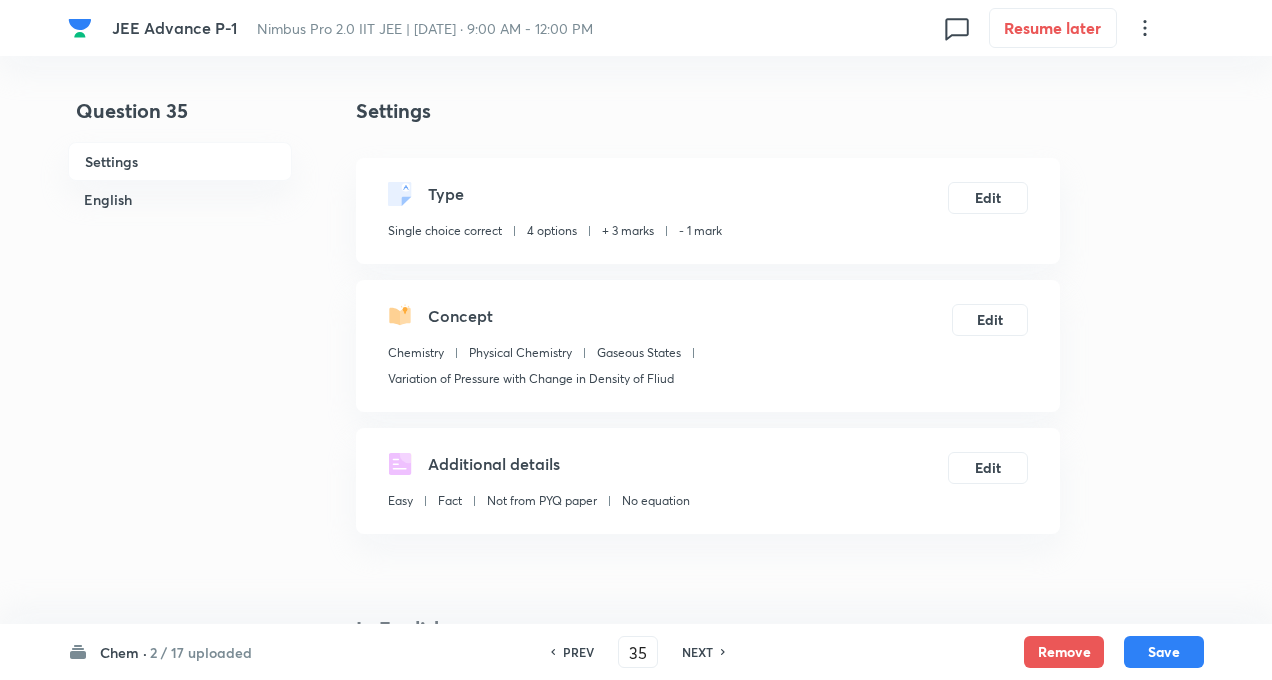click on "NEXT" at bounding box center (697, 652) 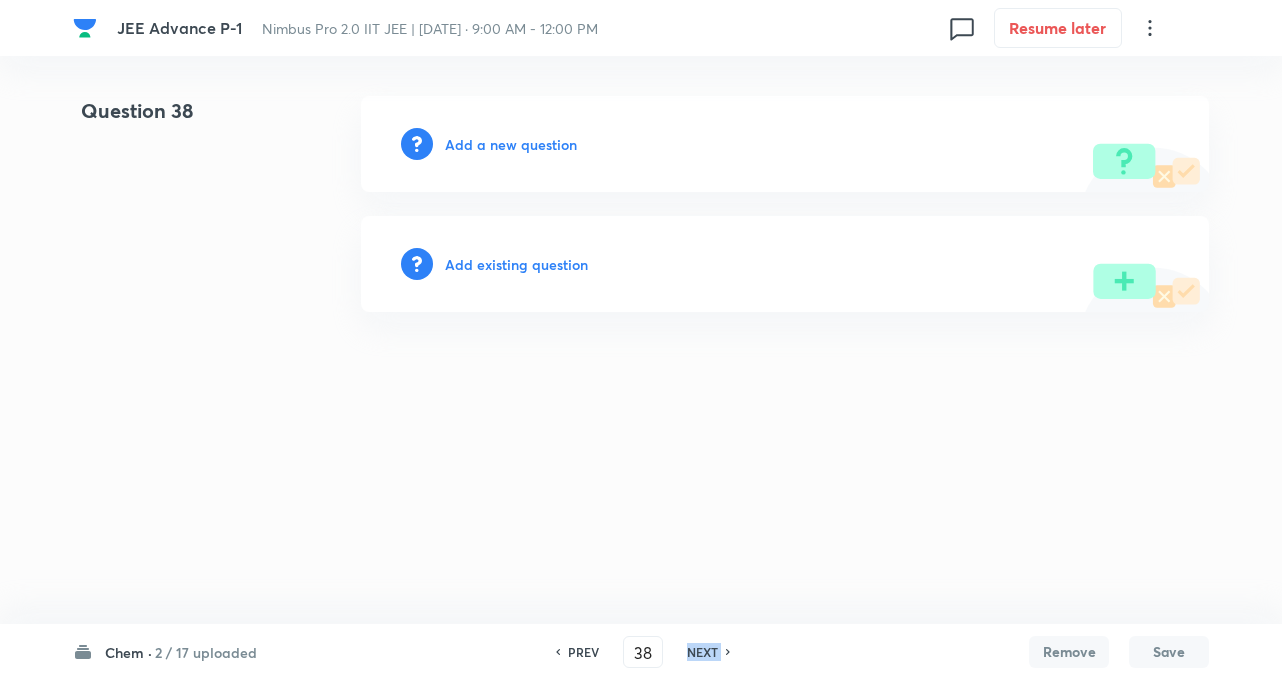 click on "NEXT" at bounding box center (702, 652) 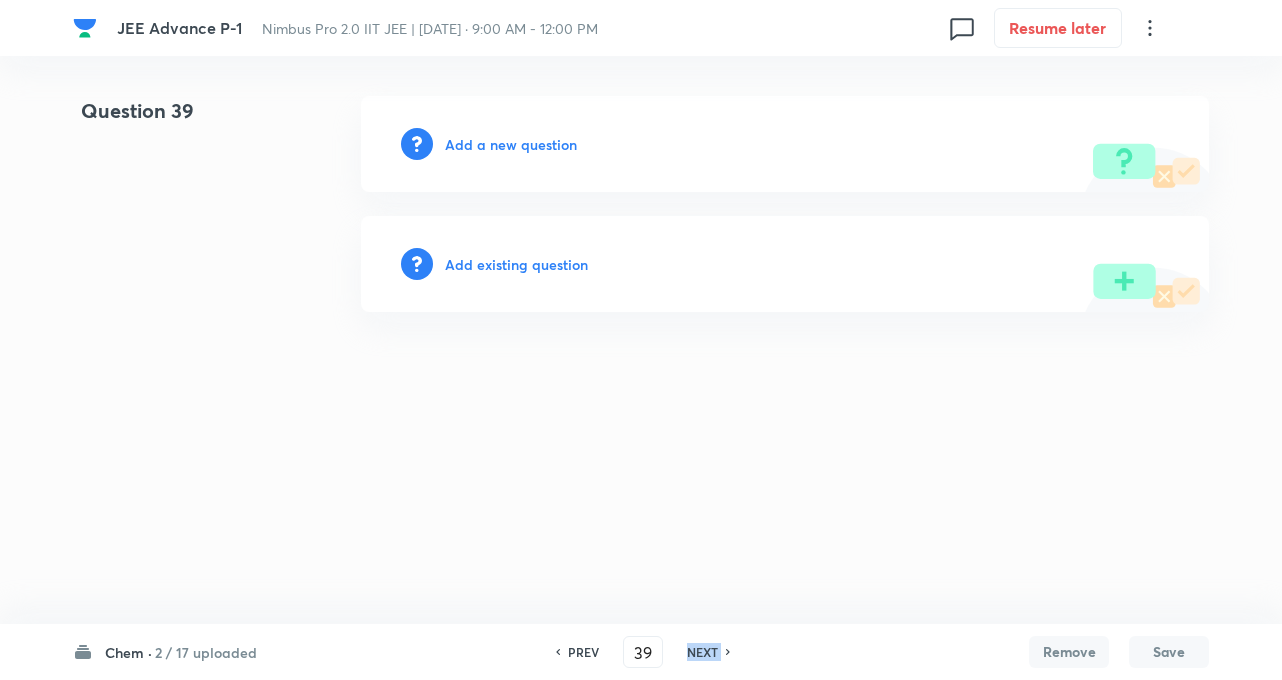 click on "NEXT" at bounding box center [702, 652] 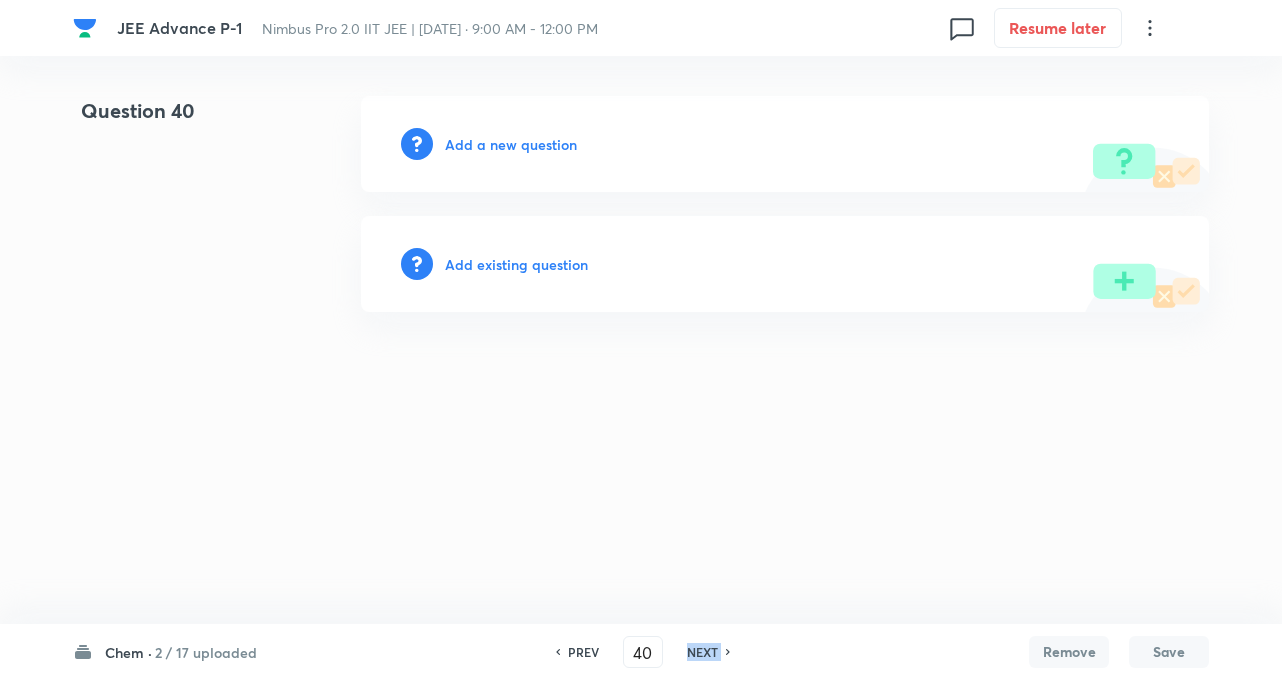 click on "NEXT" at bounding box center [702, 652] 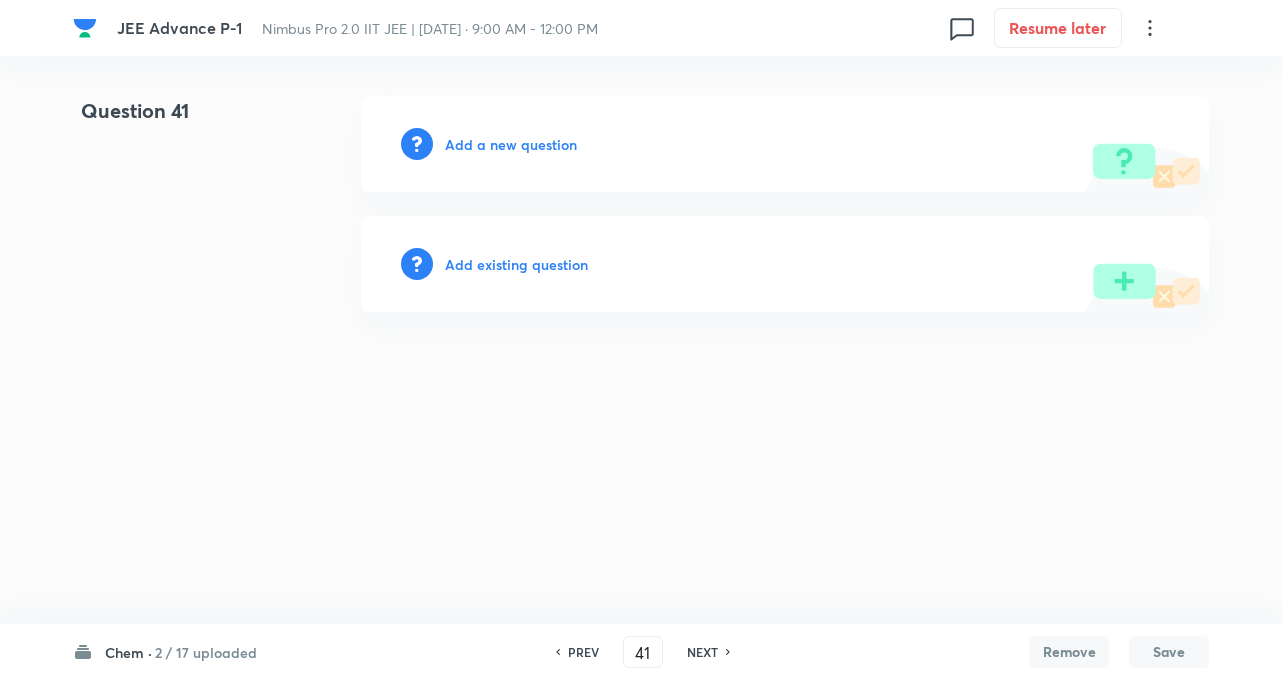 click on "NEXT" at bounding box center (702, 652) 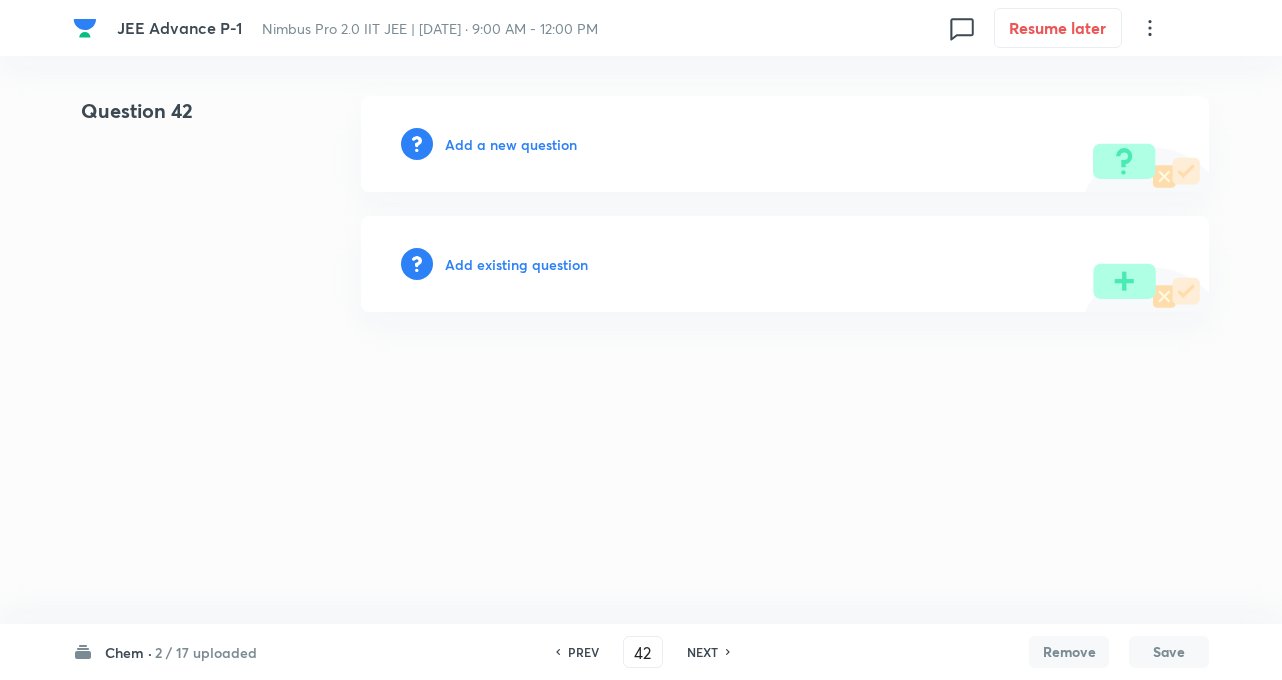 click on "Add a new question" at bounding box center [511, 144] 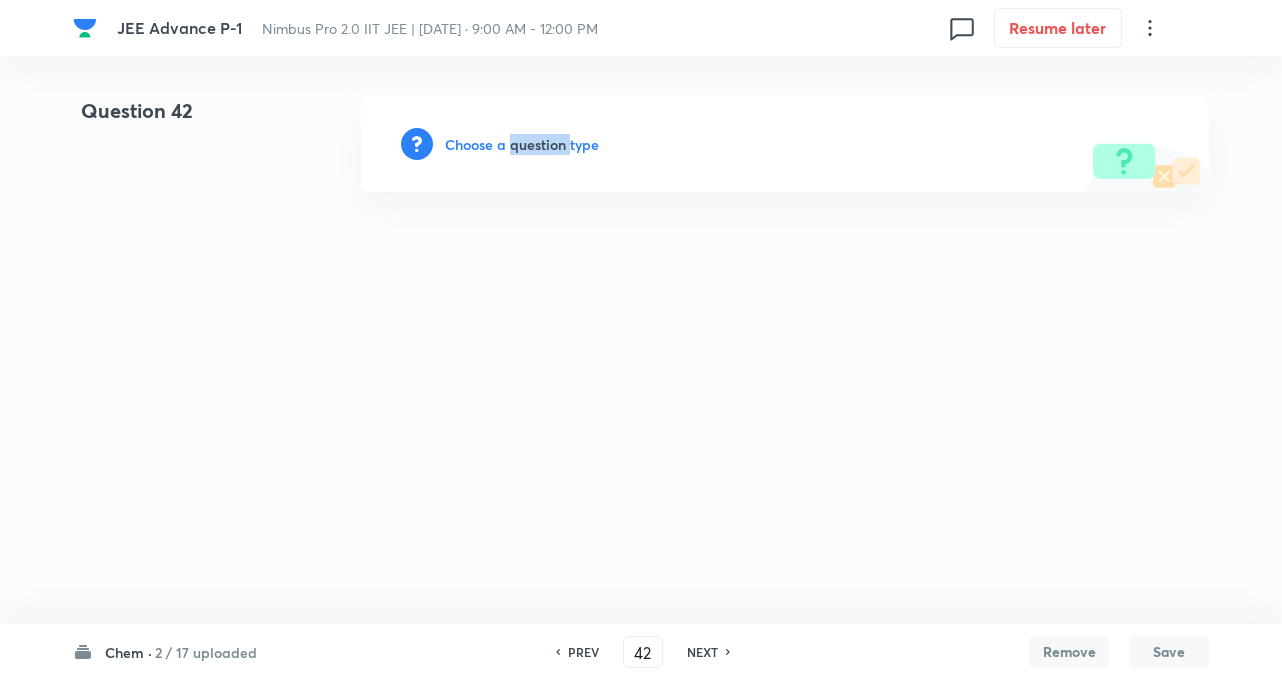 click on "Choose a question type" at bounding box center (522, 144) 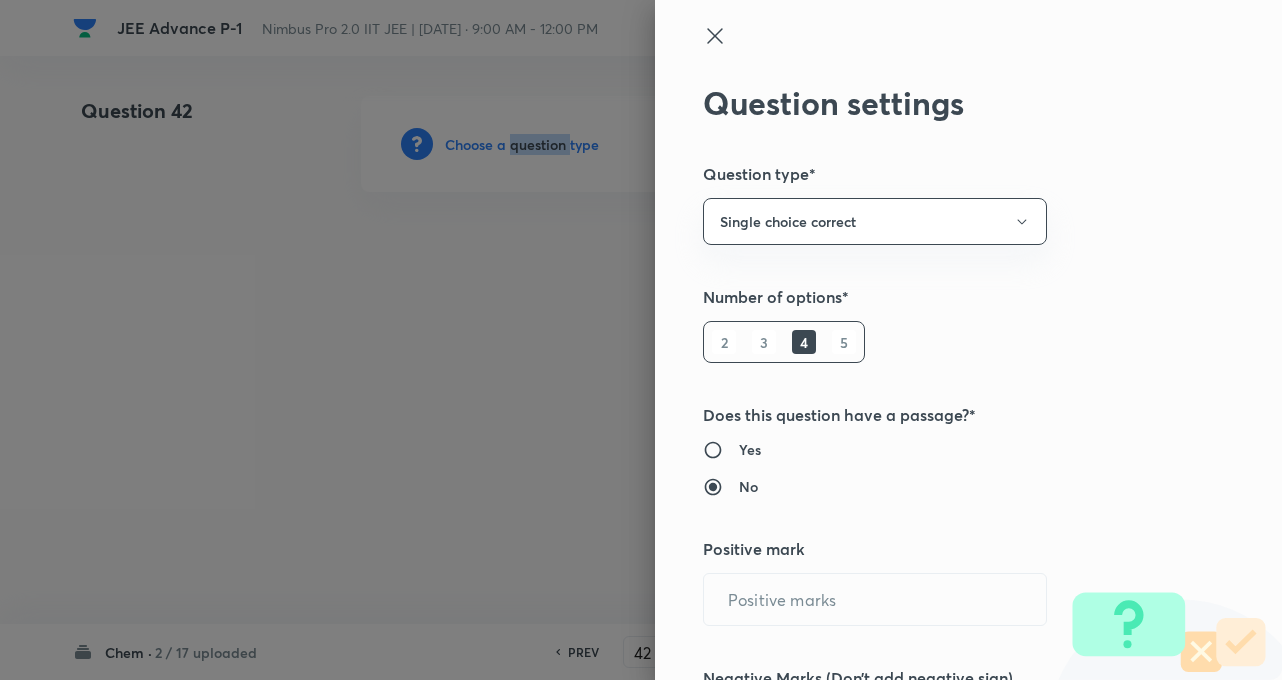 radio on "true" 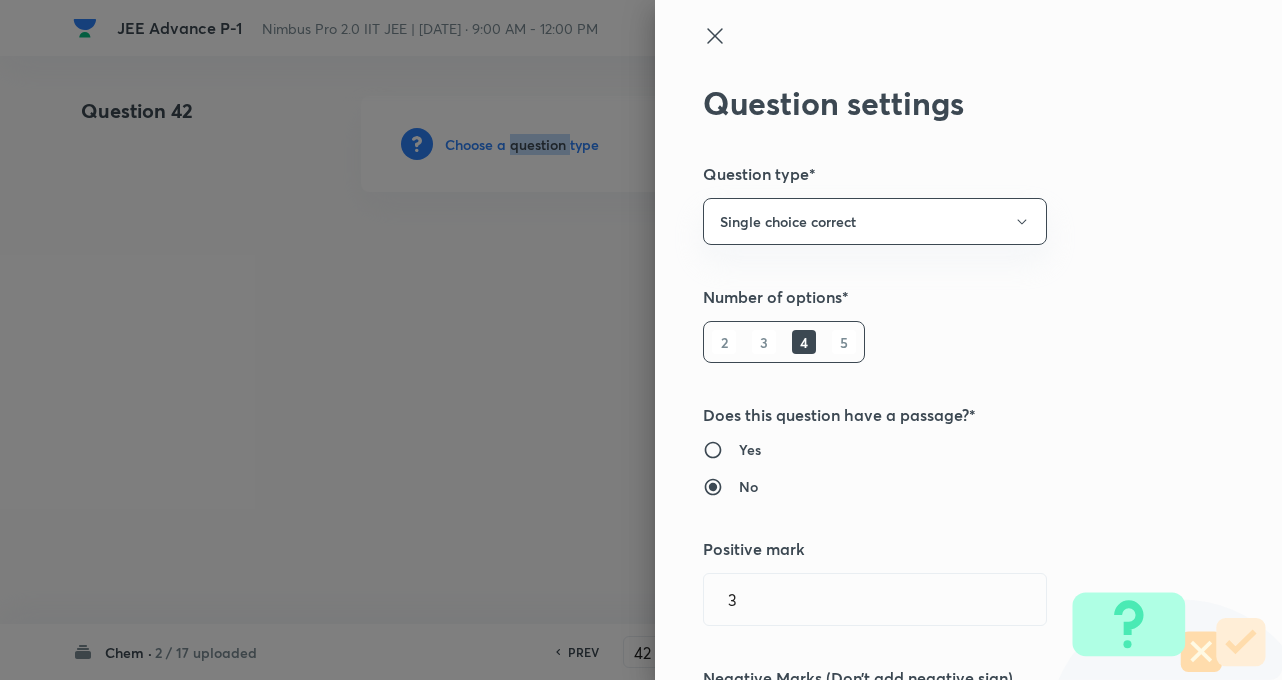 type on "3" 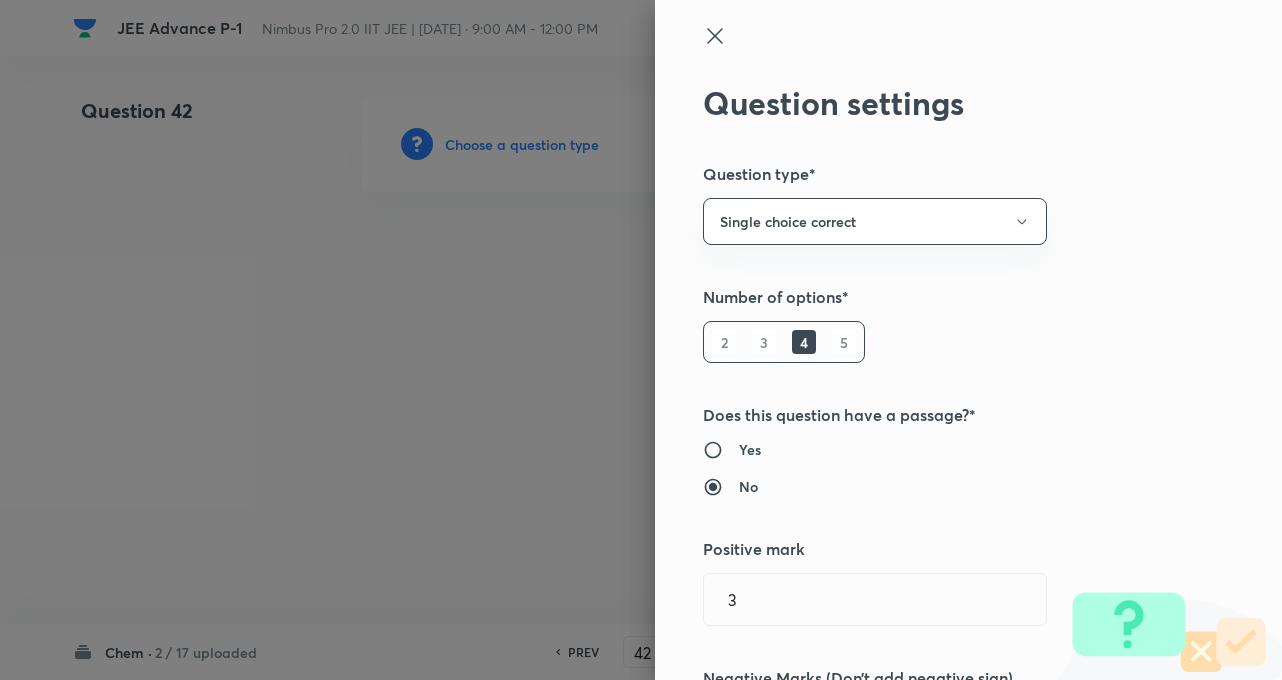 click on "Question settings Question type* Single choice correct Number of options* 2 3 4 5 Does this question have a passage?* Yes No Positive mark 3 ​ Negative Marks (Don’t add negative sign) 1 ​ Syllabus Topic group* ​ Topic* ​ Concept* ​ Sub-concept* ​ Concept-field ​ Additional details Question Difficulty Very easy Easy Moderate Hard Very hard Question is based on Fact Numerical Concept Previous year question Yes No Does this question have equation? Yes No Verification status Is the question verified? *Select 'yes' only if a question is verified Yes No Save" at bounding box center (968, 340) 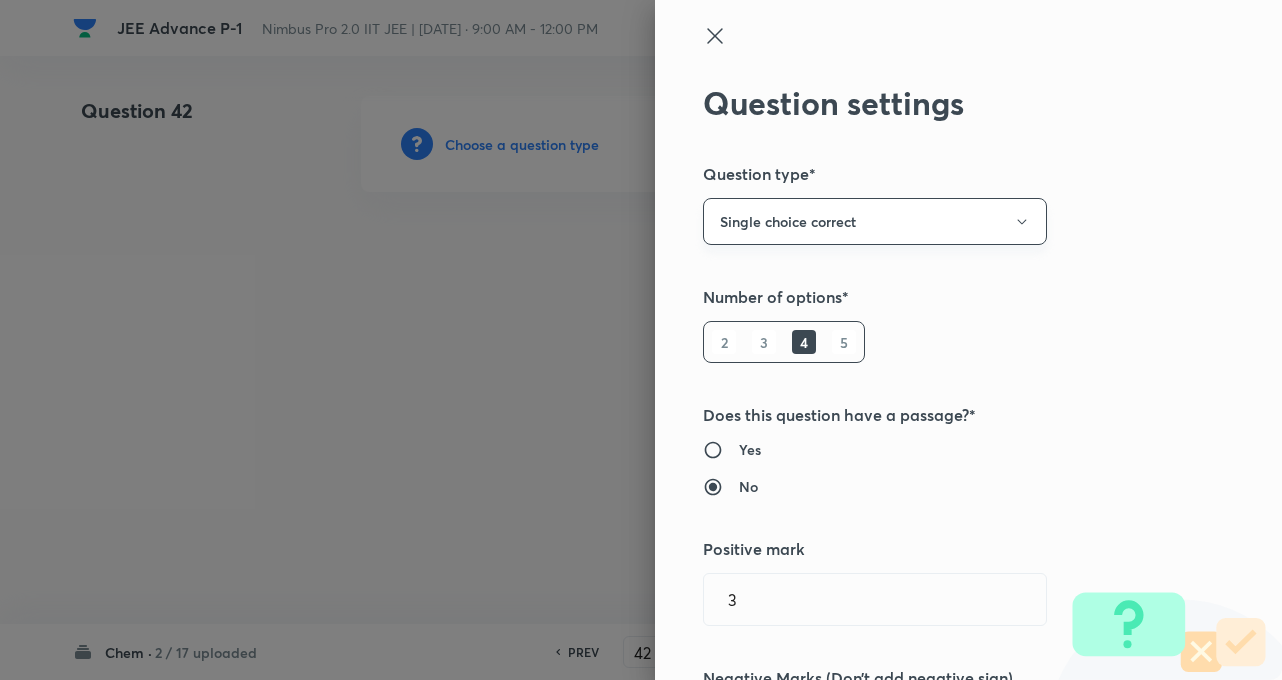 click on "Single choice correct" at bounding box center [875, 221] 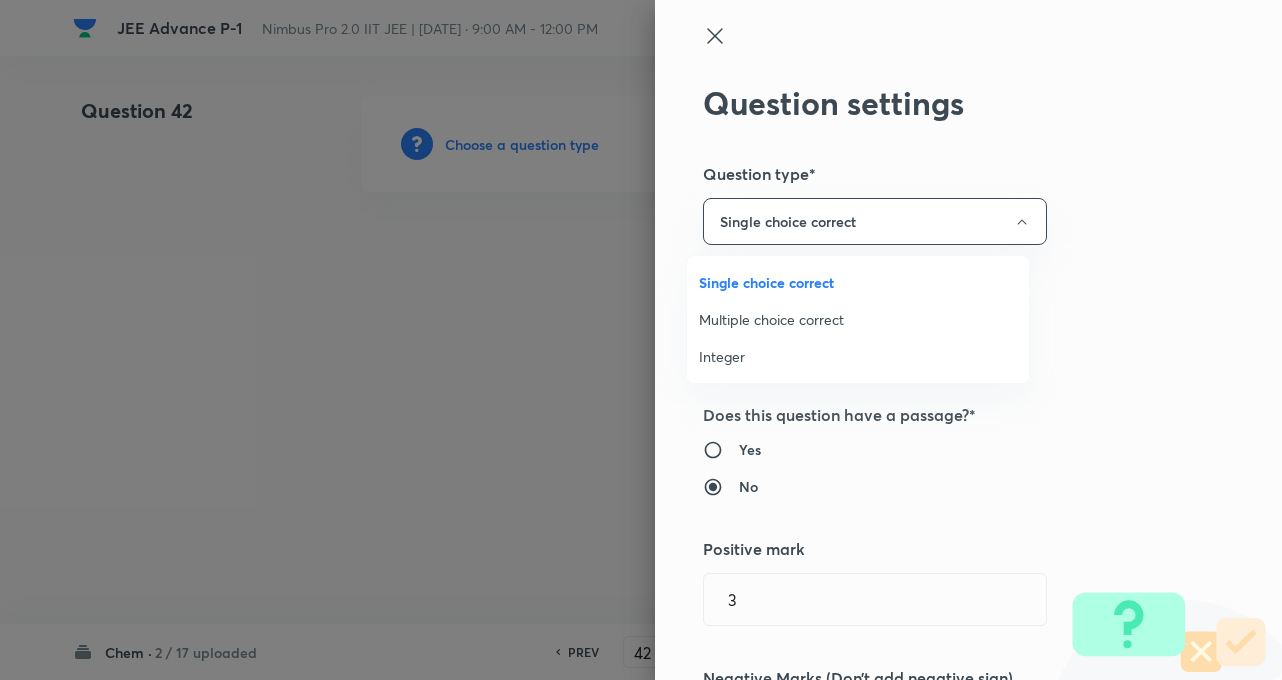 click on "Multiple choice correct" at bounding box center (858, 319) 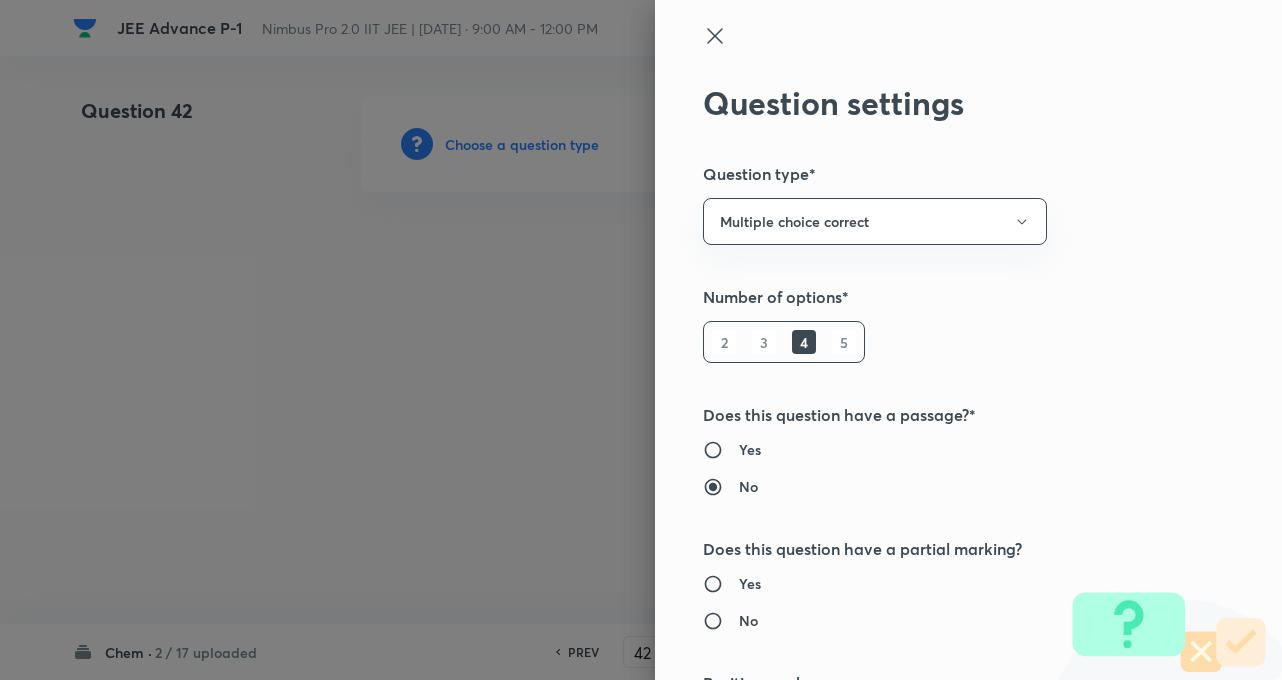 radio on "true" 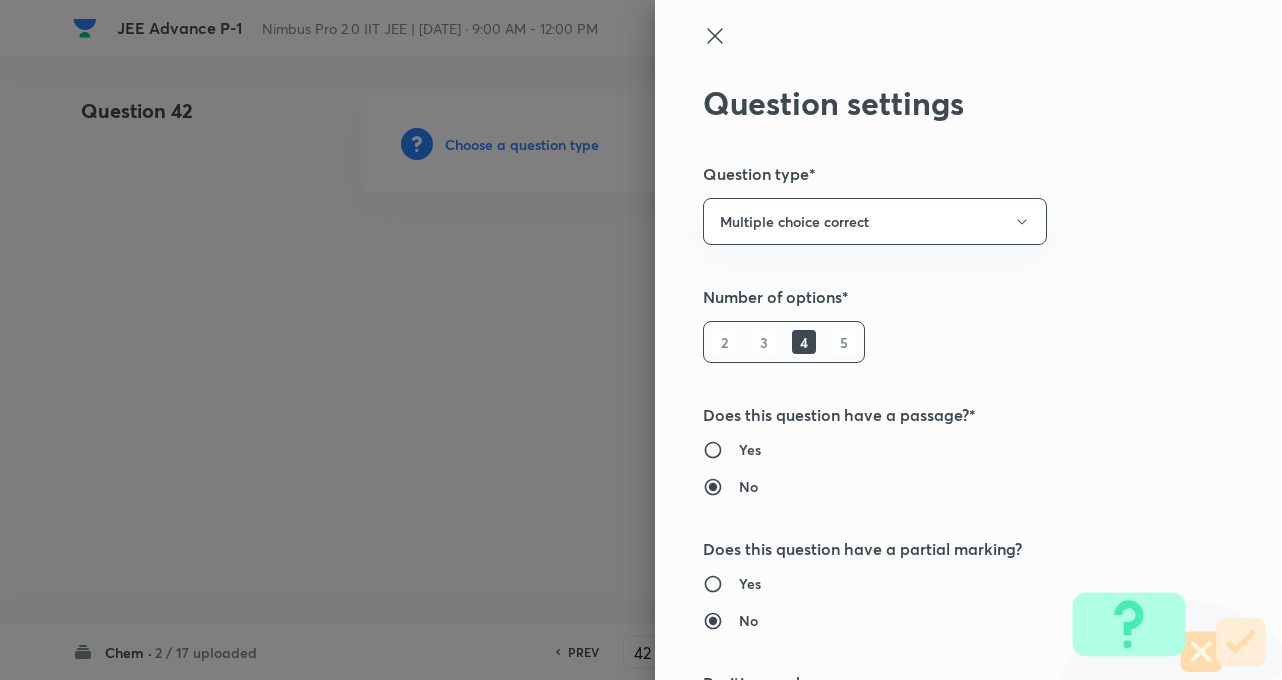 click on "Question settings Question type* Multiple choice correct Number of options* 2 3 4 5 Does this question have a passage?* Yes No Does this question have a partial marking? Yes No Positive mark 3 ​ Negative Marks (Don’t add negative sign) 1 ​ Syllabus Topic group* ​ Topic* ​ Concept* ​ Sub-concept* ​ Concept-field ​ Additional details Question Difficulty Very easy Easy Moderate Hard Very hard Question is based on Fact Numerical Concept Previous year question Yes No Does this question have equation? Yes No Verification status Is the question verified? *Select 'yes' only if a question is verified Yes No Save" at bounding box center (968, 340) 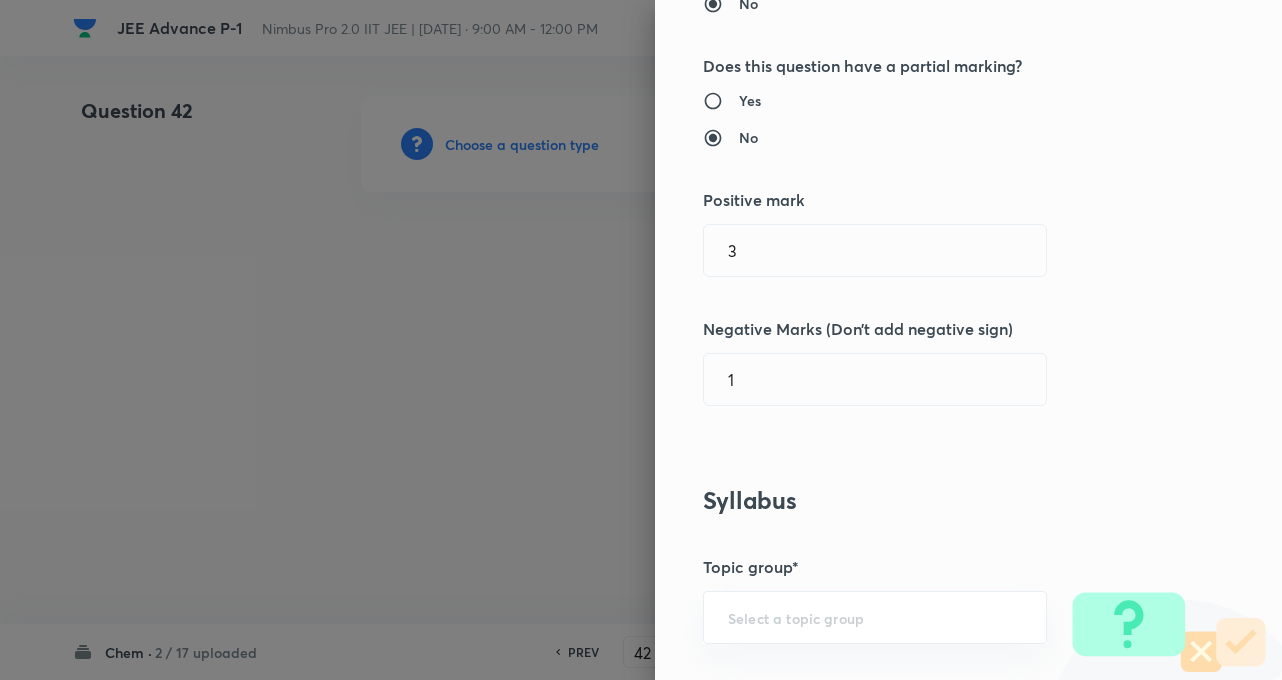 scroll, scrollTop: 480, scrollLeft: 0, axis: vertical 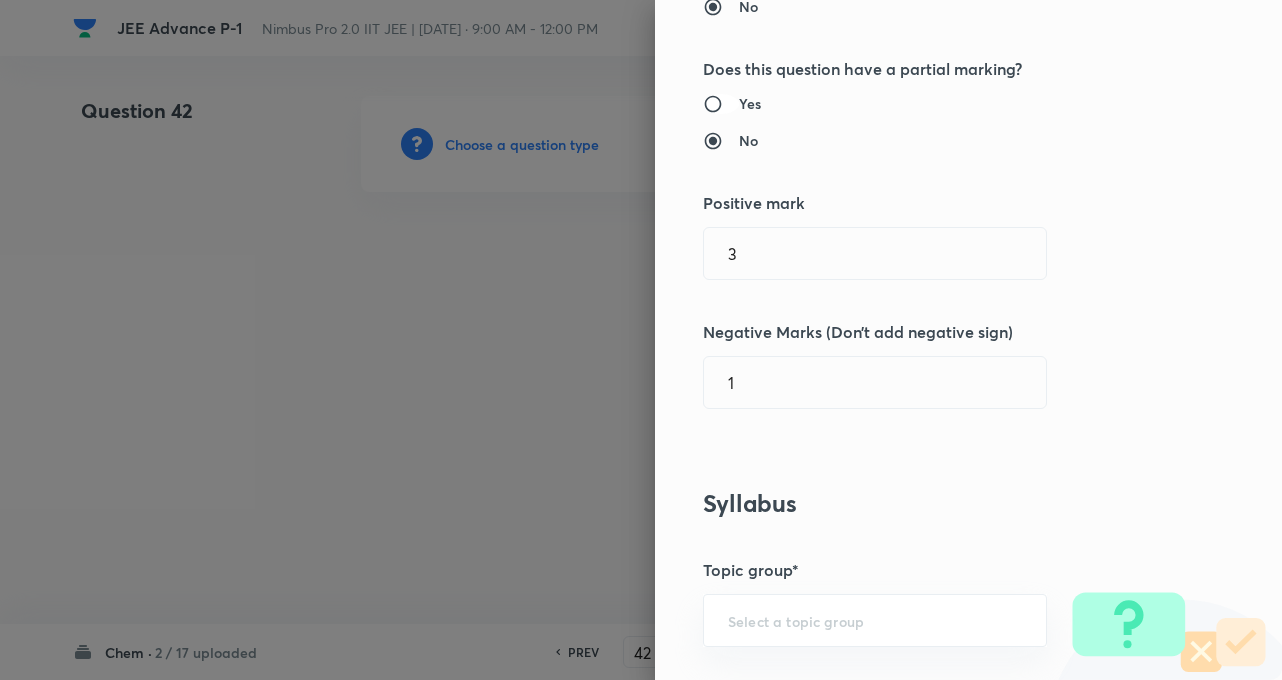 click on "Yes" at bounding box center [721, 104] 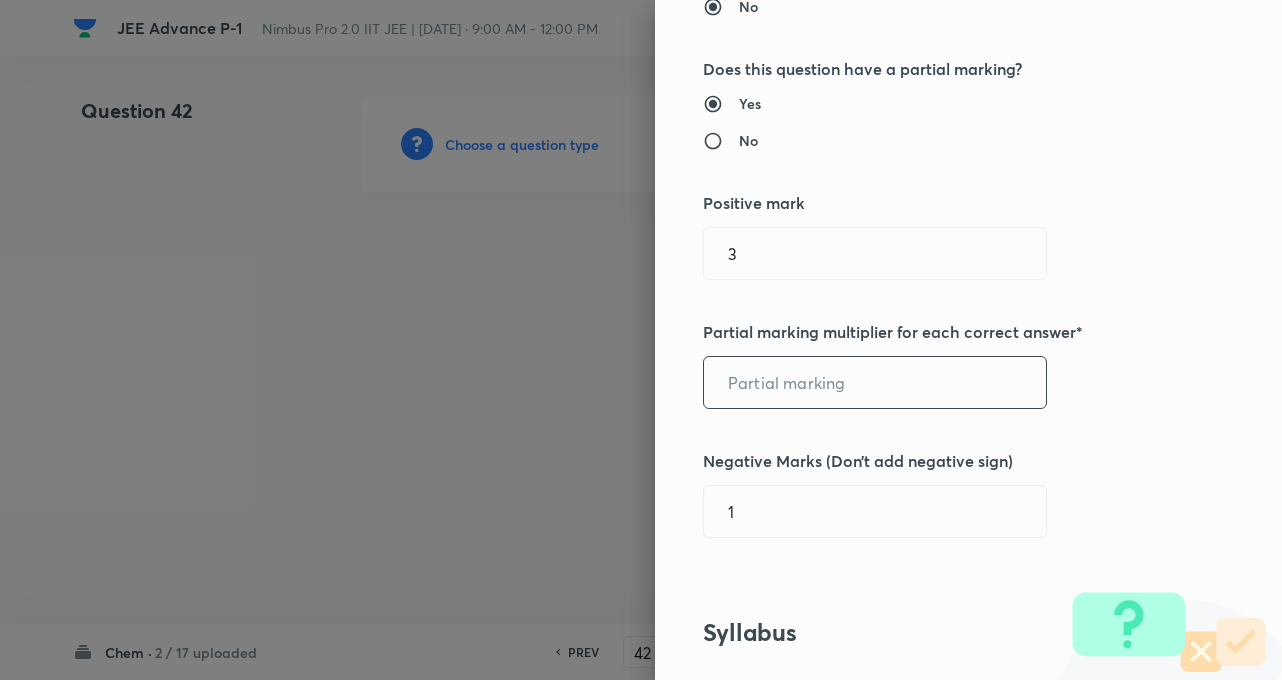 click at bounding box center (875, 382) 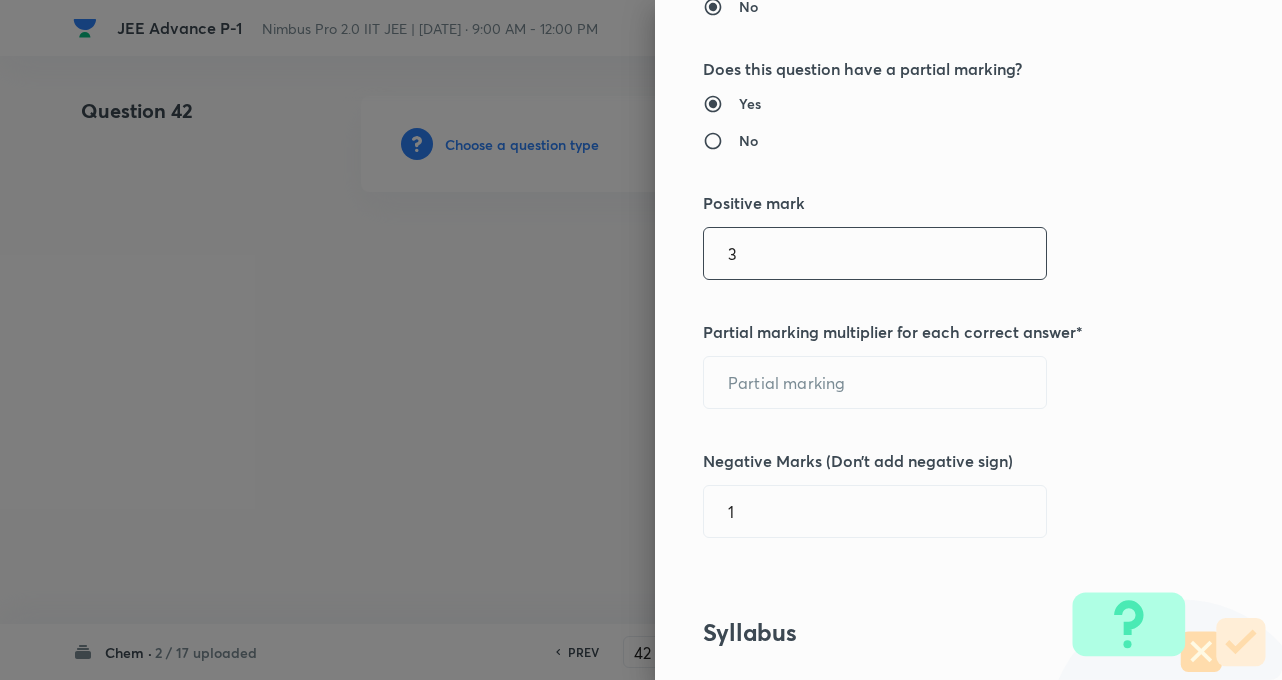 click on "3" at bounding box center [875, 253] 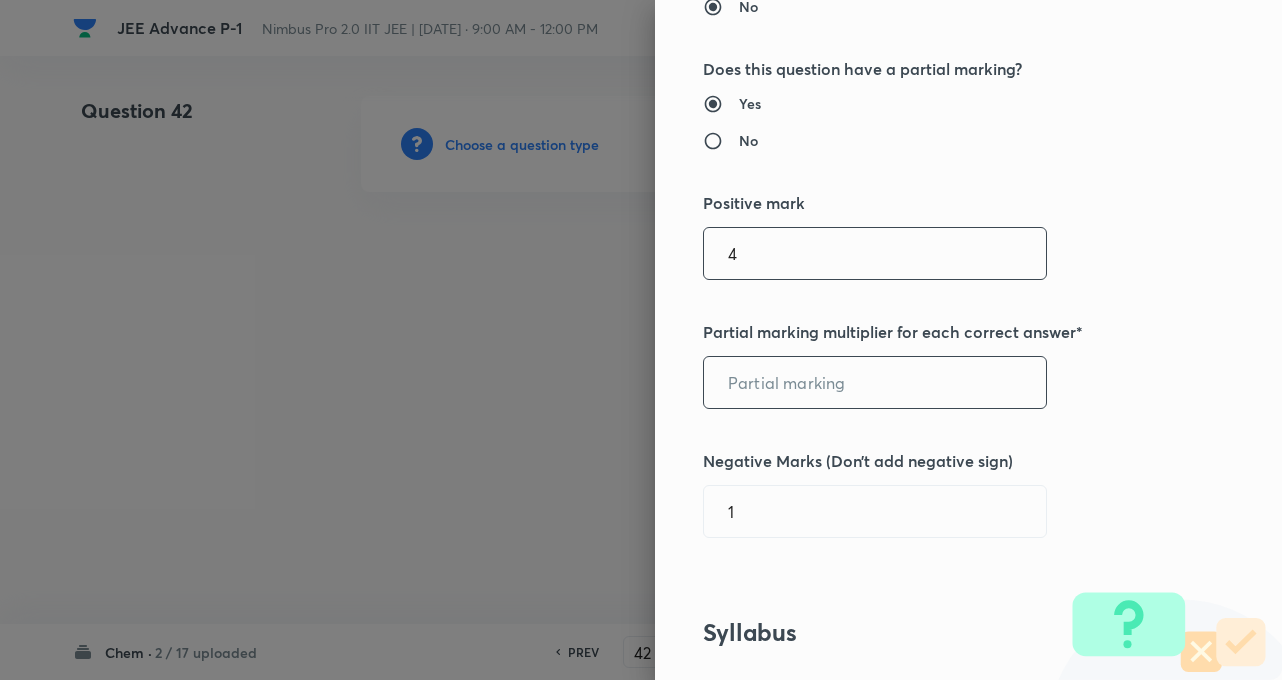 type on "4" 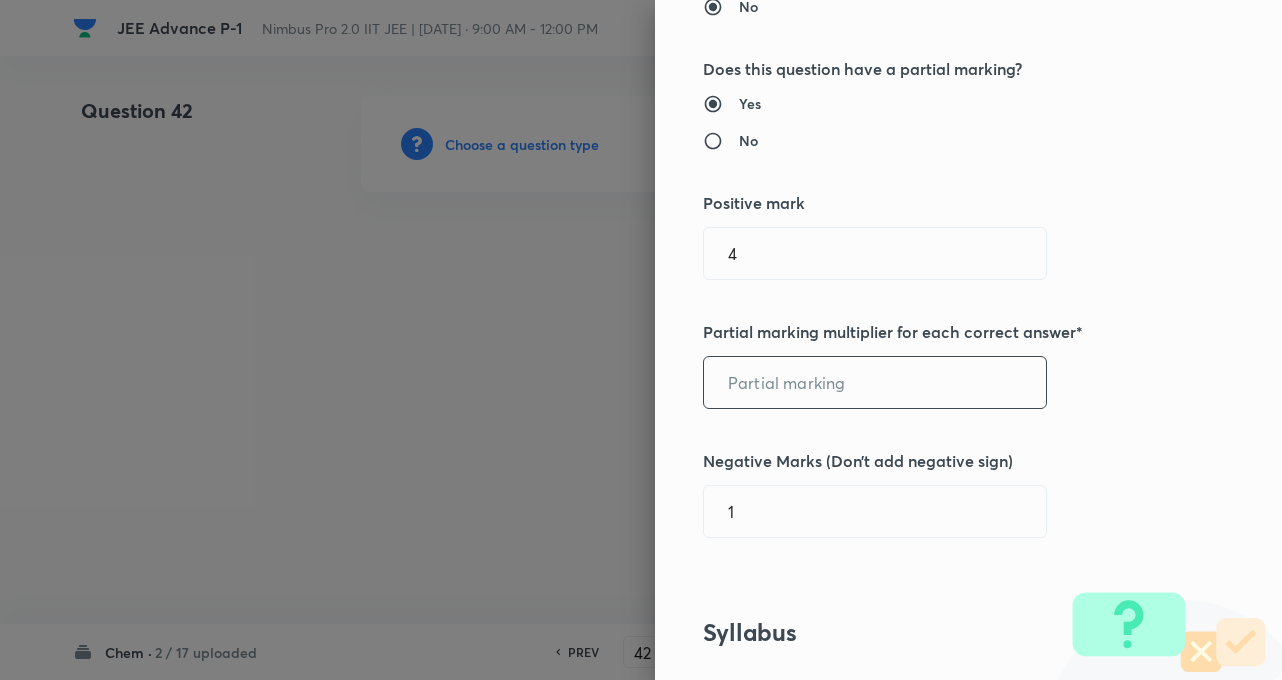 click at bounding box center (875, 382) 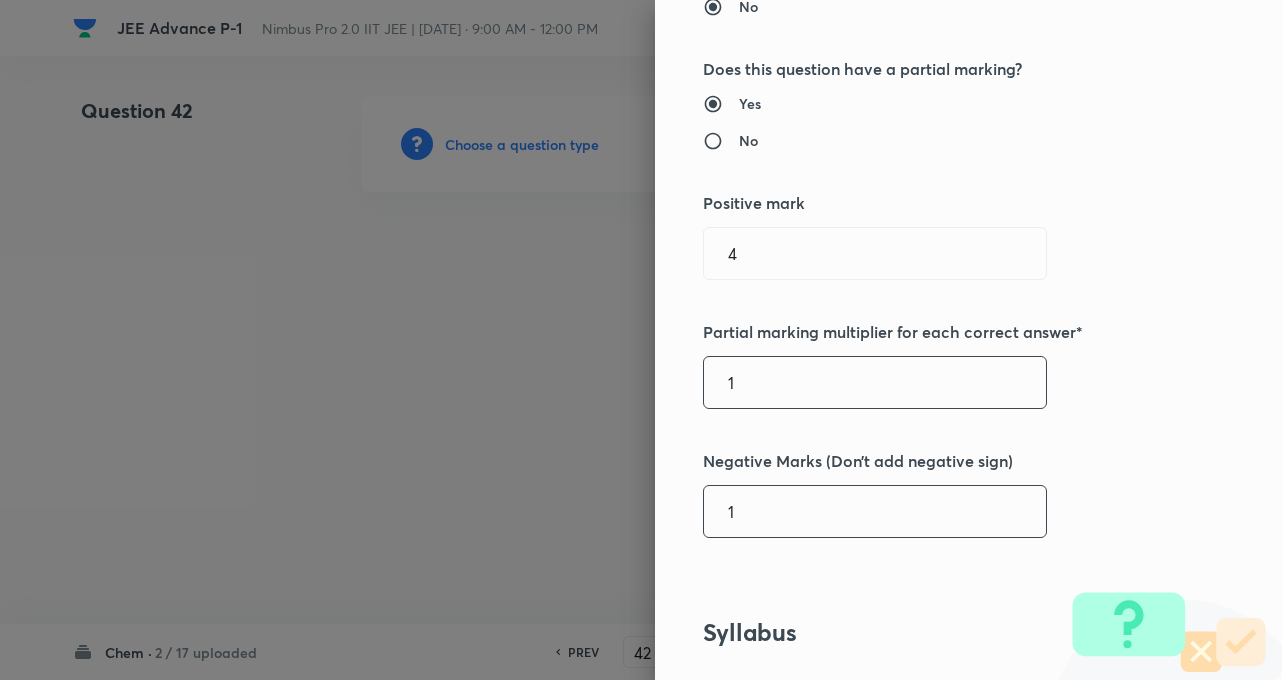 type on "1" 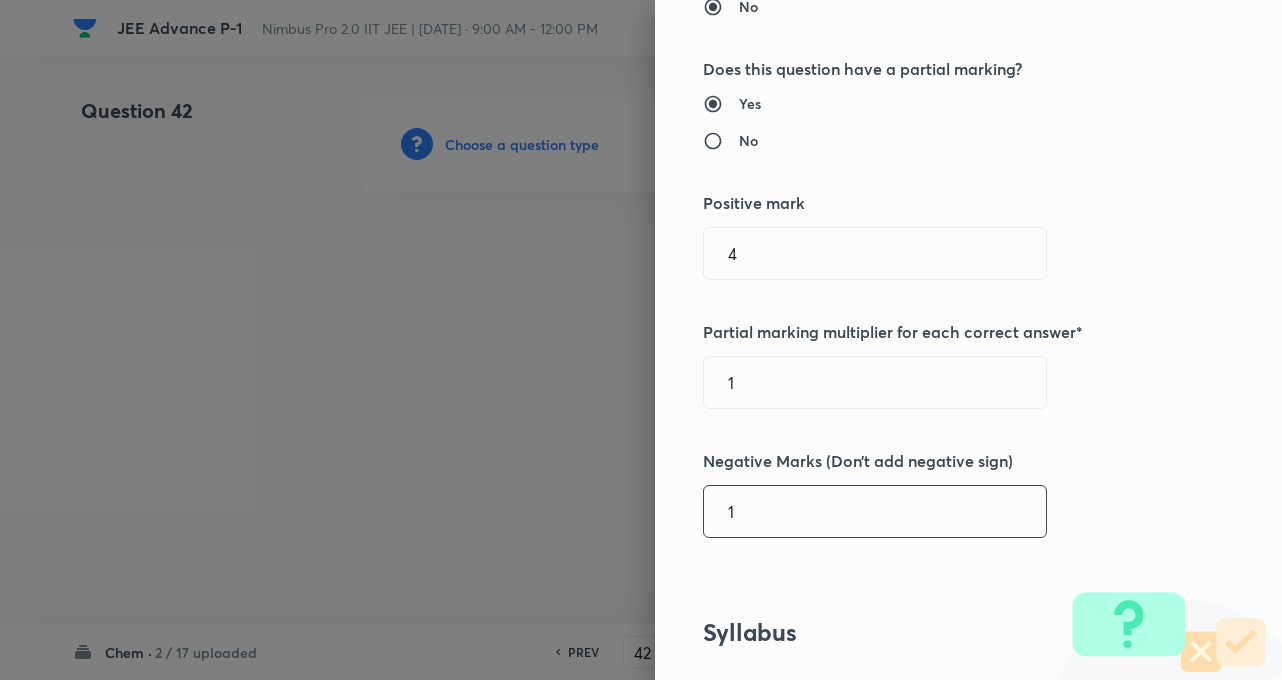 click on "1" at bounding box center [875, 511] 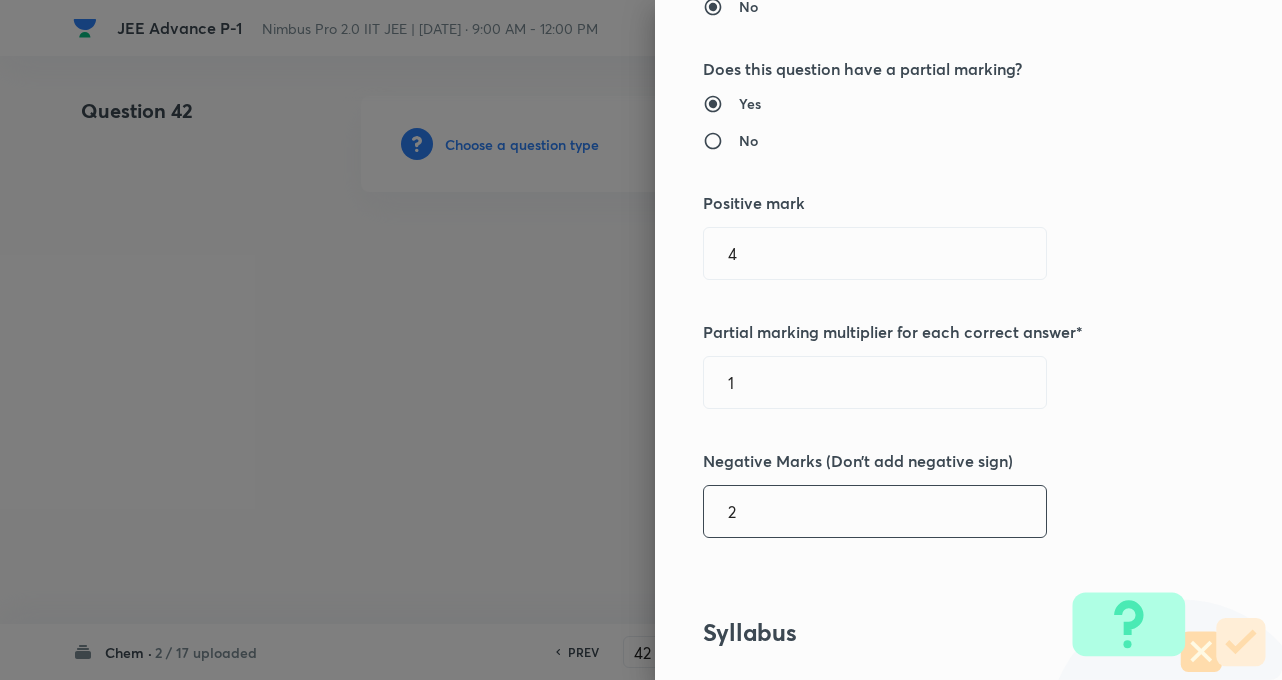 type on "2" 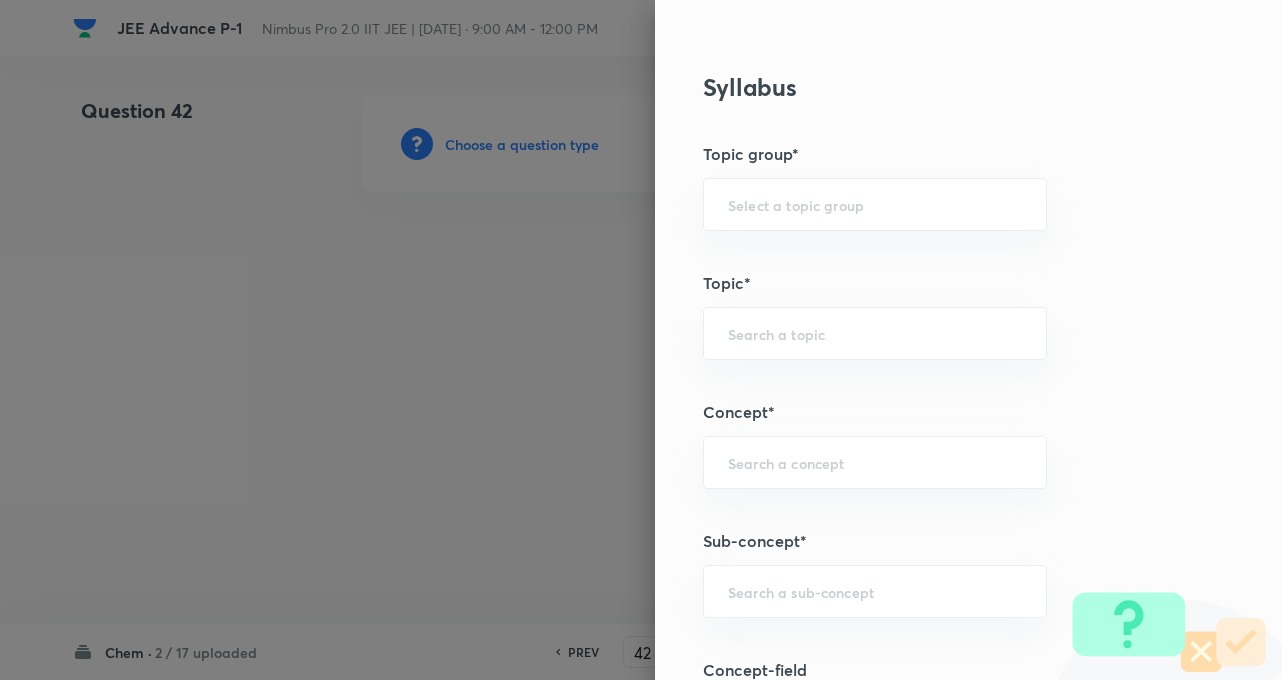 scroll, scrollTop: 1200, scrollLeft: 0, axis: vertical 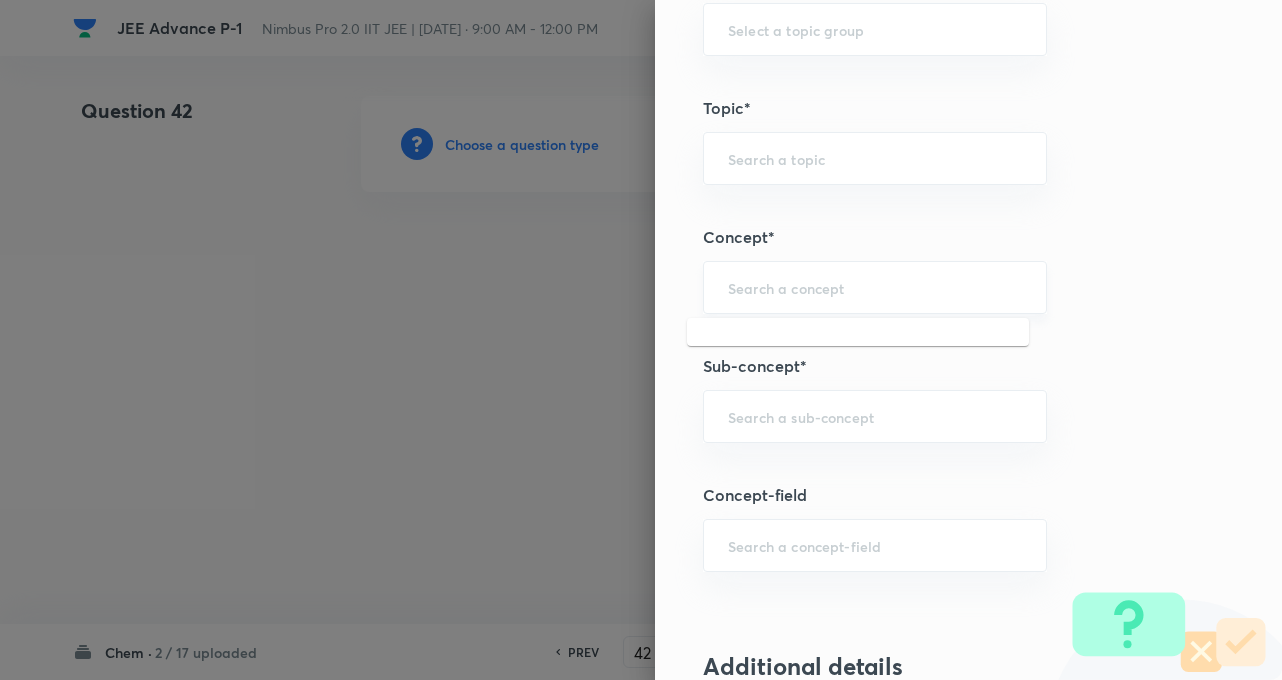 click at bounding box center [875, 287] 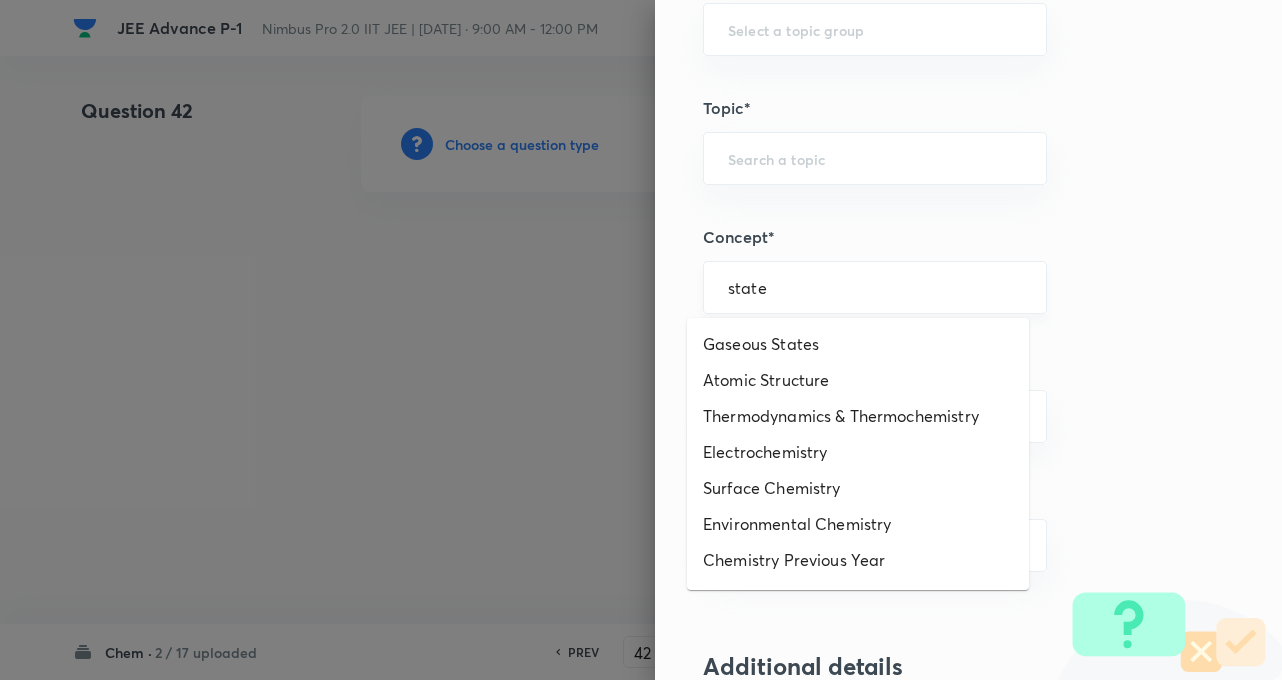click on "state" at bounding box center (875, 287) 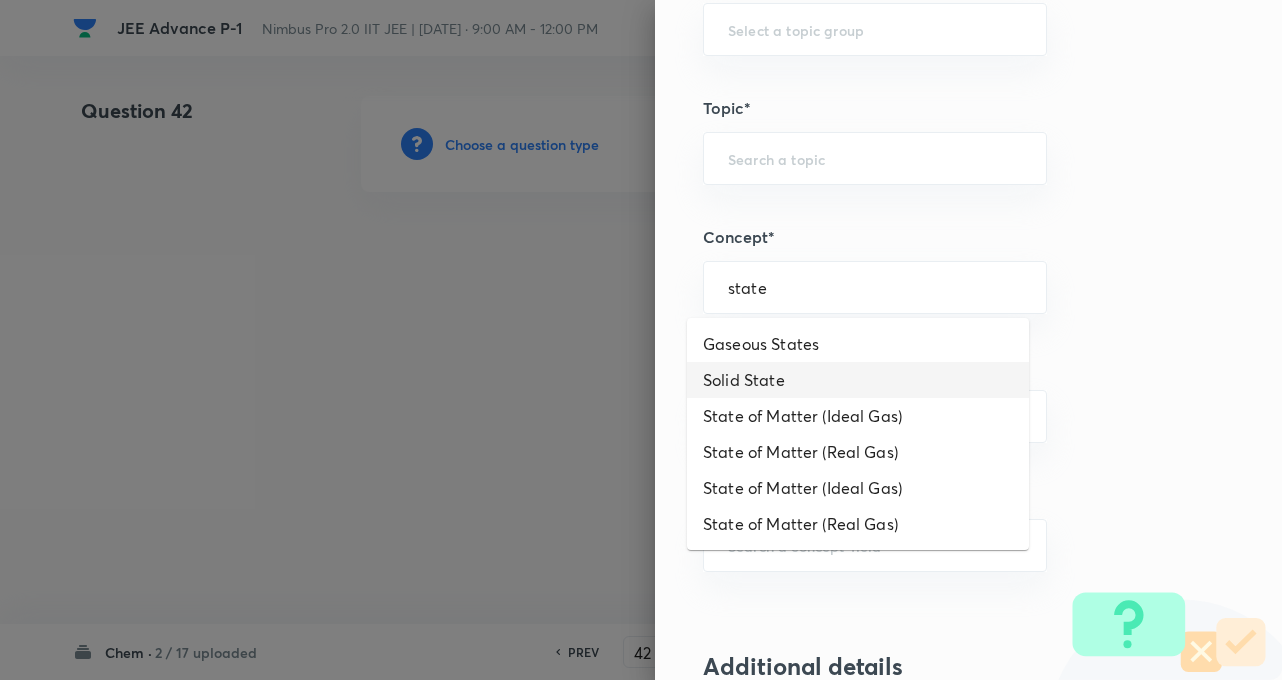 click on "Solid State" at bounding box center (858, 380) 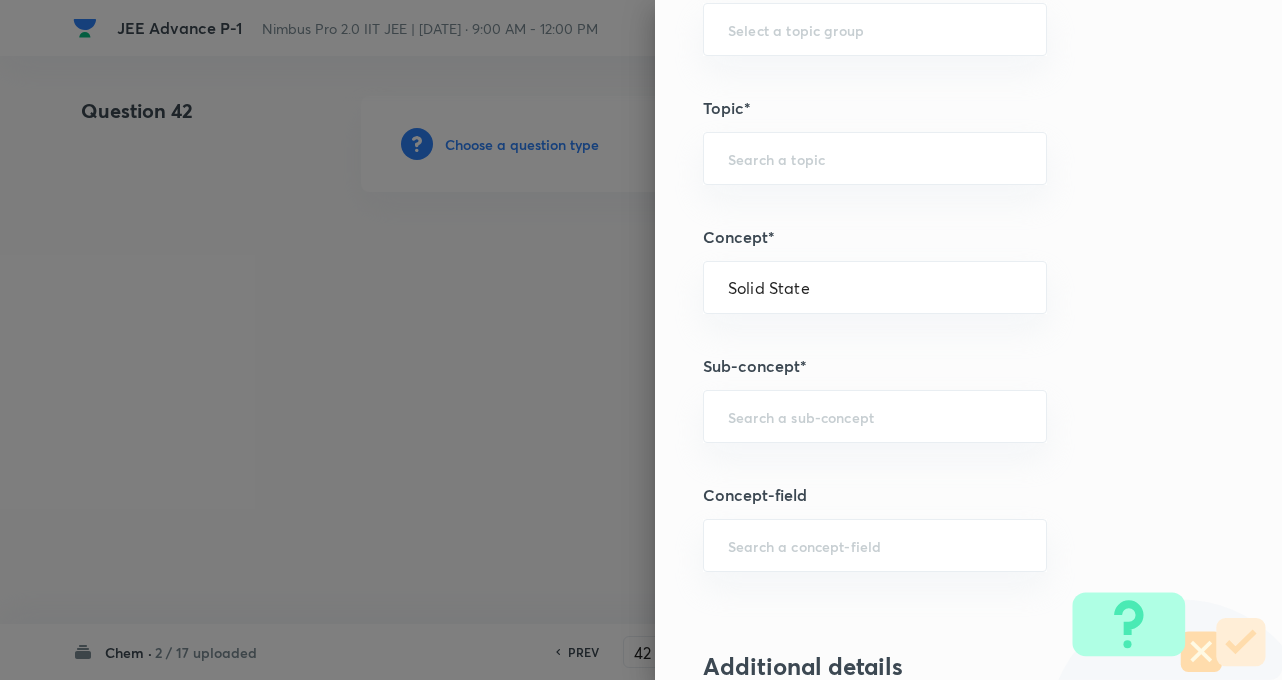 type on "Chemistry" 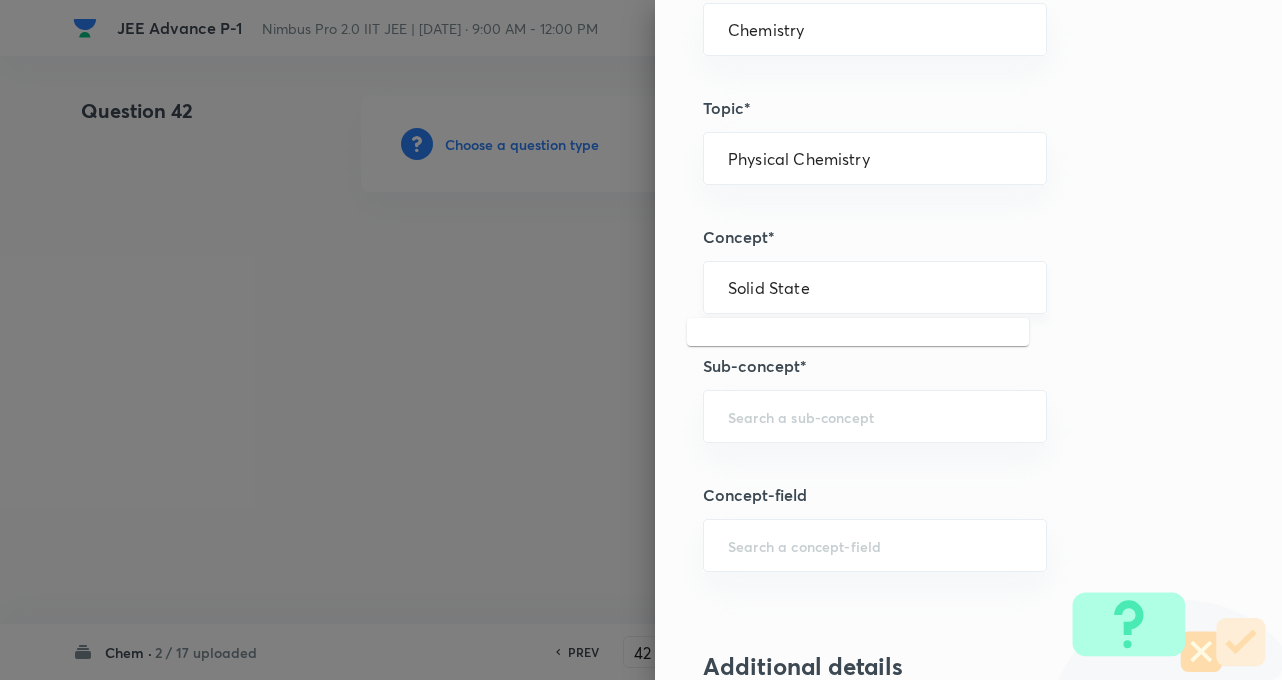 click on "Solid State" at bounding box center [875, 287] 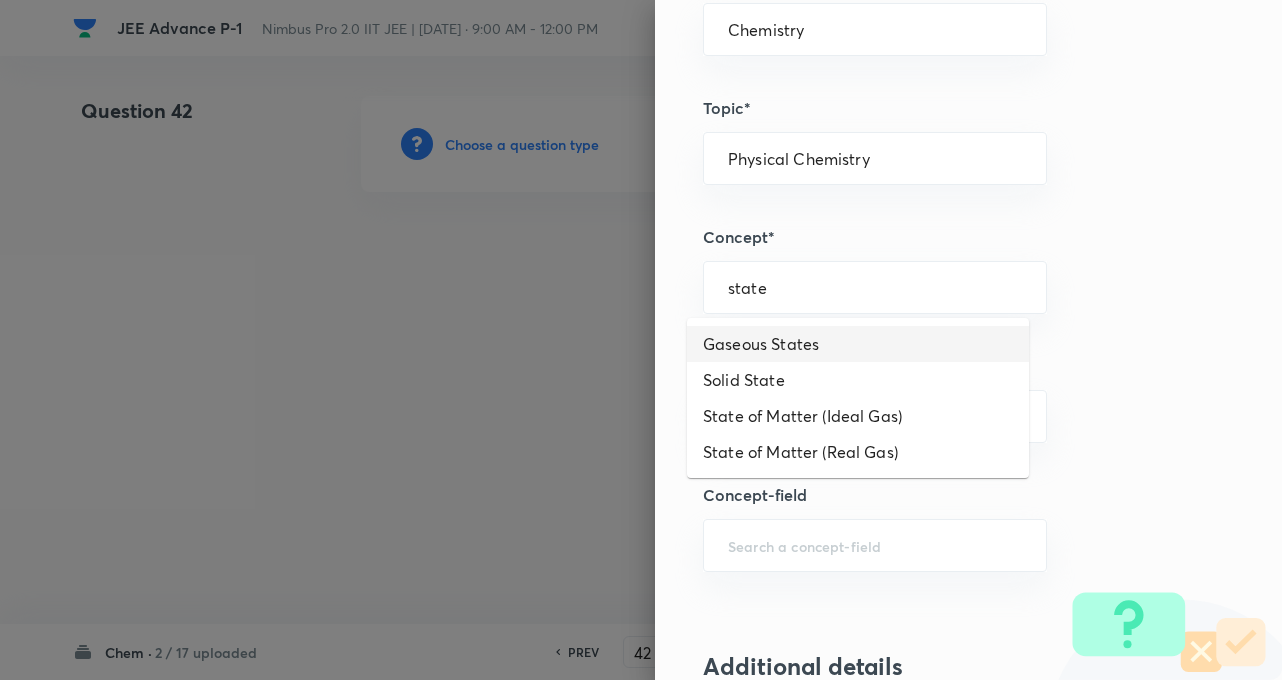 click on "Gaseous States" at bounding box center [858, 344] 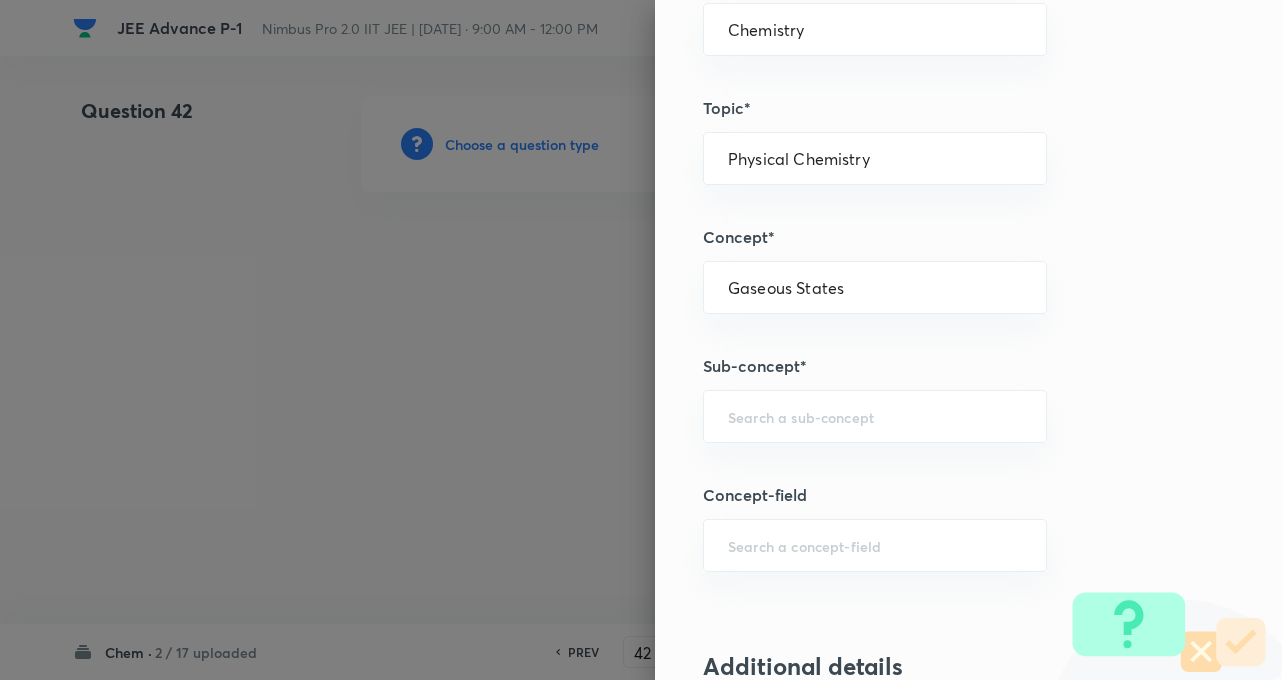 click on "Question settings Question type* Multiple choice correct Number of options* 2 3 4 5 Does this question have a passage?* Yes No Does this question have a partial marking? Yes No Positive mark 4 ​ Partial marking multiplier for each correct answer* 1 ​ Negative Marks (Don’t add negative sign) 2 ​ Syllabus Topic group* Chemistry ​ Topic* Physical Chemistry ​ Concept* Gaseous States ​ Sub-concept* ​ Concept-field ​ Additional details Question Difficulty Very easy Easy Moderate Hard Very hard Question is based on Fact Numerical Concept Previous year question Yes No Does this question have equation? Yes No Verification status Is the question verified? *Select 'yes' only if a question is verified Yes No Save" at bounding box center [968, 340] 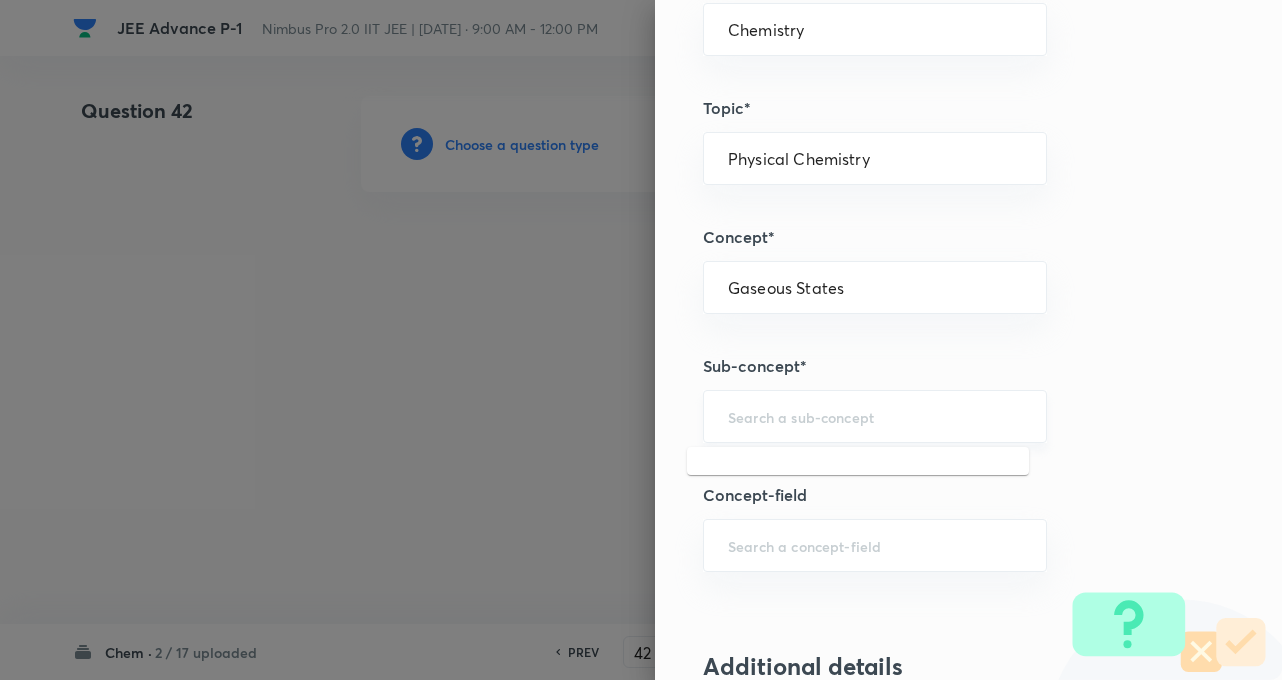 click at bounding box center [875, 416] 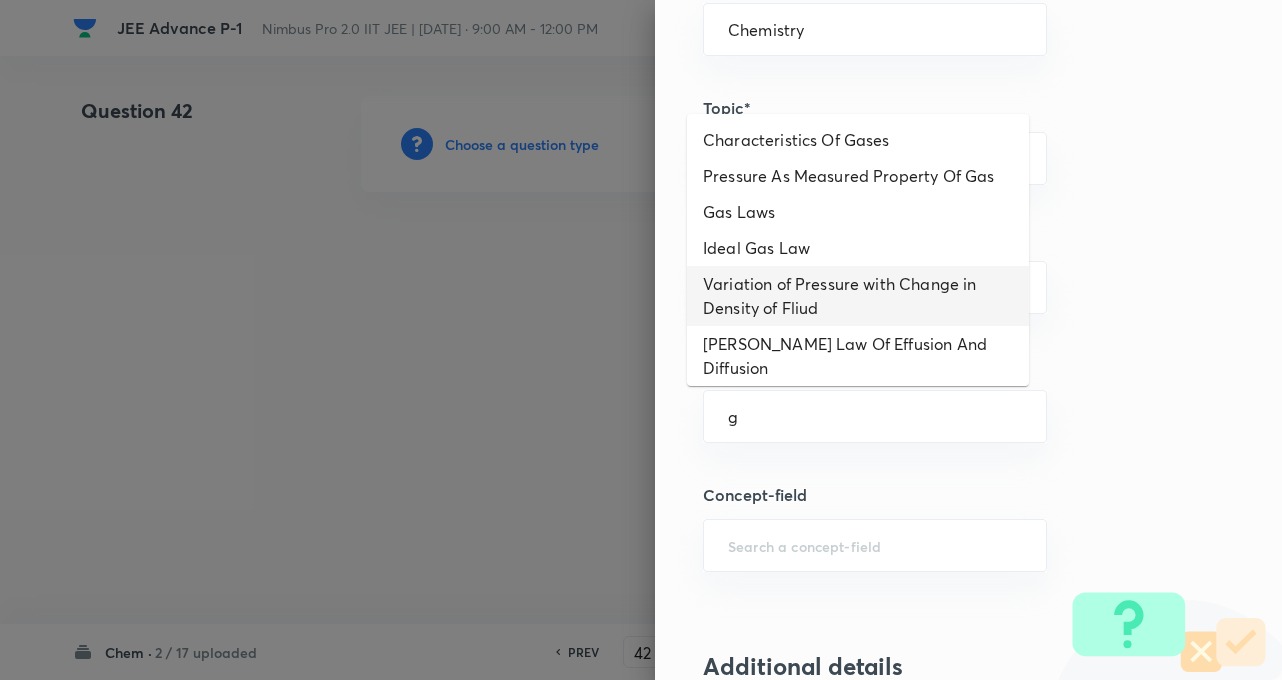 click on "Variation of Pressure with Change in Density of Fliud" at bounding box center [858, 296] 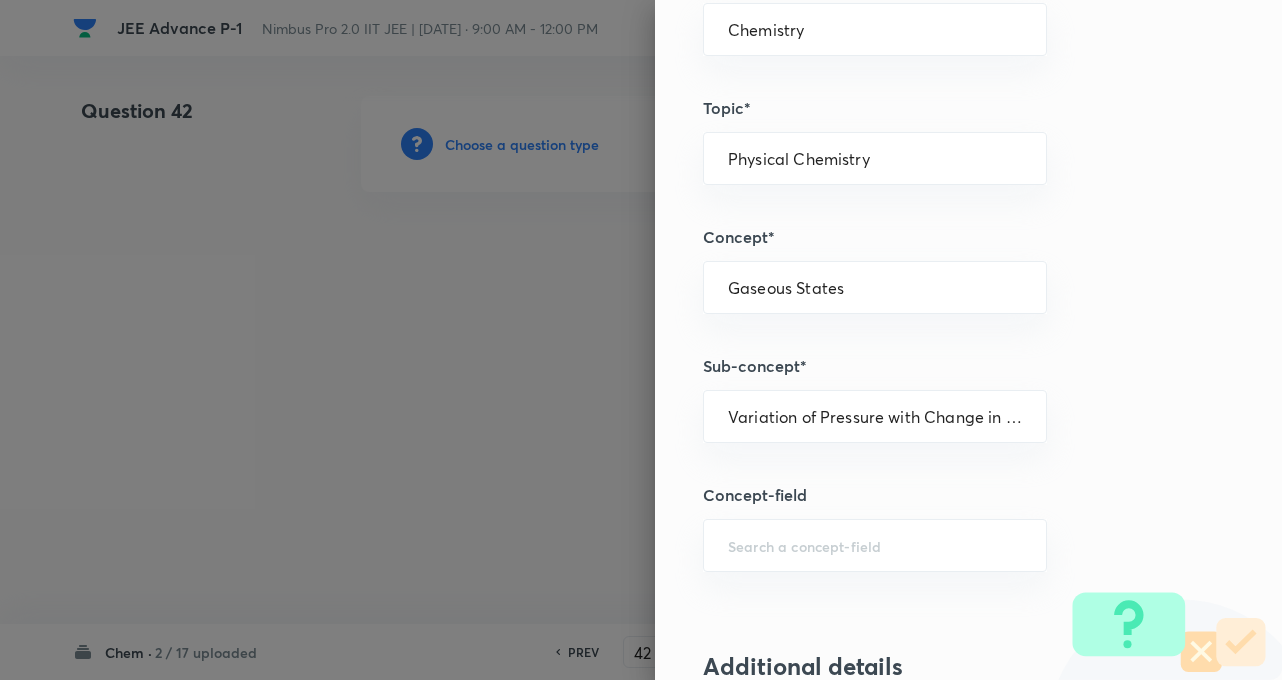 click on "Question settings Question type* Multiple choice correct Number of options* 2 3 4 5 Does this question have a passage?* Yes No Does this question have a partial marking? Yes No Positive mark 4 ​ Partial marking multiplier for each correct answer* 1 ​ Negative Marks (Don’t add negative sign) 2 ​ Syllabus Topic group* Chemistry ​ Topic* Physical Chemistry ​ Concept* Gaseous States ​ Sub-concept* Variation of Pressure with Change in Density of Fliud ​ Concept-field ​ Additional details Question Difficulty Very easy Easy Moderate Hard Very hard Question is based on Fact Numerical Concept Previous year question Yes No Does this question have equation? Yes No Verification status Is the question verified? *Select 'yes' only if a question is verified Yes No Save" at bounding box center [968, 340] 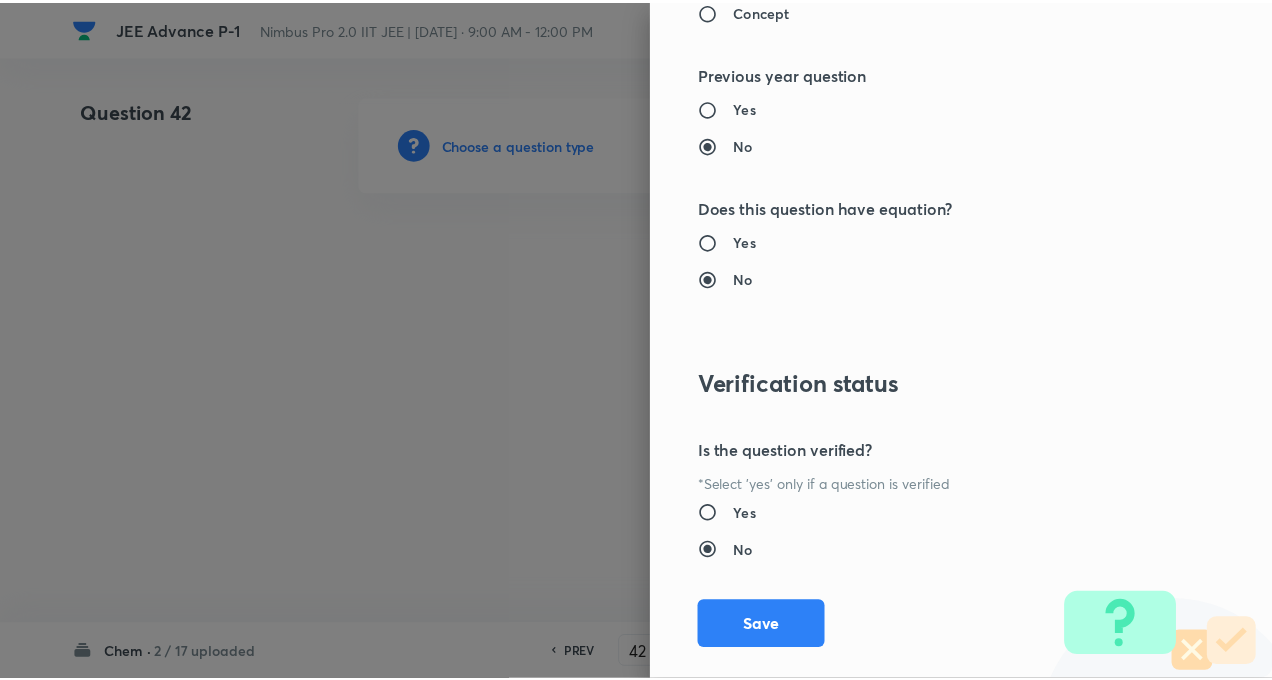 scroll, scrollTop: 2309, scrollLeft: 0, axis: vertical 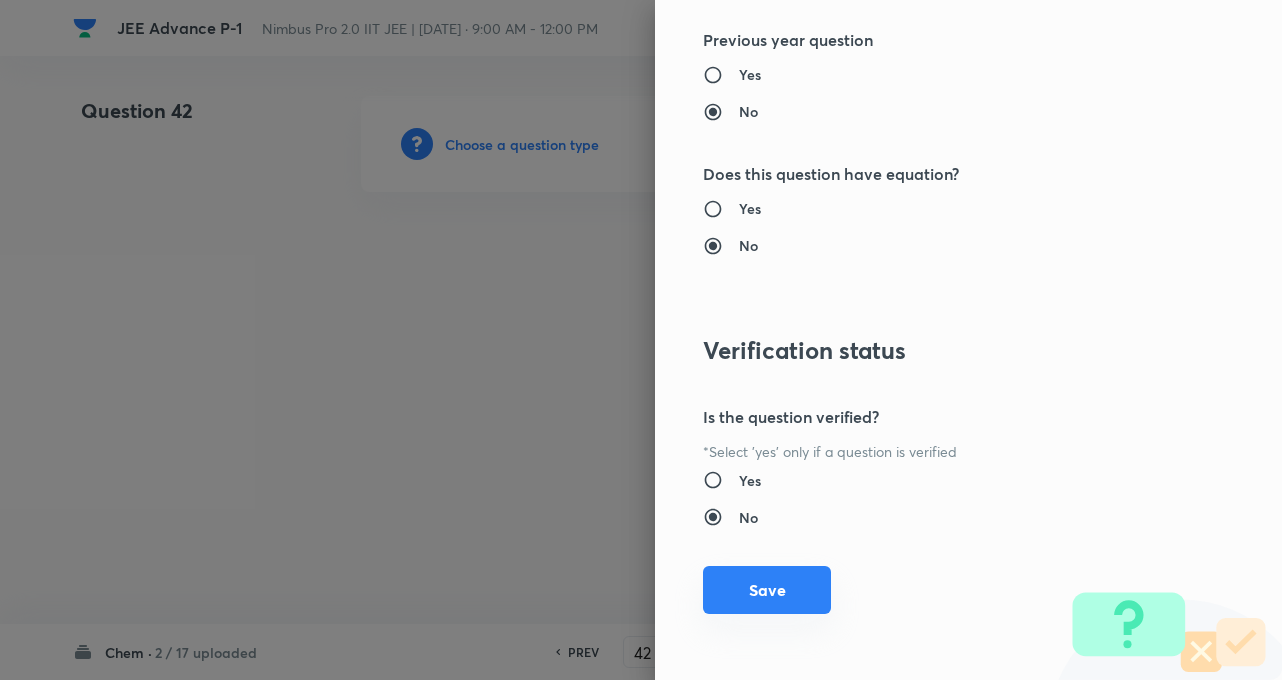 click on "Save" at bounding box center [767, 590] 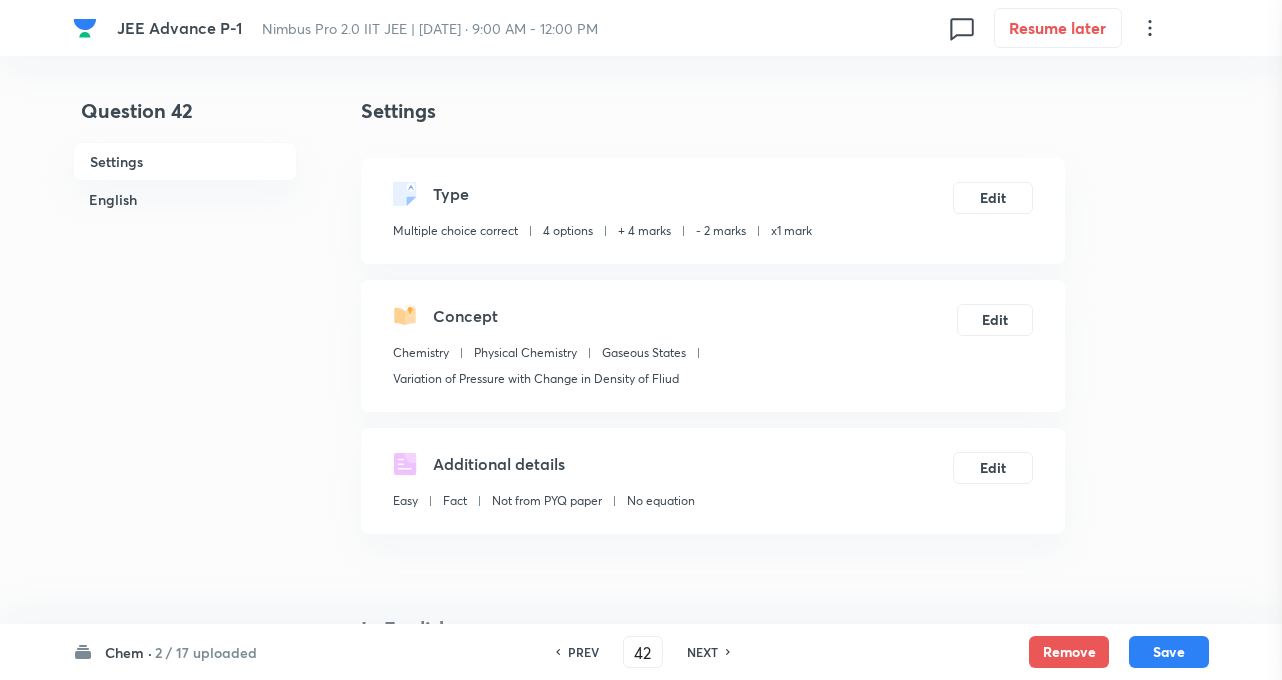click at bounding box center (641, 340) 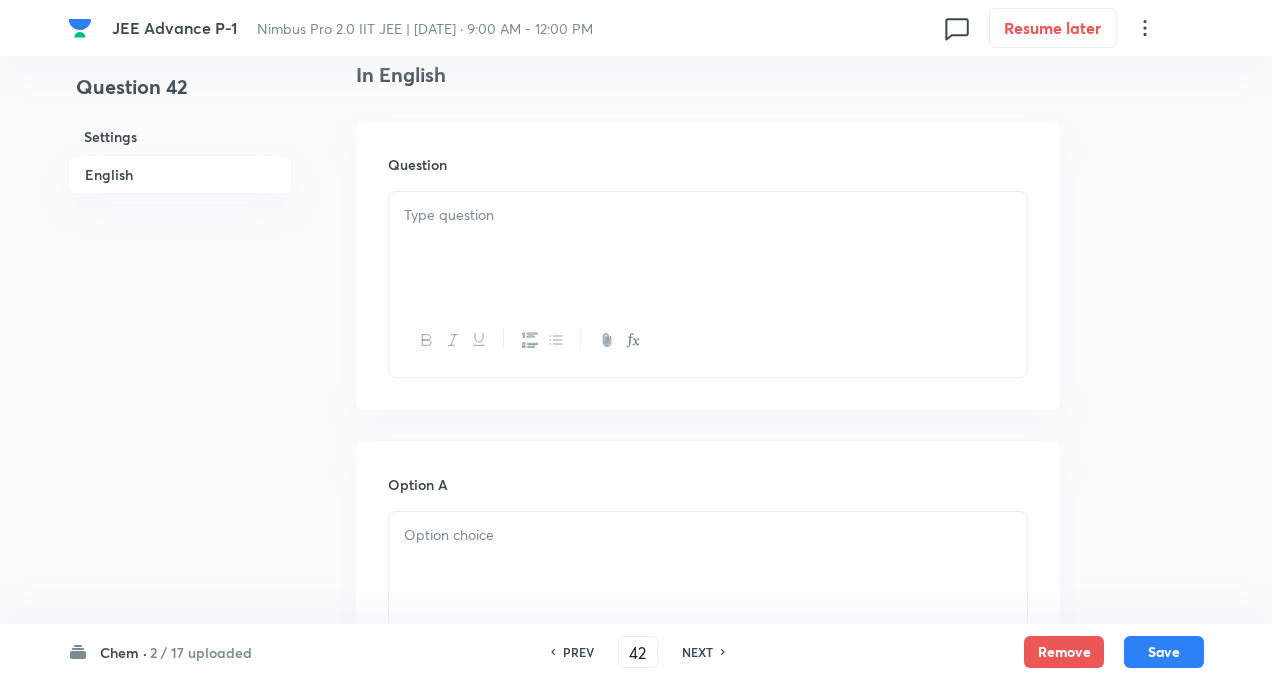 scroll, scrollTop: 560, scrollLeft: 0, axis: vertical 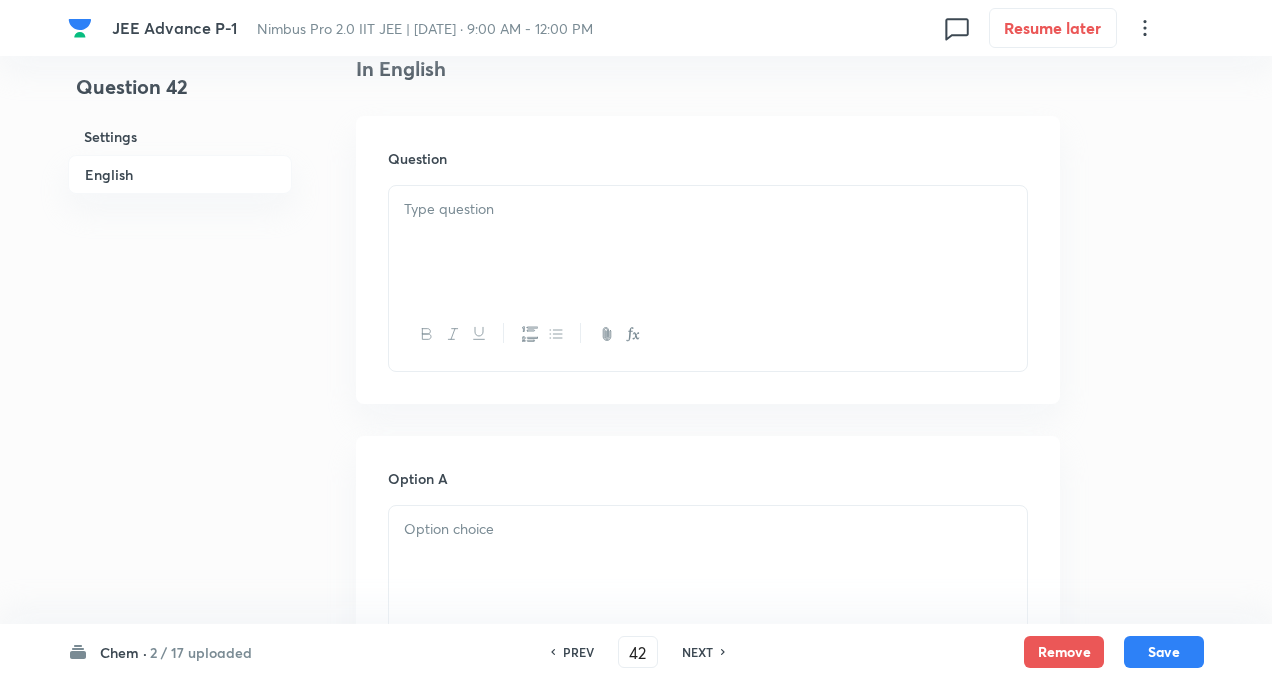 click at bounding box center (708, 242) 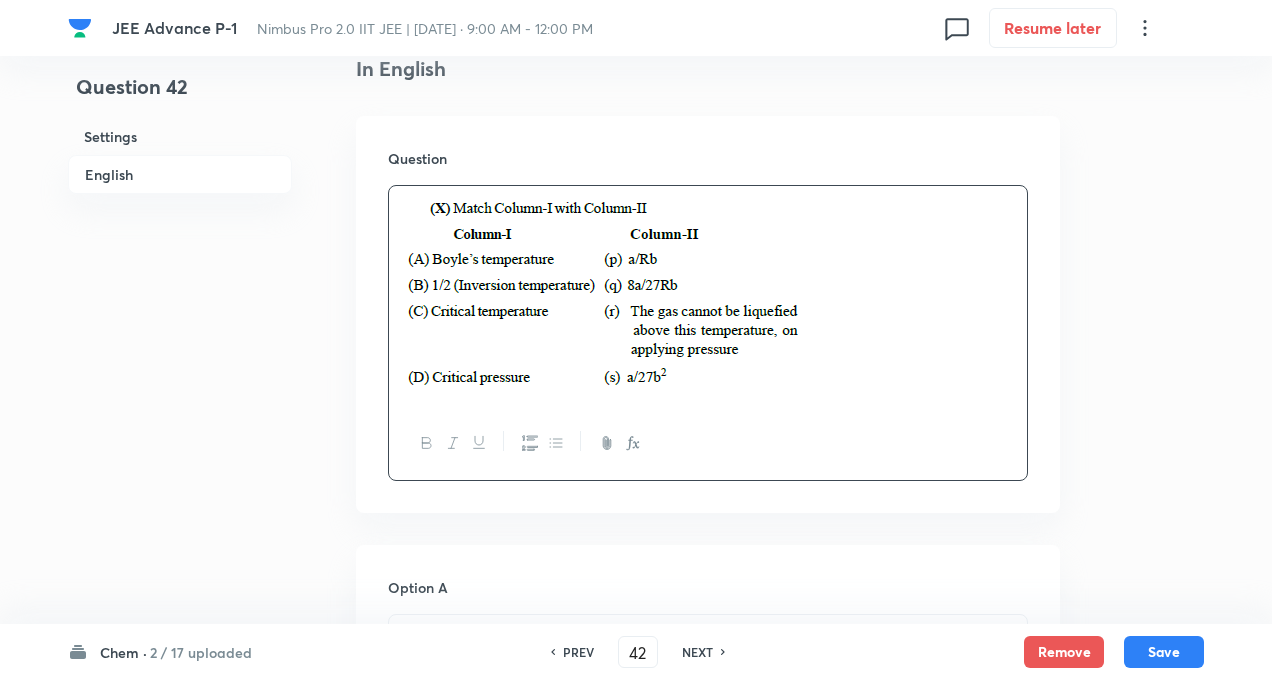 click on "Question 42 Settings English" at bounding box center (180, 861) 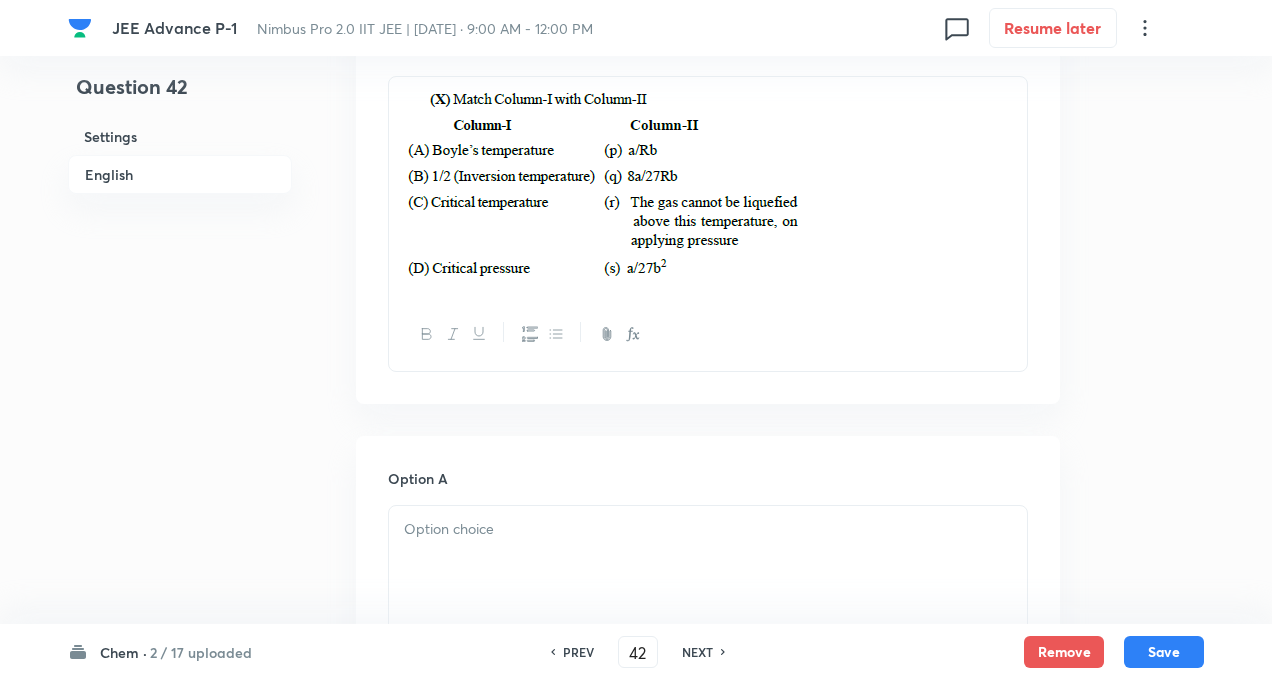 scroll, scrollTop: 720, scrollLeft: 0, axis: vertical 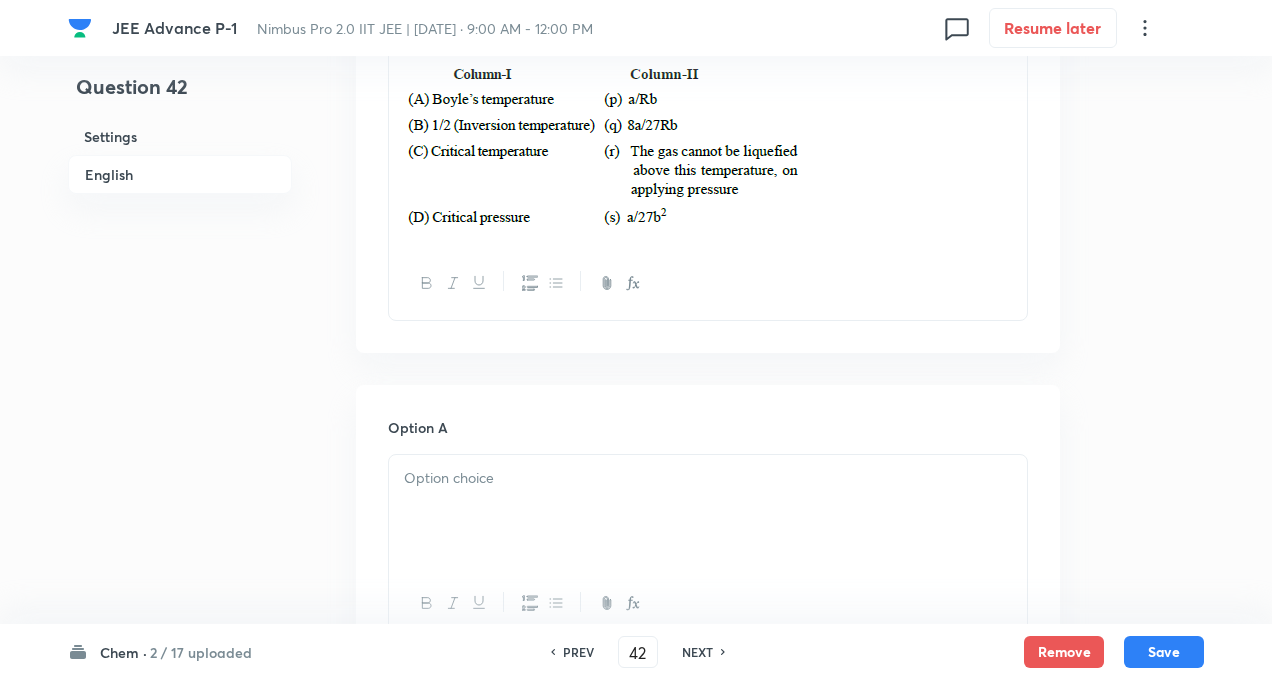 click at bounding box center (708, 511) 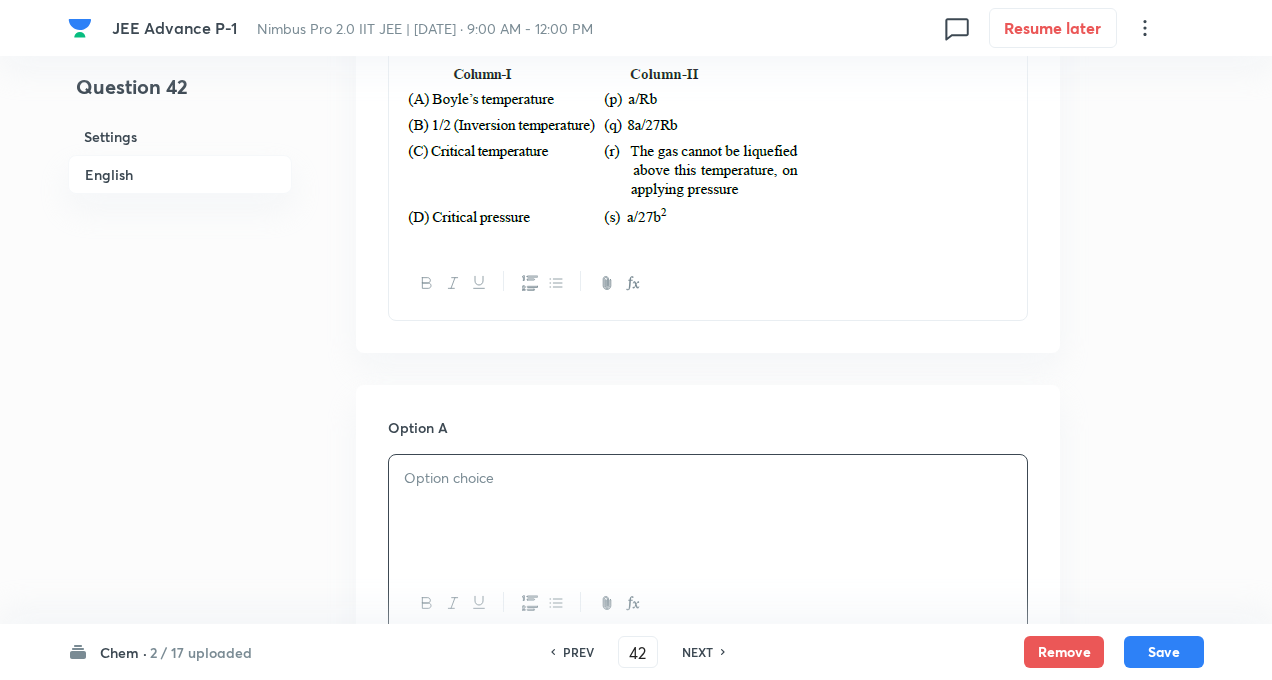 click at bounding box center [708, 511] 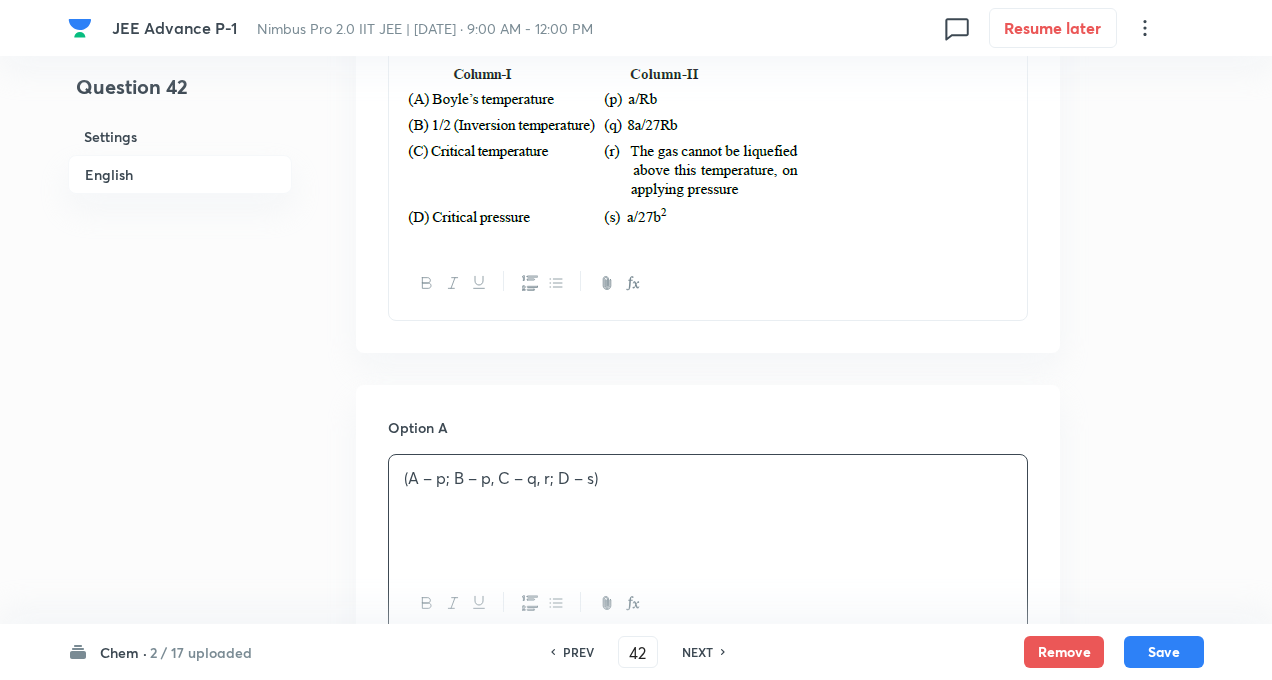 click on "(A – p; B – p, C – q, r; D – s)" at bounding box center [708, 478] 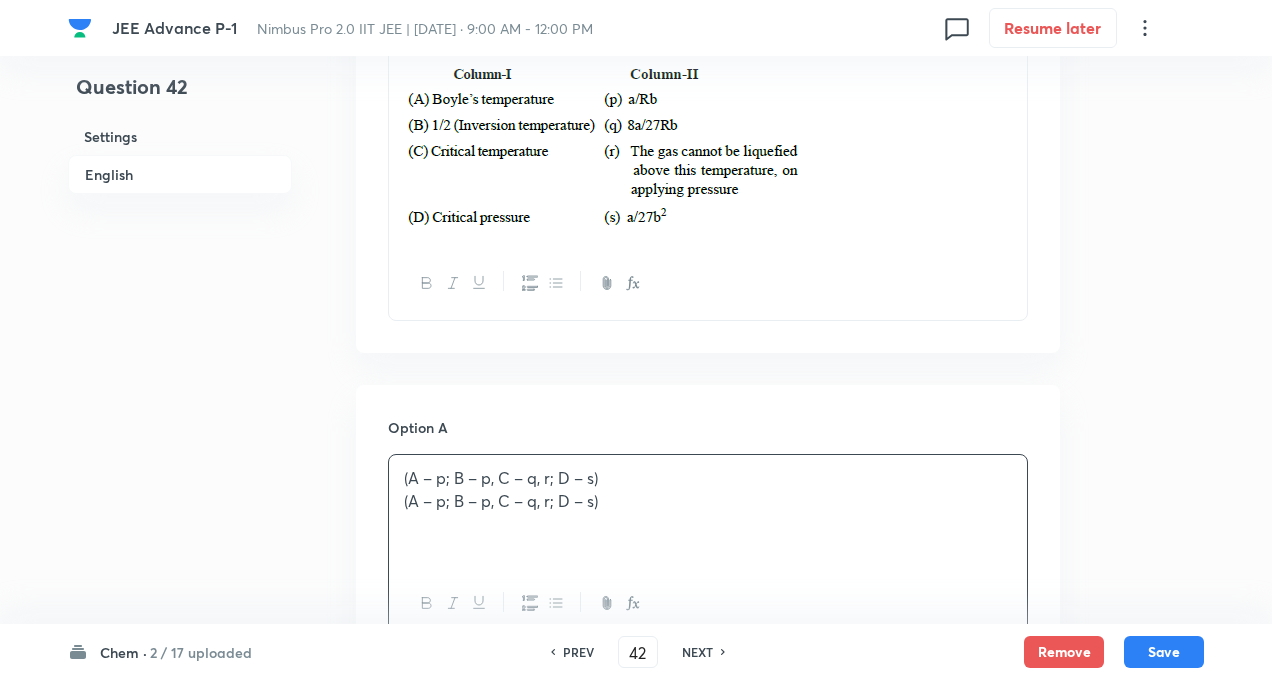 paste 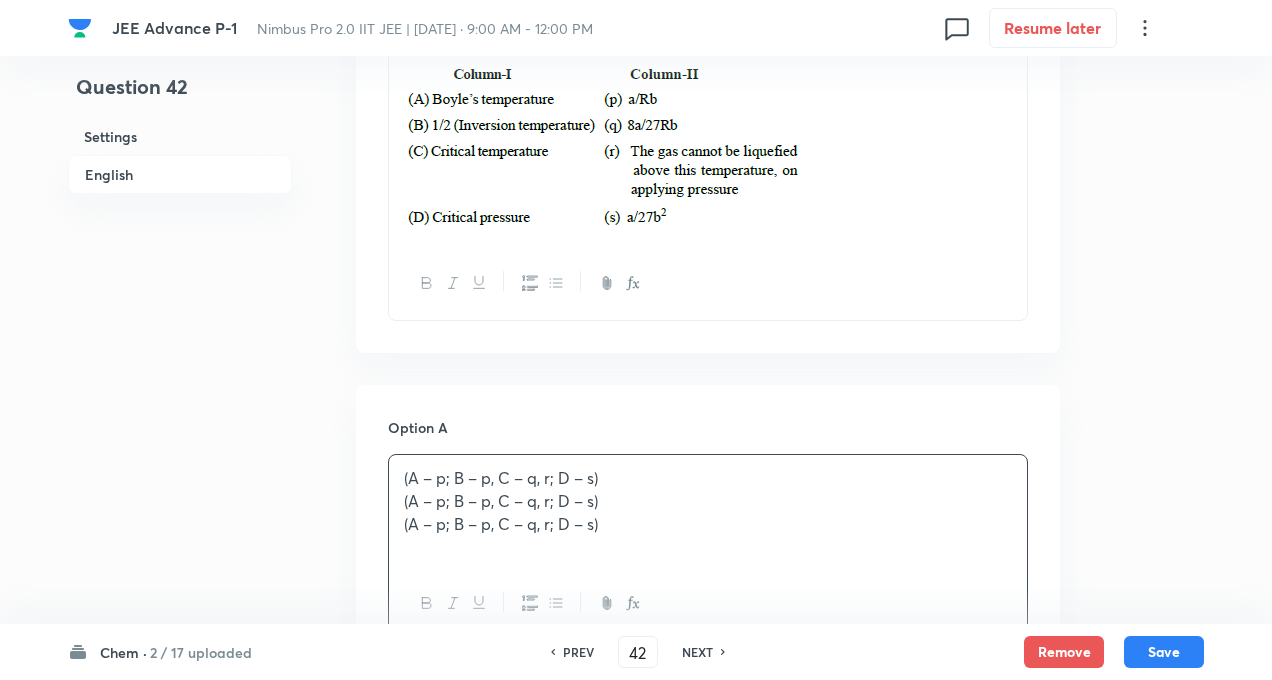 type 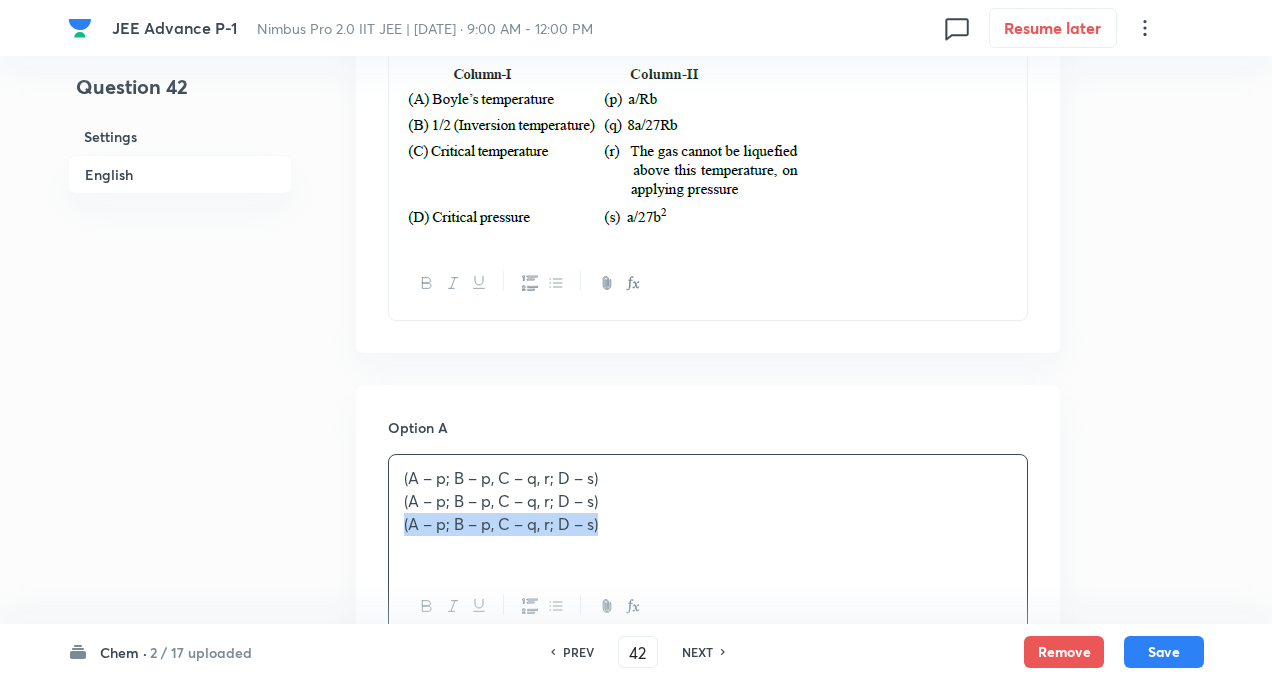 drag, startPoint x: 404, startPoint y: 523, endPoint x: 603, endPoint y: 524, distance: 199.00252 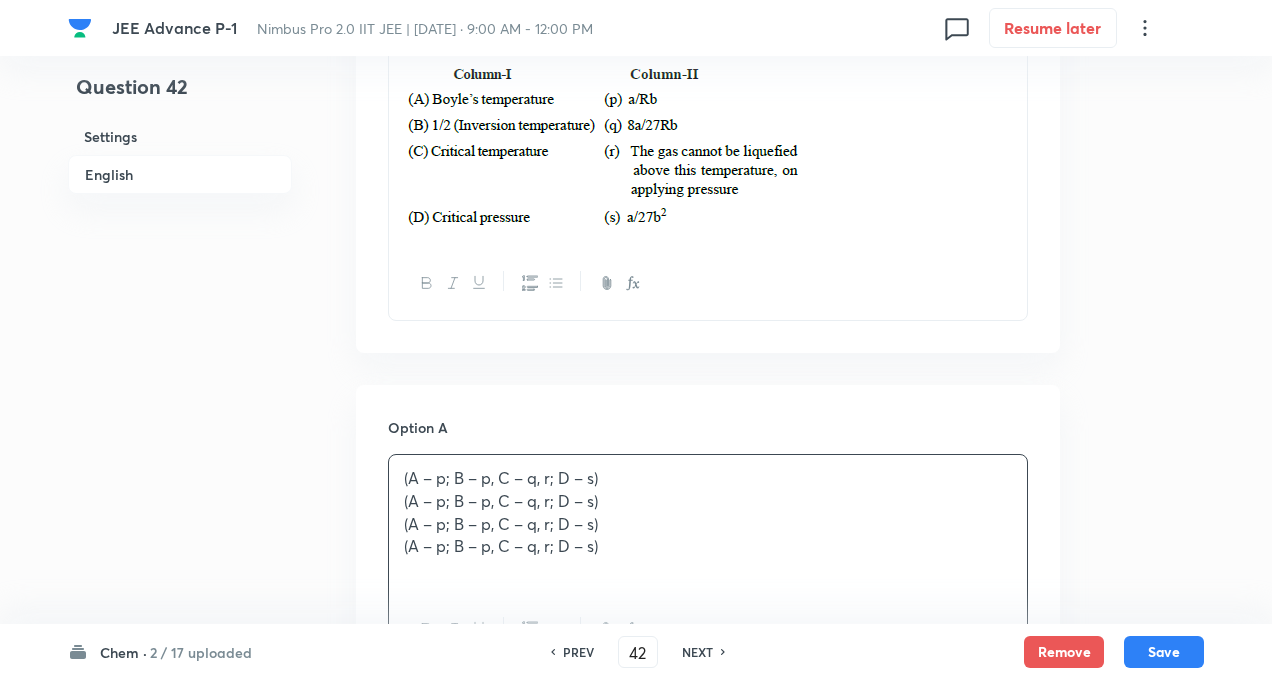 click on "(A – p; B – p, C – q, r; D – s)" at bounding box center [708, 478] 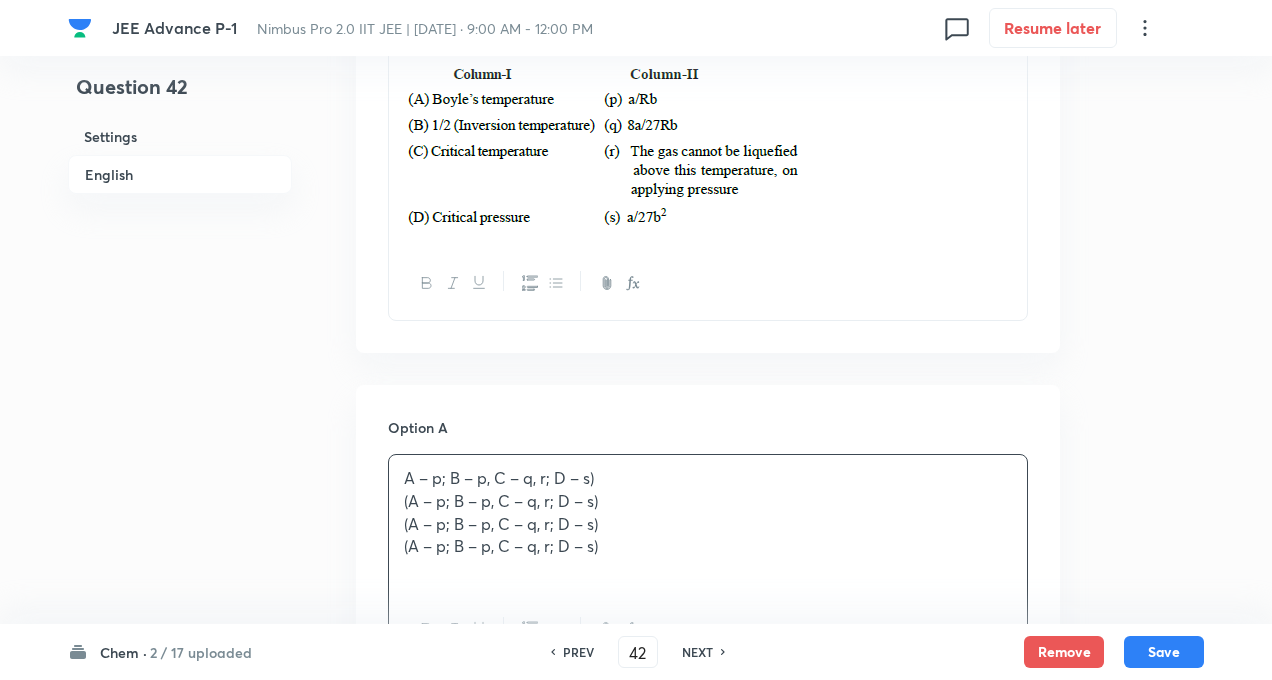 click on "(A – p; B – p, C – q, r; D – s)" at bounding box center [708, 501] 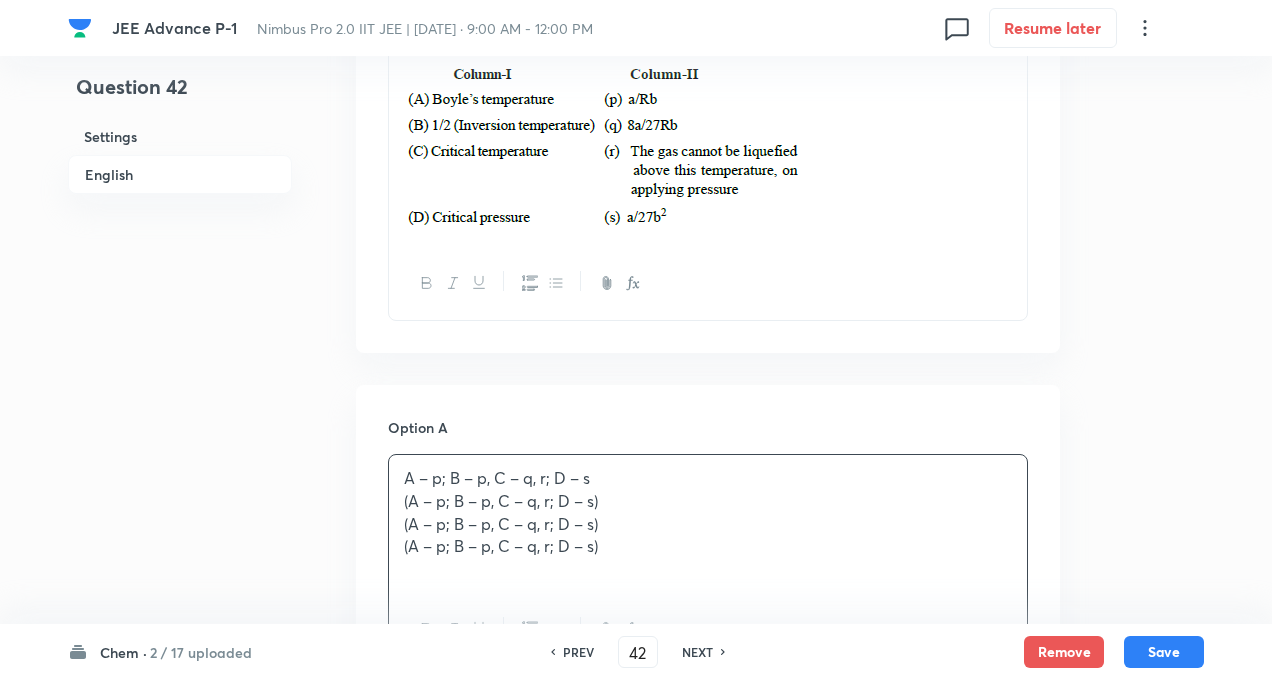 click on "(A – p; B – p, C – q, r; D – s)" at bounding box center [708, 501] 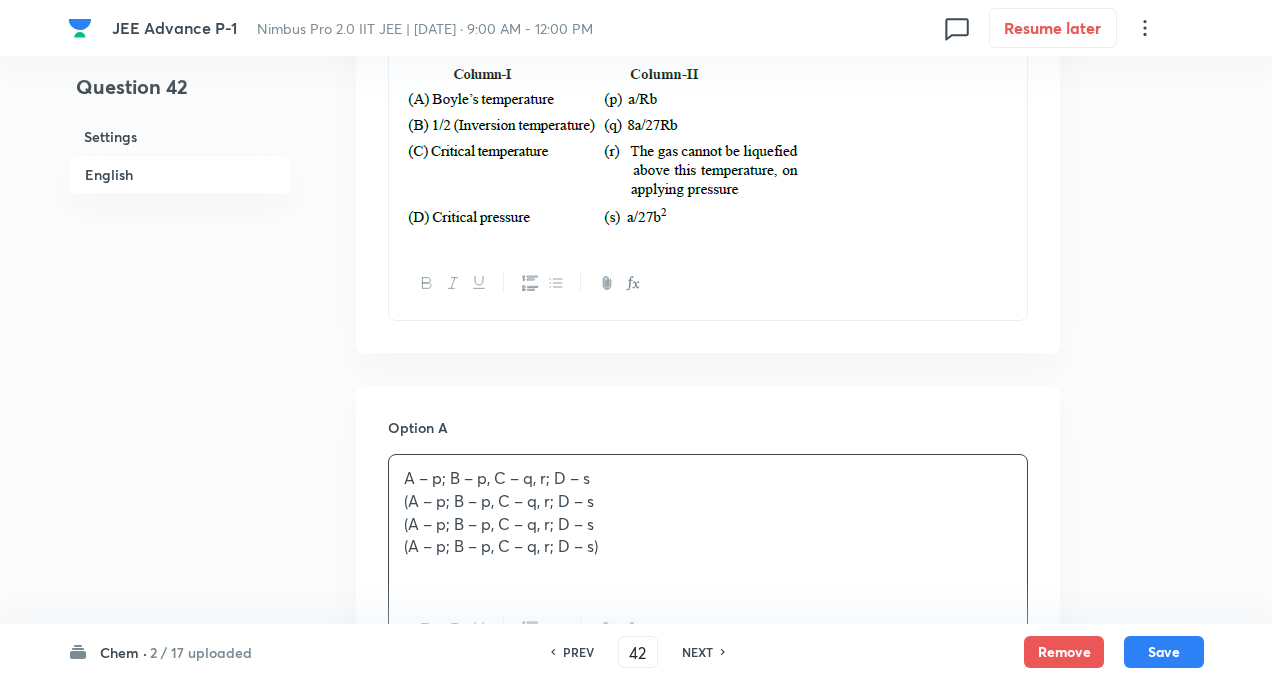 click on "(A – p; B – p, C – q, r; D – s" at bounding box center [708, 524] 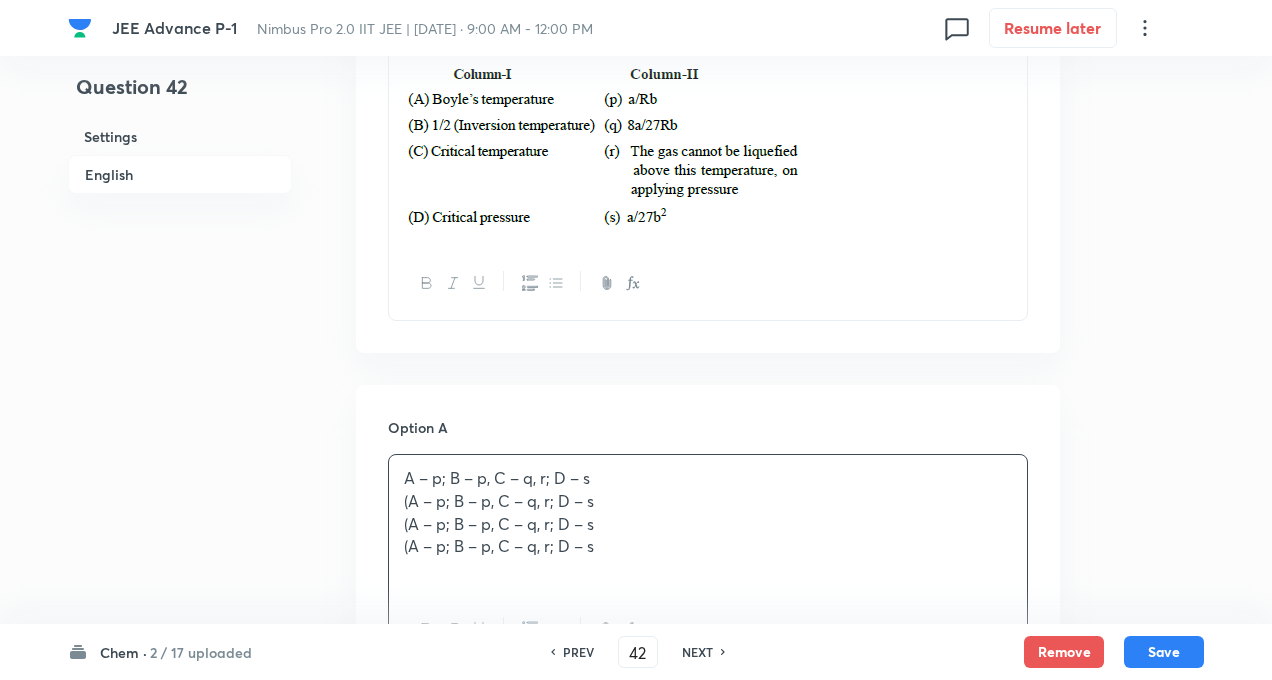 click on "(A – p; B – p, C – q, r; D – s" at bounding box center [708, 501] 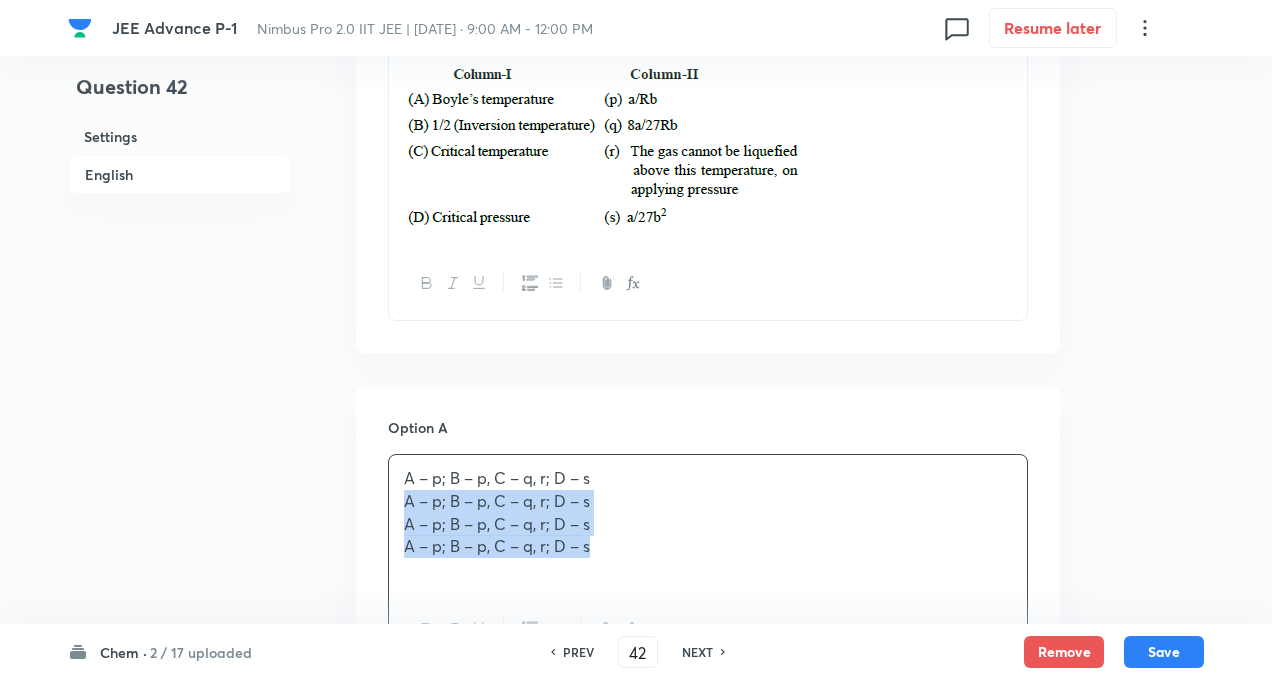 drag, startPoint x: 399, startPoint y: 500, endPoint x: 598, endPoint y: 543, distance: 203.59273 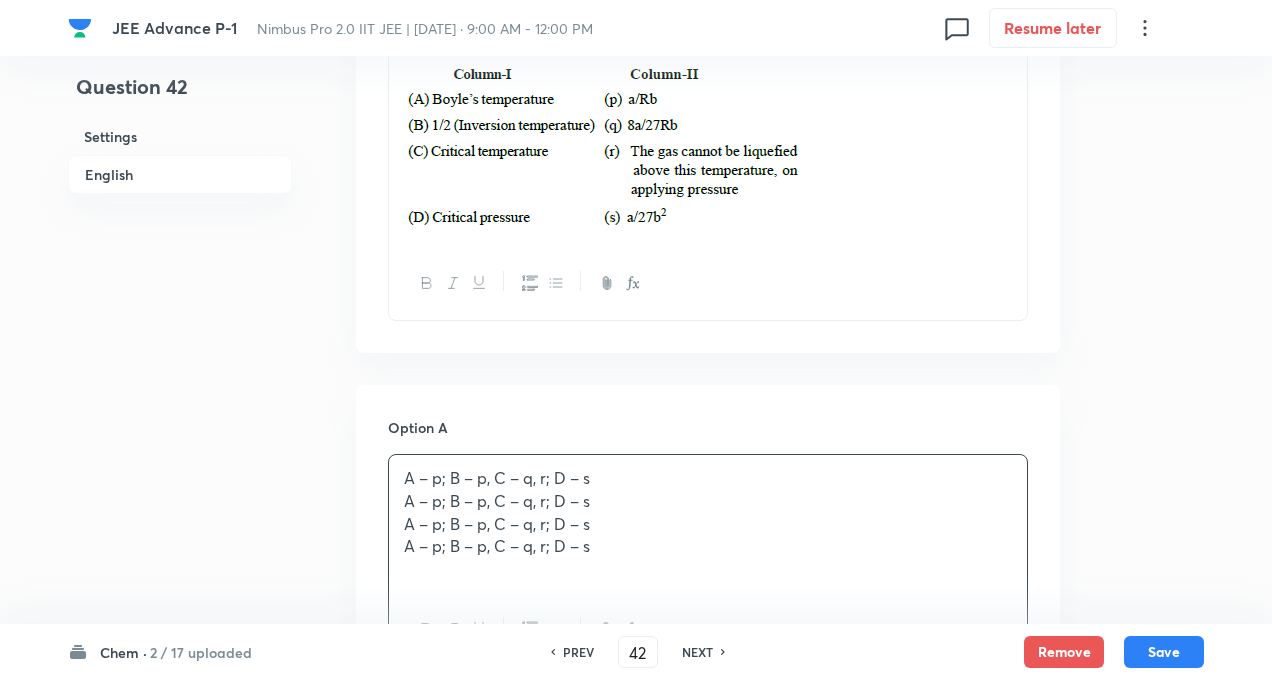 click on "A – p; B – p, C – q, r; D – s" at bounding box center [708, 501] 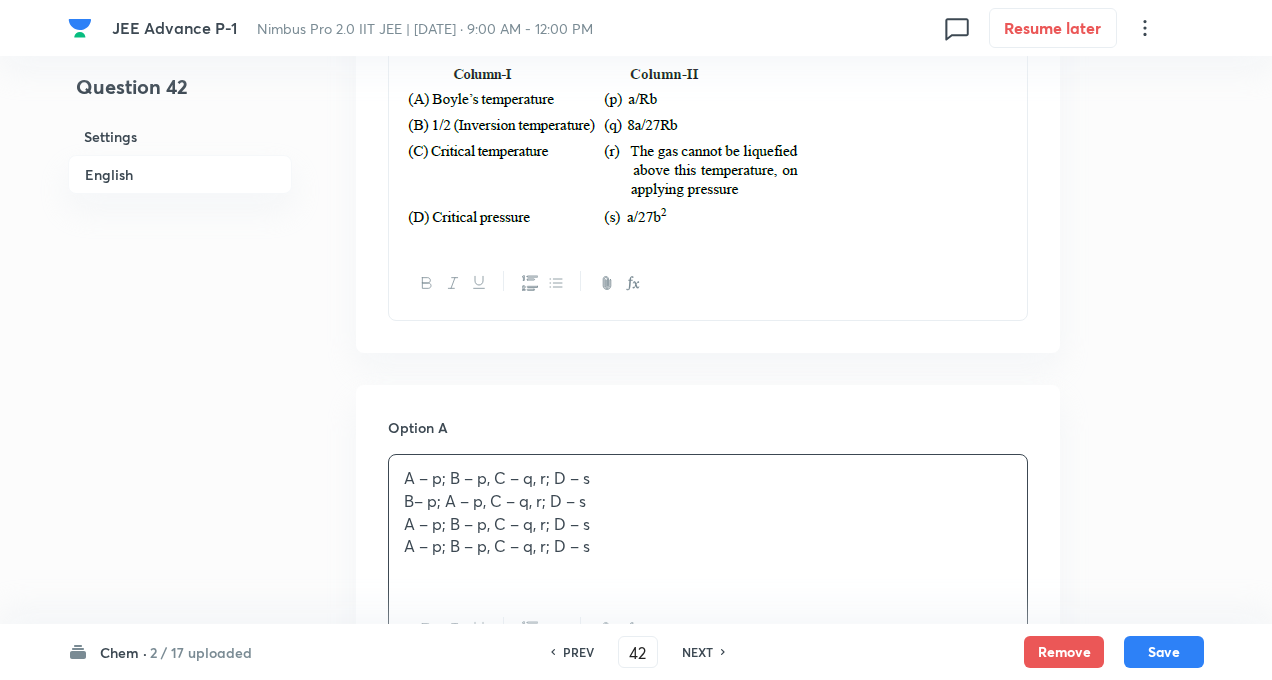 click on "A – p; B – p, C – q, r; D – s" at bounding box center [708, 524] 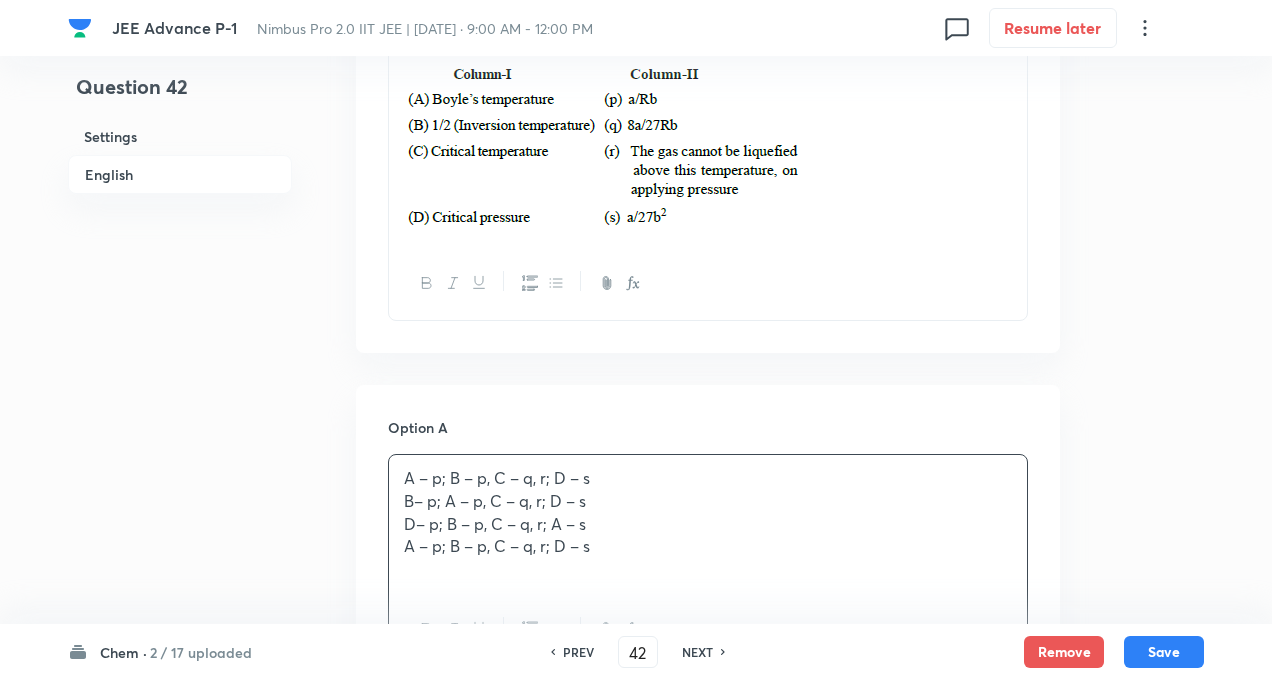 click on "A – p; B – p, C – q, r; D – s" at bounding box center [708, 546] 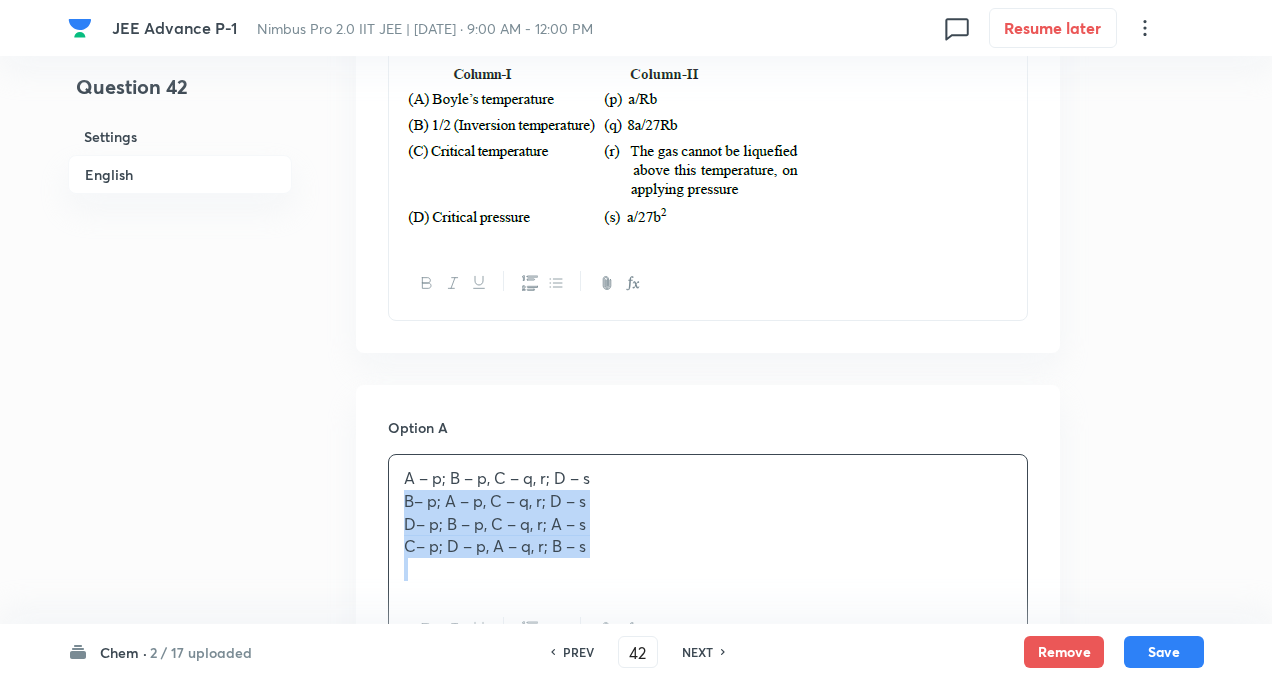 drag, startPoint x: 405, startPoint y: 499, endPoint x: 594, endPoint y: 578, distance: 204.84628 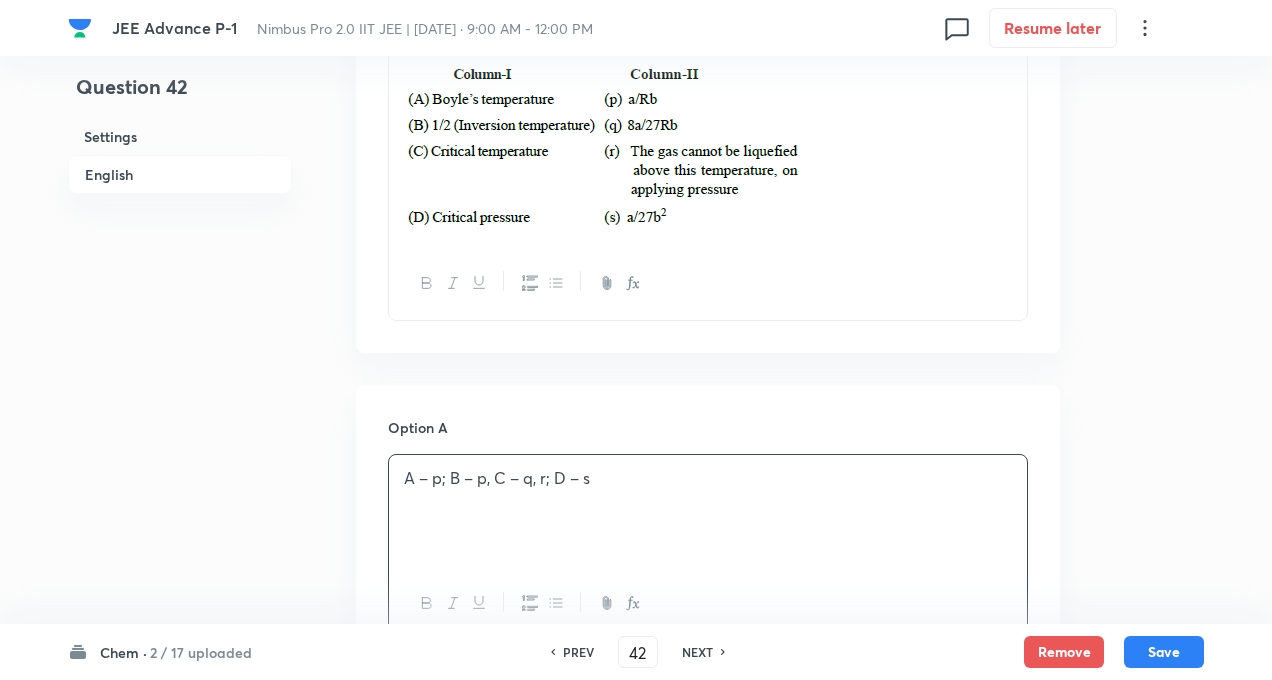 click on "Question 42 Settings English Settings Type Multiple choice correct 4 options + 4 marks - 2 marks x1 mark Edit Concept Chemistry Physical Chemistry Gaseous States Variation of Pressure with Change in Density of Fliud Edit Additional details Easy Fact Not from PYQ paper No equation Edit In English Question Option A A – p; B – p, C – q, r; D – s Mark as correct answer Option B Mark as correct answer Option C Mark as correct answer Option D Mark as correct answer Solution" at bounding box center (636, 701) 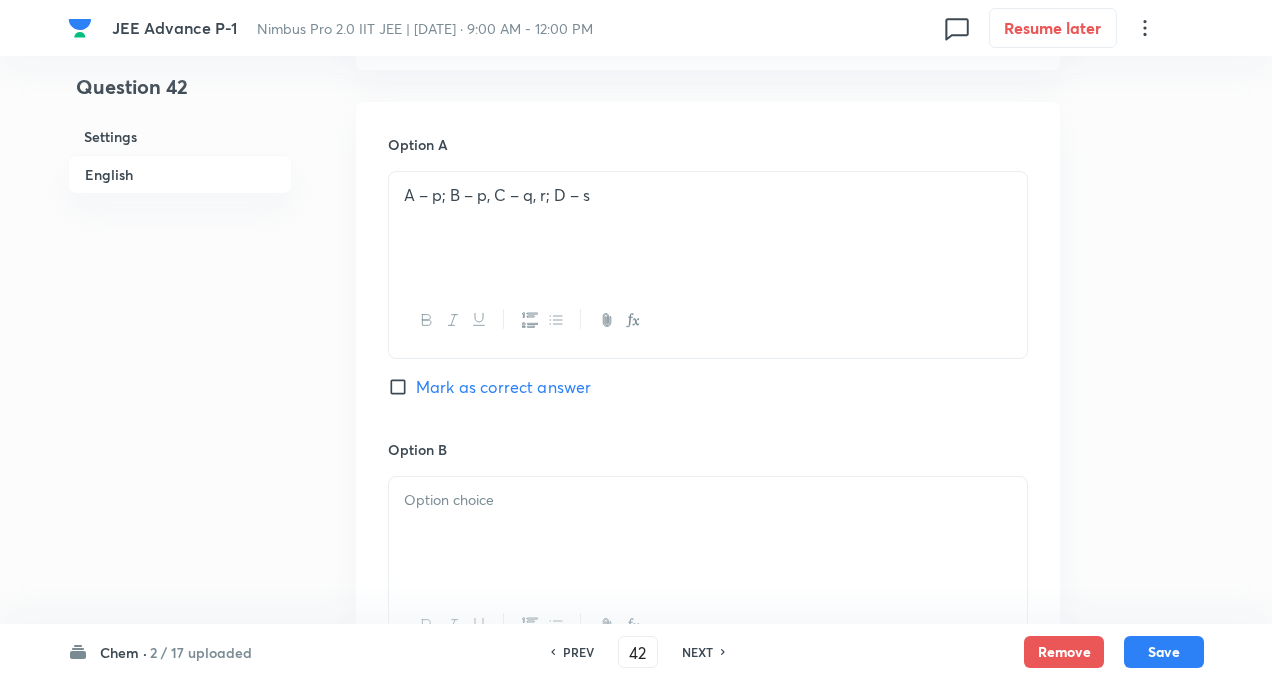 scroll, scrollTop: 1040, scrollLeft: 0, axis: vertical 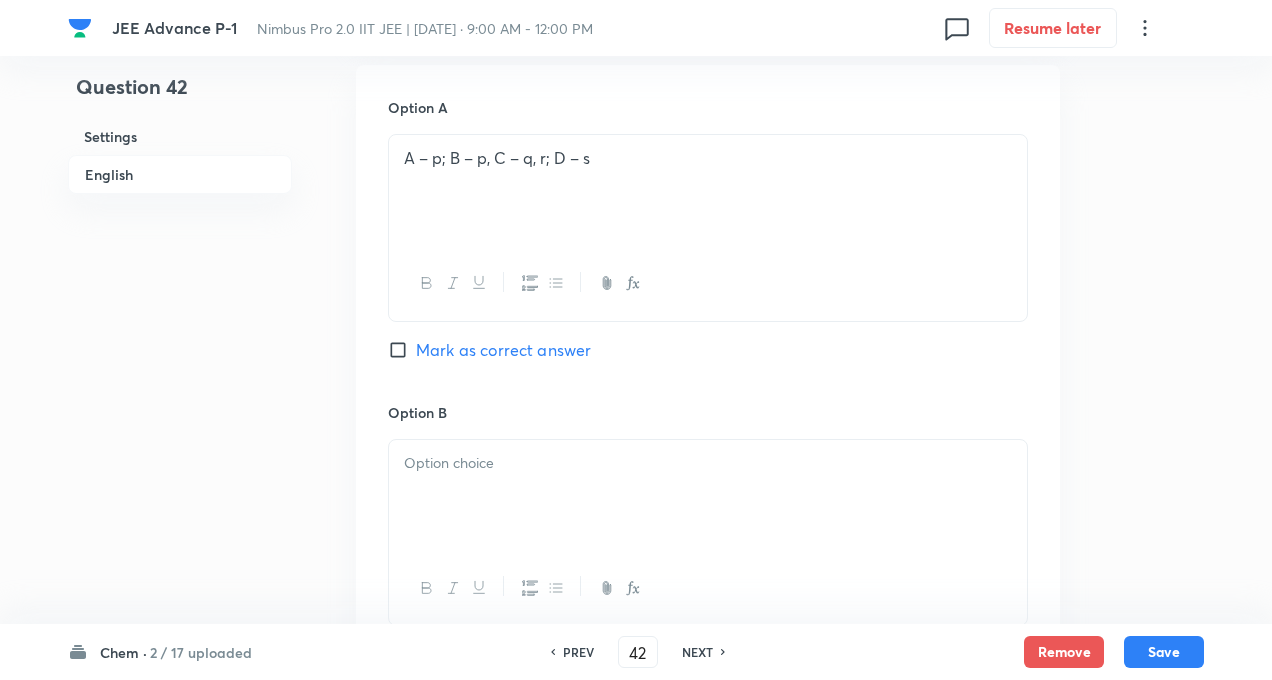 click at bounding box center [708, 496] 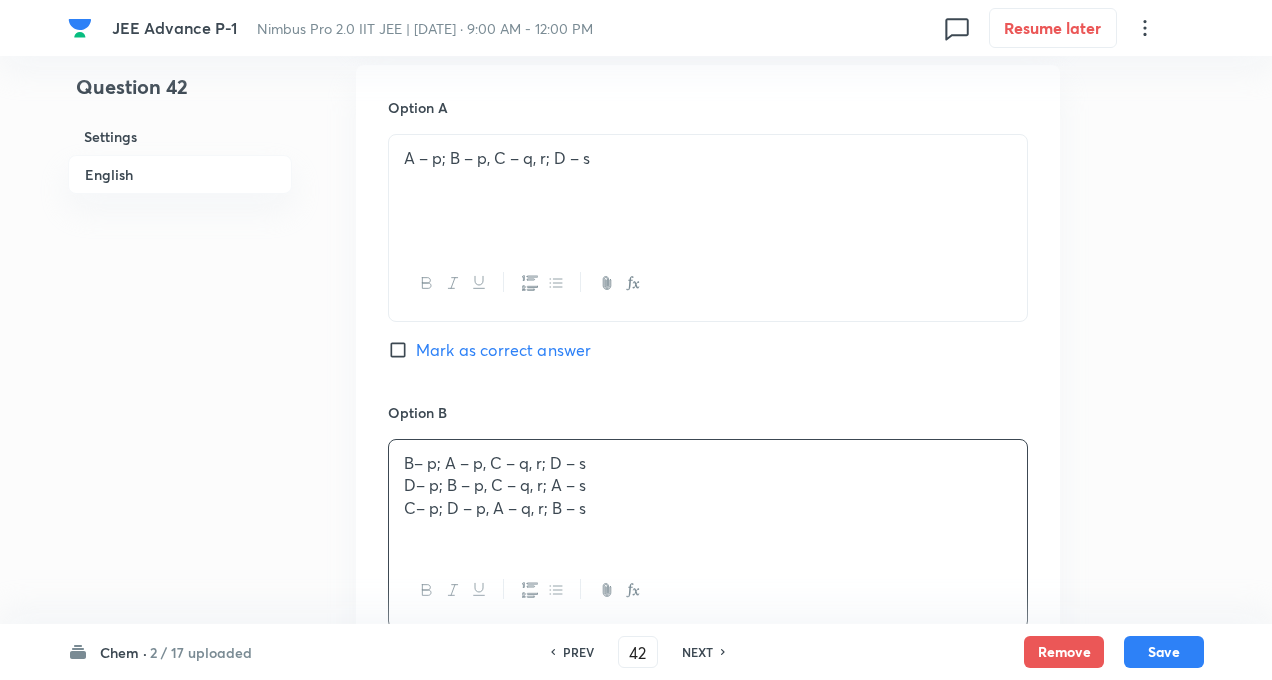 click on "Mark as correct answer" at bounding box center (402, 350) 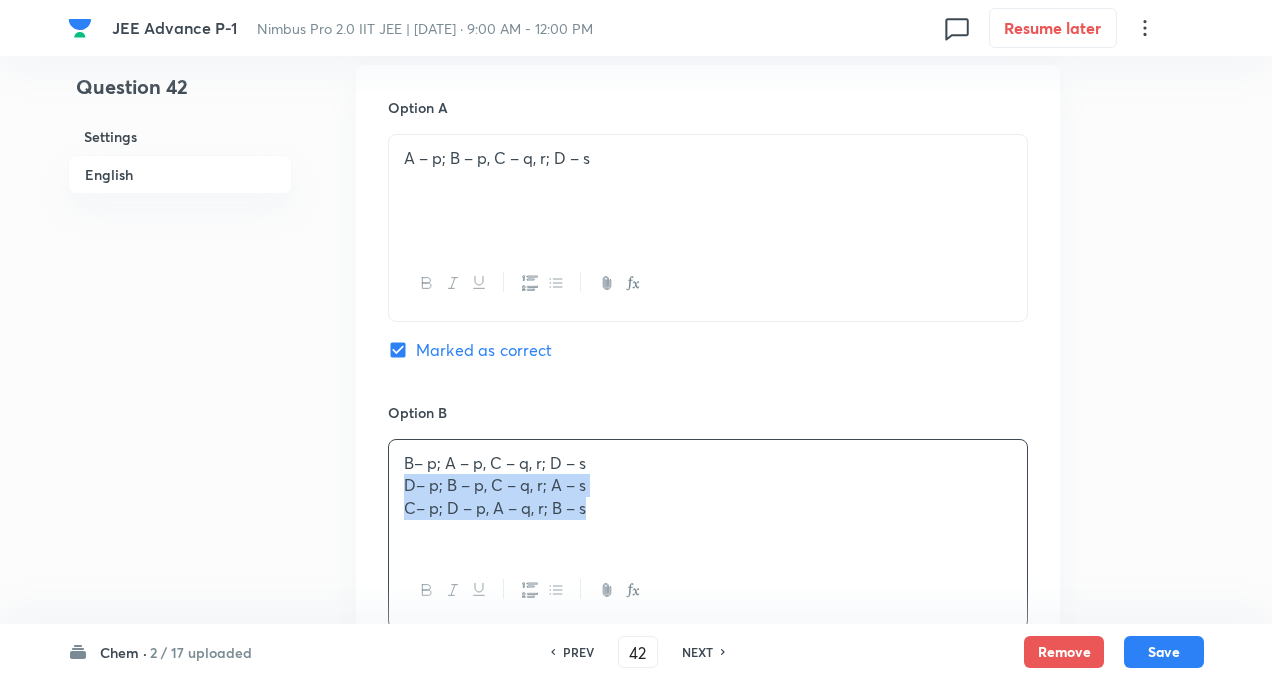 drag, startPoint x: 400, startPoint y: 482, endPoint x: 606, endPoint y: 510, distance: 207.89421 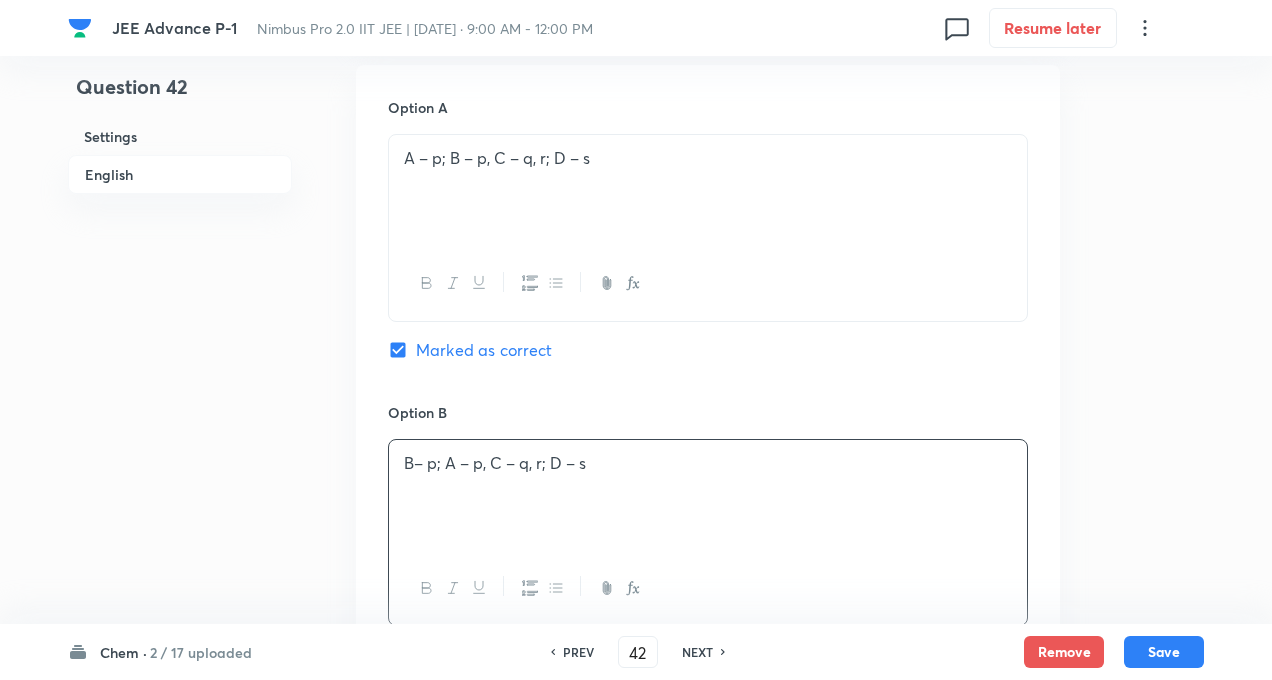 click on "Question 42 Settings English Settings Type Multiple choice correct 4 options + 4 marks - 2 marks x1 mark Edit Concept Chemistry Physical Chemistry Gaseous States Variation of Pressure with Change in Density of Fliud Edit Additional details Easy Fact Not from PYQ paper No equation Edit In English Question Option A A – p; B – p, C – q, r; D – s Marked as correct Option B B– p; A – p, C – q, r; D – s Mark as correct answer Option C Mark as correct answer Option D Mark as correct answer Solution" at bounding box center [636, 381] 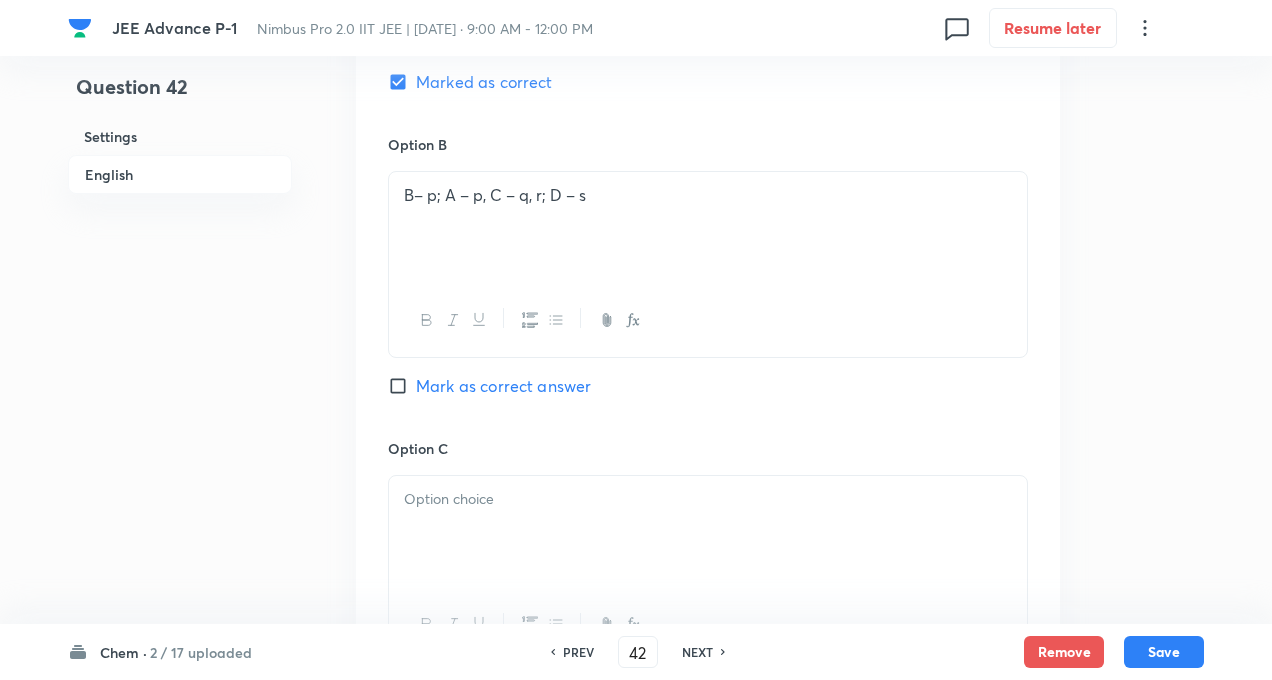 scroll, scrollTop: 1360, scrollLeft: 0, axis: vertical 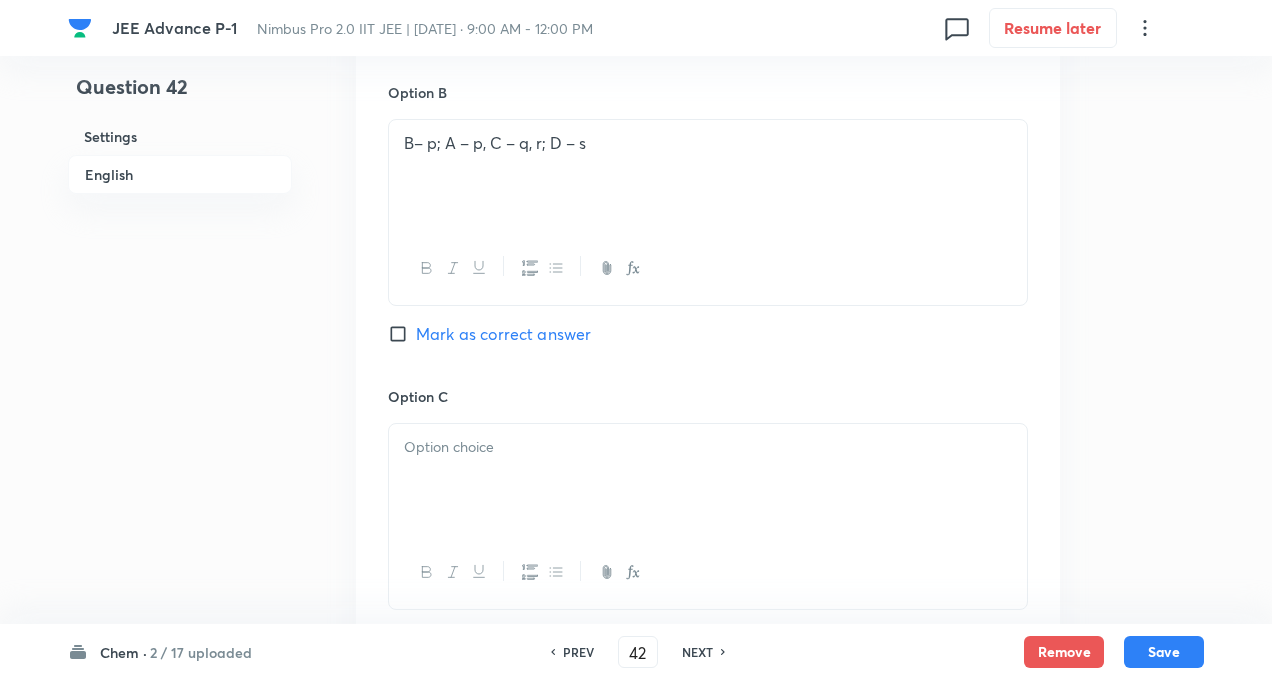 click on "B– p; A – p, C – q, r; D – s" at bounding box center (708, 143) 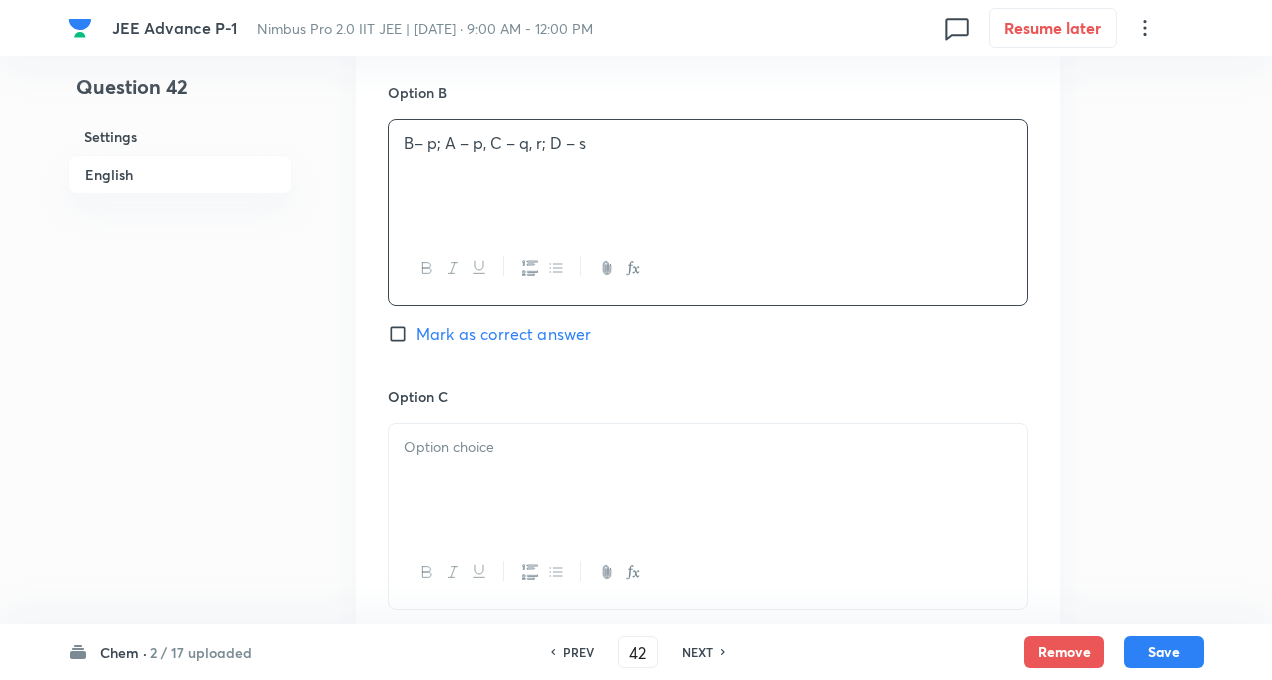 type 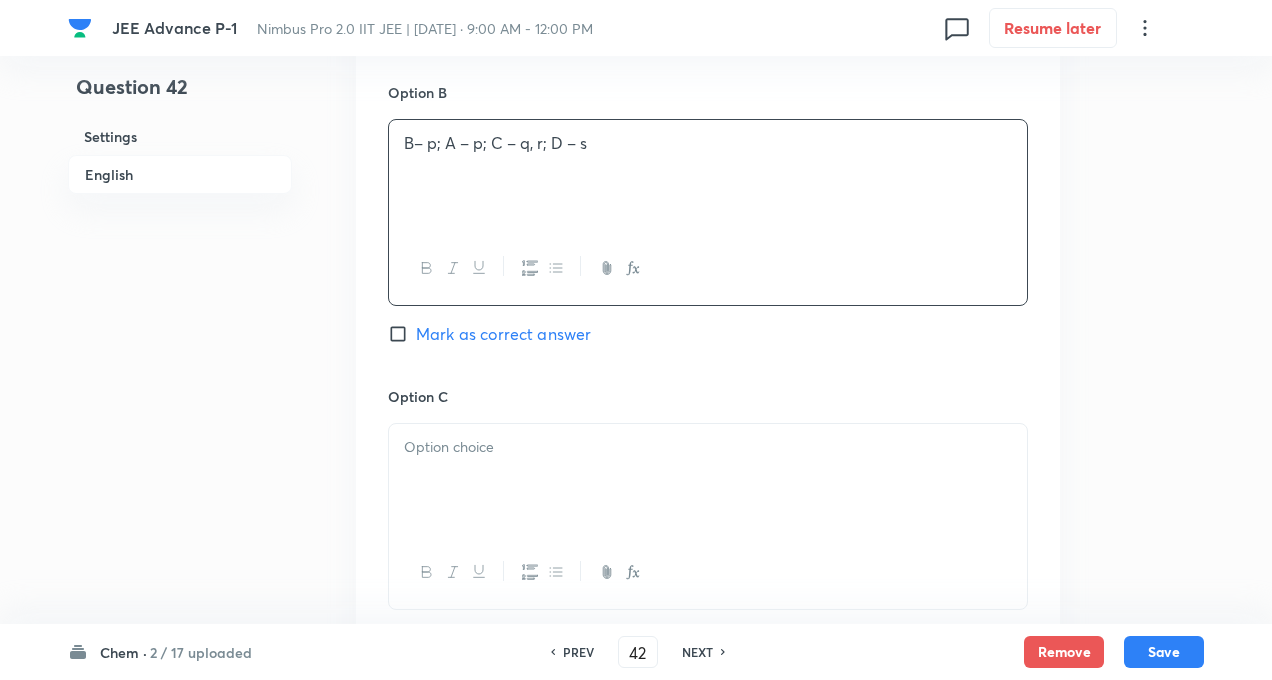 click on "B– p; A – p; C – q, r; D – s" at bounding box center [708, 143] 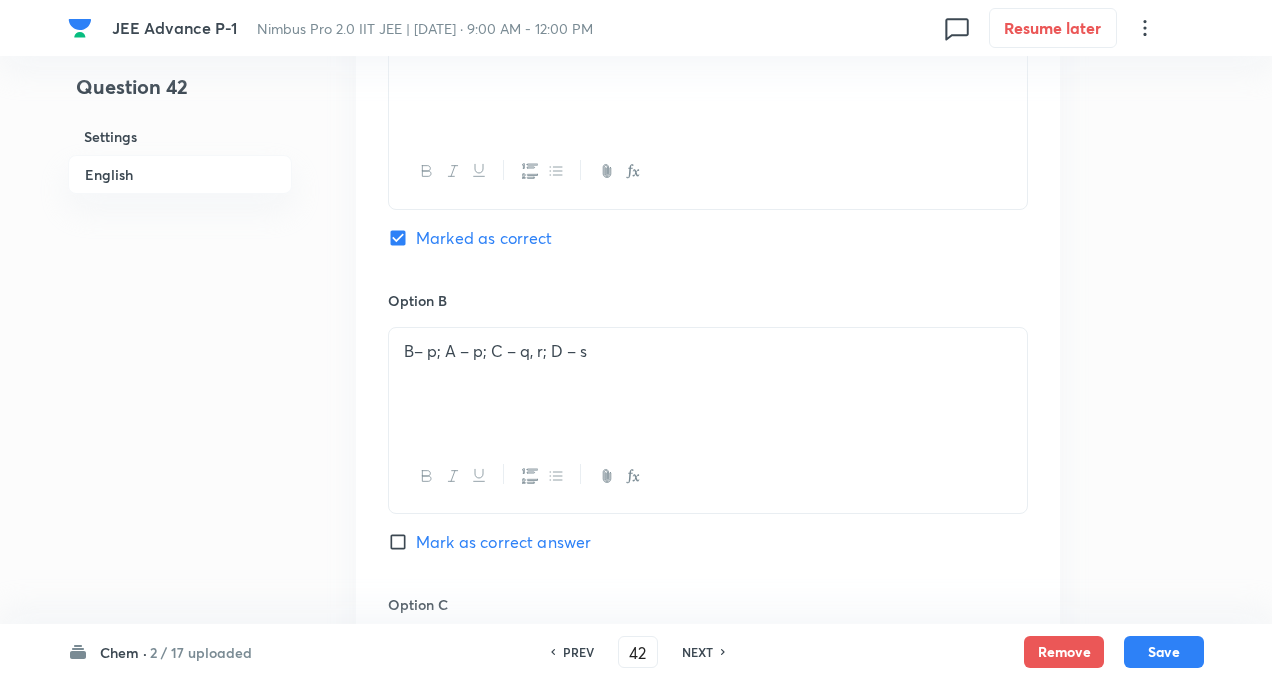 scroll, scrollTop: 1000, scrollLeft: 0, axis: vertical 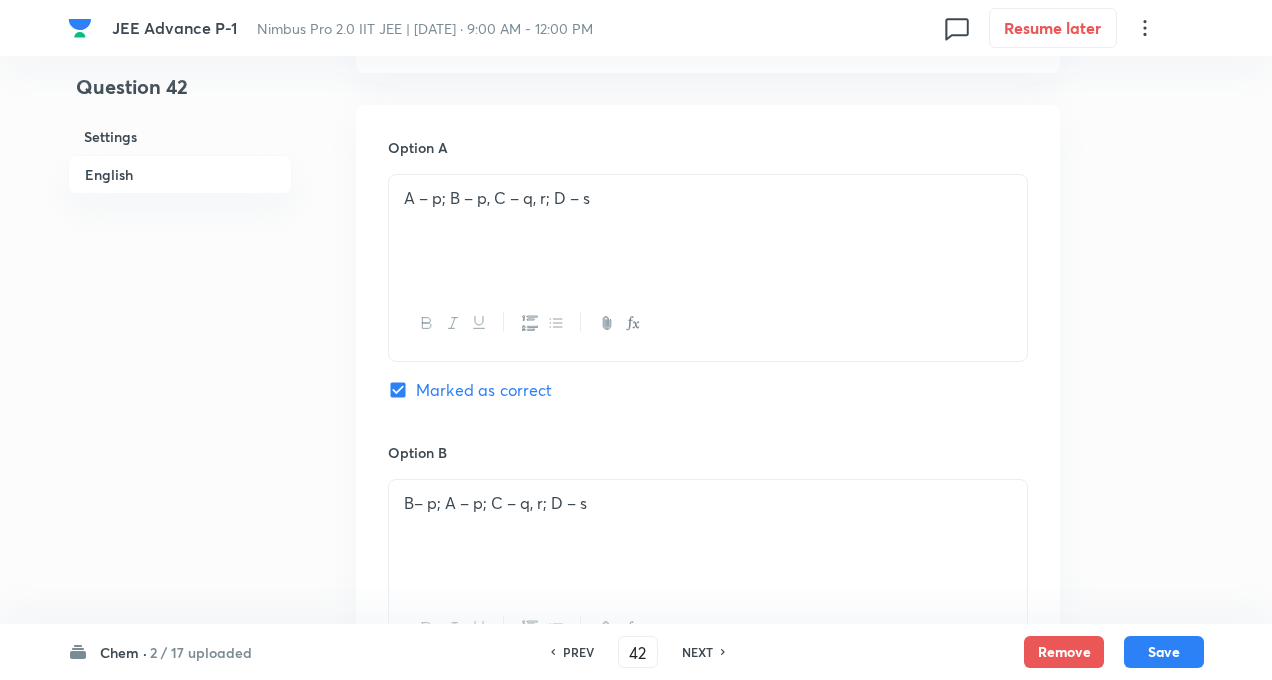 click on "A – p; B – p, C – q, r; D – s" at bounding box center (708, 198) 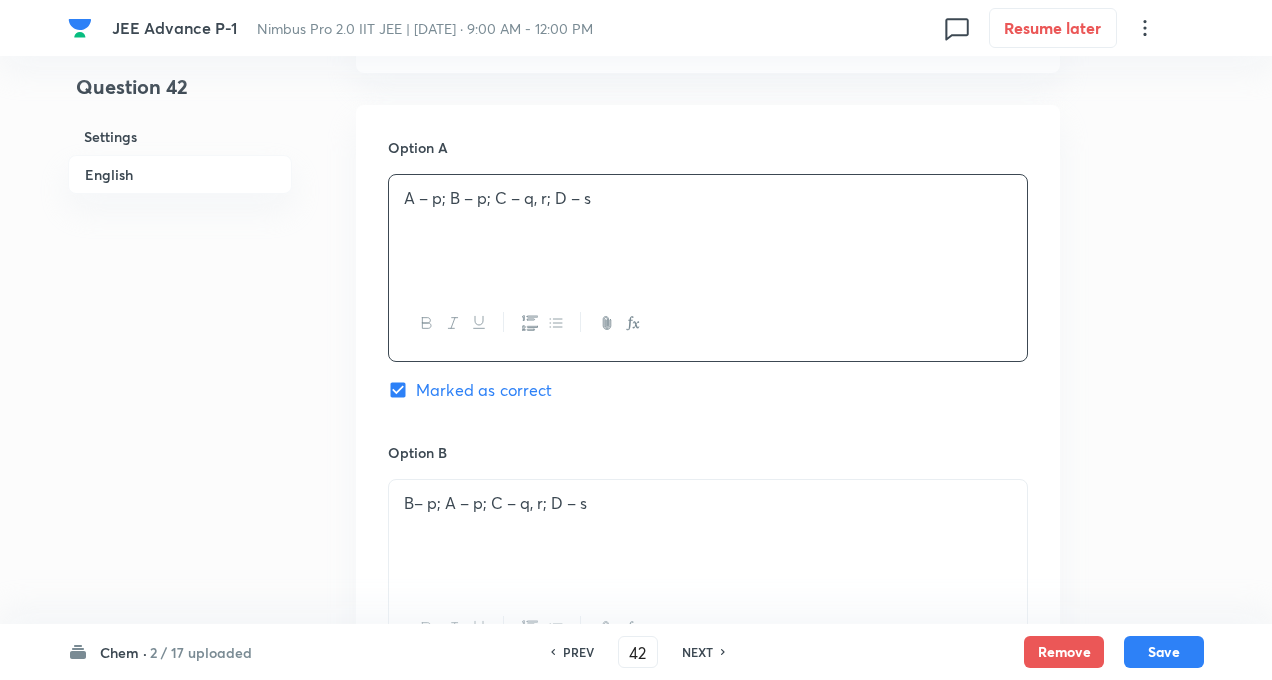 click on "Question 42 Settings English Settings Type Multiple choice correct 4 options + 4 marks - 2 marks x1 mark Edit Concept Chemistry Physical Chemistry Gaseous States Variation of Pressure with Change in Density of Fliud Edit Additional details Easy Fact Not from PYQ paper No equation Edit In English Question Option A A – p; B – p; C – q, r; D – s Marked as correct Option B B– p; A – p; C – q, r; D – s Mark as correct answer Option C Mark as correct answer Option D Mark as correct answer Solution" at bounding box center (636, 421) 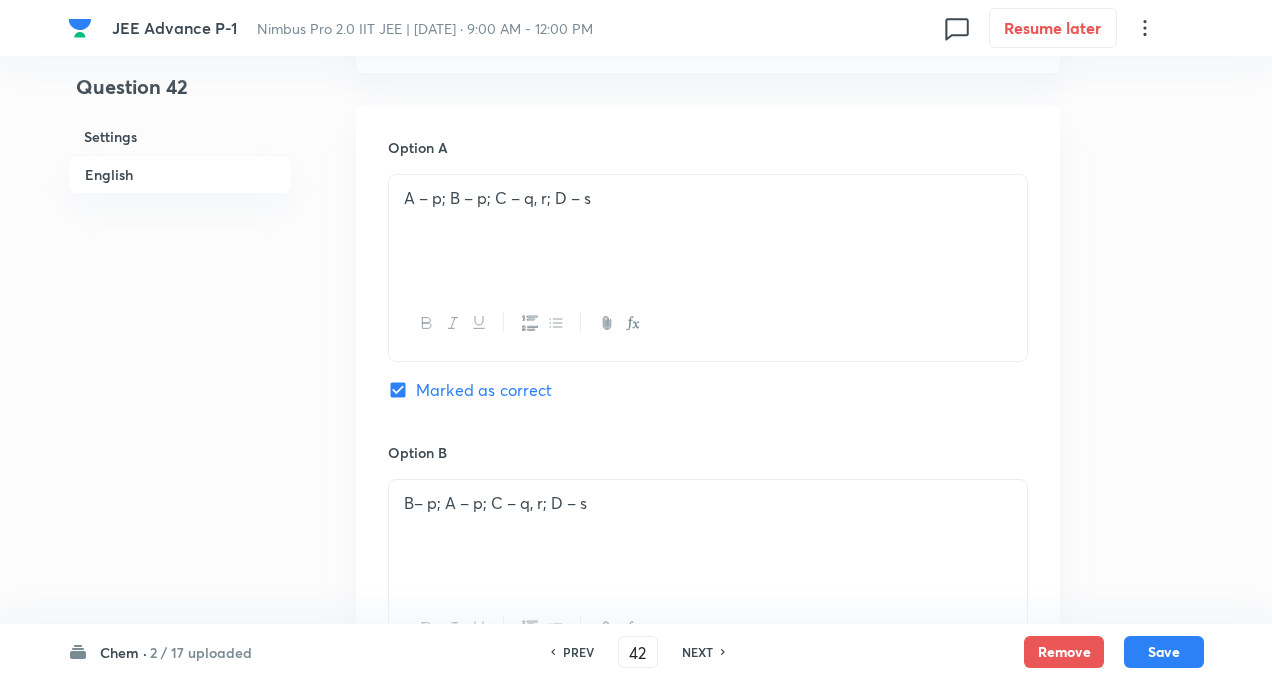 click on "Question 42 Settings English Settings Type Multiple choice correct 4 options + 4 marks - 2 marks x1 mark Edit Concept Chemistry Physical Chemistry Gaseous States Variation of Pressure with Change in Density of Fliud Edit Additional details Easy Fact Not from PYQ paper No equation Edit In English Question Option A A – p; B – p; C – q, r; D – s Marked as correct Option B B– p; A – p; C – q, r; D – s Mark as correct answer Option C Mark as correct answer Option D Mark as correct answer Solution" at bounding box center [636, 421] 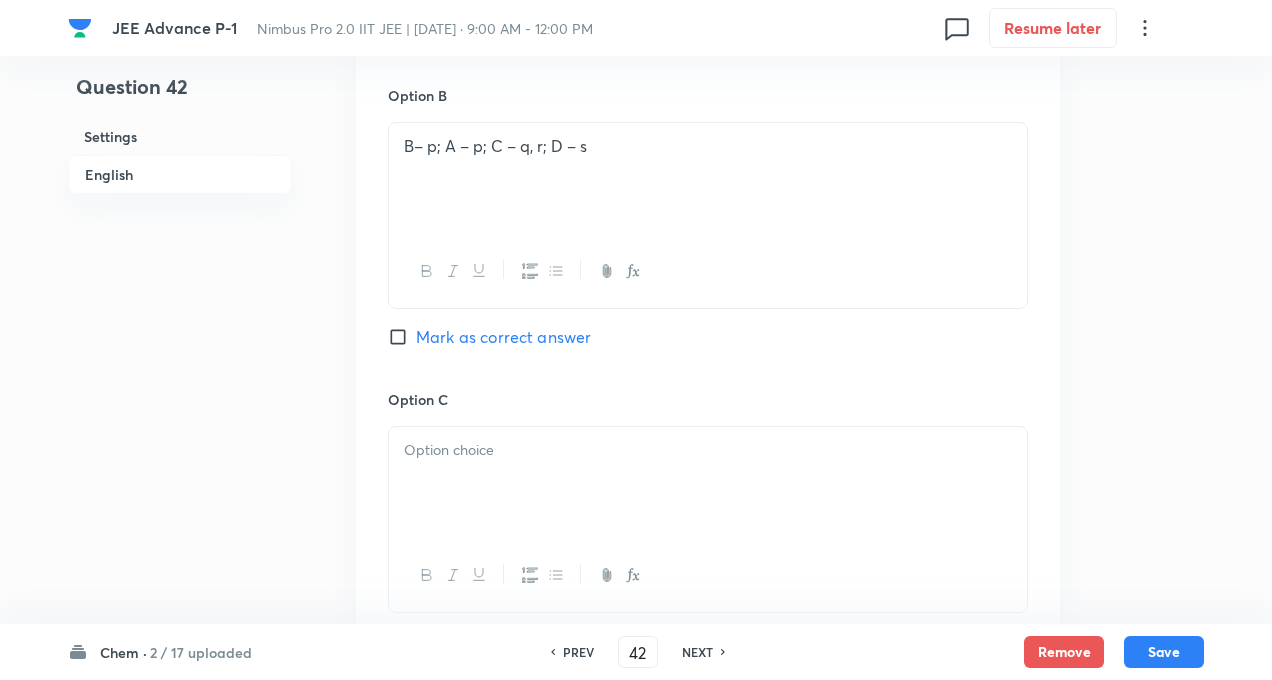 scroll, scrollTop: 1360, scrollLeft: 0, axis: vertical 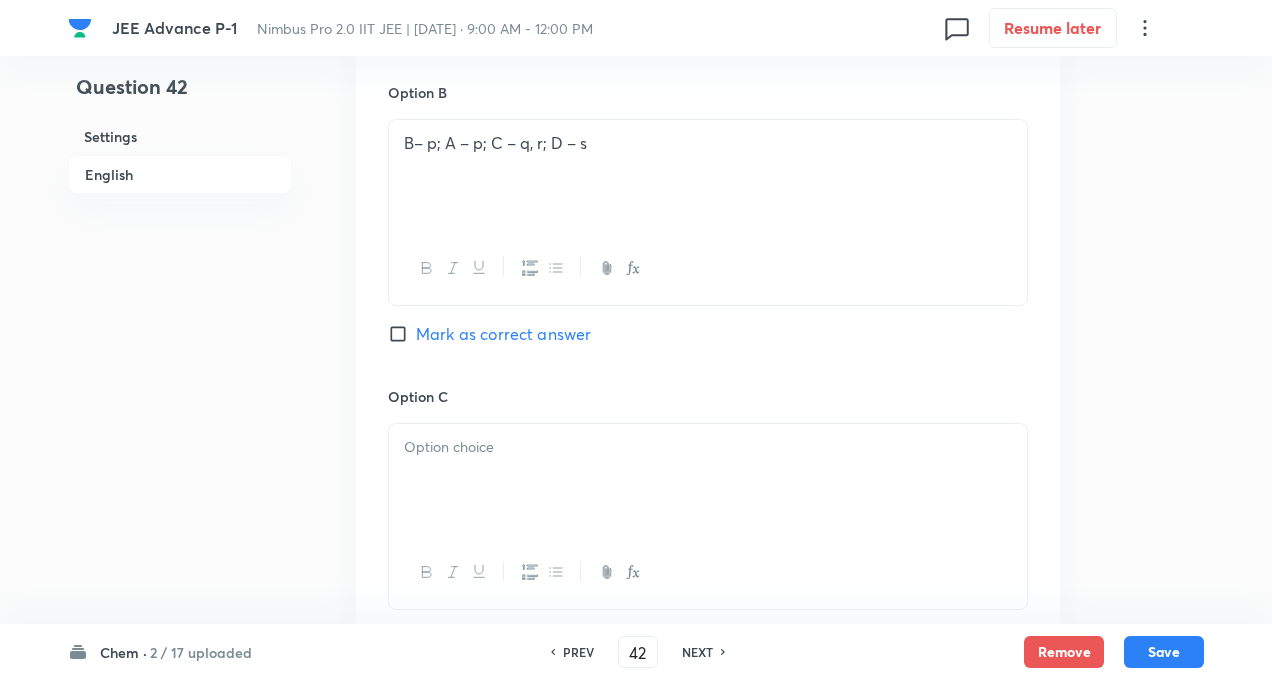 click at bounding box center [708, 447] 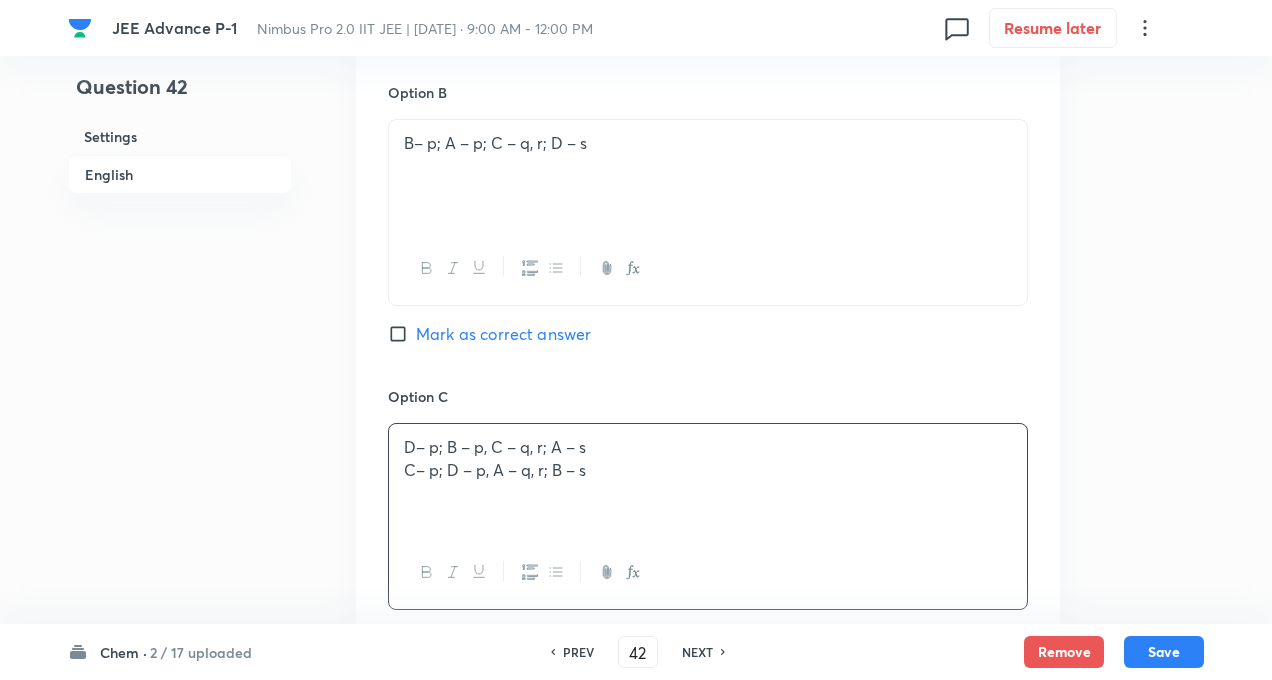click on "D– p; B – p, C – q, r; A – s" at bounding box center [708, 447] 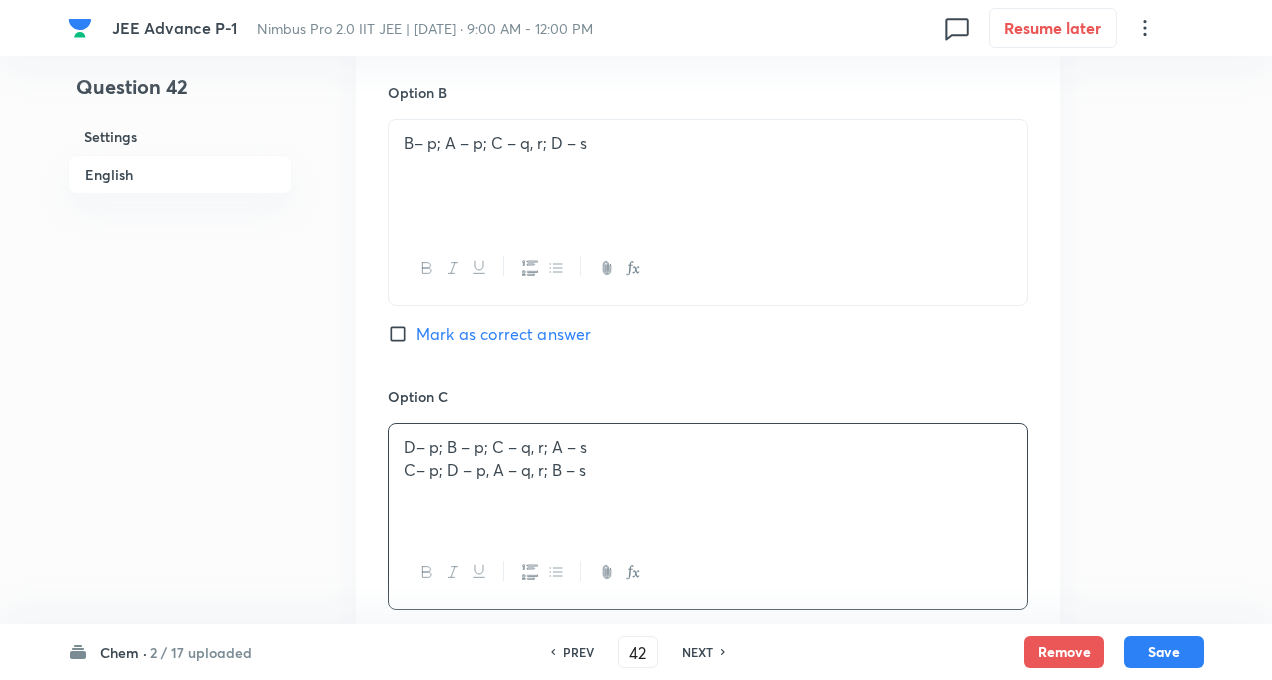 click on "C– p; D – p, A – q, r; B – s" at bounding box center (708, 470) 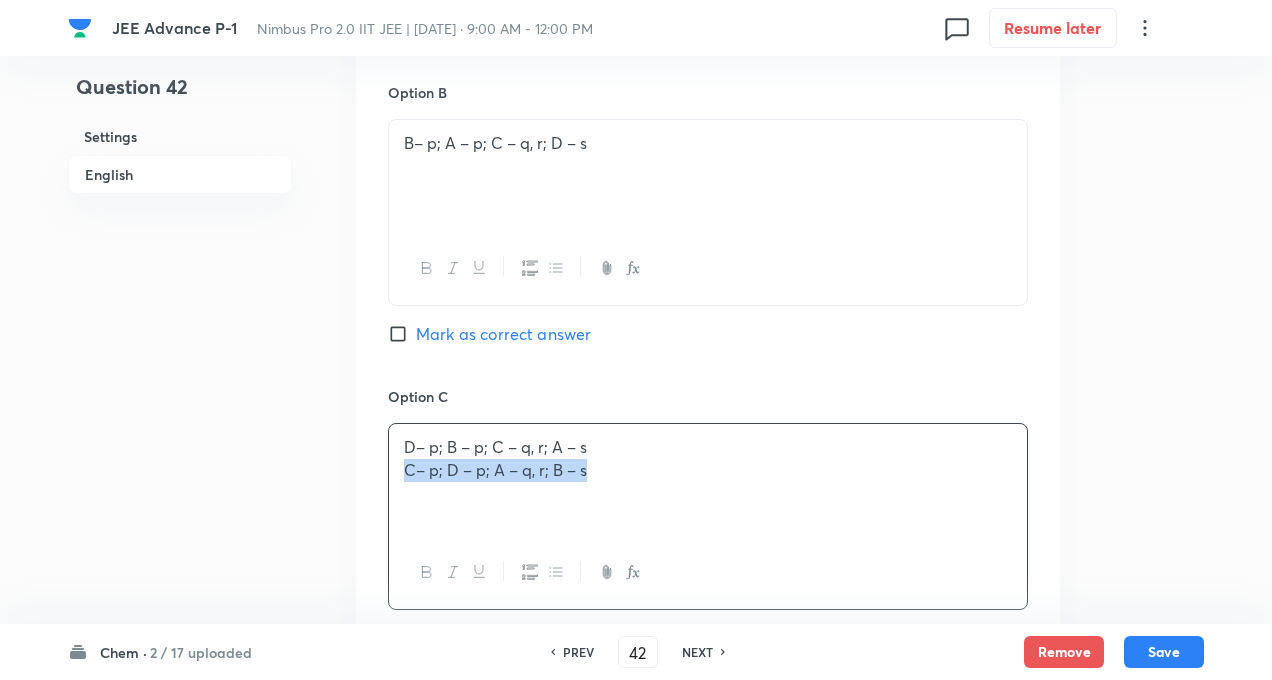 drag, startPoint x: 405, startPoint y: 468, endPoint x: 647, endPoint y: 497, distance: 243.73141 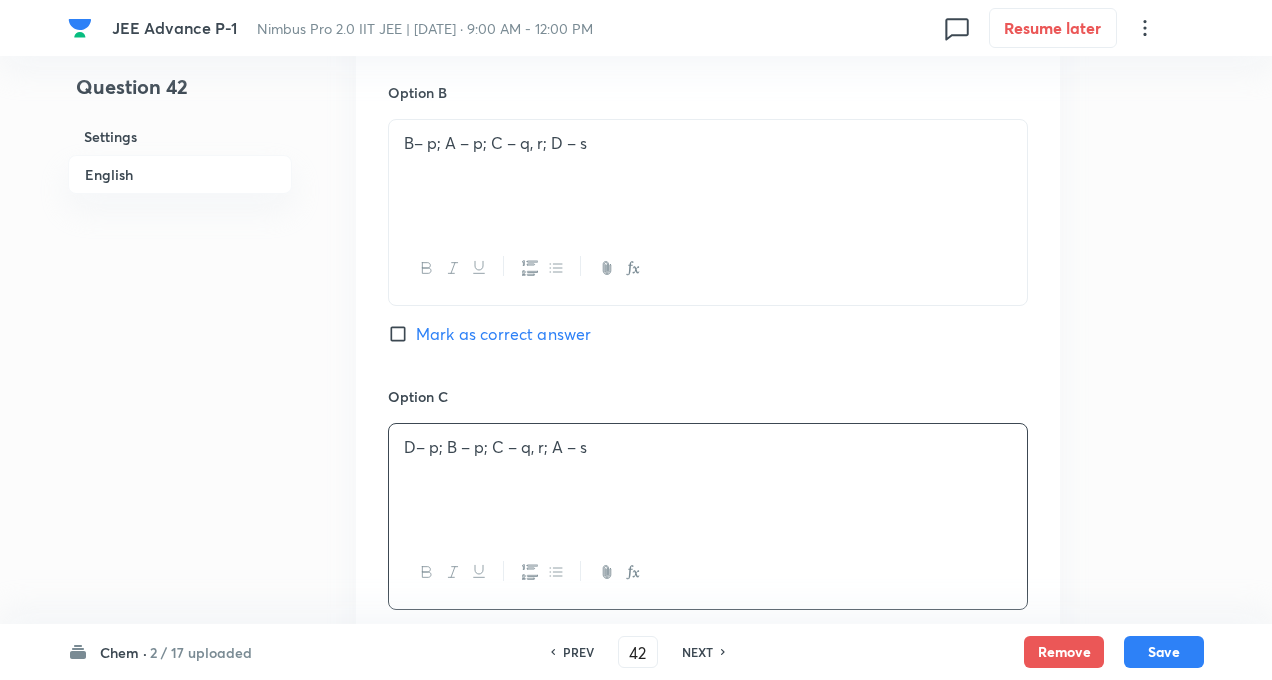 click on "Question 42 Settings English" at bounding box center [180, 61] 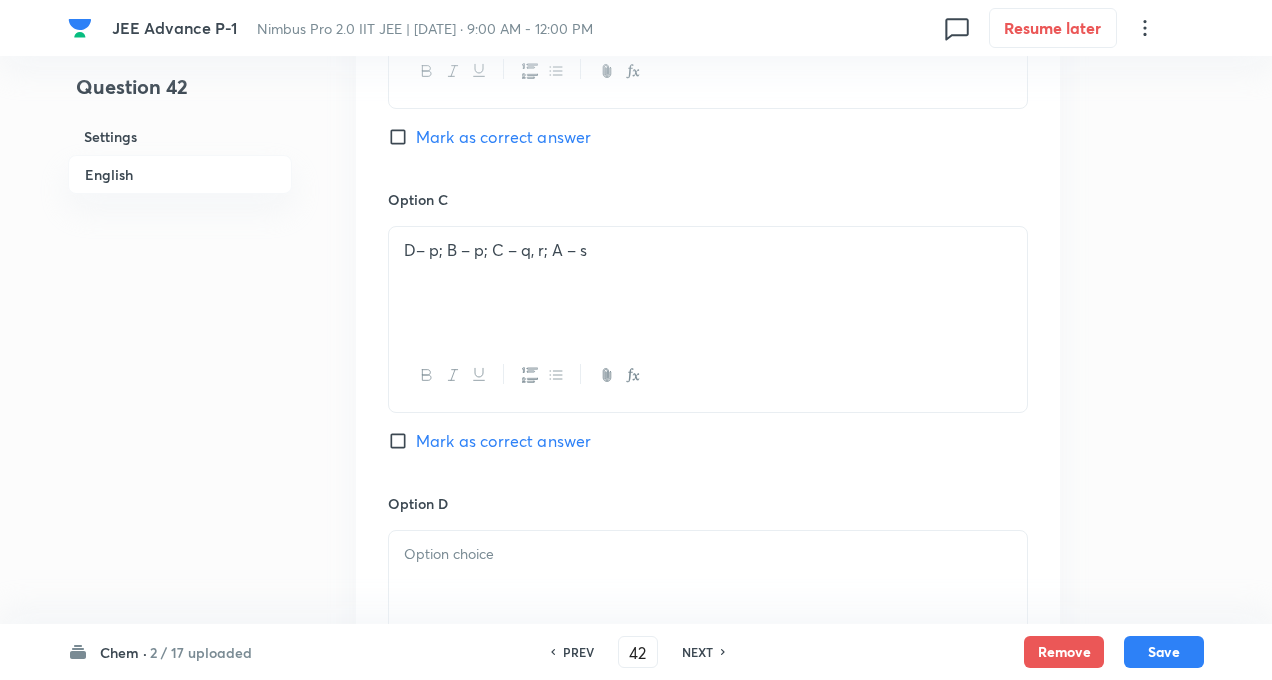 scroll, scrollTop: 1720, scrollLeft: 0, axis: vertical 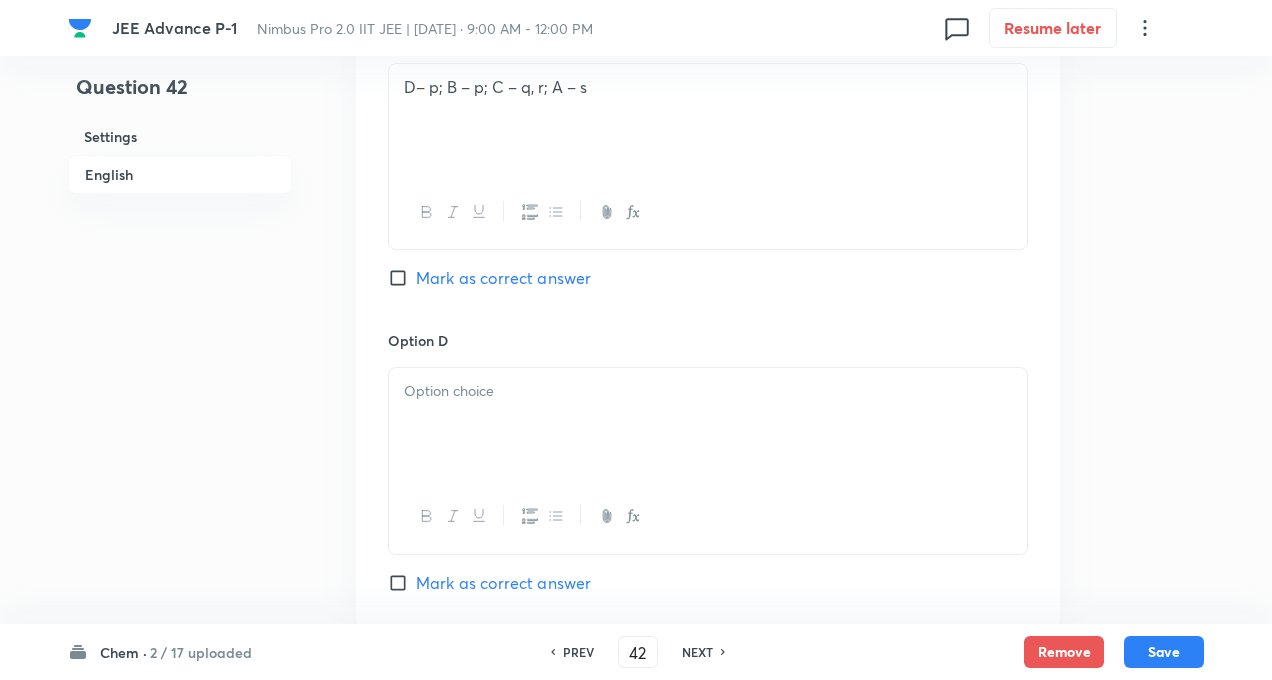 click at bounding box center (708, 424) 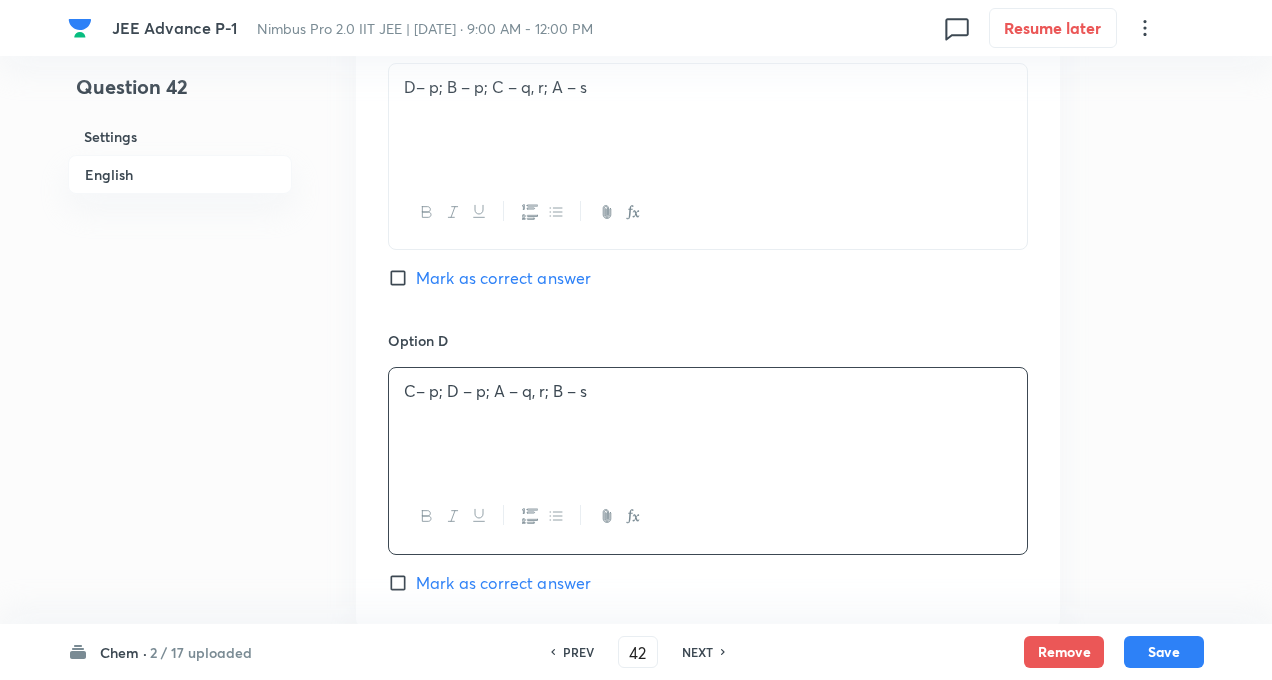 click on "Question 42 Settings English" at bounding box center [180, -299] 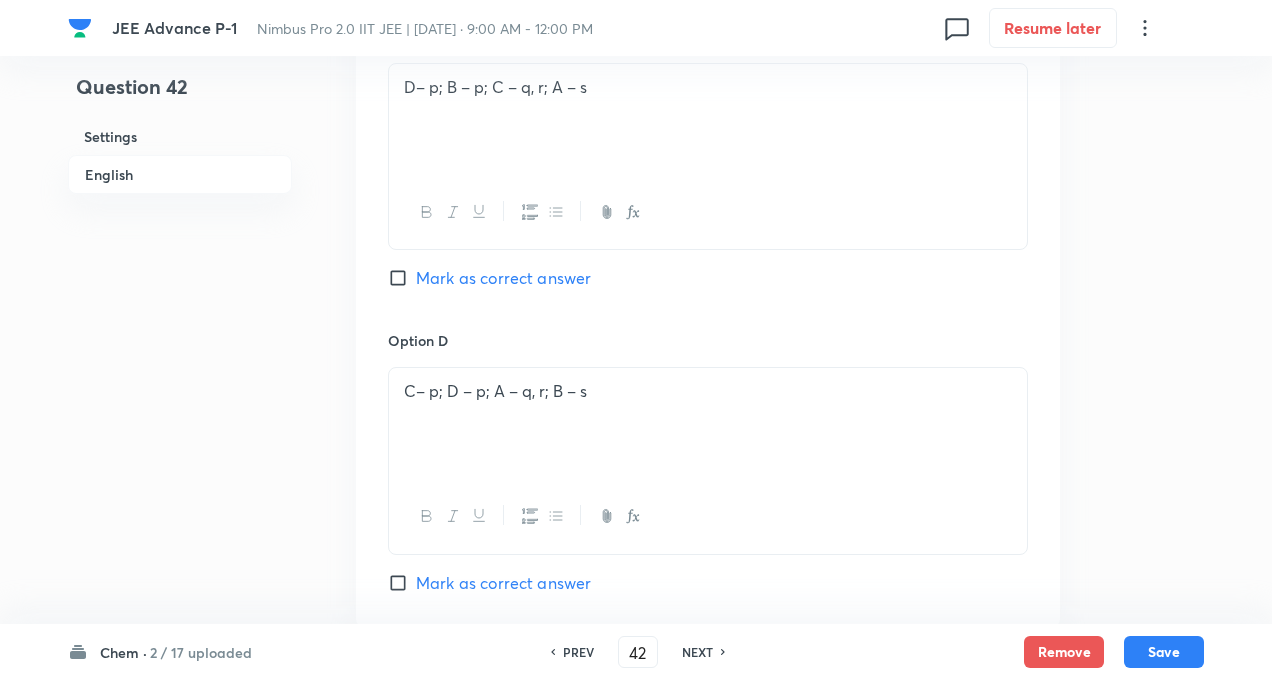 click on "Question 42 Settings English" at bounding box center [180, -299] 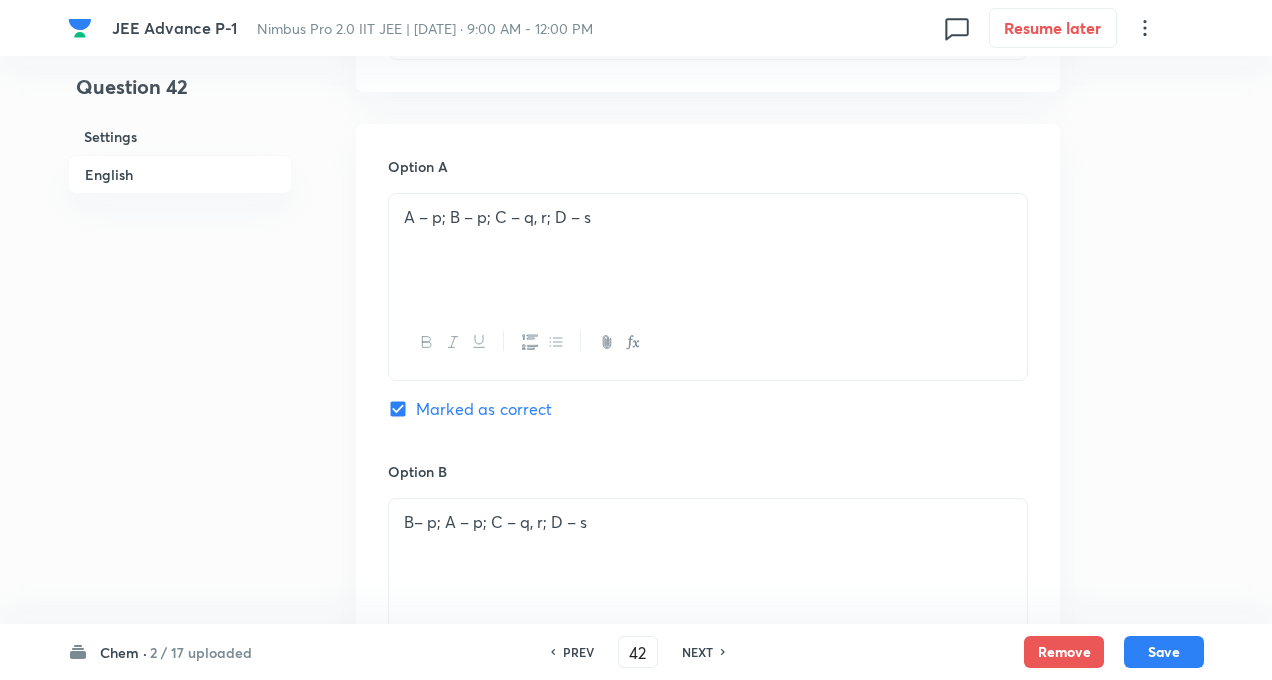 scroll, scrollTop: 920, scrollLeft: 0, axis: vertical 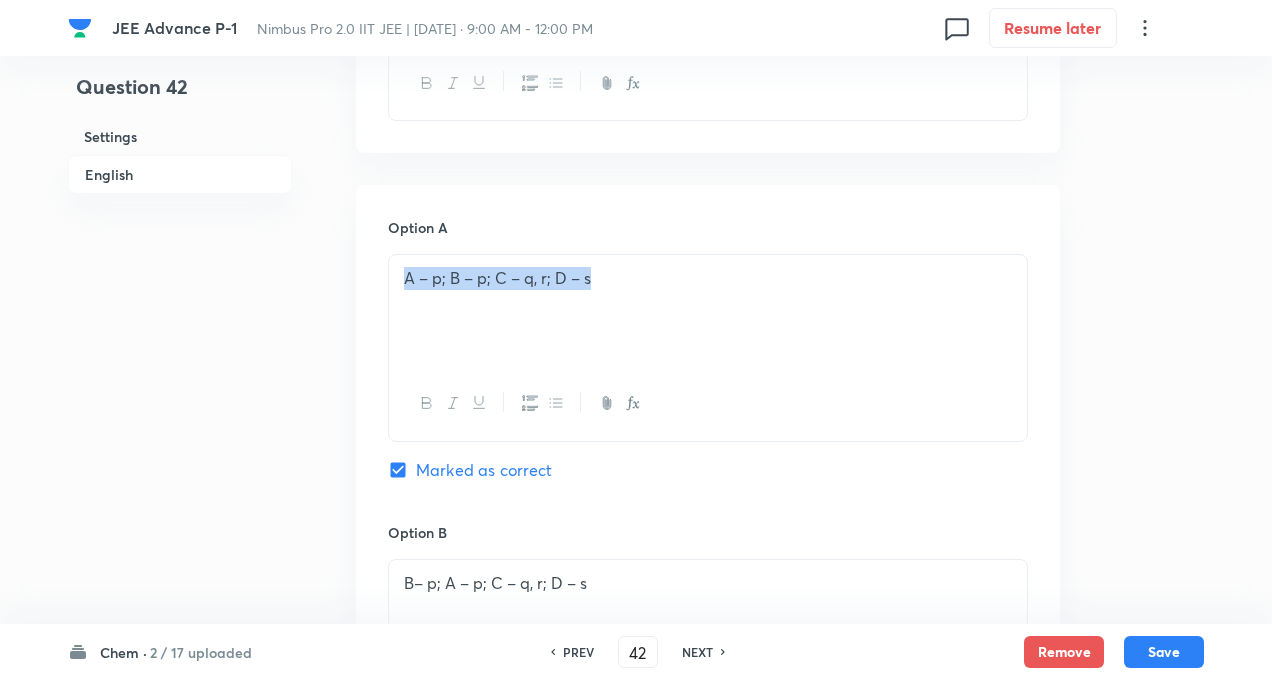 drag, startPoint x: 599, startPoint y: 283, endPoint x: 353, endPoint y: 277, distance: 246.07317 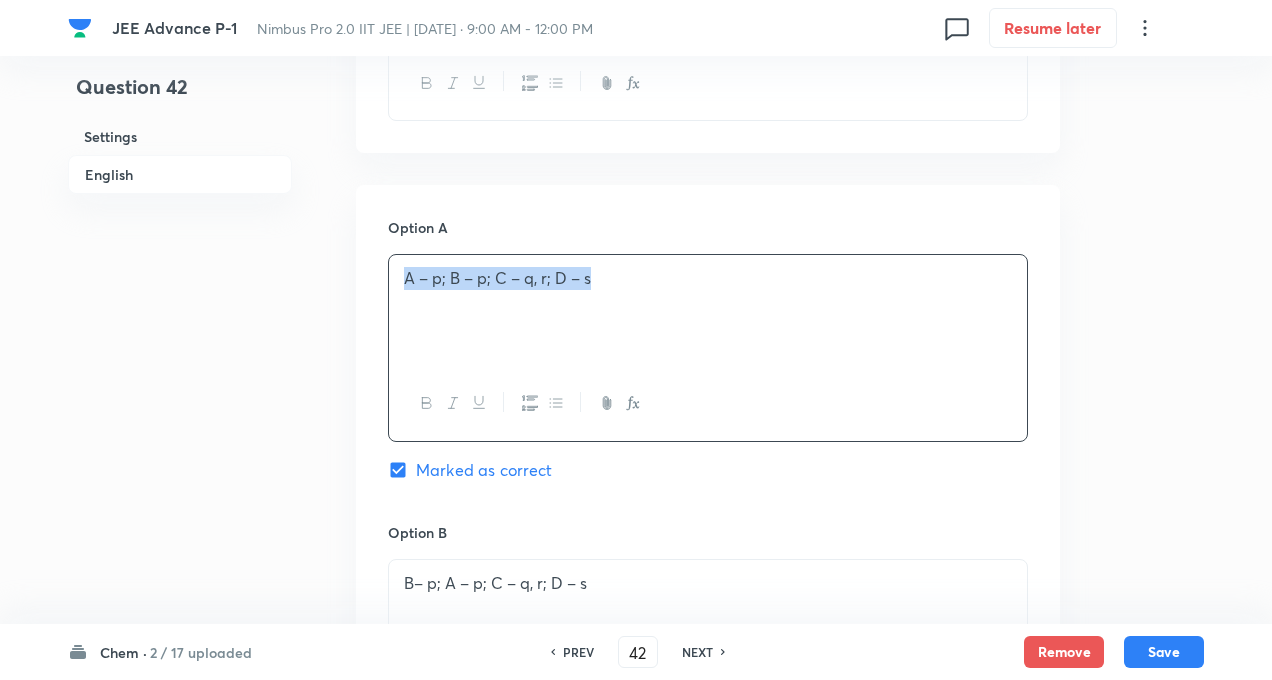 copy on "A – p; B – p; C – q, r; D – s" 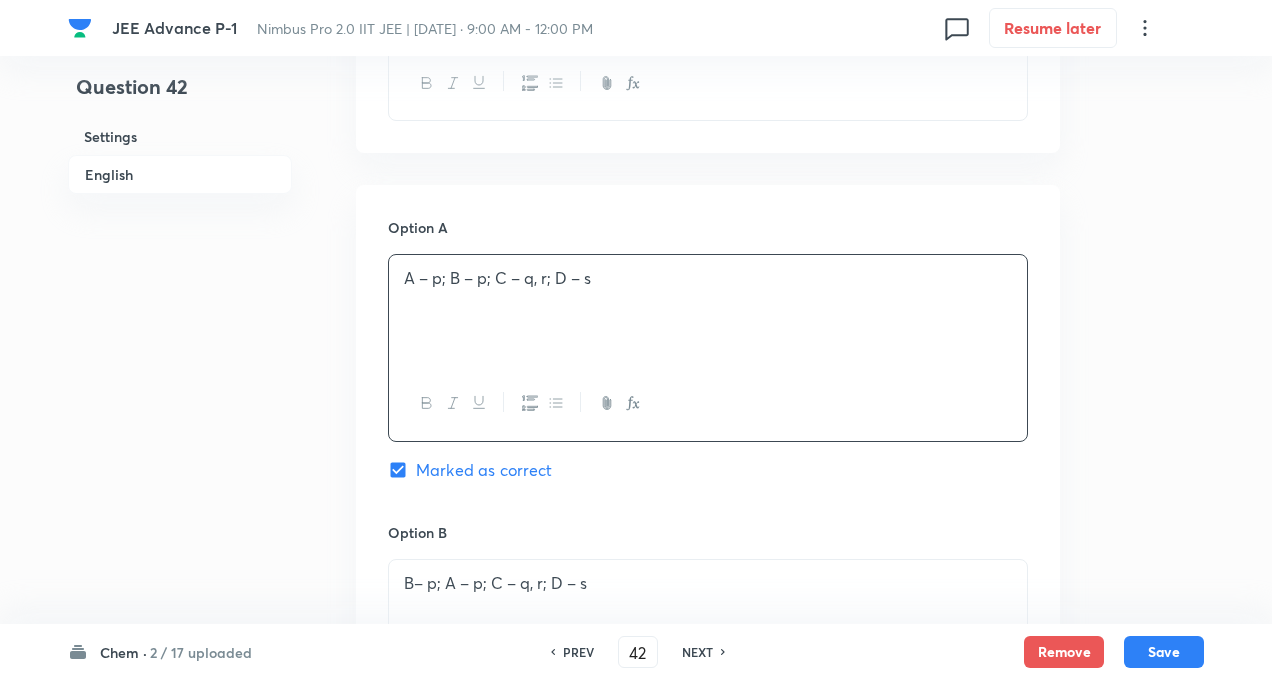 click on "Question 42 Settings English" at bounding box center [180, 501] 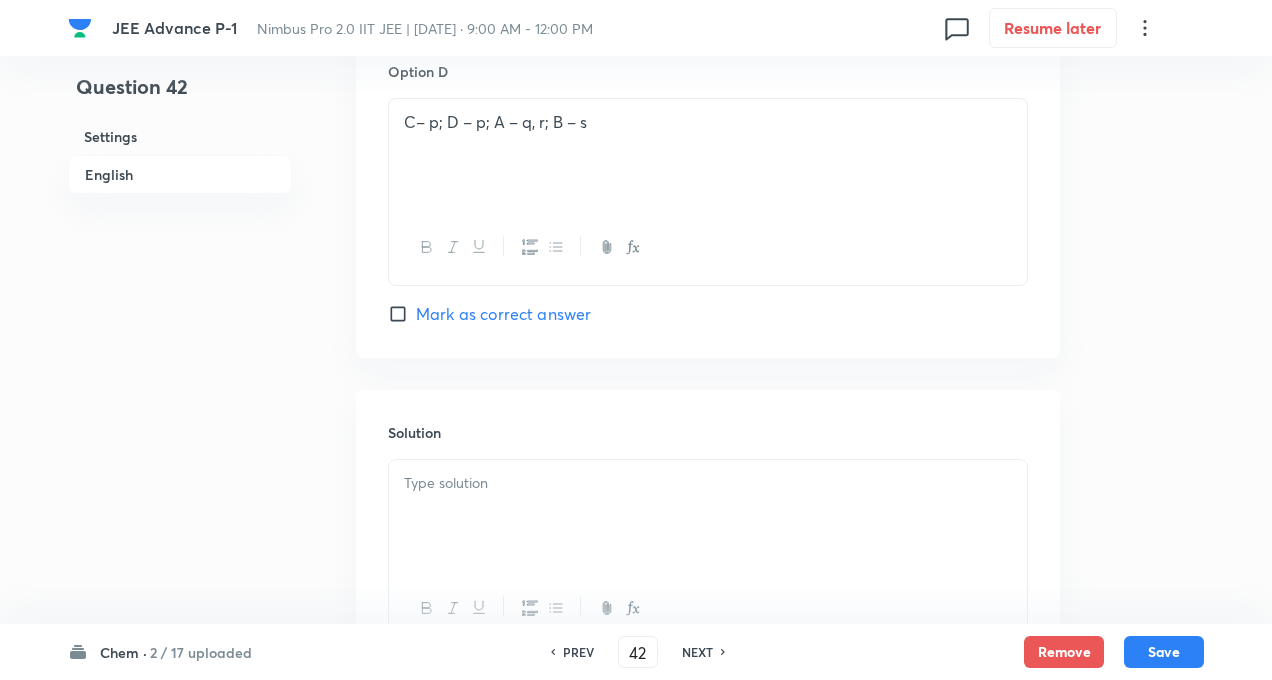scroll, scrollTop: 2163, scrollLeft: 0, axis: vertical 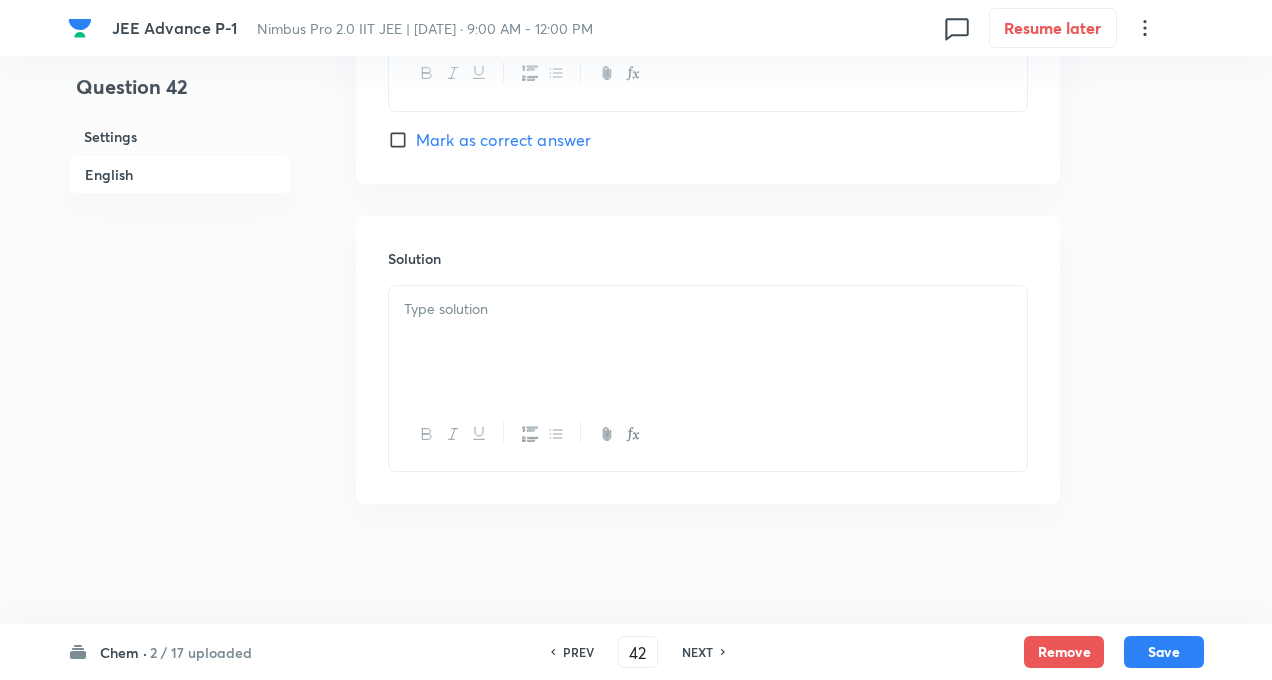 click at bounding box center [708, 342] 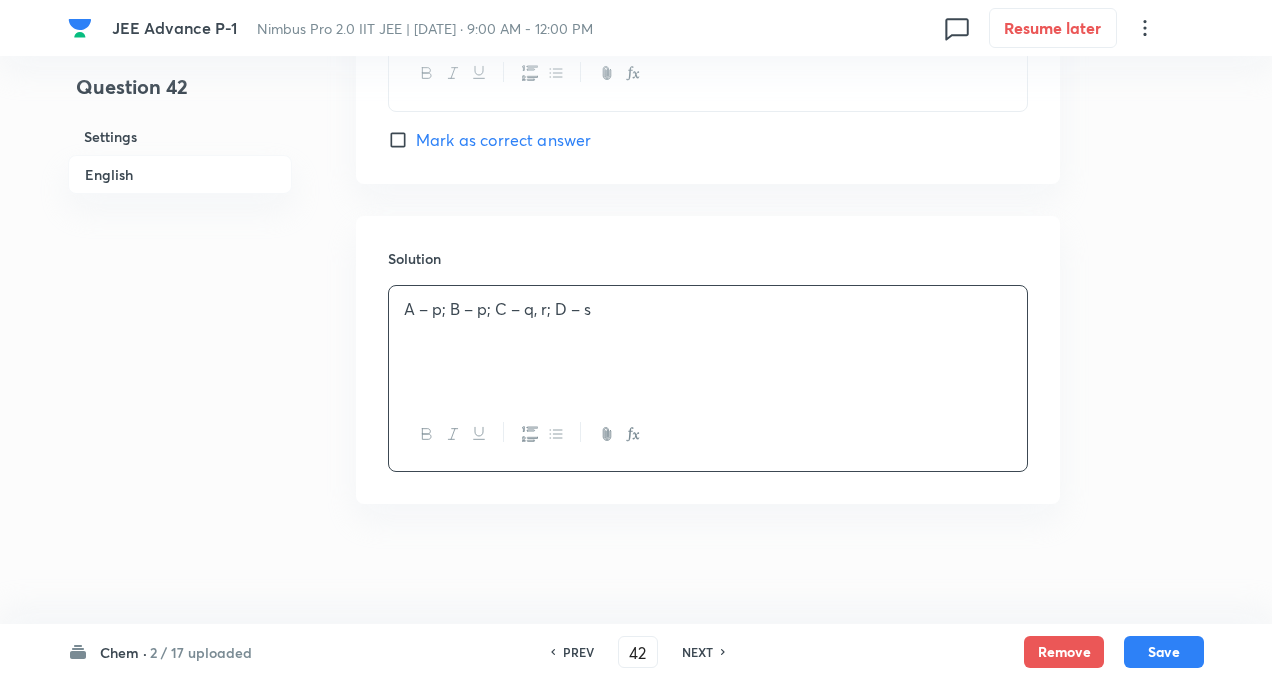 click on "Question 42 Settings English Settings Type Multiple choice correct 4 options + 4 marks - 2 marks x1 mark Edit Concept Chemistry Physical Chemistry Gaseous States Variation of Pressure with Change in Density of Fliud Edit Additional details Easy Fact Not from PYQ paper No equation Edit In English Question Option A A – p; B – p; C – q, r; D – s Marked as correct Option B B– p; A – p; C – q, r; D – s Mark as correct answer Option C D– p; B – p; C – q, r; A – s Mark as correct answer Option D C– p; D – p; A – q, r; B – s  Mark as correct answer Solution A – p; B – p; C – q, r; D – s" at bounding box center (636, -742) 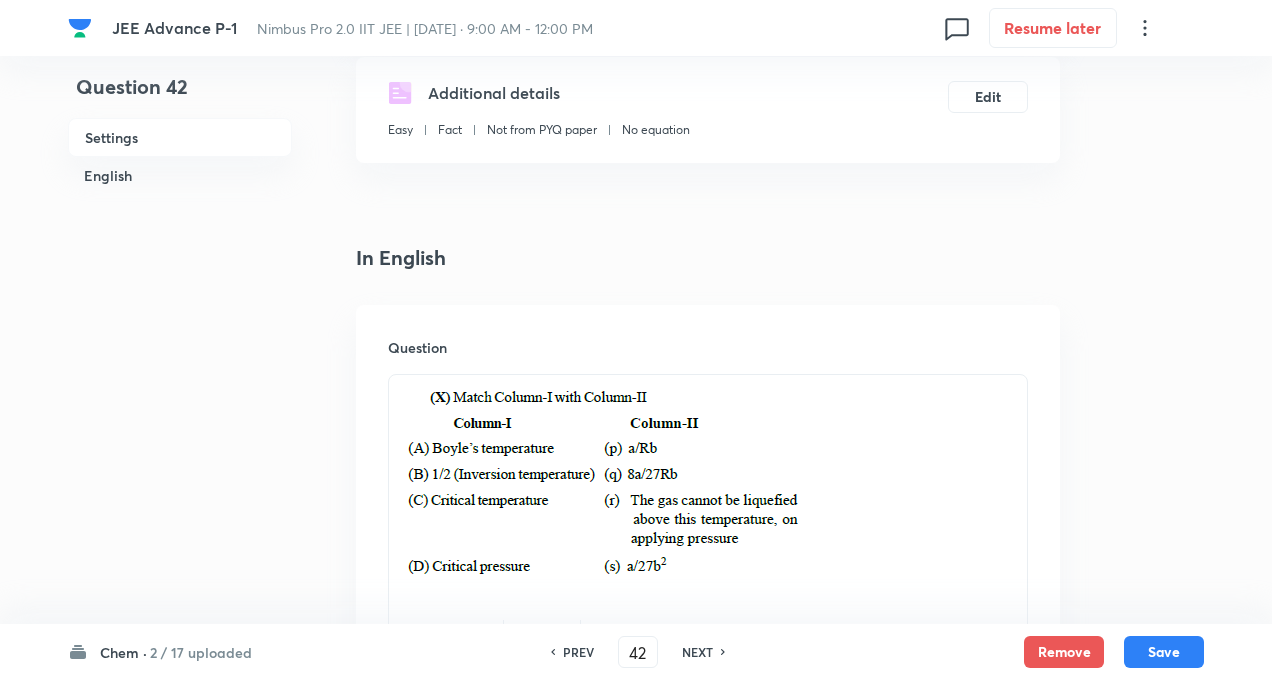 scroll, scrollTop: 603, scrollLeft: 0, axis: vertical 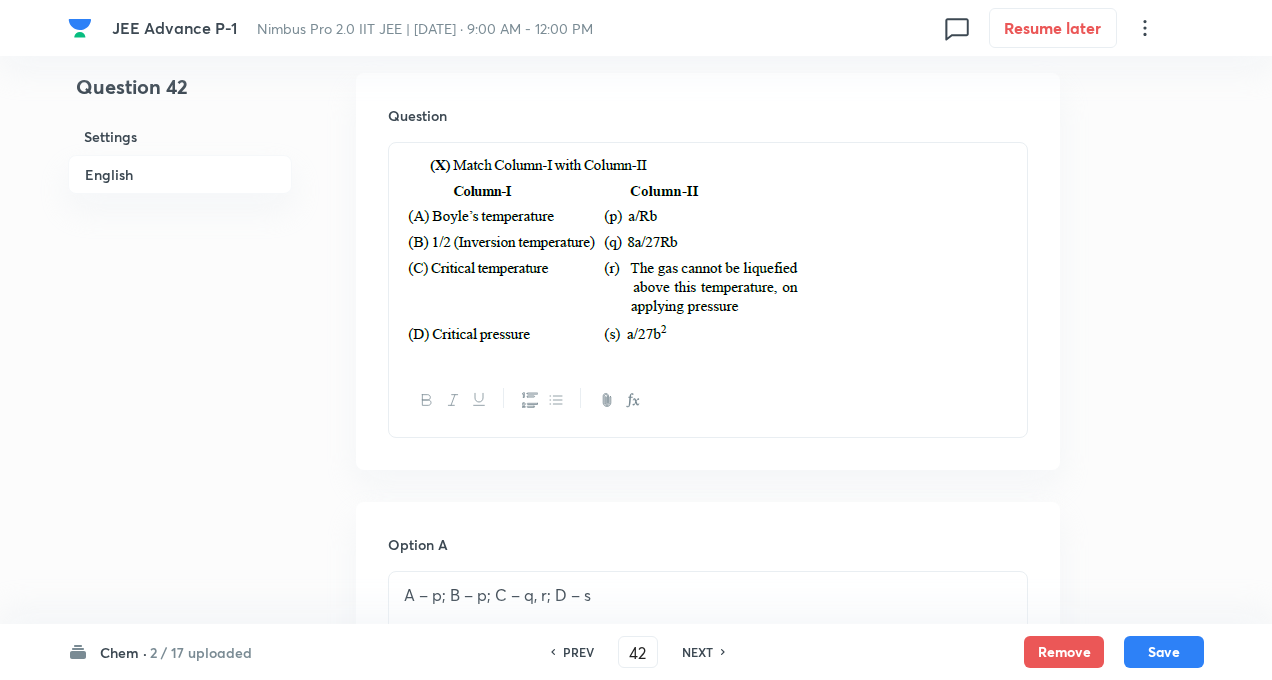 click on "Question 42 Settings English Settings Type Multiple choice correct 4 options + 4 marks - 2 marks x1 mark Edit Concept Chemistry Physical Chemistry Gaseous States Variation of Pressure with Change in Density of Fliud Edit Additional details Easy Fact Not from PYQ paper No equation Edit In English Question Option A A – p; B – p; C – q, r; D – s Marked as correct Option B B– p; A – p; C – q, r; D – s Mark as correct answer Option C D– p; B – p; C – q, r; A – s Mark as correct answer Option D C– p; D – p; A – q, r; B – s  Mark as correct answer Solution A – p; B – p; C – q, r; D – s" at bounding box center (636, 818) 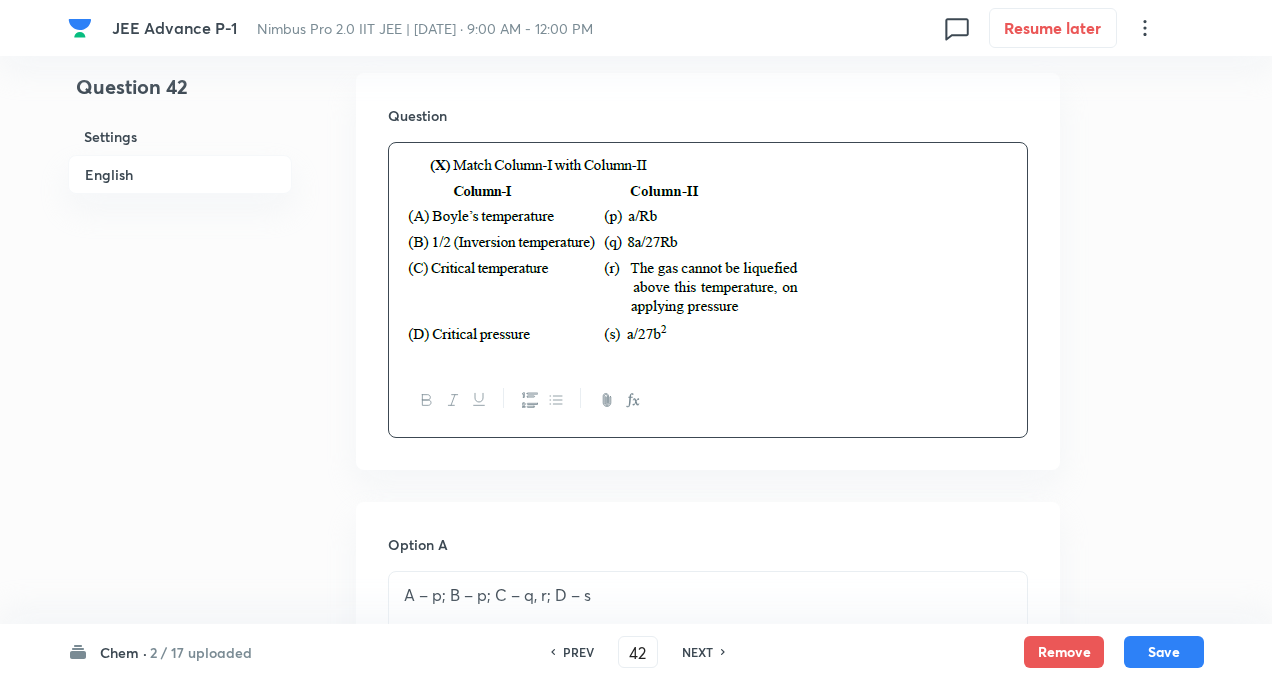 click at bounding box center [708, 253] 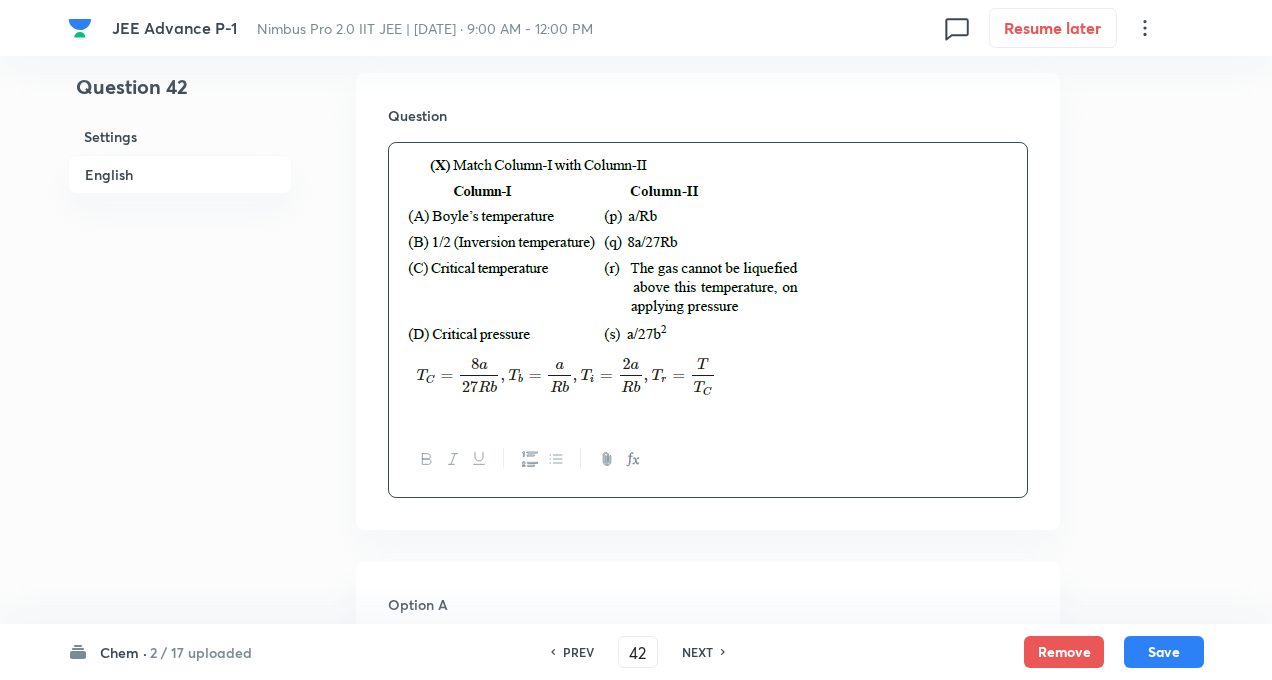 drag, startPoint x: 878, startPoint y: 320, endPoint x: 782, endPoint y: 340, distance: 98.0612 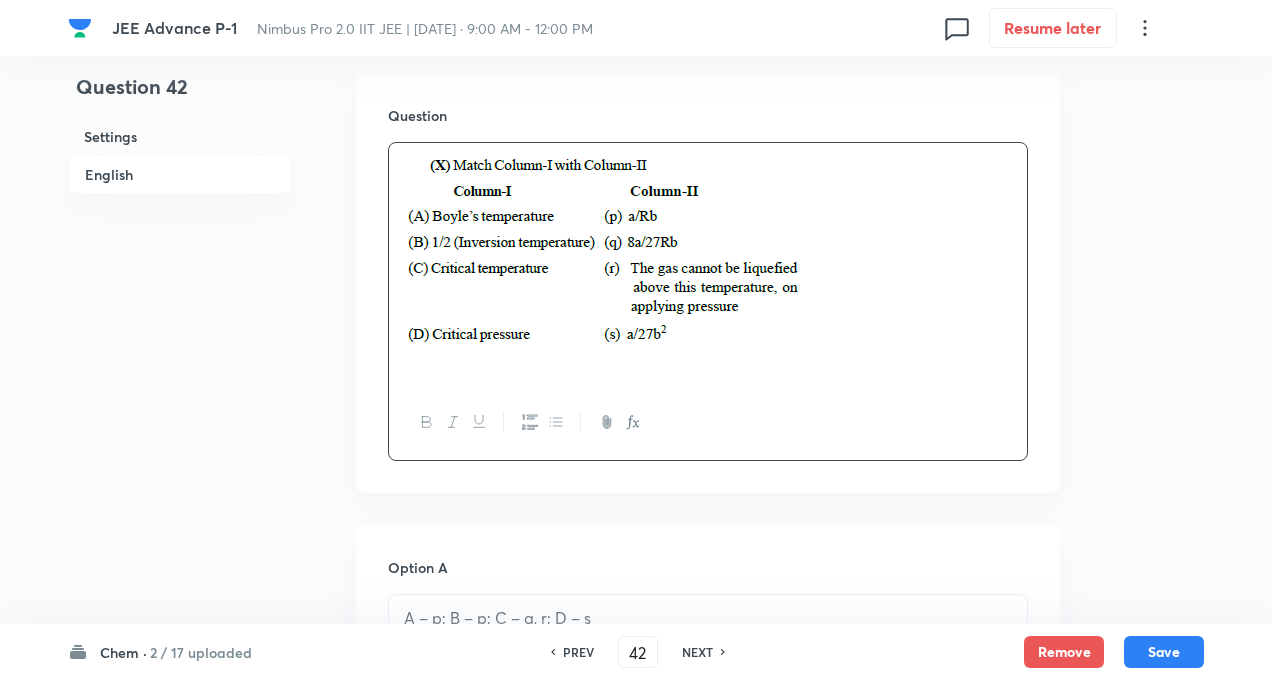 click on "Question 42 Settings English Settings Type Multiple choice correct 4 options + 4 marks - 2 marks x1 mark Edit Concept Chemistry Physical Chemistry Gaseous States Variation of Pressure with Change in Density of Fliud Edit Additional details Easy Fact Not from PYQ paper No equation Edit In English Question Option A A – p; B – p; C – q, r; D – s Marked as correct Option B B– p; A – p; C – q, r; D – s Mark as correct answer Option C D– p; B – p; C – q, r; A – s Mark as correct answer Option D C– p; D – p; A – q, r; B – s  Mark as correct answer Solution A – p; B – p; C – q, r; D – s" at bounding box center [636, 830] 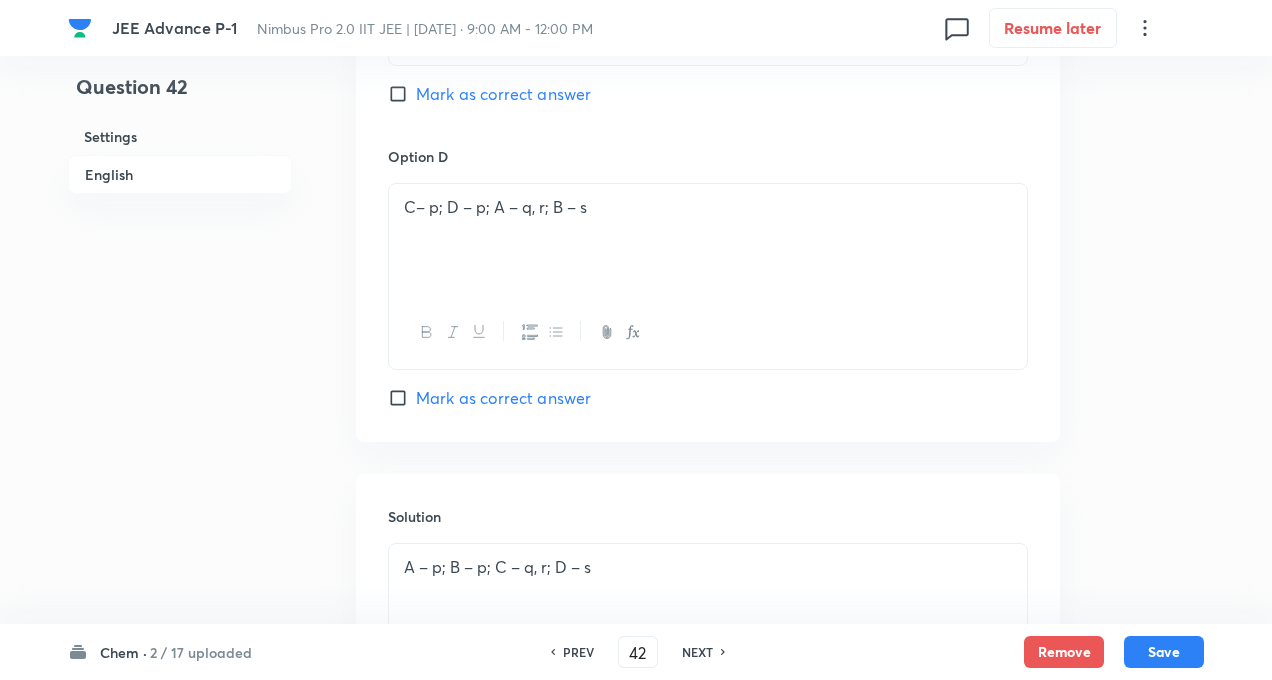 scroll, scrollTop: 2003, scrollLeft: 0, axis: vertical 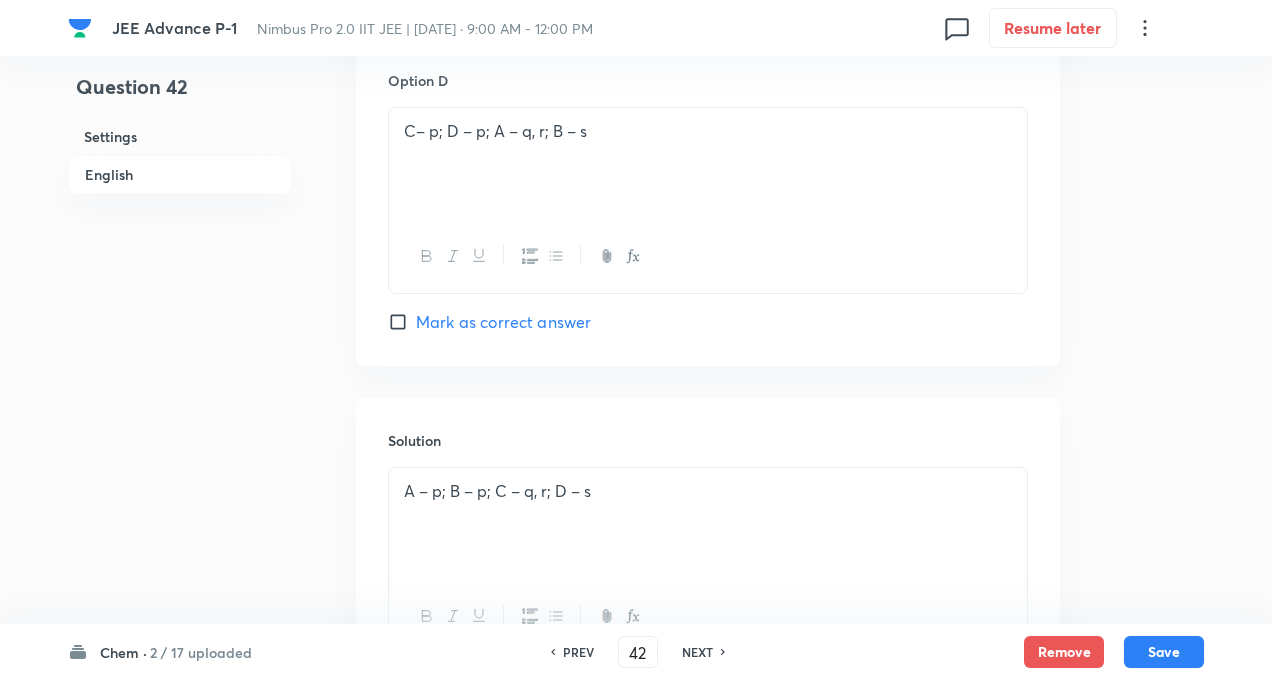click on "A – p; B – p; C – q, r; D – s" at bounding box center [708, 491] 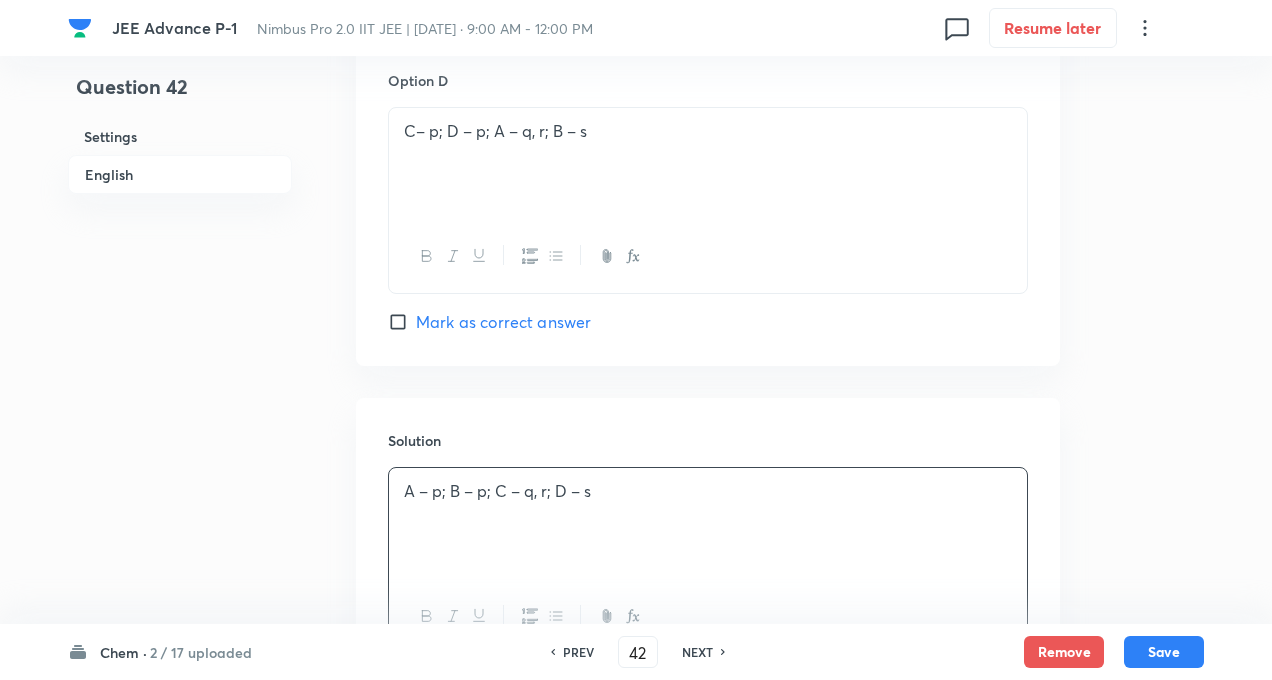 type 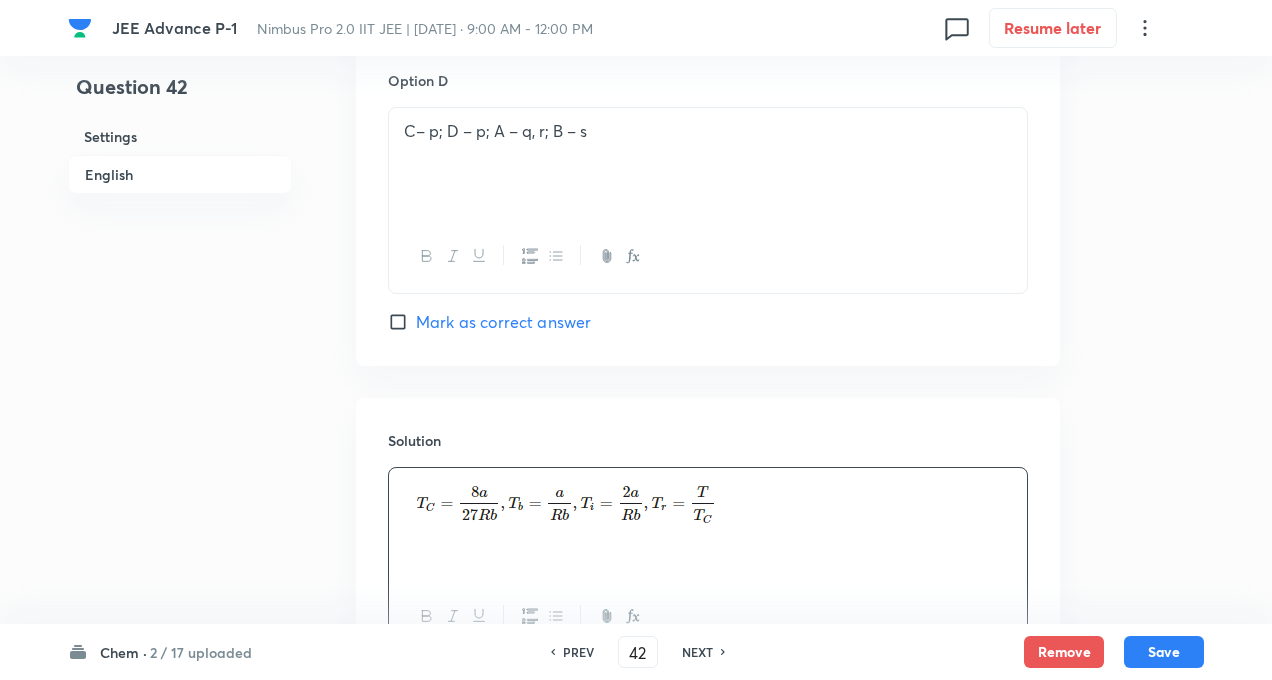click on "Question 42 Settings English Settings Type Multiple choice correct 4 options + 4 marks - 2 marks x1 mark Edit Concept Chemistry Physical Chemistry Gaseous States Variation of Pressure with Change in Density of Fliud Edit Additional details Easy Fact Not from PYQ paper No equation Edit In English Question Option A A – p; B – p; C – q, r; D – s Marked as correct Option B B– p; A – p; C – q, r; D – s Mark as correct answer Option C D– p; B – p; C – q, r; A – s Mark as correct answer Option D C– p; D – p; A – q, r; B – s  Mark as correct answer Solution" at bounding box center (636, -570) 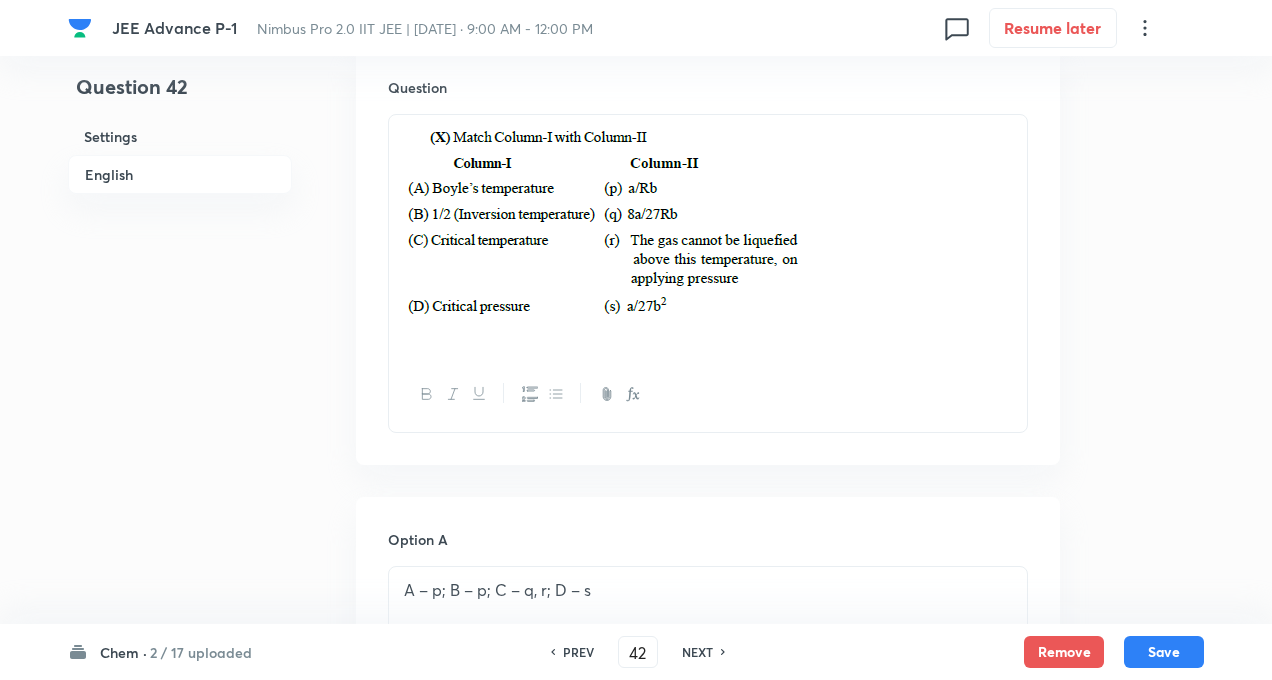 scroll, scrollTop: 603, scrollLeft: 0, axis: vertical 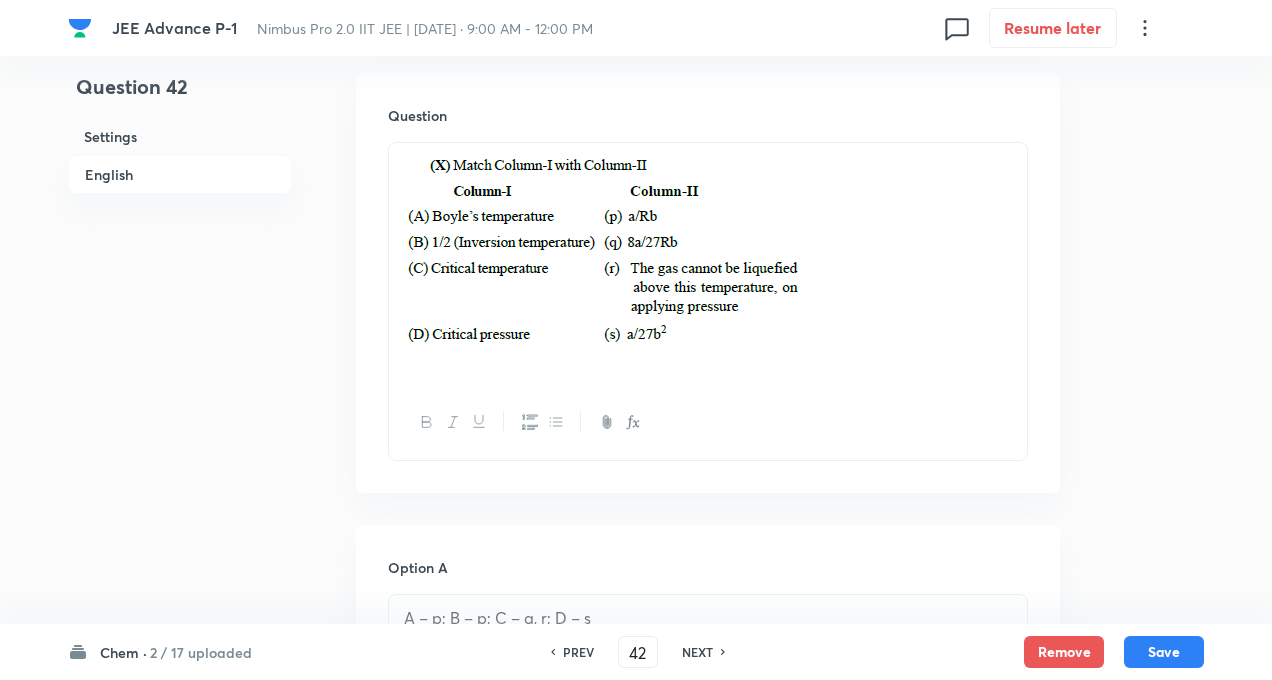 click at bounding box center [708, 264] 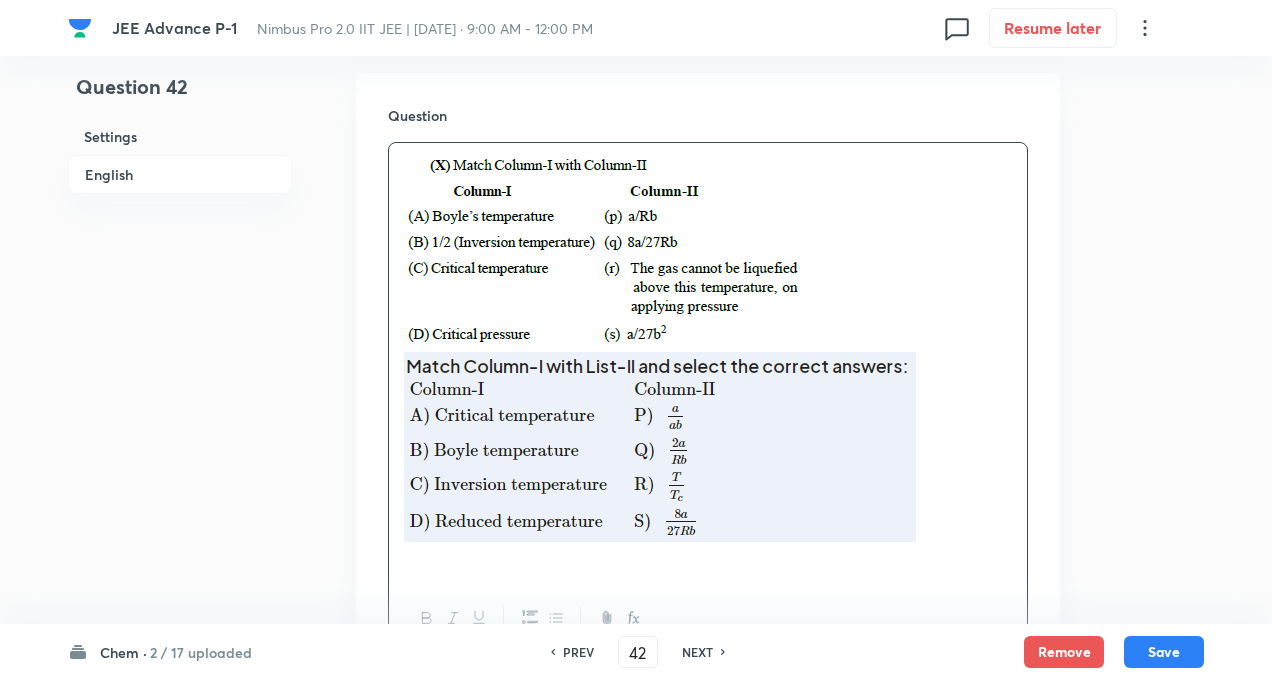 click on "Question 42 Settings English" at bounding box center [180, 928] 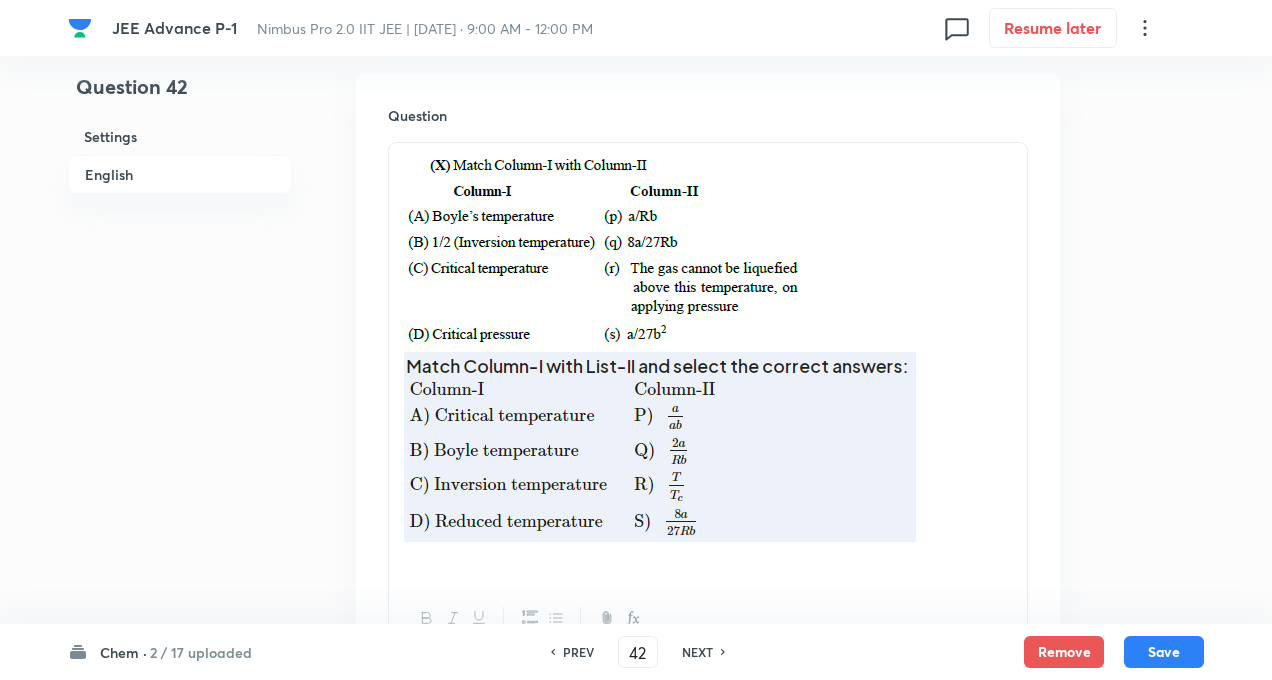 click at bounding box center (708, 450) 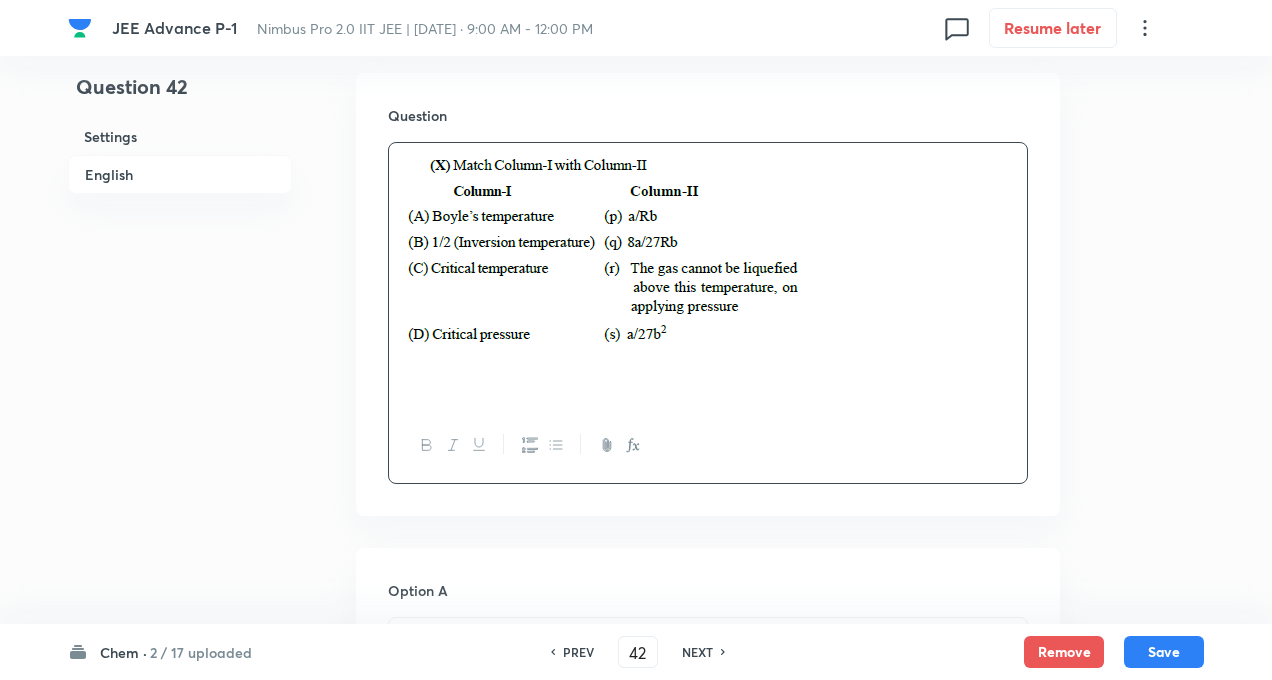 click at bounding box center (708, 445) 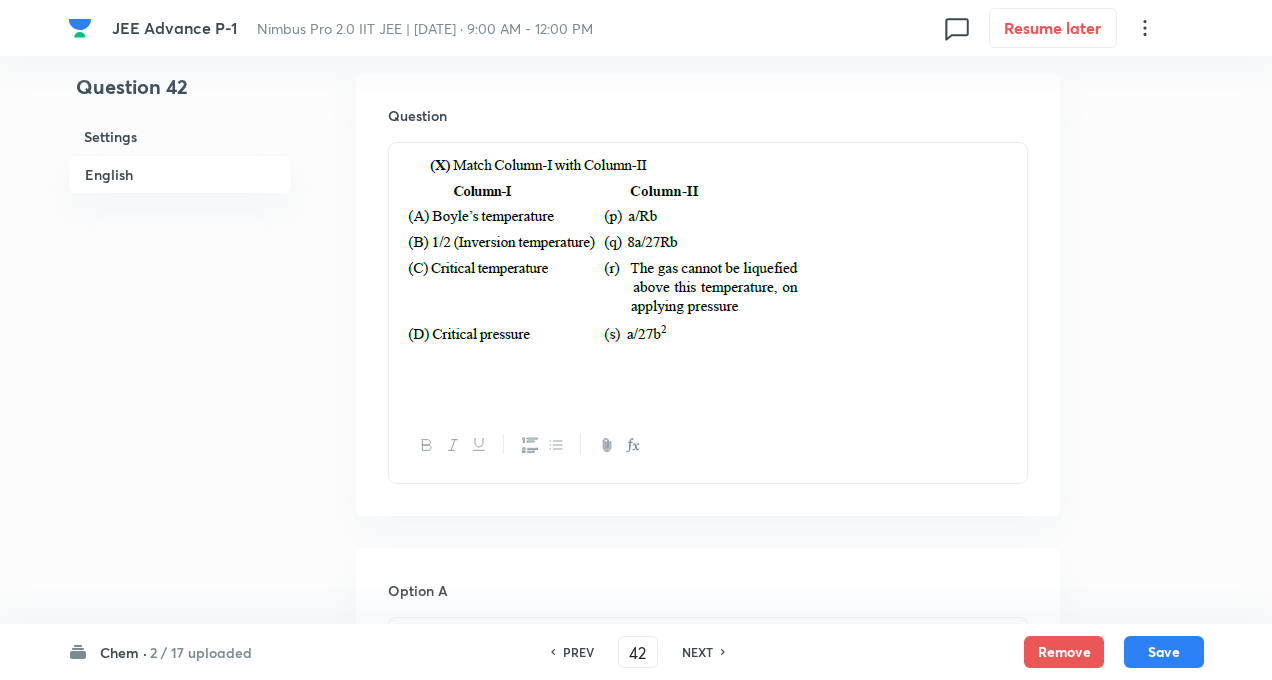 click on "Question 42 Settings English Settings Type Multiple choice correct 4 options + 4 marks - 2 marks x1 mark Edit Concept Chemistry Physical Chemistry Gaseous States Variation of Pressure with Change in Density of Fliud Edit Additional details Easy Fact Not from PYQ paper No equation Edit In English Question Option A A – p; B – p; C – q, r; D – s Marked as correct Option B B– p; A – p; C – q, r; D – s Mark as correct answer Option C D– p; B – p; C – q, r; A – s Mark as correct answer Option D C– p; D – p; A – q, r; B – s  Mark as correct answer Solution" at bounding box center (636, 841) 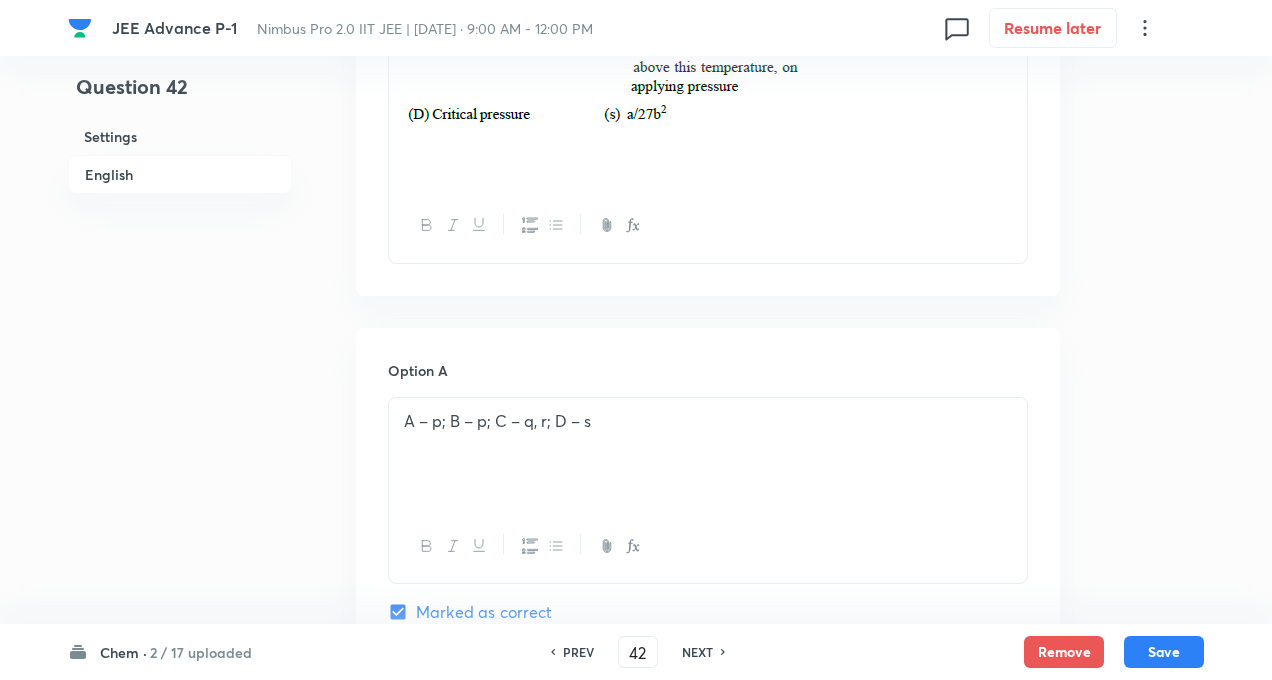 scroll, scrollTop: 843, scrollLeft: 0, axis: vertical 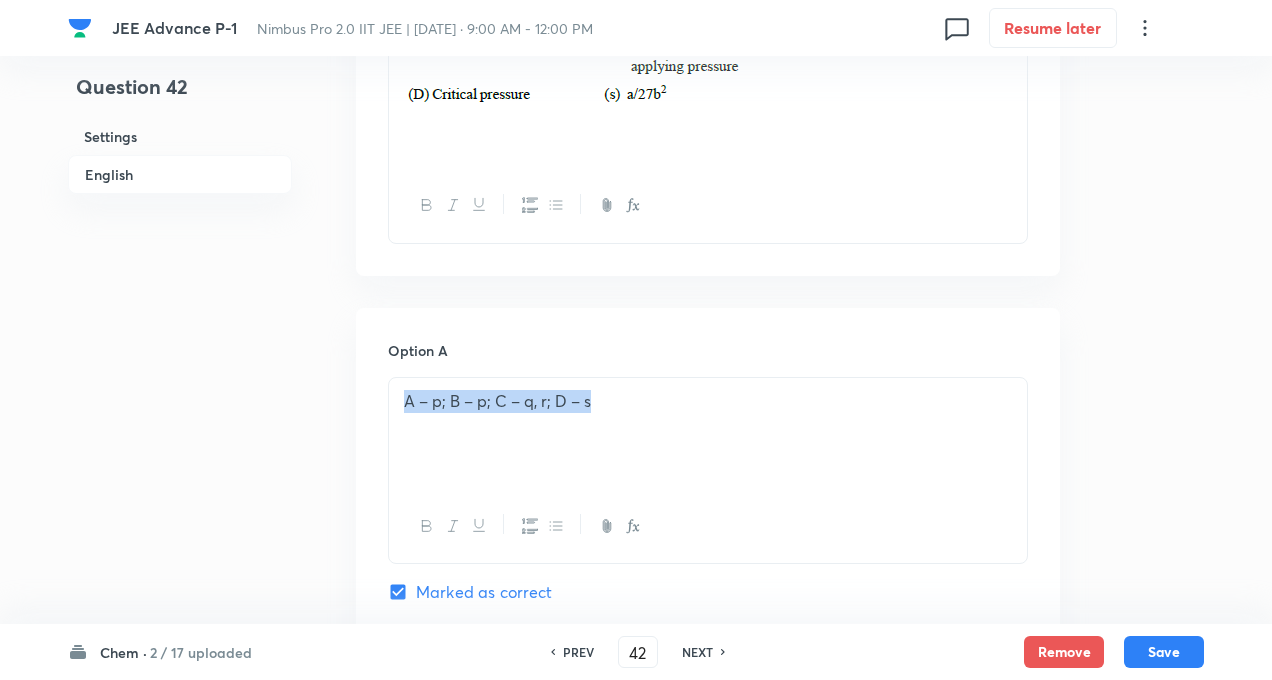 drag, startPoint x: 601, startPoint y: 401, endPoint x: 394, endPoint y: 397, distance: 207.03865 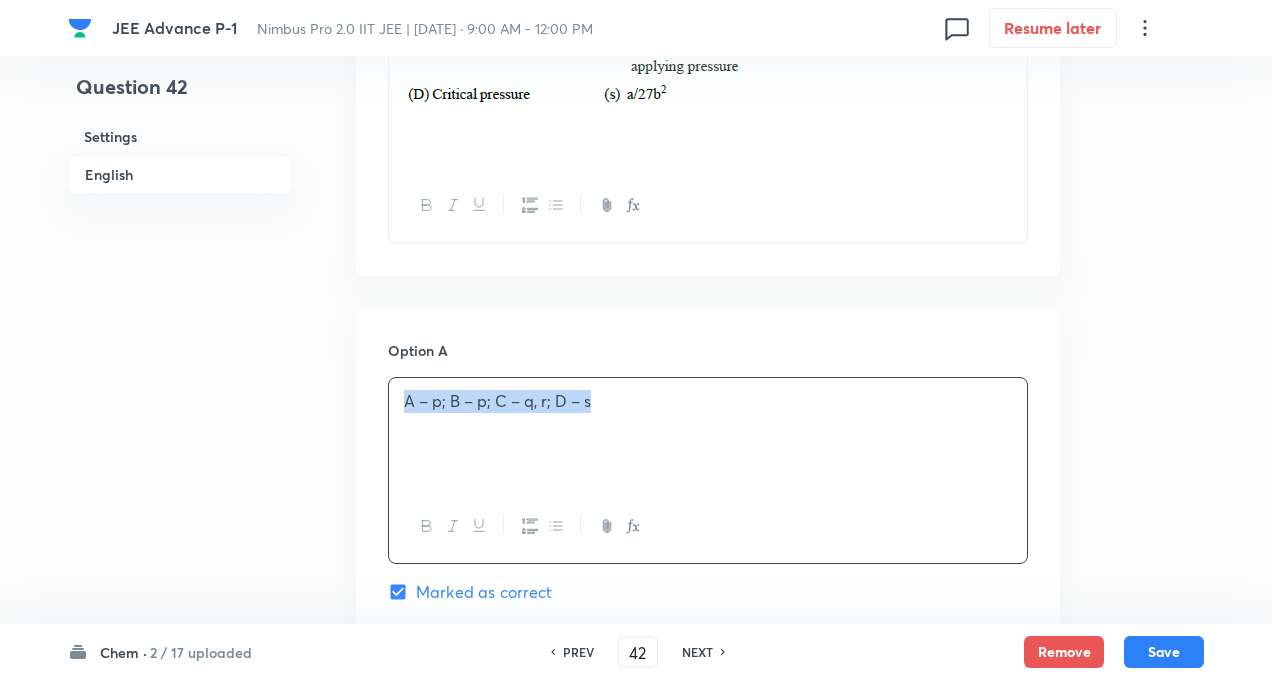 copy on "A – p; B – p; C – q, r; D – s" 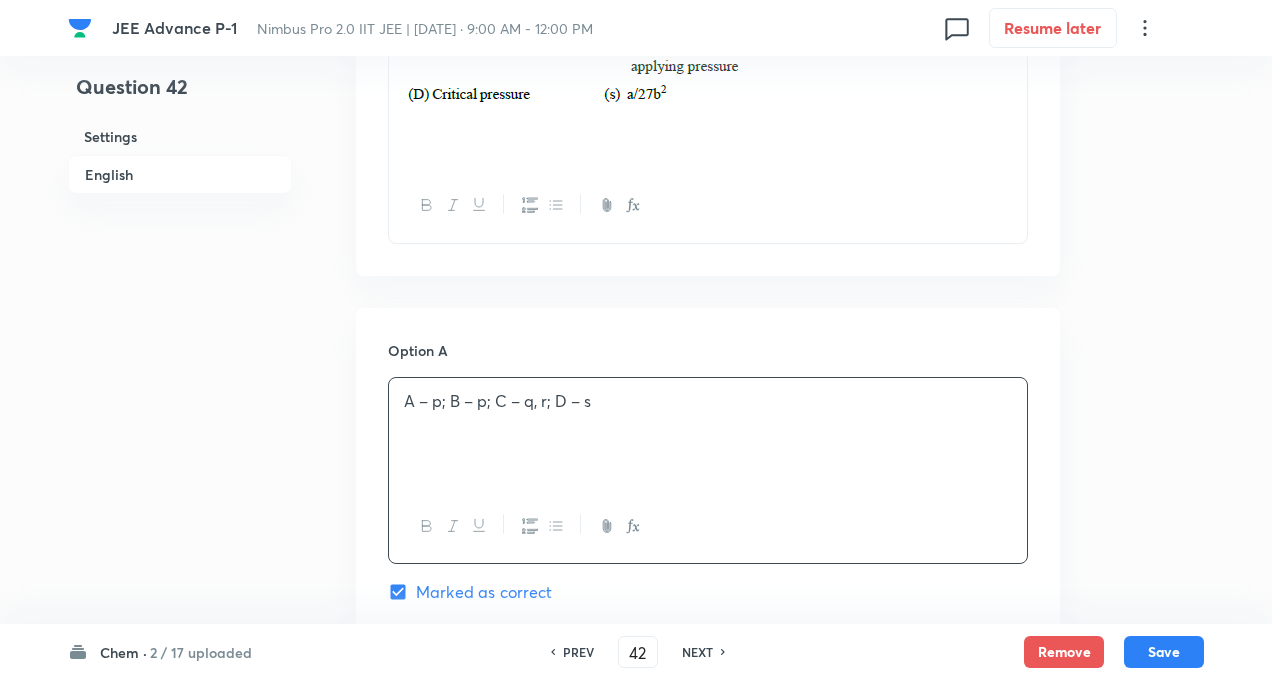 click on "Question 42 Settings English Settings Type Multiple choice correct 4 options + 4 marks - 2 marks x1 mark Edit Concept Chemistry Physical Chemistry Gaseous States Variation of Pressure with Change in Density of Fliud Edit Additional details Easy Fact Not from PYQ paper No equation Edit In English Question Option A A – p; B – p; C – q, r; D – s Marked as correct Option B B– p; A – p; C – q, r; D – s Mark as correct answer Option C D– p; B – p; C – q, r; A – s Mark as correct answer Option D C– p; D – p; A – q, r; B – s  Mark as correct answer Solution" at bounding box center (636, 601) 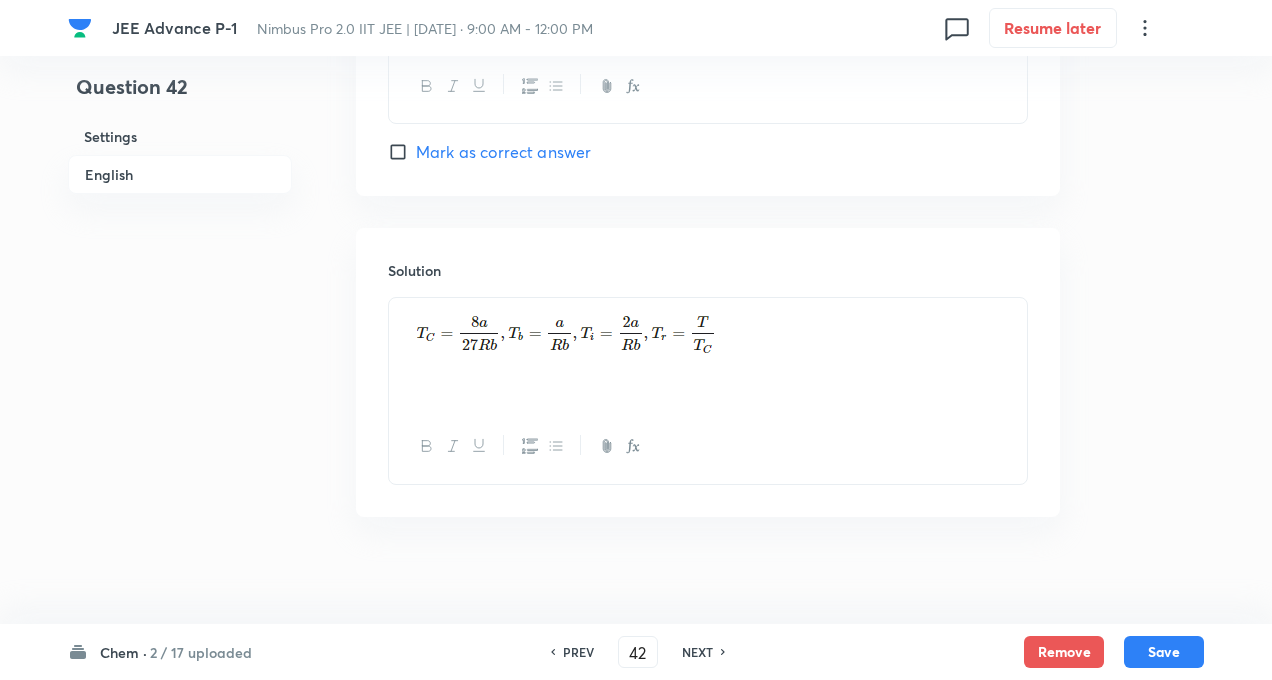scroll, scrollTop: 2209, scrollLeft: 0, axis: vertical 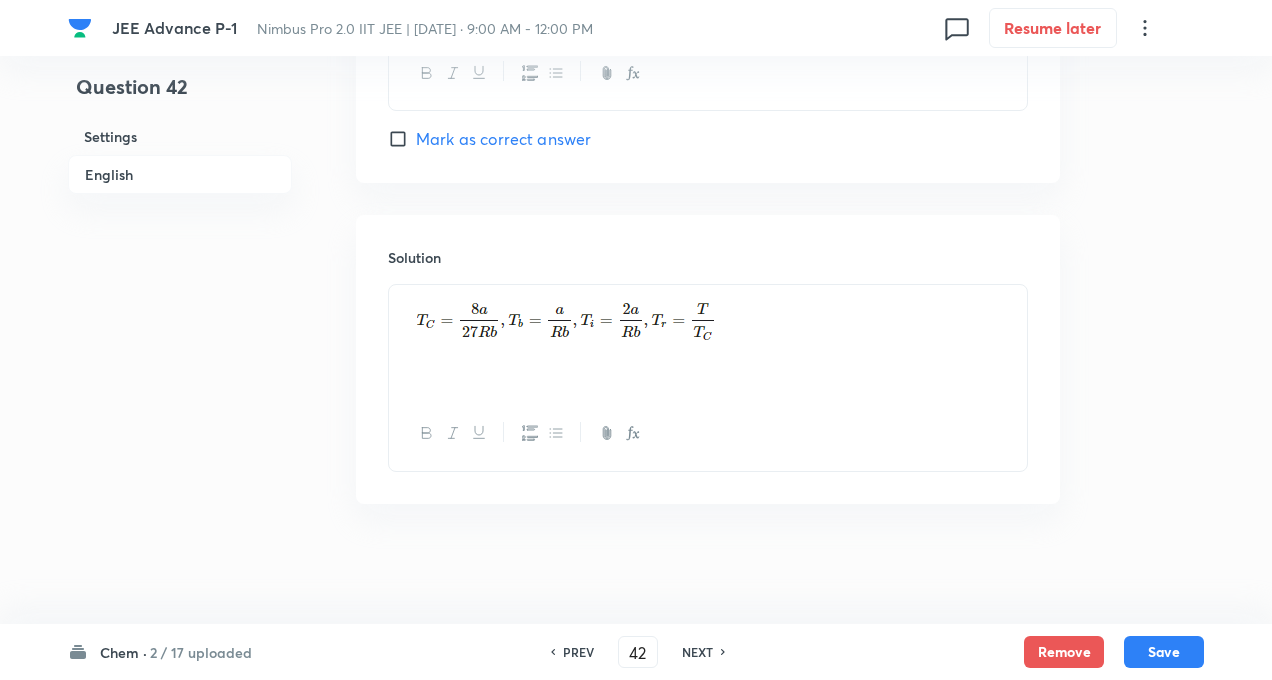 click at bounding box center (708, 341) 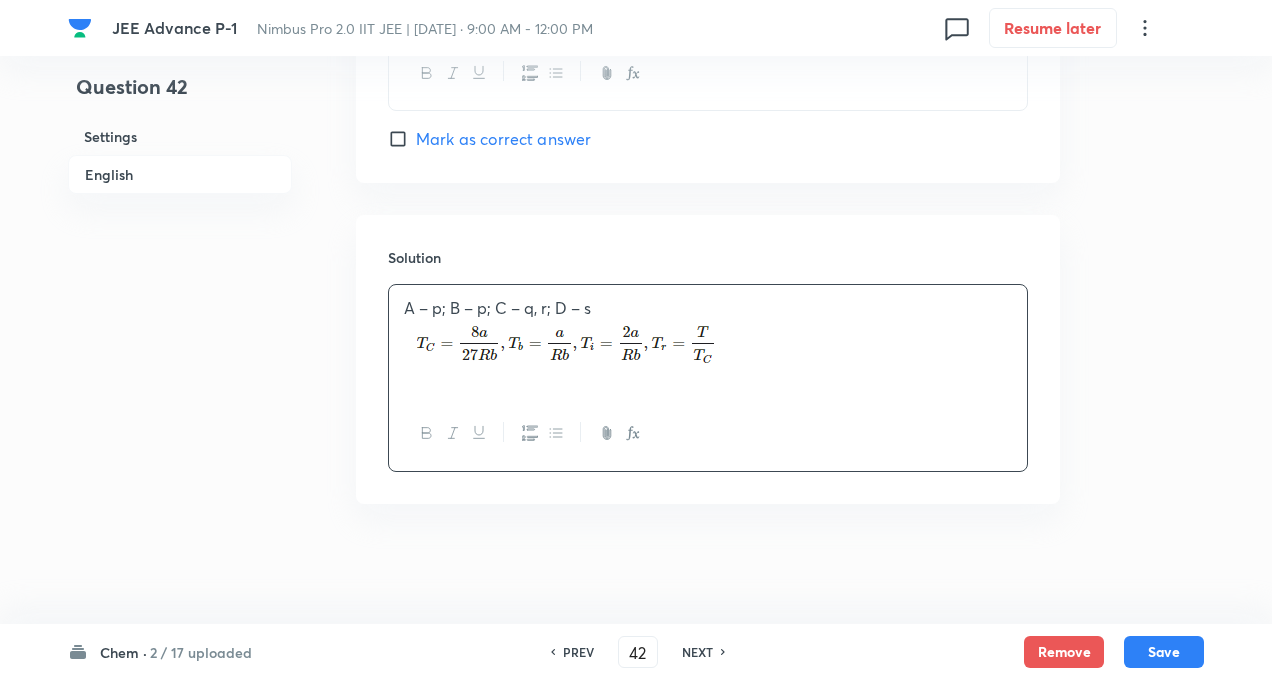 click on "Question 42 Settings English Settings Type Multiple choice correct 4 options + 4 marks - 2 marks x1 mark Edit Concept Chemistry Physical Chemistry Gaseous States Variation of Pressure with Change in Density of Fliud Edit Additional details Easy Fact Not from PYQ paper No equation Edit In English Question Option A A – p; B – p; C – q, r; D – s Marked as correct Option B B– p; A – p; C – q, r; D – s Mark as correct answer Option C D– p; B – p; C – q, r; A – s Mark as correct answer Option D C– p; D – p; A – q, r; B – s  Mark as correct answer Solution A – p; B – p; C – q, r; D – s" at bounding box center [636, -765] 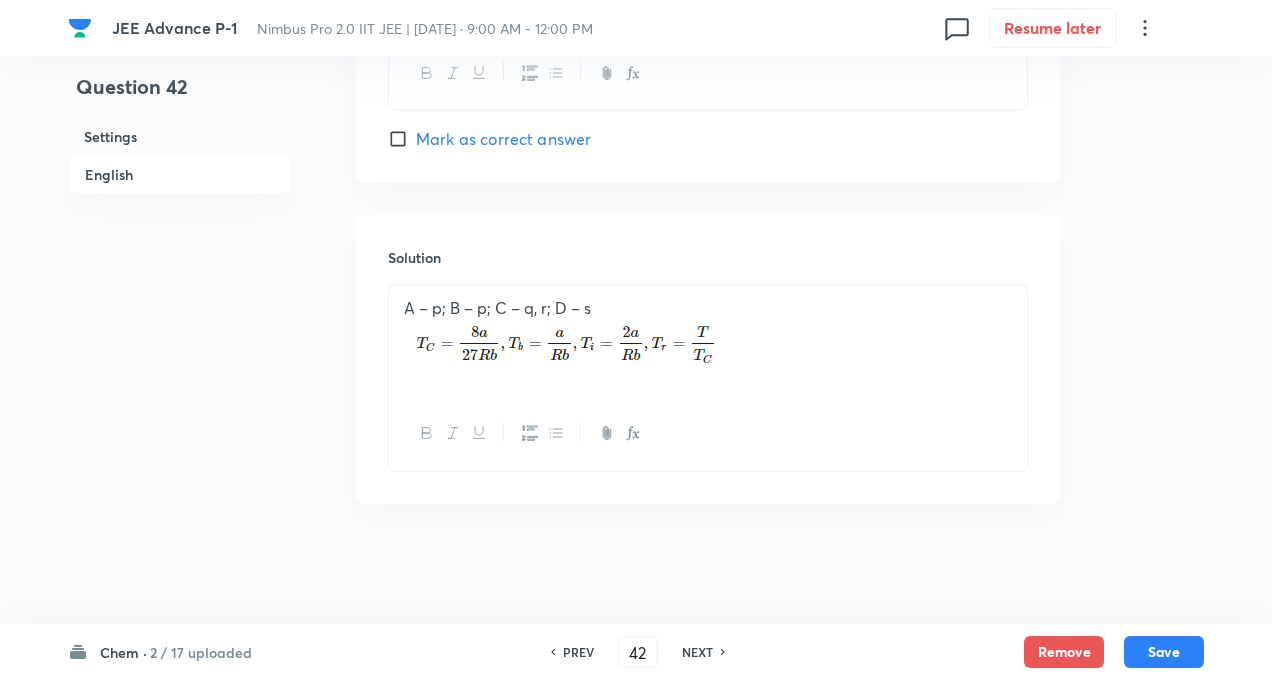 click on "Question 42 Settings English Settings Type Multiple choice correct 4 options + 4 marks - 2 marks x1 mark Edit Concept Chemistry Physical Chemistry Gaseous States Variation of Pressure with Change in Density of Fliud Edit Additional details Easy Fact Not from PYQ paper No equation Edit In English Question Option A A – p; B – p; C – q, r; D – s Marked as correct Option B B– p; A – p; C – q, r; D – s Mark as correct answer Option C D– p; B – p; C – q, r; A – s Mark as correct answer Option D C– p; D – p; A – q, r; B – s  Mark as correct answer Solution A – p; B – p; C – q, r; D – s" at bounding box center (636, -765) 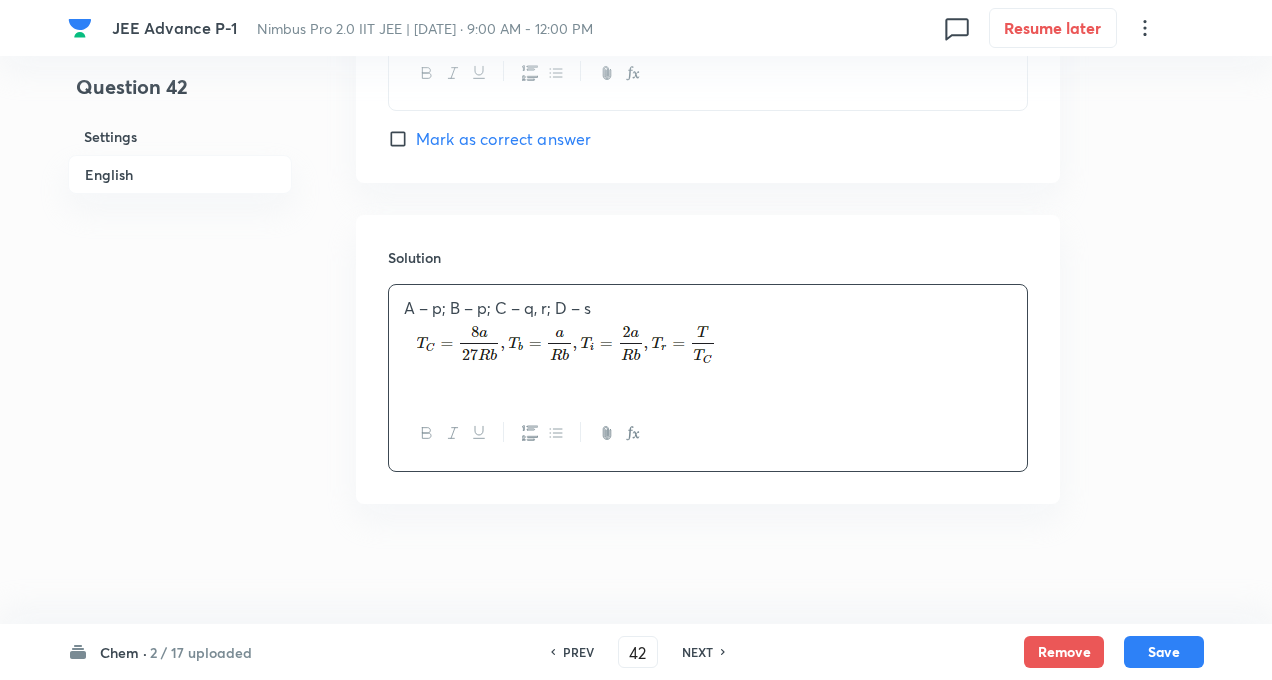 click on "Question 42 Settings English Settings Type Multiple choice correct 4 options + 4 marks - 2 marks x1 mark Edit Concept Chemistry Physical Chemistry Gaseous States Variation of Pressure with Change in Density of Fliud Edit Additional details Easy Fact Not from PYQ paper No equation Edit In English Question Option A A – p; B – p; C – q, r; D – s Marked as correct Option B B– p; A – p; C – q, r; D – s Mark as correct answer Option C D– p; B – p; C – q, r; A – s Mark as correct answer Option D C– p; D – p; A – q, r; B – s  Mark as correct answer Solution    A – p; B – p; C – q, r; D – s" at bounding box center [636, -765] 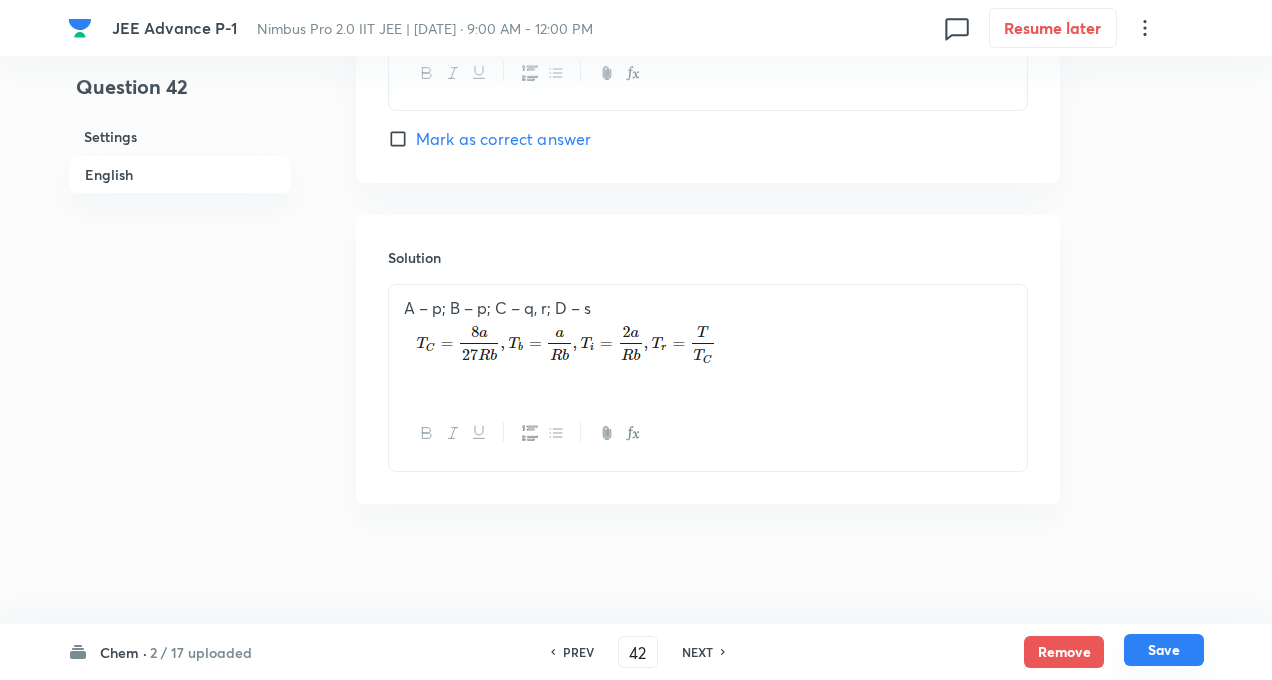 click on "Save" at bounding box center [1164, 650] 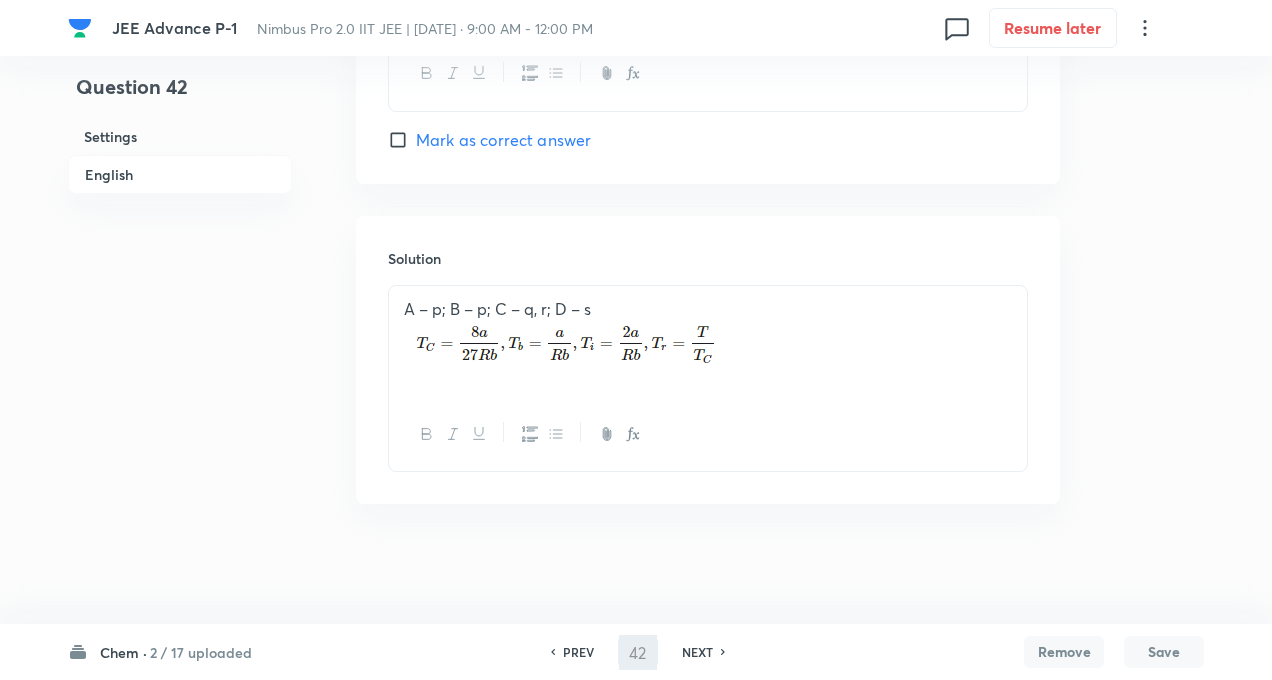 scroll, scrollTop: 2163, scrollLeft: 0, axis: vertical 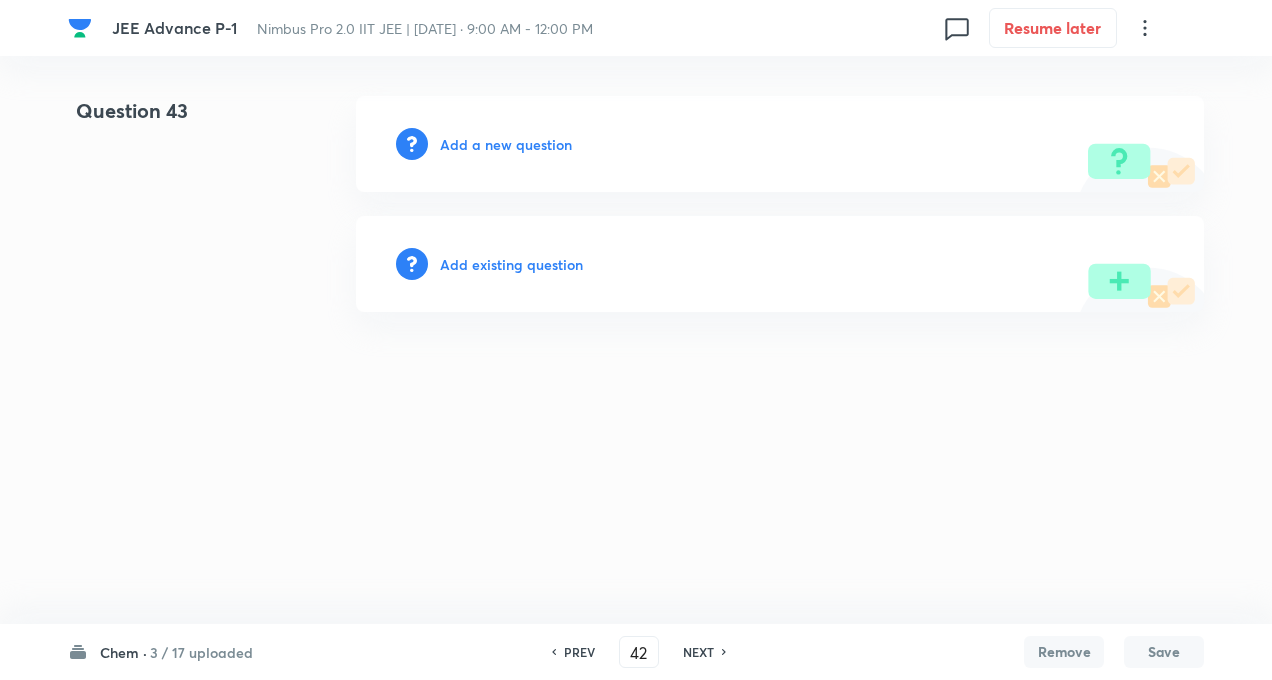 type on "43" 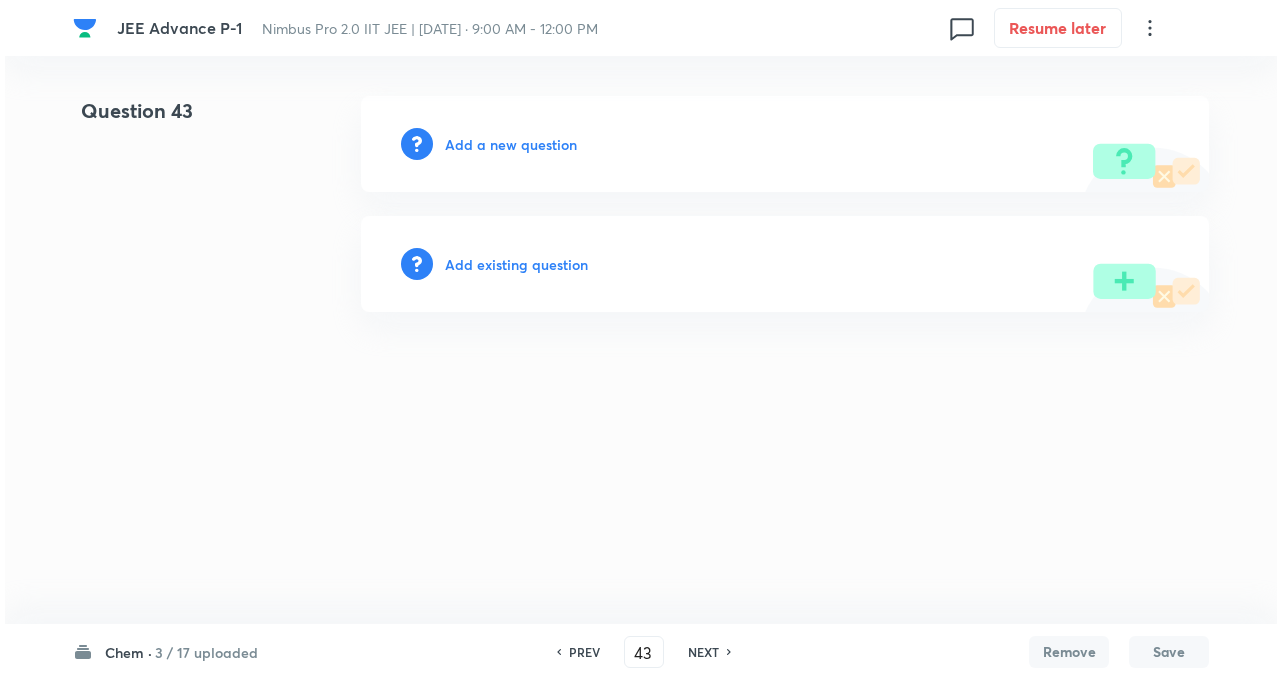 scroll, scrollTop: 0, scrollLeft: 0, axis: both 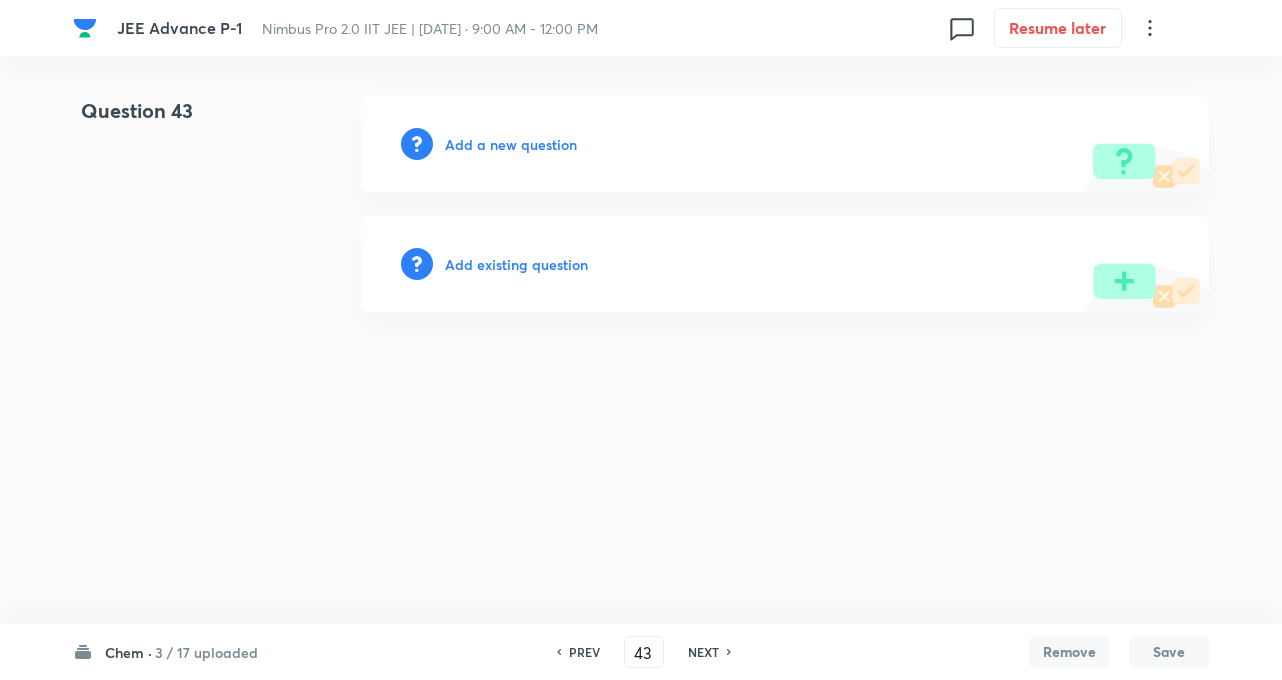 click on "Add a new question" at bounding box center [511, 144] 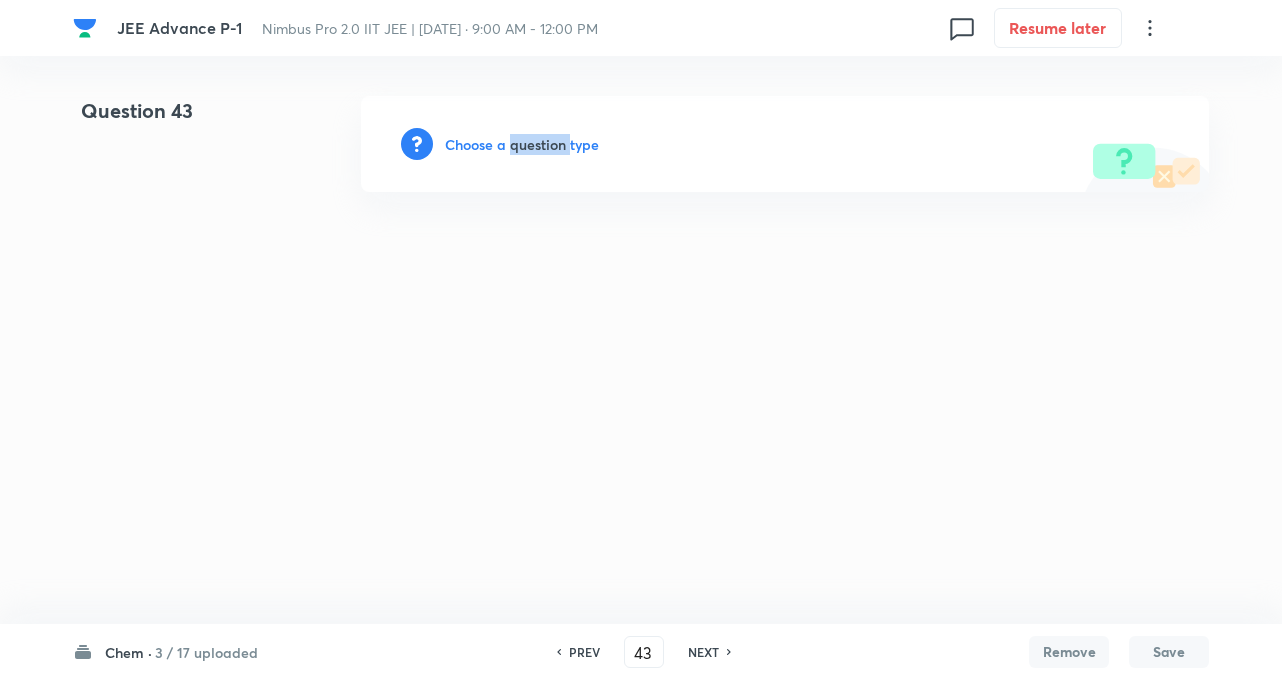 click on "Choose a question type" at bounding box center (522, 144) 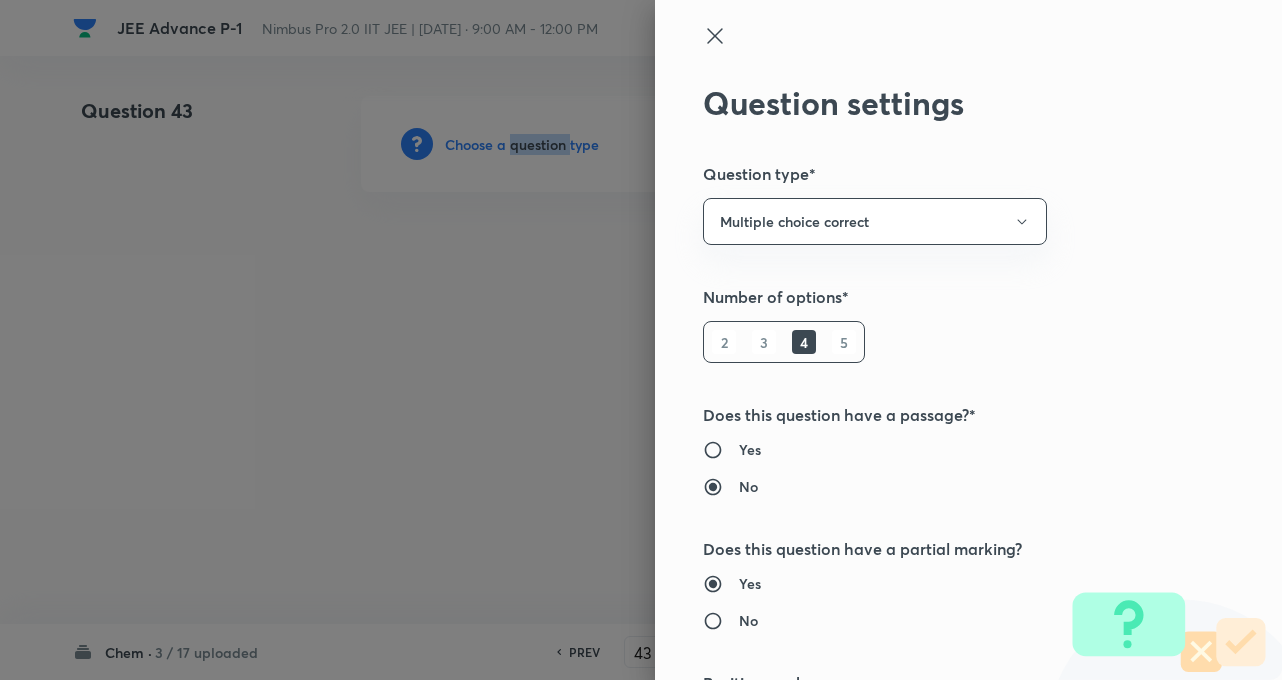 type 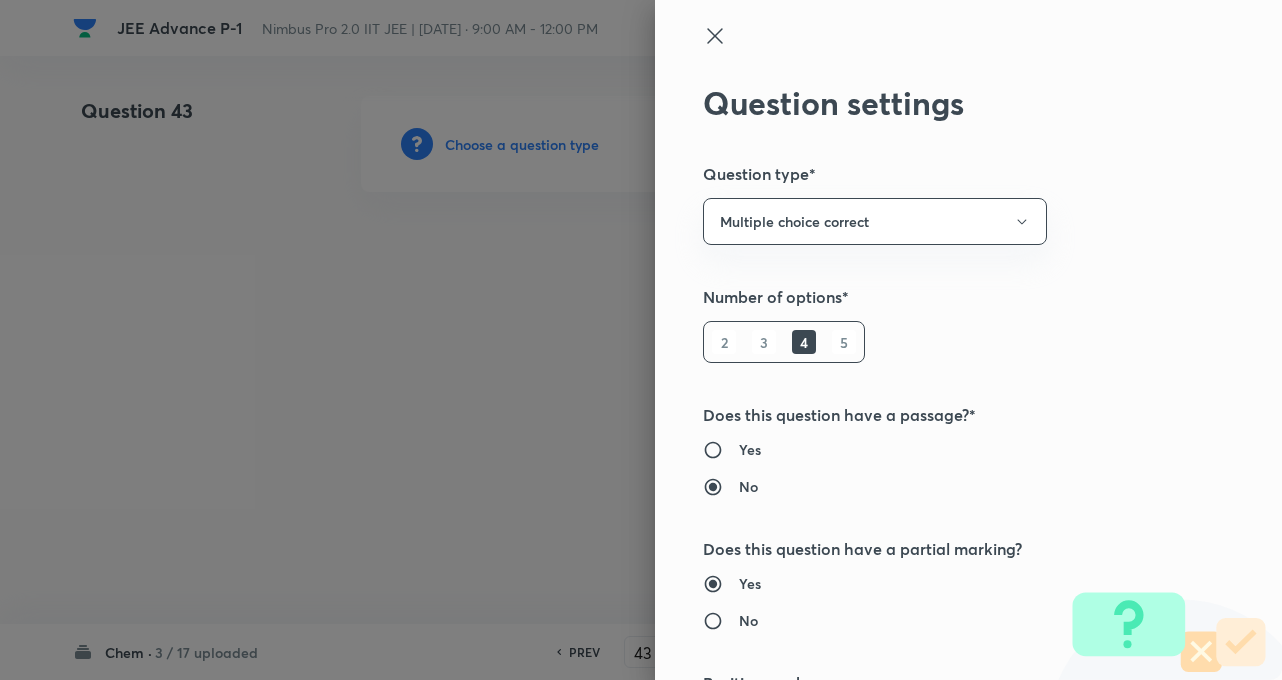 click on "Question settings Question type* Multiple choice correct Number of options* 2 3 4 5 Does this question have a passage?* Yes No Does this question have a partial marking? Yes No Positive mark 4 ​ Partial marking multiplier for each correct answer* 1 ​ Negative Marks (Don’t add negative sign) 2 ​ Syllabus Topic group* ​ Topic* ​ Concept* ​ Sub-concept* ​ Concept-field ​ Additional details Question Difficulty Very easy Easy Moderate Hard Very hard Question is based on Fact Numerical Concept Previous year question Yes No Does this question have equation? Yes No Verification status Is the question verified? *Select 'yes' only if a question is verified Yes No Save" at bounding box center [968, 340] 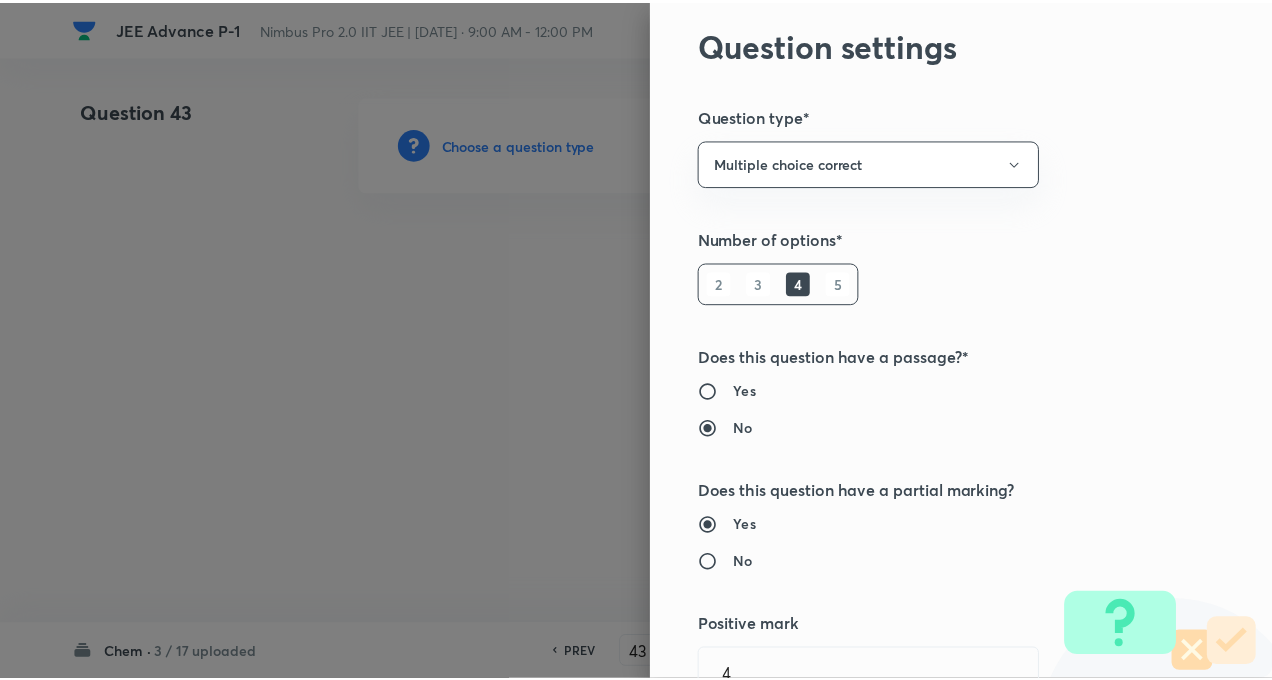 scroll, scrollTop: 0, scrollLeft: 0, axis: both 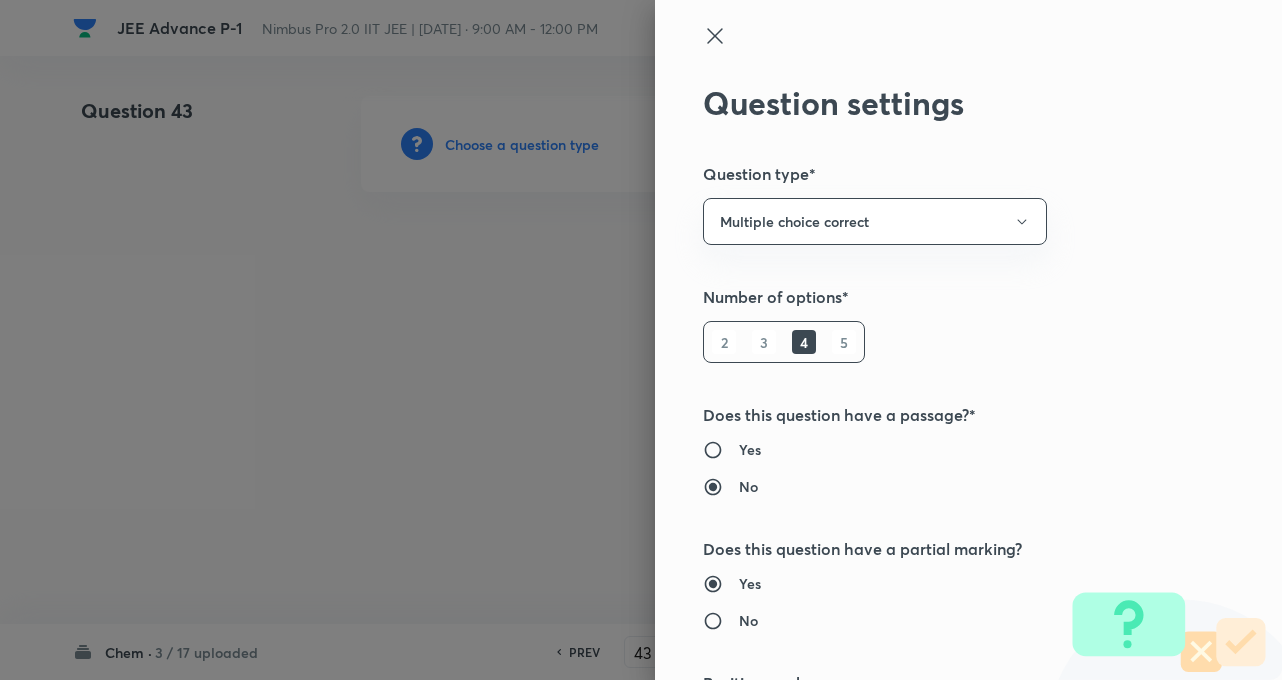 click 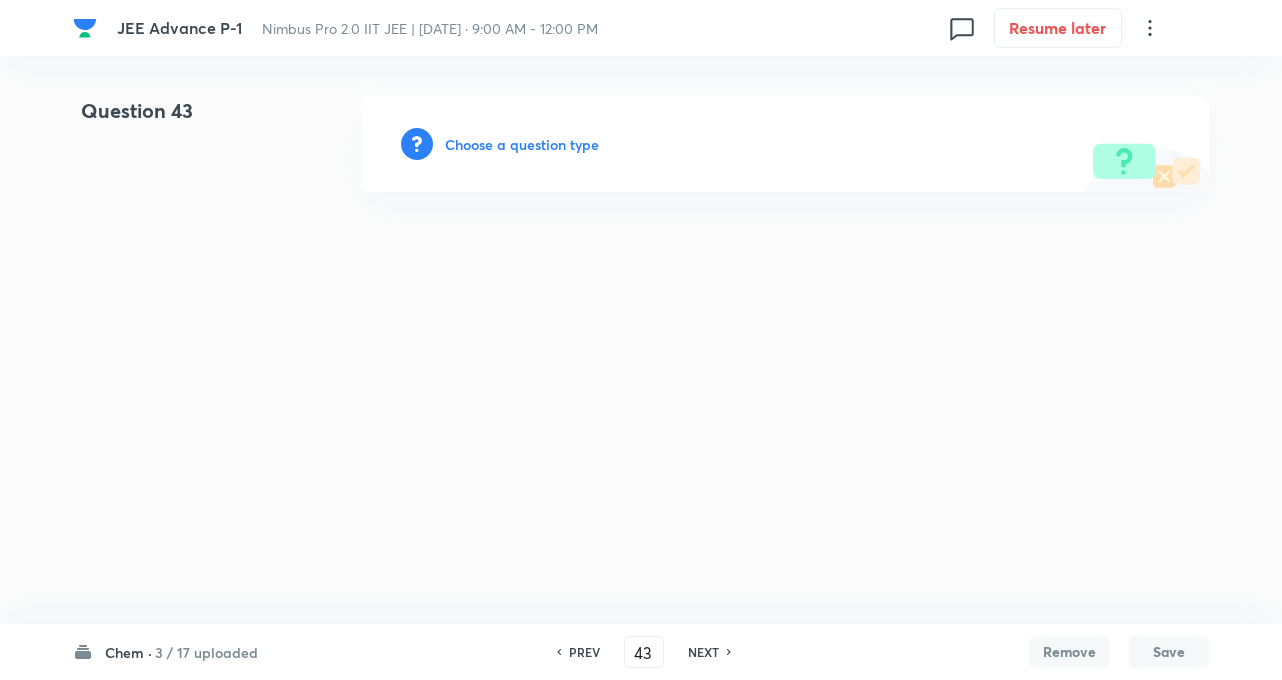 click on "JEE Advance P-1 Nimbus Pro 2.0 IIT JEE | Aug 3, 2025 · 9:00 AM - 12:00 PM 0 Resume later Question 43 Choose a question type Chem ·
3 / 17 uploaded
PREV 43 ​ NEXT Remove Save No internet connection" at bounding box center (641, 144) 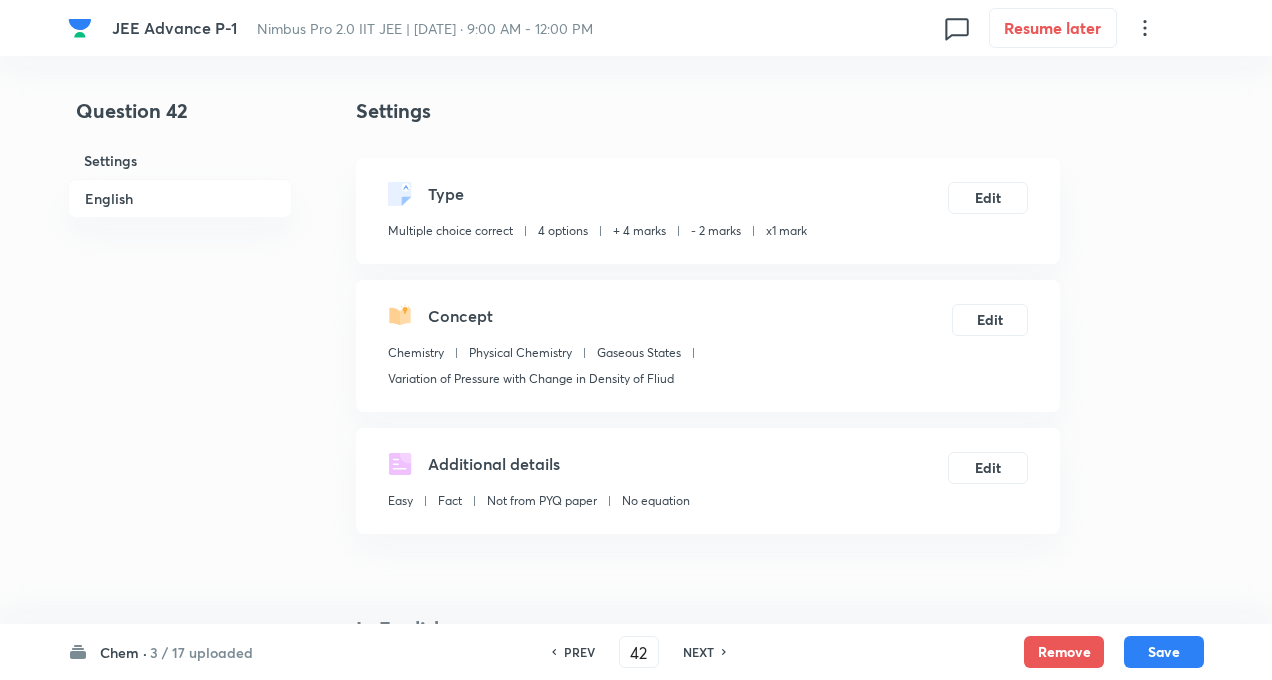 checkbox on "true" 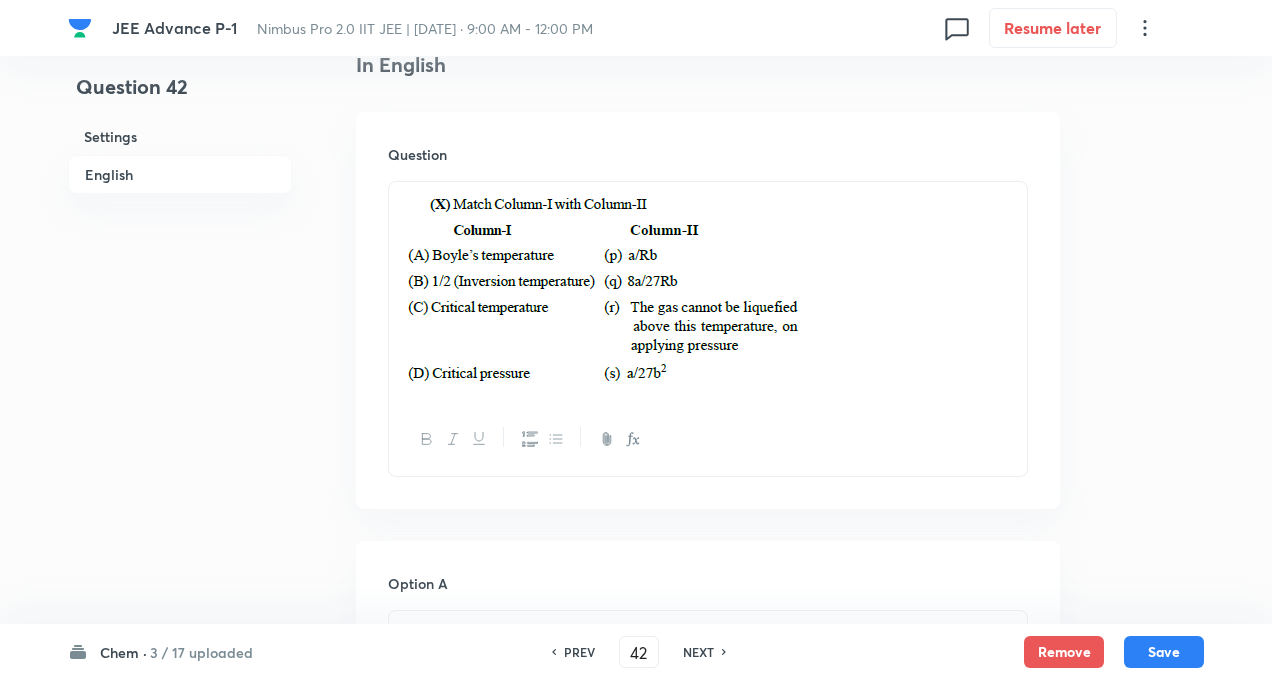 scroll, scrollTop: 560, scrollLeft: 0, axis: vertical 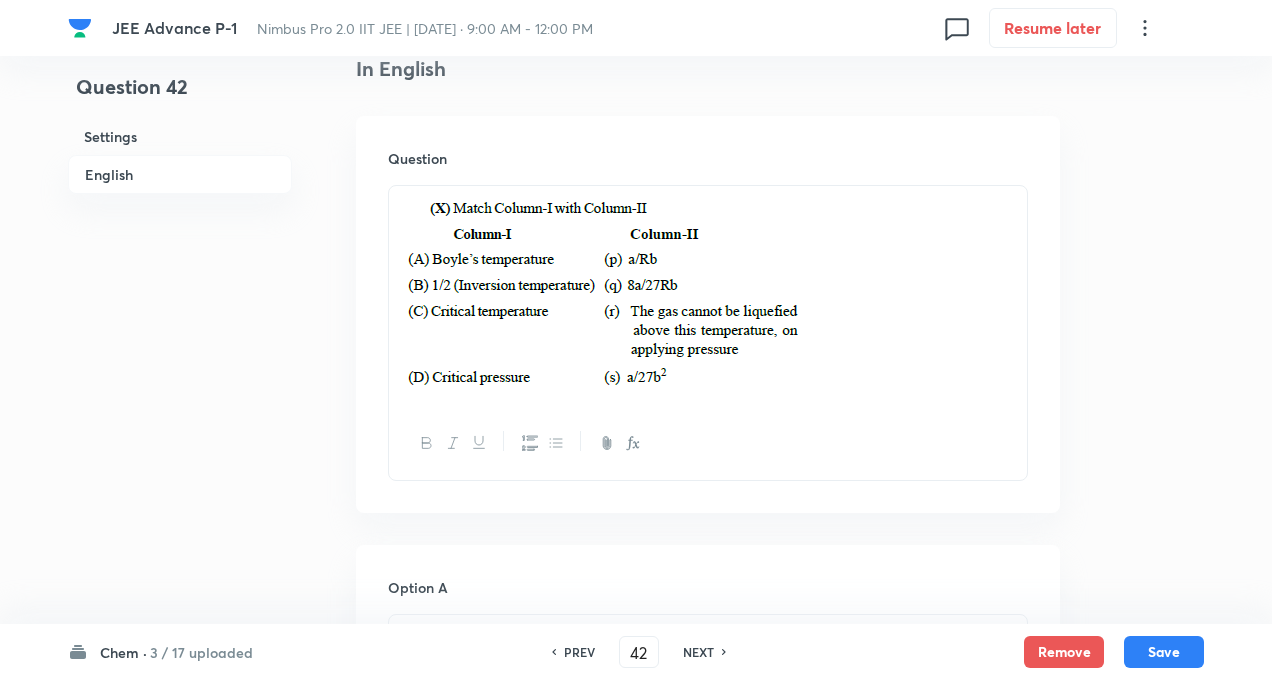 drag, startPoint x: 940, startPoint y: 295, endPoint x: 480, endPoint y: 313, distance: 460.35205 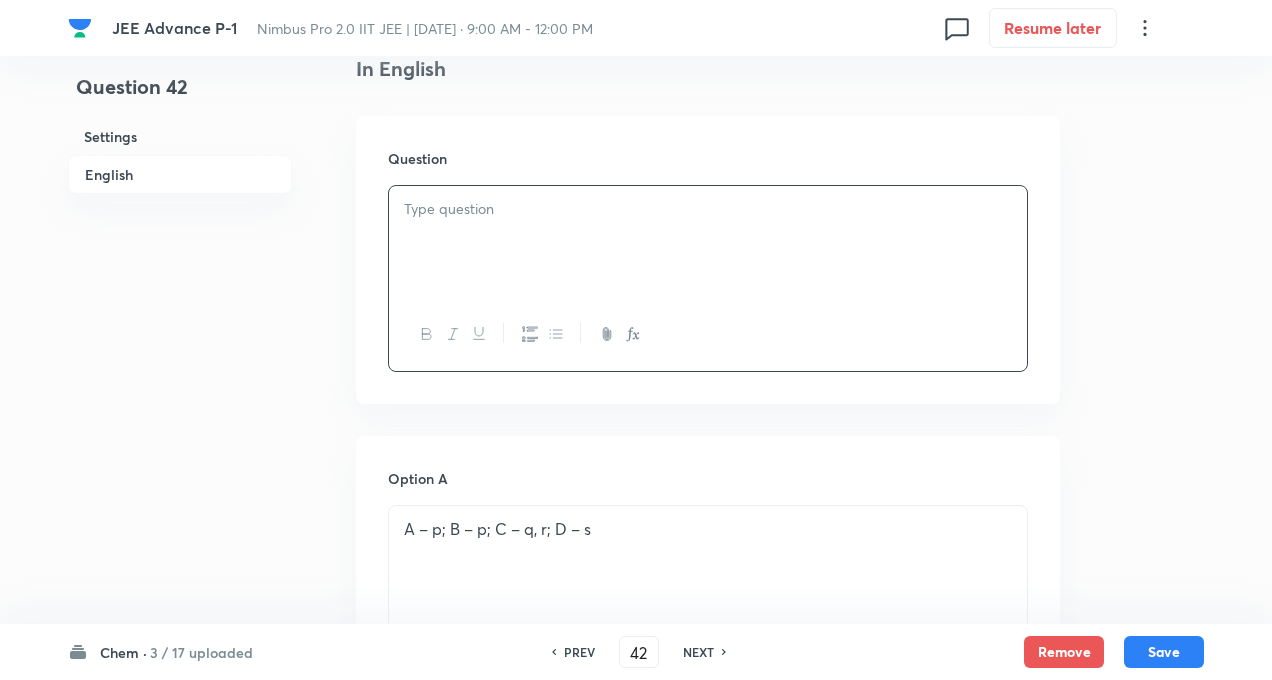 click on "Question 42 Settings English Settings Type Multiple choice correct 4 options + 4 marks - 2 marks x1 mark Edit Concept Chemistry Physical Chemistry Gaseous States Variation of Pressure with Change in Density of Fliud Edit Additional details Easy Fact Not from PYQ paper No equation Edit In English Question Option A A – p; B – p; C – q, r; D – s Marked as correct Option B B– p; A – p; C – q, r; D – s Mark as correct answer Option C D– p; B – p; C – q, r; A – s Mark as correct answer Option D C– p; D – p; A – q, r; B – s Mark as correct answer Solution   A – p; B – p; C – q, r; D – s" at bounding box center [636, 807] 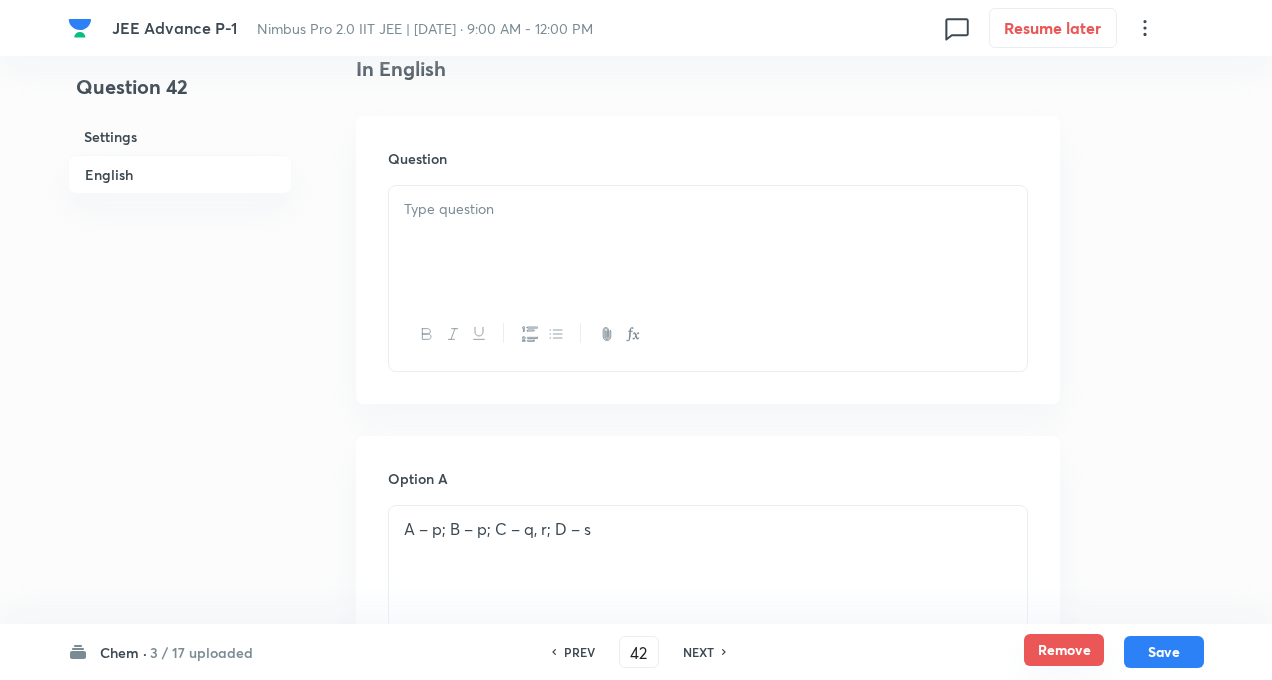 click on "Remove" at bounding box center (1064, 650) 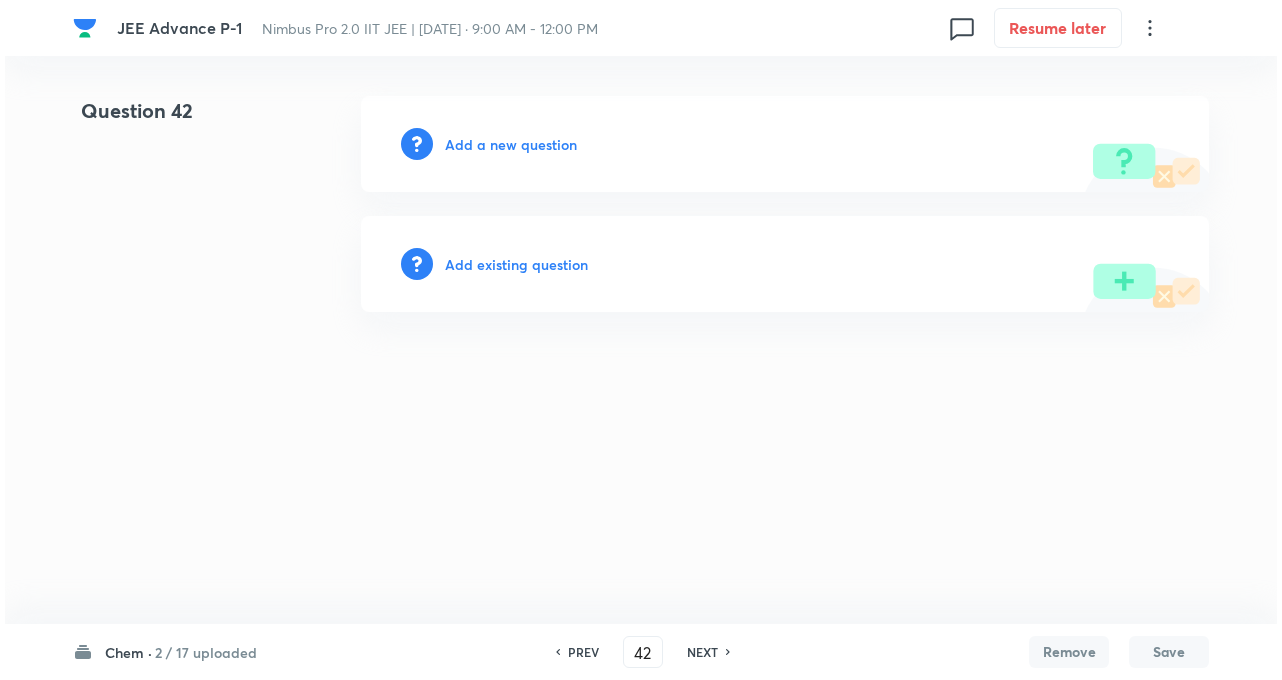 scroll, scrollTop: 0, scrollLeft: 0, axis: both 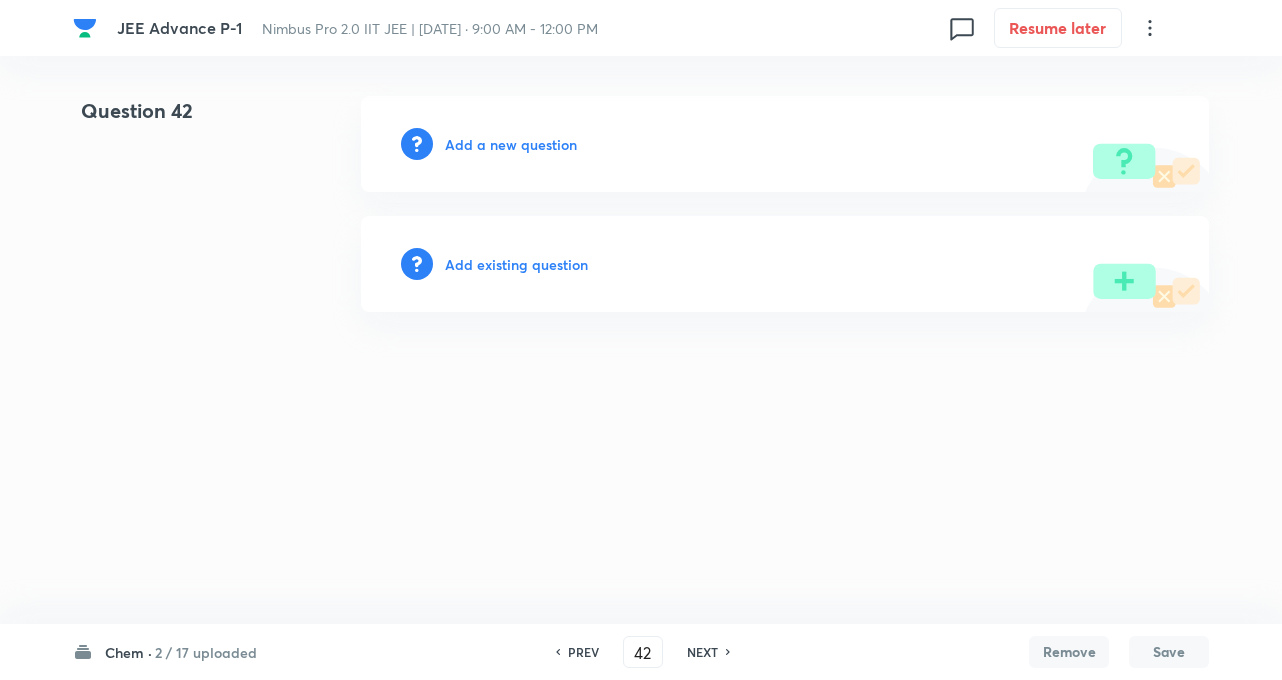 click on "NEXT" at bounding box center (702, 652) 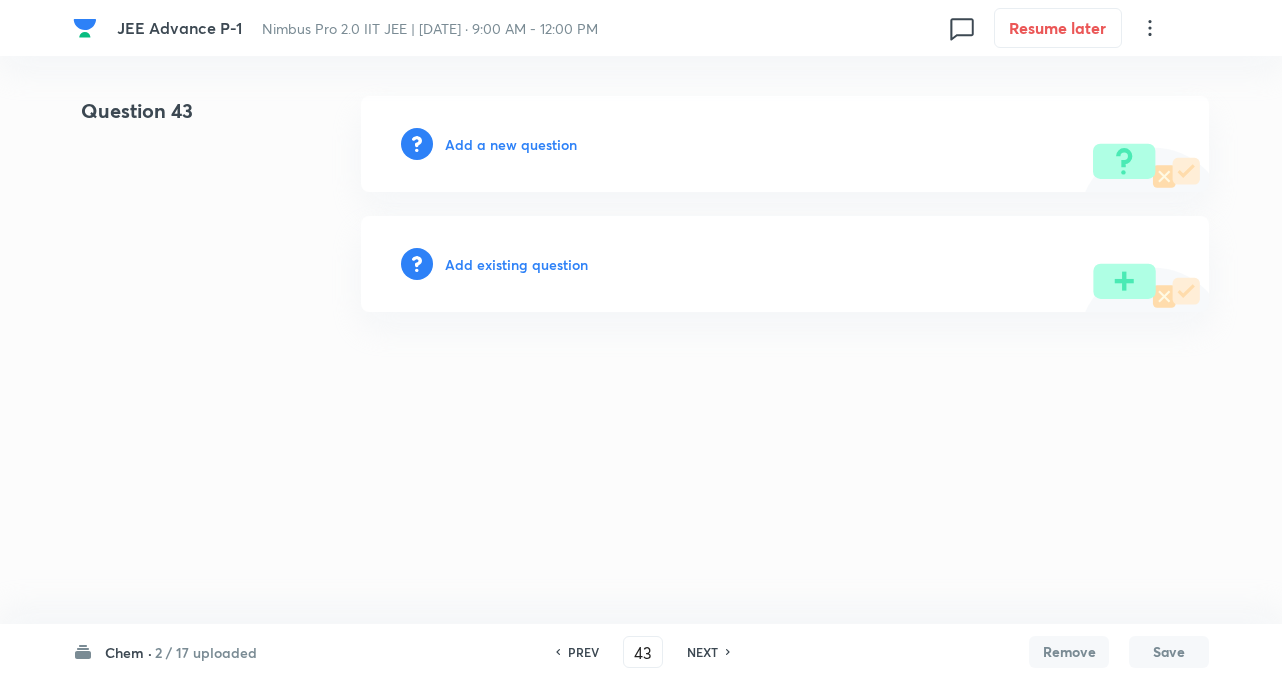 click on "PREV" at bounding box center [583, 652] 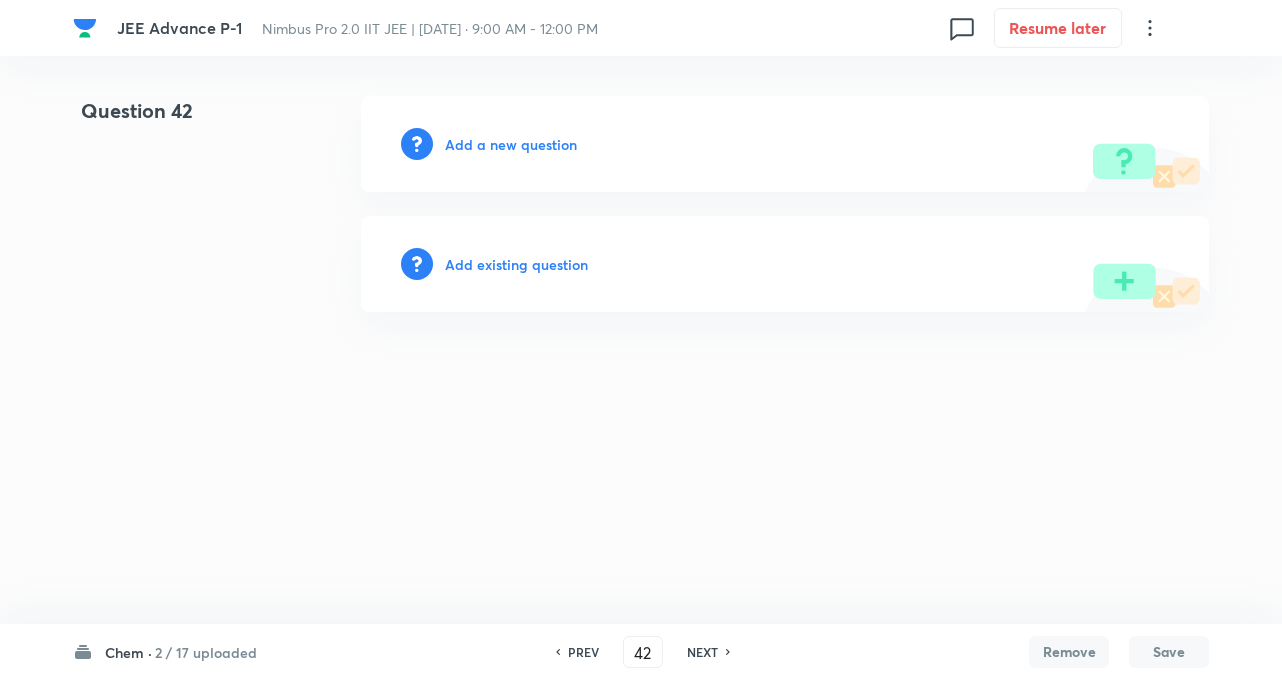 click on "Add a new question" at bounding box center (511, 144) 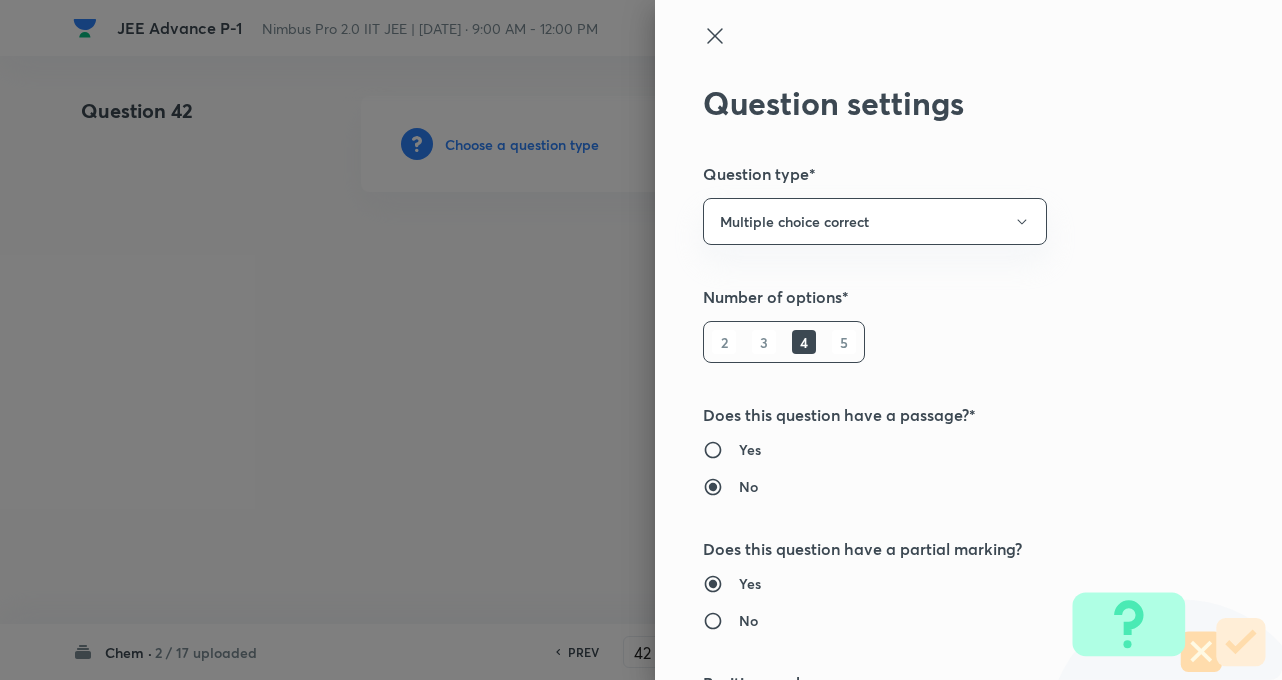 click on "Question settings Question type* Multiple choice correct Number of options* 2 3 4 5 Does this question have a passage?* Yes No Does this question have a partial marking? Yes No Positive mark 4 ​ Partial marking multiplier for each correct answer* 1 ​ Negative Marks (Don’t add negative sign) 2 ​ Syllabus Topic group* ​ Topic* ​ Concept* ​ Sub-concept* ​ Concept-field ​ Additional details Question Difficulty Very easy Easy Moderate Hard Very hard Question is based on Fact Numerical Concept Previous year question Yes No Does this question have equation? Yes No Verification status Is the question verified? *Select 'yes' only if a question is verified Yes No Save" at bounding box center (968, 340) 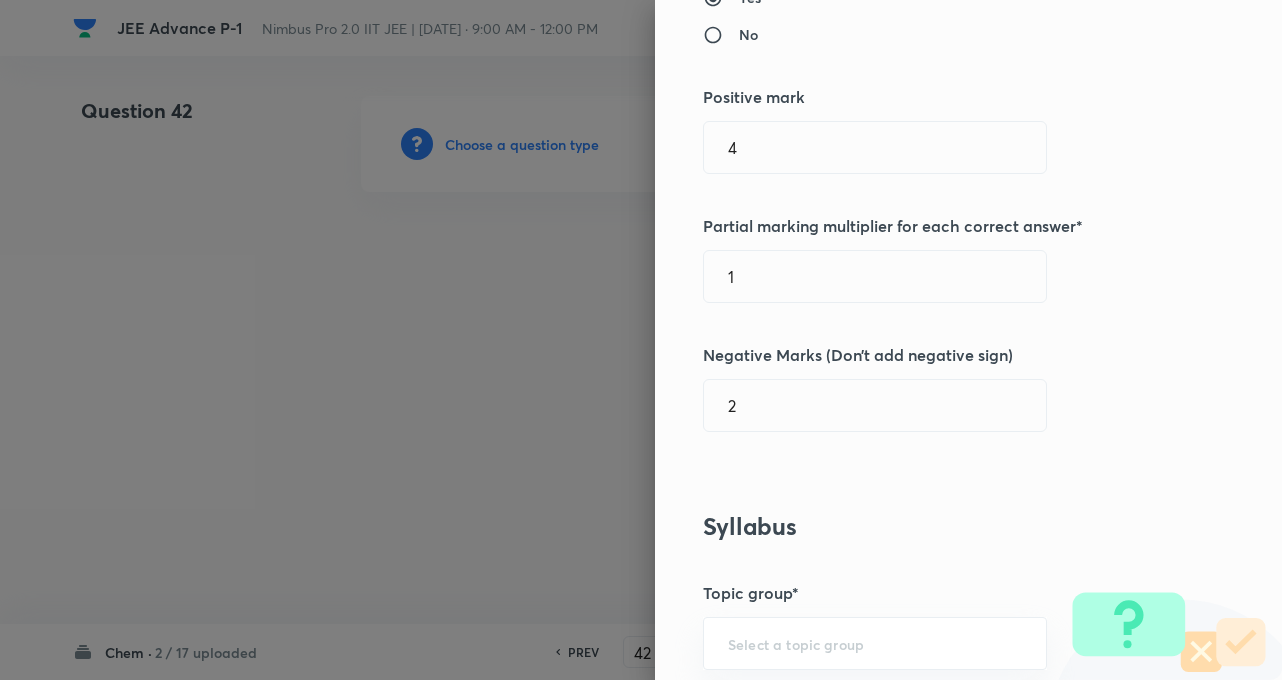 scroll, scrollTop: 600, scrollLeft: 0, axis: vertical 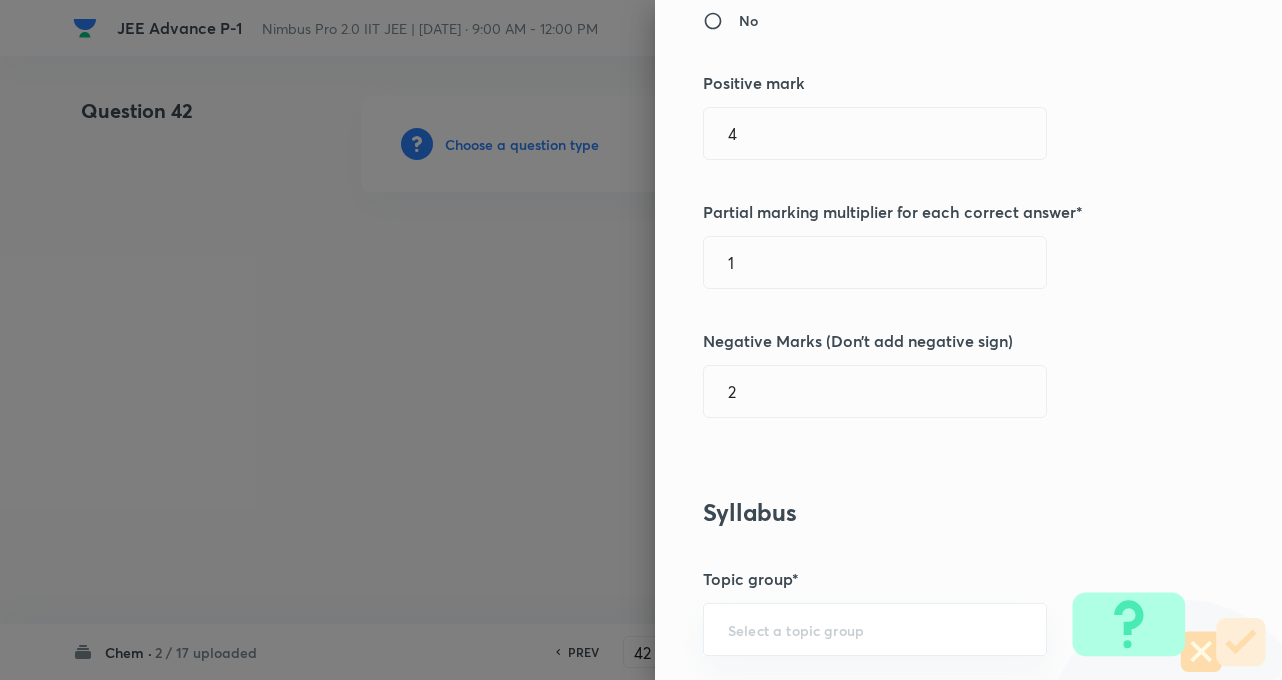 click on "Question settings Question type* Multiple choice correct Number of options* 2 3 4 5 Does this question have a passage?* Yes No Does this question have a partial marking? Yes No Positive mark 4 ​ Partial marking multiplier for each correct answer* 1 ​ Negative Marks (Don’t add negative sign) 2 ​ Syllabus Topic group* ​ Topic* ​ Concept* ​ Sub-concept* ​ Concept-field ​ Additional details Question Difficulty Very easy Easy Moderate Hard Very hard Question is based on Fact Numerical Concept Previous year question Yes No Does this question have equation? Yes No Verification status Is the question verified? *Select 'yes' only if a question is verified Yes No Save" at bounding box center [968, 340] 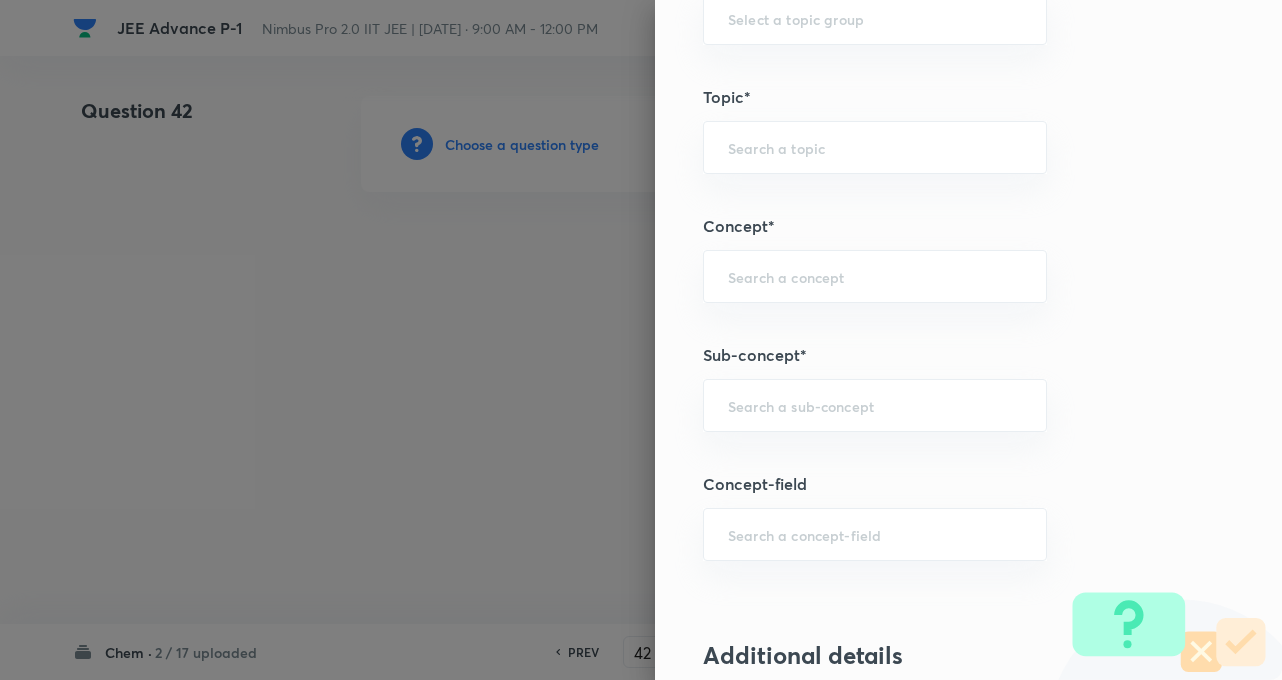scroll, scrollTop: 1280, scrollLeft: 0, axis: vertical 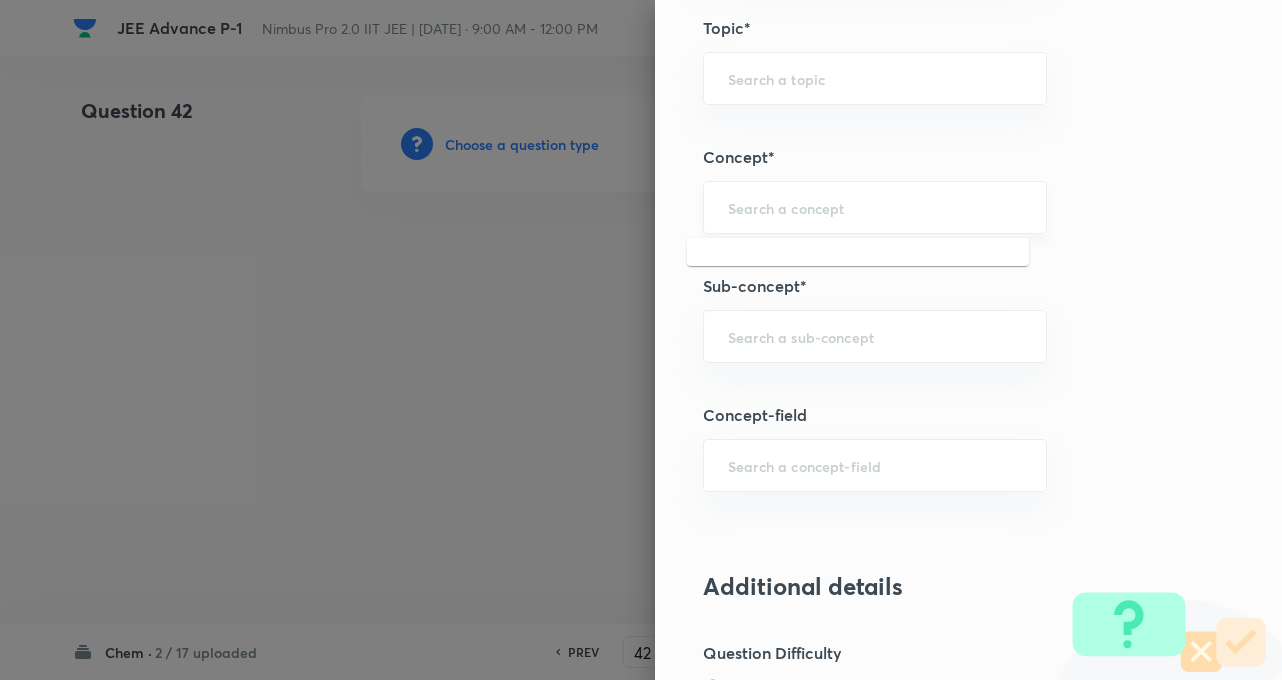 click at bounding box center [875, 207] 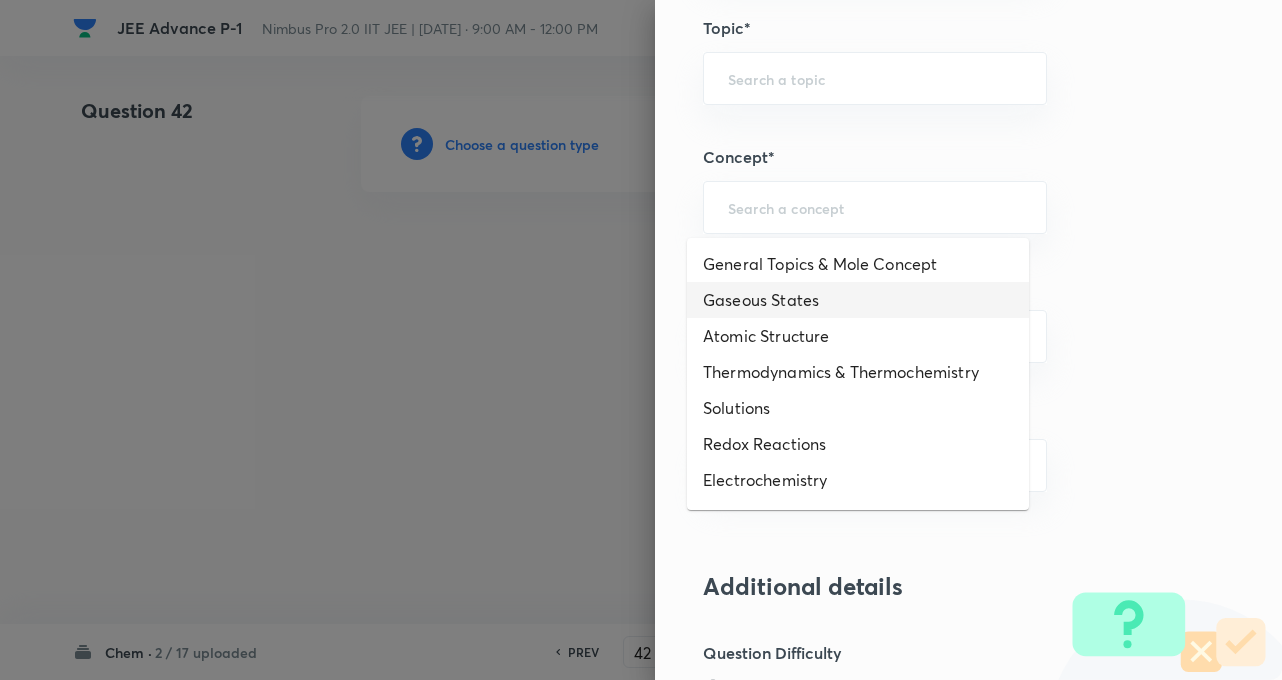click on "Gaseous States" at bounding box center [858, 300] 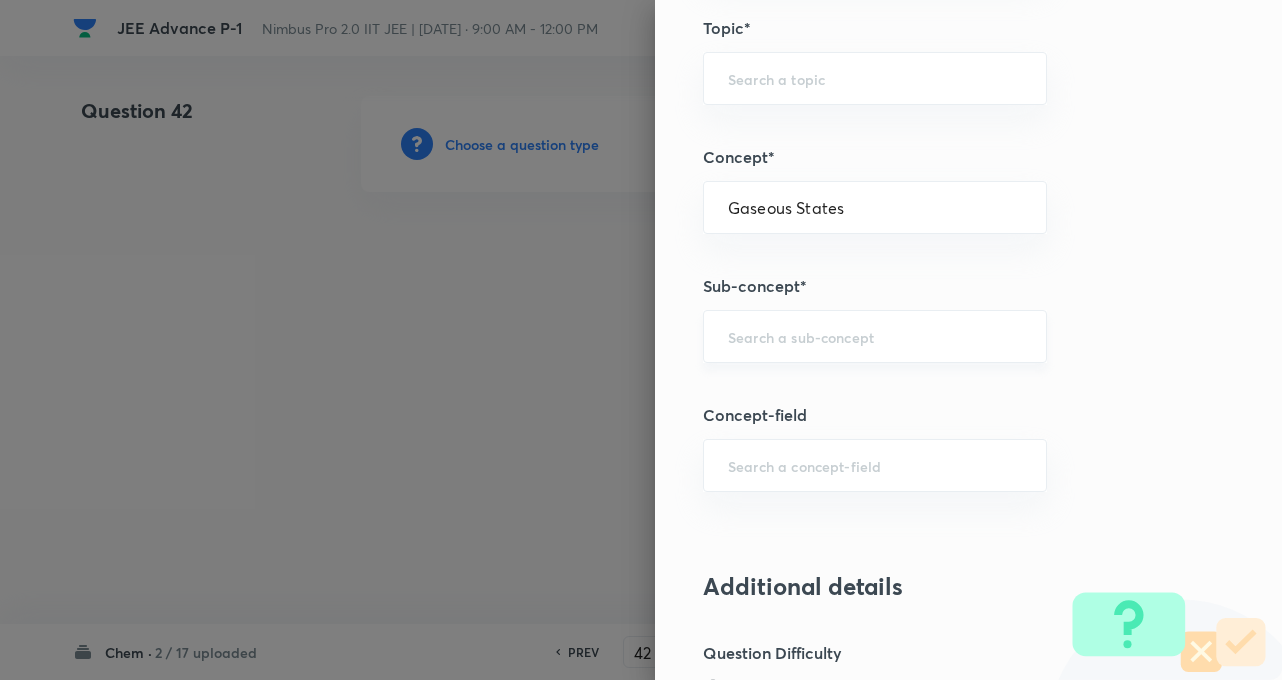 type on "Chemistry" 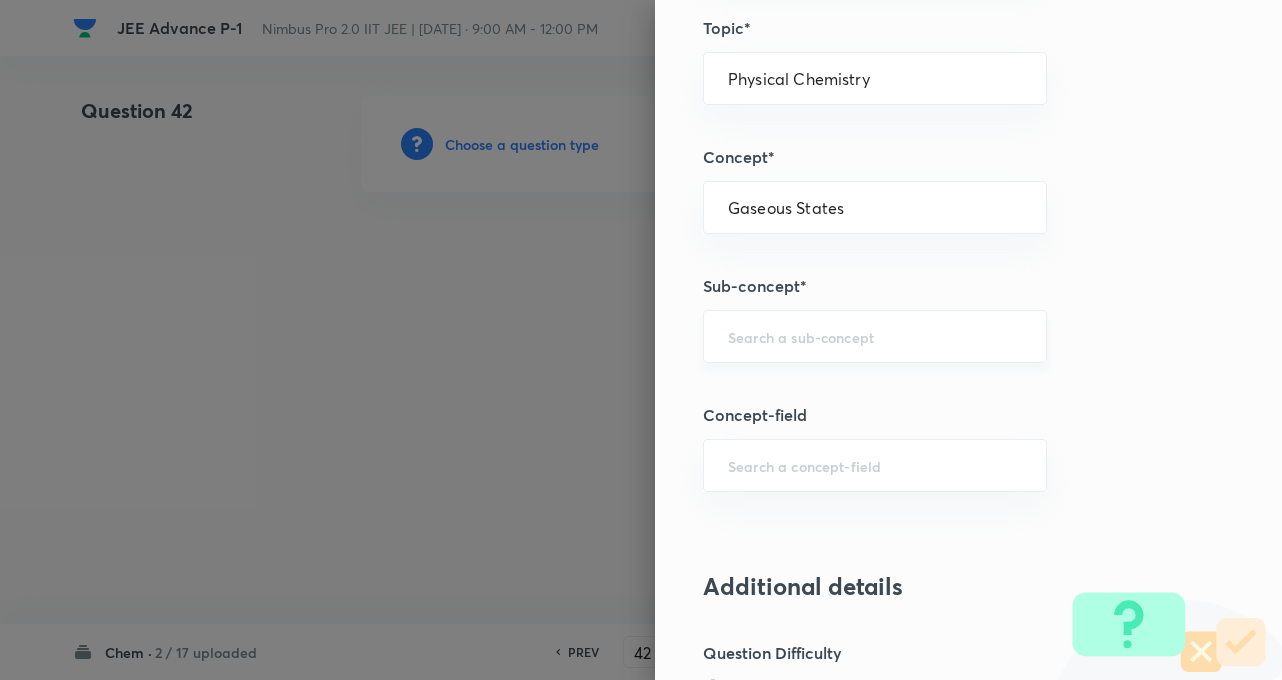 click on "​" at bounding box center [875, 336] 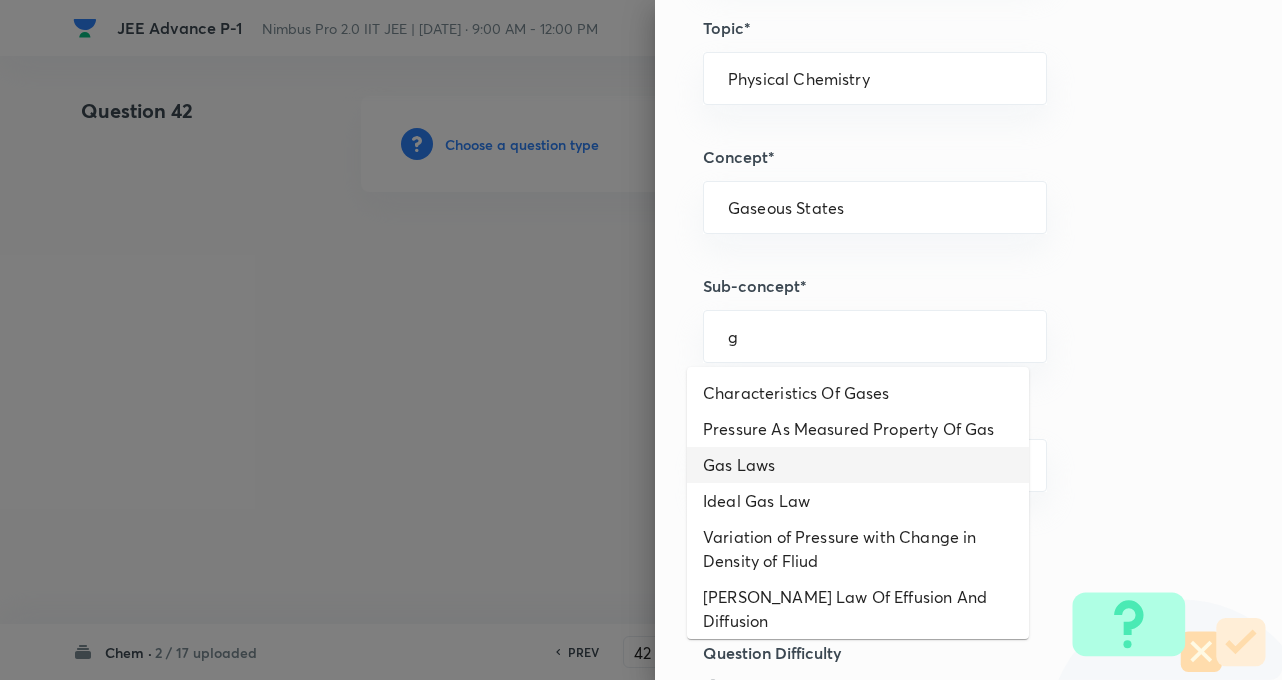 click on "Gas Laws" at bounding box center [858, 465] 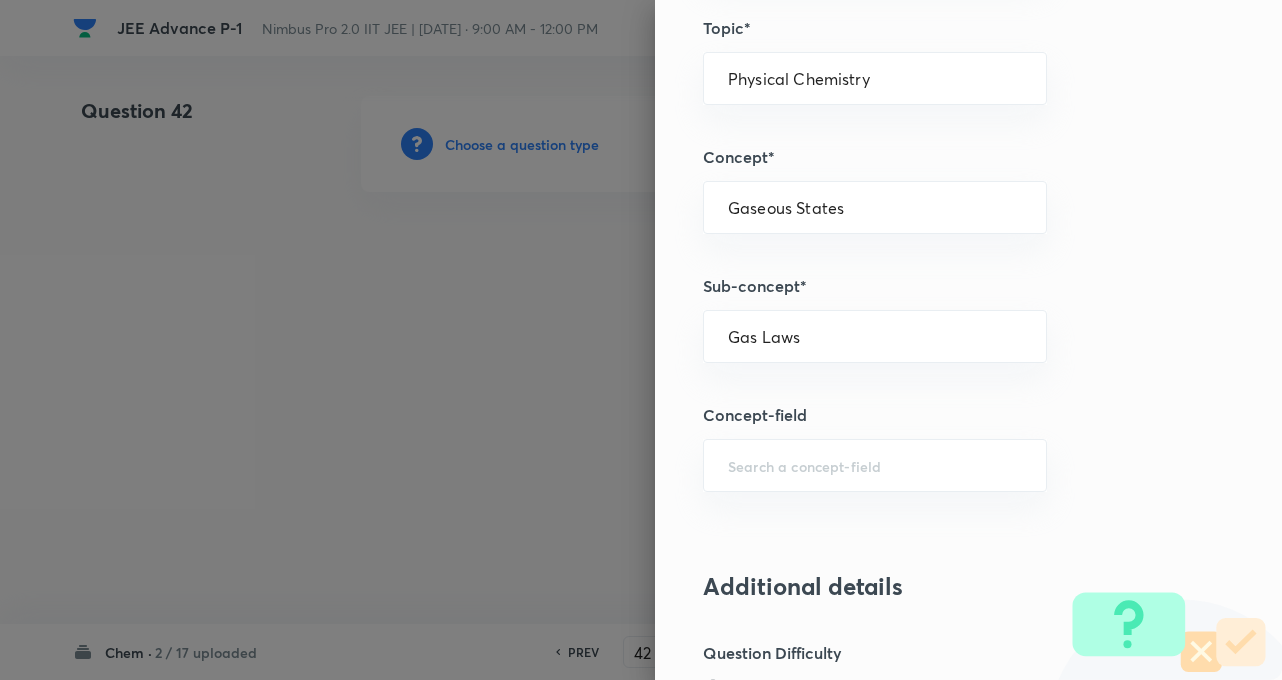 click on "Question settings Question type* Multiple choice correct Number of options* 2 3 4 5 Does this question have a passage?* Yes No Does this question have a partial marking? Yes No Positive mark 4 ​ Partial marking multiplier for each correct answer* 1 ​ Negative Marks (Don’t add negative sign) 2 ​ Syllabus Topic group* Chemistry ​ Topic* Physical Chemistry ​ Concept* Gaseous States ​ Sub-concept* Gas Laws ​ Concept-field ​ Additional details Question Difficulty Very easy Easy Moderate Hard Very hard Question is based on Fact Numerical Concept Previous year question Yes No Does this question have equation? Yes No Verification status Is the question verified? *Select 'yes' only if a question is verified Yes No Save" at bounding box center [968, 340] 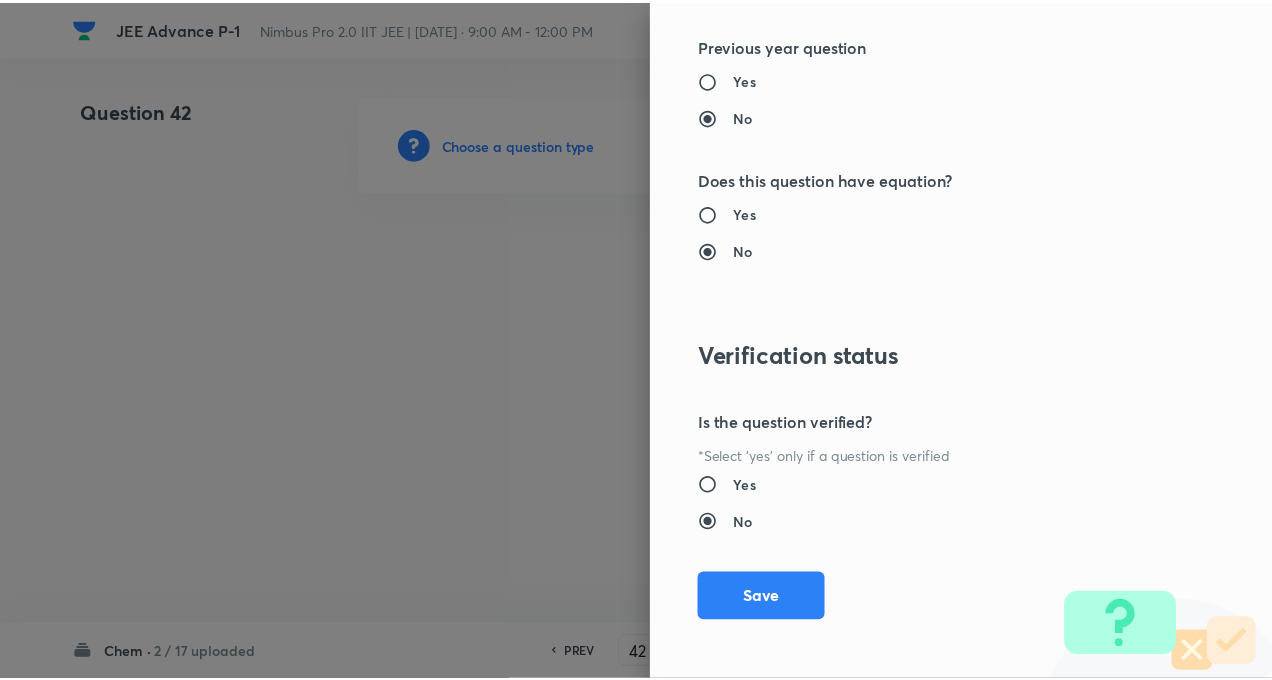 scroll, scrollTop: 2309, scrollLeft: 0, axis: vertical 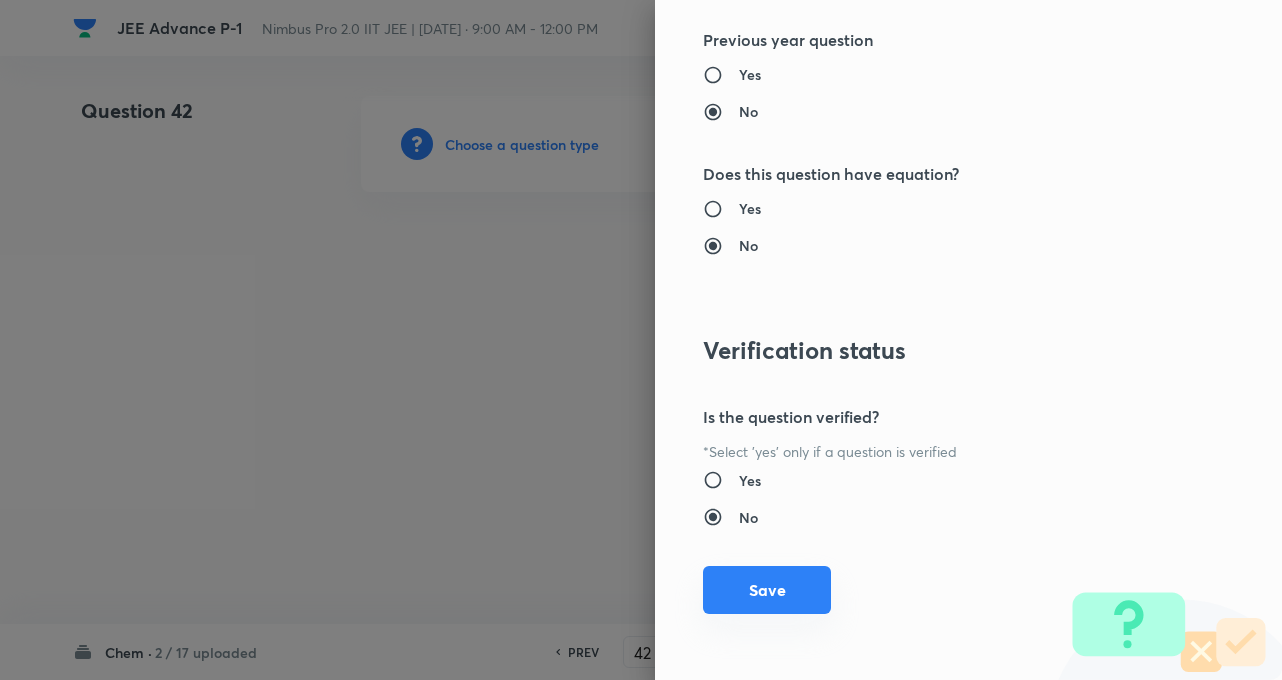 click on "Save" at bounding box center [767, 590] 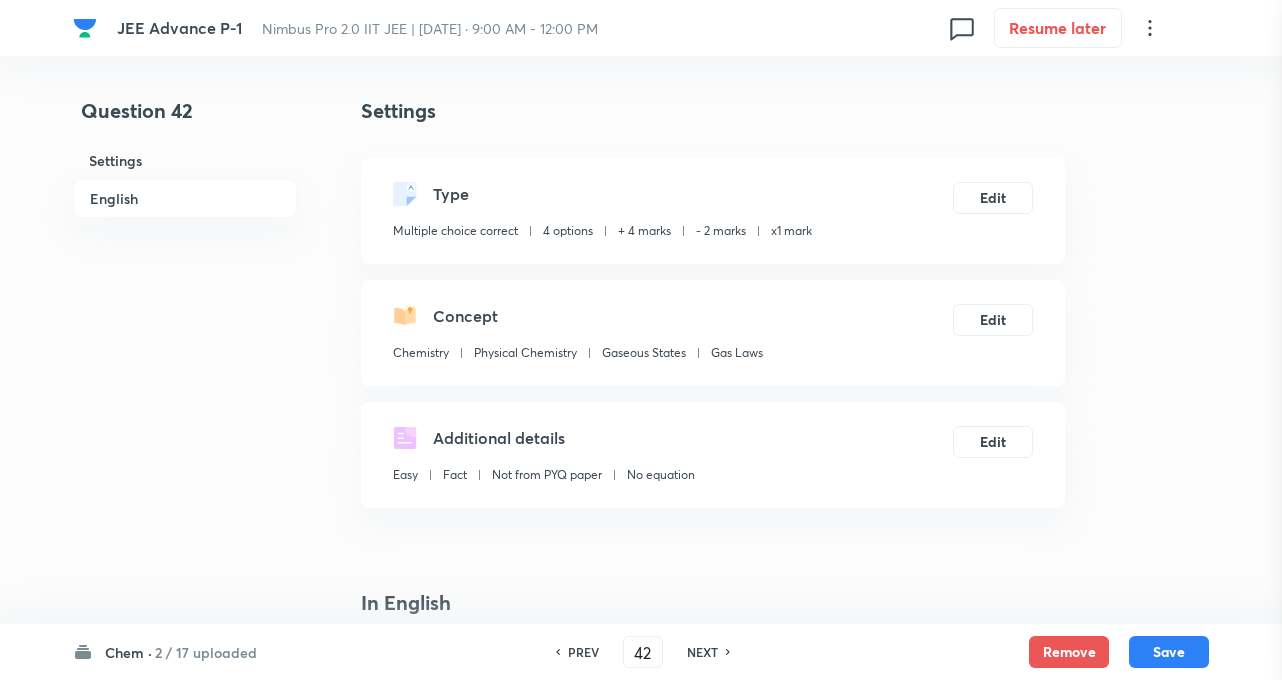 click at bounding box center [641, 340] 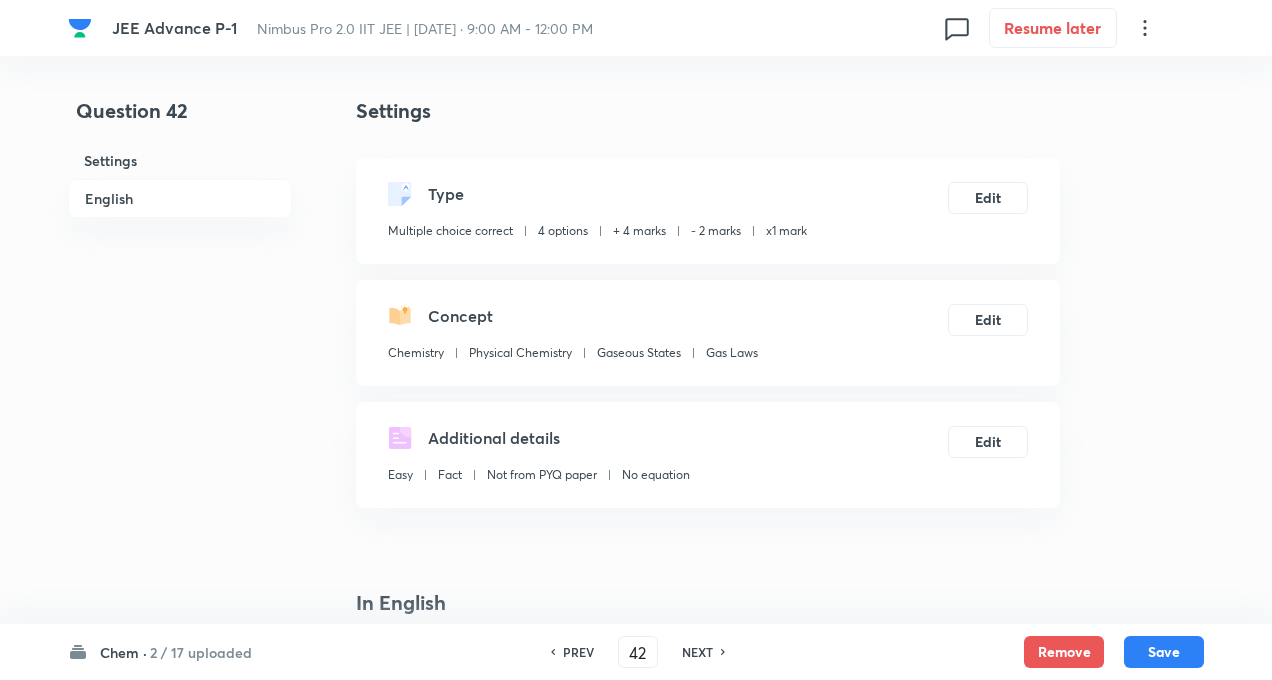 click on "Question 42 Settings English Settings Type Multiple choice correct 4 options + 4 marks - 2 marks x1 mark Edit Concept Chemistry Physical Chemistry Gaseous States Gas Laws Edit Additional details Easy Fact Not from PYQ paper No equation Edit In English Question Option A Mark as correct answer Option B Mark as correct answer Option C Mark as correct answer Option D Mark as correct answer Solution" at bounding box center [636, 1354] 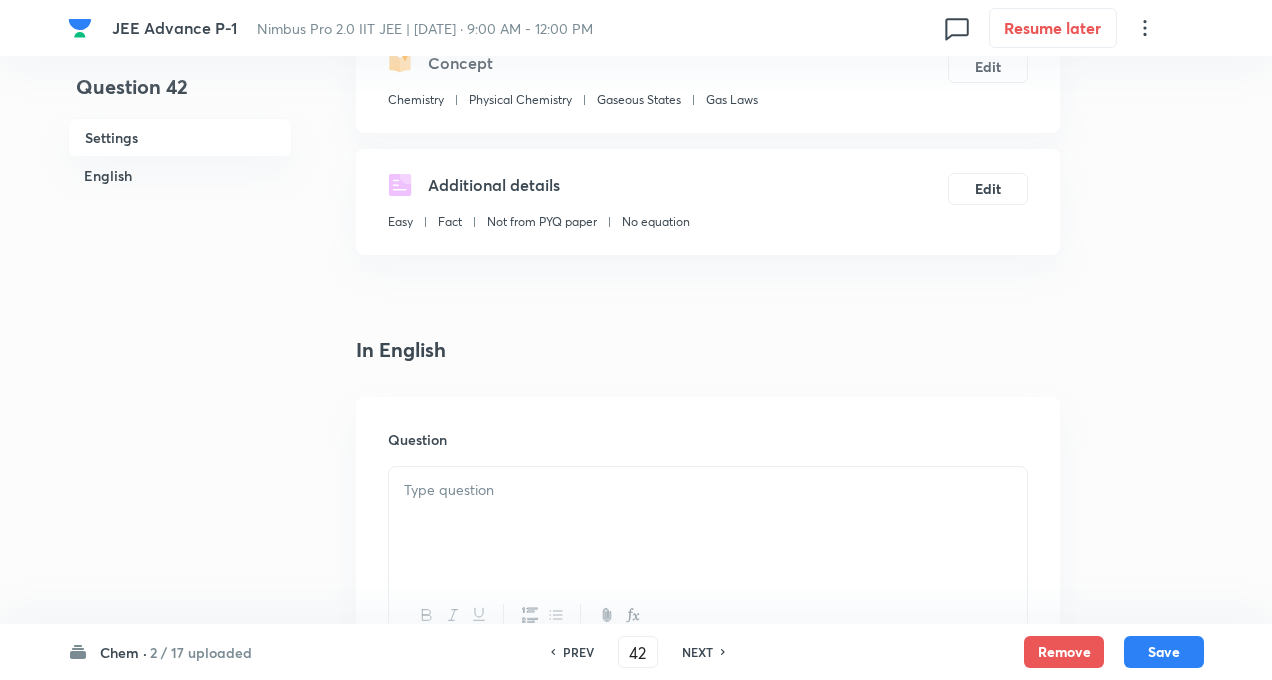 scroll, scrollTop: 440, scrollLeft: 0, axis: vertical 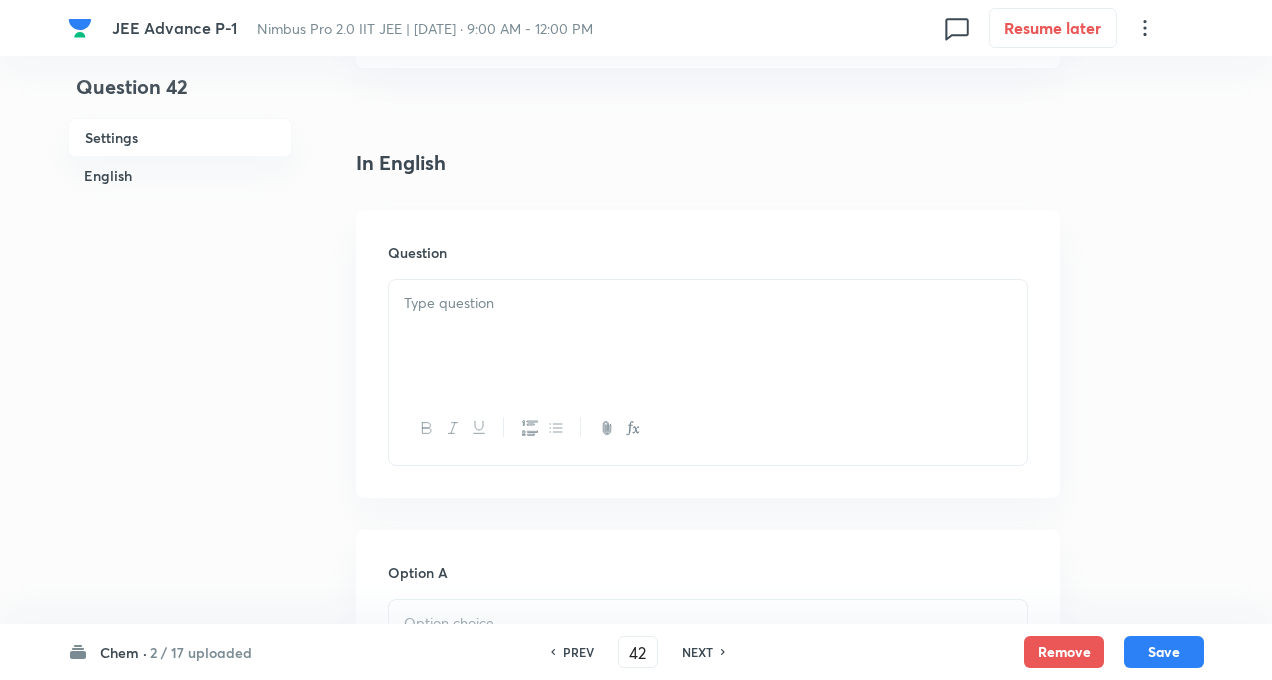 click at bounding box center [708, 303] 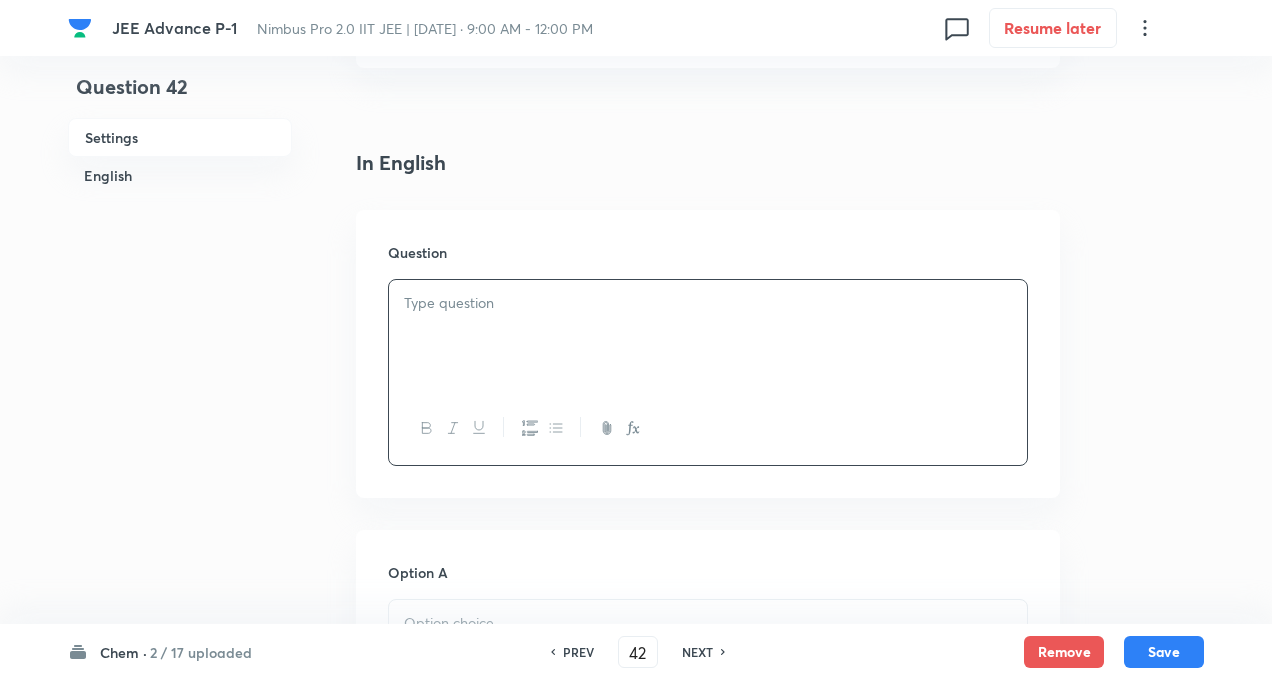 paste 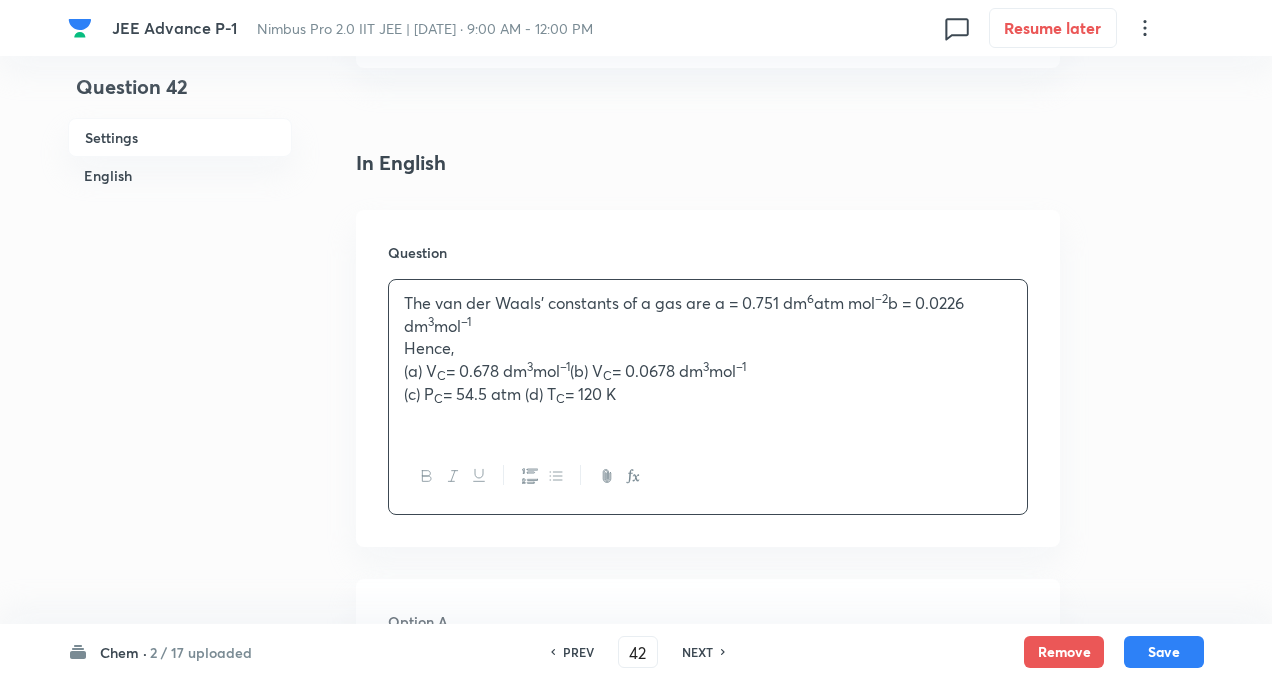 click on "The van der Waals’ constants of a gas are a = 0.751 dm 6  atm mol –2  b = 0.0226 dm 3  mol –1 Hence, (a) V C  = 0.678 dm 3  mol –1  (b) V C  = 0.0678 dm 3  mol –1 (c) P C  = 54.5 atm (d) T C  = 120 K" at bounding box center [708, 360] 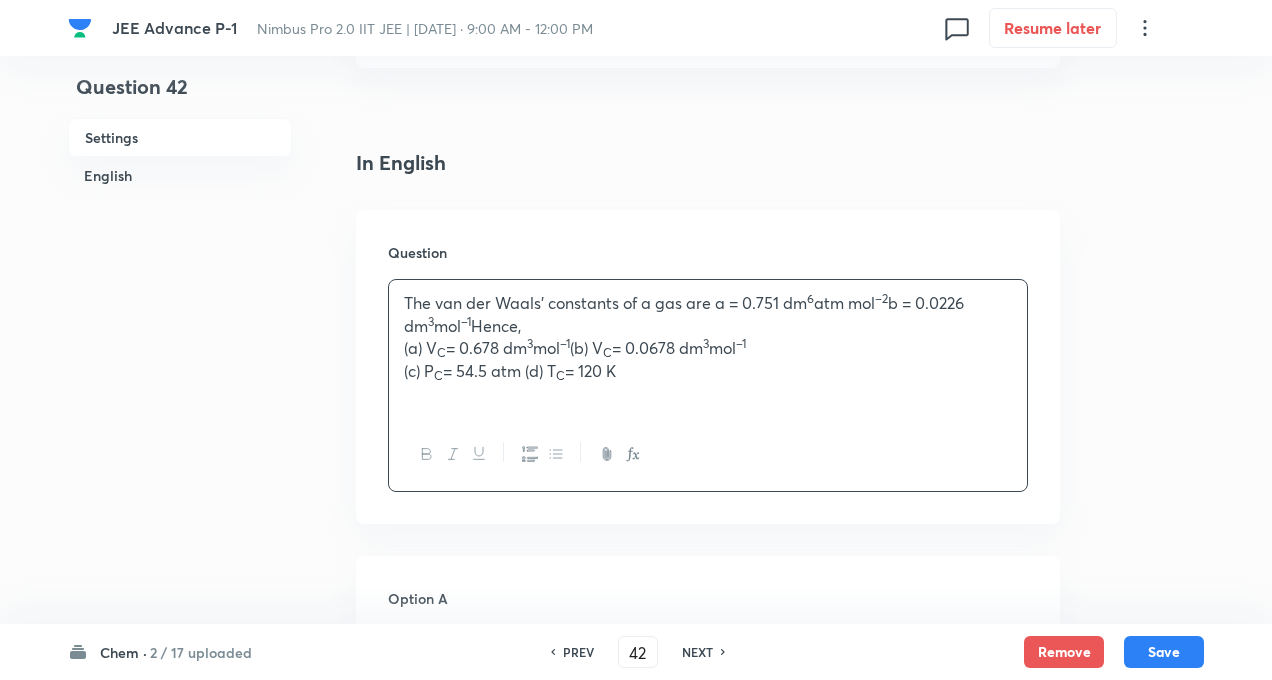 type 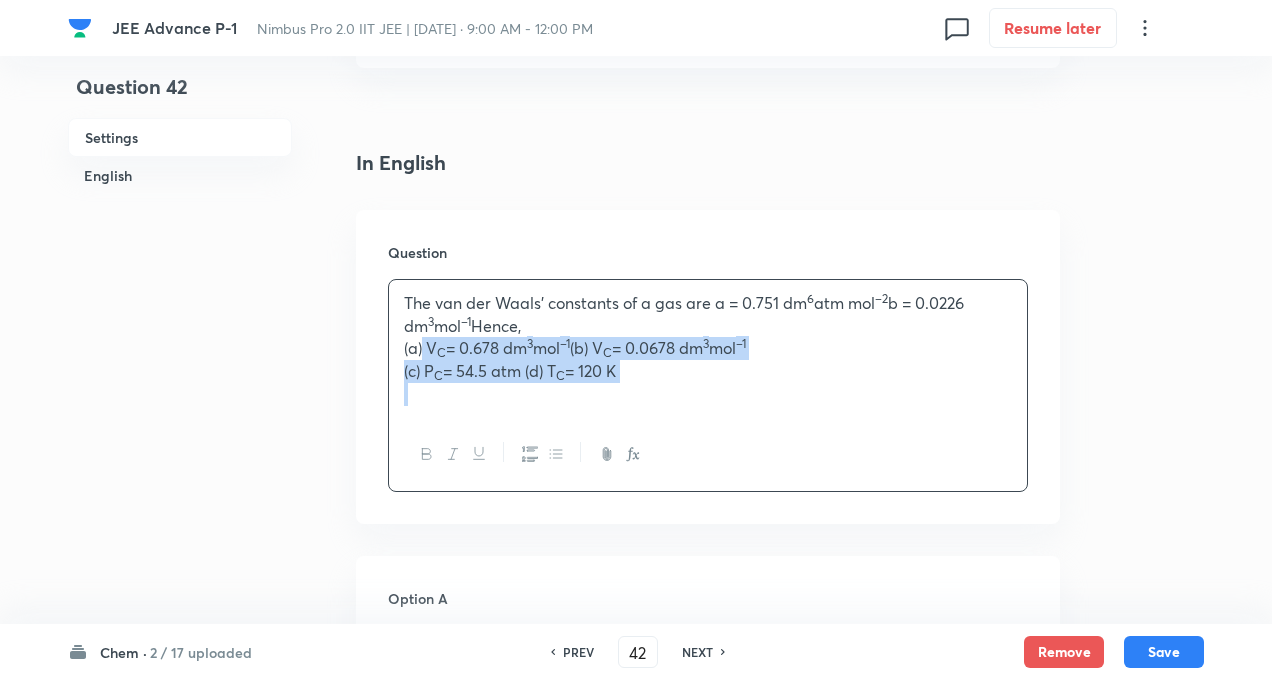 drag, startPoint x: 423, startPoint y: 349, endPoint x: 743, endPoint y: 398, distance: 323.72983 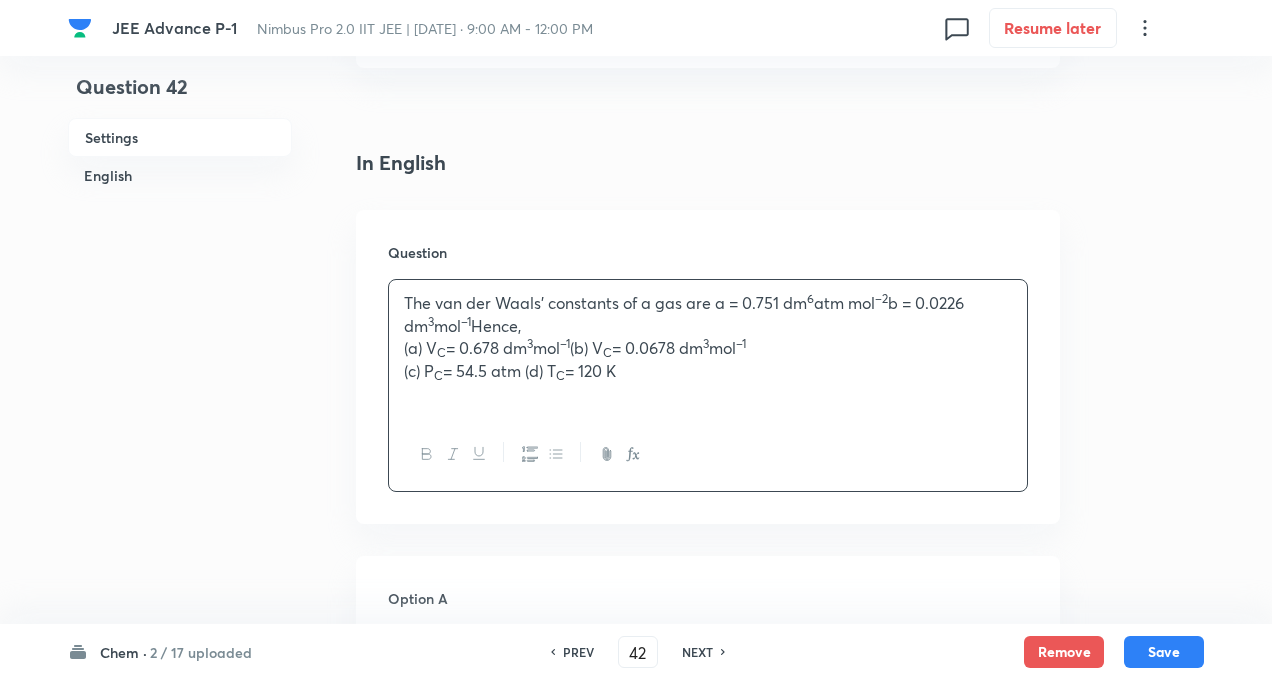click on "Question 42 Settings English Settings Type Multiple choice correct 4 options + 4 marks - 2 marks x1 mark Edit Concept Chemistry Physical Chemistry Gaseous States Gas Laws Edit Additional details Easy Fact Not from PYQ paper No equation Edit In English Question The van der Waals’ constants of a gas are a = 0.751 dm 6  atm mol –2  b = 0.0226 dm 3  mol –1  Hence, (a) V C  = 0.678 dm 3  mol –1  (b) V C  = 0.0678 dm 3  mol –1 (c) P C  = 54.5 atm (d) T C  = 120 K   Option A Mark as correct answer Option B Mark as correct answer Option C Mark as correct answer Option D Mark as correct answer Solution" at bounding box center (636, 927) 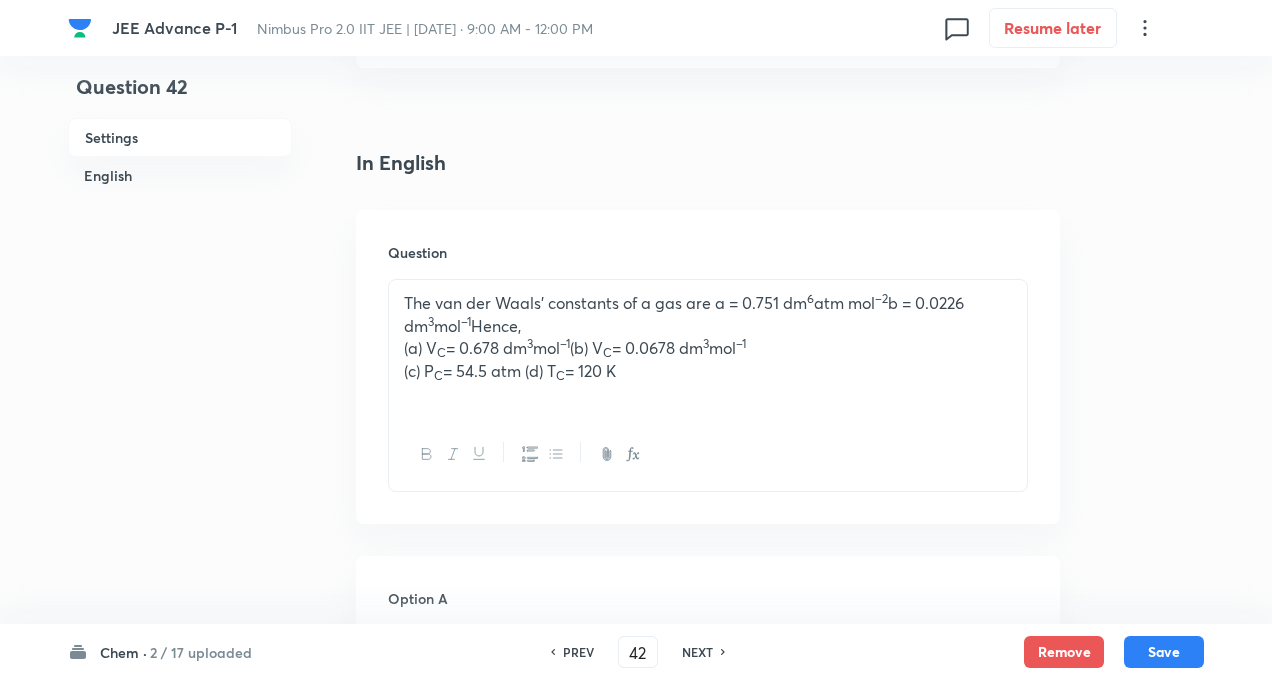 click on "Question 42 Settings English Settings Type Multiple choice correct 4 options + 4 marks - 2 marks x1 mark Edit Concept Chemistry Physical Chemistry Gaseous States Gas Laws Edit Additional details Easy Fact Not from PYQ paper No equation Edit In English Question The van der Waals’ constants of a gas are a = 0.751 dm 6  atm mol –2  b = 0.0226 dm 3  mol –1  Hence, (a) V C  = 0.678 dm 3  mol –1  (b) V C  = 0.0678 dm 3  mol –1 (c) P C  = 54.5 atm (d) T C  = 120 K   Option A Mark as correct answer Option B Mark as correct answer Option C Mark as correct answer Option D Mark as correct answer Solution" at bounding box center [636, 927] 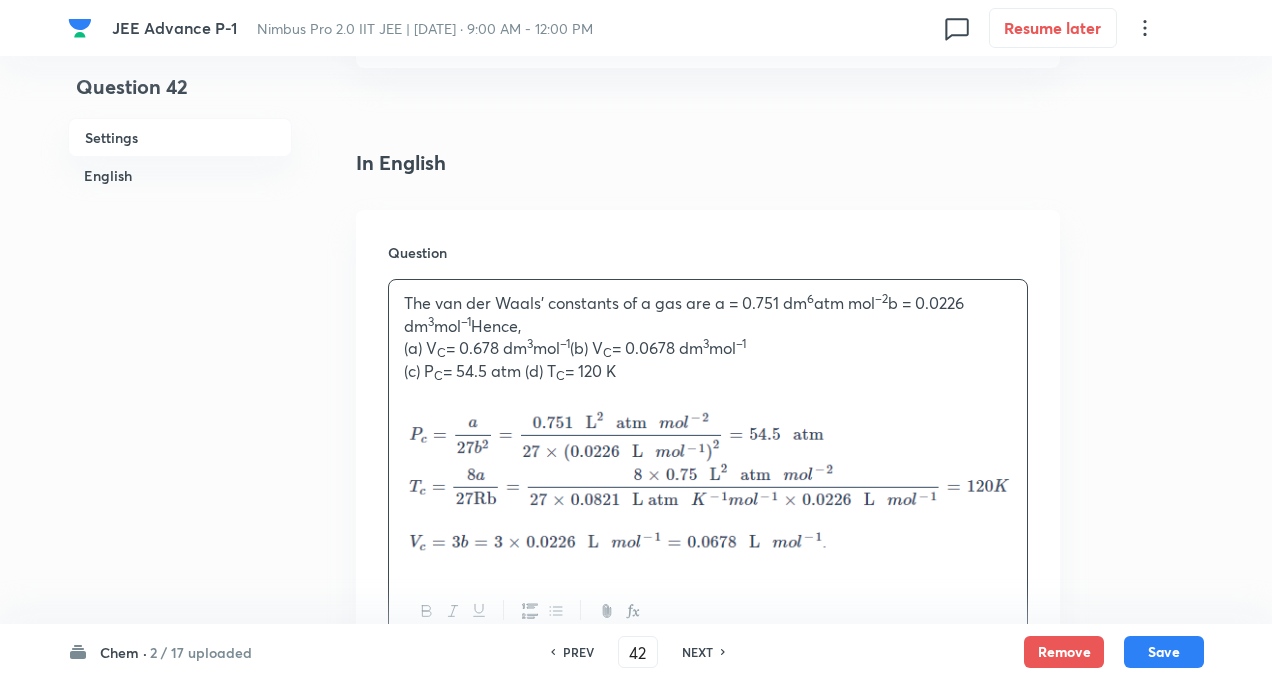 click at bounding box center [708, 482] 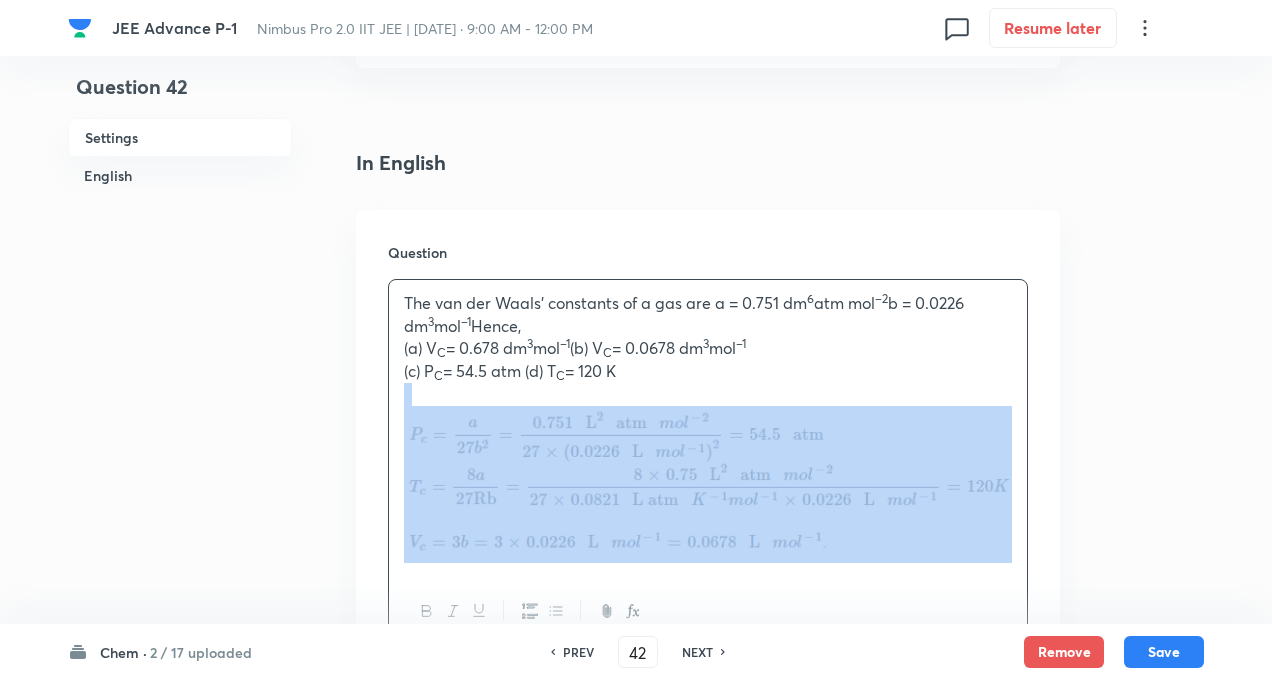 drag, startPoint x: 1025, startPoint y: 477, endPoint x: 624, endPoint y: 488, distance: 401.15085 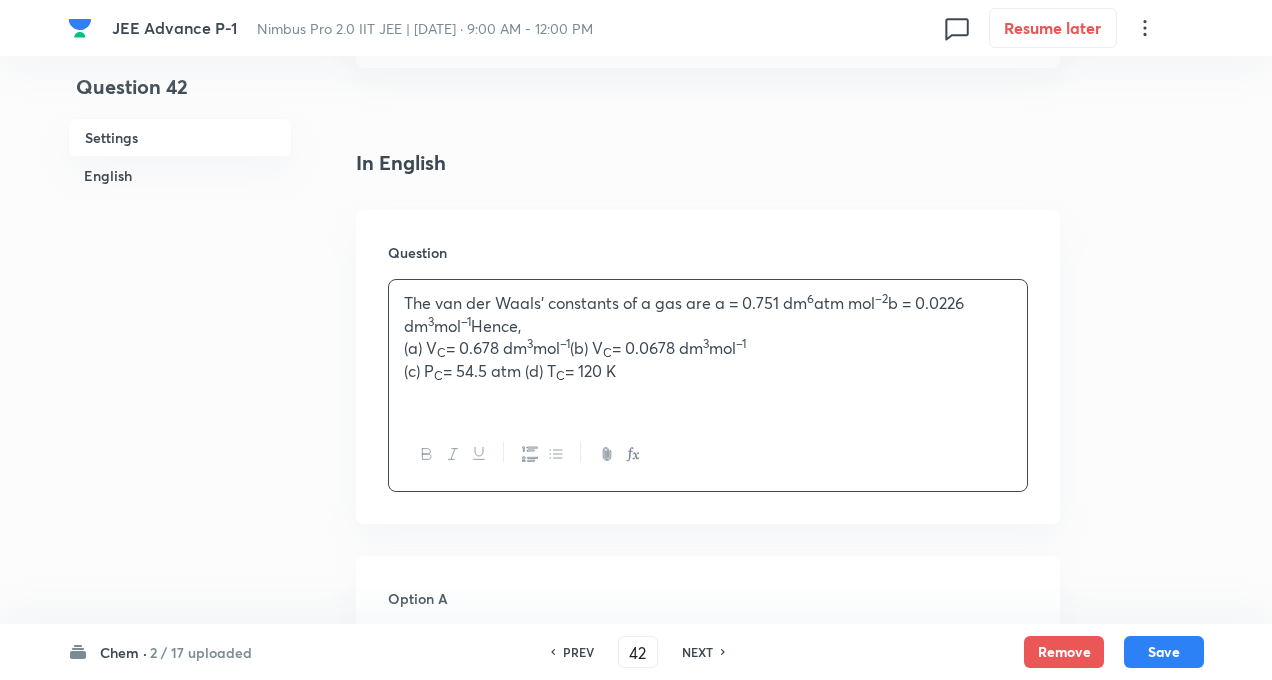click on "Question 42 Settings English" at bounding box center [180, 927] 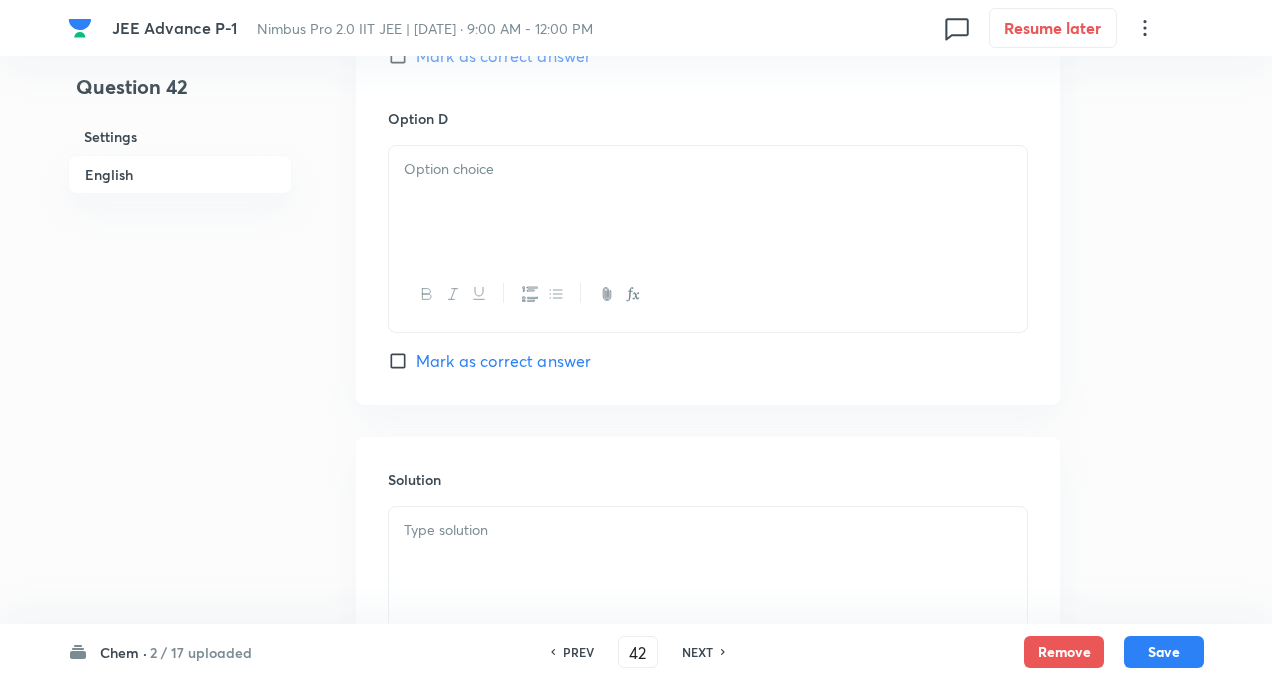 scroll, scrollTop: 1880, scrollLeft: 0, axis: vertical 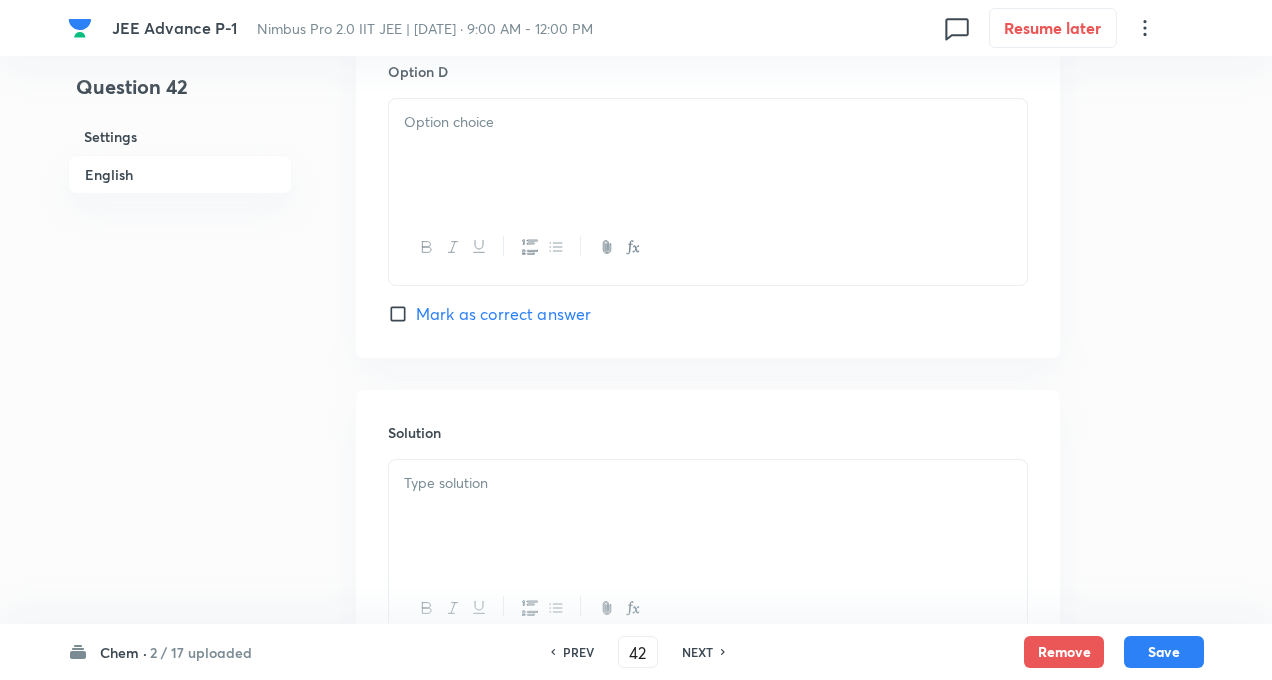 click at bounding box center (708, 483) 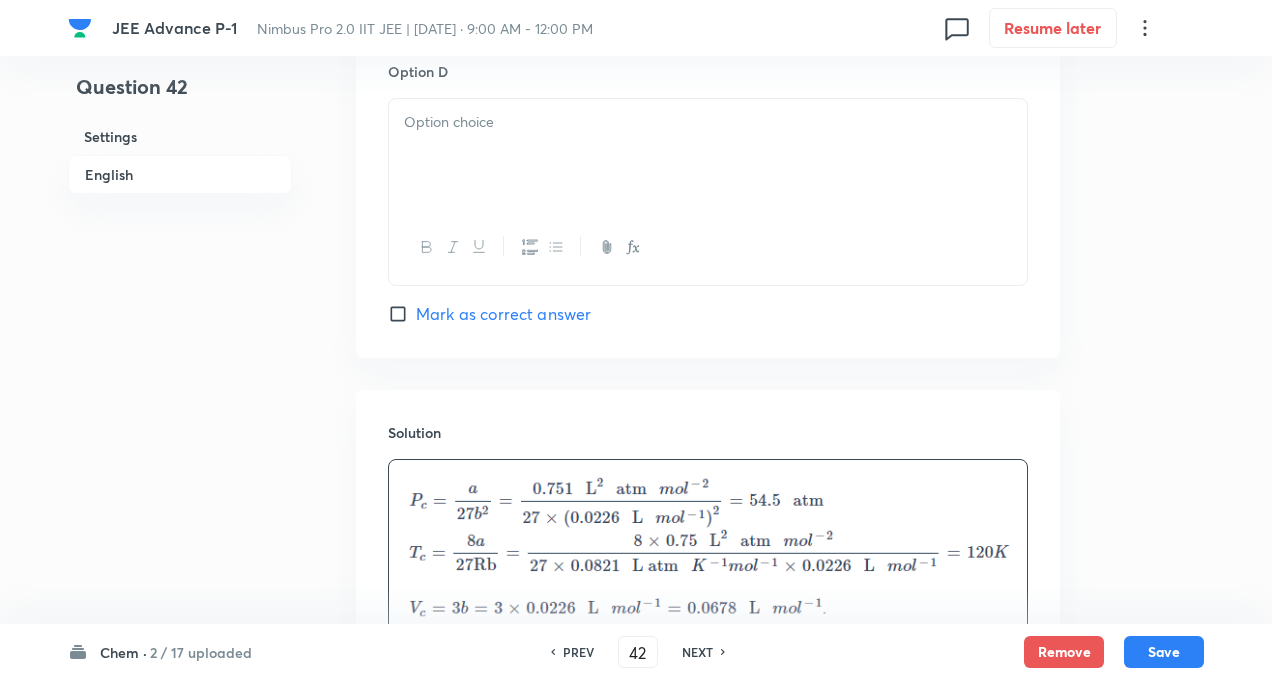 click on "Question 42 Settings English" at bounding box center (180, -479) 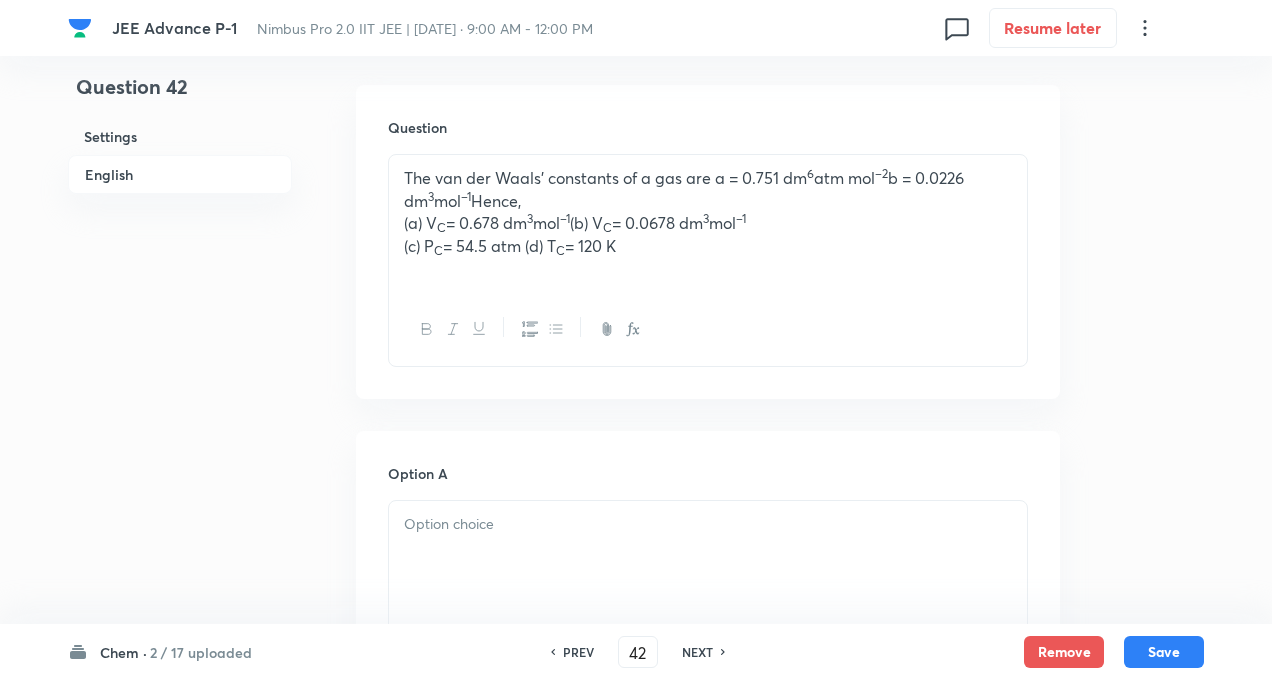 scroll, scrollTop: 560, scrollLeft: 0, axis: vertical 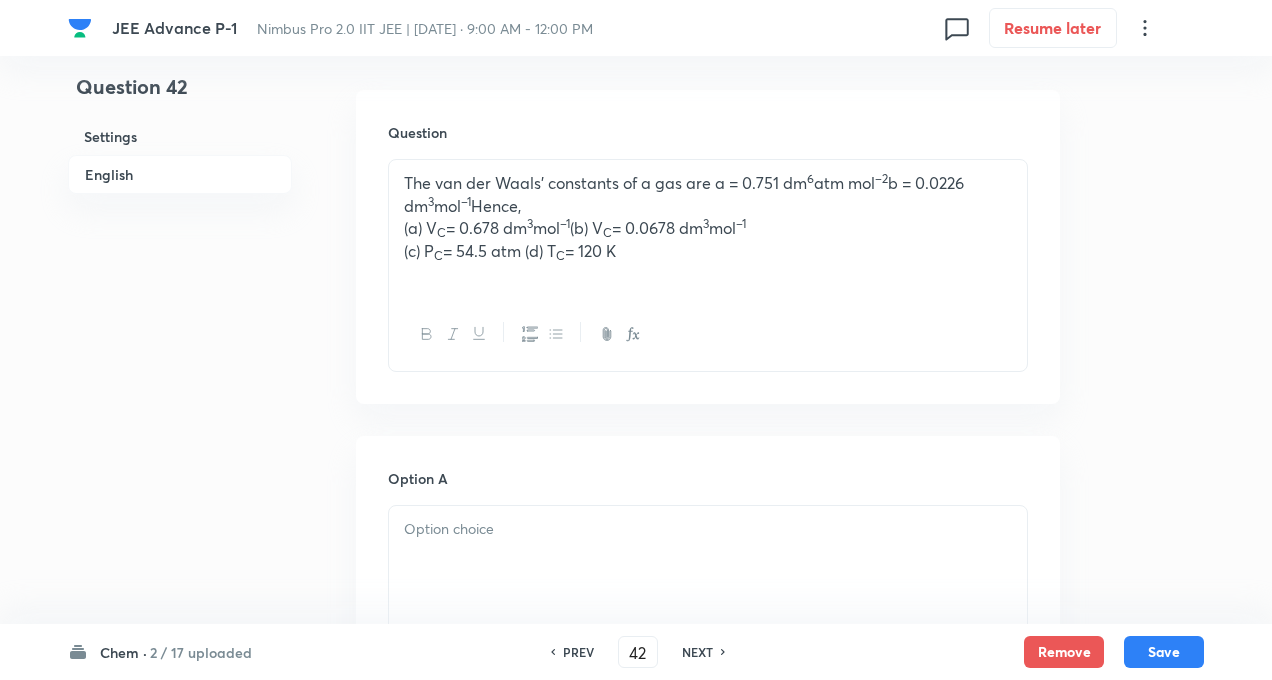 drag, startPoint x: 426, startPoint y: 227, endPoint x: 663, endPoint y: 255, distance: 238.64827 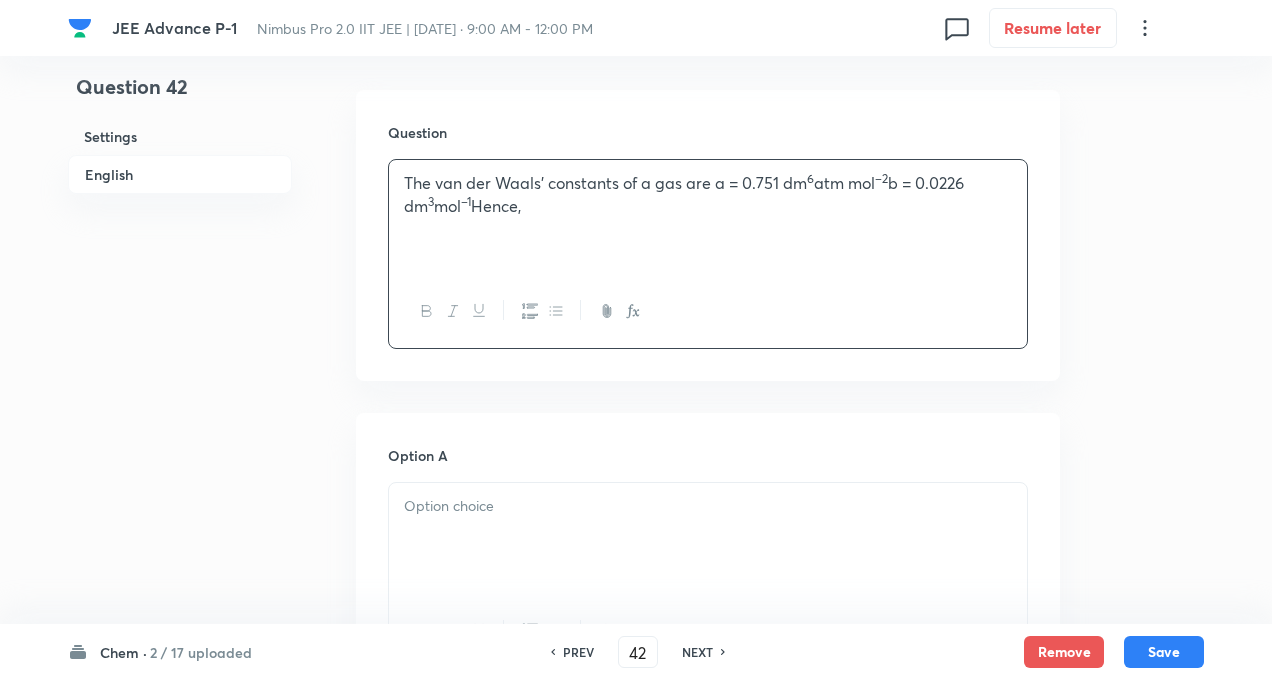 drag, startPoint x: 545, startPoint y: 474, endPoint x: 538, endPoint y: 500, distance: 26.925823 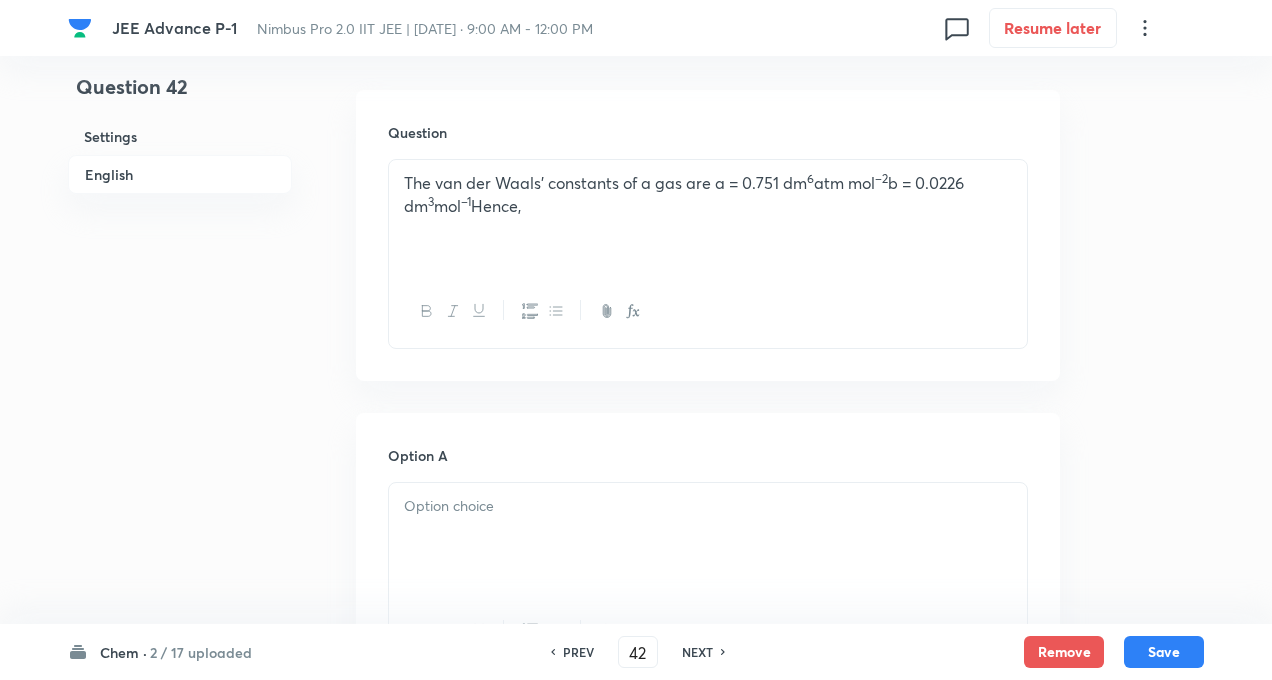 click at bounding box center (708, 506) 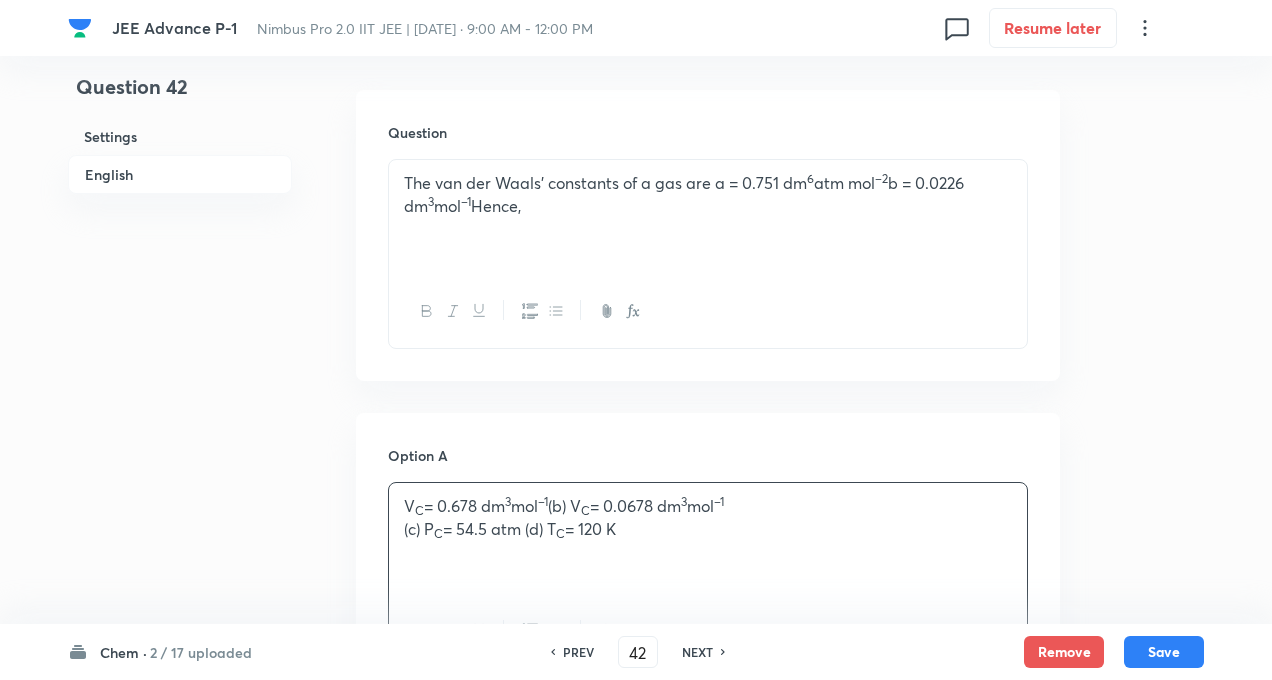drag, startPoint x: 584, startPoint y: 504, endPoint x: 650, endPoint y: 556, distance: 84.0238 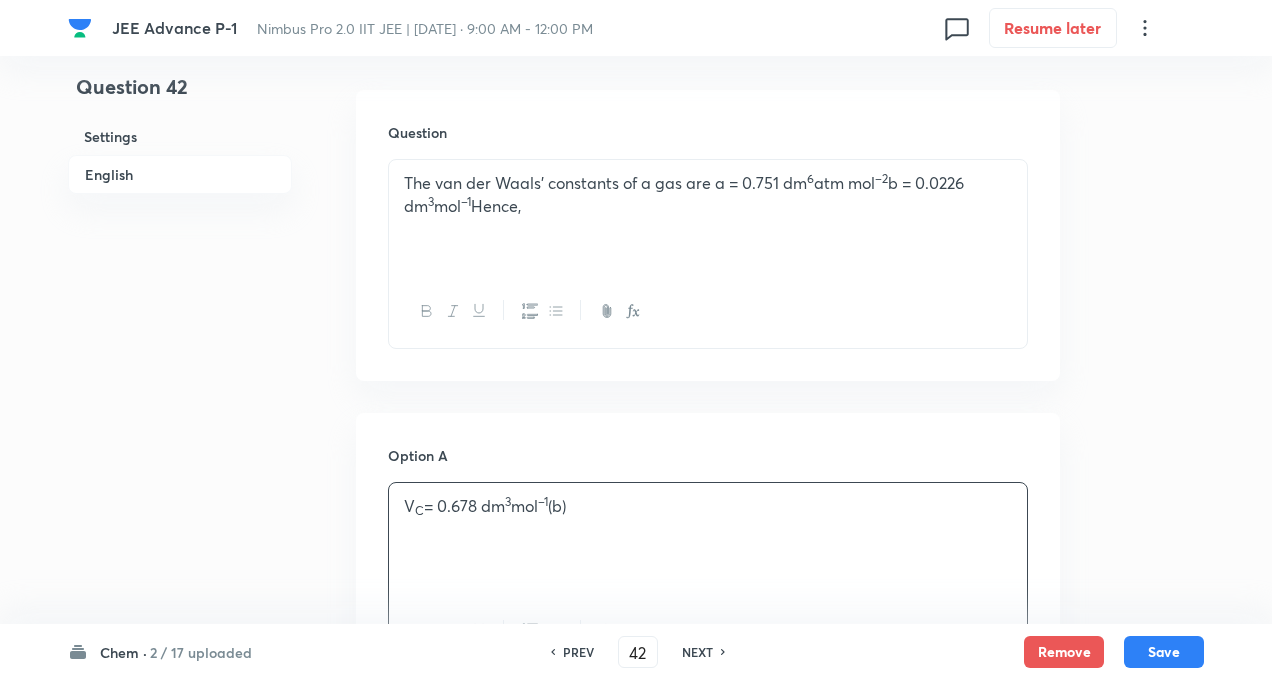 type 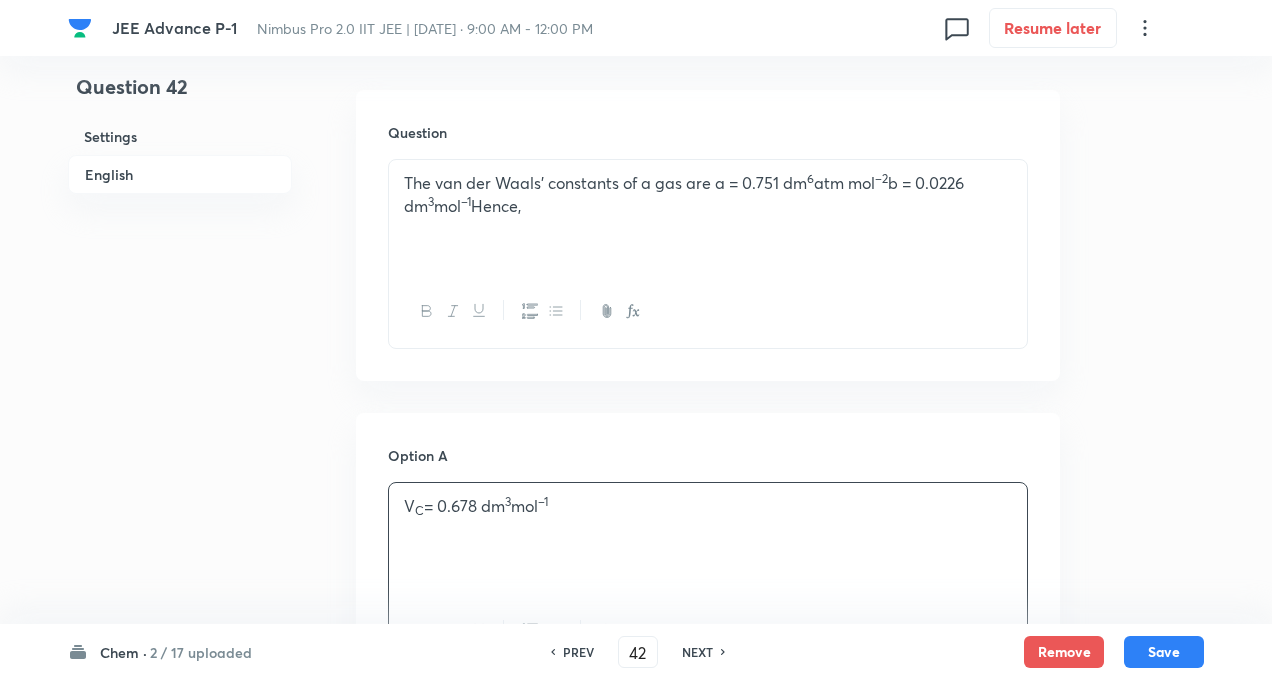click on "Question 42 Settings English" at bounding box center (180, 830) 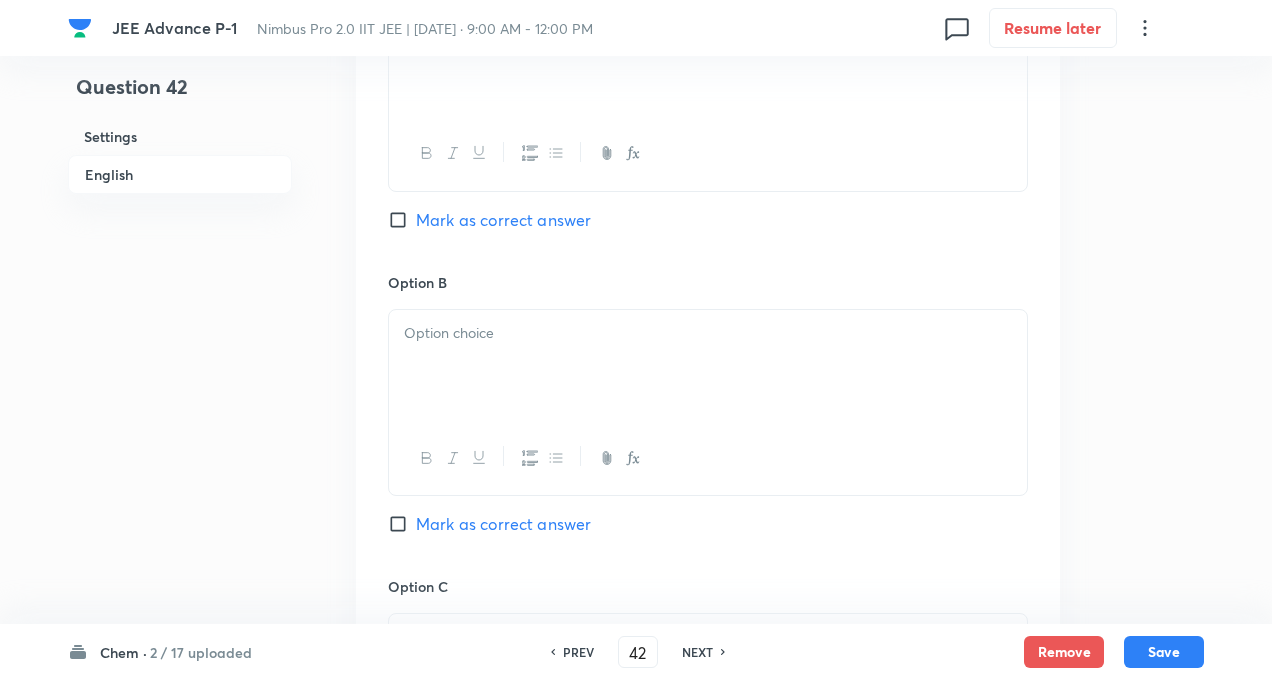 scroll, scrollTop: 1040, scrollLeft: 0, axis: vertical 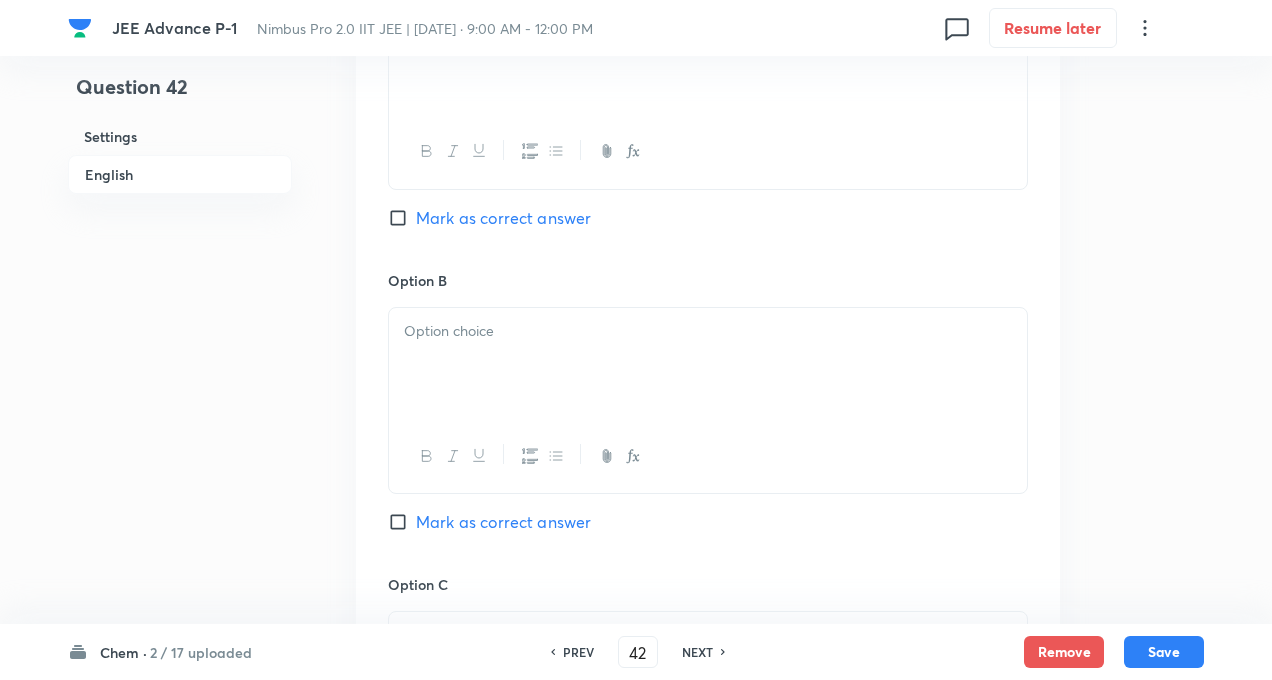 click at bounding box center [708, 364] 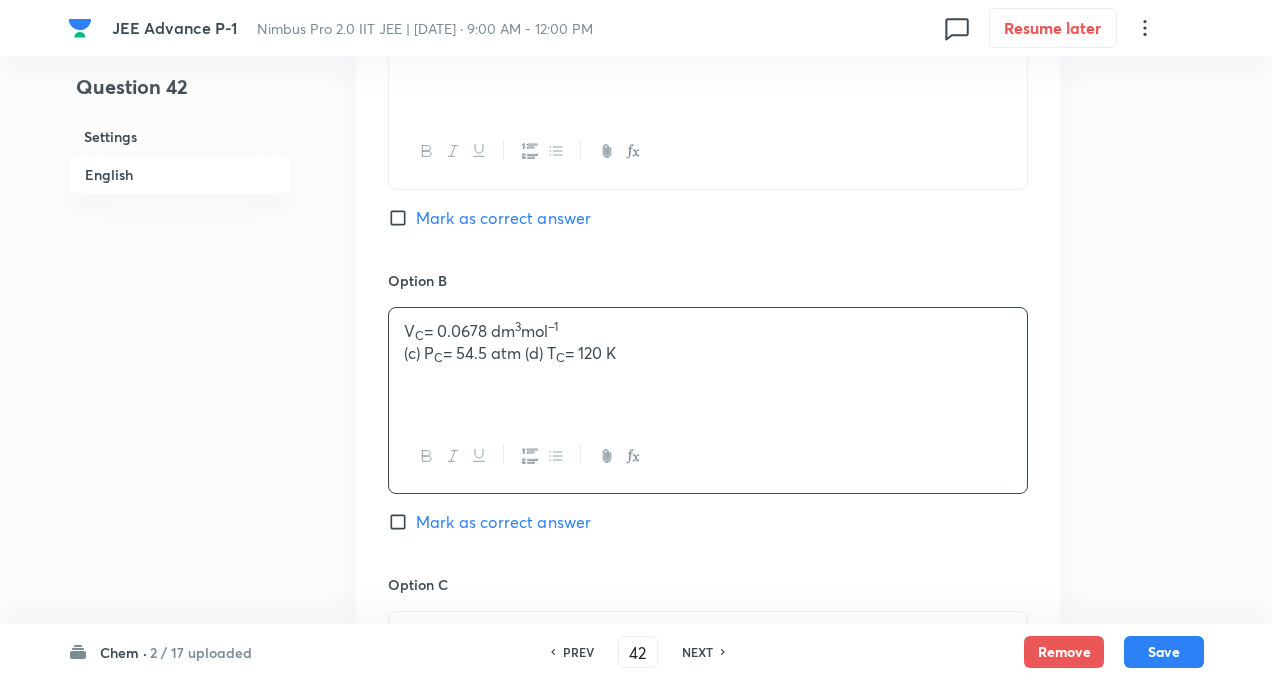 drag, startPoint x: 423, startPoint y: 350, endPoint x: 736, endPoint y: 424, distance: 321.62866 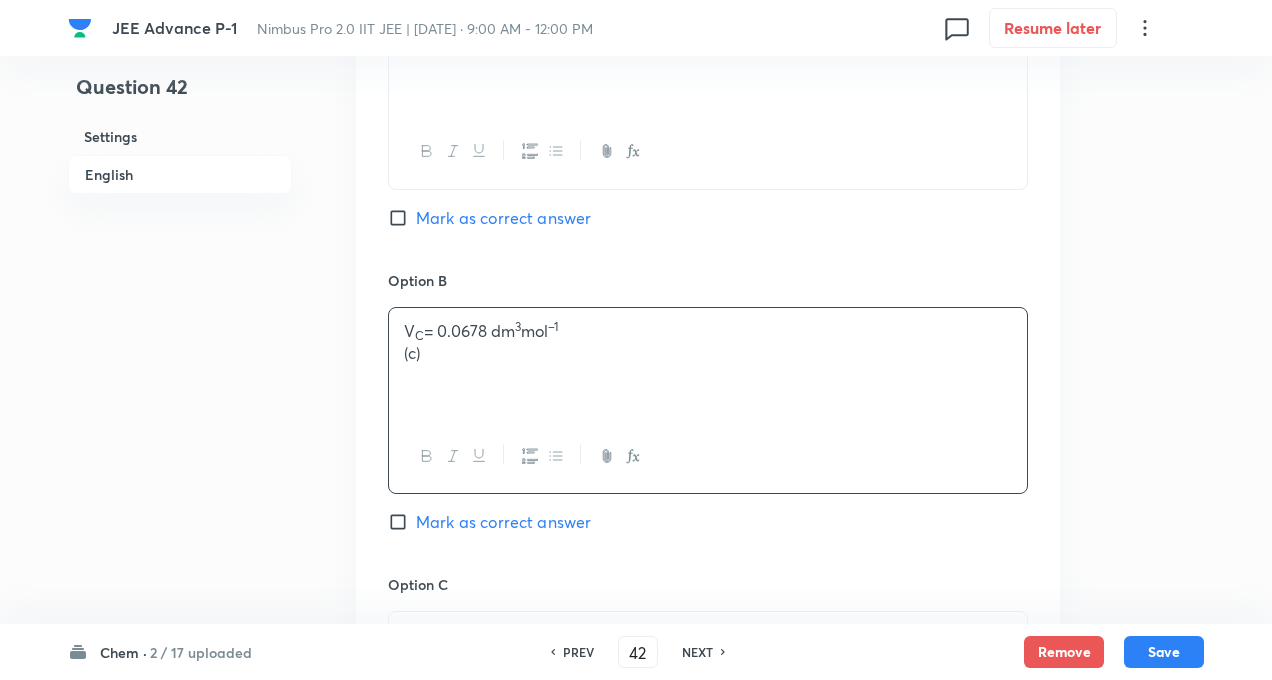 type 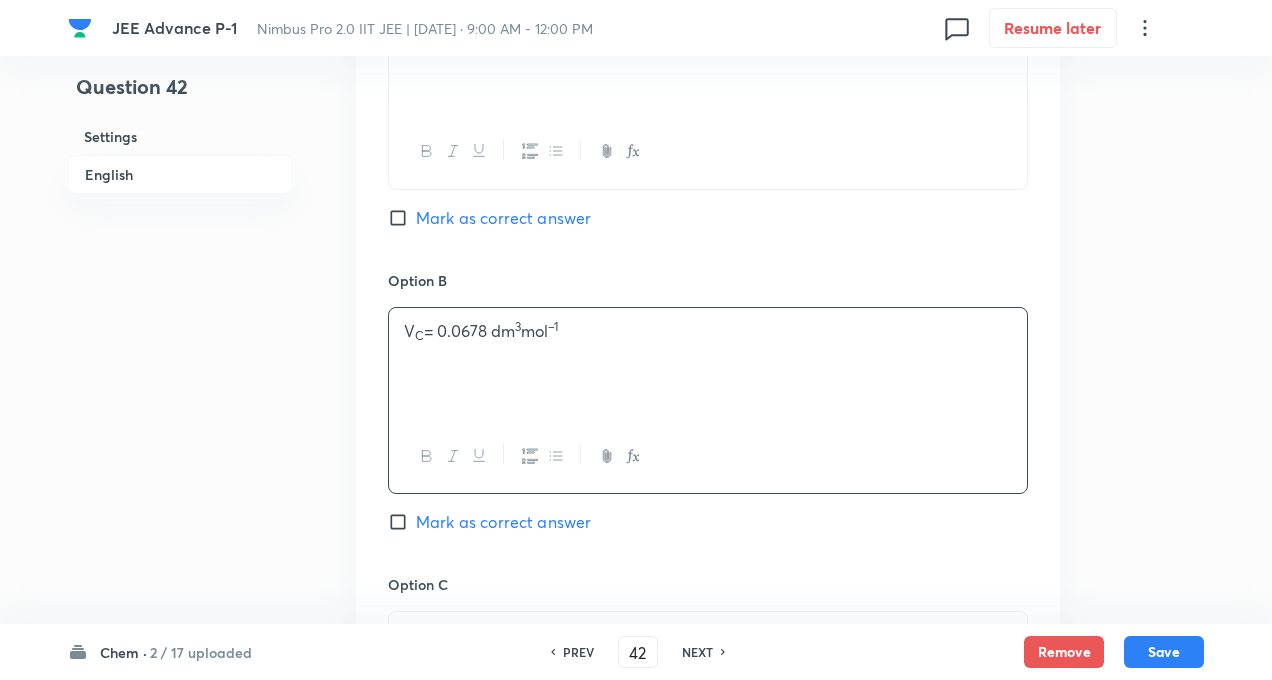 click on "Question 42 Settings English Settings Type Multiple choice correct 4 options + 4 marks - 2 marks x1 mark Edit Concept Chemistry Physical Chemistry Gaseous States Gas Laws Edit Additional details Easy Fact Not from PYQ paper No equation Edit In English Question The van der Waals’ constants of a gas are a = 0.751 dm 6  atm mol –2  b = 0.0226 dm 3  mol –1  Hence,   Option A V C  = 0.678 dm 3  mol –1   Mark as correct answer Option B V C  = 0.0678 dm 3  mol –1 Mark as correct answer Option C Mark as correct answer Option D Mark as correct answer Solution" at bounding box center (636, 350) 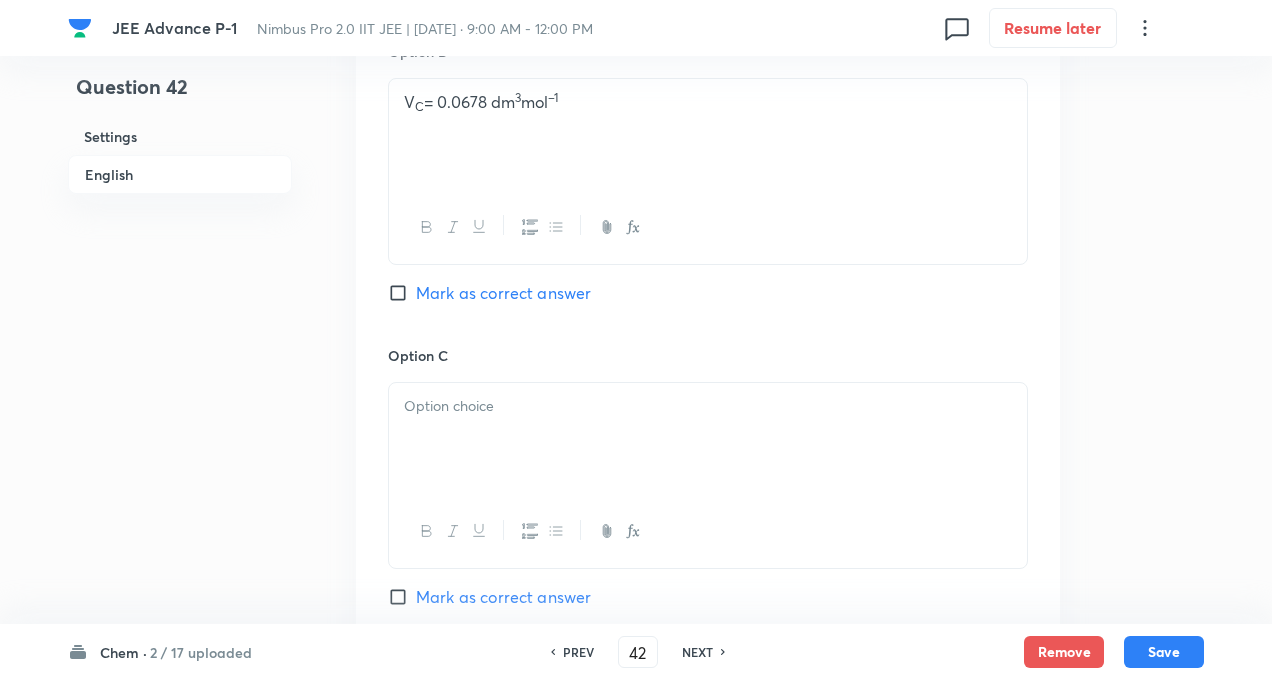 scroll, scrollTop: 1360, scrollLeft: 0, axis: vertical 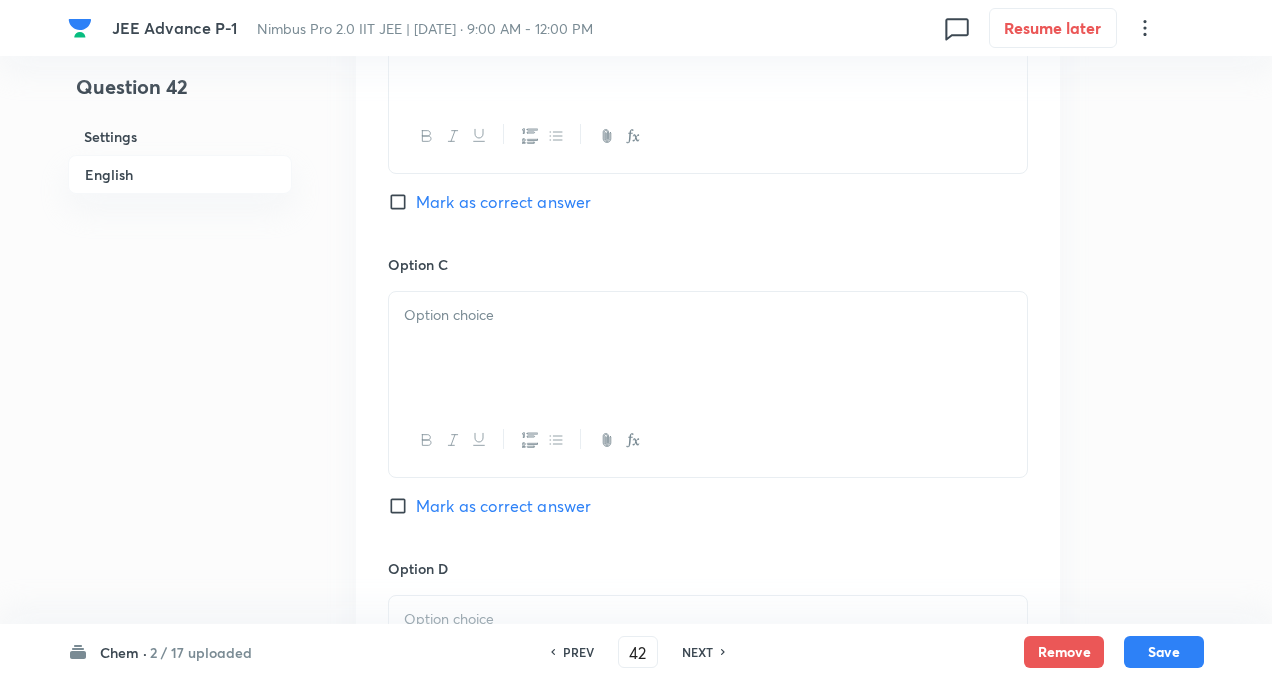 click at bounding box center [708, 348] 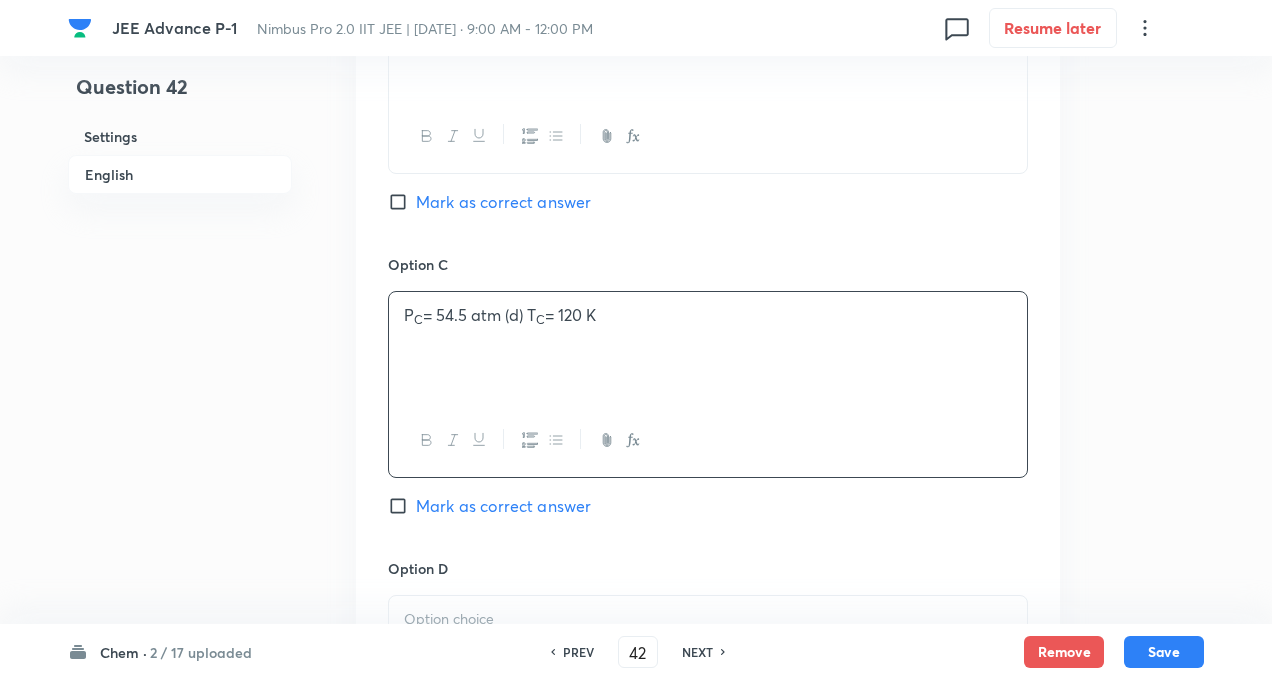 drag, startPoint x: 529, startPoint y: 309, endPoint x: 690, endPoint y: 342, distance: 164.3472 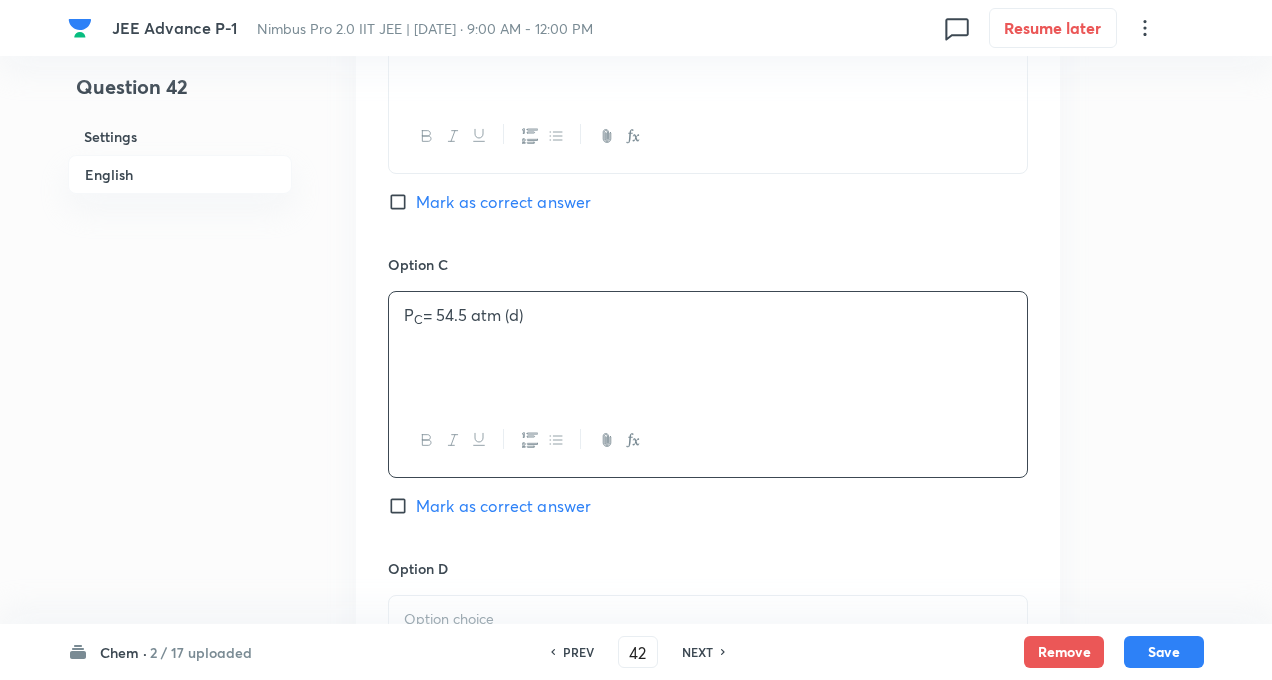 type 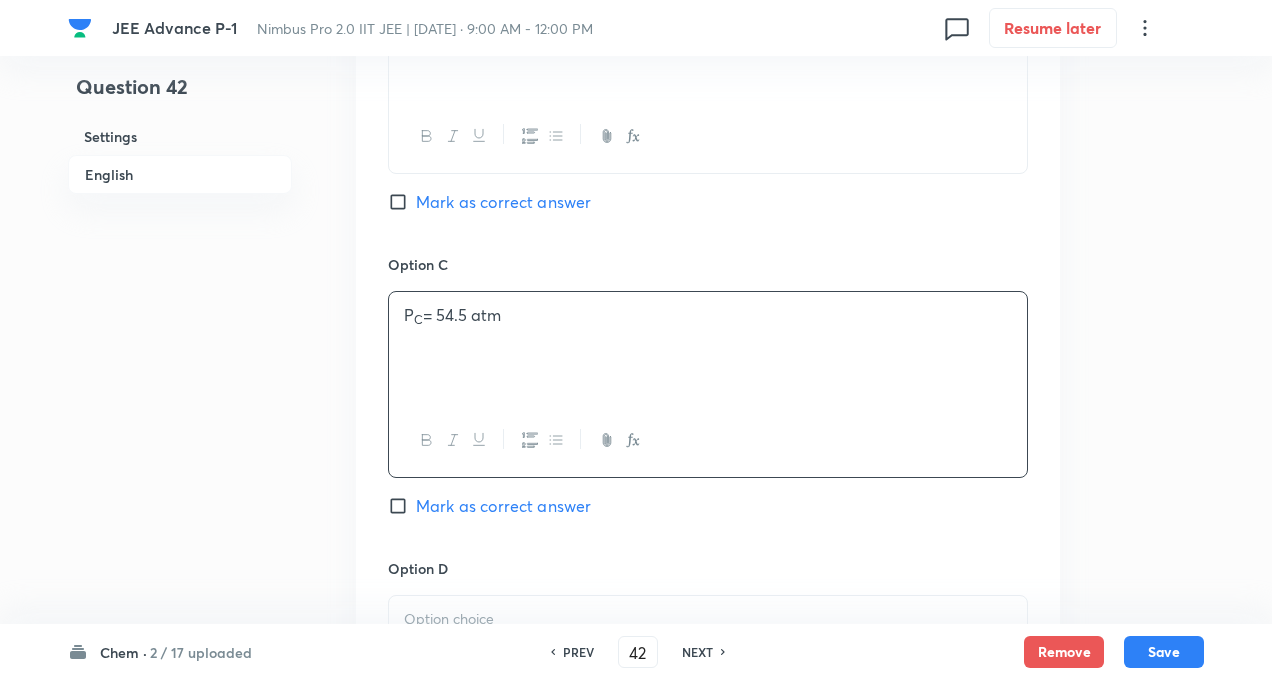 click at bounding box center [708, 619] 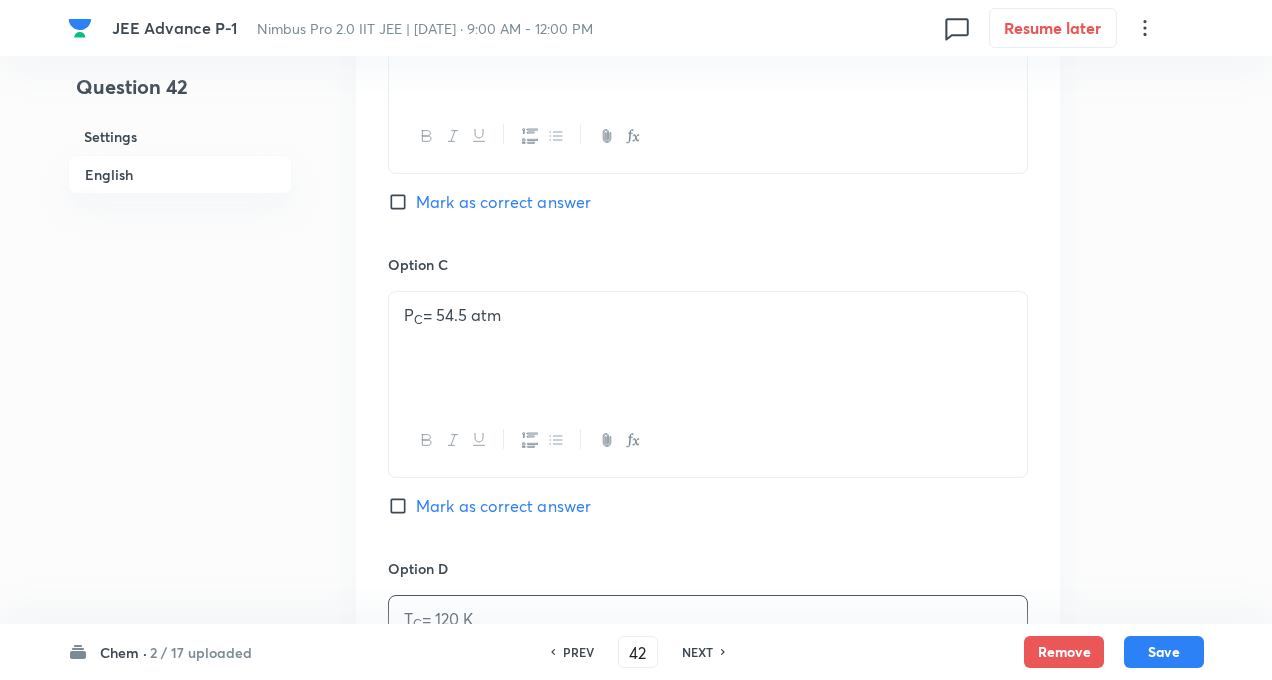 click on "Question 42 Settings English Settings Type Multiple choice correct 4 options + 4 marks - 2 marks x1 mark Edit Concept Chemistry Physical Chemistry Gaseous States Gas Laws Edit Additional details Easy Fact Not from PYQ paper No equation Edit In English Question The van der Waals’ constants of a gas are a = 0.751 dm 6  atm mol –2  b = 0.0226 dm 3  mol –1  Hence,   Option A V C  = 0.678 dm 3  mol –1   Mark as correct answer Option B V C  = 0.0678 dm 3  mol –1 Mark as correct answer Option C P C  = 54.5 atm  Mark as correct answer Option D T C  = 120 K  Mark as correct answer Solution" at bounding box center (636, 30) 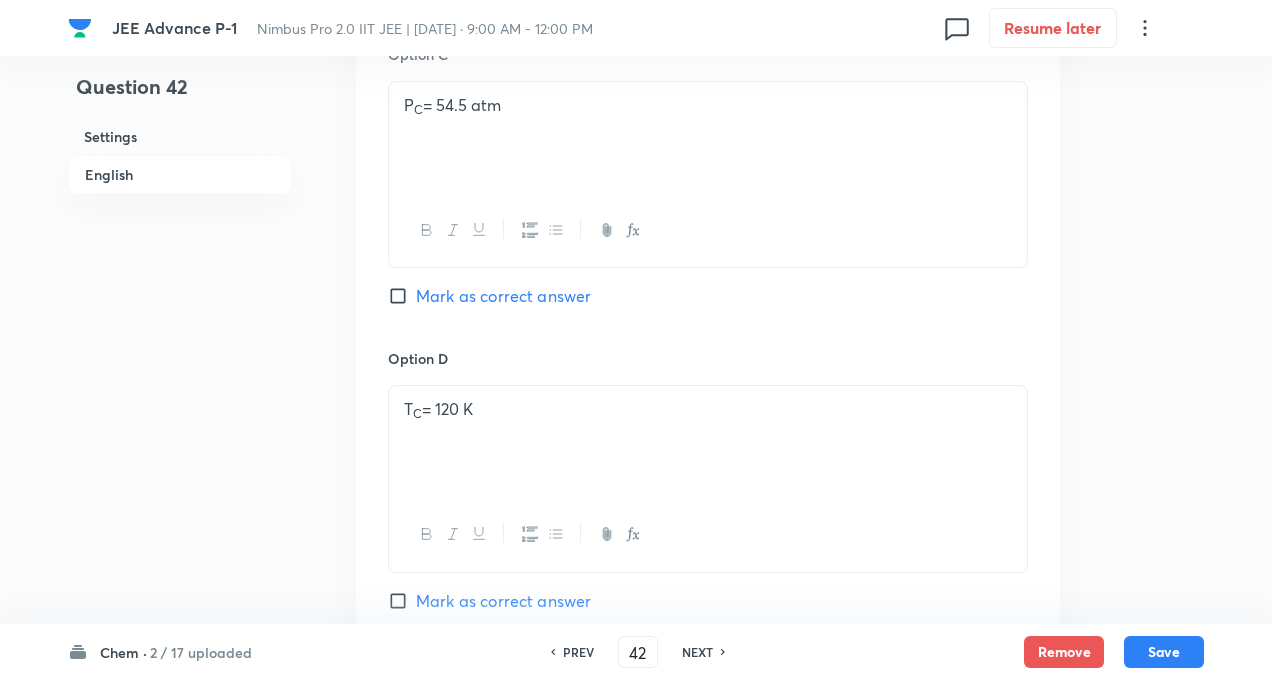 scroll, scrollTop: 1680, scrollLeft: 0, axis: vertical 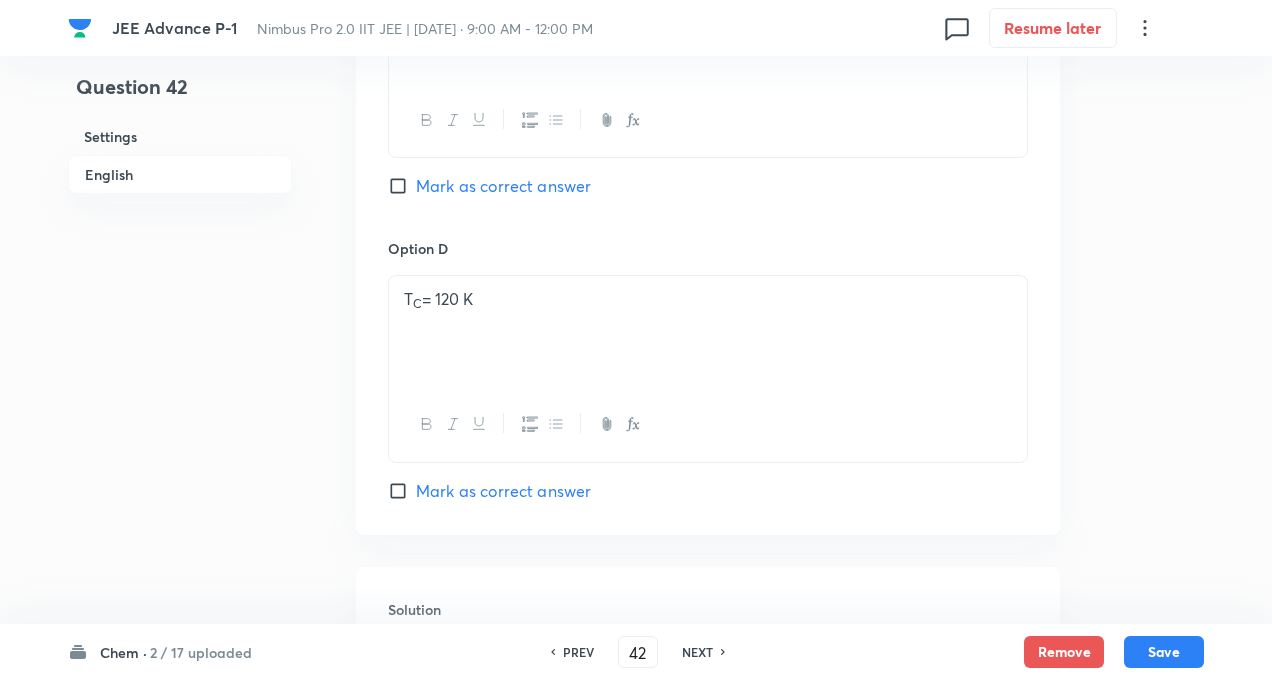 click on "Mark as correct answer" at bounding box center [402, 491] 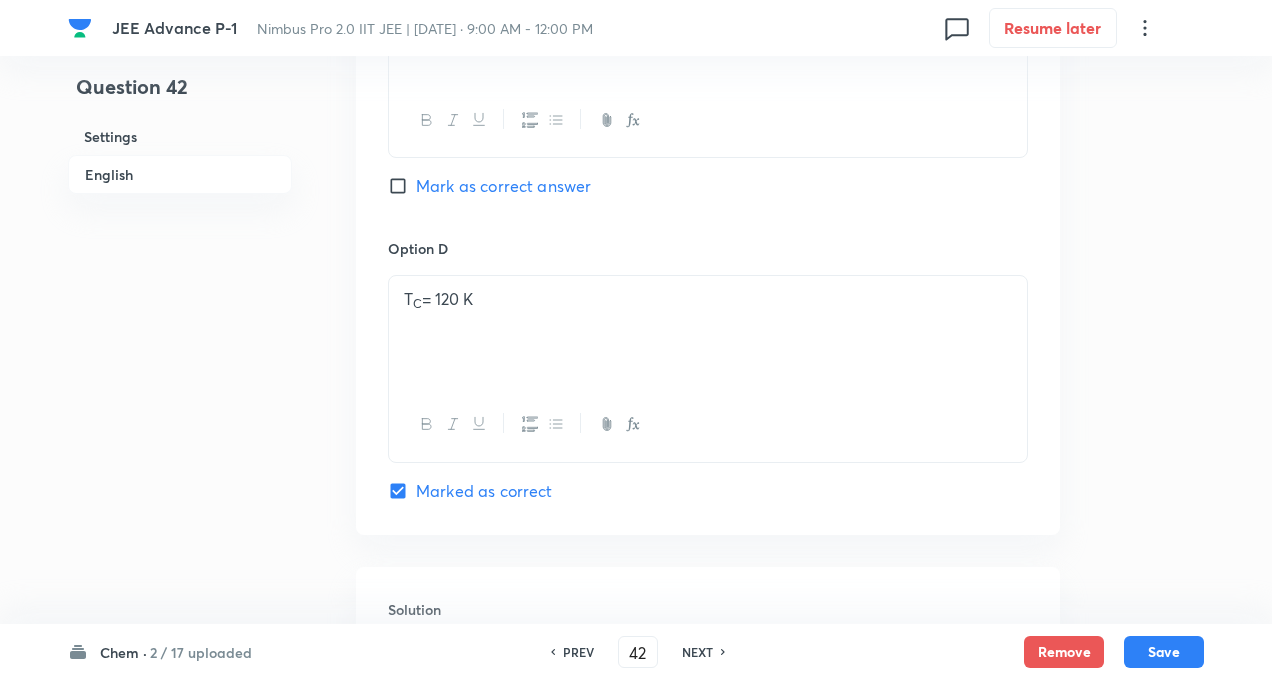 click on "Mark as correct answer" at bounding box center (402, 186) 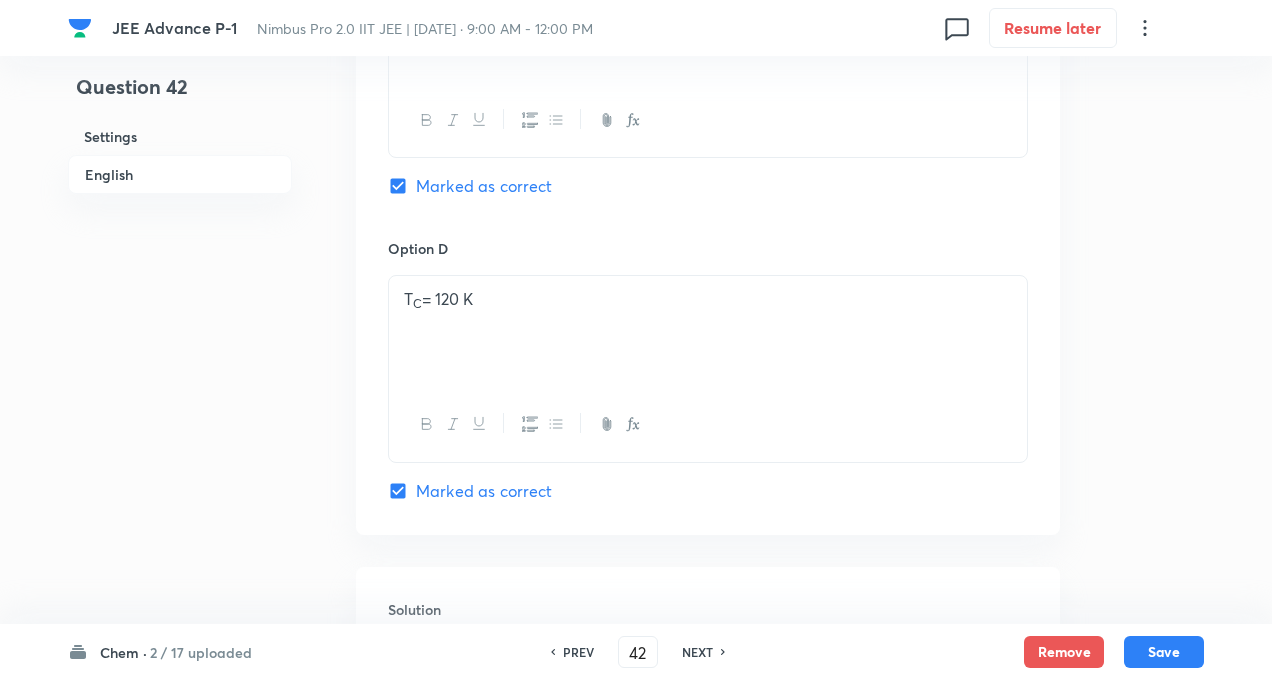click on "Question 42 Settings English Settings Type Multiple choice correct 4 options + 4 marks - 2 marks x1 mark Edit Concept Chemistry Physical Chemistry Gaseous States Gas Laws Edit Additional details Easy Fact Not from PYQ paper No equation Edit In English Question The van der Waals’ constants of a gas are a = 0.751 dm 6  atm mol –2  b = 0.0226 dm 3  mol –1  Hence,   Option A V C  = 0.678 dm 3  mol –1   Mark as correct answer Option B V C  = 0.0678 dm 3  mol –1 Mark as correct answer Option C P C  = 54.5 atm  Marked as correct Option D T C  = 120 K  Marked as correct Solution" at bounding box center (636, -290) 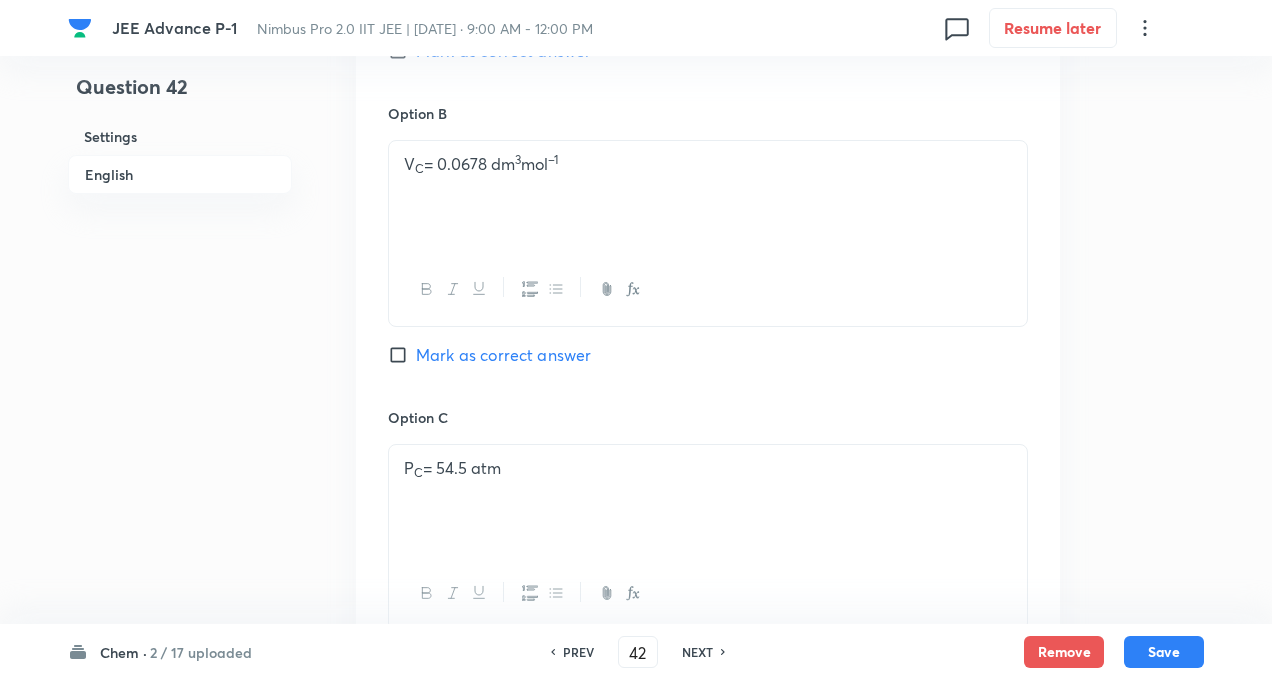 scroll, scrollTop: 1200, scrollLeft: 0, axis: vertical 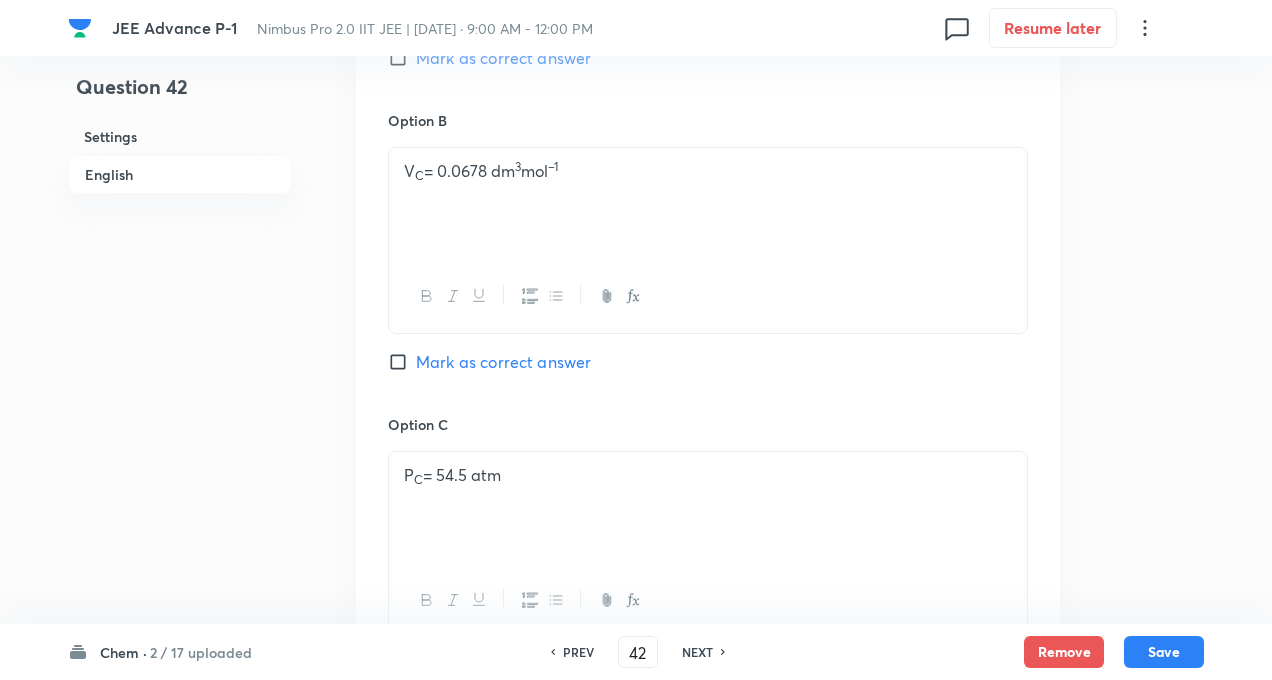 click on "Mark as correct answer" at bounding box center (402, 362) 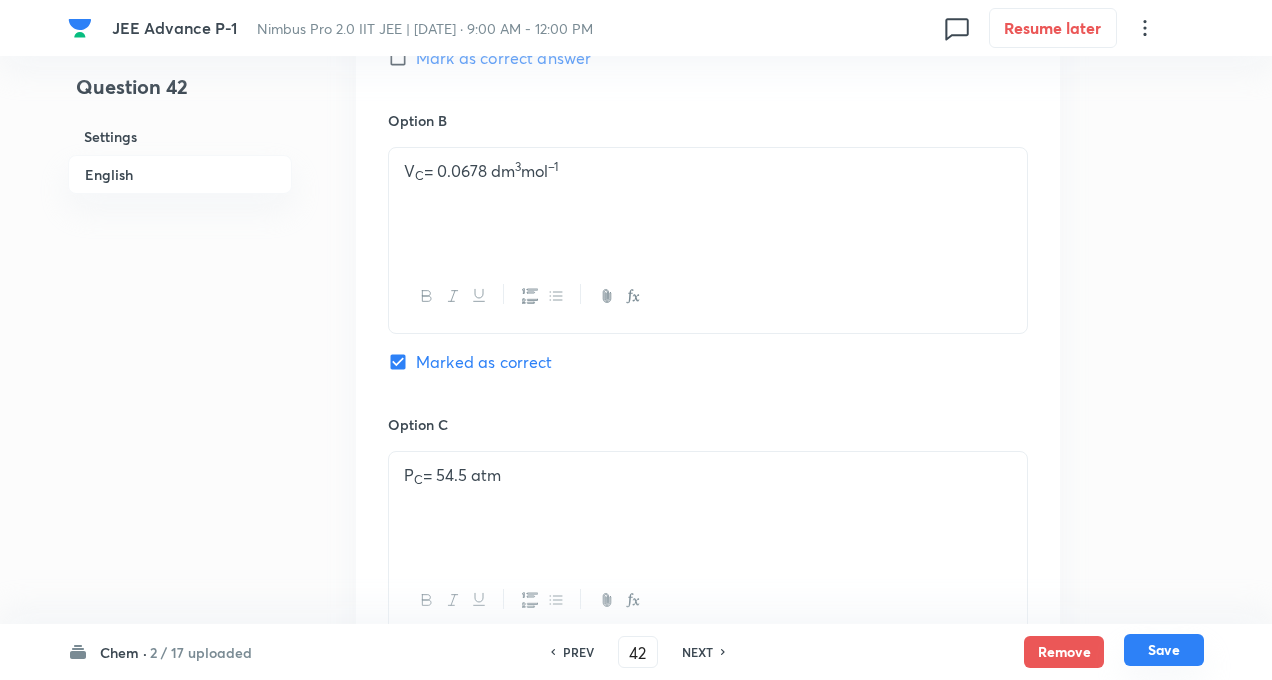 click on "Save" at bounding box center (1164, 650) 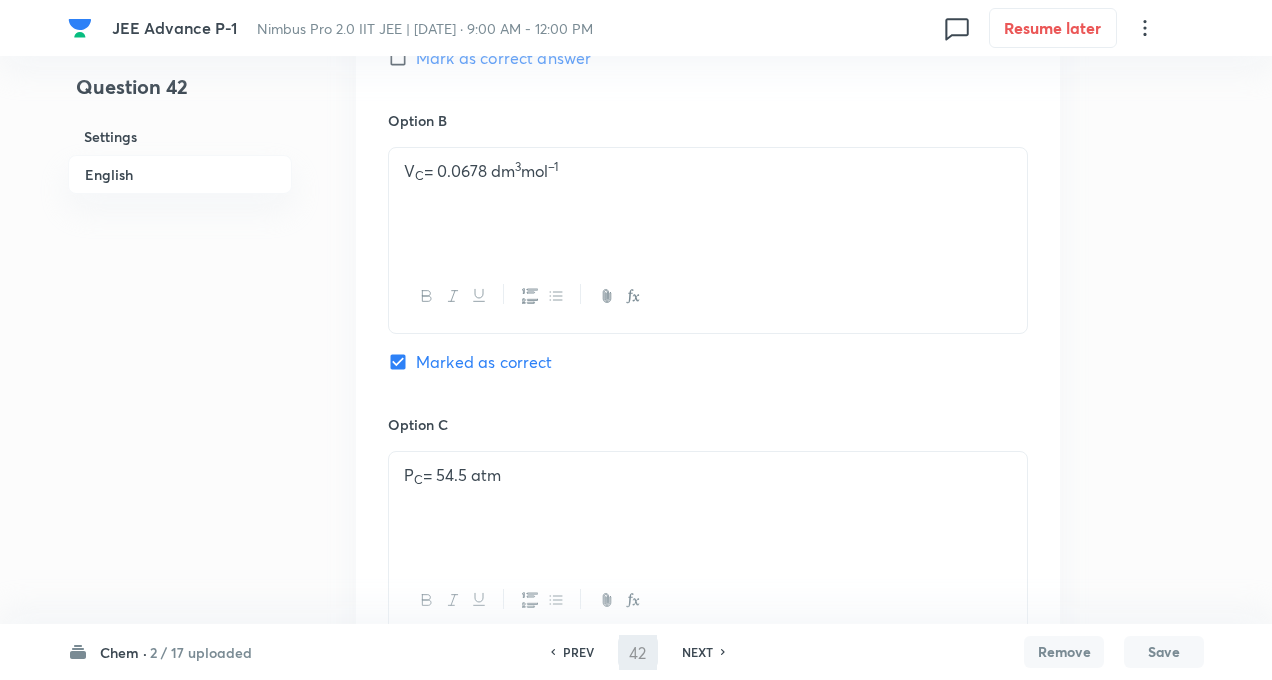 type on "43" 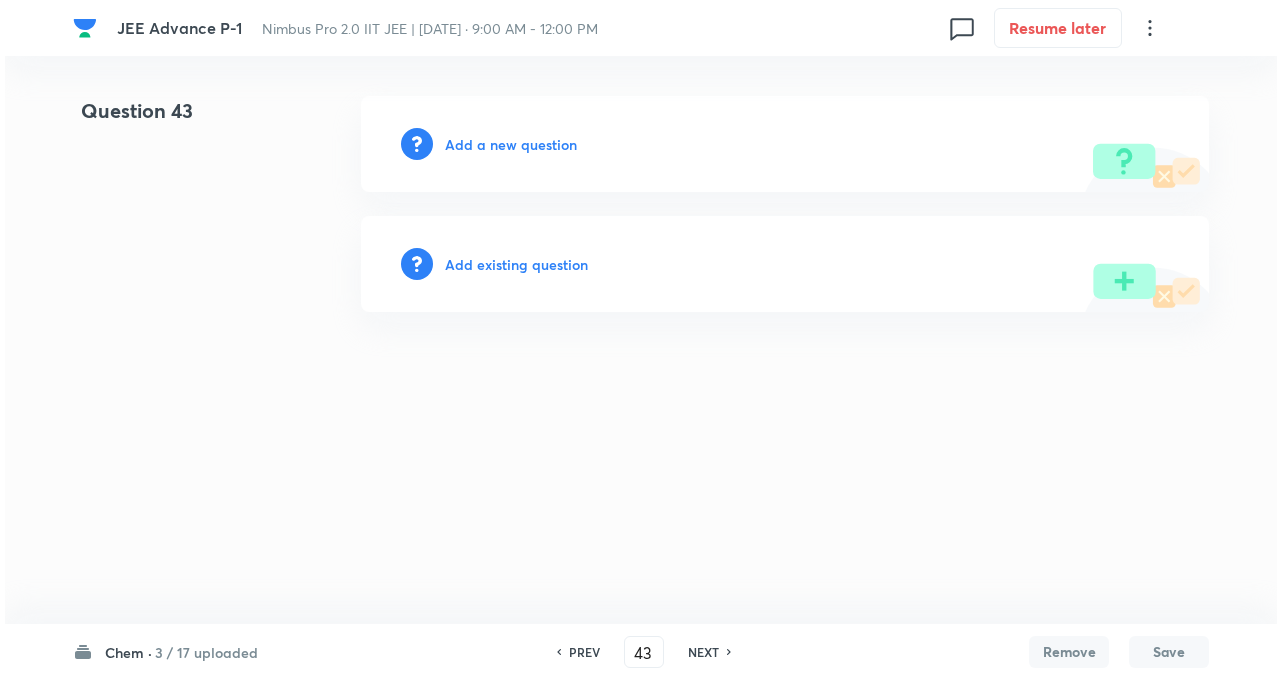 scroll, scrollTop: 0, scrollLeft: 0, axis: both 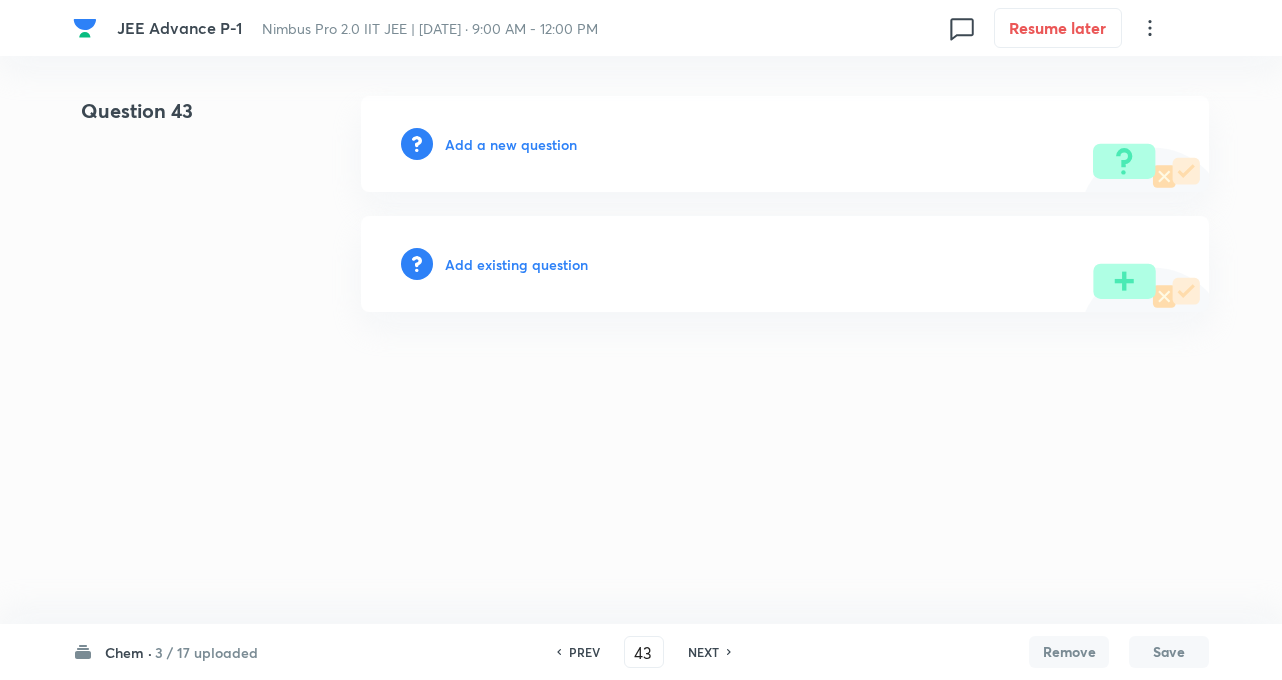 click on "Add a new question" at bounding box center (511, 144) 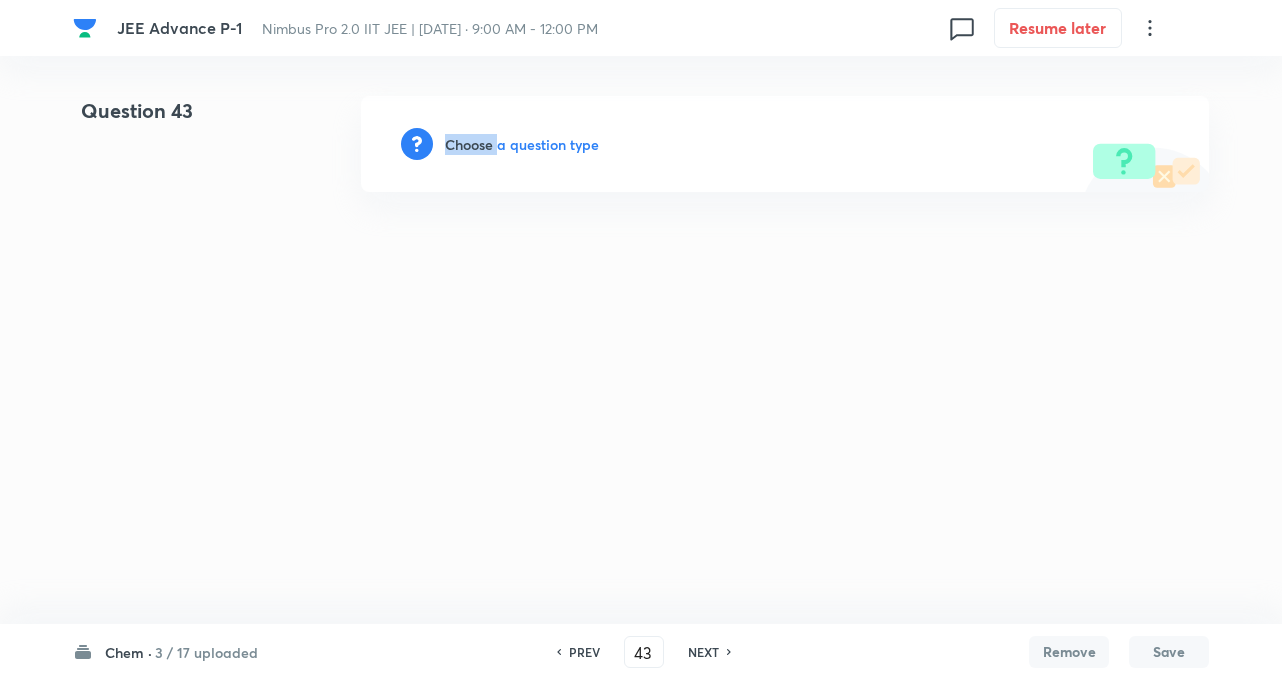 click on "Choose a question type" at bounding box center [522, 144] 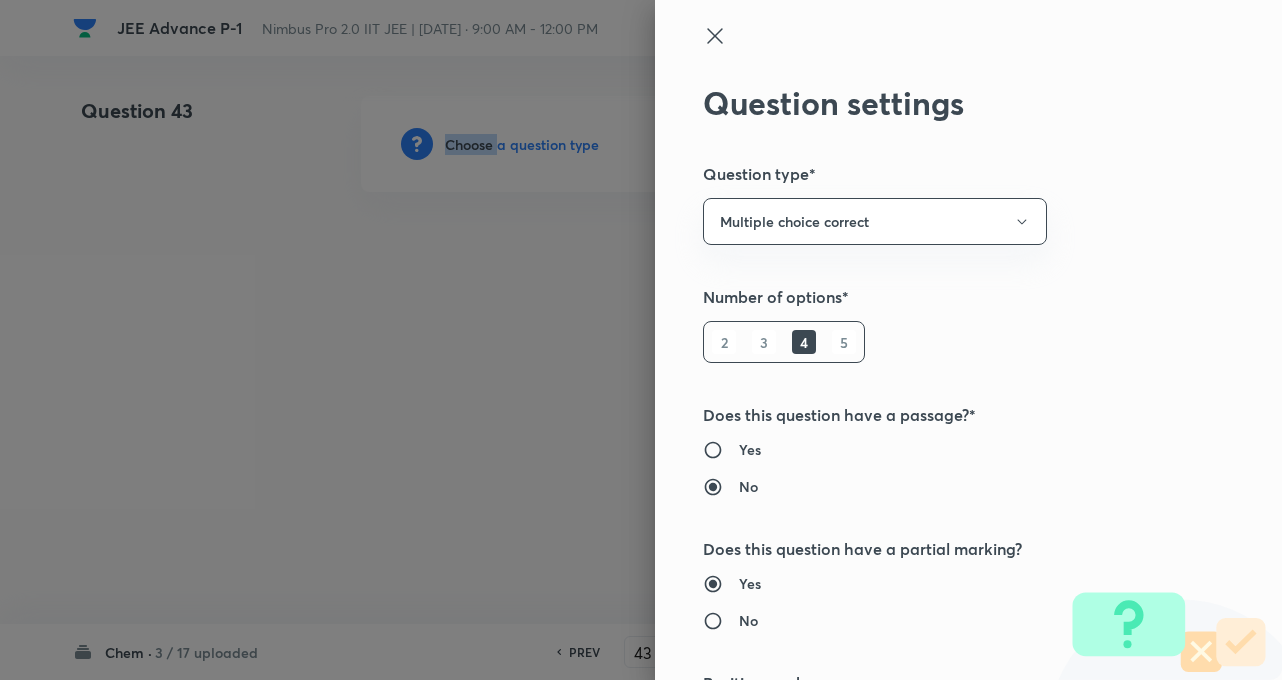 type 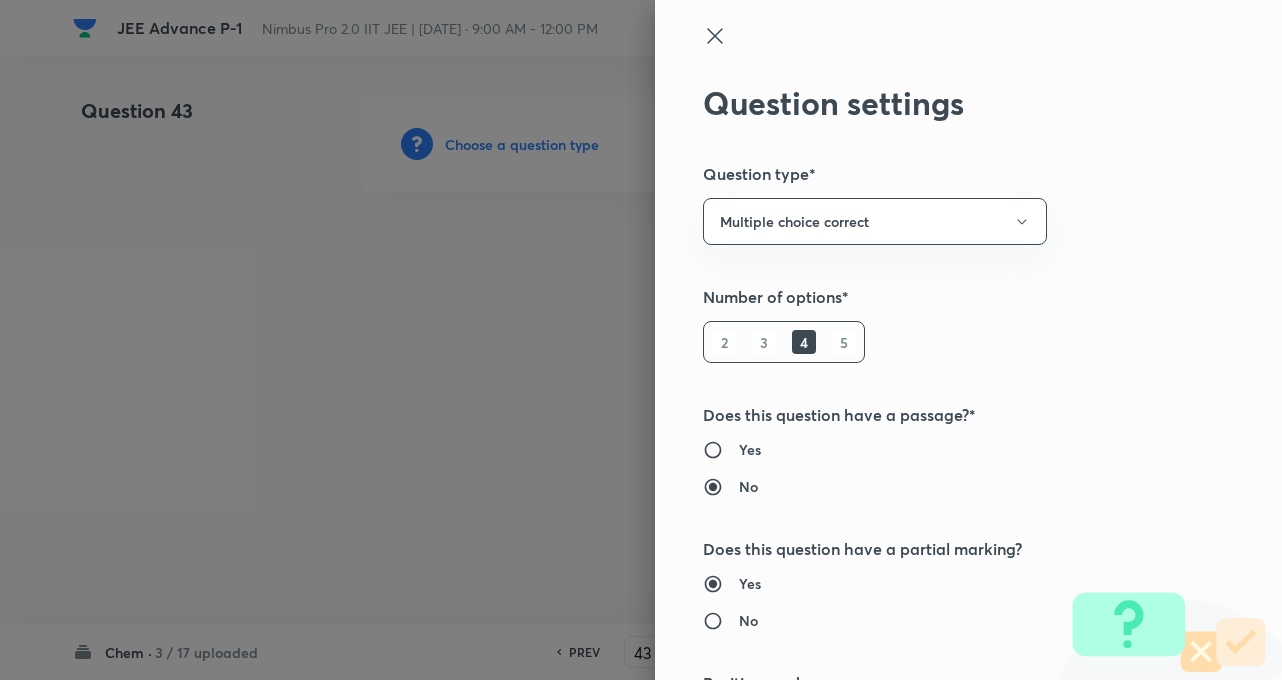 click on "Number of options*" at bounding box center [935, 297] 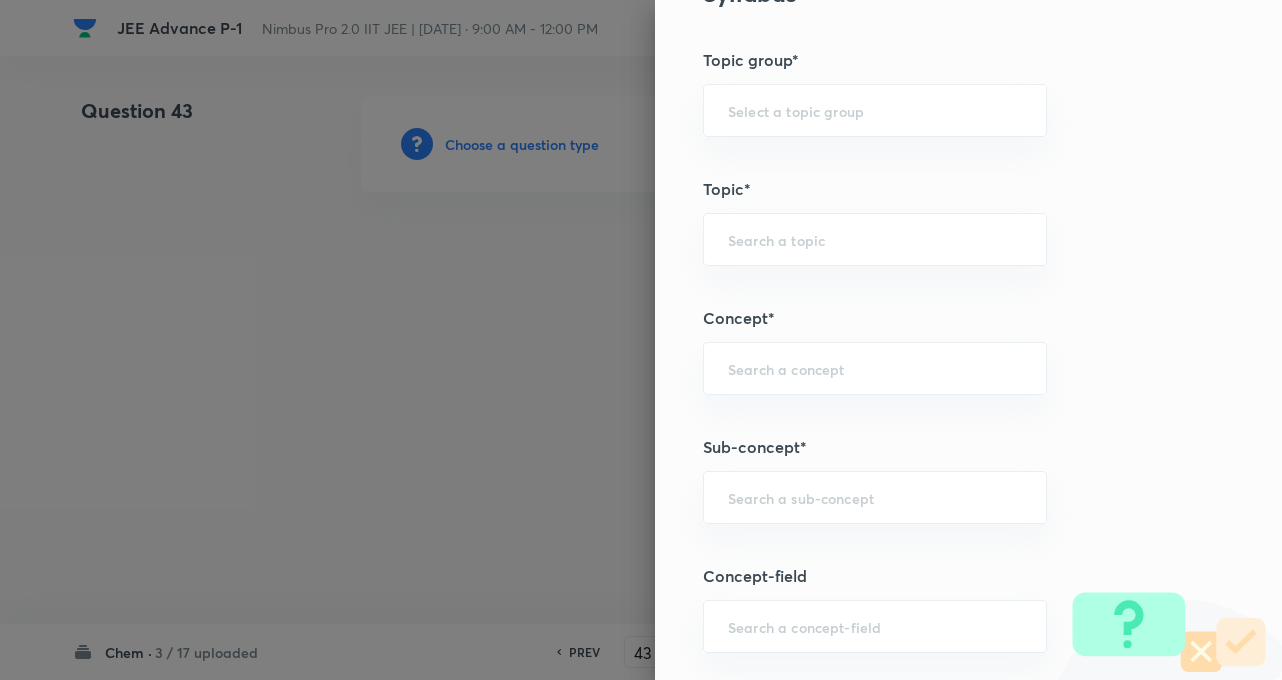 scroll, scrollTop: 1120, scrollLeft: 0, axis: vertical 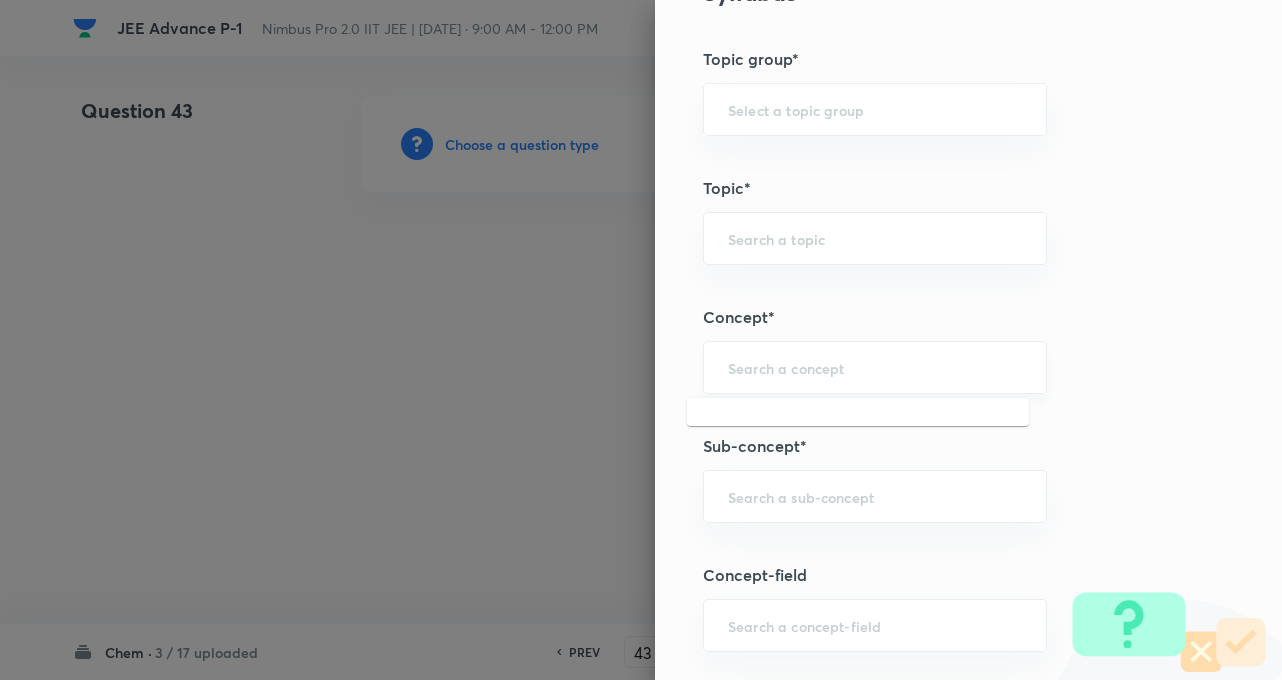 click at bounding box center (875, 367) 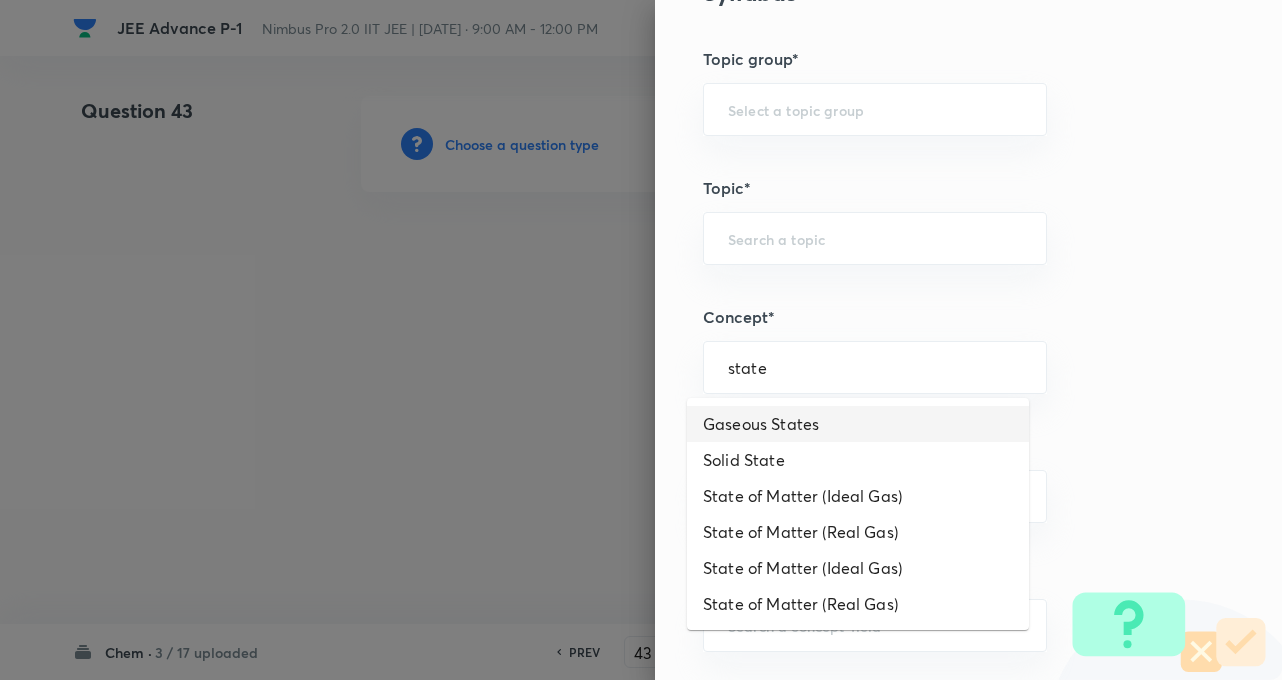 click on "Gaseous States" at bounding box center [858, 424] 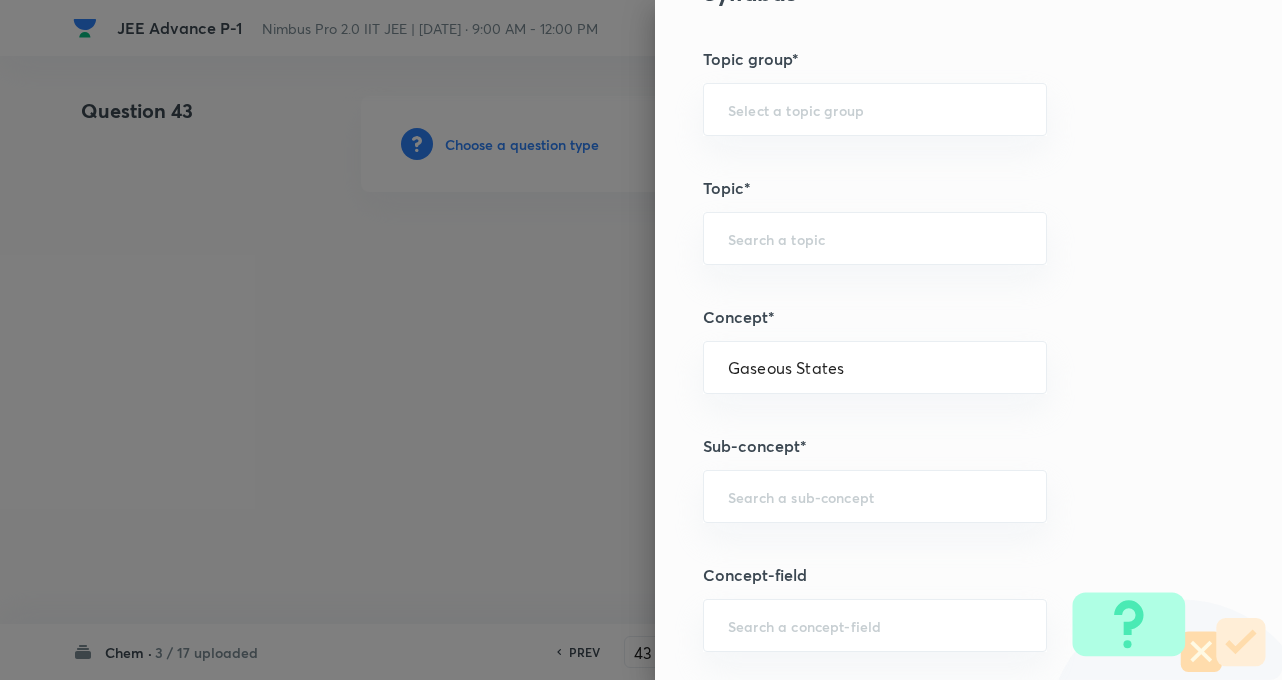 type on "Chemistry" 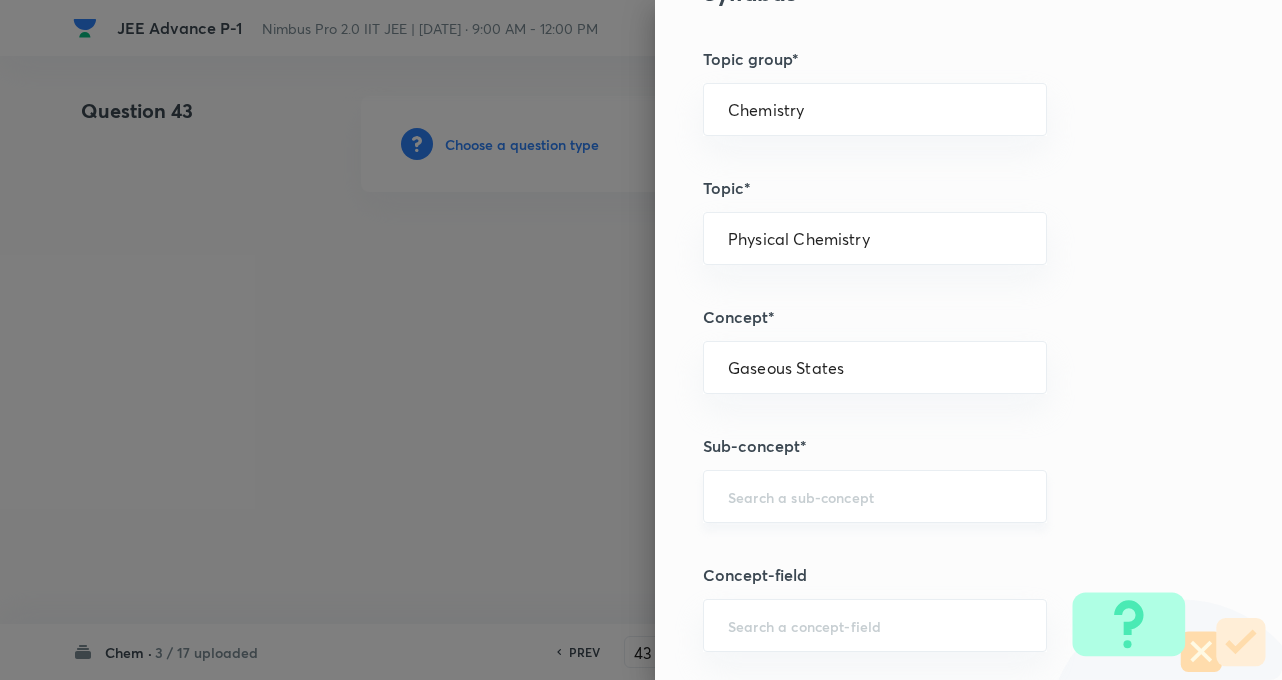 click on "​" at bounding box center (875, 496) 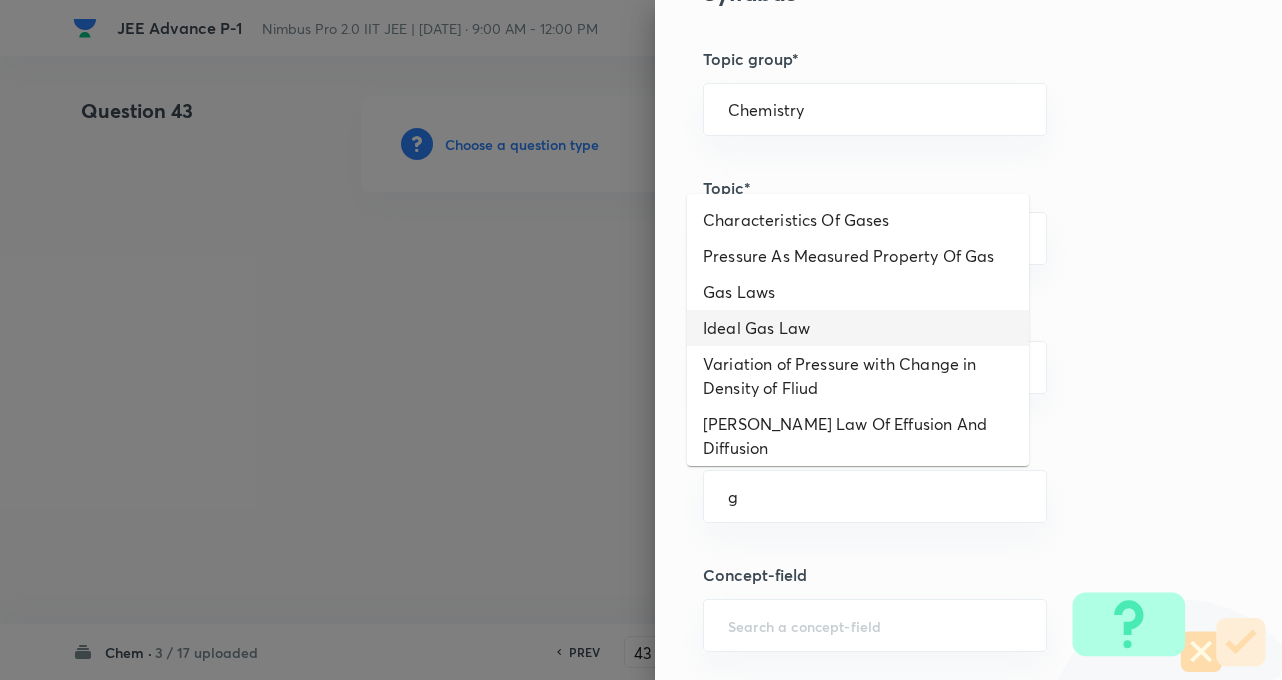 click on "Ideal Gas Law" at bounding box center (858, 328) 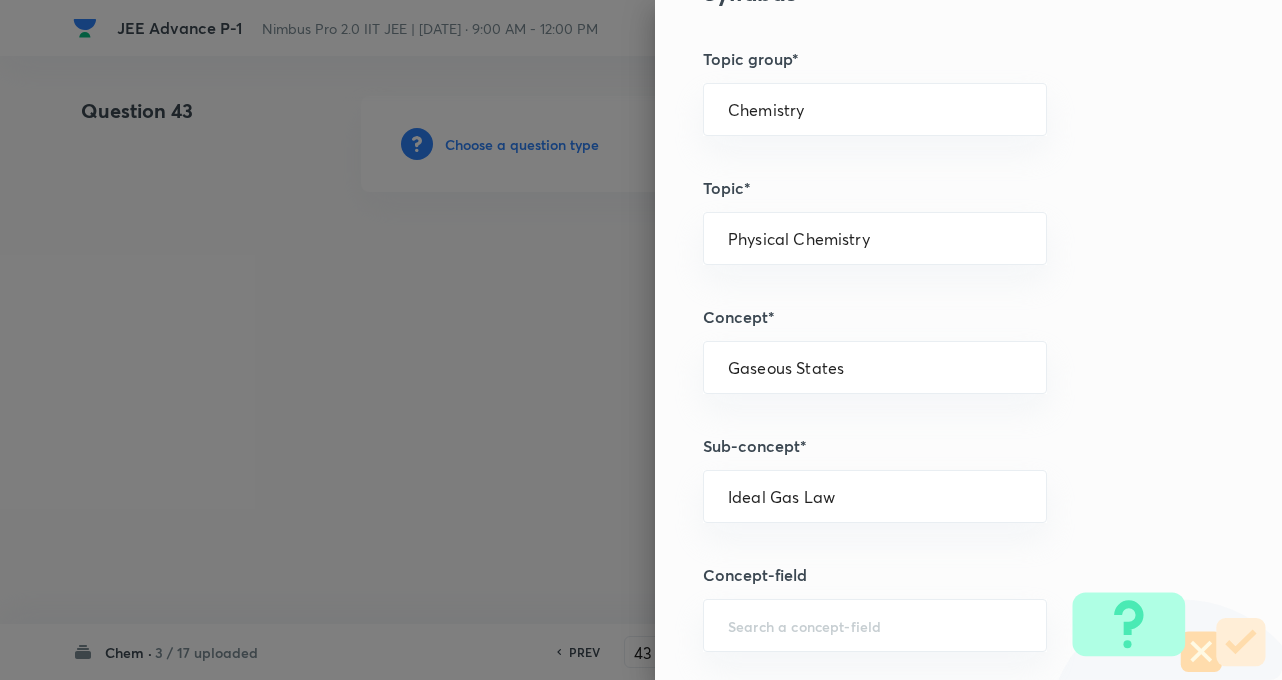 click on "Question settings Question type* Multiple choice correct Number of options* 2 3 4 5 Does this question have a passage?* Yes No Does this question have a partial marking? Yes No Positive mark 4 ​ Partial marking multiplier for each correct answer* 1 ​ Negative Marks (Don’t add negative sign) 2 ​ Syllabus Topic group* Chemistry ​ Topic* Physical Chemistry ​ Concept* Gaseous States ​ Sub-concept* Ideal Gas Law ​ Concept-field ​ Additional details Question Difficulty Very easy Easy Moderate Hard Very hard Question is based on Fact Numerical Concept Previous year question Yes No Does this question have equation? Yes No Verification status Is the question verified? *Select 'yes' only if a question is verified Yes No Save" at bounding box center (968, 340) 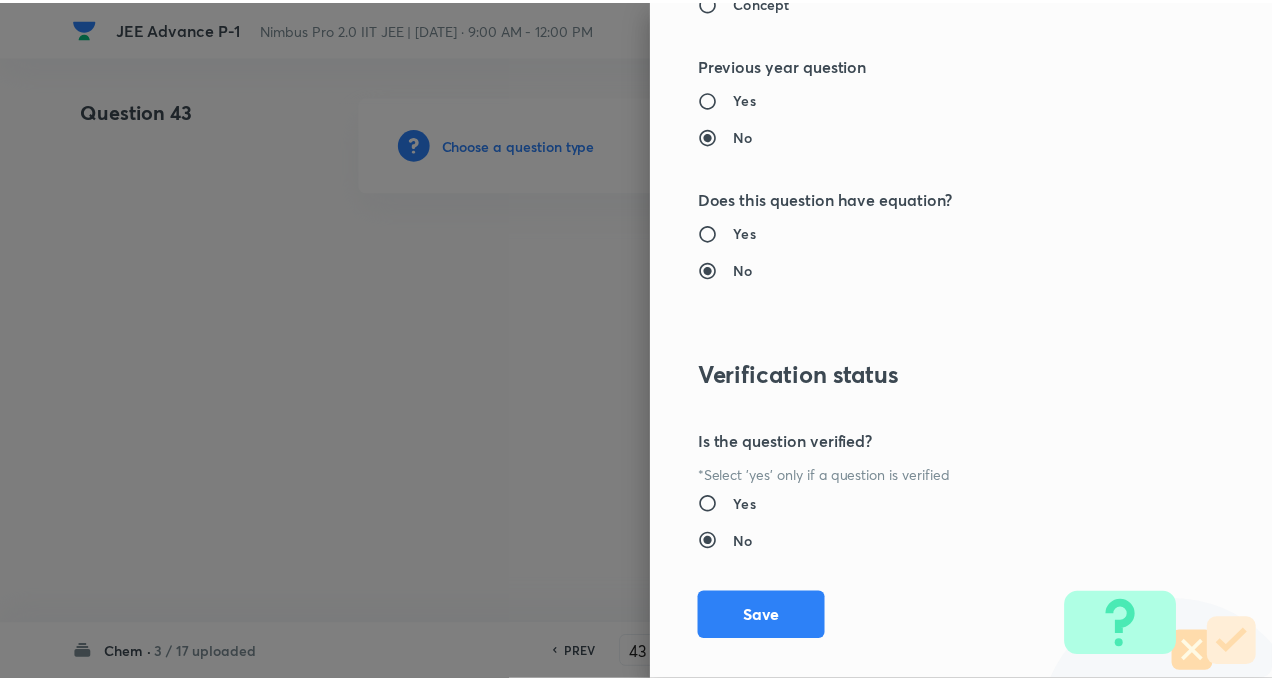 scroll, scrollTop: 2309, scrollLeft: 0, axis: vertical 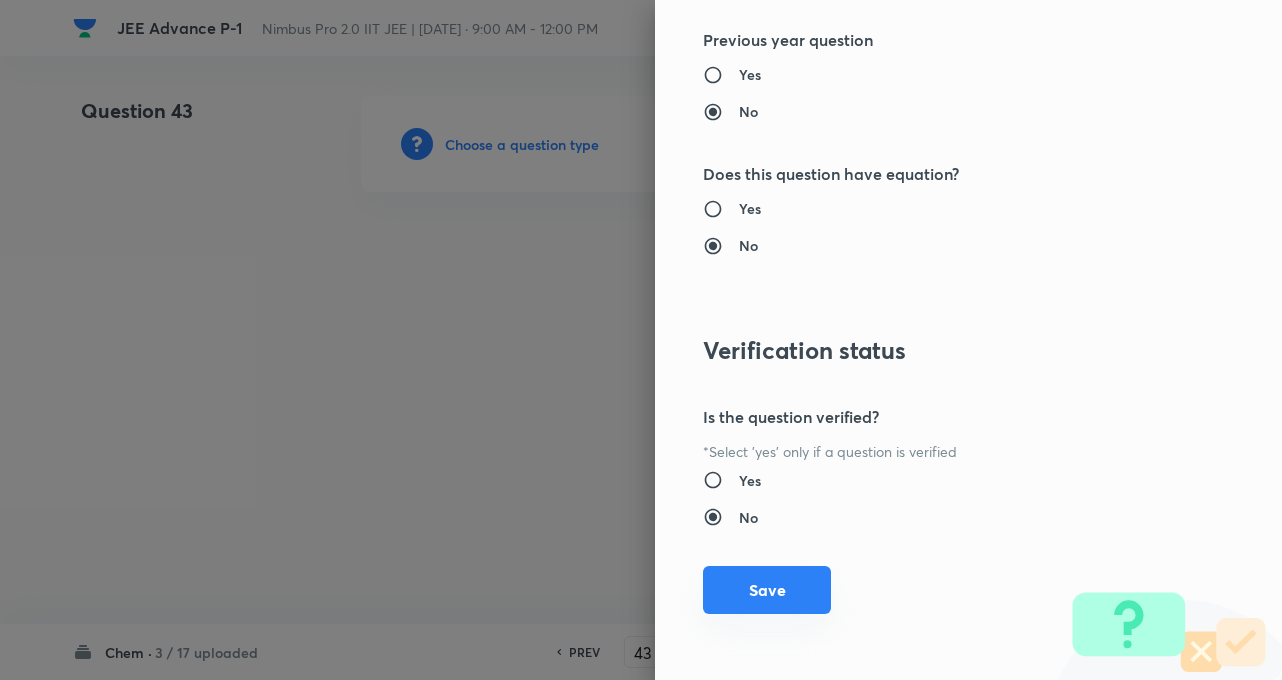 click on "Save" at bounding box center (767, 590) 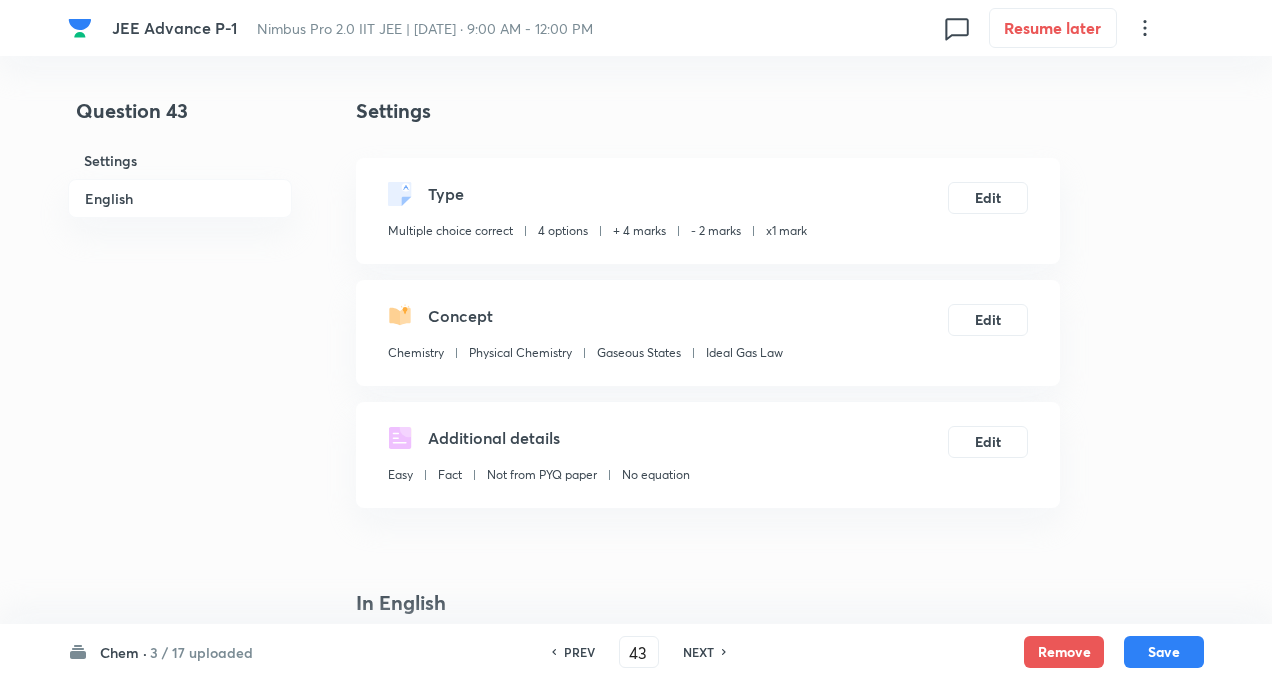 click on "Question 43 Settings English" at bounding box center (180, 1354) 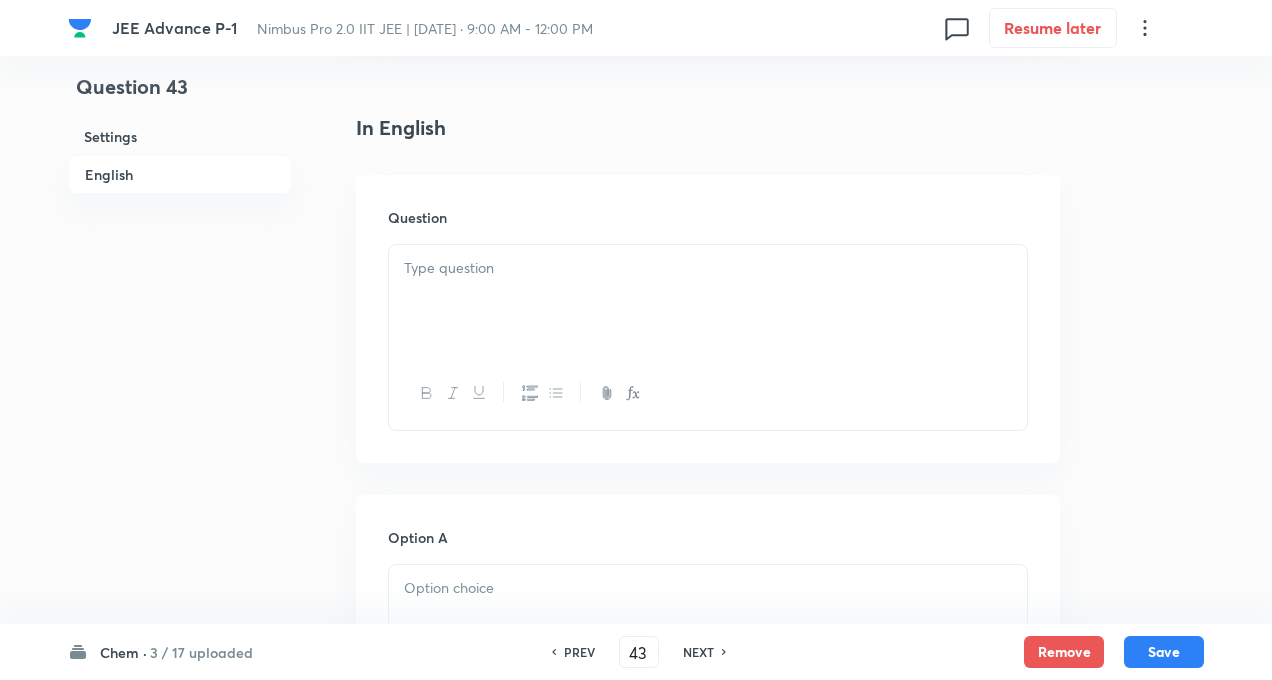 scroll, scrollTop: 480, scrollLeft: 0, axis: vertical 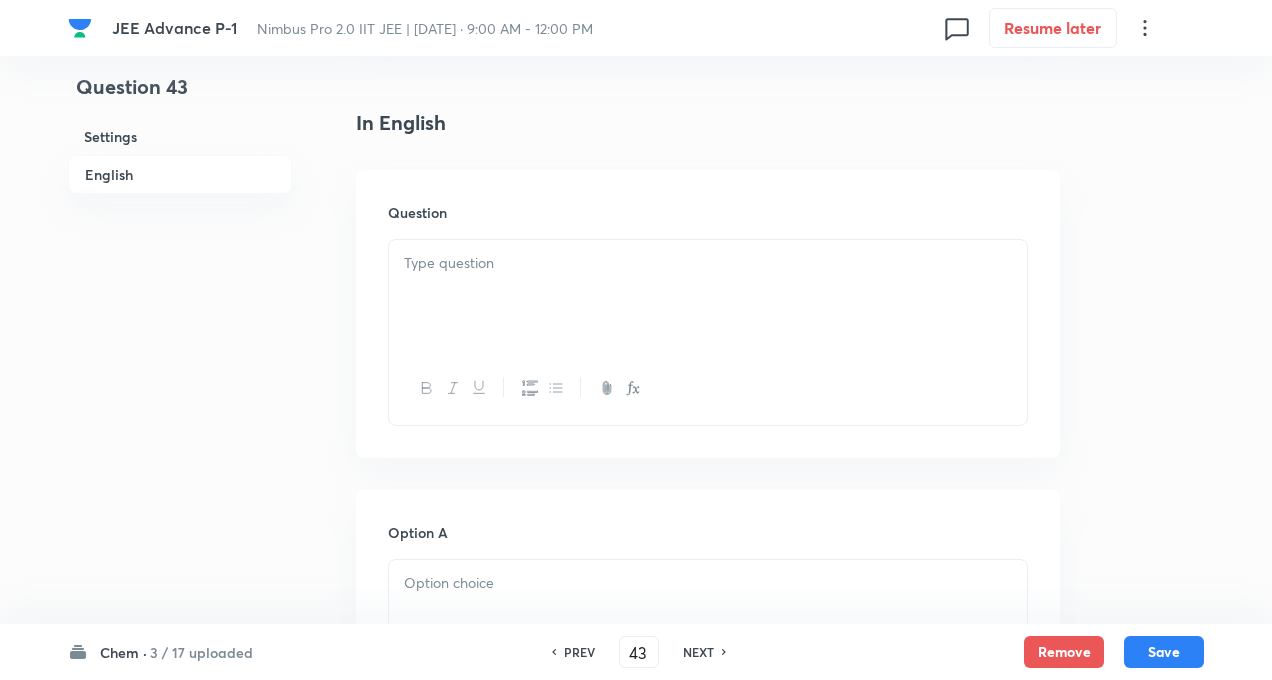 click at bounding box center [708, 263] 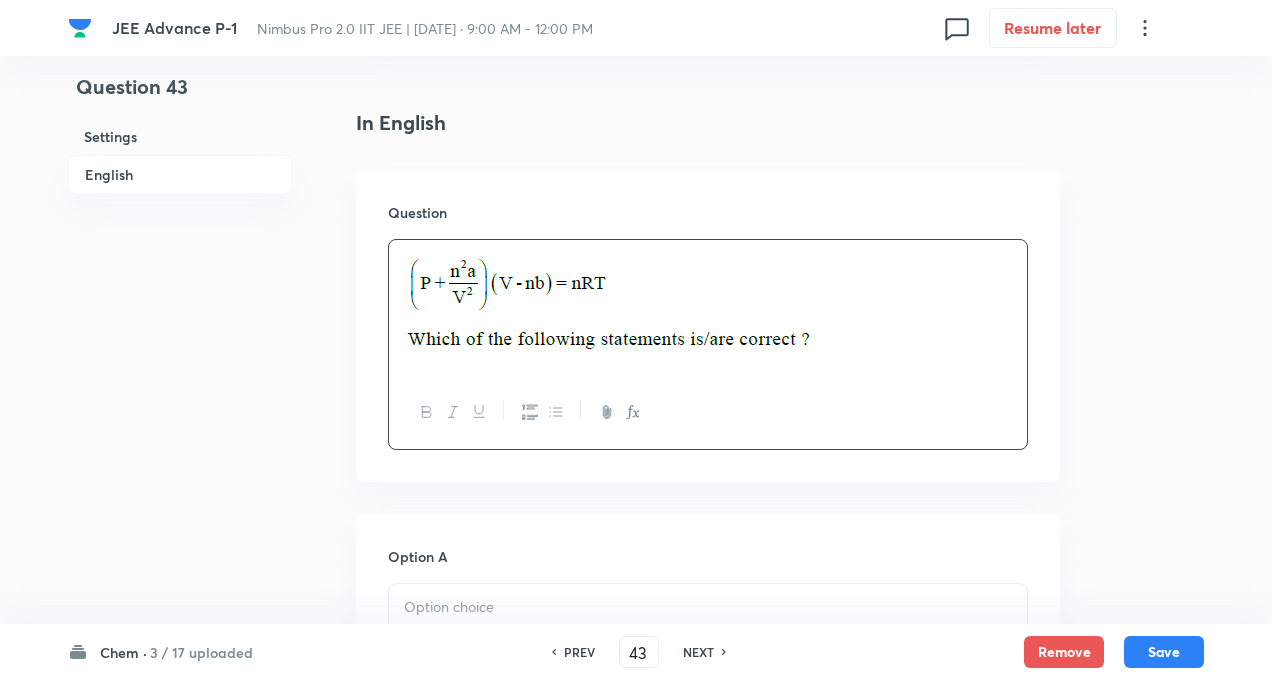 click on "Question 43 Settings English" at bounding box center (180, 886) 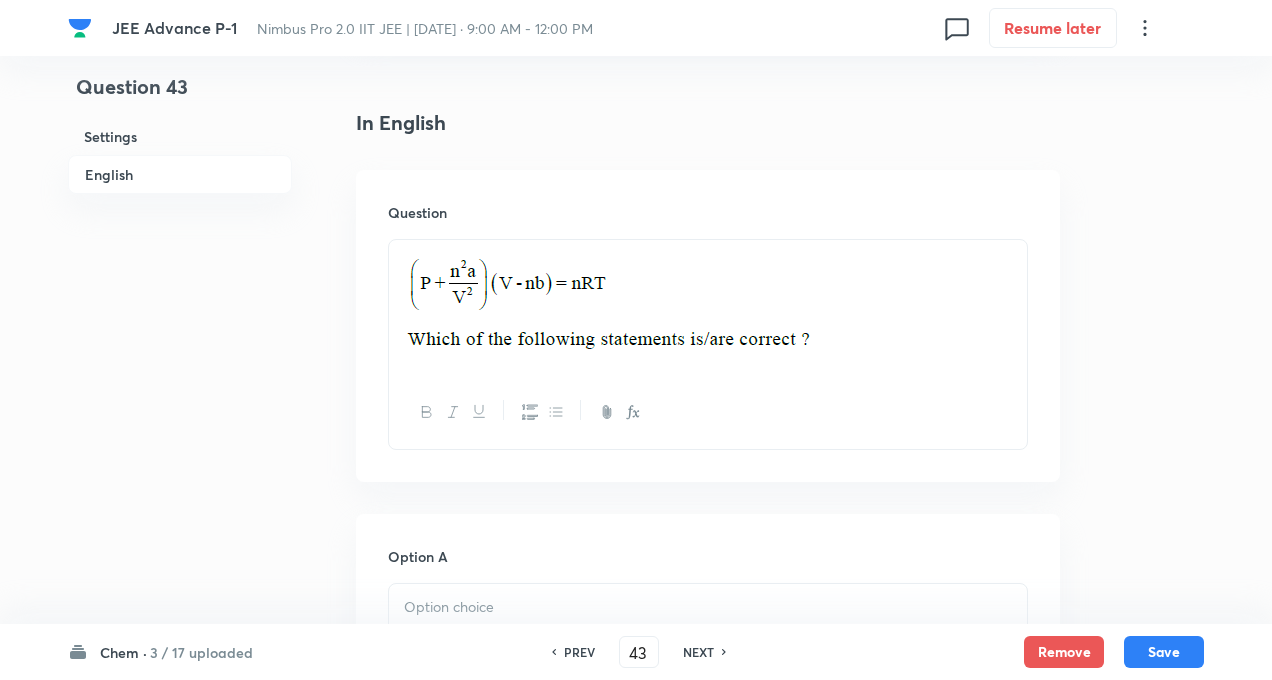 click on "Question 43 Settings English" at bounding box center (180, 886) 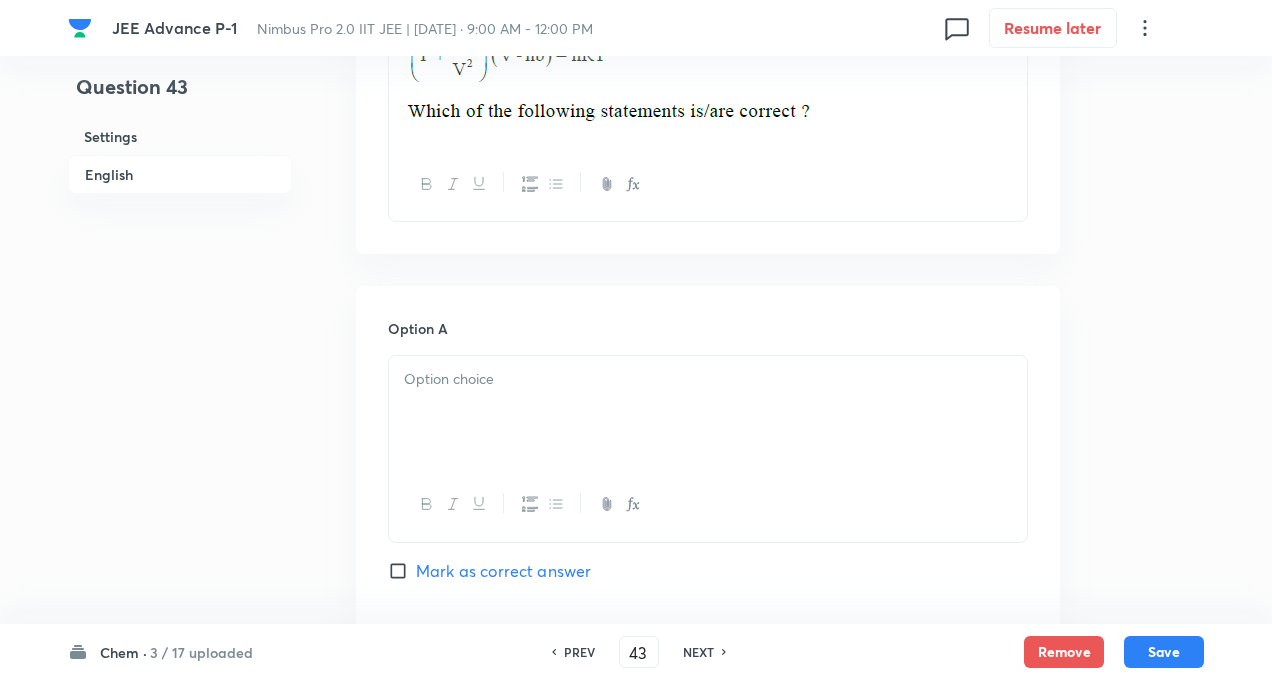 scroll, scrollTop: 800, scrollLeft: 0, axis: vertical 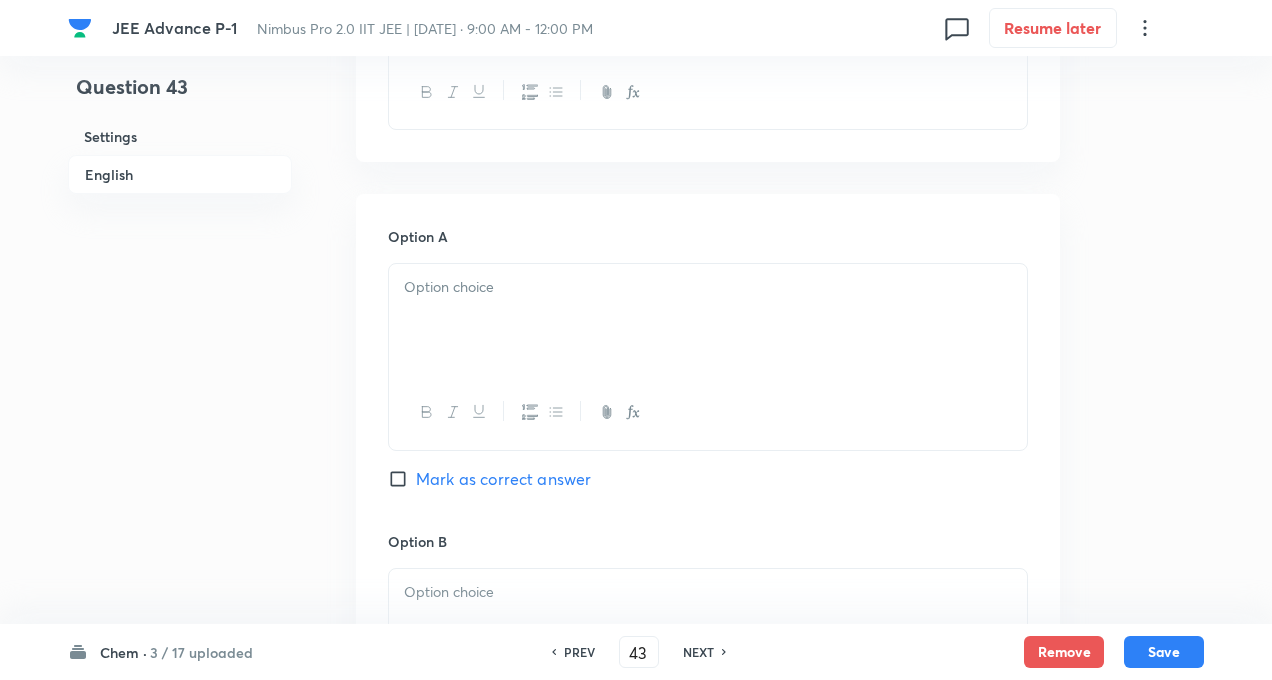 click at bounding box center [708, 320] 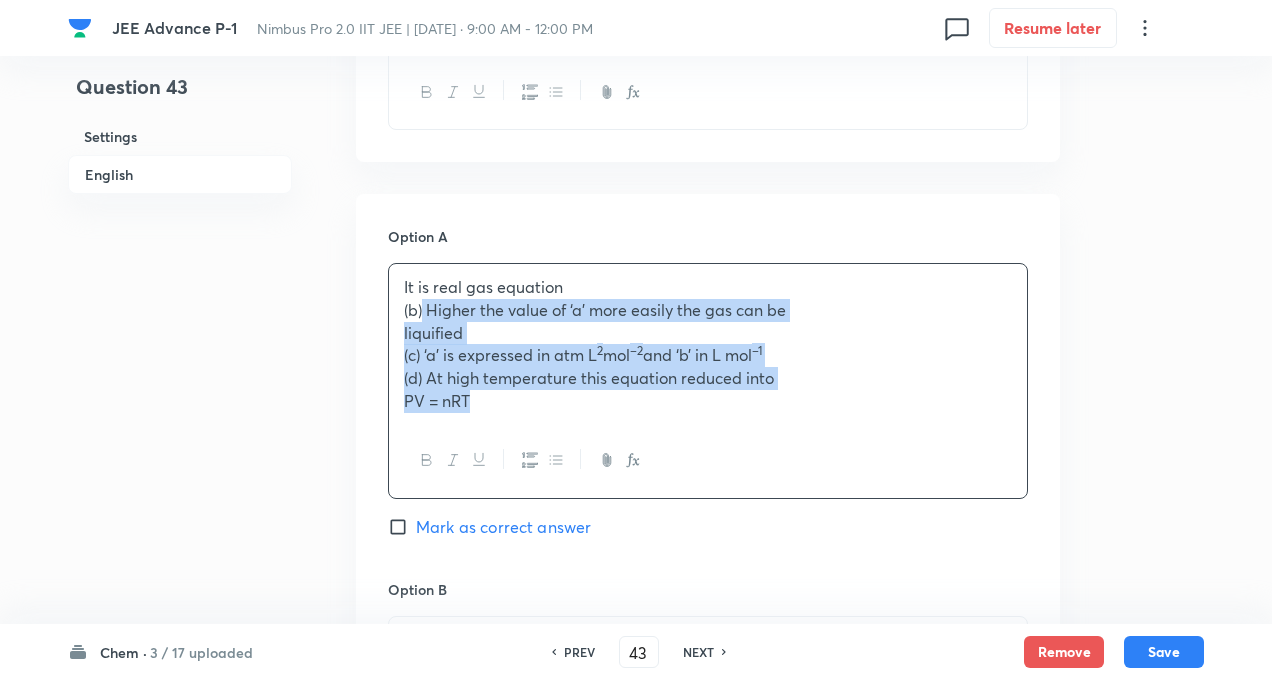 drag, startPoint x: 423, startPoint y: 308, endPoint x: 496, endPoint y: 434, distance: 145.61937 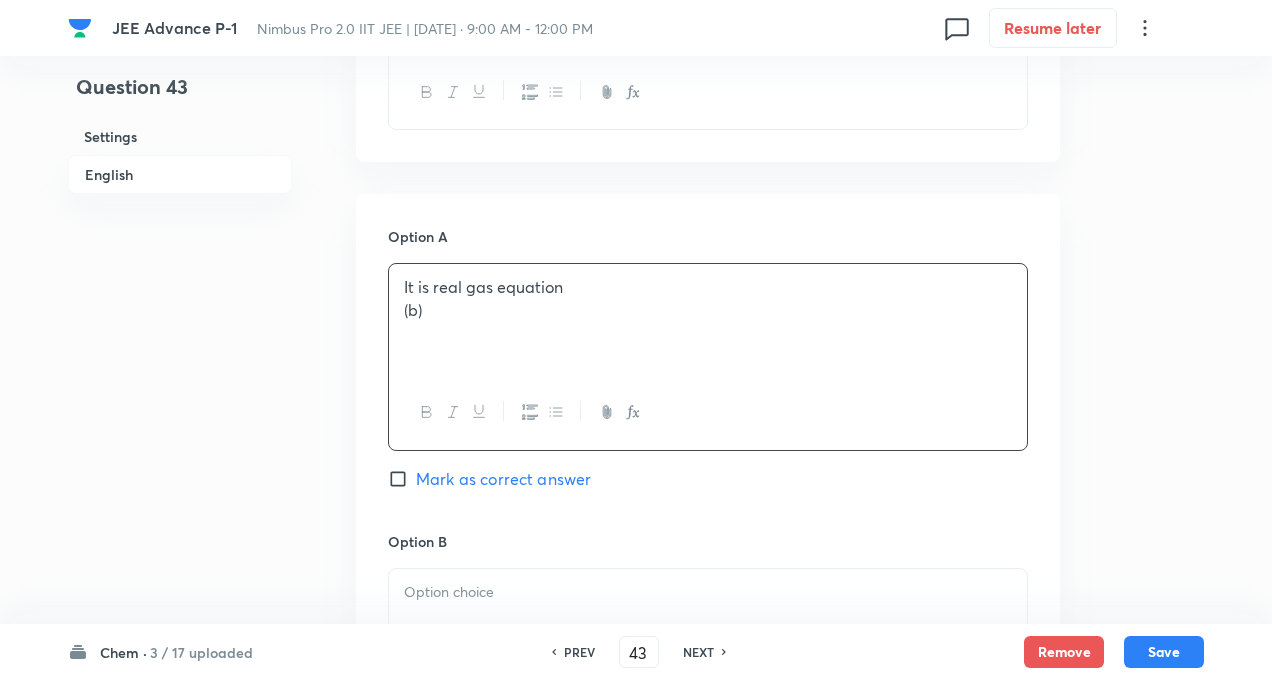 type 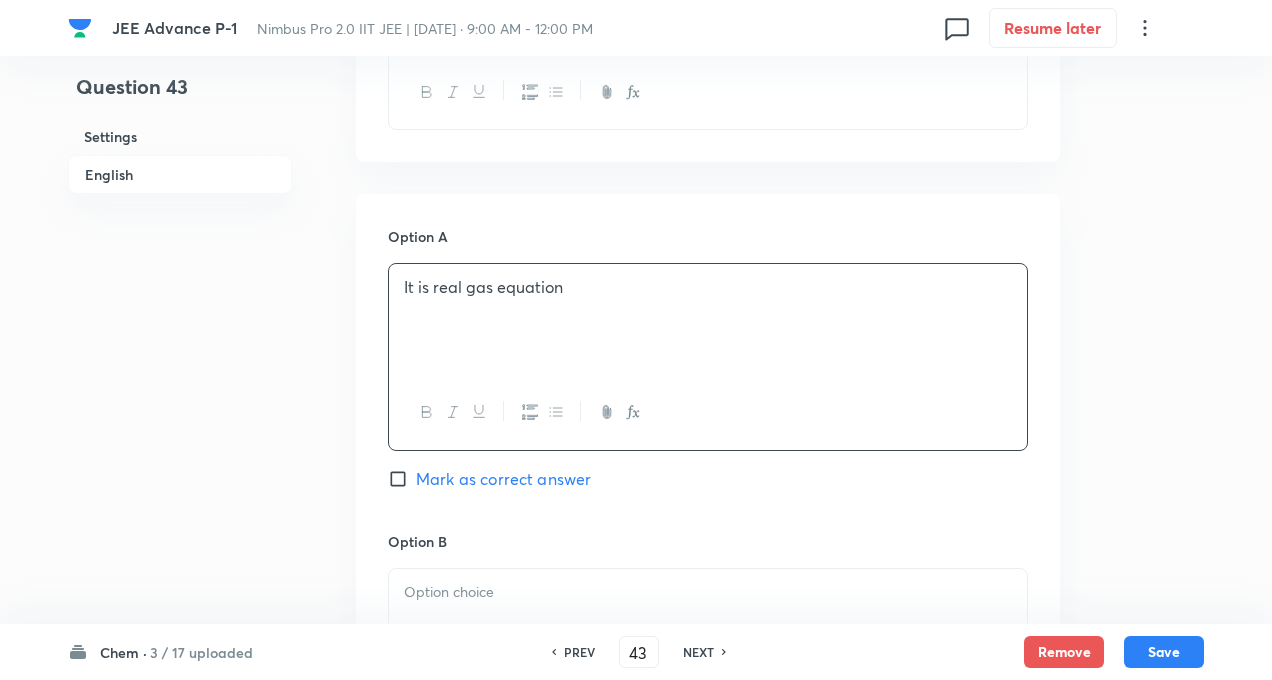 click on "Mark as correct answer" at bounding box center [402, 479] 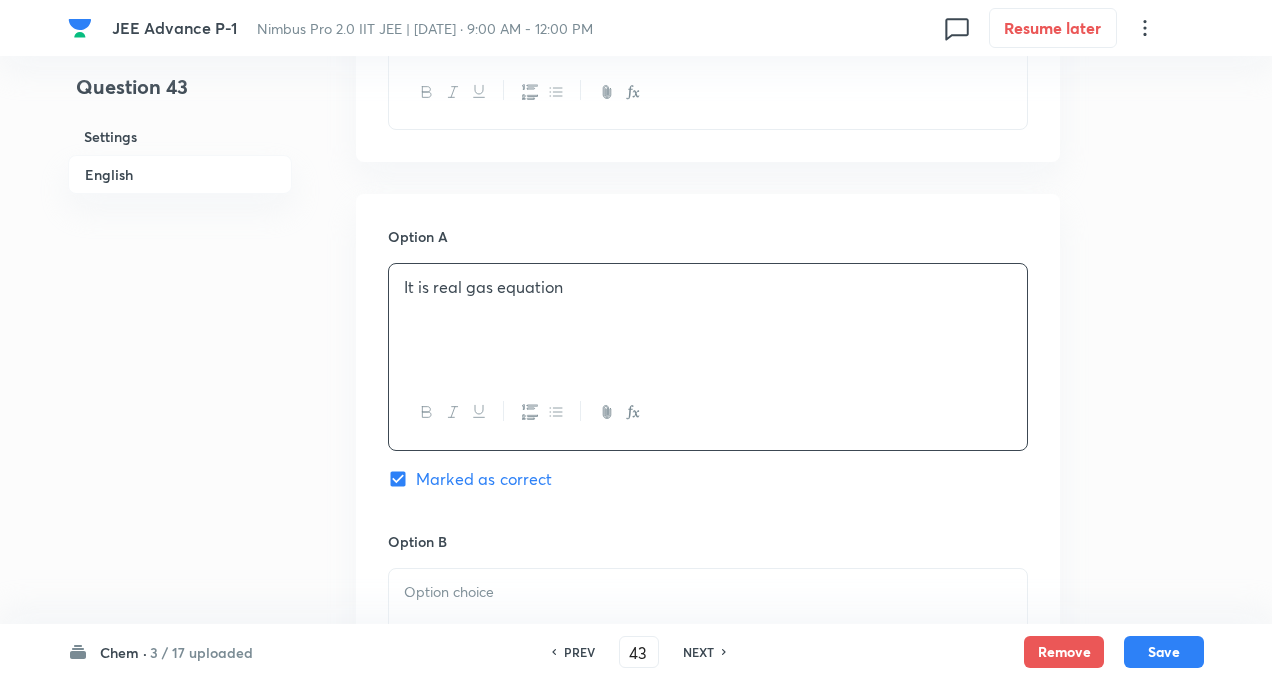 click on "Question 43 Settings English Settings Type Multiple choice correct 4 options + 4 marks - 2 marks x1 mark Edit Concept Chemistry Physical Chemistry Gaseous States Ideal Gas Law Edit Additional details Easy Fact Not from PYQ paper No equation Edit In English Question Option A It is real gas equation Marked as correct Option B Mark as correct answer Option C Mark as correct answer Option D Mark as correct answer Solution" at bounding box center [636, 566] 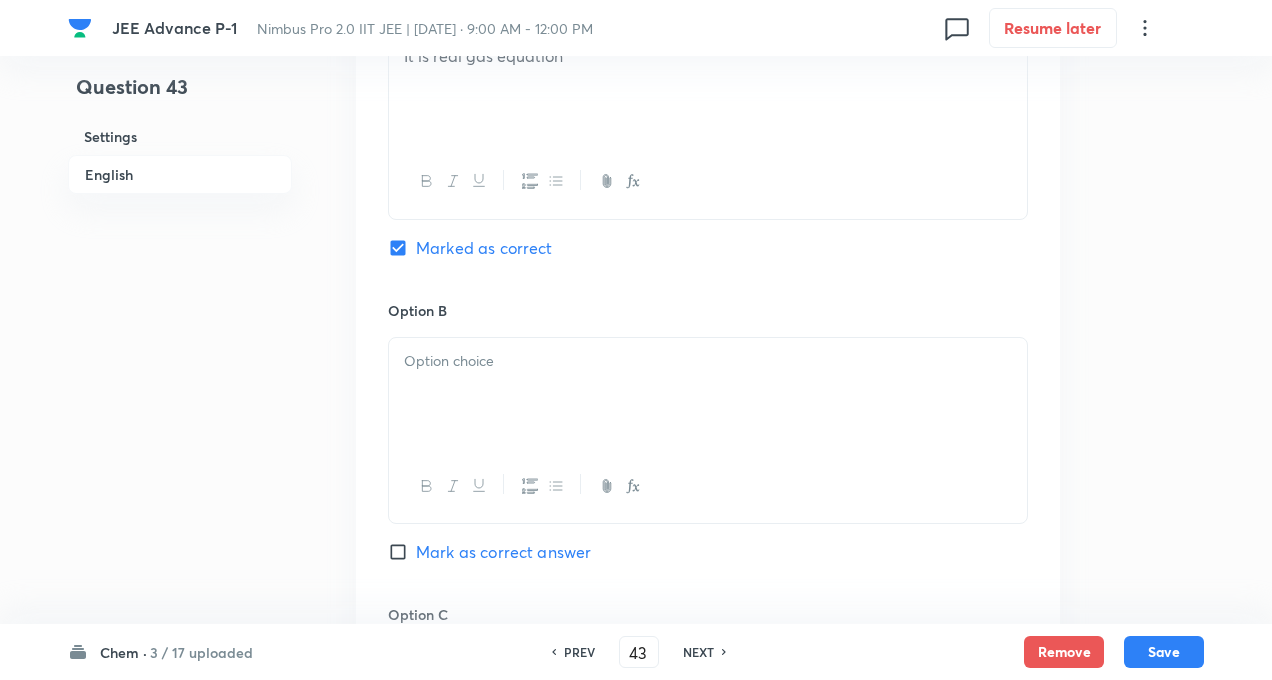 scroll, scrollTop: 1080, scrollLeft: 0, axis: vertical 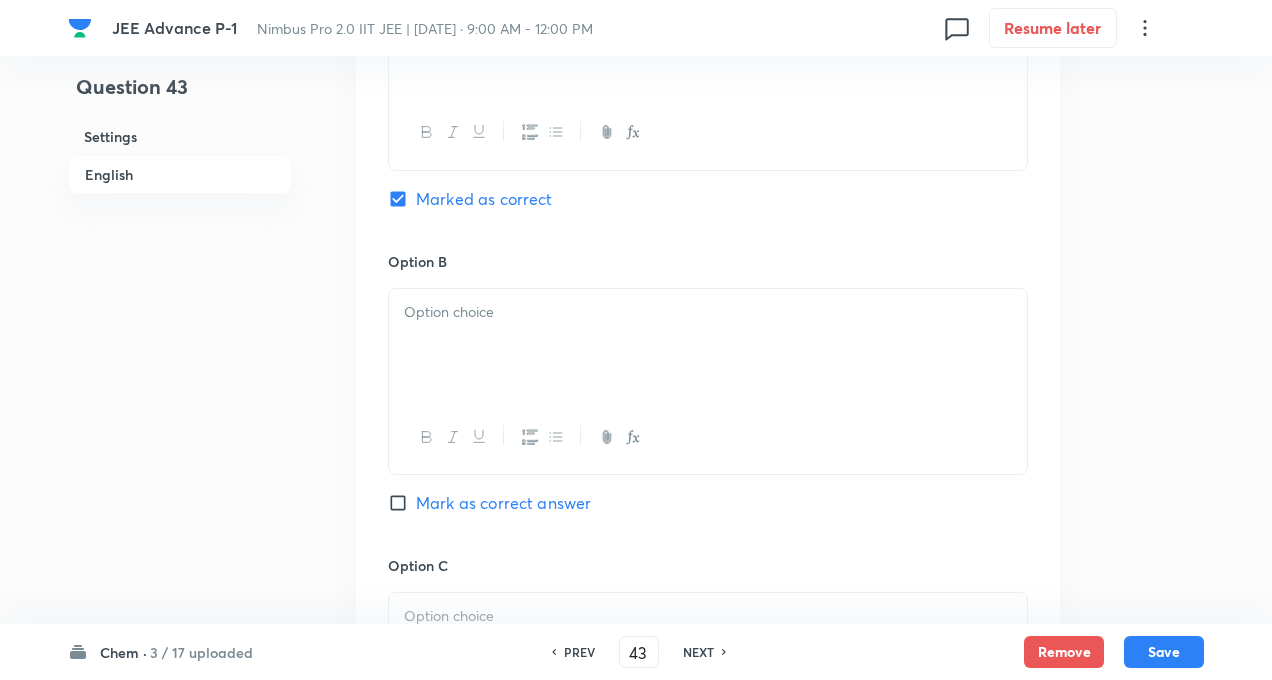 click at bounding box center (708, 345) 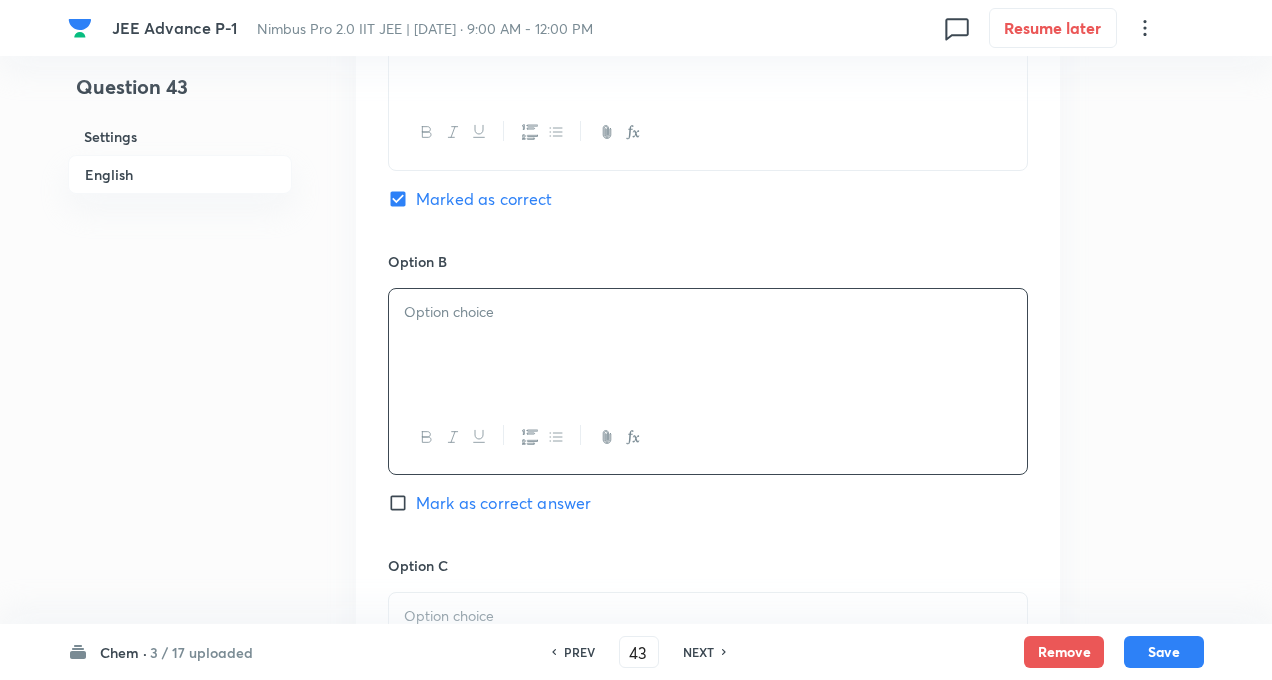 paste 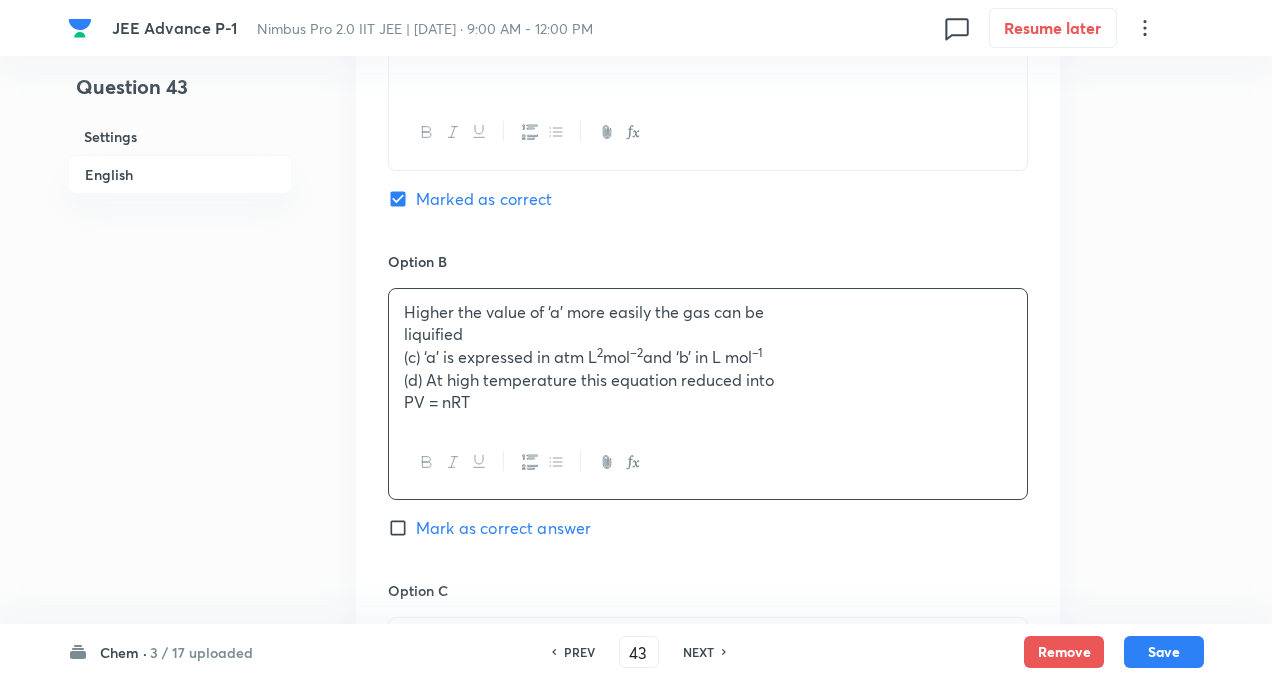click on "Higher the value of ‘a’ more easily the gas can be liquified (c) ‘a’ is expressed in atm L 2  mol –2  and ‘b’ in L mol –1 (d) At high temperature this equation reduced into PV = nRT" at bounding box center (708, 358) 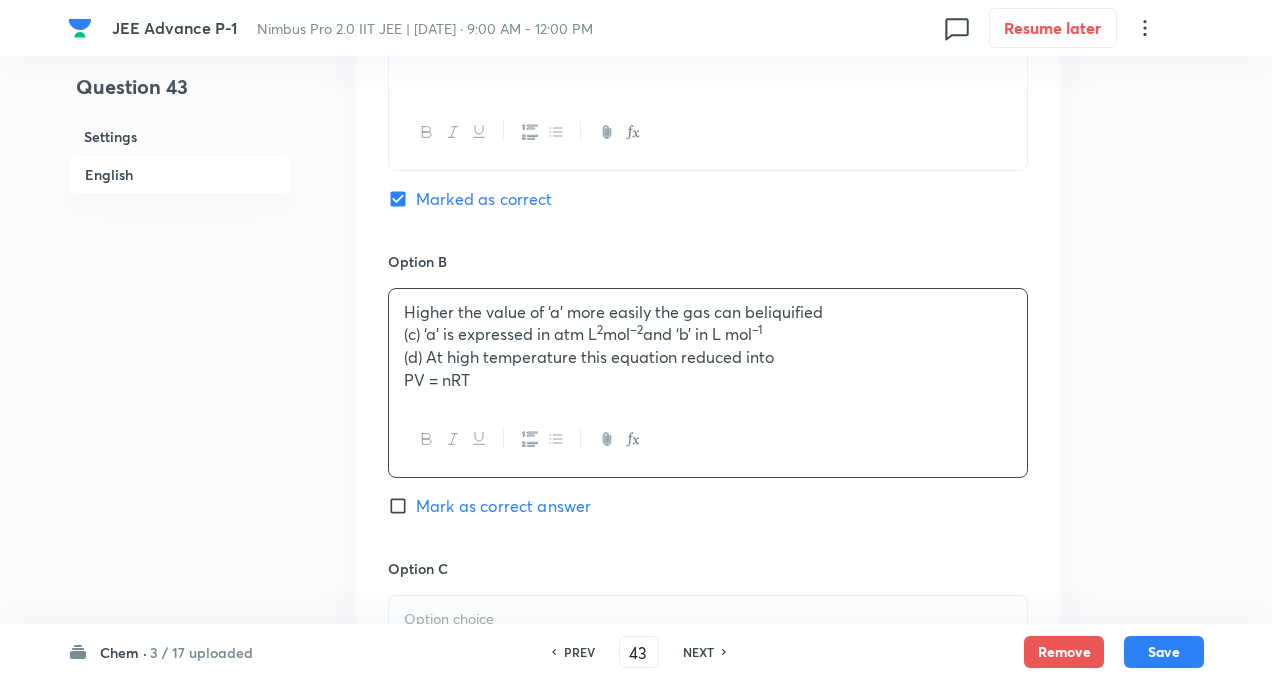 type 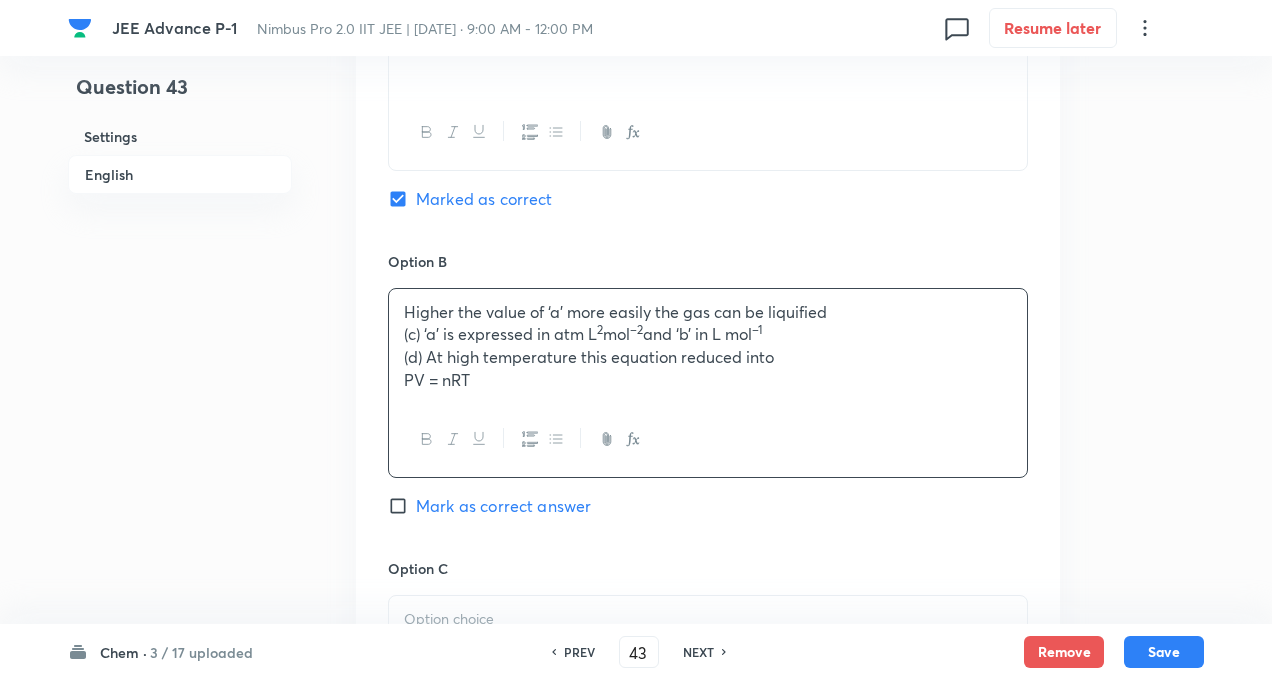 click on "(c) ‘a’ is expressed in atm L 2  mol –2  and ‘b’ in L mol –1" at bounding box center (708, 334) 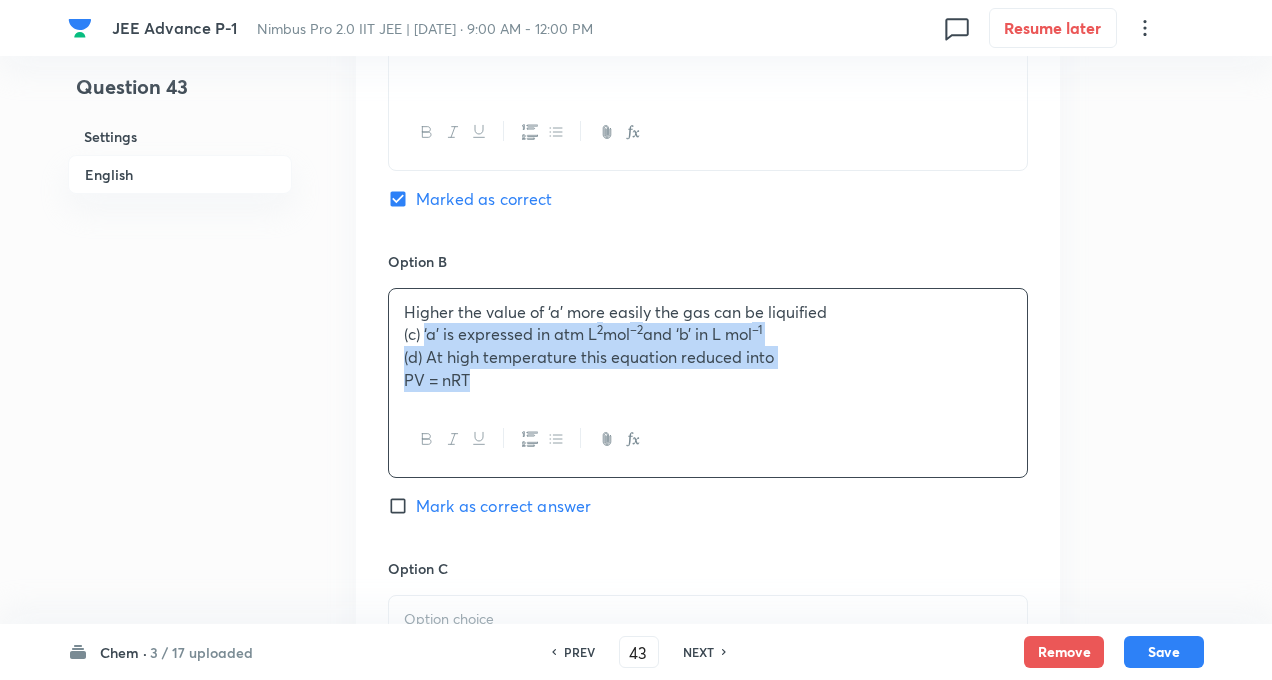 drag, startPoint x: 424, startPoint y: 334, endPoint x: 489, endPoint y: 395, distance: 89.140335 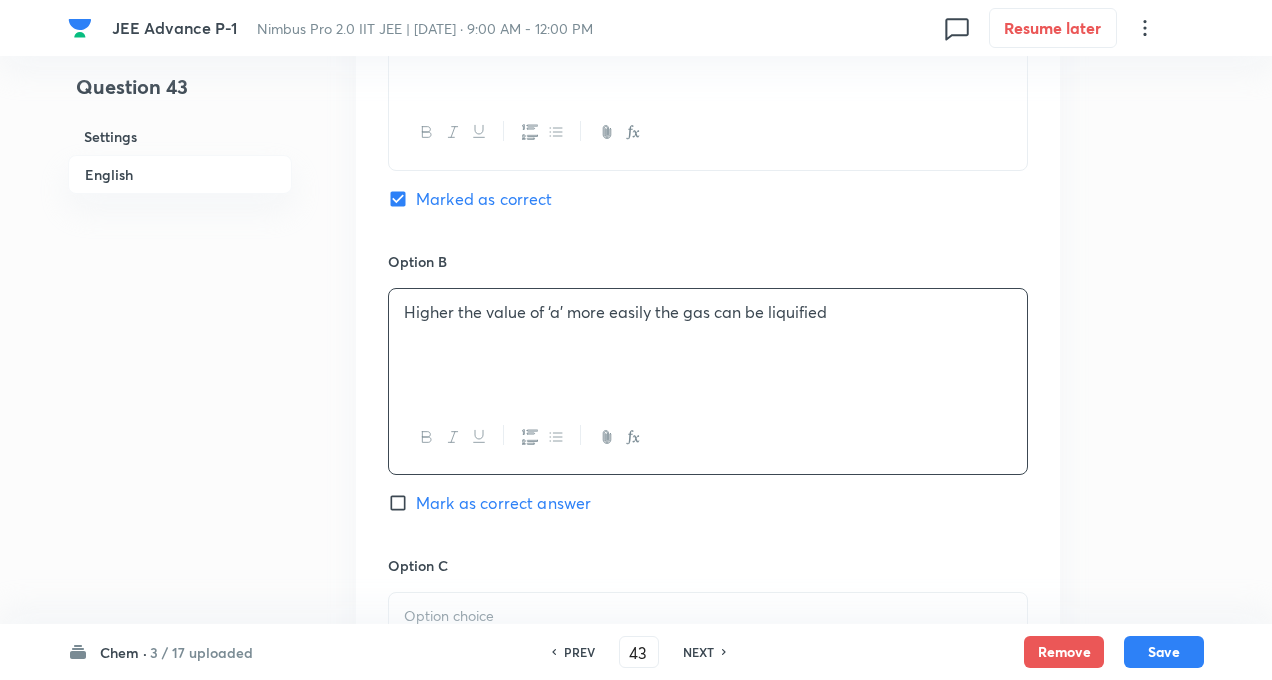 click on "Question 43 Settings English" at bounding box center [180, 286] 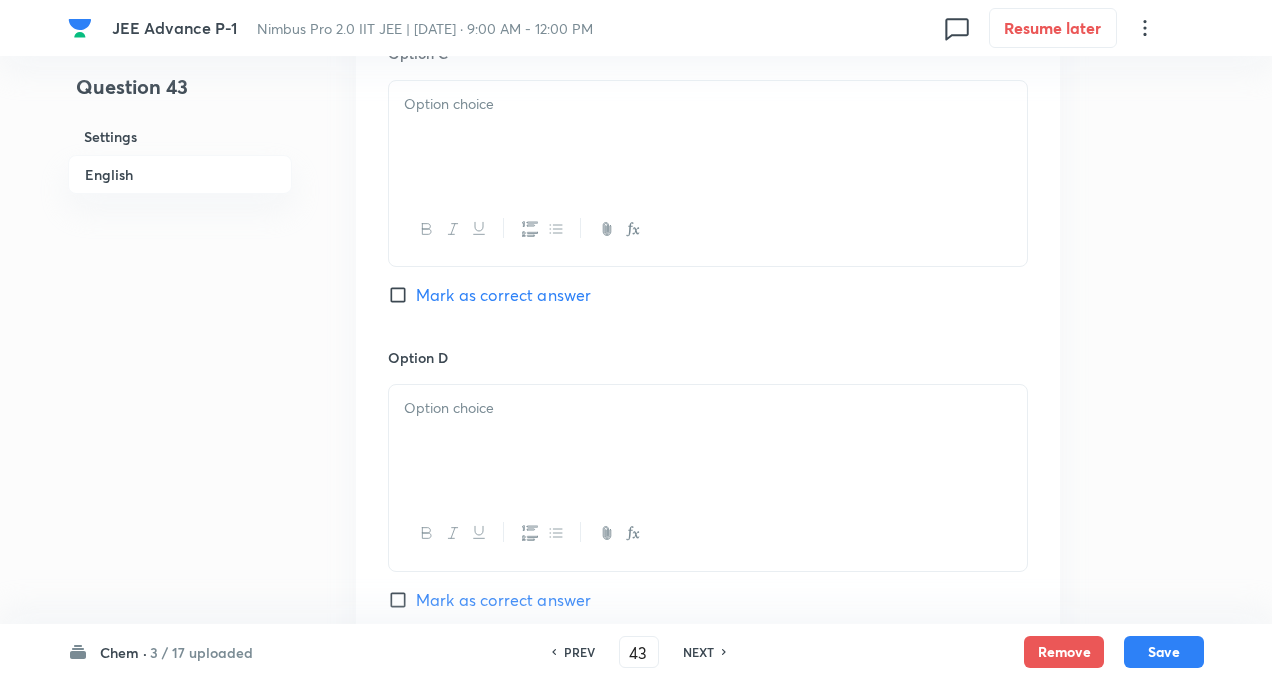 scroll, scrollTop: 1600, scrollLeft: 0, axis: vertical 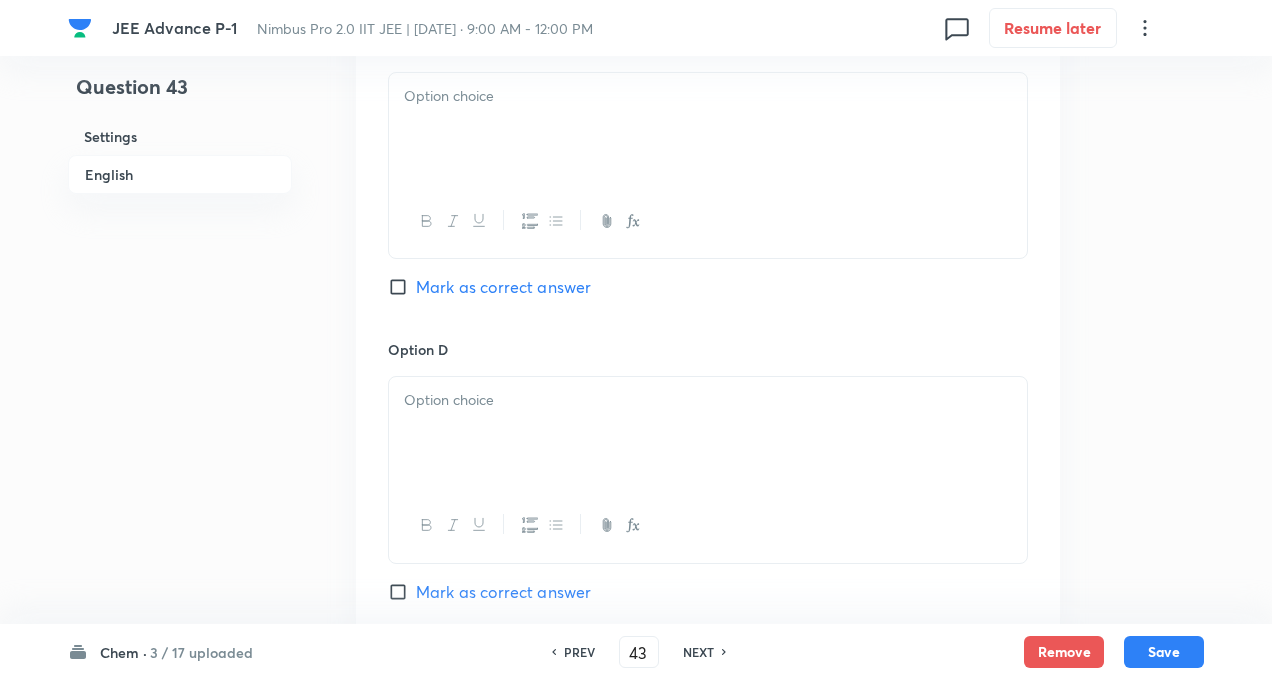 click at bounding box center [708, 129] 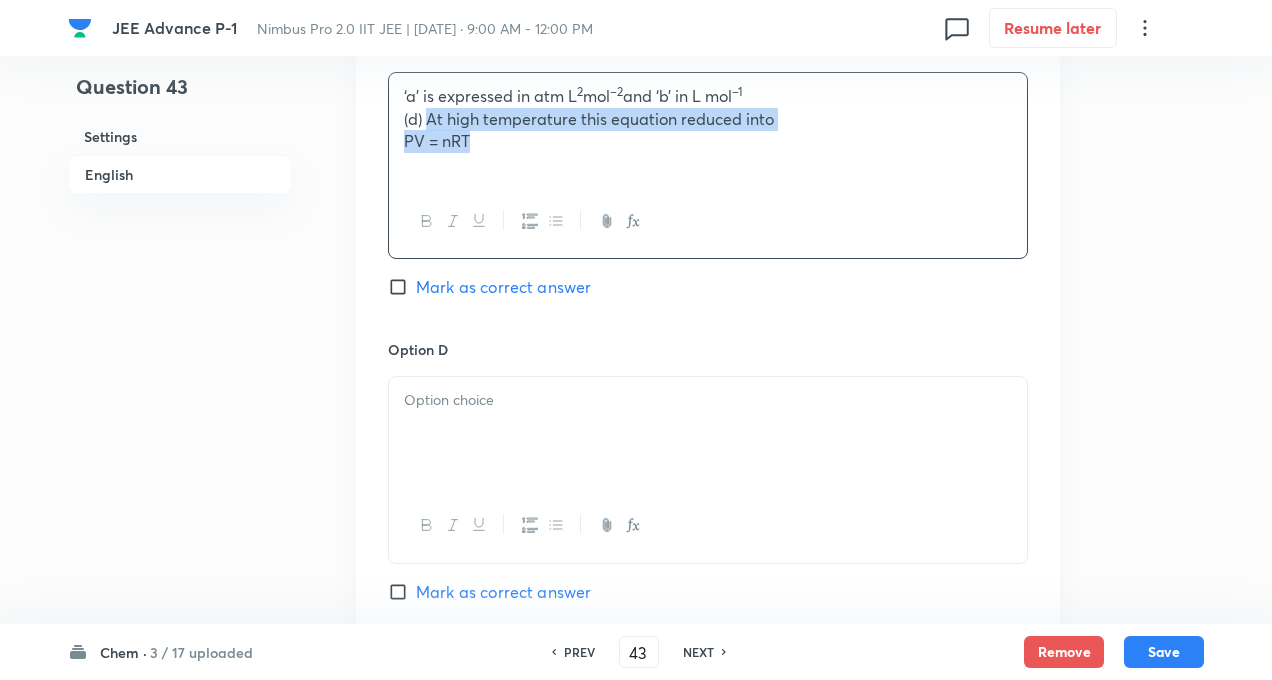 drag, startPoint x: 425, startPoint y: 117, endPoint x: 516, endPoint y: 186, distance: 114.20158 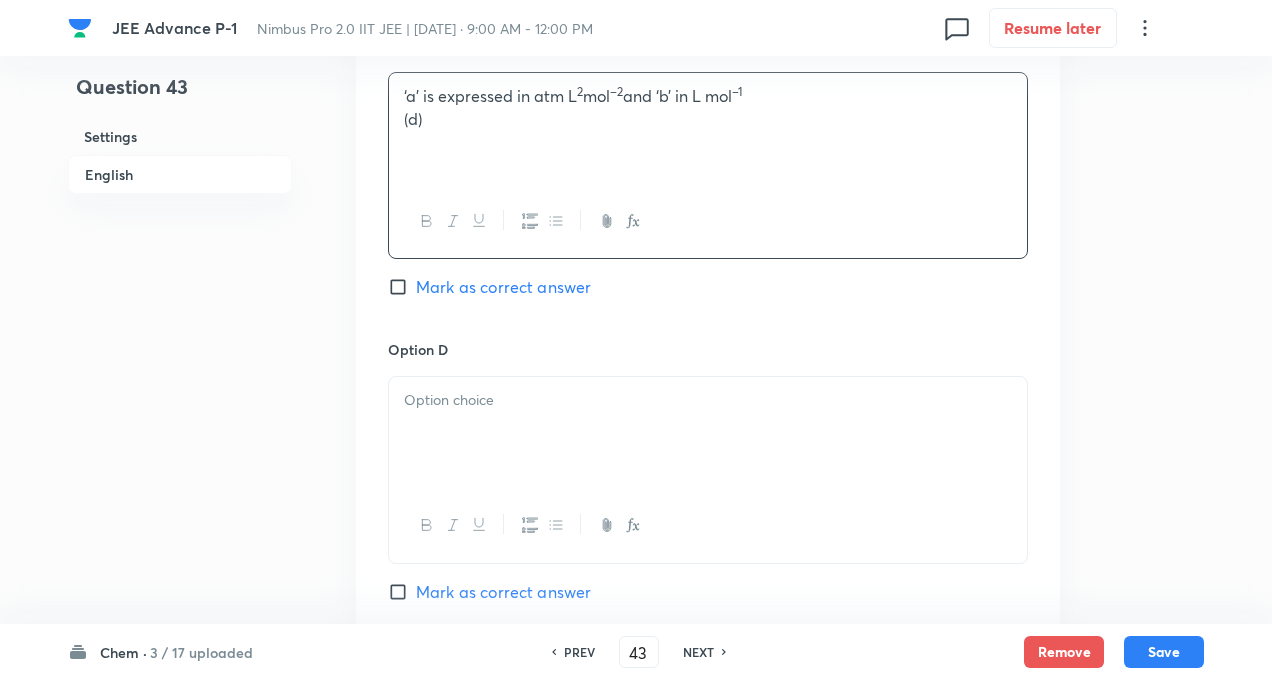 type 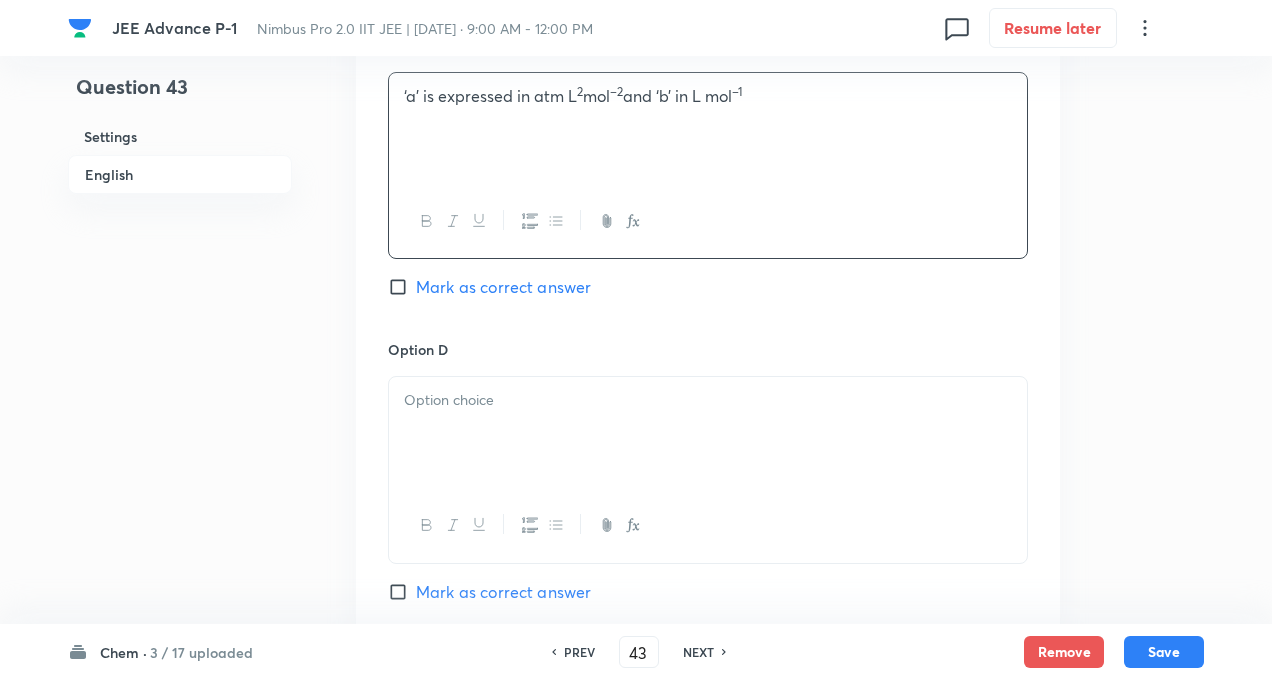 click at bounding box center (708, 400) 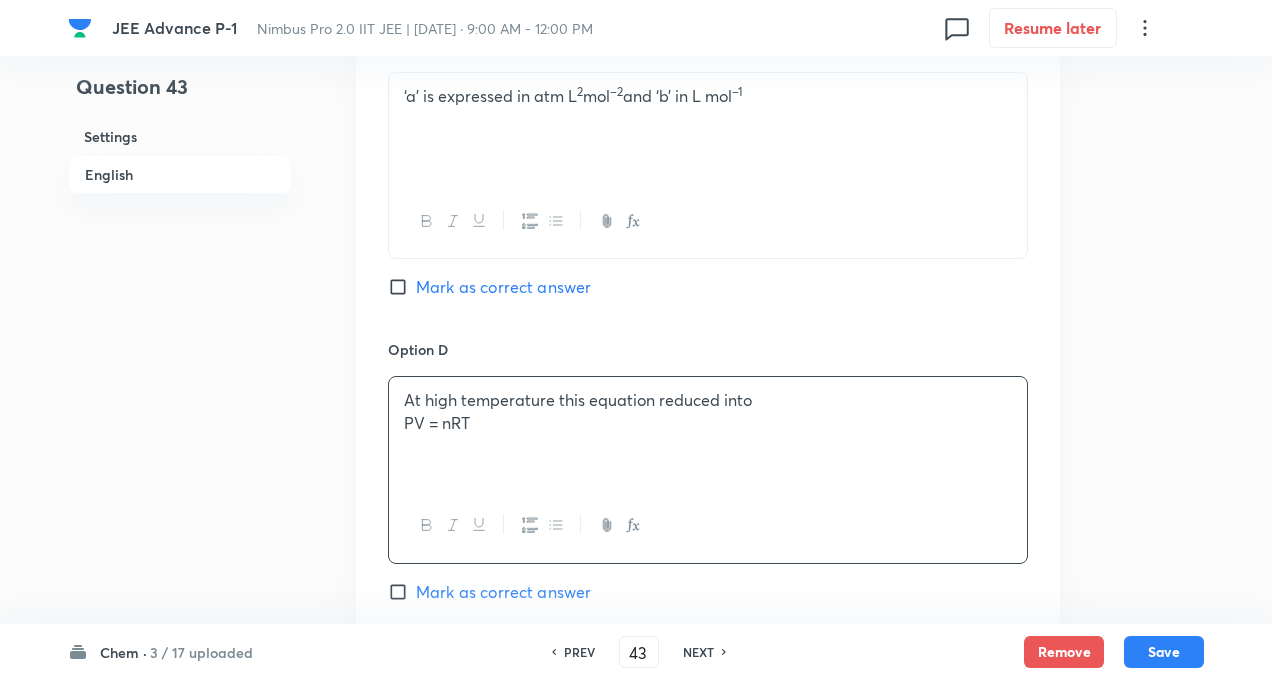 click on "Mark as correct answer" at bounding box center (402, 287) 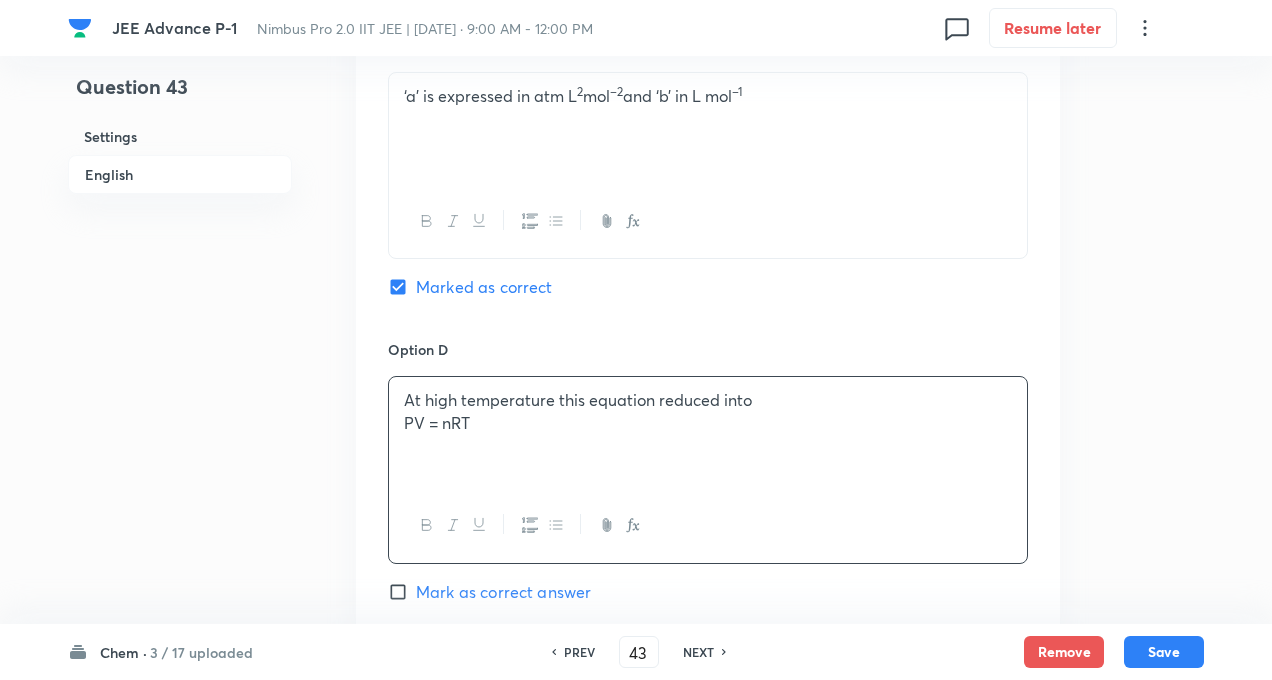 click on "At high temperature this equation reduced into PV = nRT" at bounding box center [708, 433] 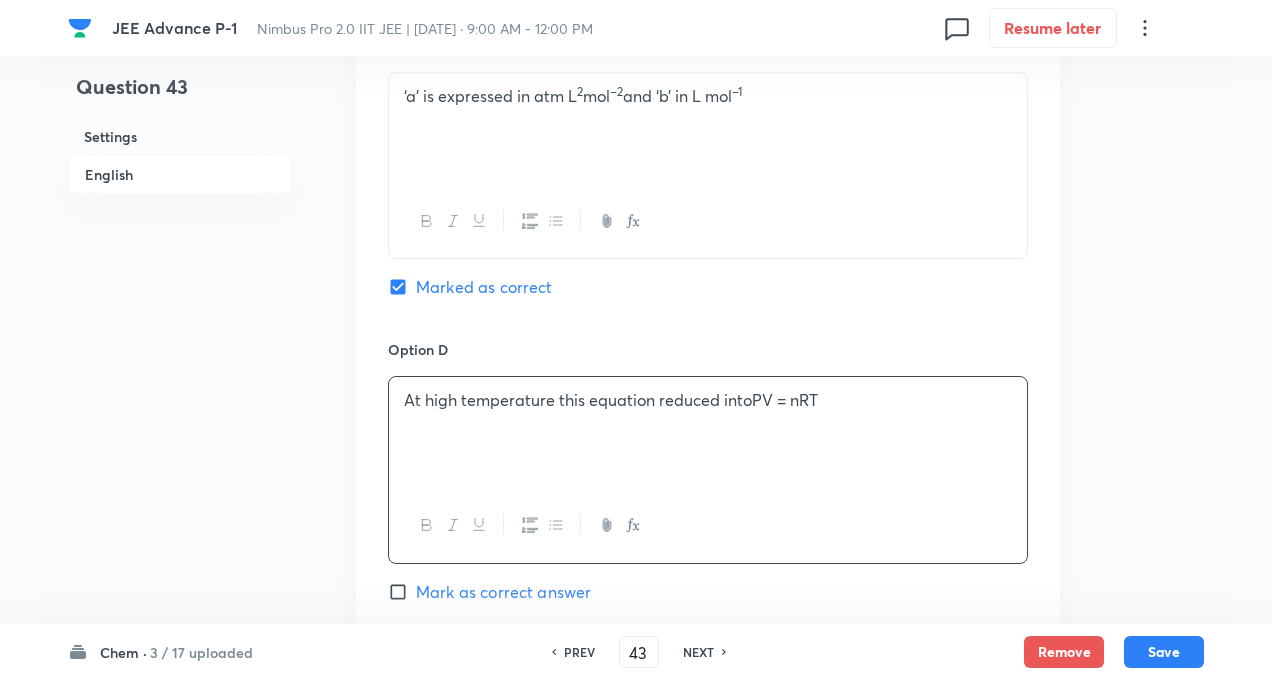 type 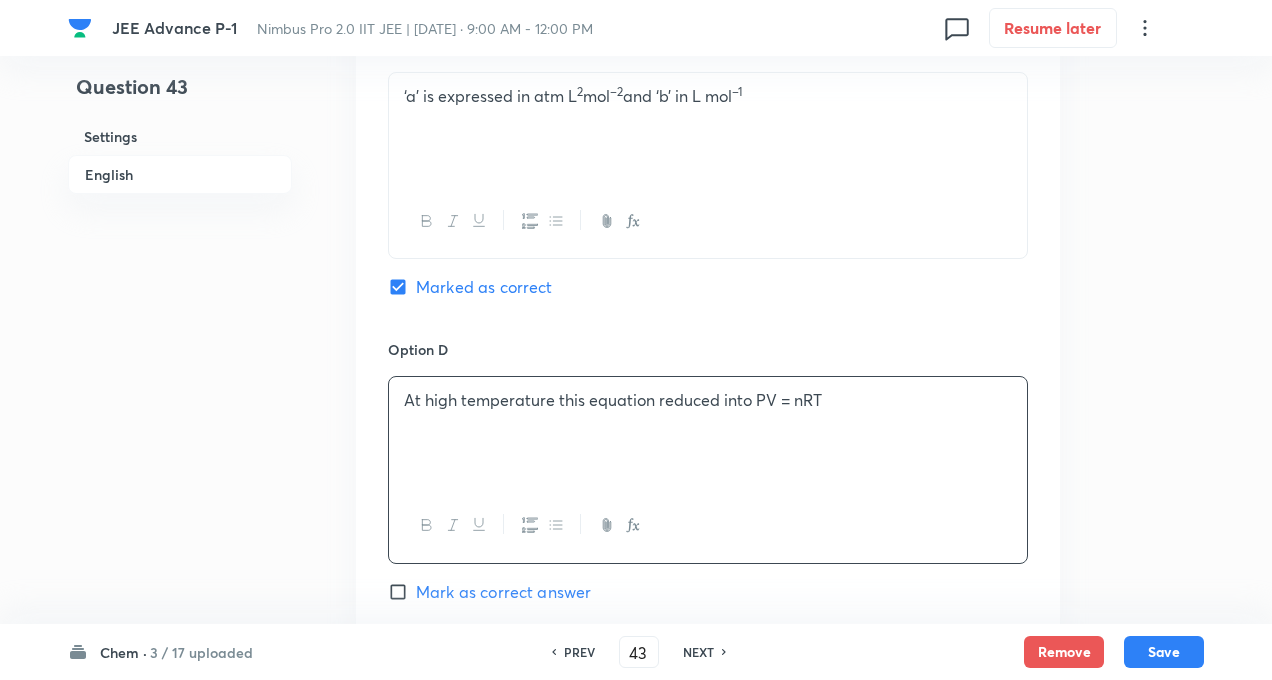 click on "Option A It is real gas equation Marked as correct Option B Higher the value of ‘a’ more easily the gas can be liquified Mark as correct answer Option C ‘a’ is expressed in atm L 2  mol –2  and ‘b’ in L mol –1 Marked as correct Option D At high temperature this equation reduced into PV = nRT Mark as correct answer" at bounding box center (708, 15) 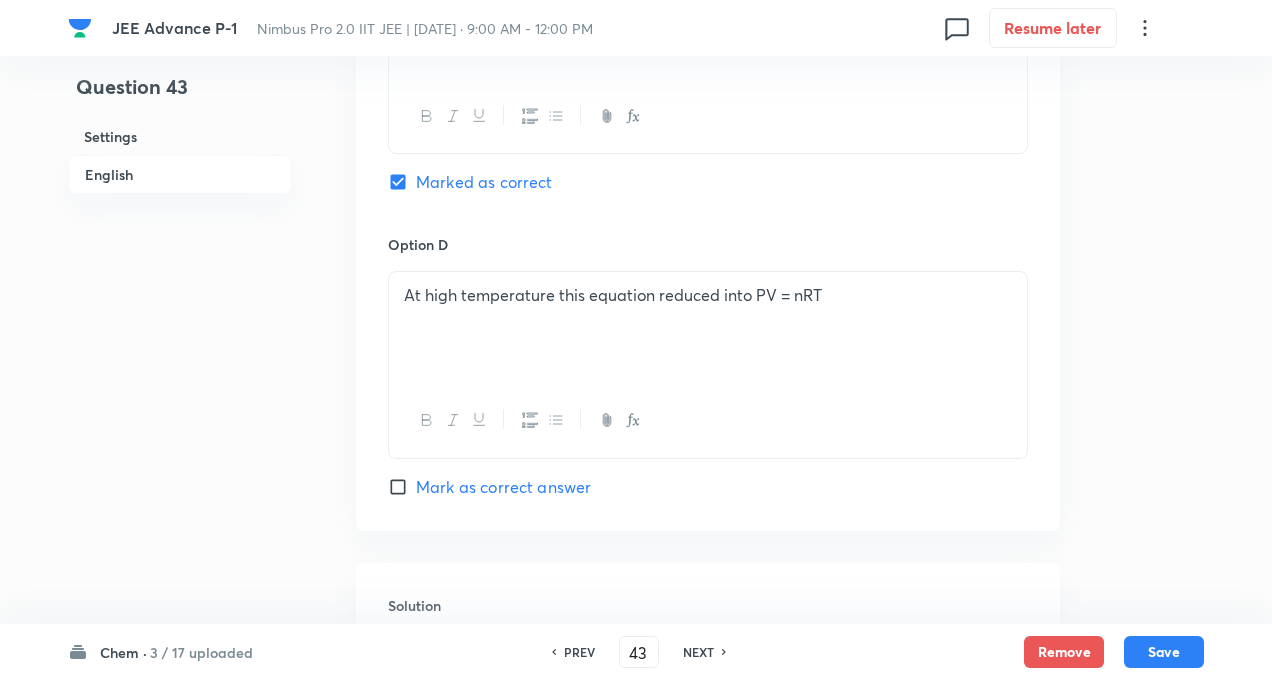 scroll, scrollTop: 1800, scrollLeft: 0, axis: vertical 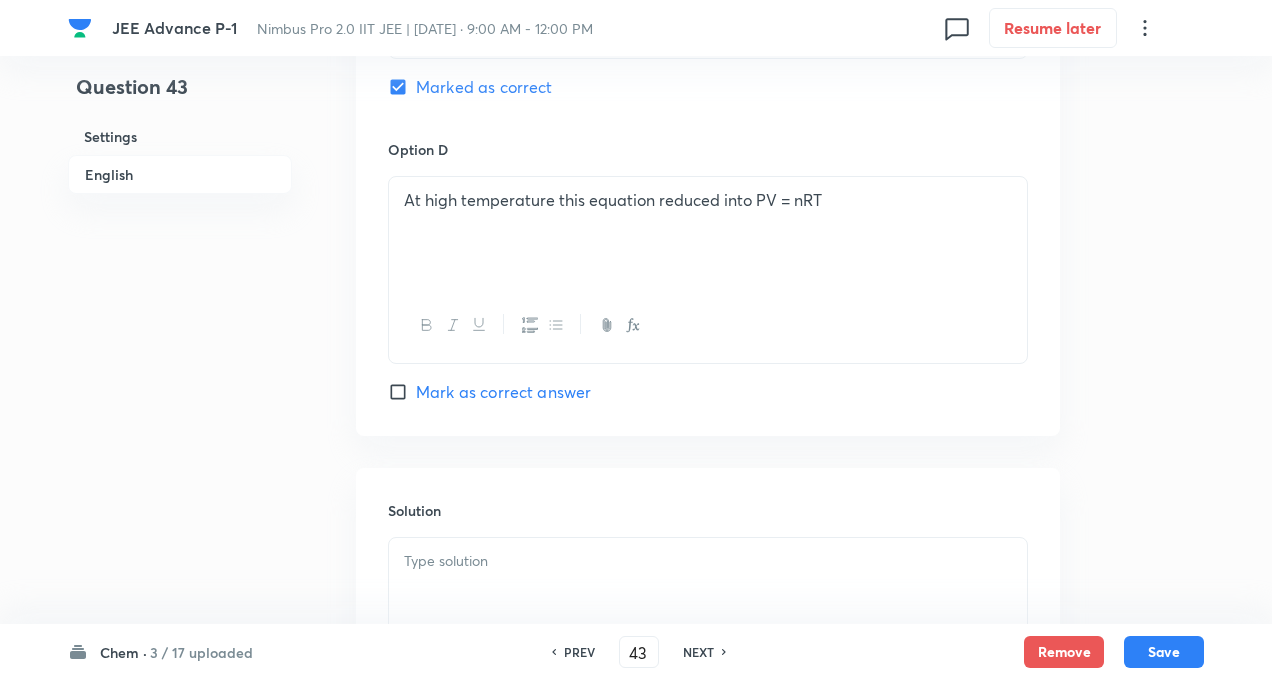 click on "Mark as correct answer" at bounding box center (402, 392) 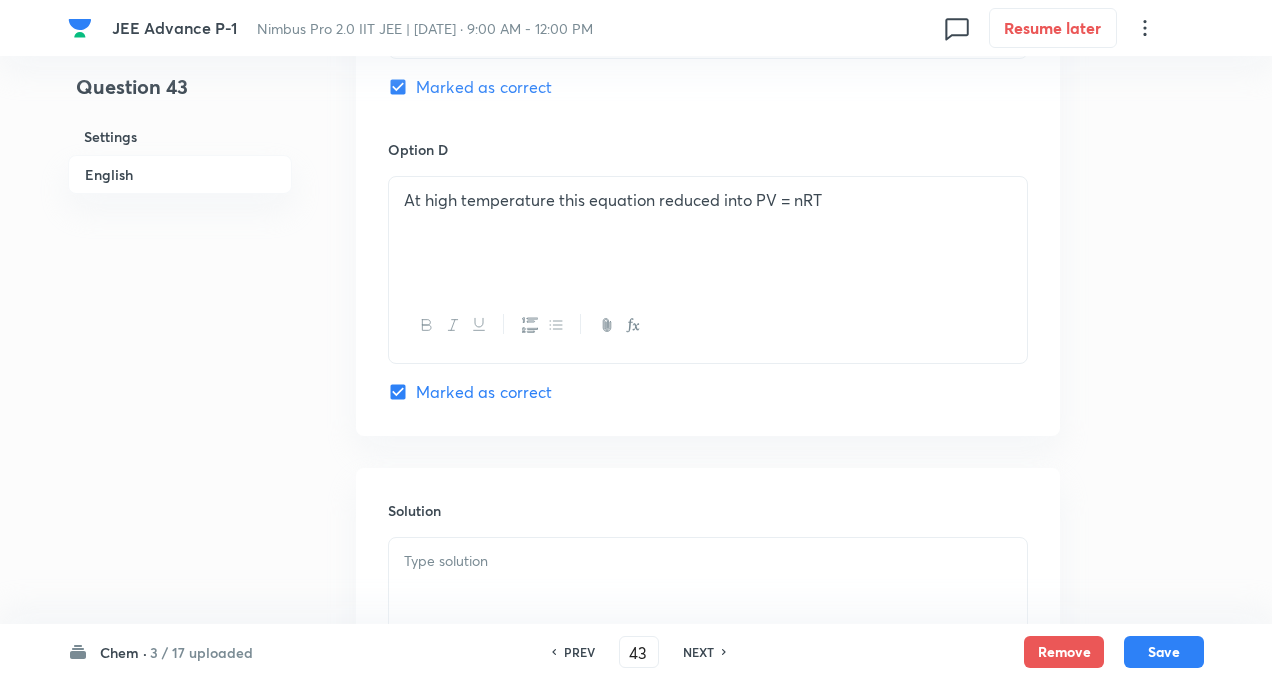 click on "Question 43 Settings English Settings Type Multiple choice correct 4 options + 4 marks - 2 marks x1 mark Edit Concept Chemistry Physical Chemistry Gaseous States Ideal Gas Law Edit Additional details Easy Fact Not from PYQ paper No equation Edit In English Question Option A It is real gas equation Marked as correct Option B Higher the value of ‘a’ more easily the gas can be liquified Mark as correct answer Option C ‘a’ is expressed in atm L 2  mol –2  and ‘b’ in L mol –1 Marked as correct Option D At high temperature this equation reduced into PV = nRT Marked as correct Solution" at bounding box center [636, -434] 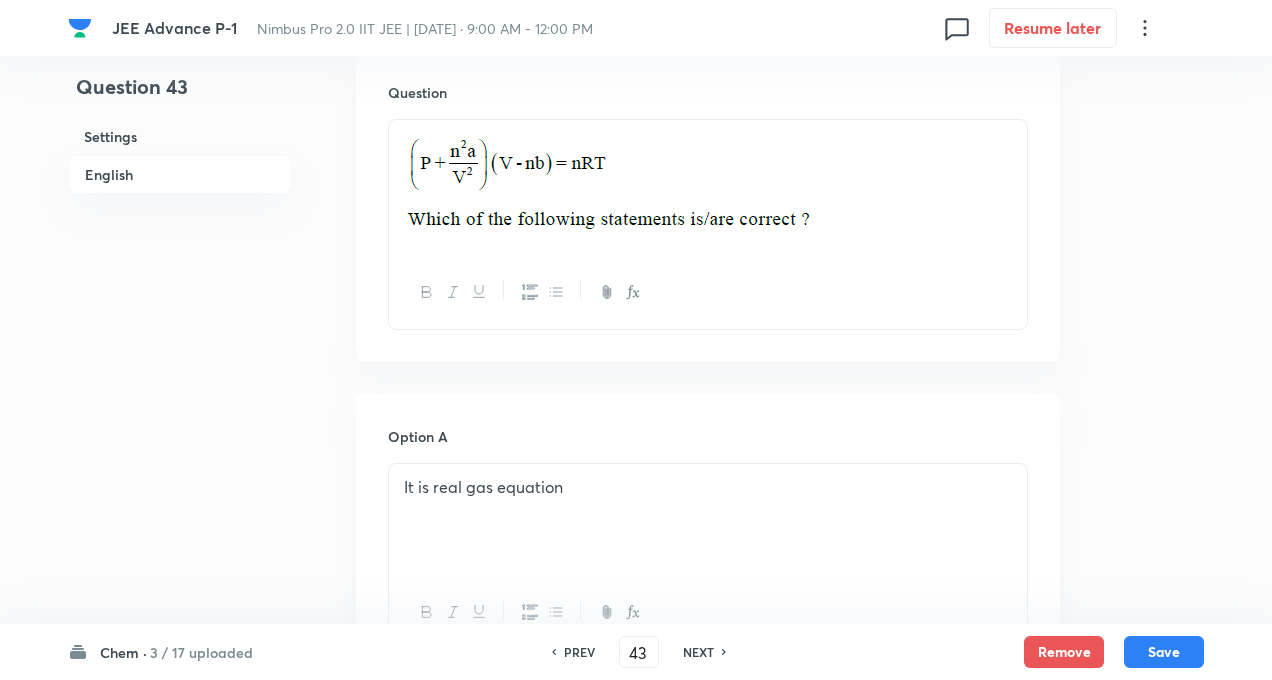scroll, scrollTop: 560, scrollLeft: 0, axis: vertical 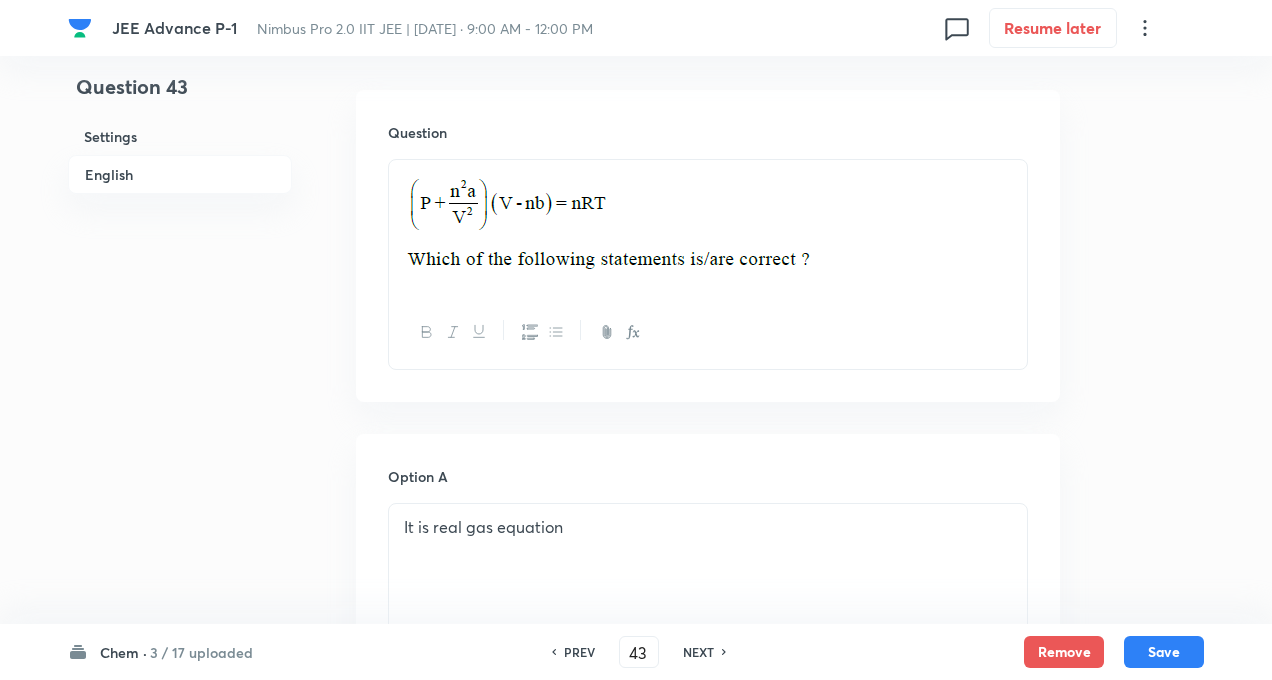 drag, startPoint x: 396, startPoint y: 258, endPoint x: 774, endPoint y: 268, distance: 378.13226 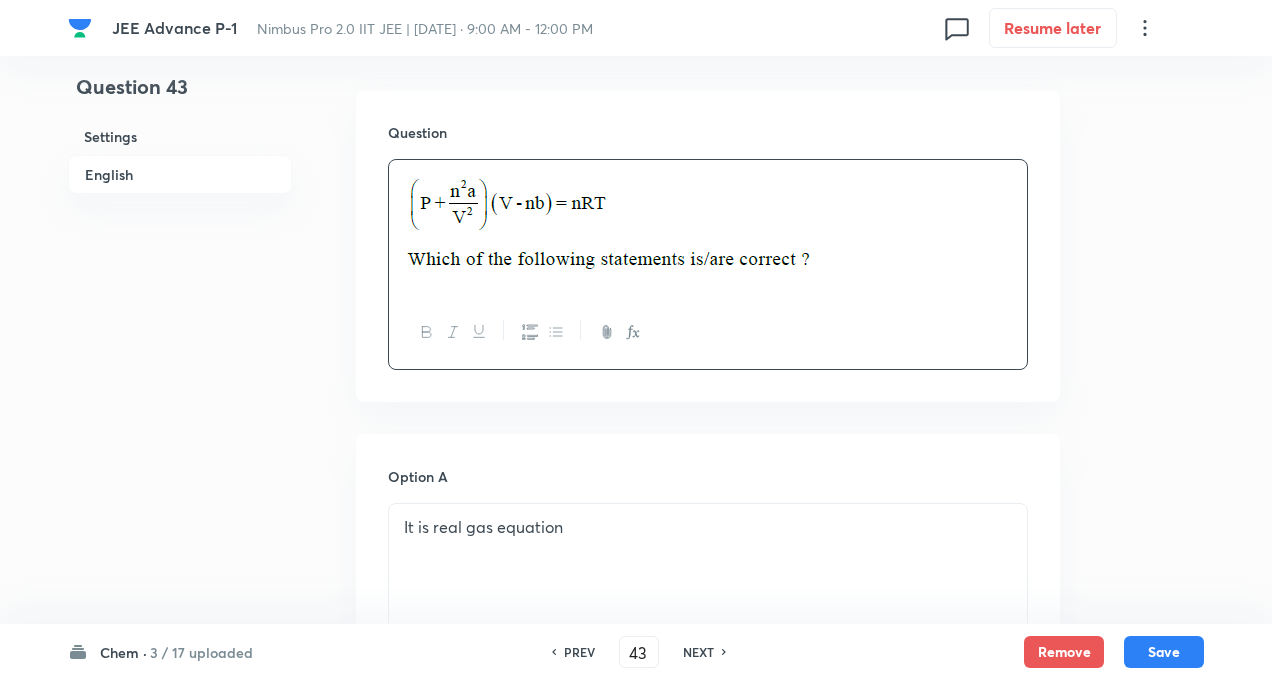 click on "Question 43 Settings English" at bounding box center [180, 806] 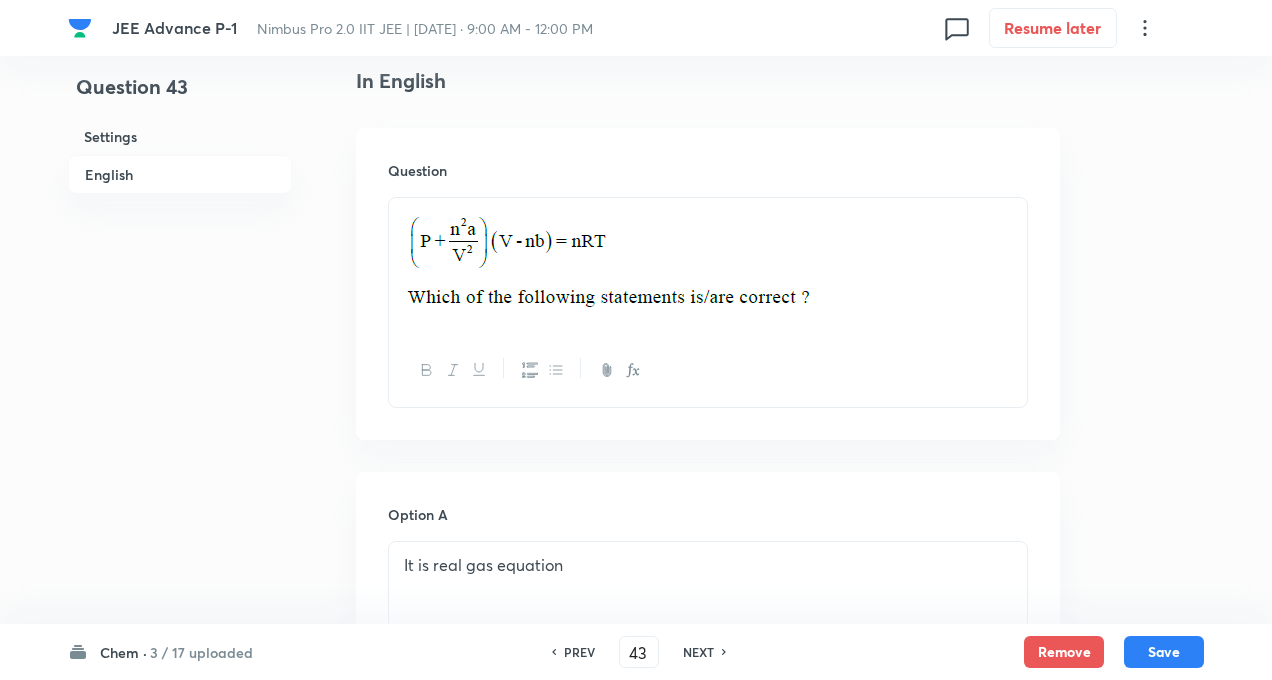 scroll, scrollTop: 520, scrollLeft: 0, axis: vertical 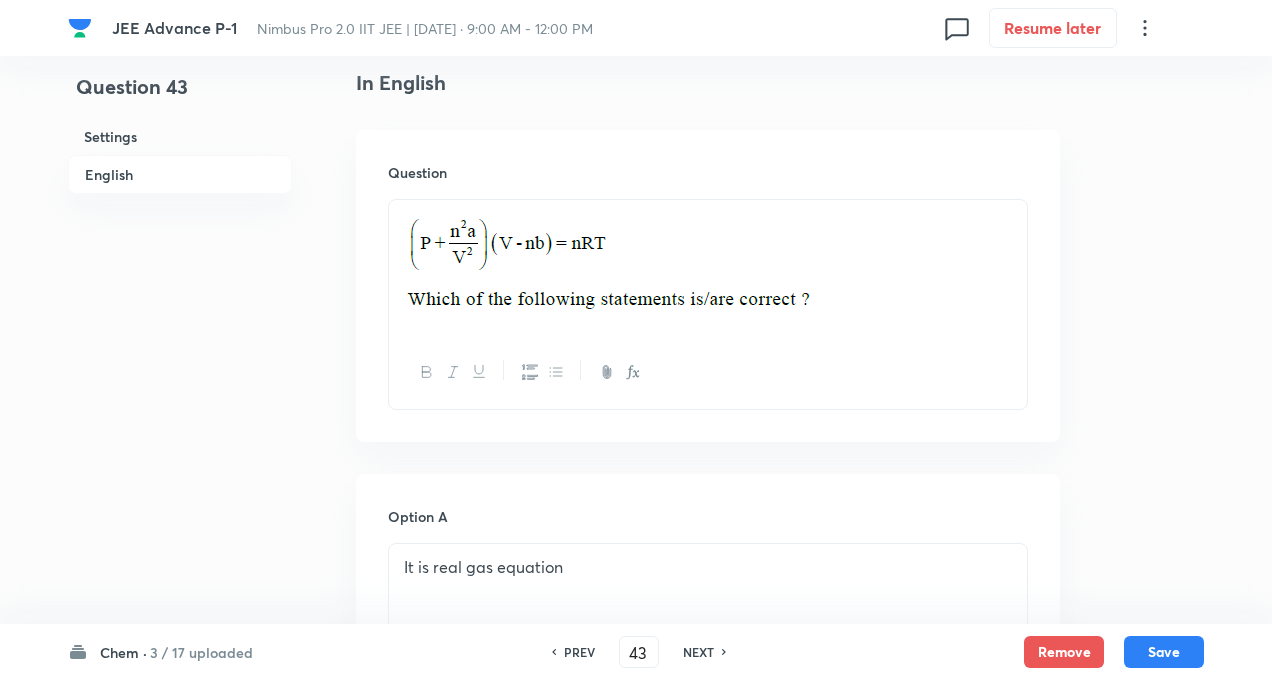 click on "Question 43 Settings English" at bounding box center (180, 846) 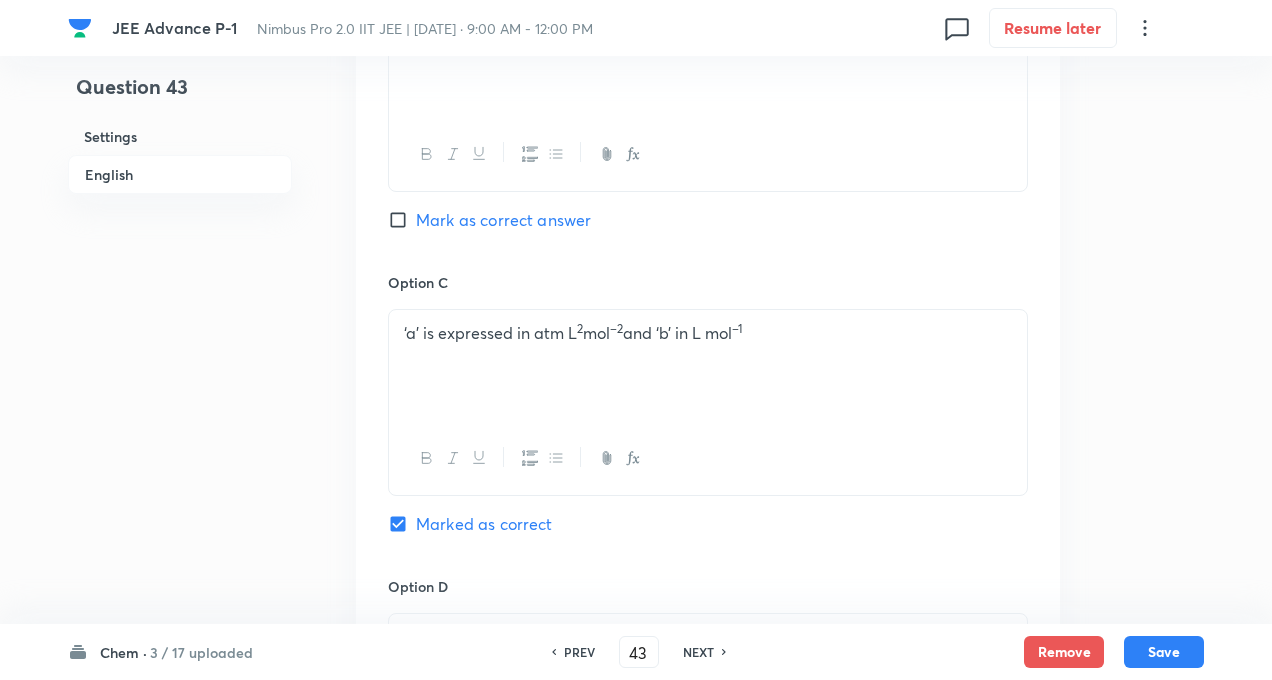 scroll, scrollTop: 1332, scrollLeft: 0, axis: vertical 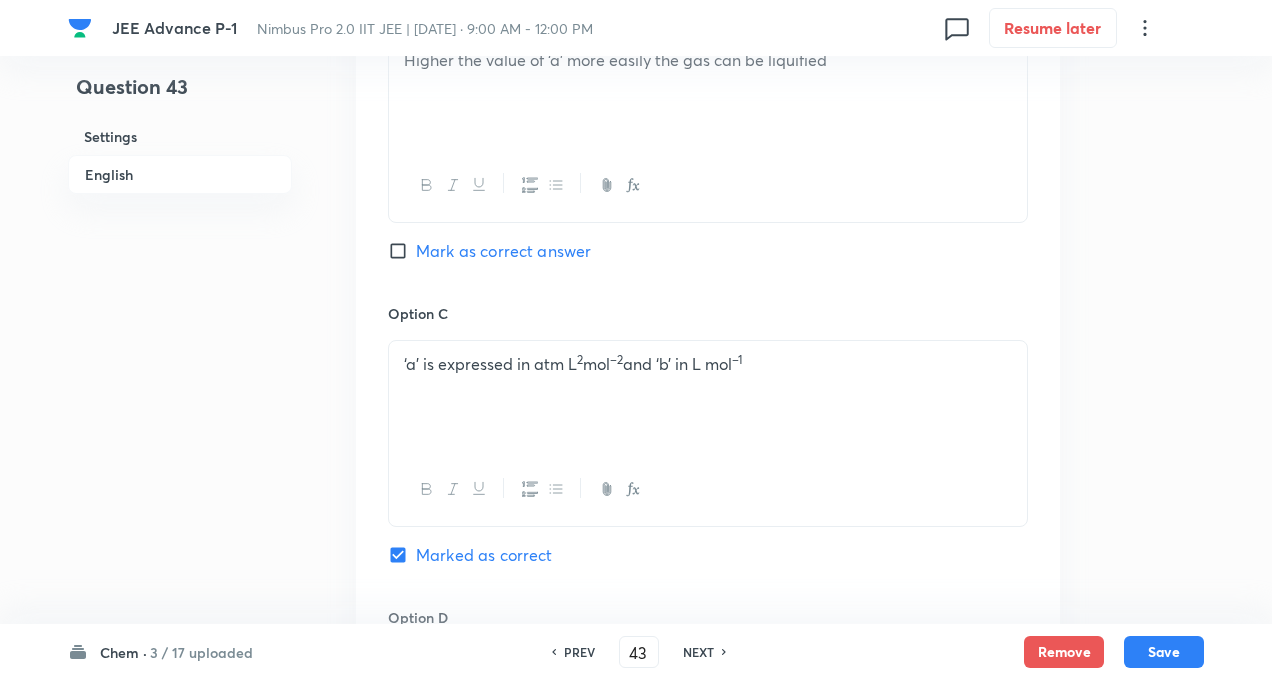 click on "Question 43 Settings English" at bounding box center (180, 34) 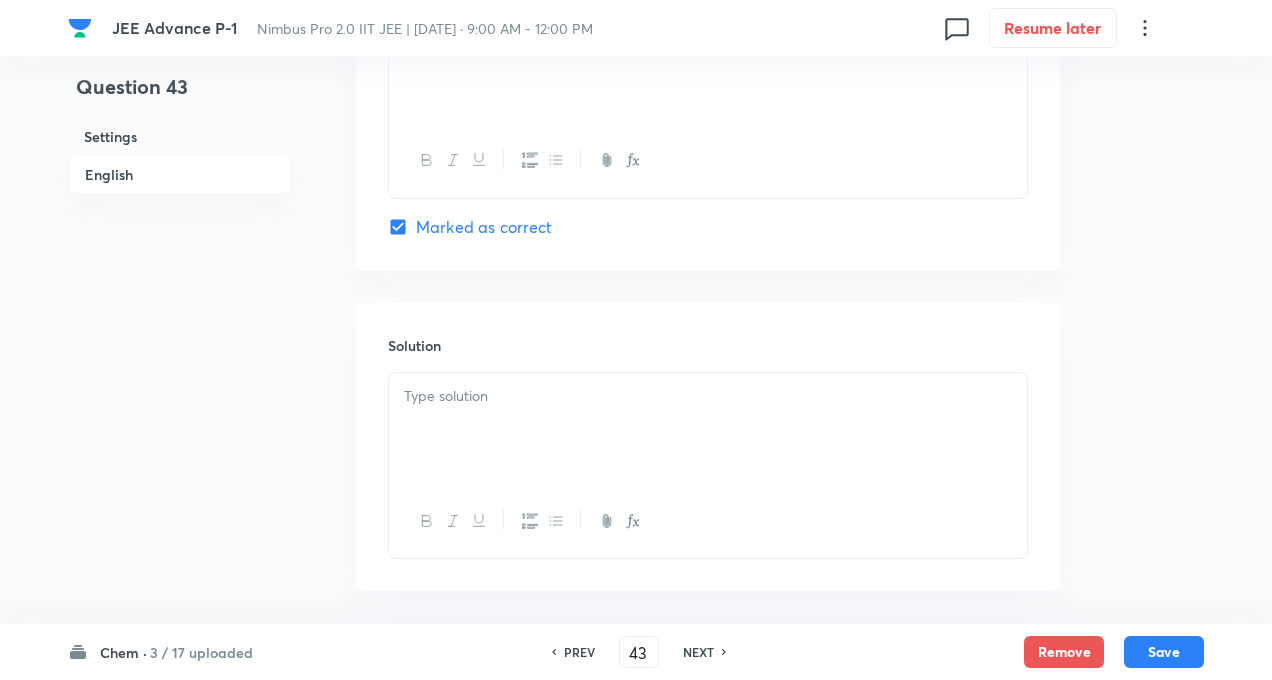 scroll, scrollTop: 1972, scrollLeft: 0, axis: vertical 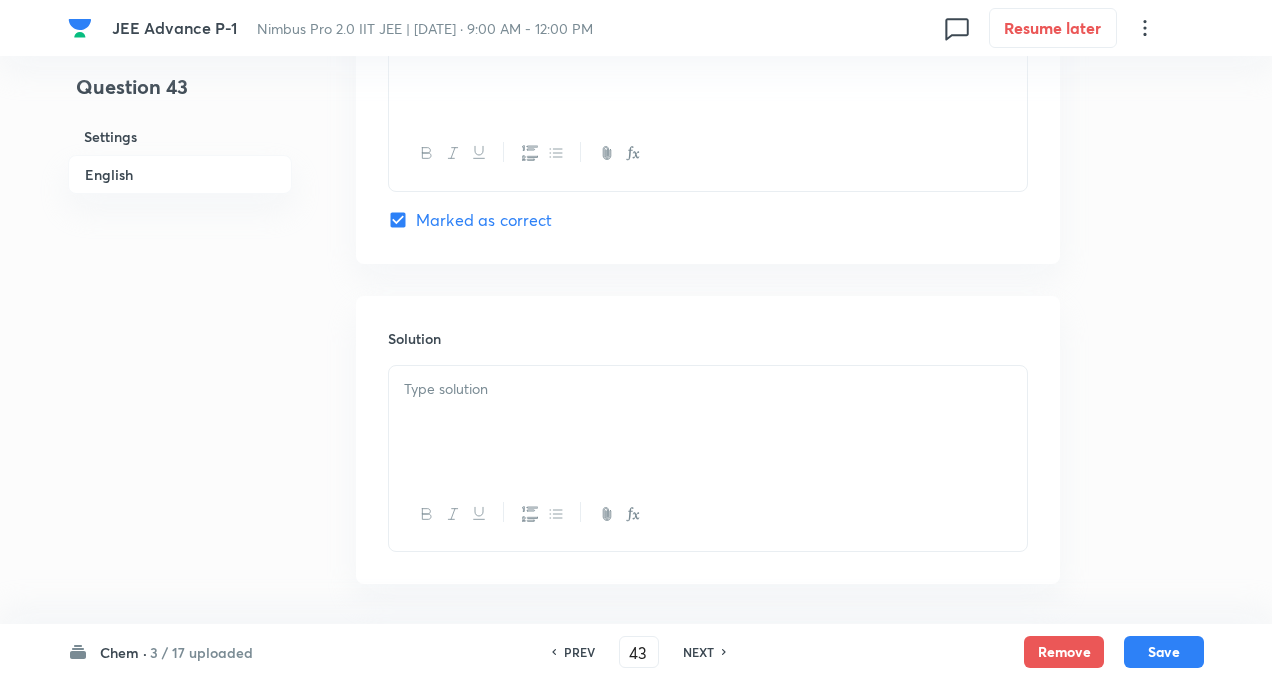 click on "Question 43 Settings English" at bounding box center [180, -606] 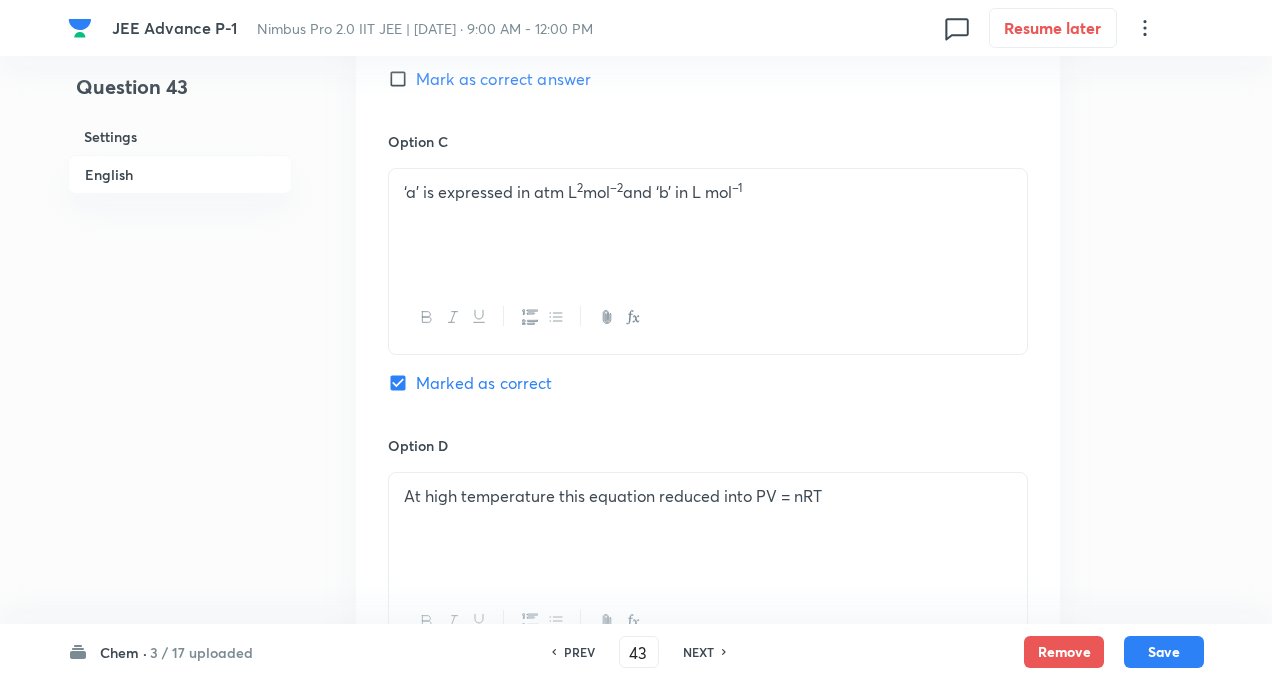 scroll, scrollTop: 1492, scrollLeft: 0, axis: vertical 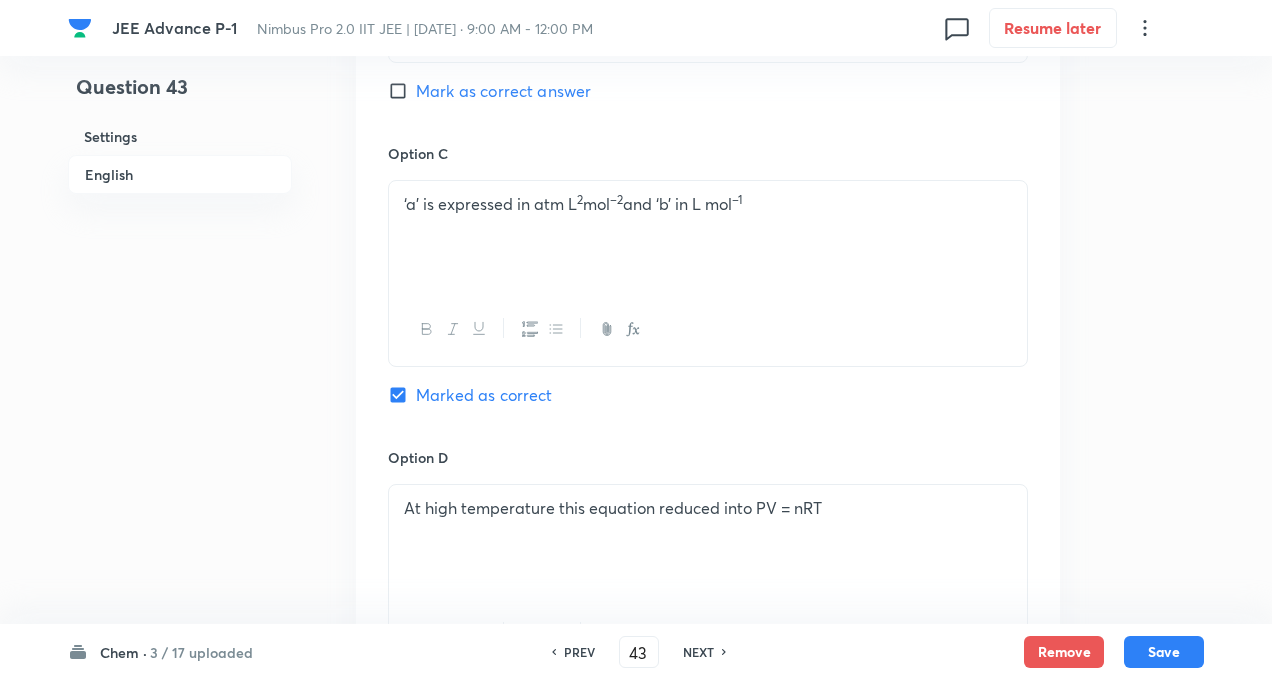 click on "Option A It is real gas equation Marked as correct Option B Higher the value of ‘a’ more easily the gas can be liquified Mark as correct answer Option C ‘a’ is expressed in atm L 2  mol –2  and ‘b’ in L mol –1 Marked as correct Option D At high temperature this equation reduced into PV = nRT Marked as correct" at bounding box center [708, 123] 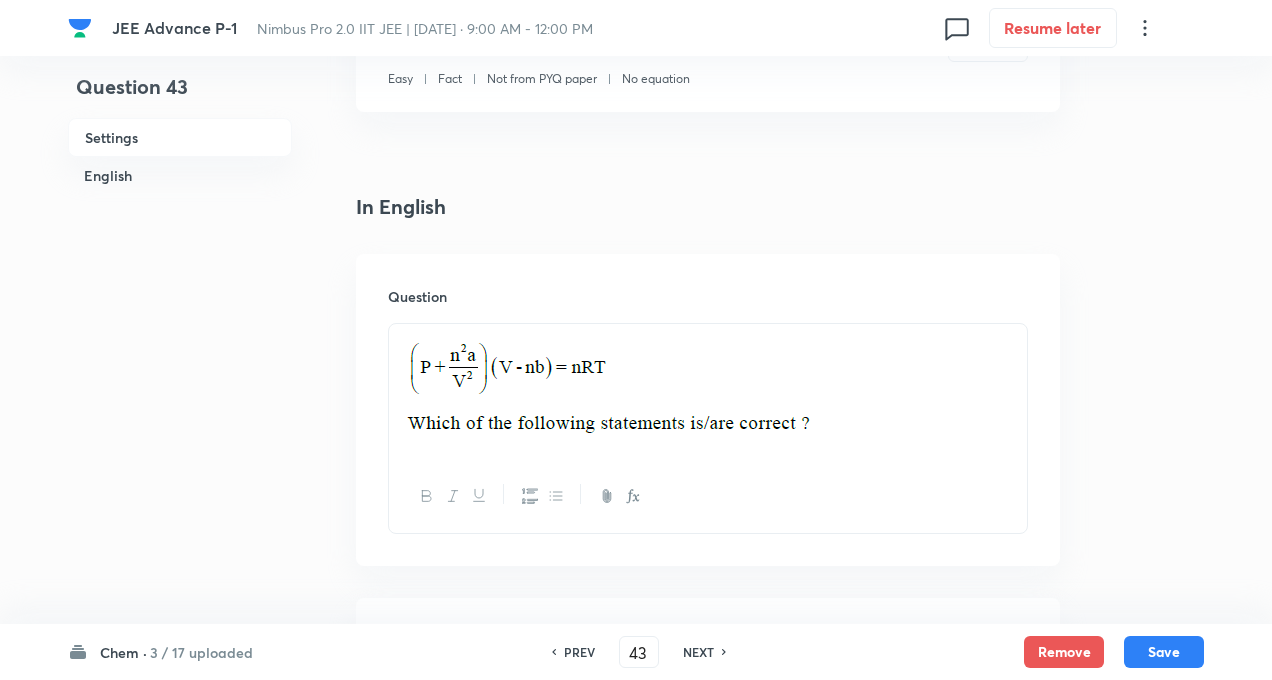 scroll, scrollTop: 332, scrollLeft: 0, axis: vertical 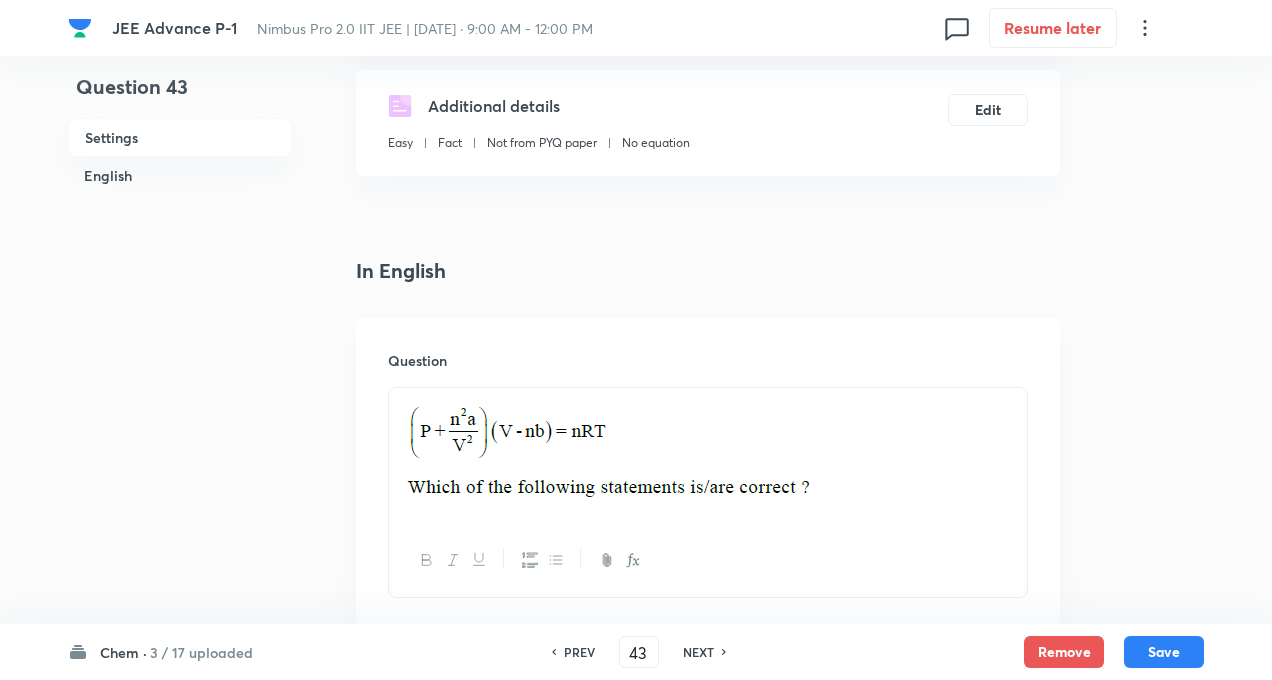 drag, startPoint x: 401, startPoint y: 489, endPoint x: 729, endPoint y: 517, distance: 329.19296 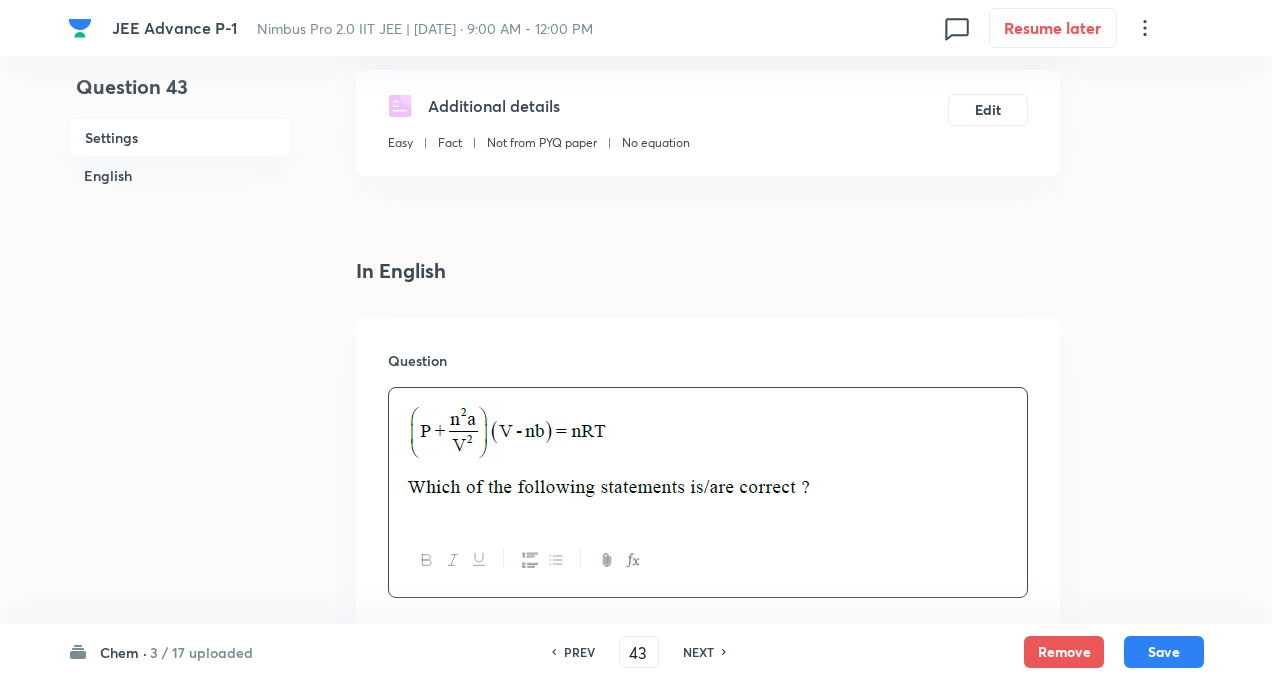 click on "Question 43 Settings English" at bounding box center [180, 1034] 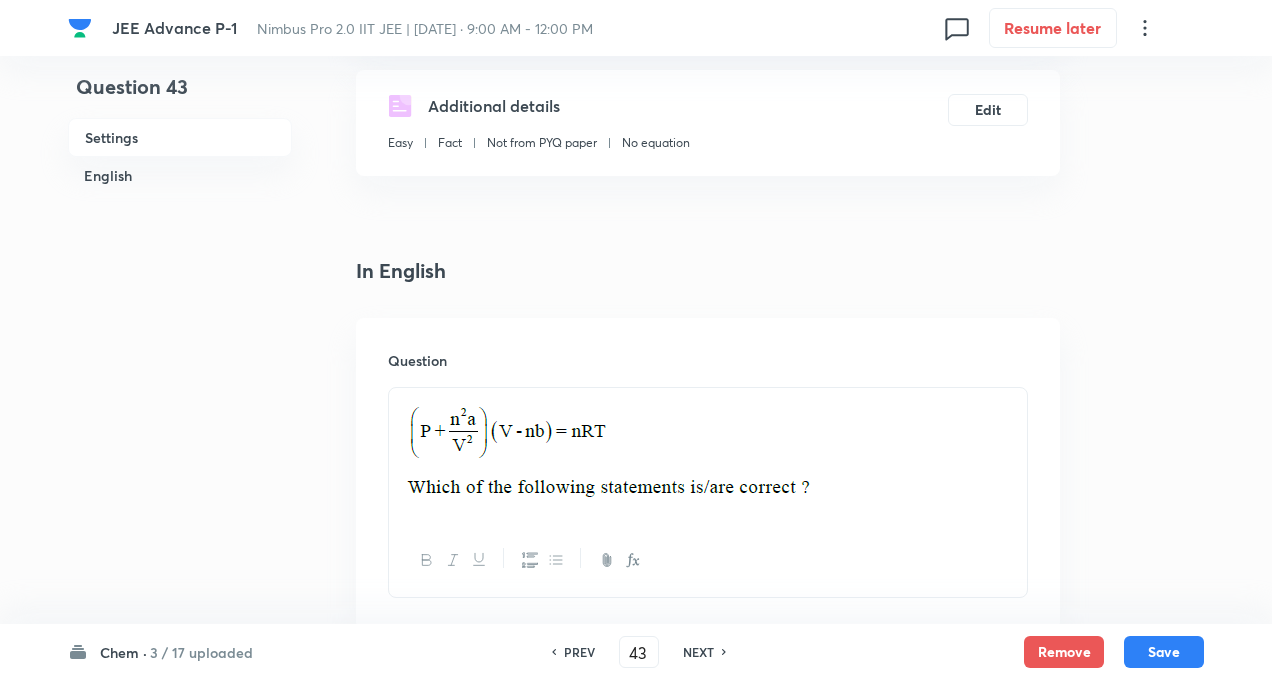 click on "Question 43 Settings English Settings Type Multiple choice correct 4 options + 4 marks - 2 marks x1 mark Edit Concept Chemistry Physical Chemistry Gaseous States Ideal Gas Law Edit Additional details Easy Fact Not from PYQ paper No equation Edit In English Question Option A It is real gas equation Marked as correct Option B Higher the value of ‘a’ more easily the gas can be liquified Mark as correct answer Option C ‘a’ is expressed in atm L 2  mol –2  and ‘b’ in L mol –1 Marked as correct Option D At high temperature this equation reduced into PV = nRT Marked as correct Solution" at bounding box center (636, 1034) 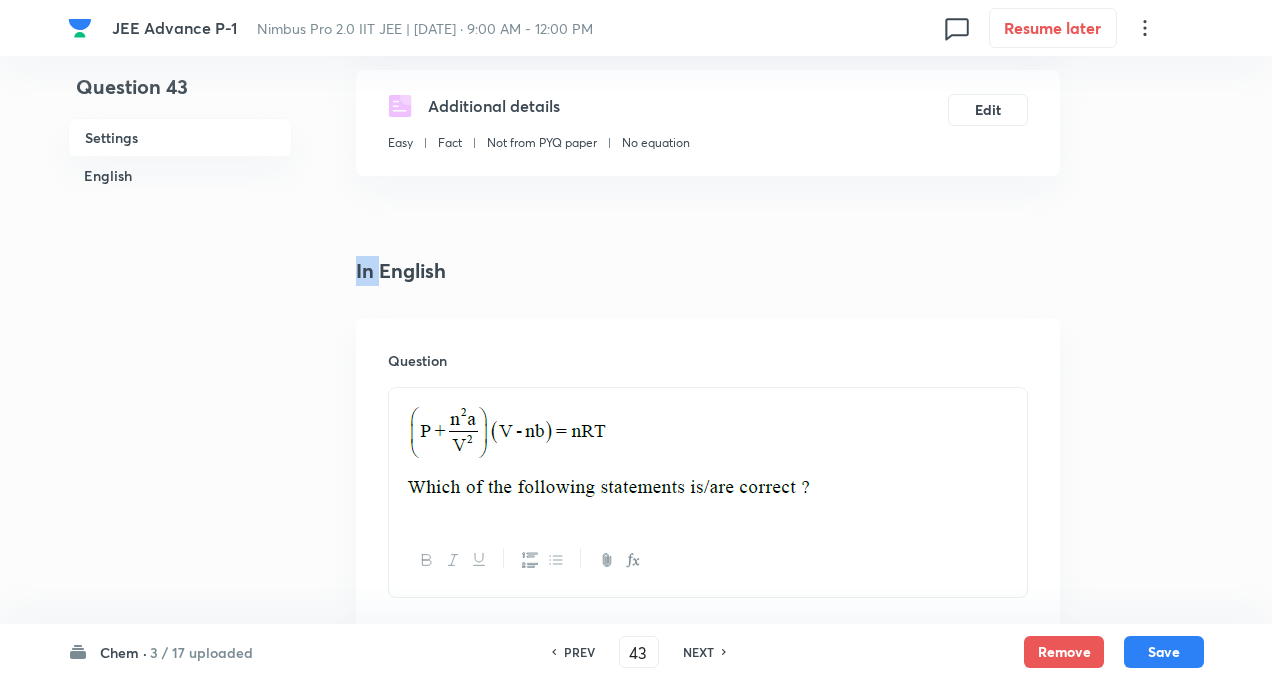 click on "Question 43 Settings English Settings Type Multiple choice correct 4 options + 4 marks - 2 marks x1 mark Edit Concept Chemistry Physical Chemistry Gaseous States Ideal Gas Law Edit Additional details Easy Fact Not from PYQ paper No equation Edit In English Question Option A It is real gas equation Marked as correct Option B Higher the value of ‘a’ more easily the gas can be liquified Mark as correct answer Option C ‘a’ is expressed in atm L 2  mol –2  and ‘b’ in L mol –1 Marked as correct Option D At high temperature this equation reduced into PV = nRT Marked as correct Solution" at bounding box center [636, 1034] 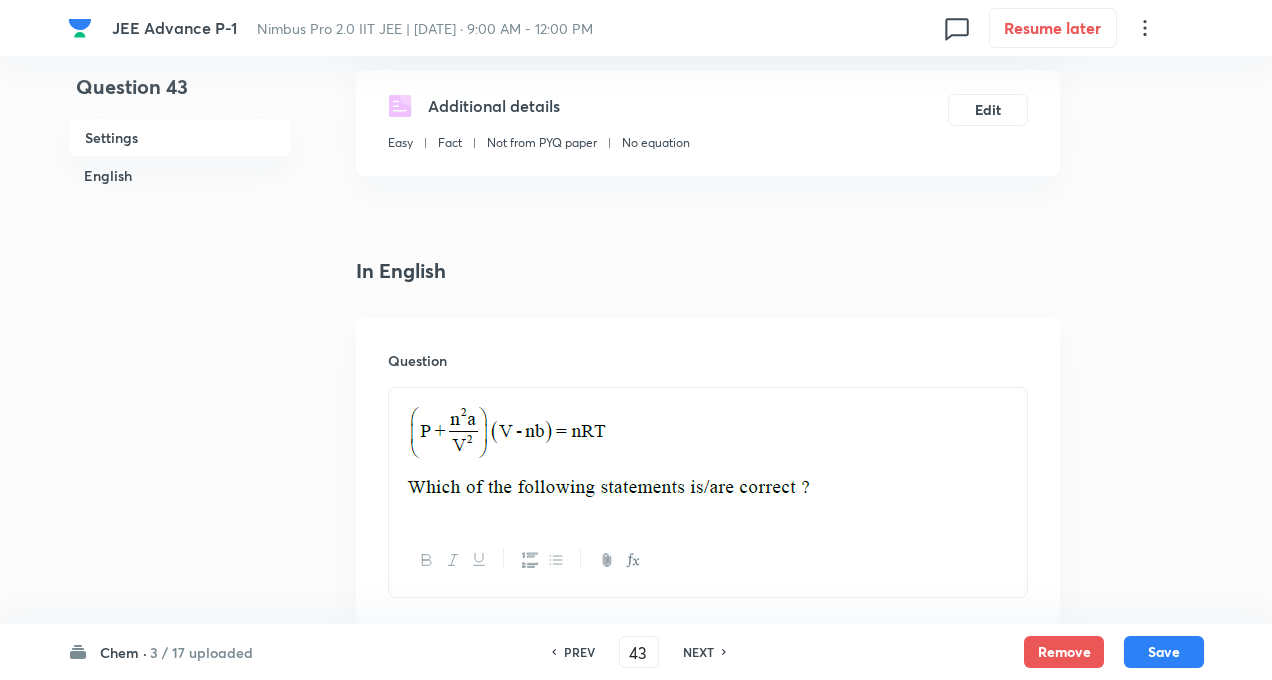 click on "Question 43 Settings English" at bounding box center (180, 1034) 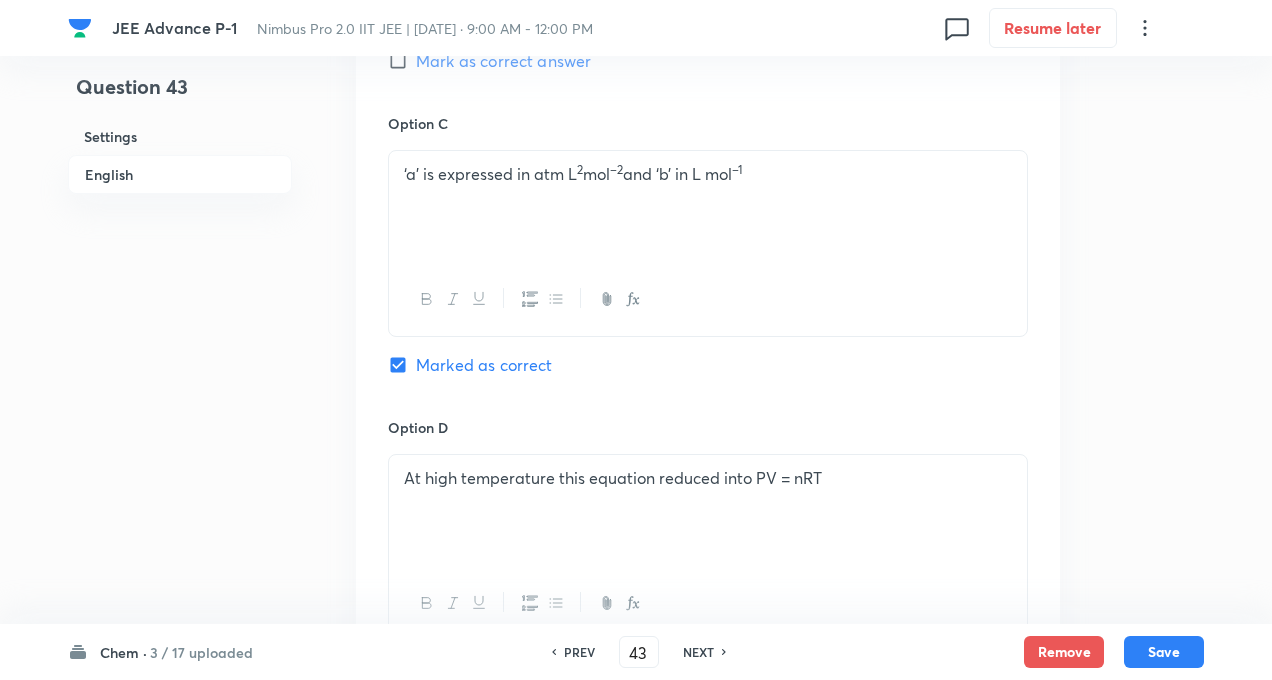 scroll, scrollTop: 1532, scrollLeft: 0, axis: vertical 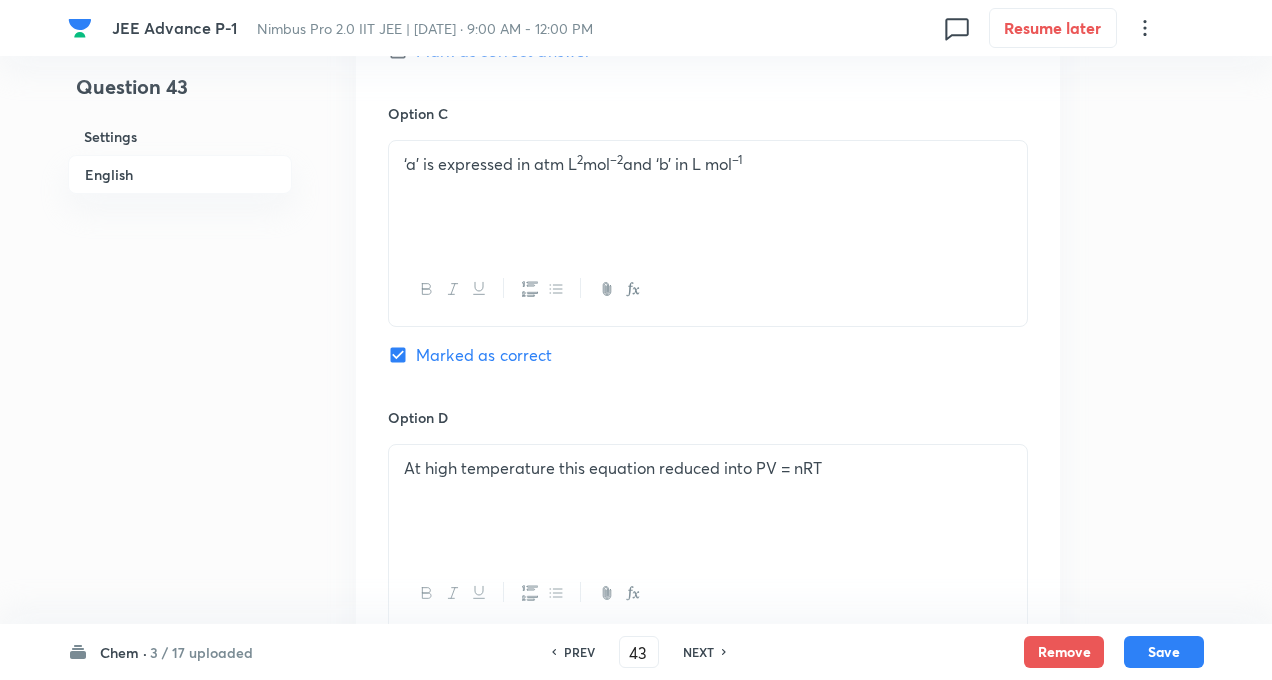 click on "Question 43 Settings English Settings Type Multiple choice correct 4 options + 4 marks - 2 marks x1 mark Edit Concept Chemistry Physical Chemistry Gaseous States Ideal Gas Law Edit Additional details Easy Fact Not from PYQ paper No equation Edit In English Question Option A It is real gas equation Marked as correct Option B Higher the value of ‘a’ more easily the gas can be liquified Mark as correct answer Option C ‘a’ is expressed in atm L 2  mol –2  and ‘b’ in L mol –1 Marked as correct Option D At high temperature this equation reduced into PV = nRT Marked as correct Solution" at bounding box center (636, -166) 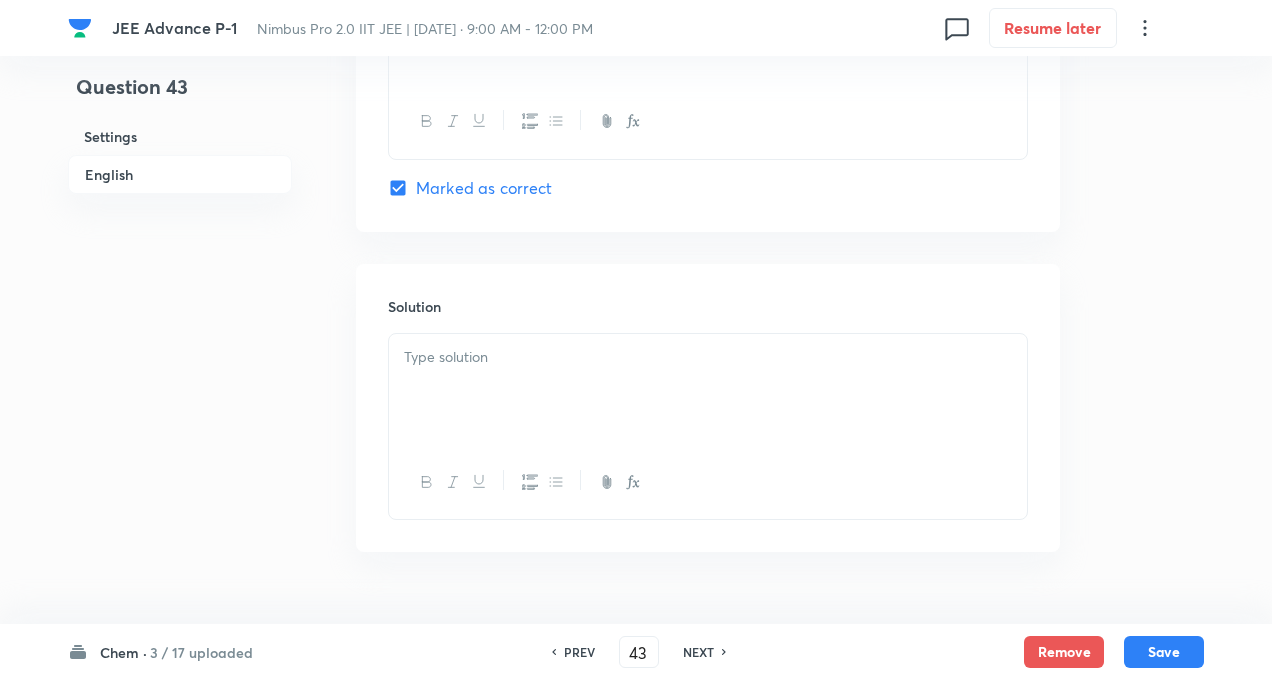 scroll, scrollTop: 2052, scrollLeft: 0, axis: vertical 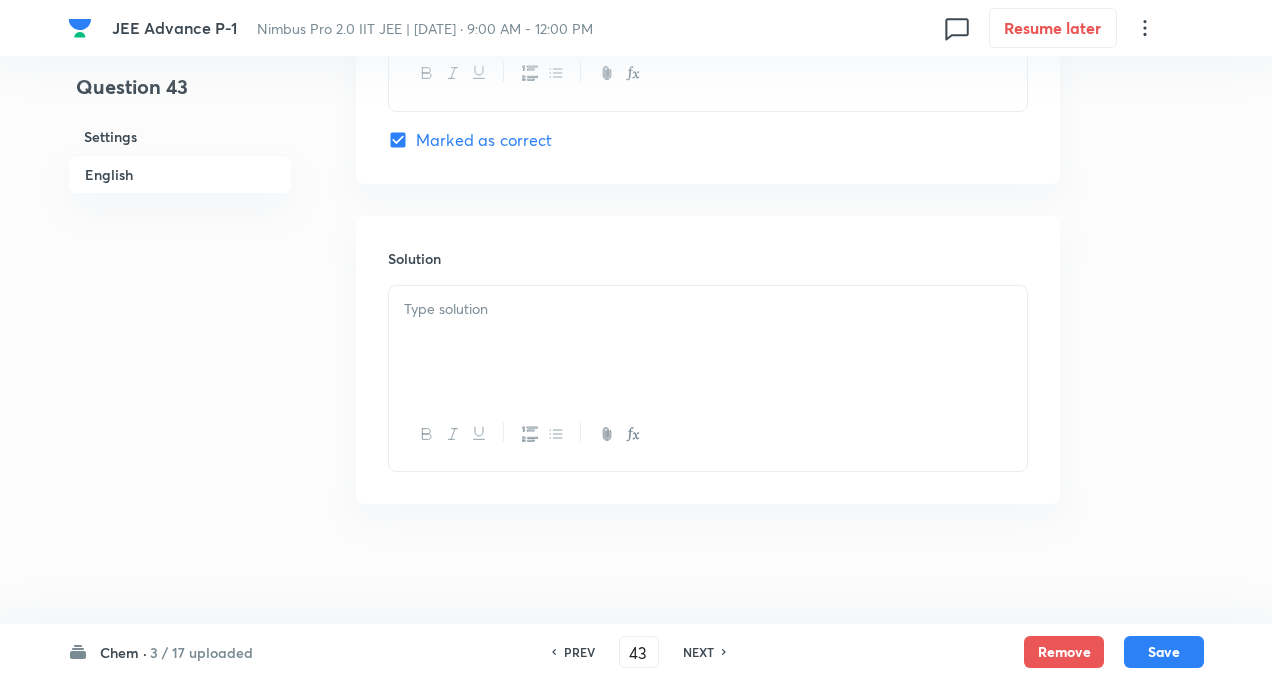 click at bounding box center [708, 342] 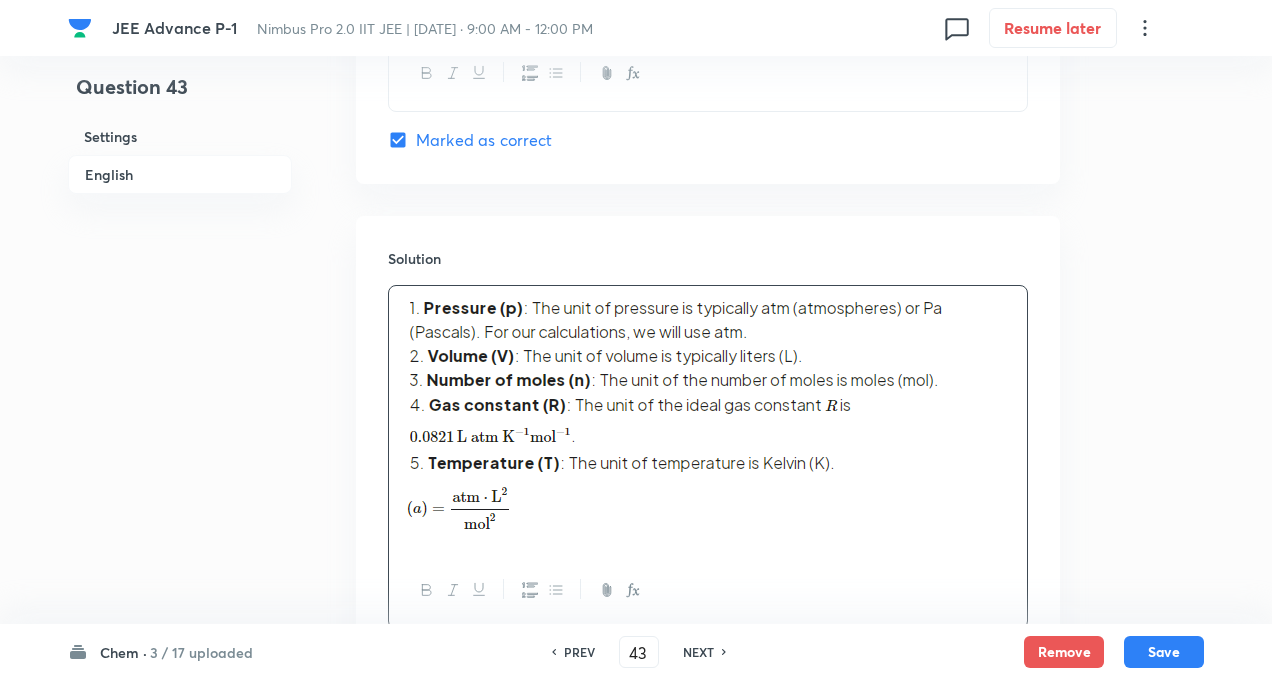 click on "Question 43 Settings English" at bounding box center (180, -608) 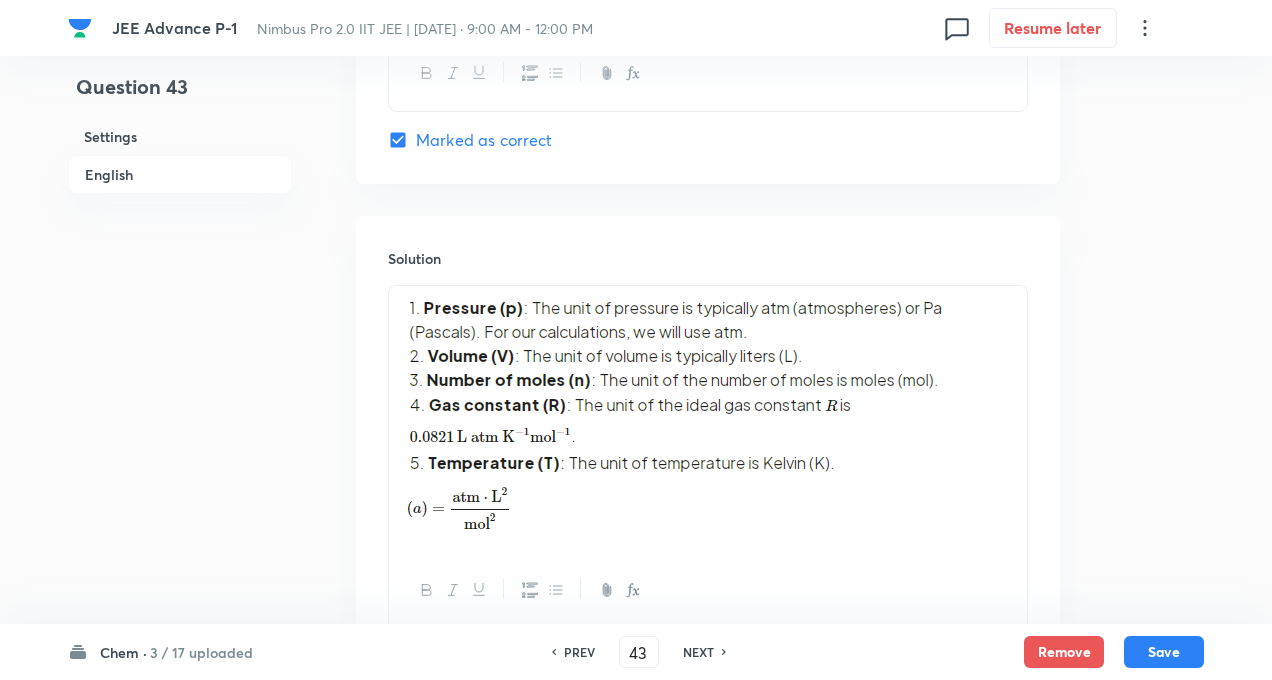 click at bounding box center [680, 389] 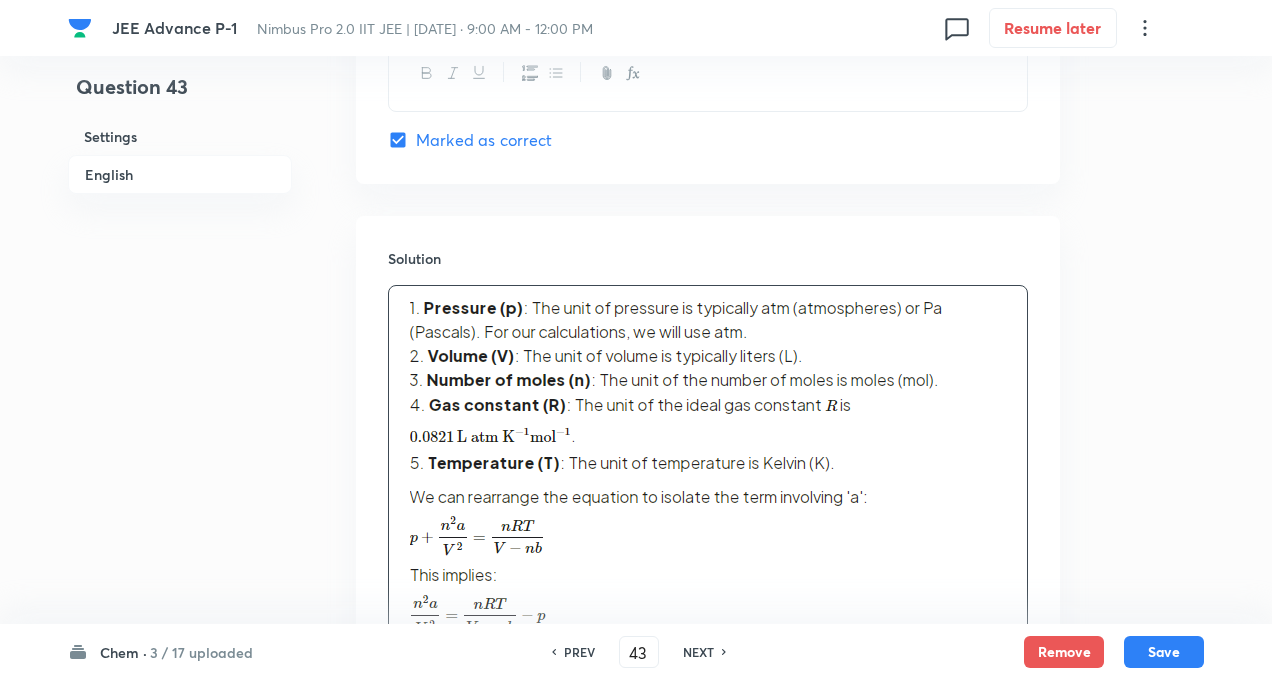 click on "Question 43 Settings English Settings Type Multiple choice correct 4 options + 4 marks - 2 marks x1 mark Edit Concept Chemistry Physical Chemistry Gaseous States Ideal Gas Law Edit Additional details Easy Fact Not from PYQ paper No equation Edit In English Question Option A It is real gas equation Marked as correct Option B Higher the value of ‘a’ more easily the gas can be liquified Mark as correct answer Option C ‘a’ is expressed in atm L 2  mol –2  and ‘b’ in L mol –1 Marked as correct Option D At high temperature this equation reduced into PV = nRT Marked as correct Solution" at bounding box center (636, -529) 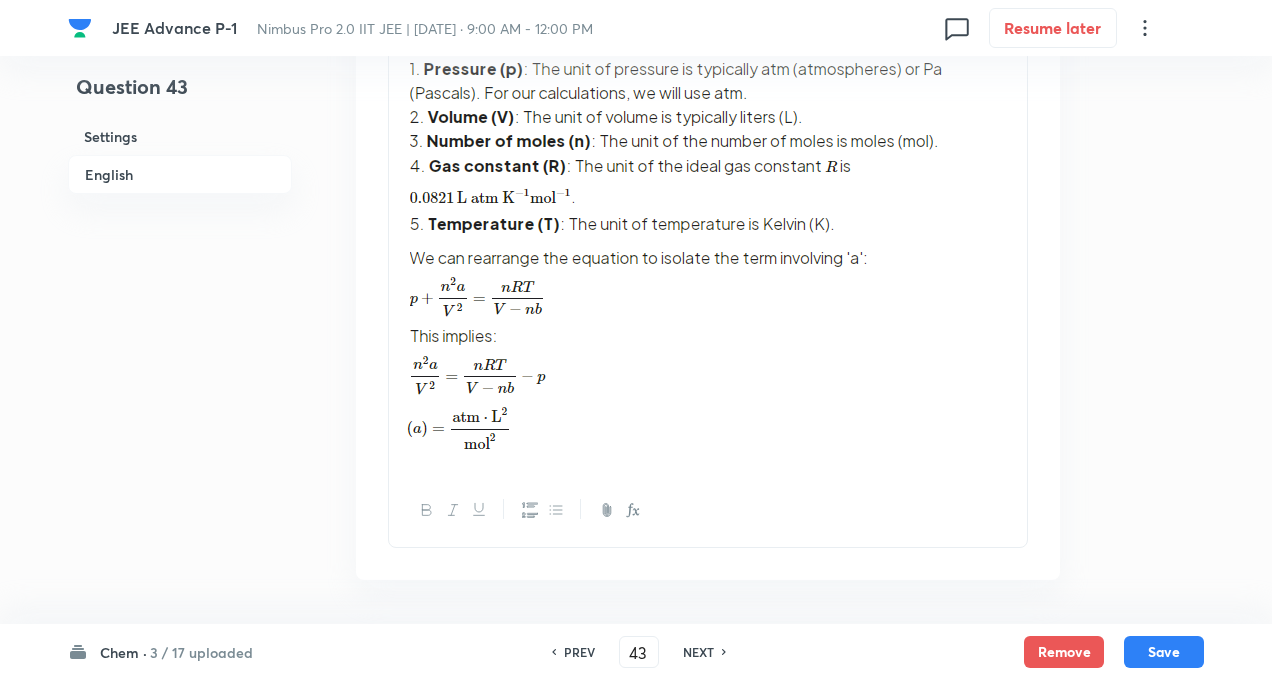 scroll, scrollTop: 2292, scrollLeft: 0, axis: vertical 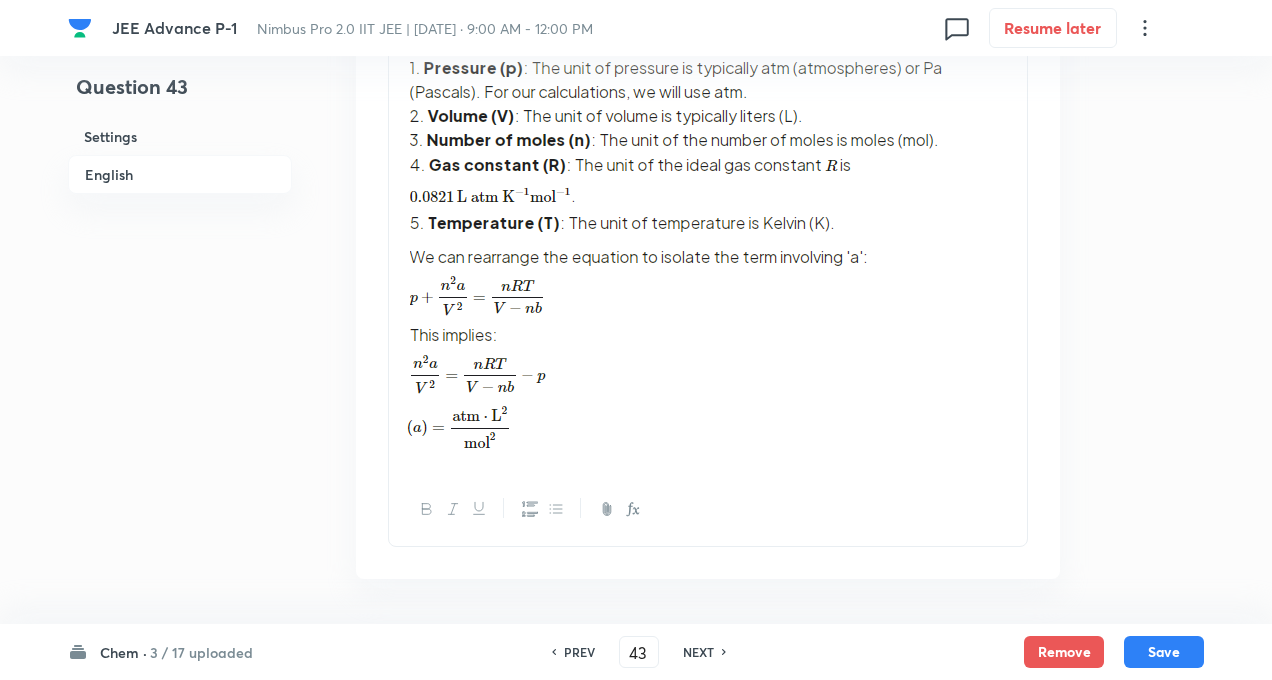 click at bounding box center (708, 325) 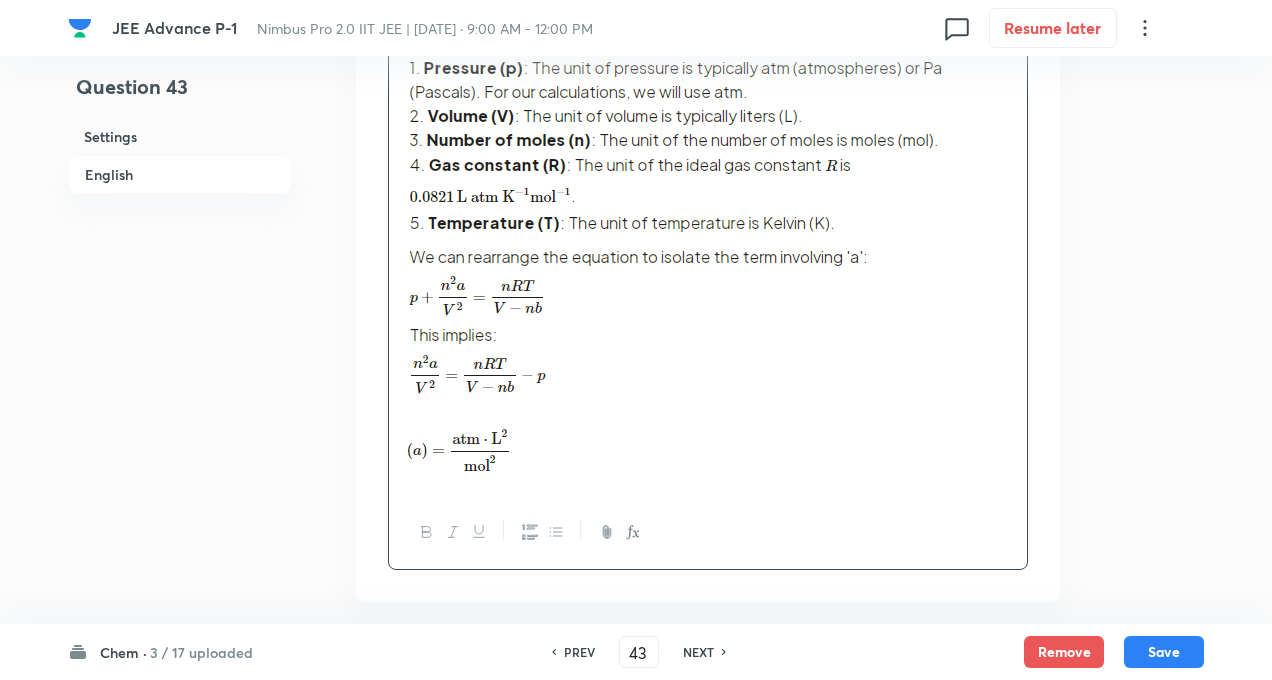 type 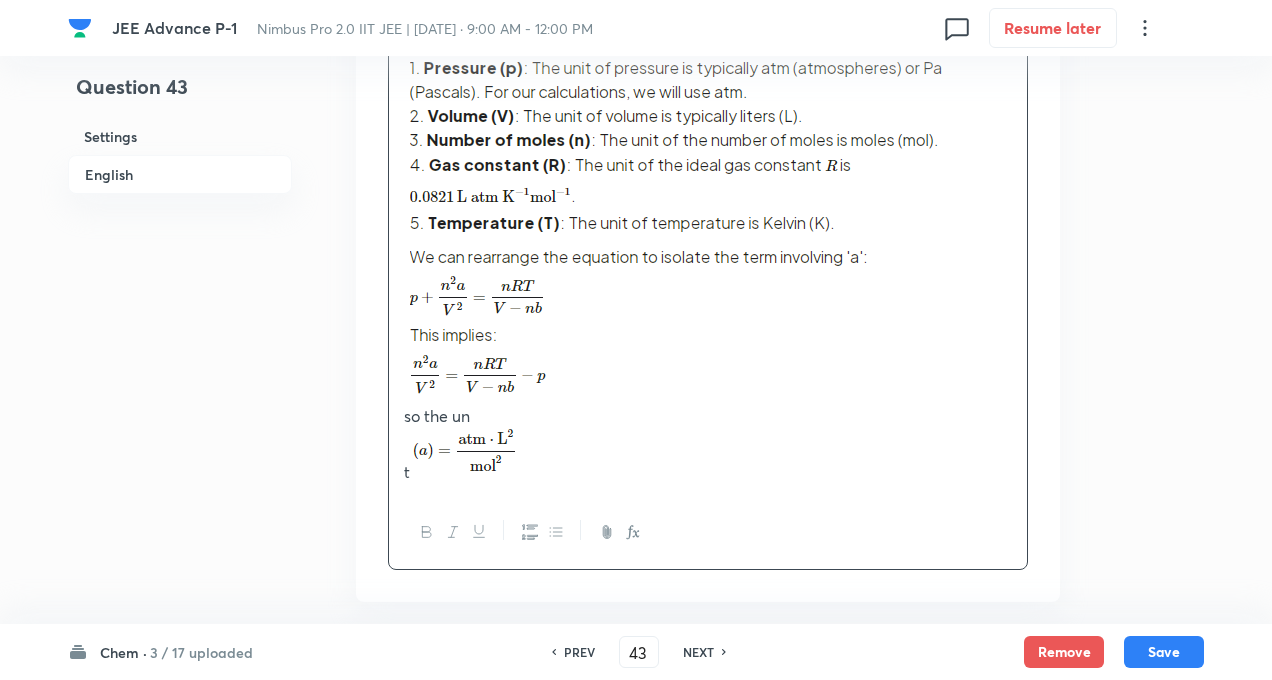 click at bounding box center [708, 325] 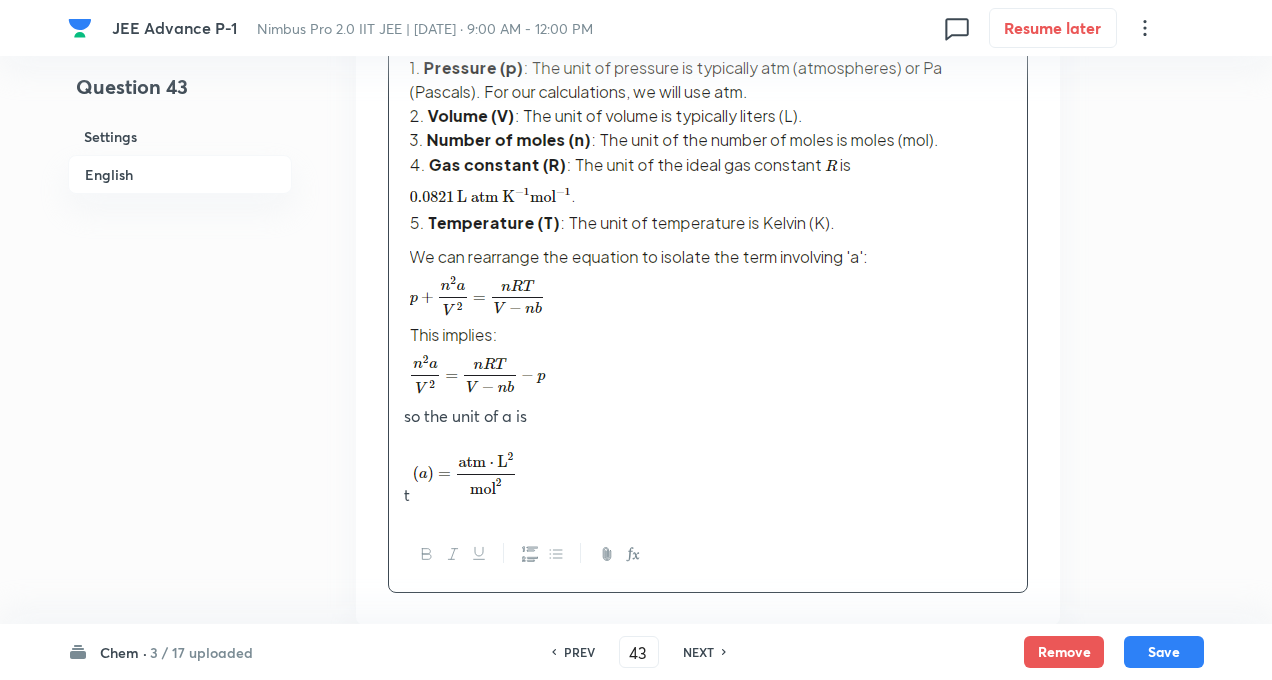 click at bounding box center (465, 476) 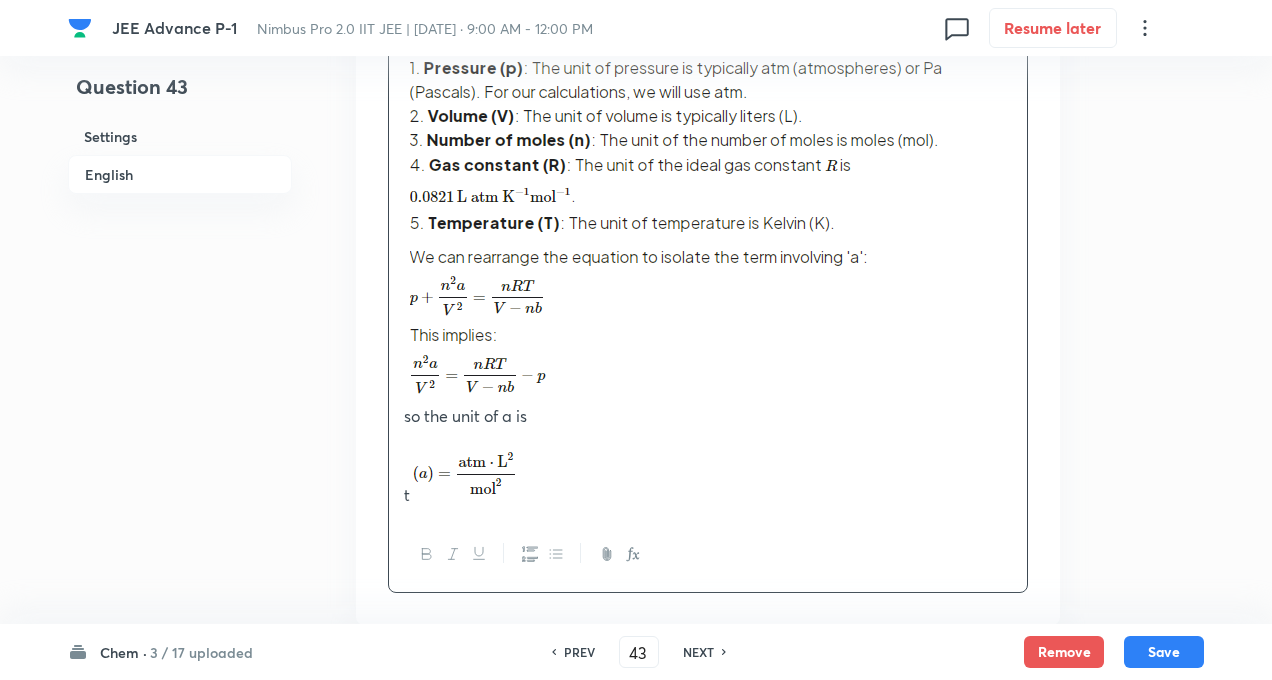 click at bounding box center (465, 476) 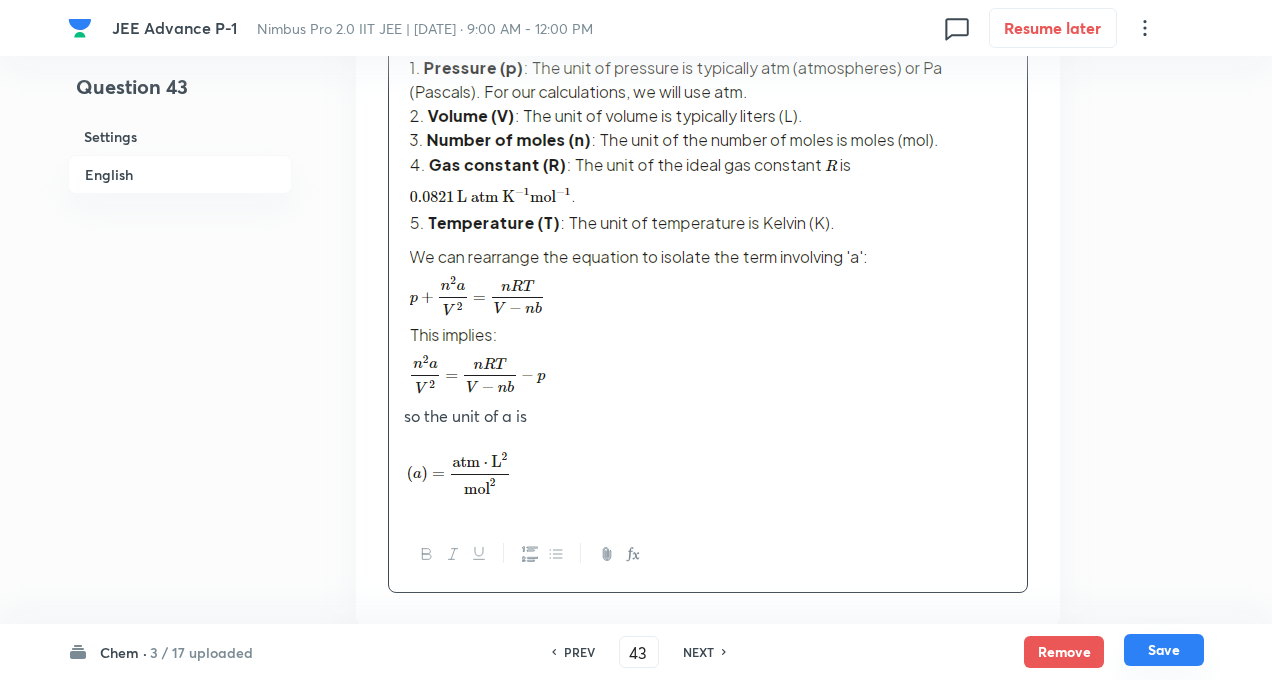 click on "Save" at bounding box center [1164, 650] 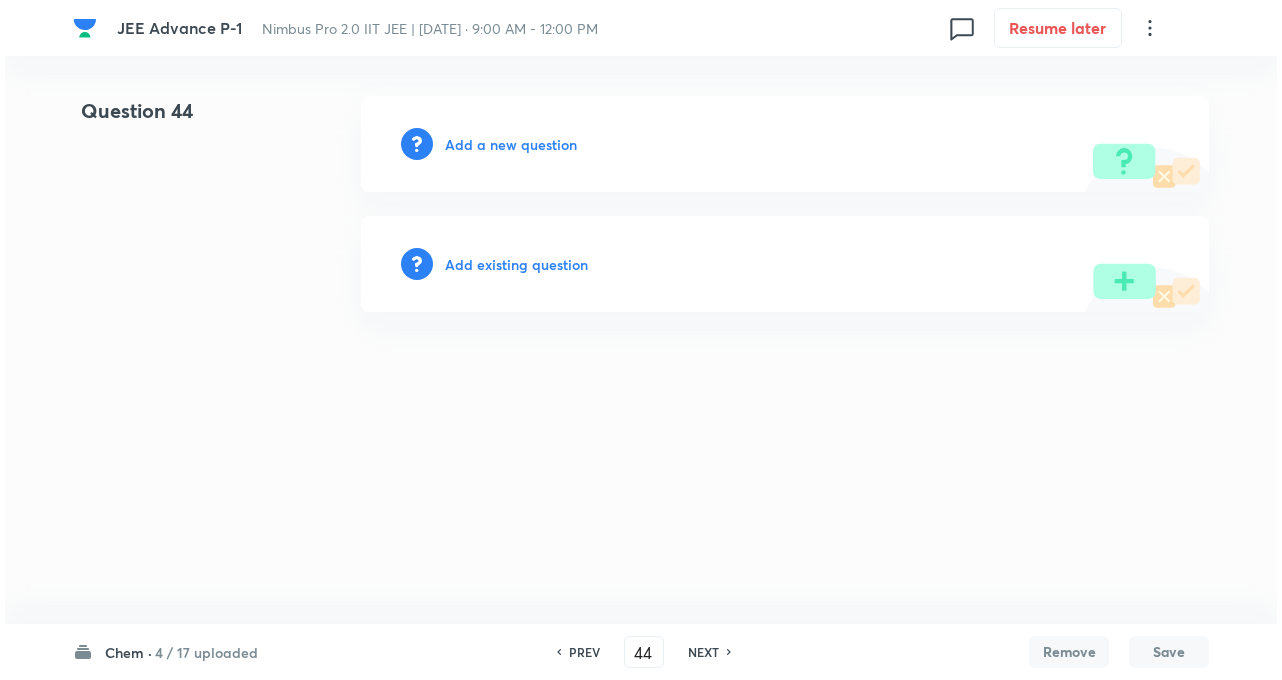 scroll, scrollTop: 0, scrollLeft: 0, axis: both 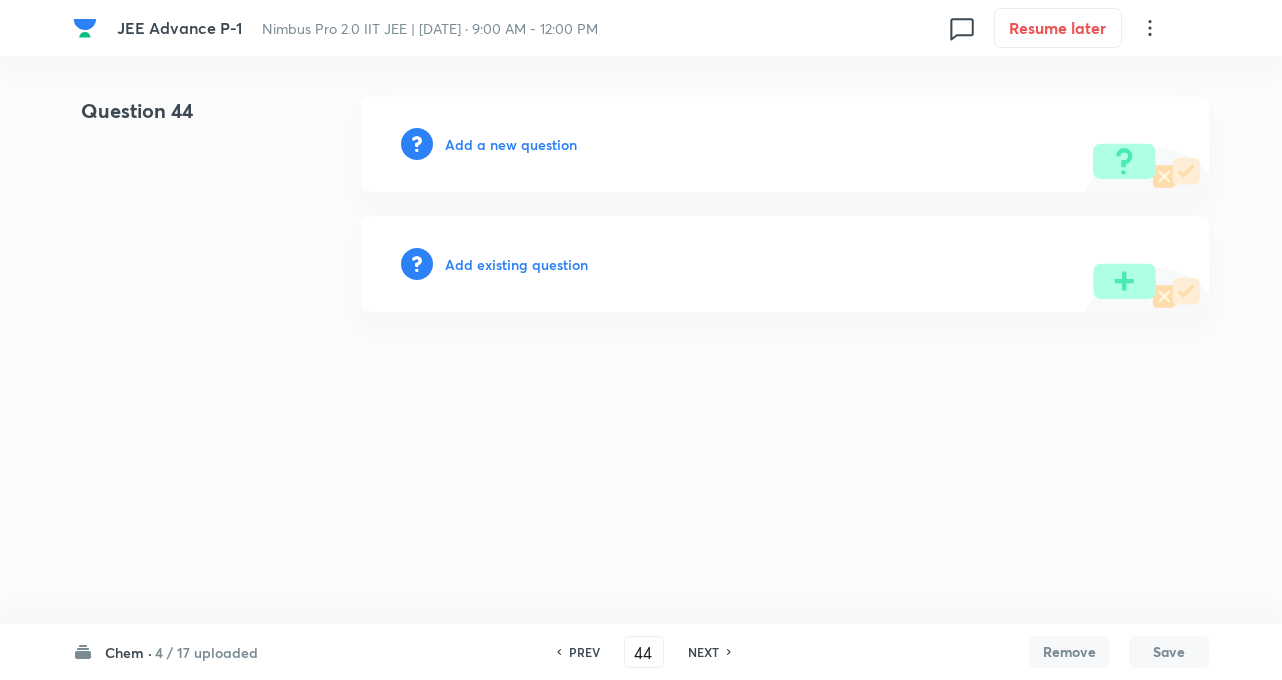 click on "PREV" at bounding box center (584, 652) 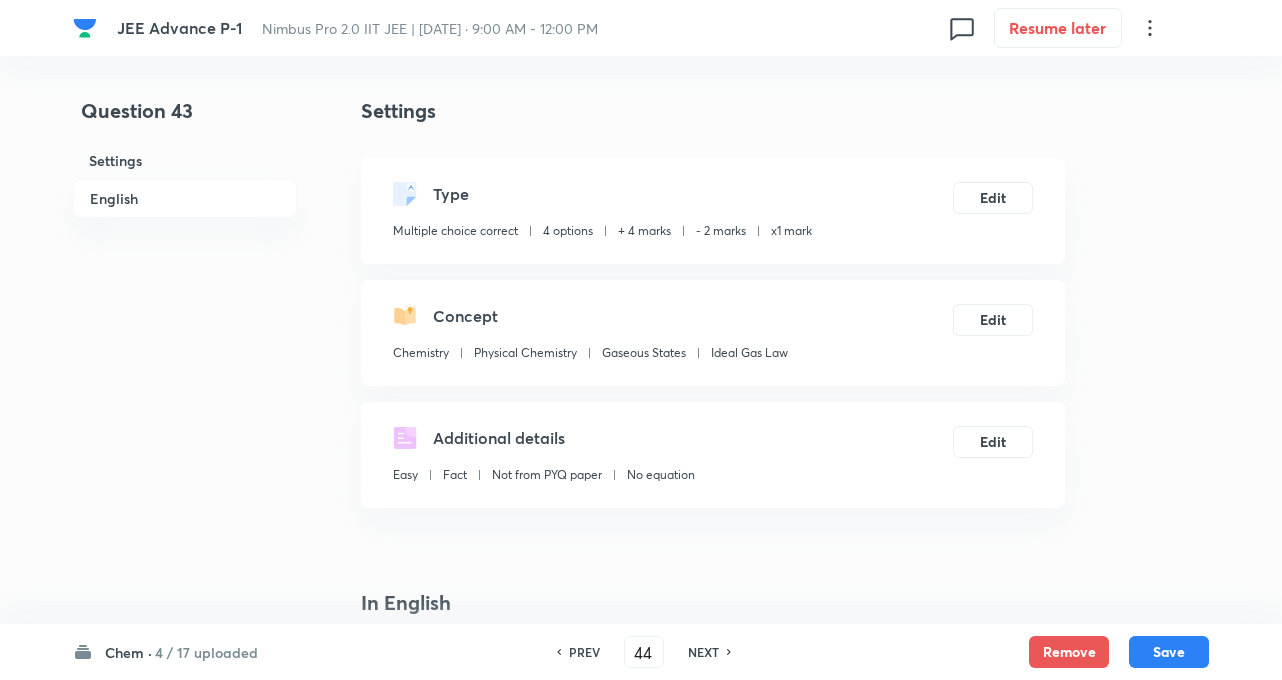 type on "43" 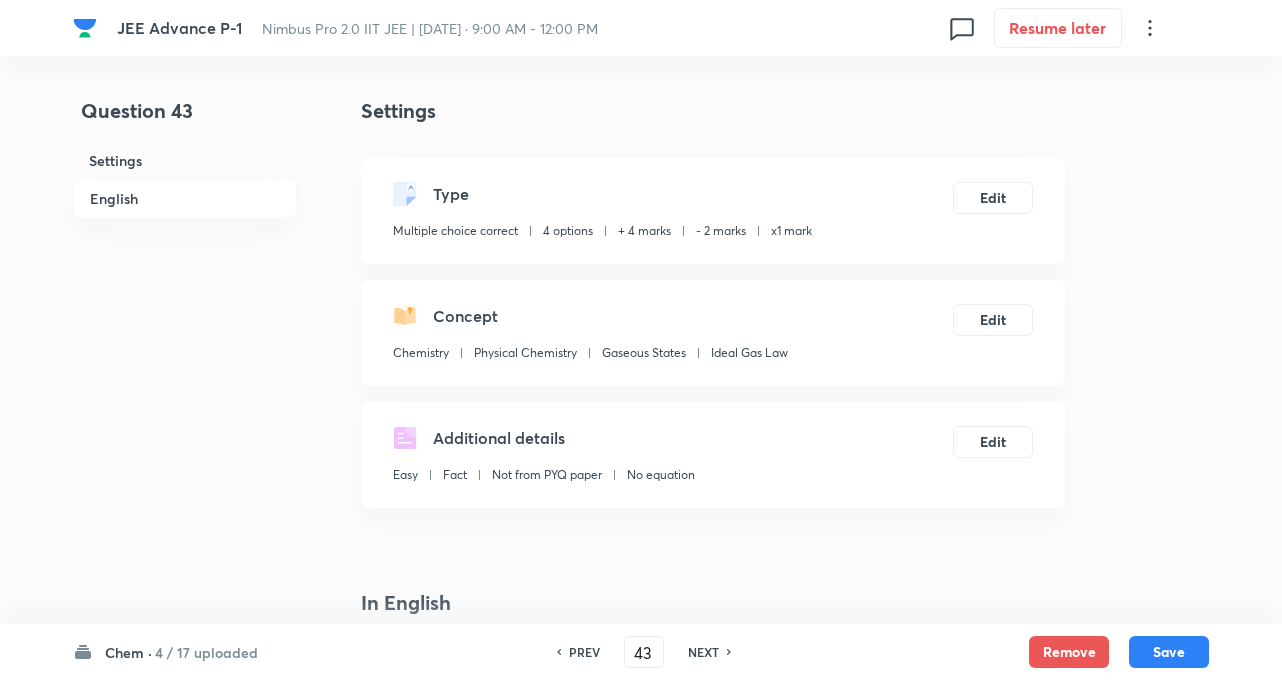 click on "PREV" at bounding box center [584, 652] 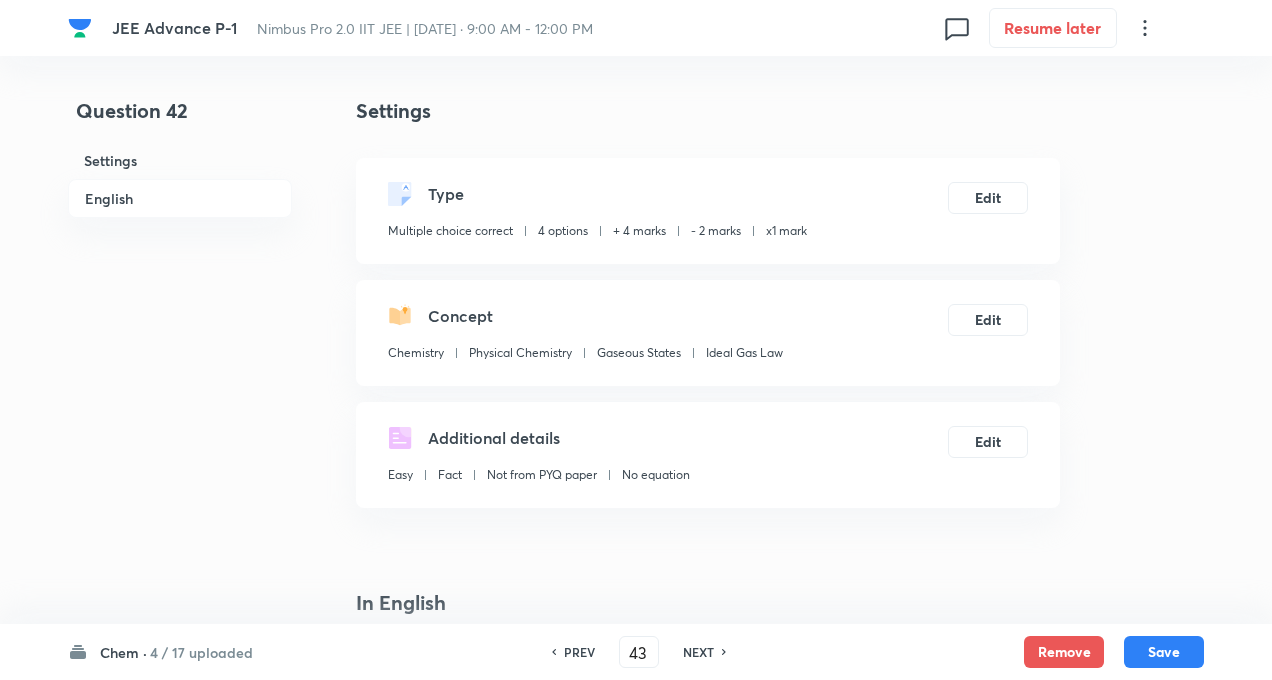 checkbox on "true" 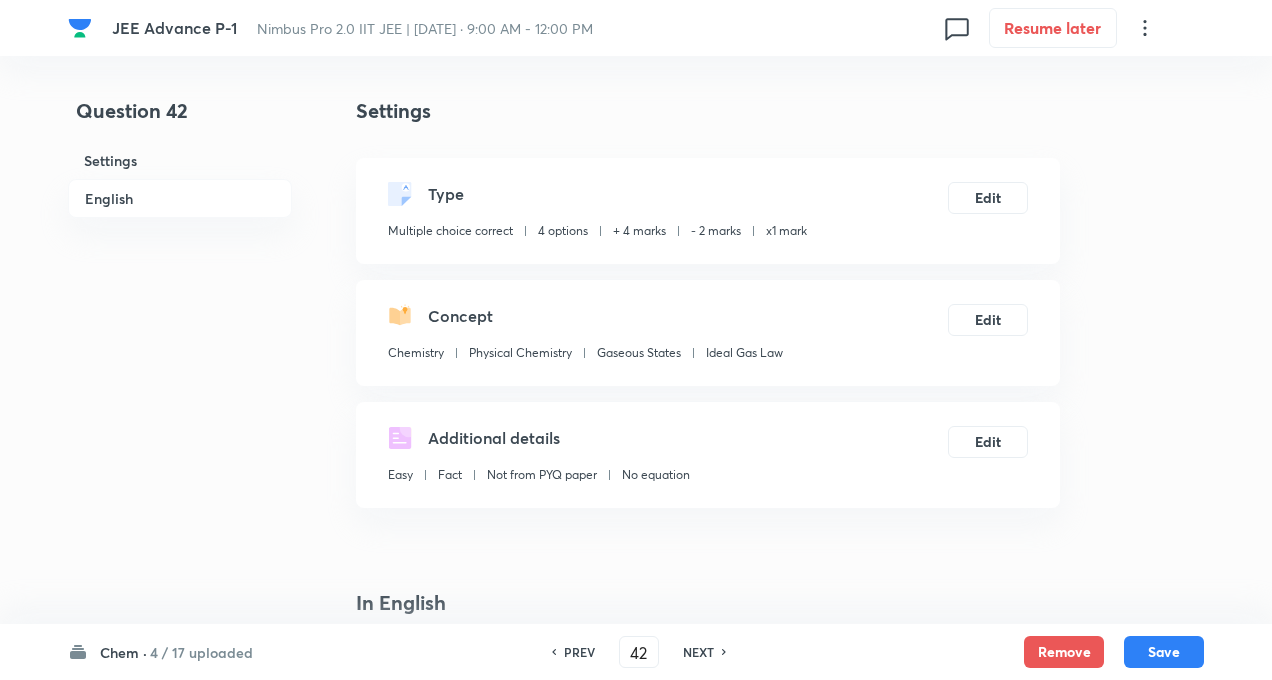 checkbox on "false" 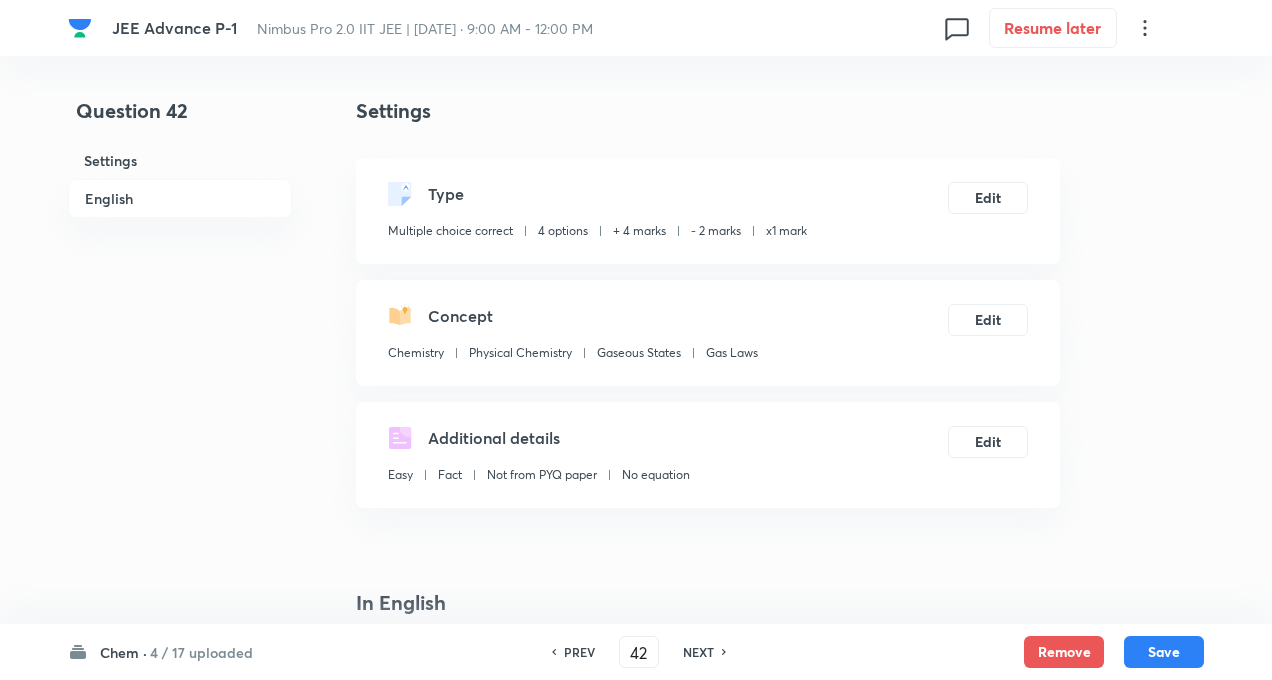 checkbox on "true" 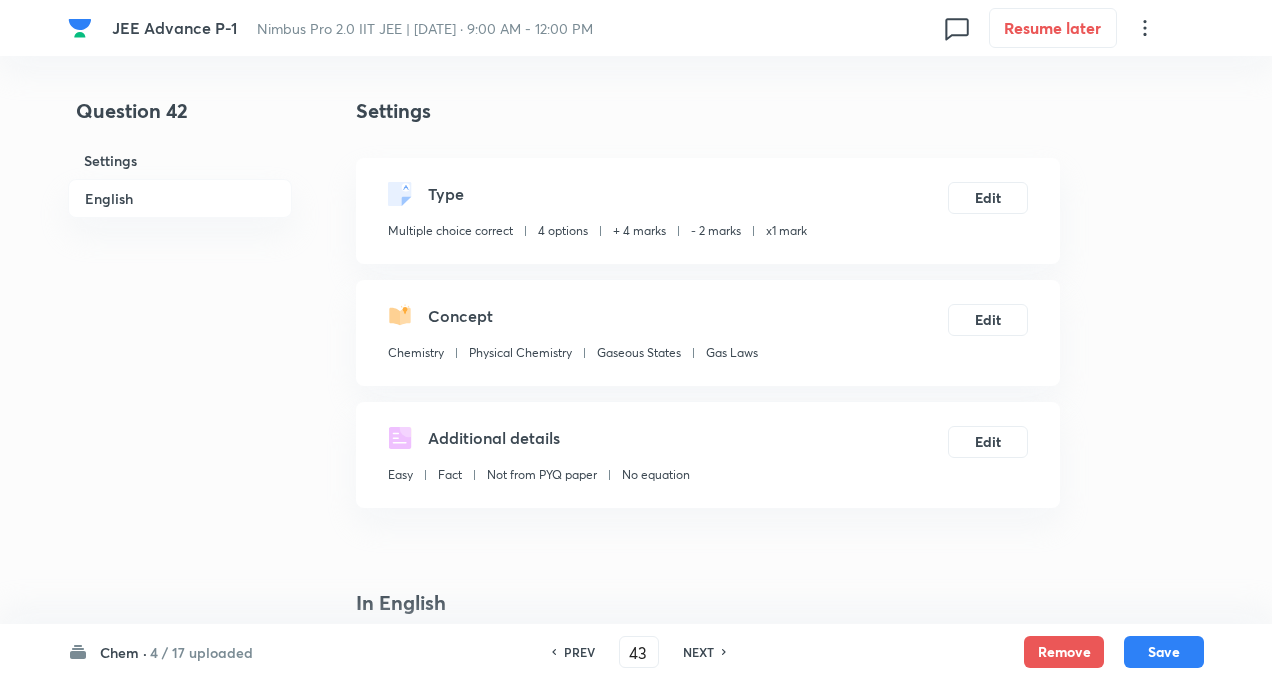 checkbox on "false" 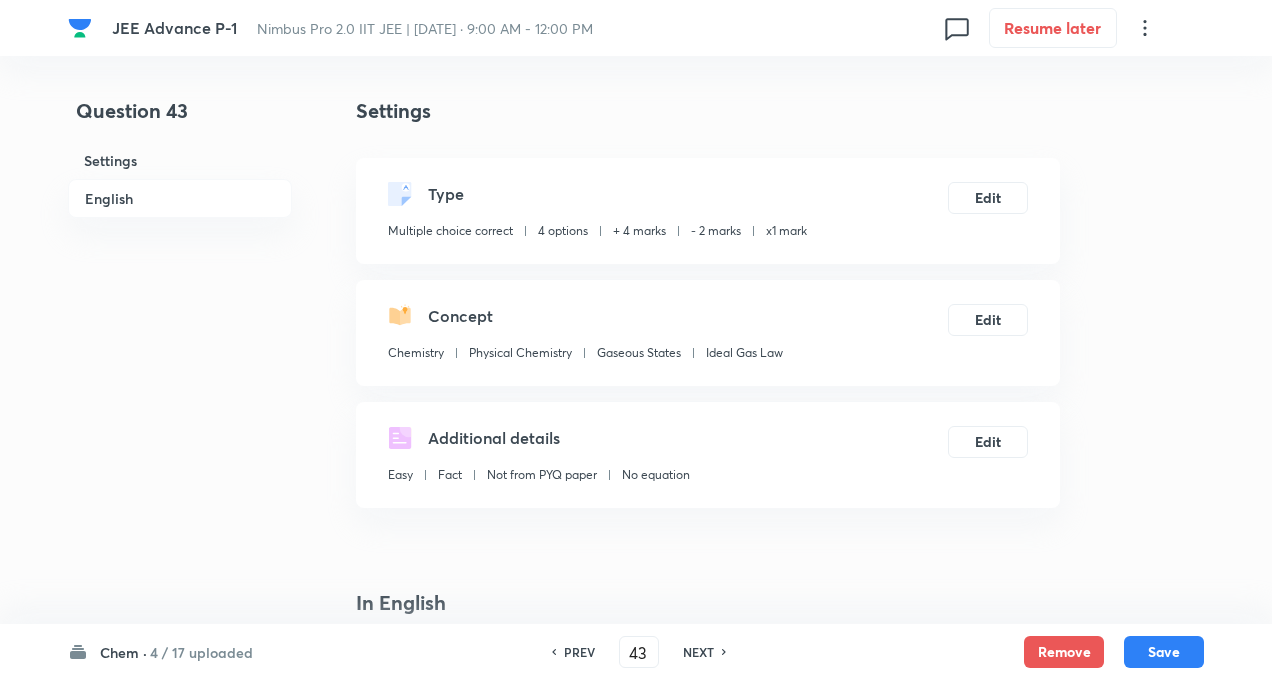 checkbox on "true" 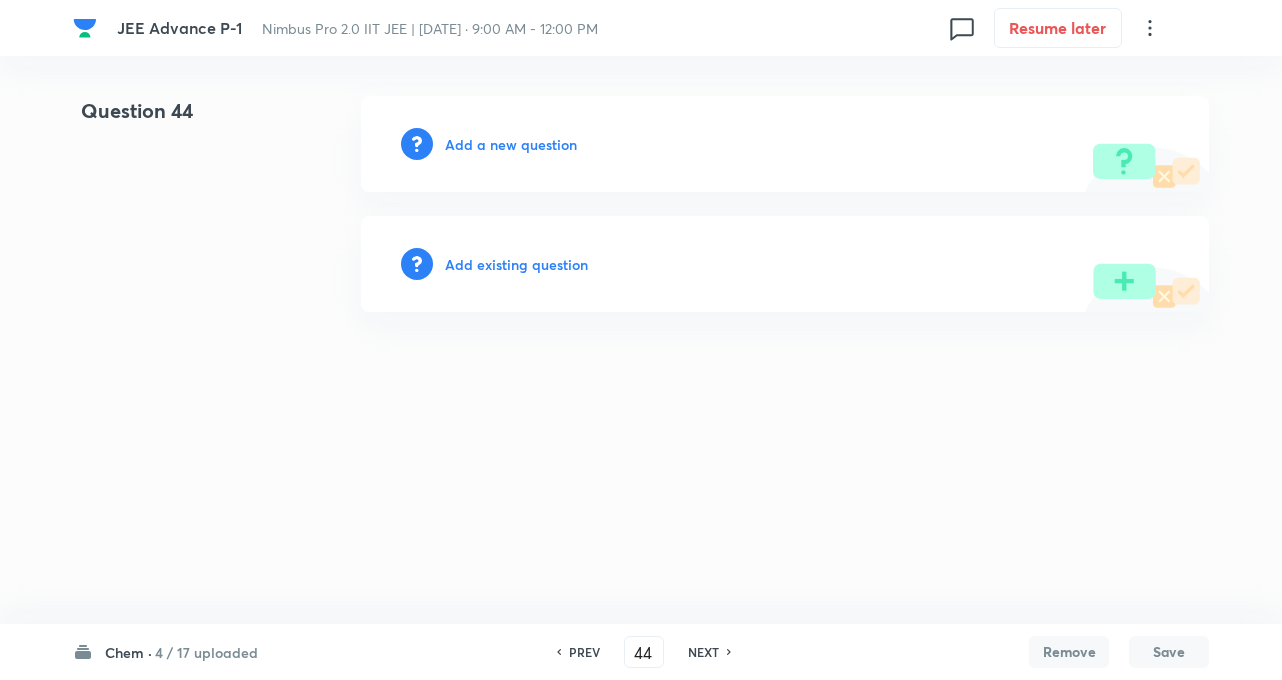 click on "NEXT" at bounding box center [703, 652] 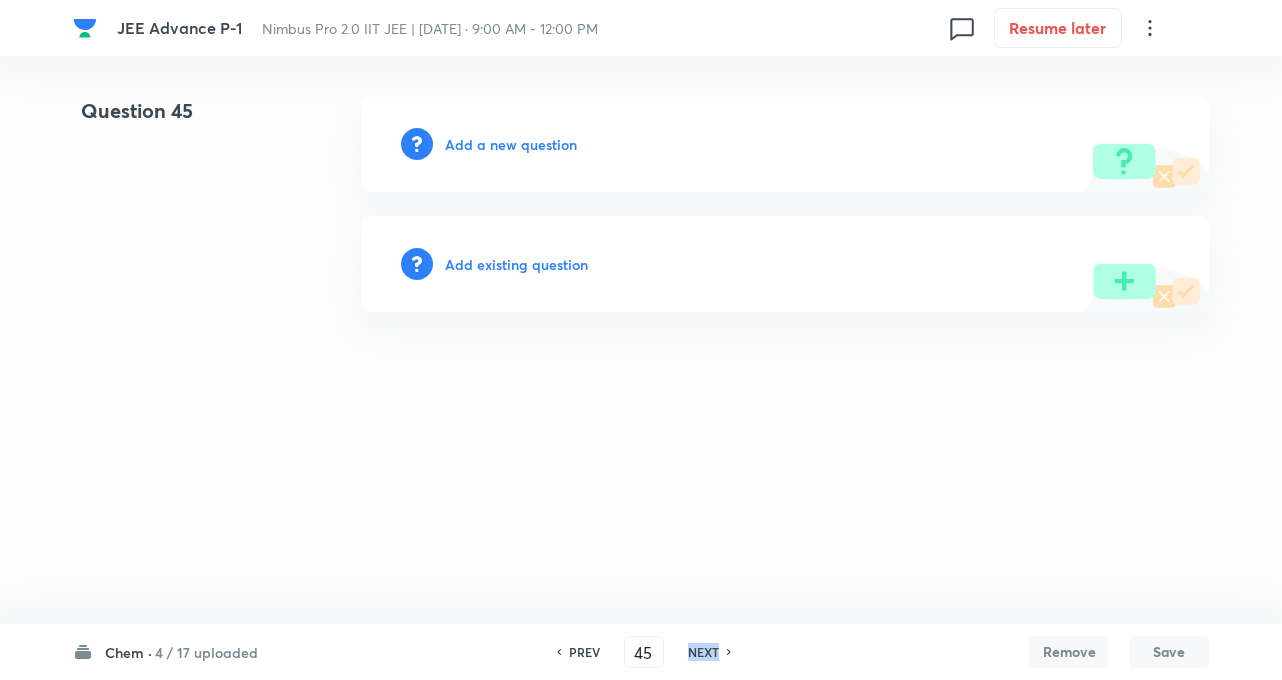click on "NEXT" at bounding box center [703, 652] 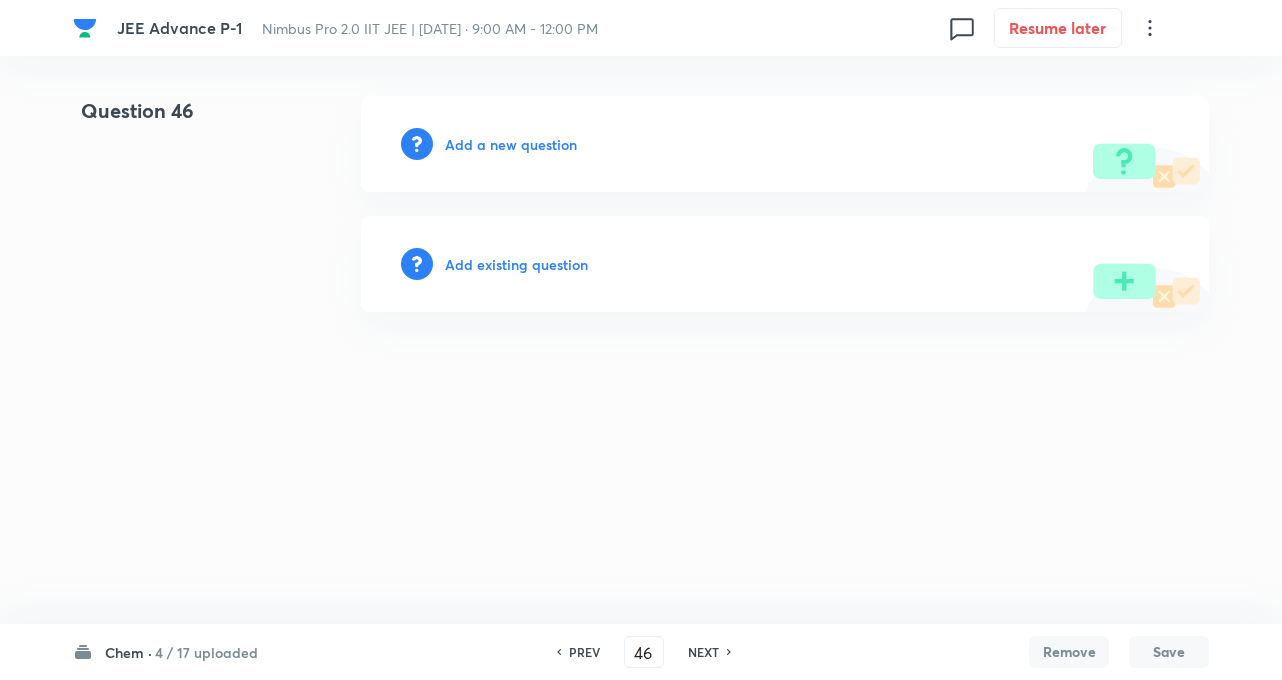 click on "PREV" at bounding box center [584, 652] 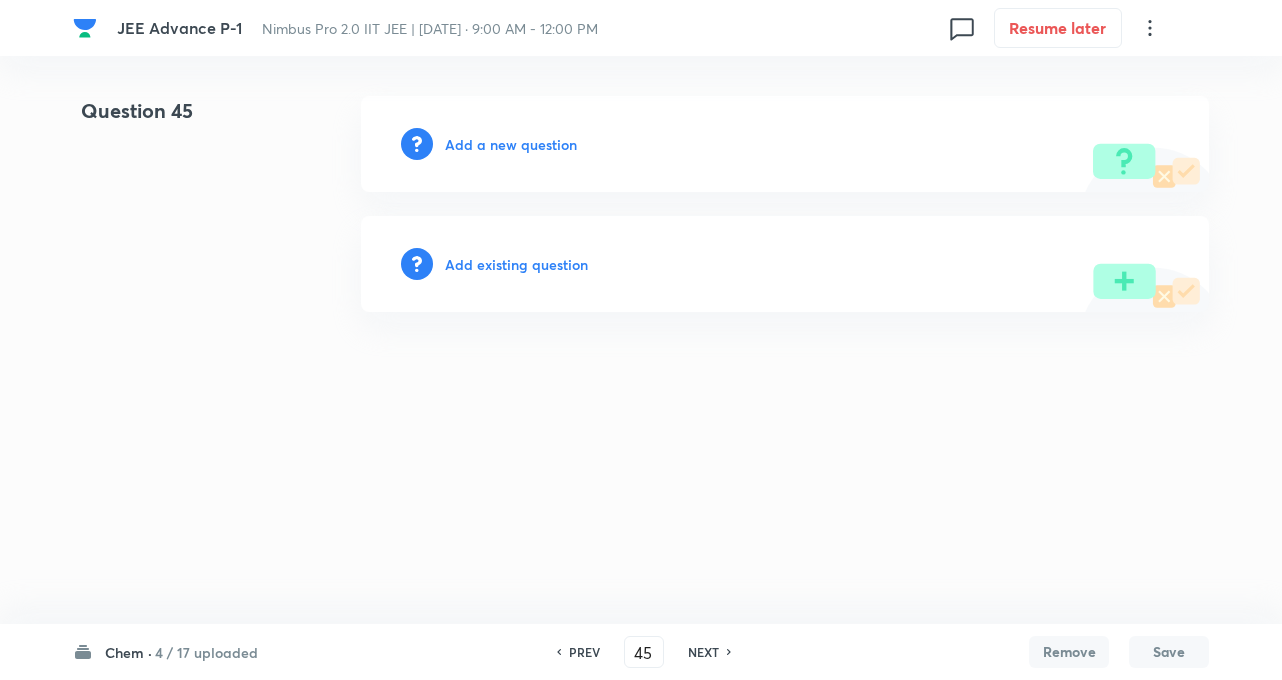 click on "PREV" at bounding box center (584, 652) 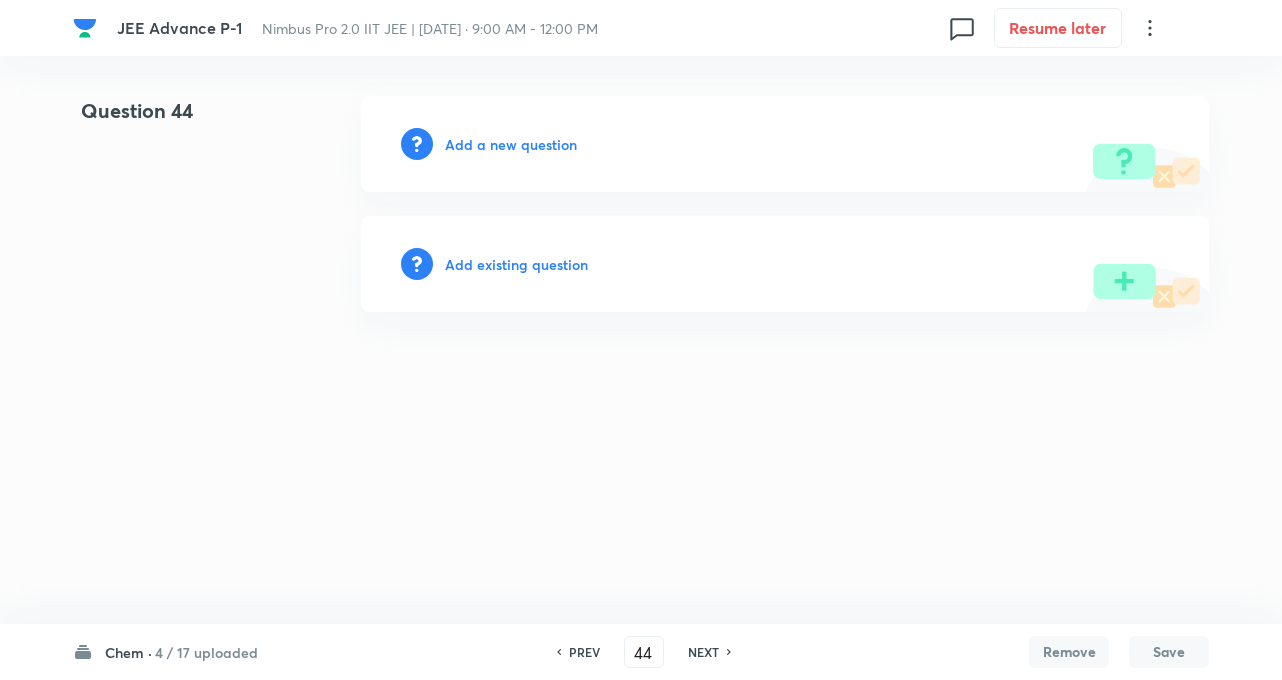 click on "PREV" at bounding box center (584, 652) 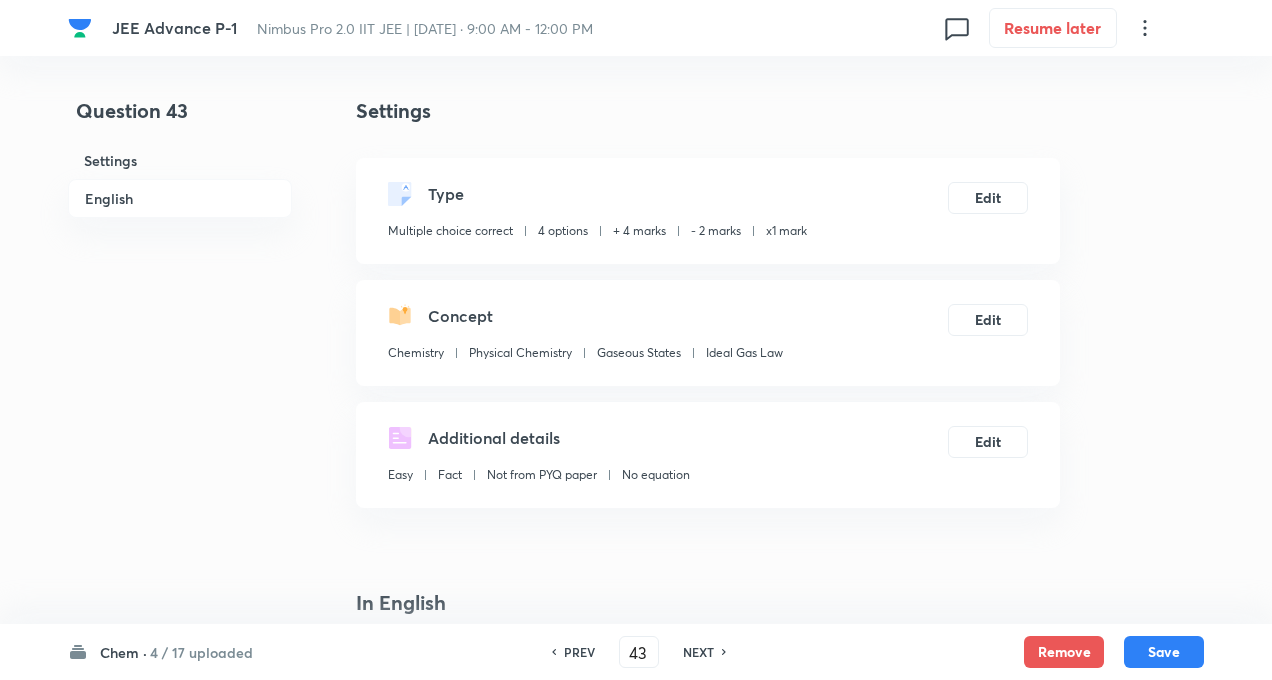 checkbox on "true" 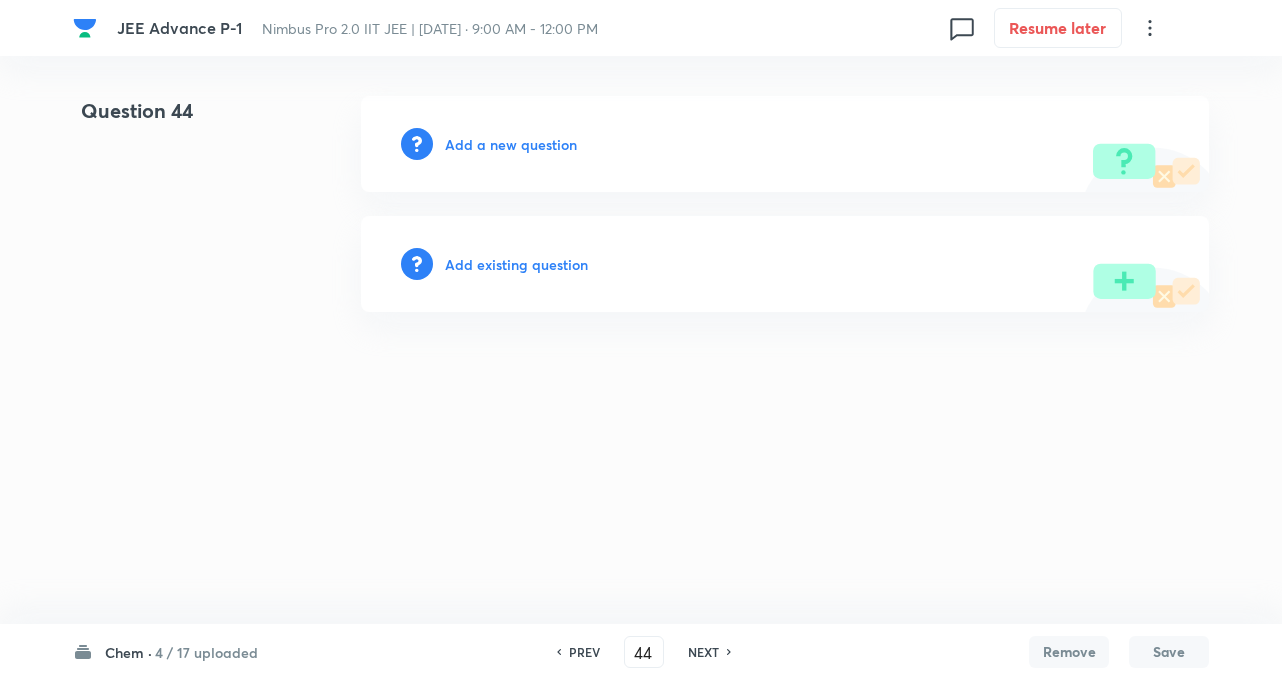 click on "NEXT" at bounding box center [703, 652] 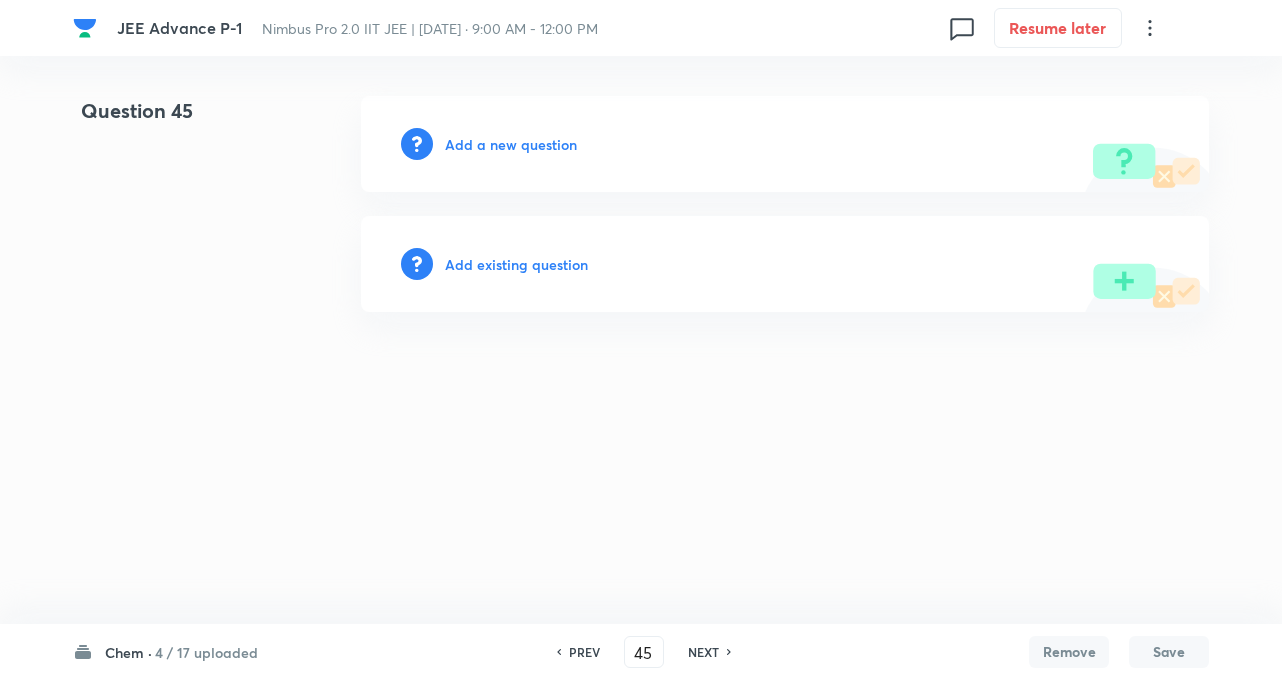 click on "NEXT" at bounding box center [703, 652] 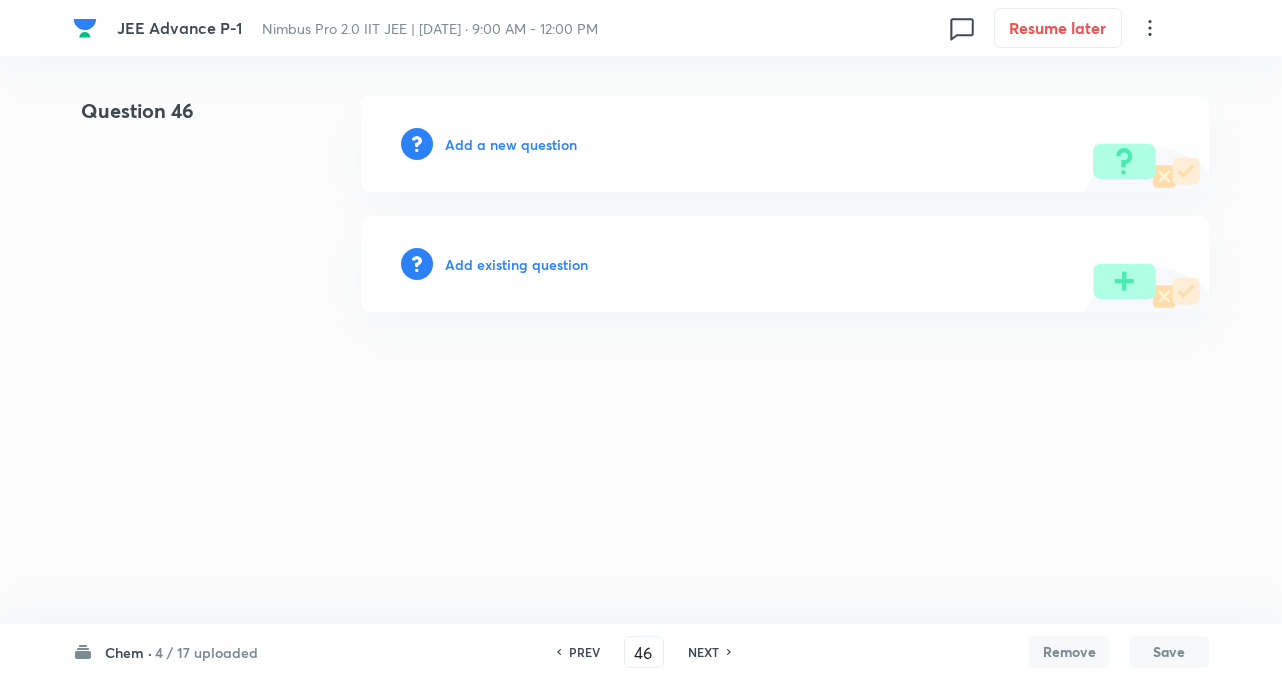 click on "Add a new question" at bounding box center (511, 144) 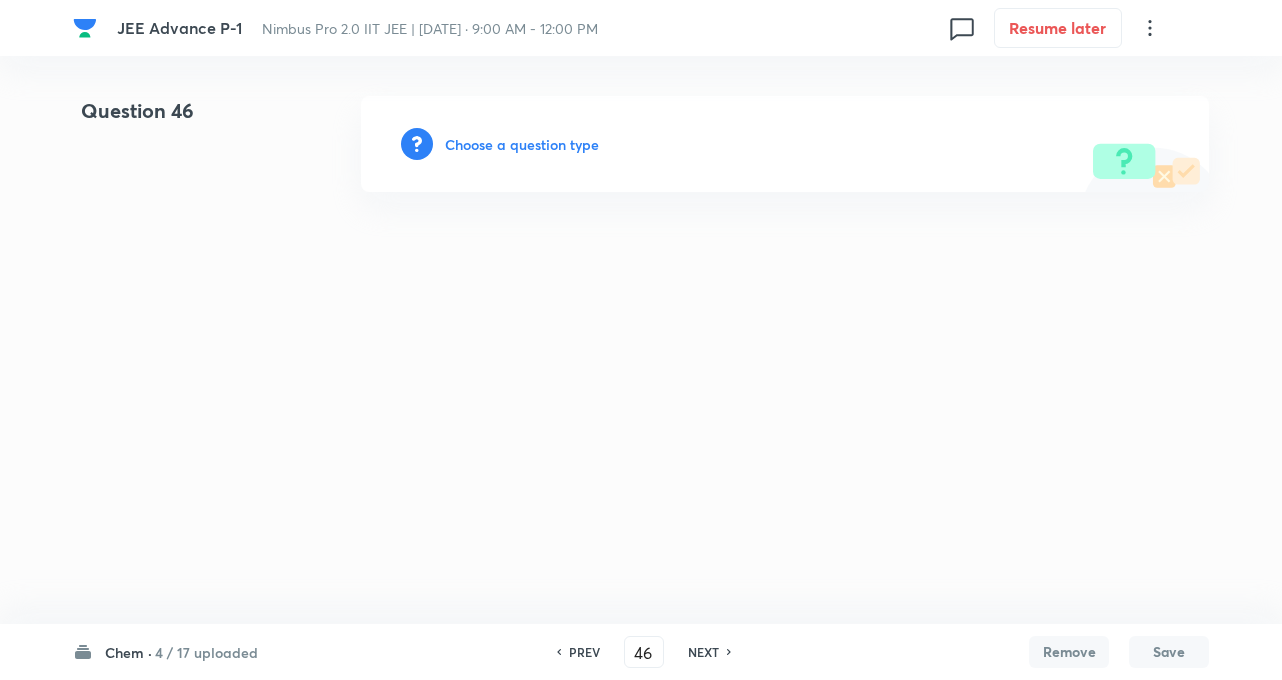 click on "Choose a question type" at bounding box center [522, 144] 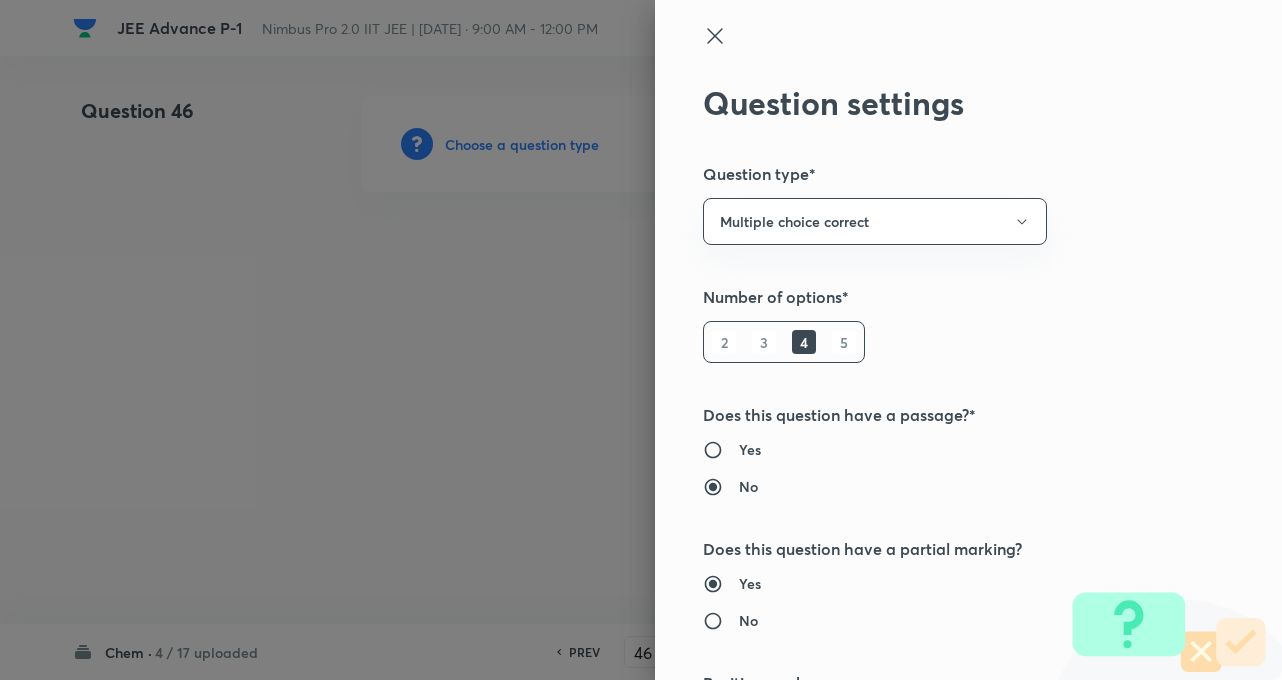 type 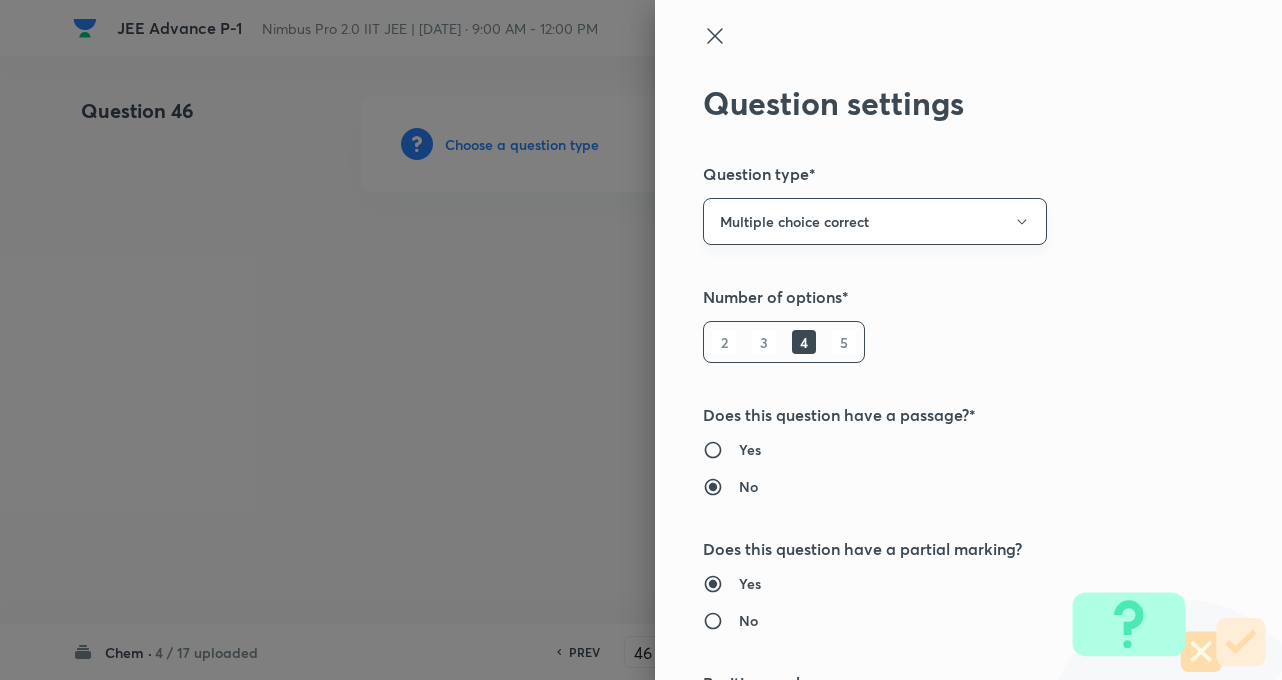 click on "Multiple choice correct" at bounding box center (875, 221) 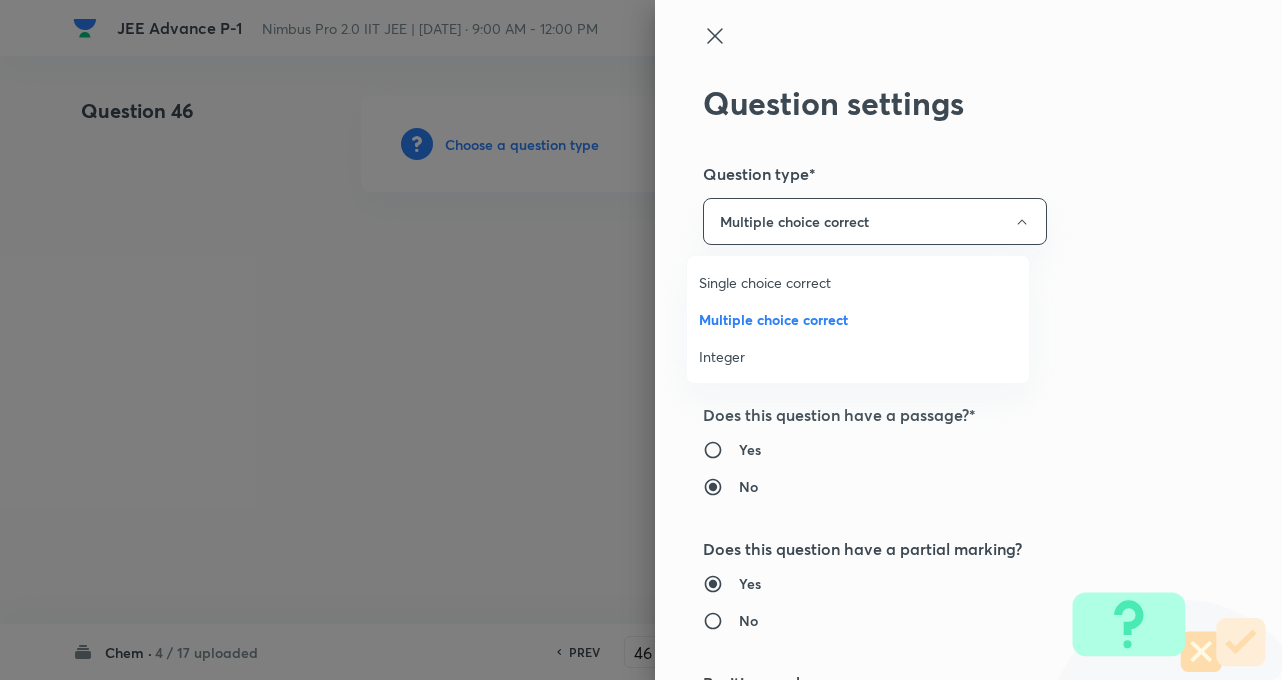 click on "Integer" at bounding box center [858, 356] 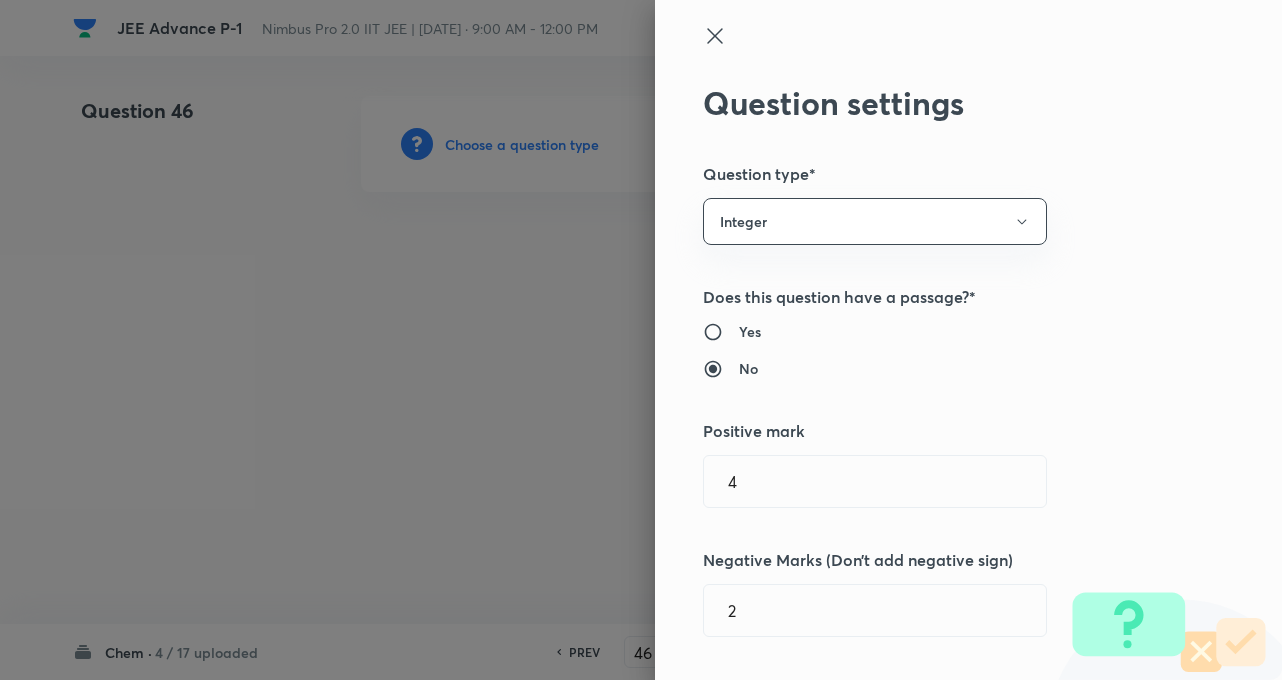 type 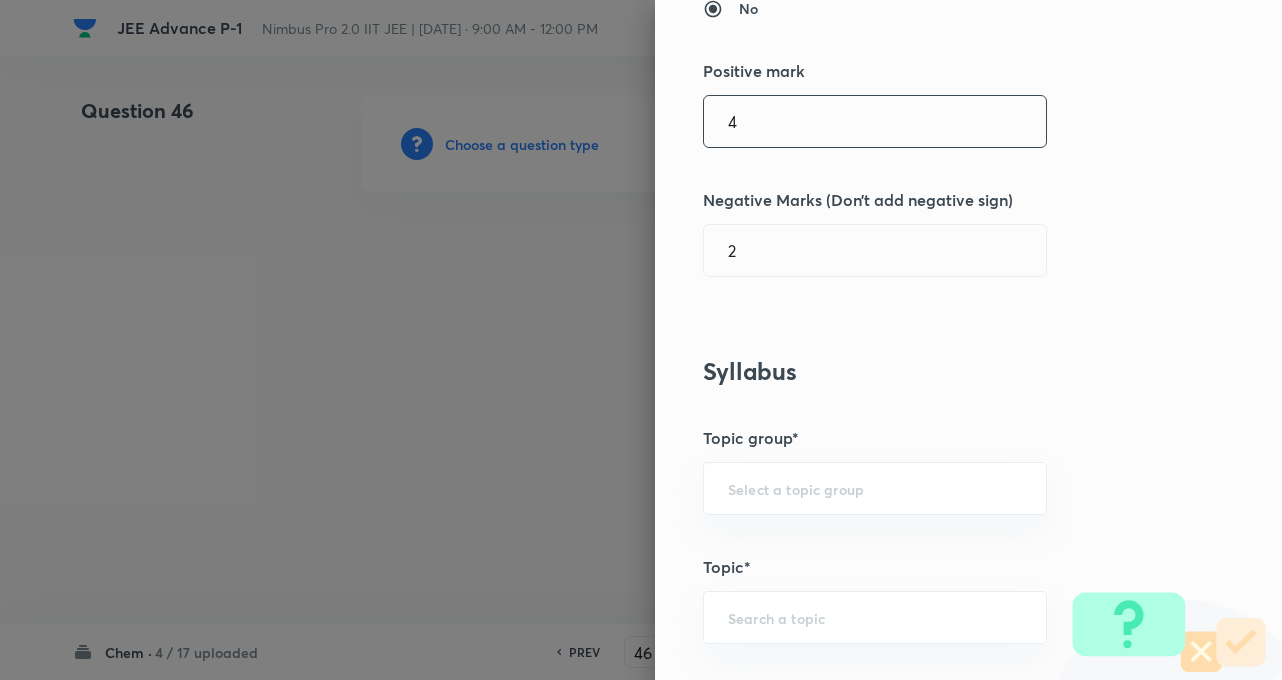 scroll, scrollTop: 320, scrollLeft: 0, axis: vertical 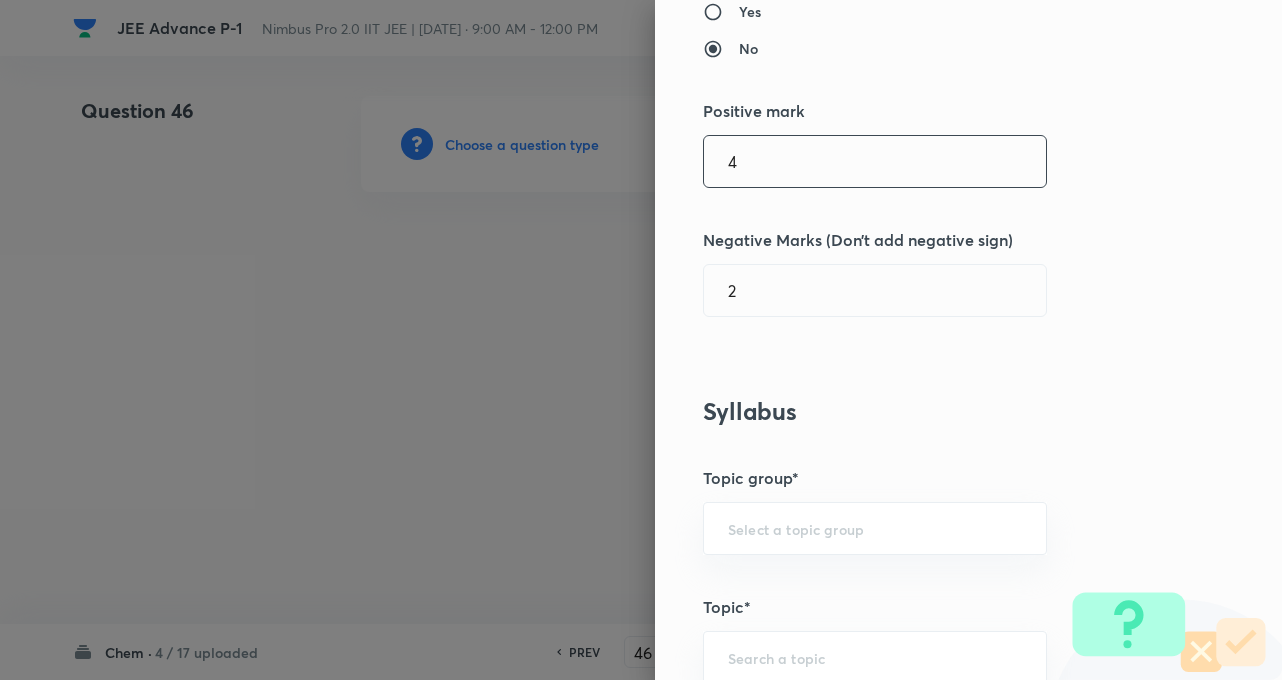 click on "4" at bounding box center (875, 161) 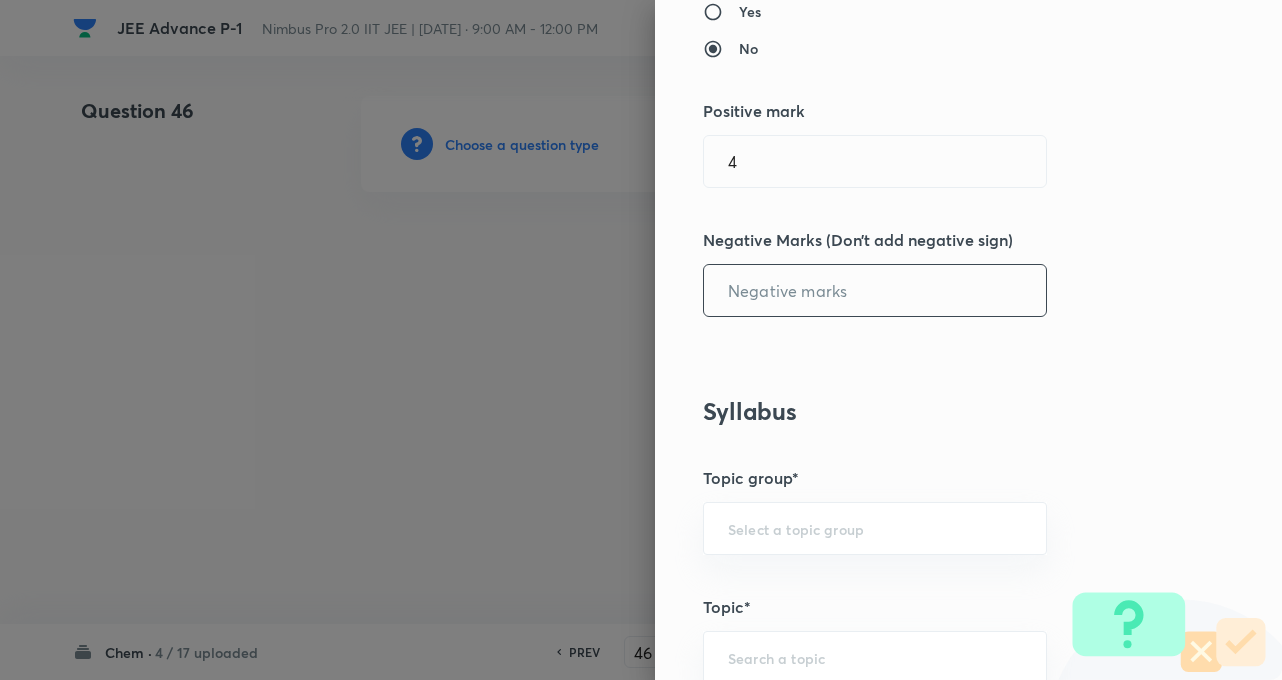 click at bounding box center [875, 290] 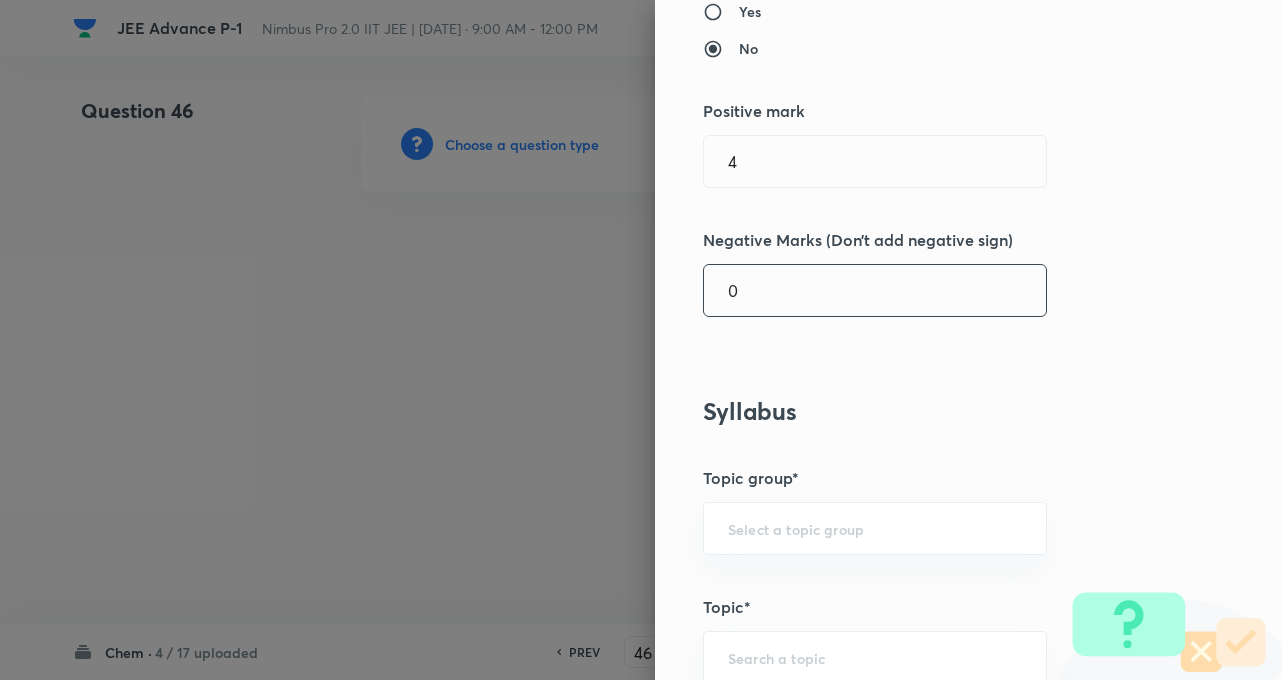 type on "0" 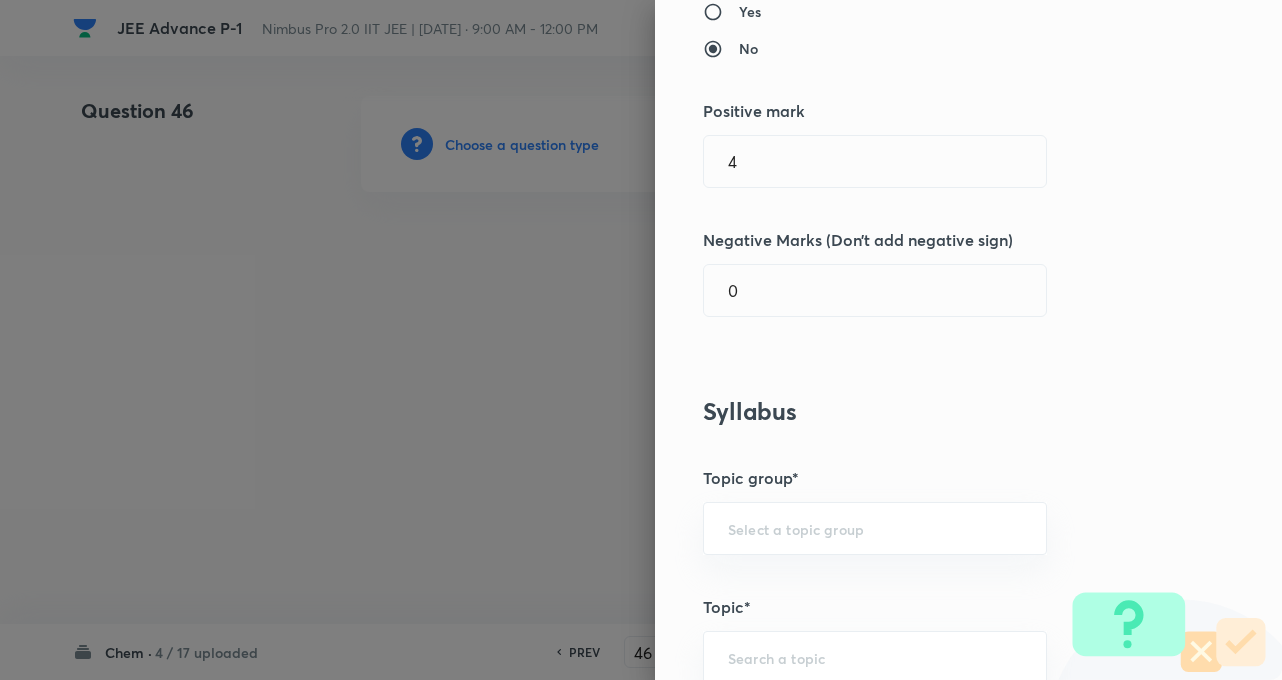 click on "Question settings Question type* Integer Does this question have a passage?* Yes No Positive mark 4 ​ Negative Marks (Don’t add negative sign) 0 ​ Syllabus Topic group* ​ Topic* ​ Concept* ​ Sub-concept* ​ Concept-field ​ Additional details Question Difficulty Very easy Easy Moderate Hard Very hard Question is based on Fact Numerical Concept Previous year question Yes No Does this question have equation? Yes No Verification status Is the question verified? *Select 'yes' only if a question is verified Yes No Save" at bounding box center (968, 340) 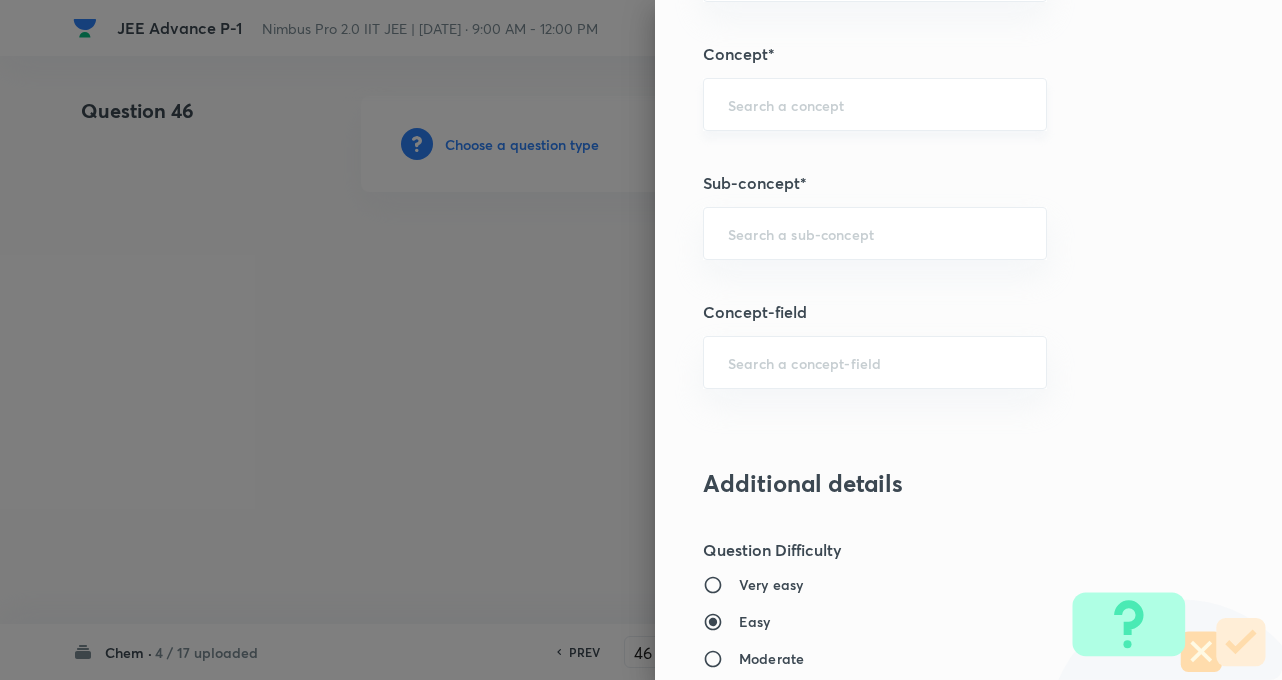 scroll, scrollTop: 1000, scrollLeft: 0, axis: vertical 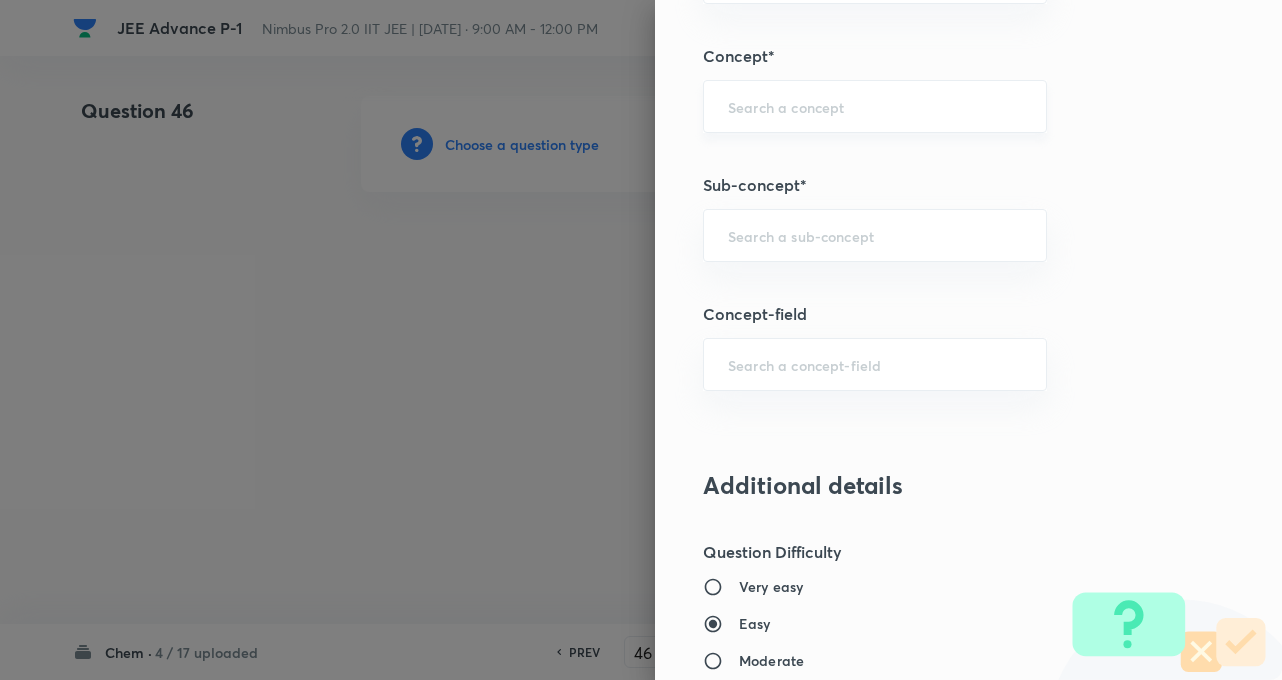 click on "Question settings Question type* Integer Does this question have a passage?* Yes No Positive mark 4 ​ Negative Marks (Don’t add negative sign) 0 ​ Syllabus Topic group* ​ Topic* ​ Concept* ​ Sub-concept* ​ Concept-field ​ Additional details Question Difficulty Very easy Easy Moderate Hard Very hard Question is based on Fact Numerical Concept Previous year question Yes No Does this question have equation? Yes No Verification status Is the question verified? *Select 'yes' only if a question is verified Yes No Save" at bounding box center [968, 340] 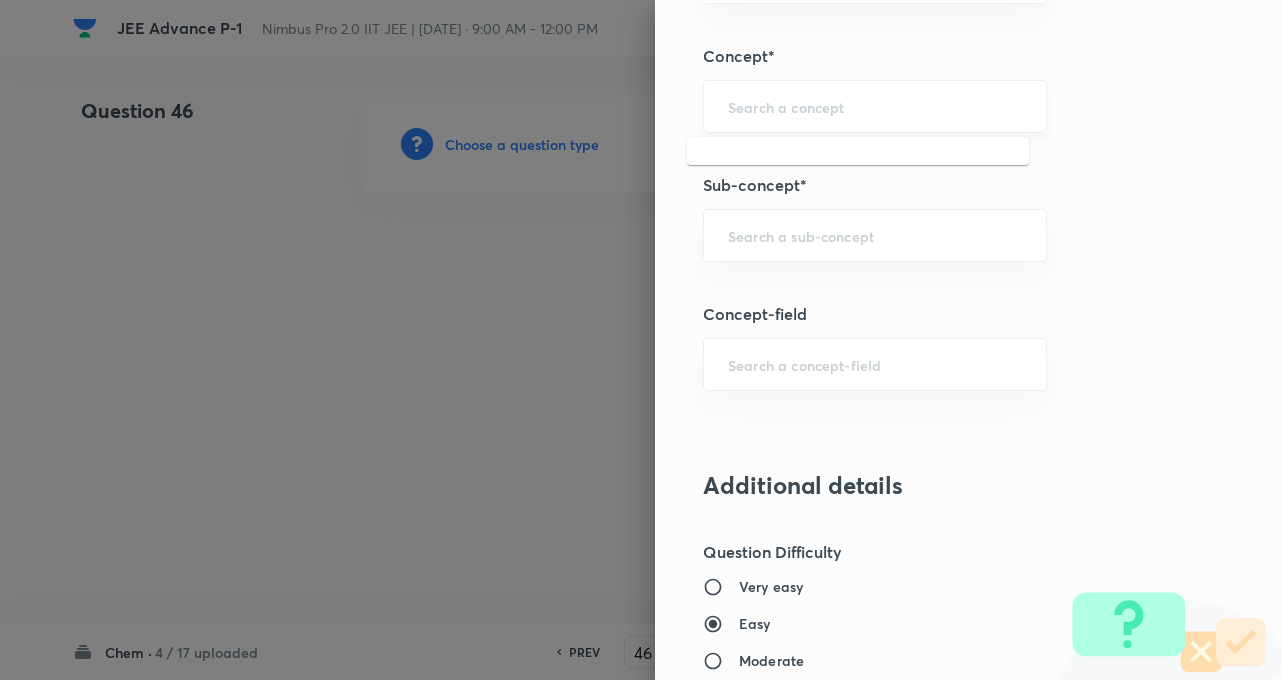 click at bounding box center (875, 106) 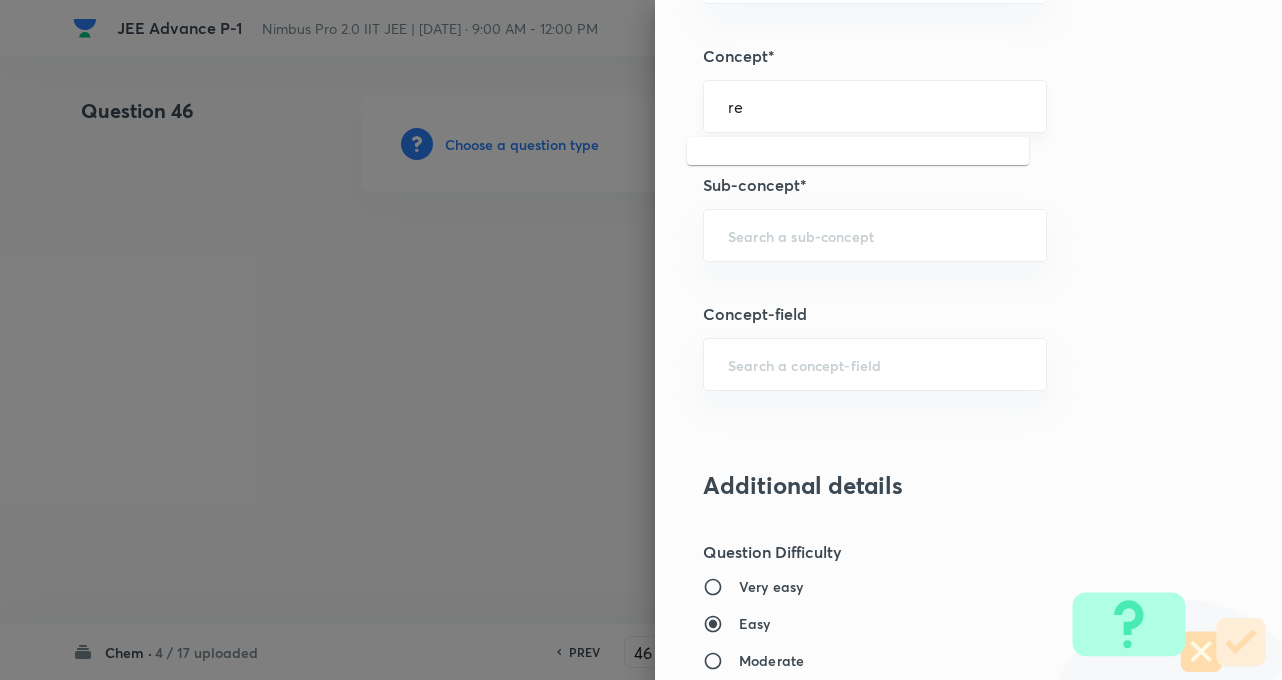 type on "r" 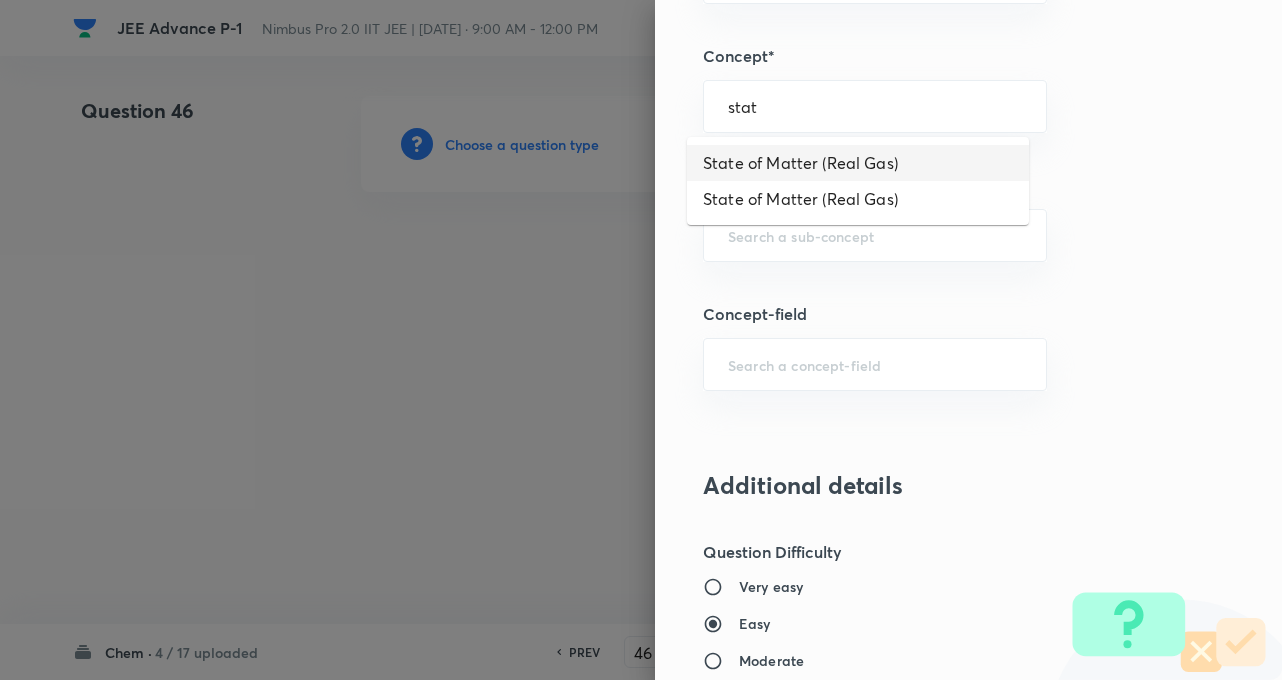 click on "State of Matter (Real Gas)" at bounding box center [858, 163] 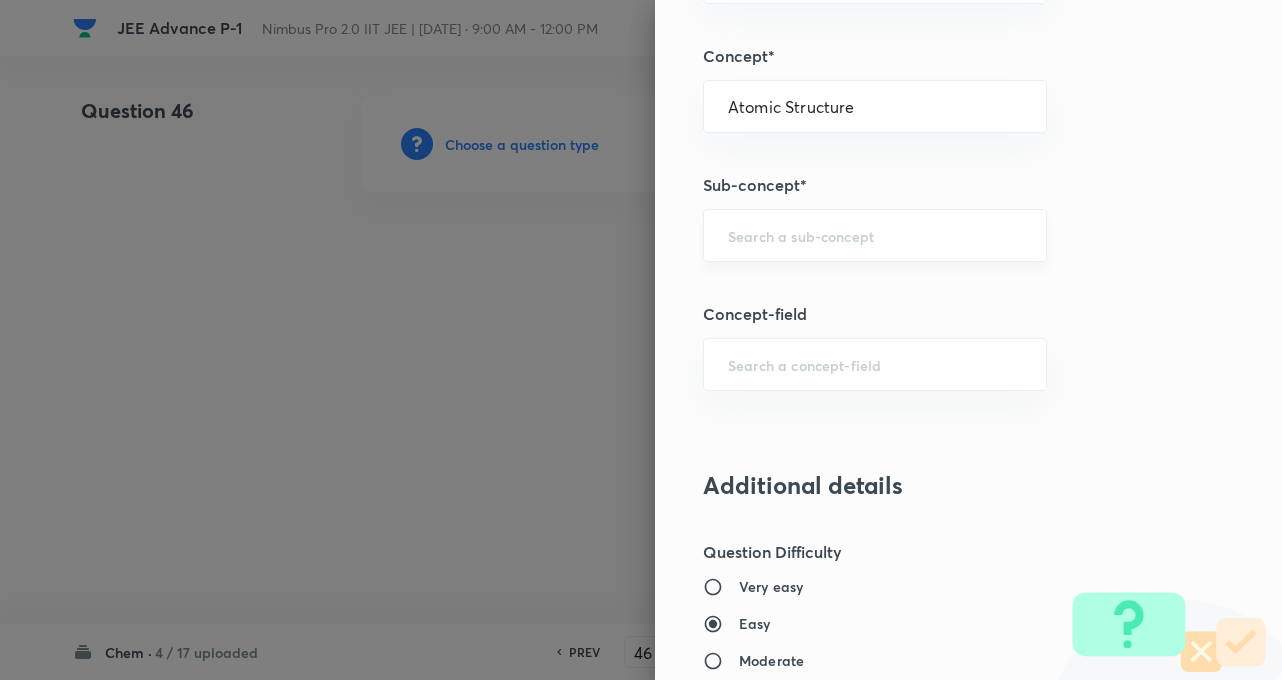 type on "Chemistry" 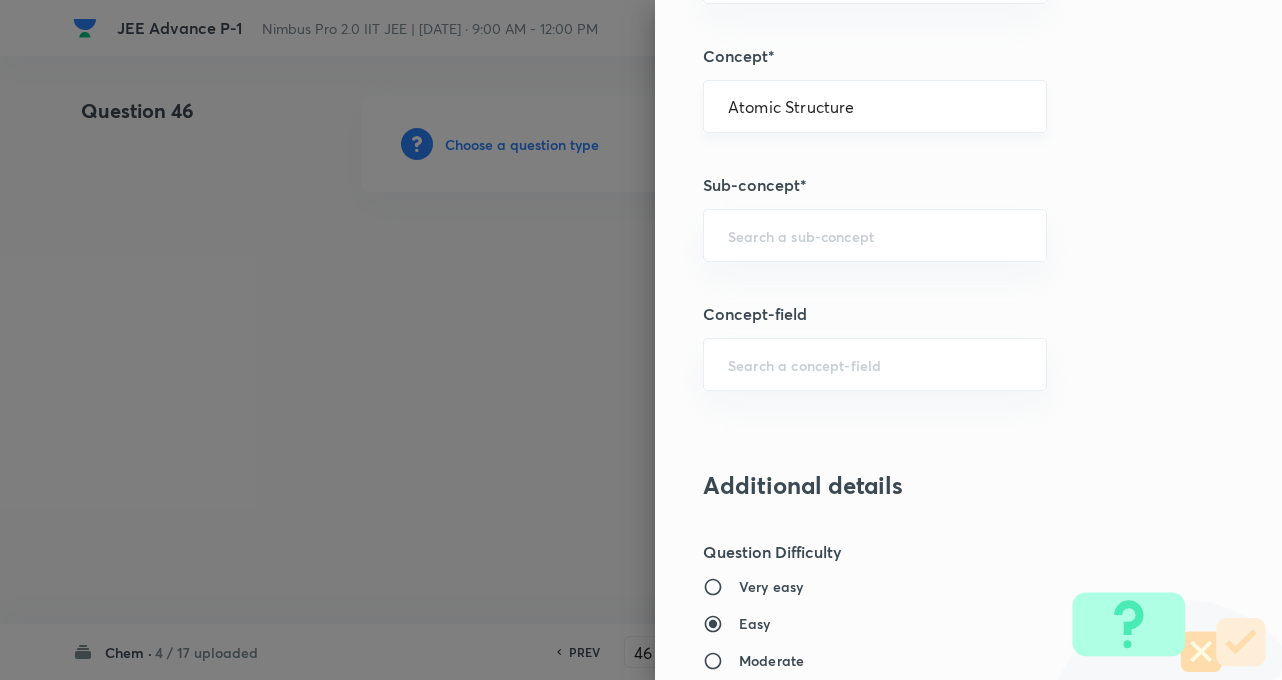click on "Atomic Structure" at bounding box center [875, 106] 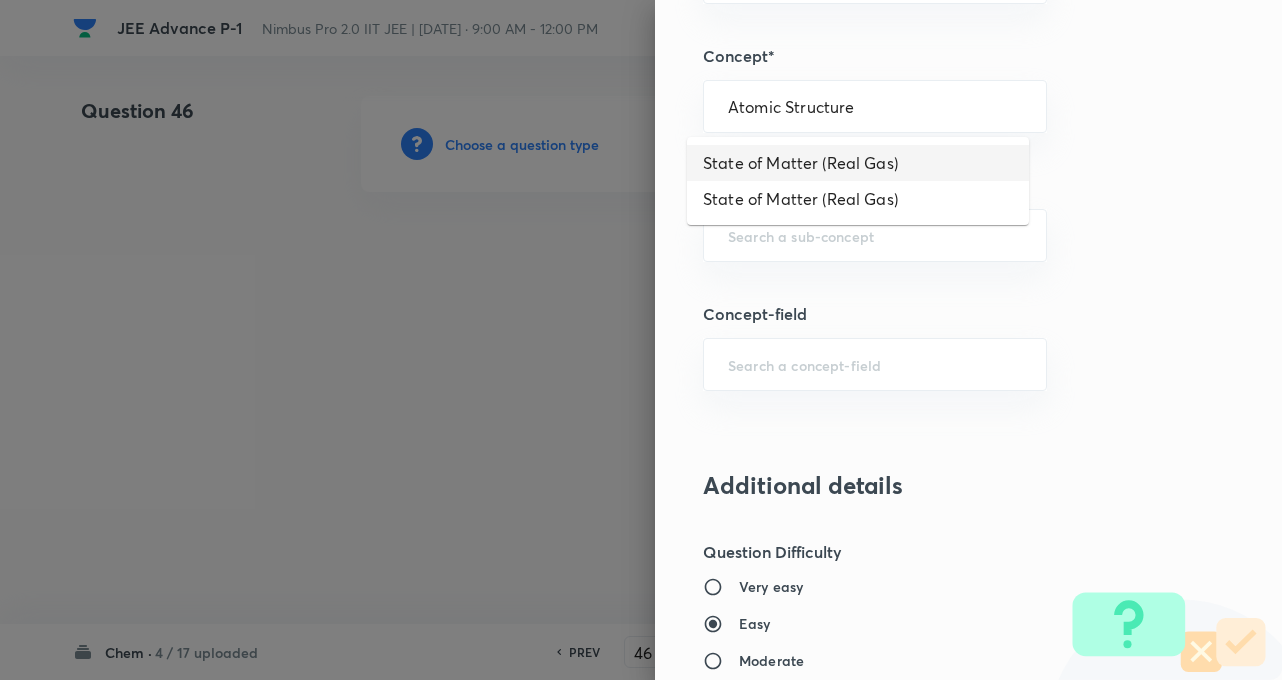 click on "State of Matter (Real Gas)" at bounding box center (858, 163) 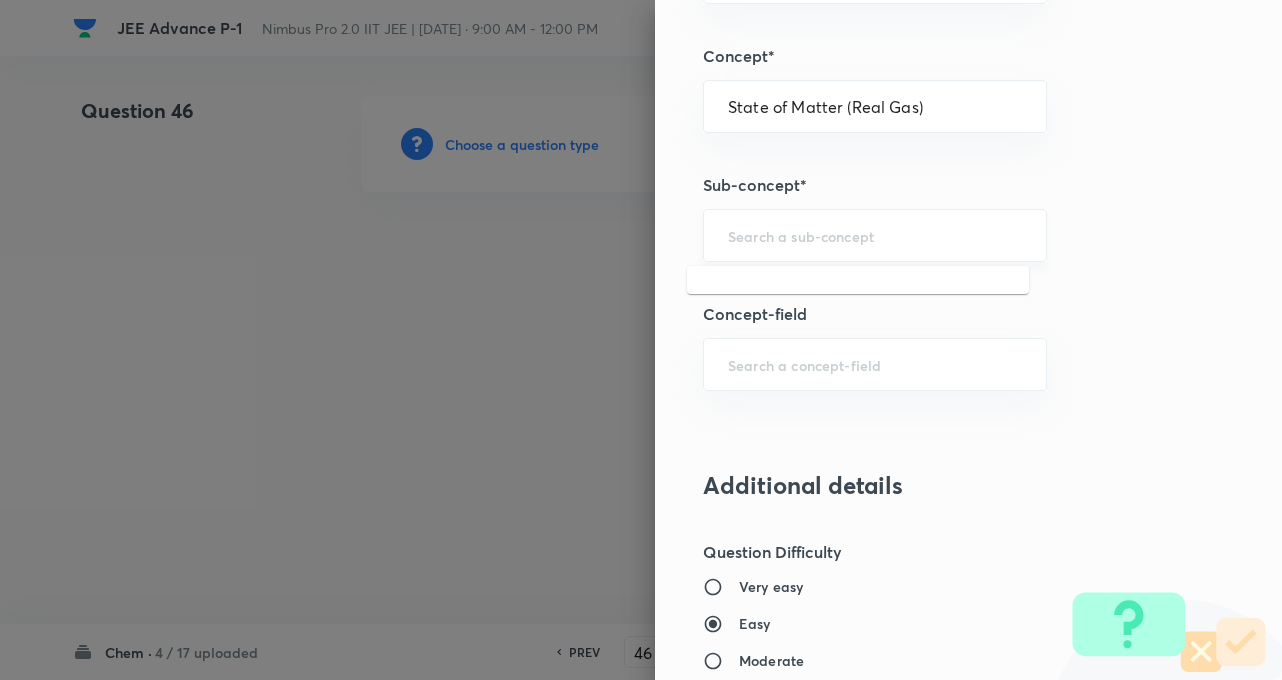 click at bounding box center (875, 235) 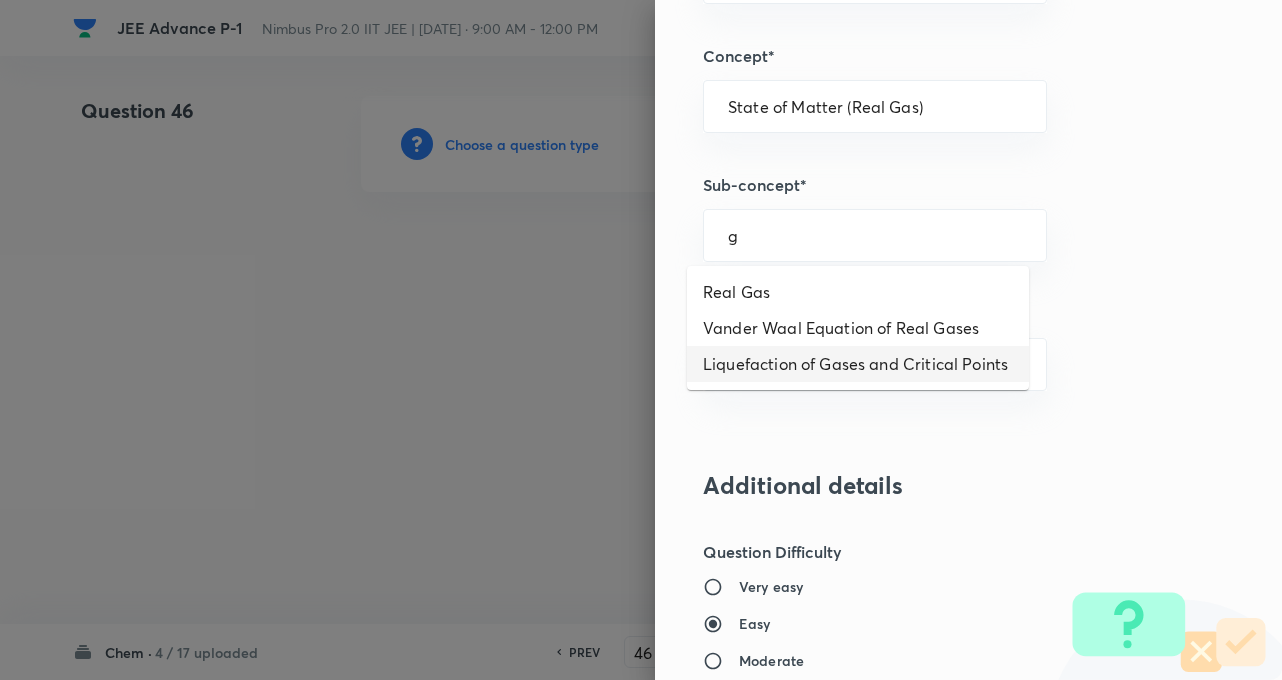 click on "Liquefaction of Gases and Critical Points" at bounding box center [858, 364] 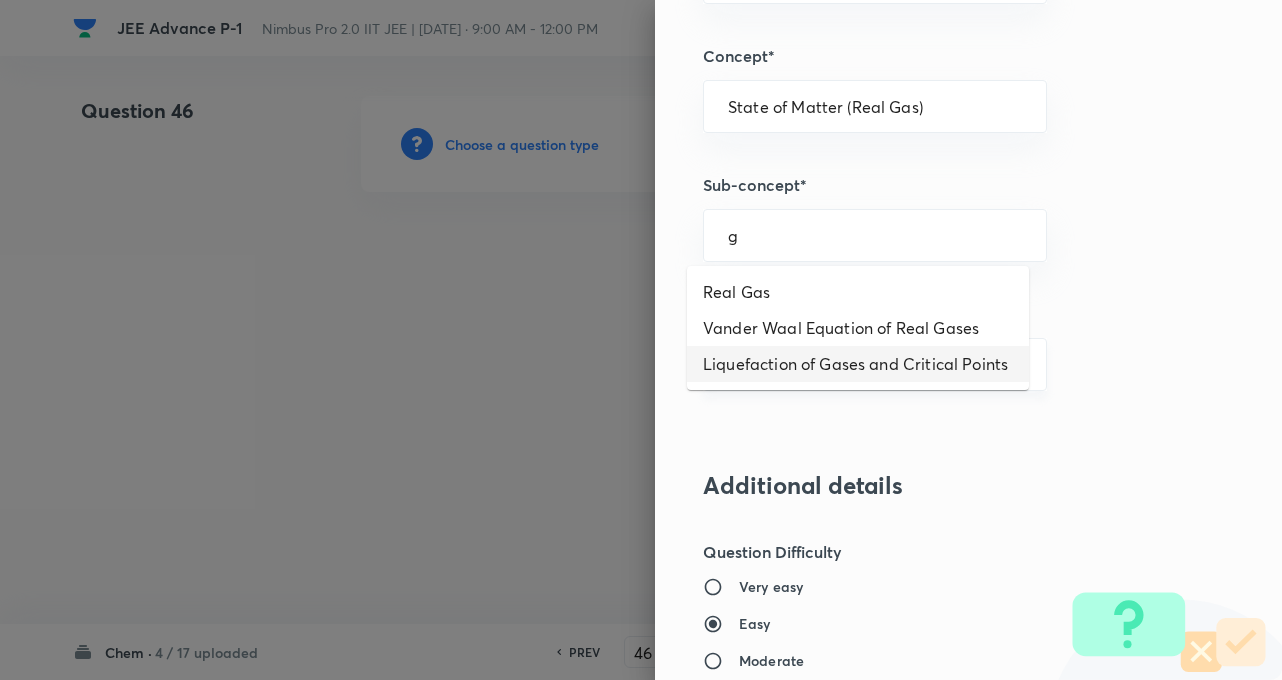 type on "Liquefaction of Gases and Critical Points" 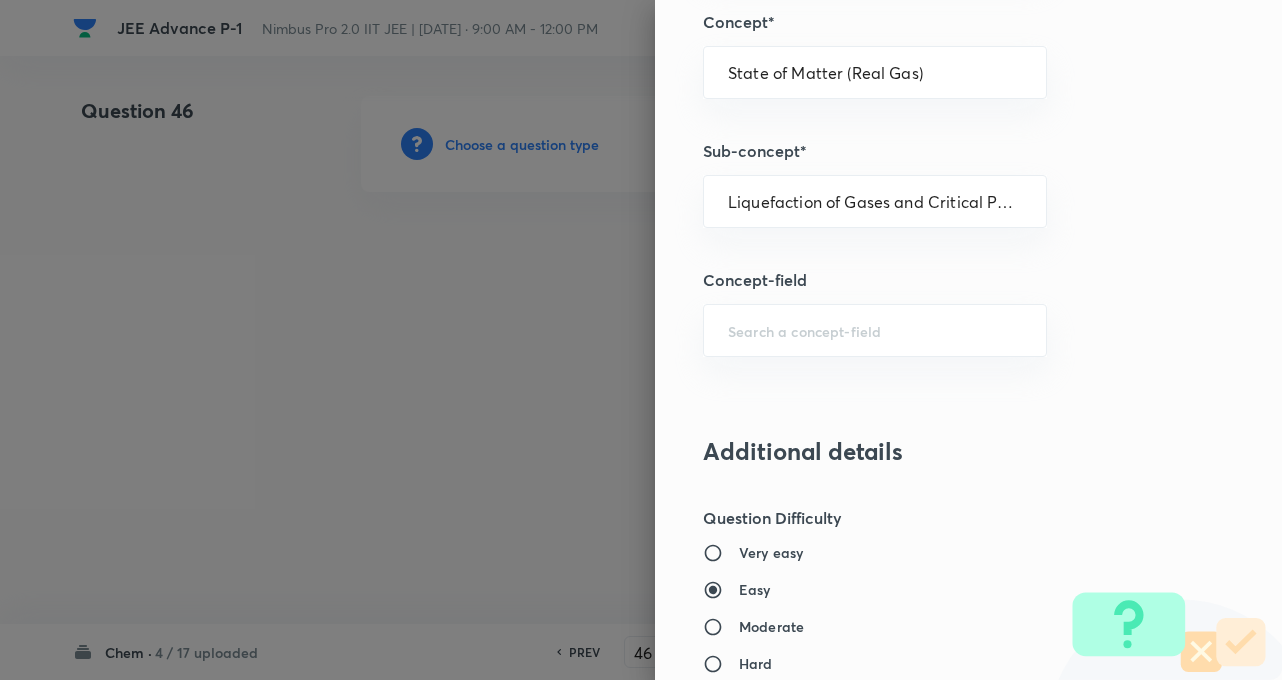 click on "Question settings Question type* Integer Does this question have a passage?* Yes No Positive mark 4 ​ Negative Marks (Don’t add negative sign) 0 ​ Syllabus Topic group* Chemistry ​ Topic* Physical Chemistry ​ Concept* State of Matter (Real Gas) ​ Sub-concept* Liquefaction of Gases and Critical Points ​ Concept-field ​ Additional details Question Difficulty Very easy Easy Moderate Hard Very hard Question is based on Fact Numerical Concept Previous year question Yes No Does this question have equation? Yes No Verification status Is the question verified? *Select 'yes' only if a question is verified Yes No Save" at bounding box center (968, 340) 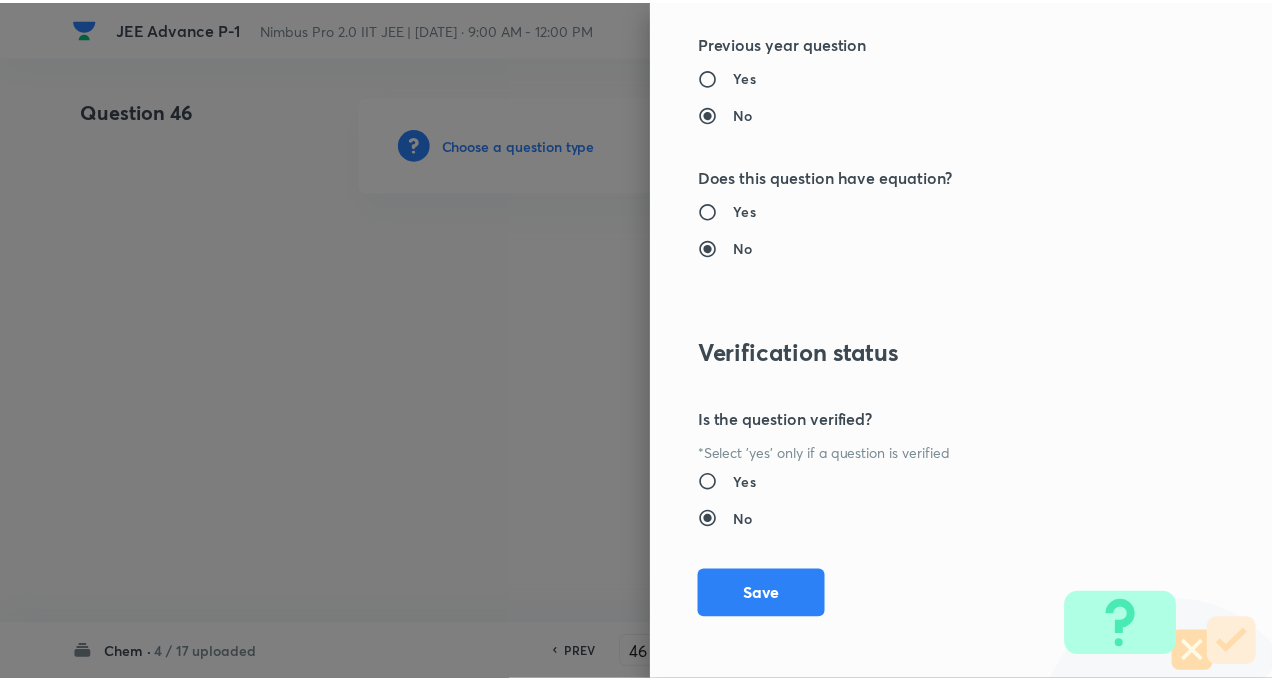 scroll, scrollTop: 1928, scrollLeft: 0, axis: vertical 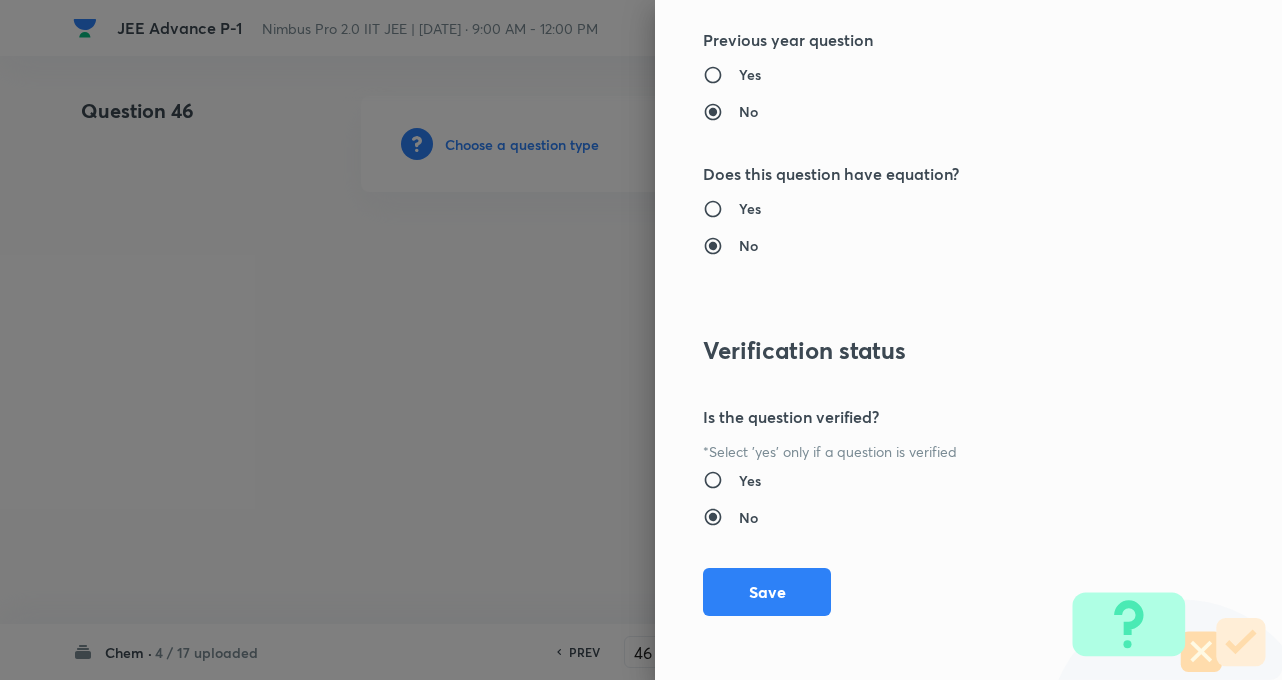click on "Question settings Question type* Integer Does this question have a passage?* Yes No Positive mark 4 ​ Negative Marks (Don’t add negative sign) 0 ​ Syllabus Topic group* Chemistry ​ Topic* Physical Chemistry ​ Concept* State of Matter (Real Gas) ​ Sub-concept* Liquefaction of Gases and Critical Points ​ Concept-field ​ Additional details Question Difficulty Very easy Easy Moderate Hard Very hard Question is based on Fact Numerical Concept Previous year question Yes No Does this question have equation? Yes No Verification status Is the question verified? *Select 'yes' only if a question is verified Yes No Save" at bounding box center (968, 340) 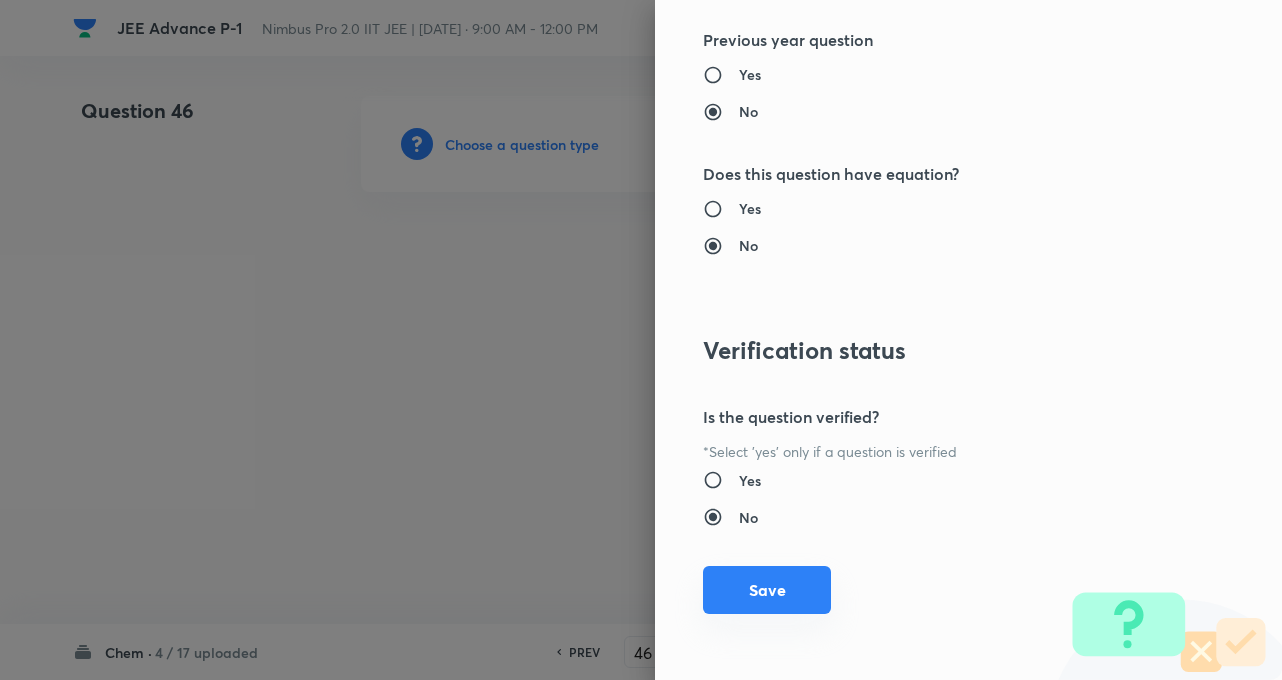 click on "Save" at bounding box center [767, 590] 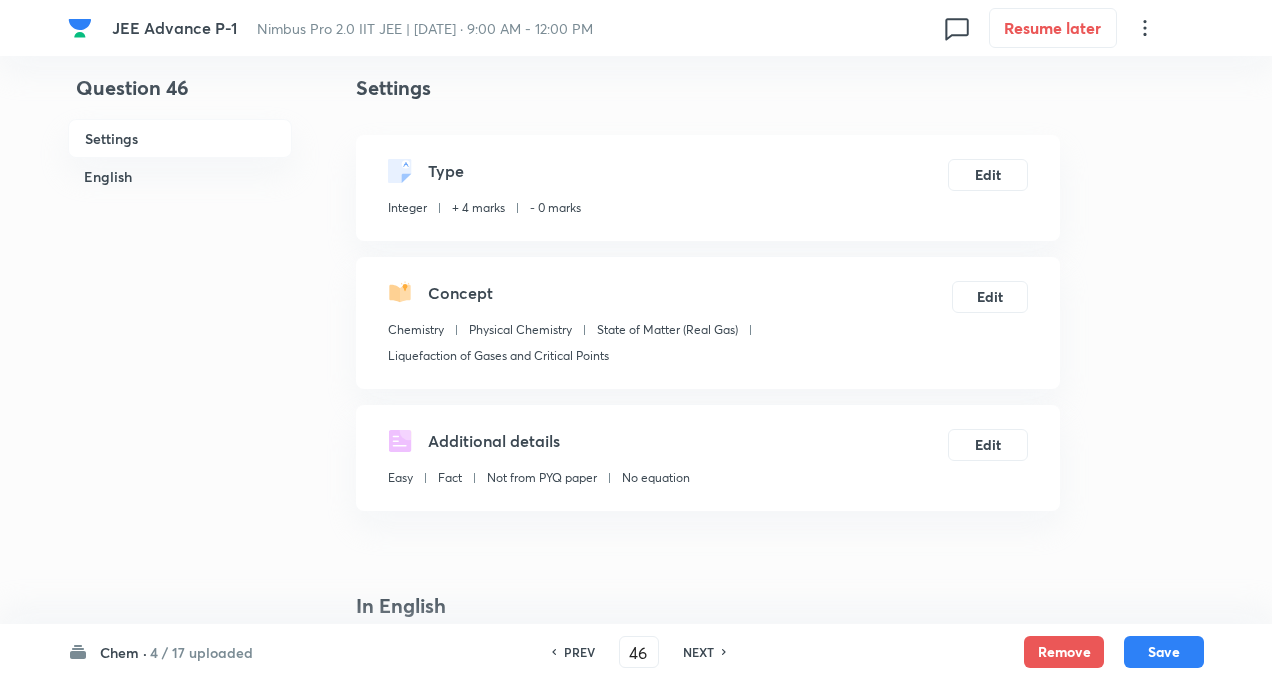 click on "Question 46 Settings English" at bounding box center (180, 820) 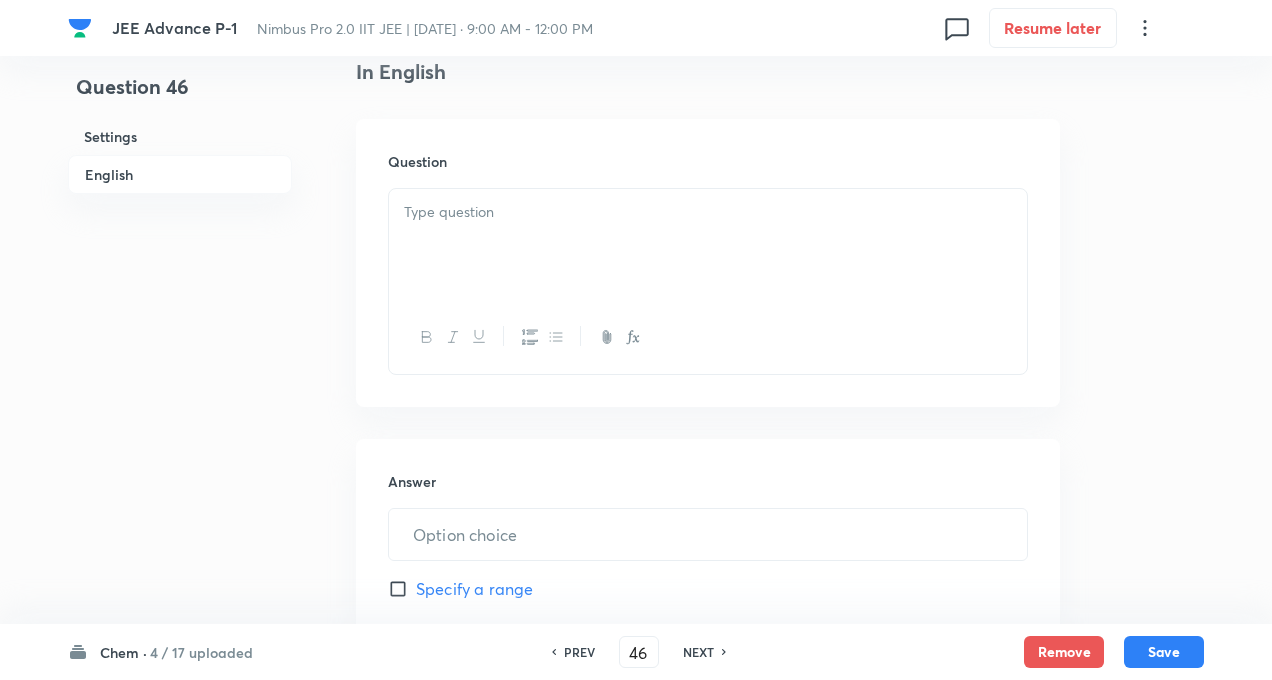 scroll, scrollTop: 560, scrollLeft: 0, axis: vertical 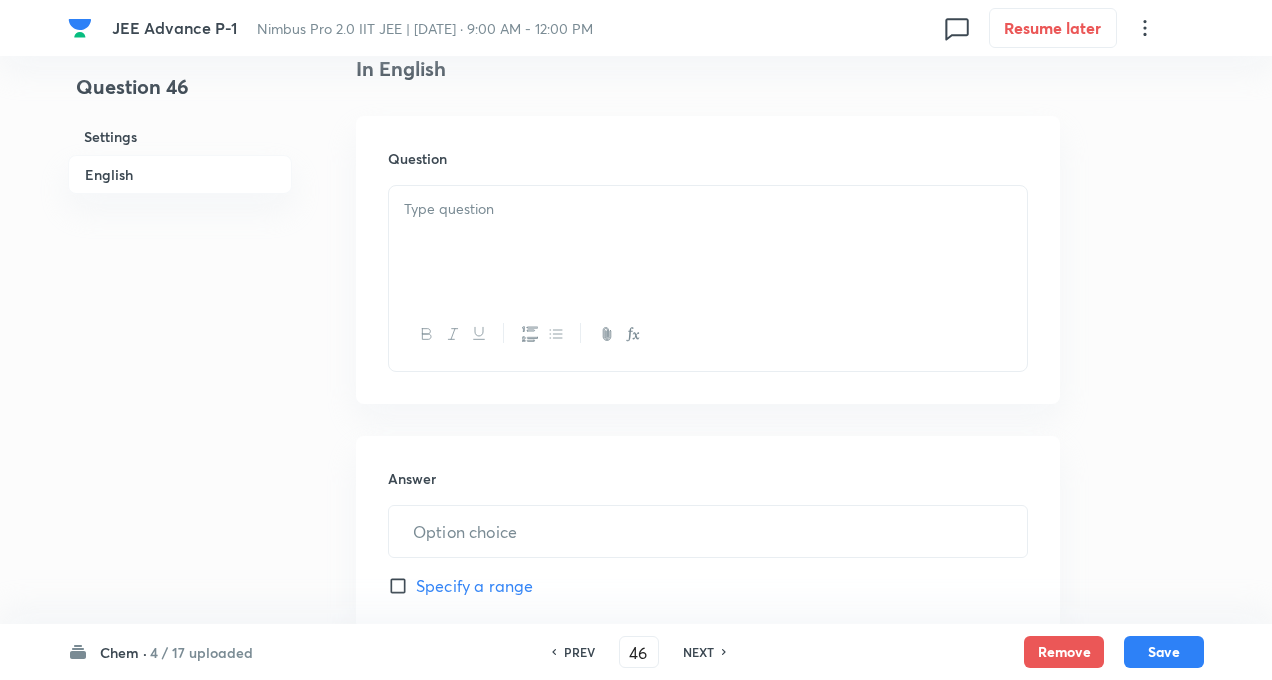 click at bounding box center (708, 242) 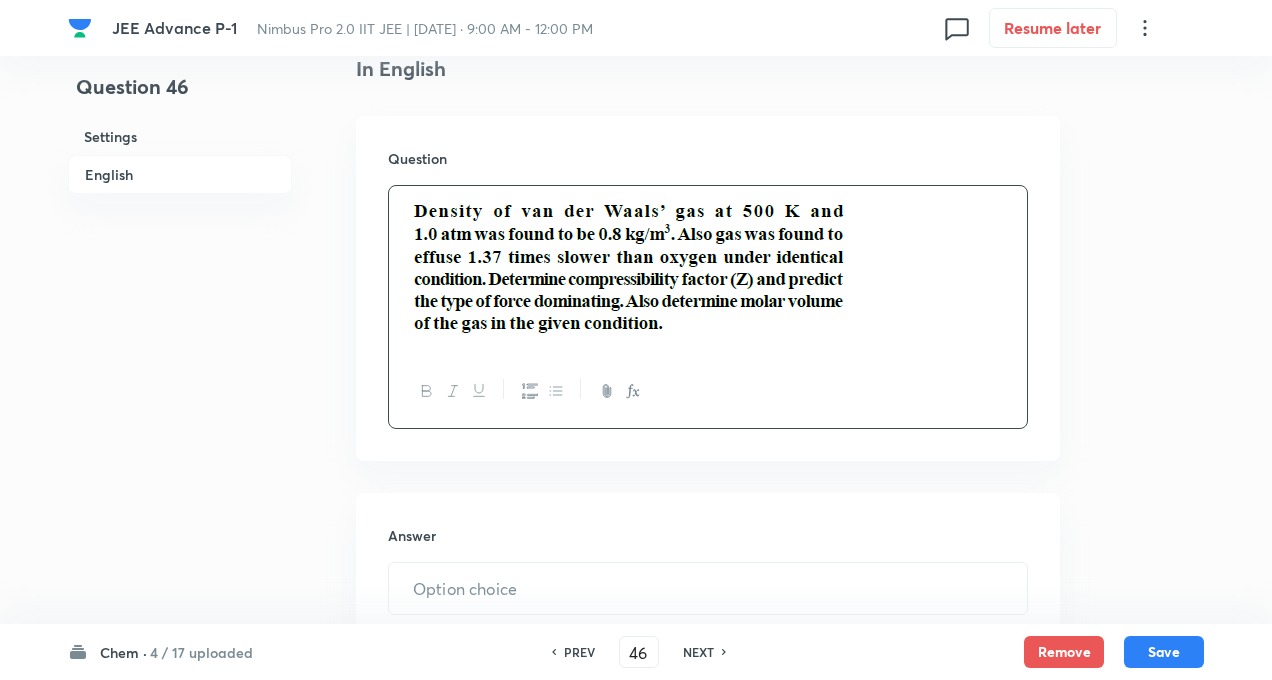 click on "Question 46 Settings English" at bounding box center [180, 312] 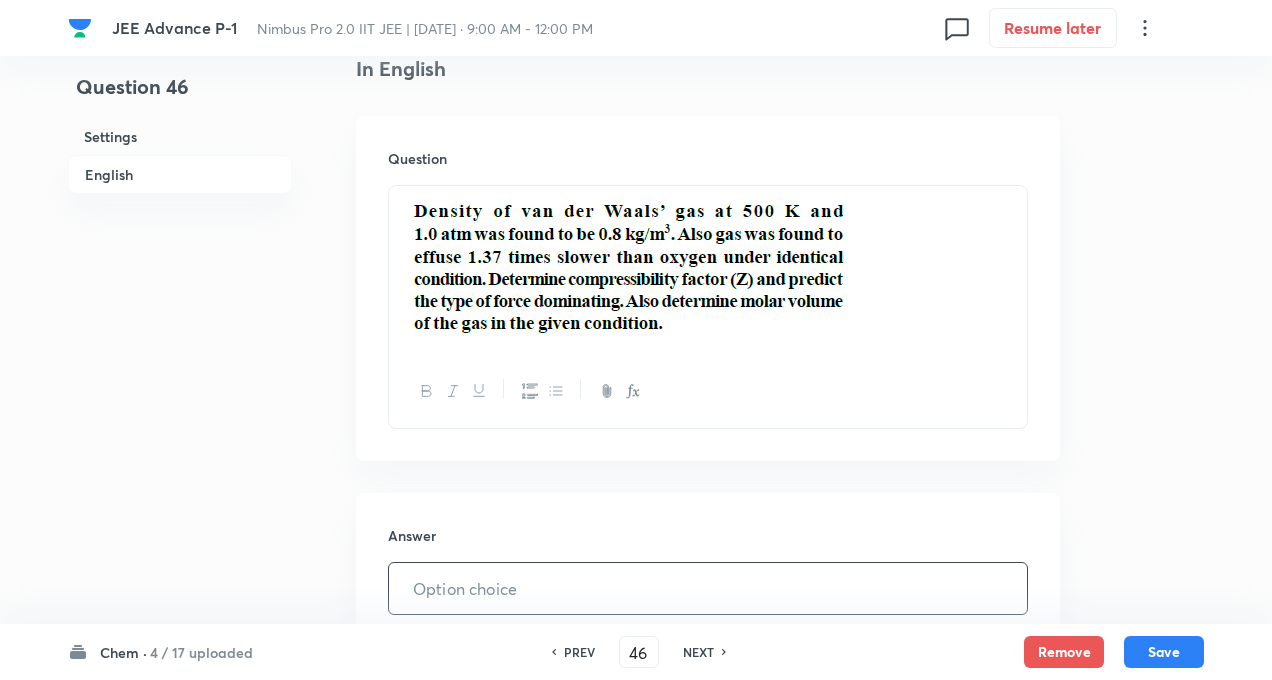 click at bounding box center [708, 588] 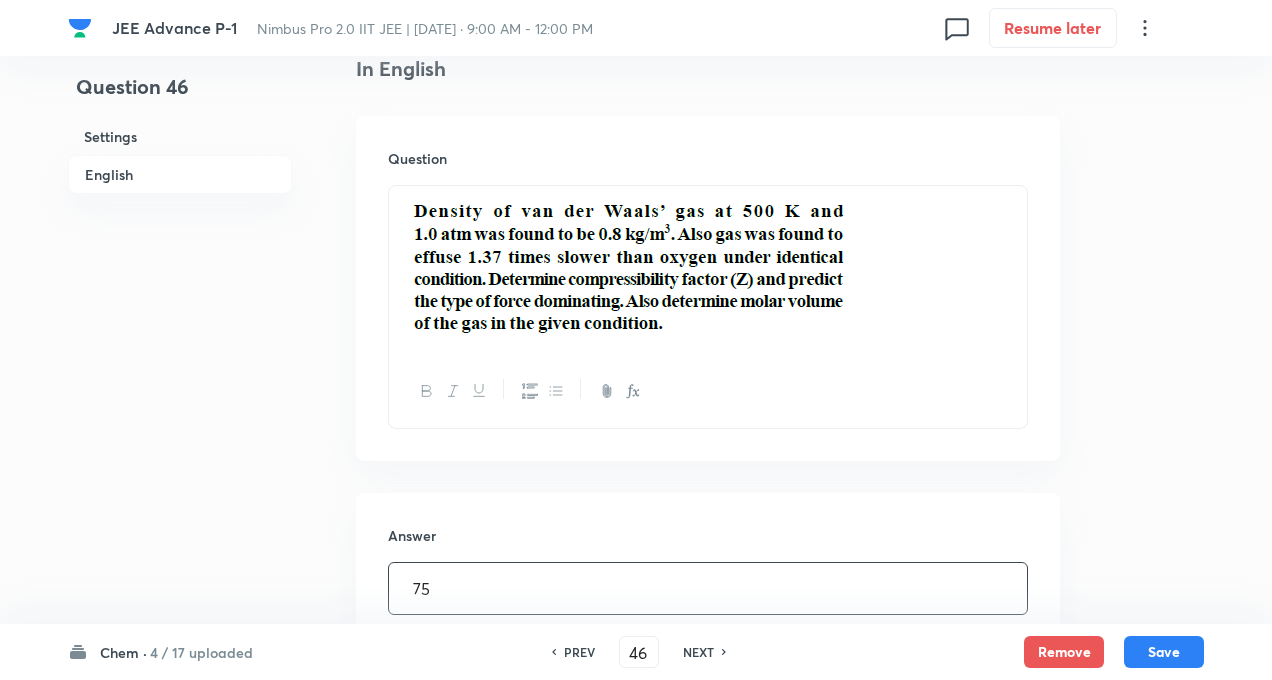 type on "75" 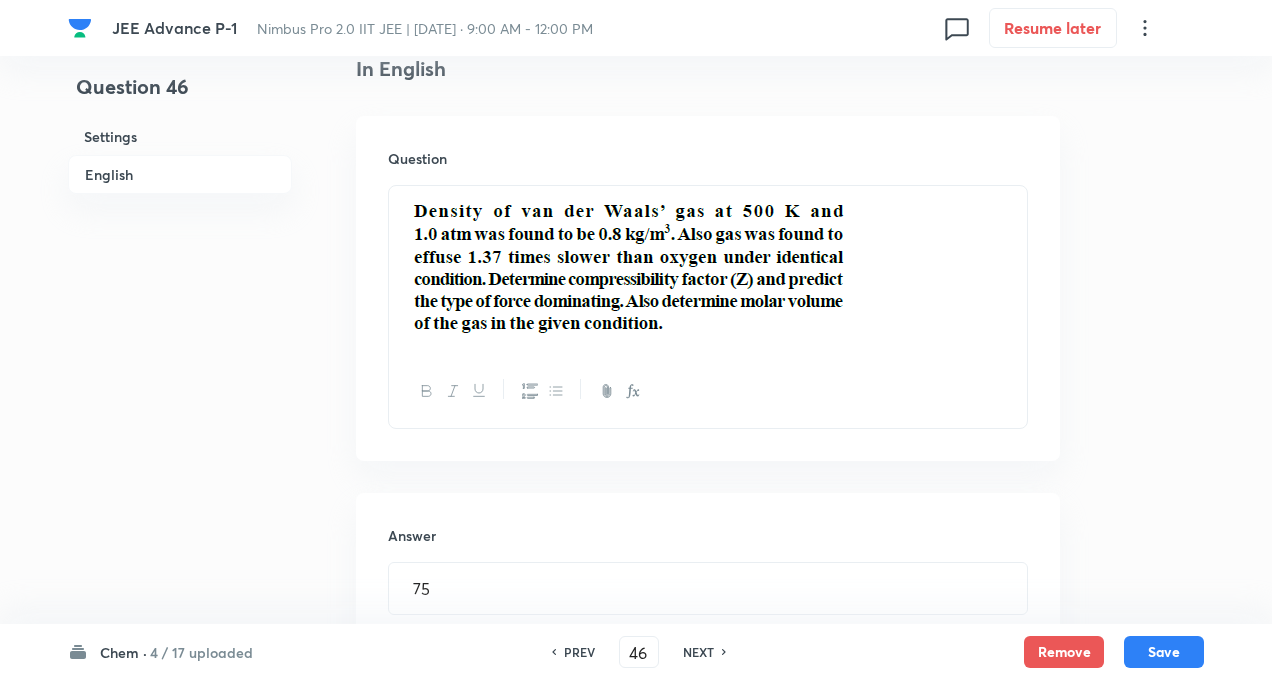 click on "Question 46 Settings English" at bounding box center (180, 312) 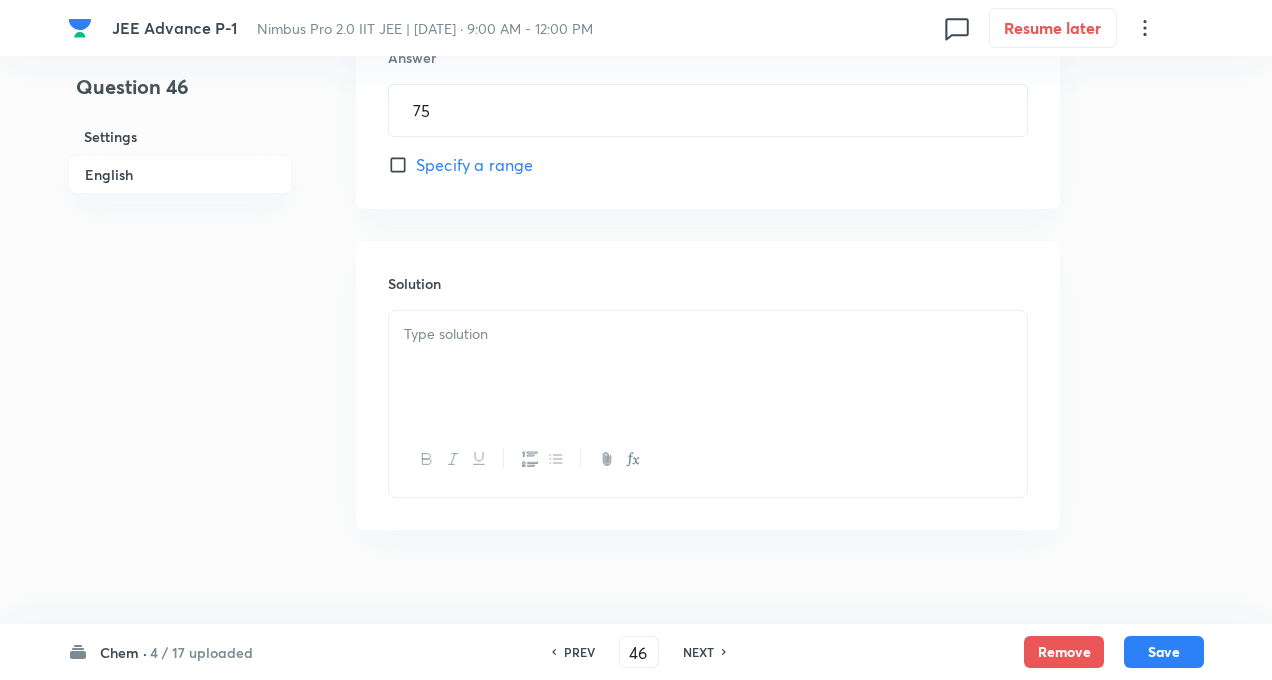scroll, scrollTop: 1040, scrollLeft: 0, axis: vertical 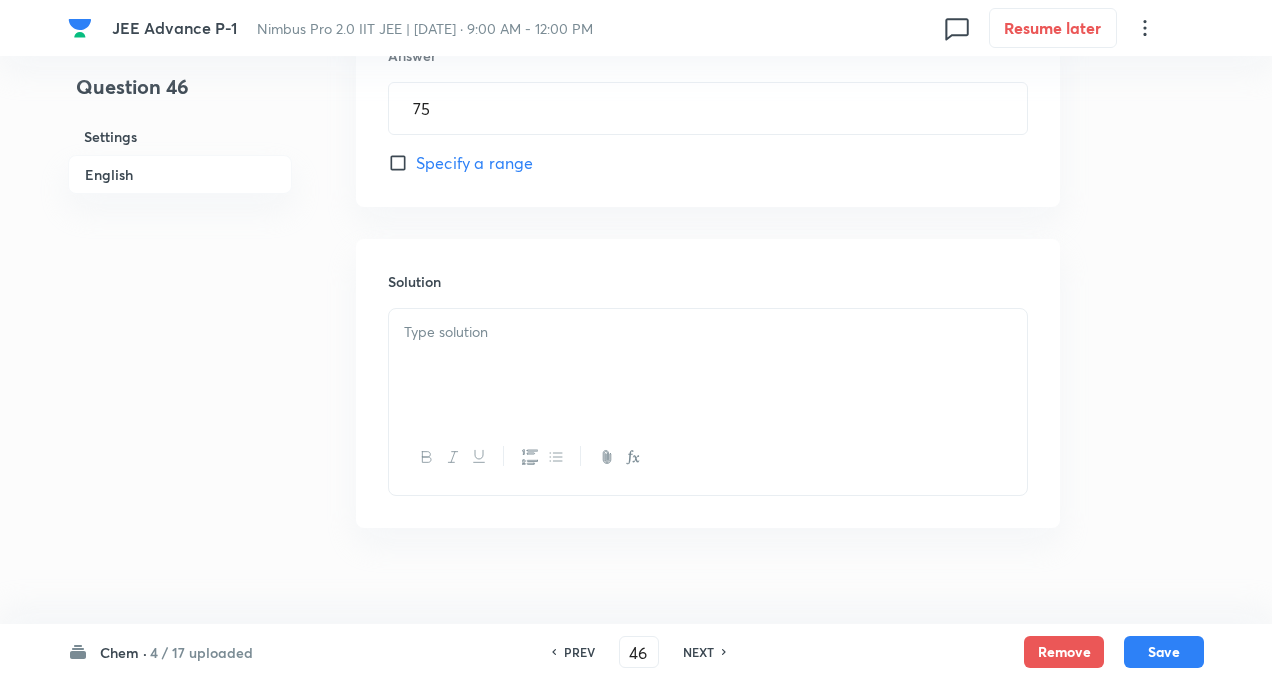 click at bounding box center [708, 365] 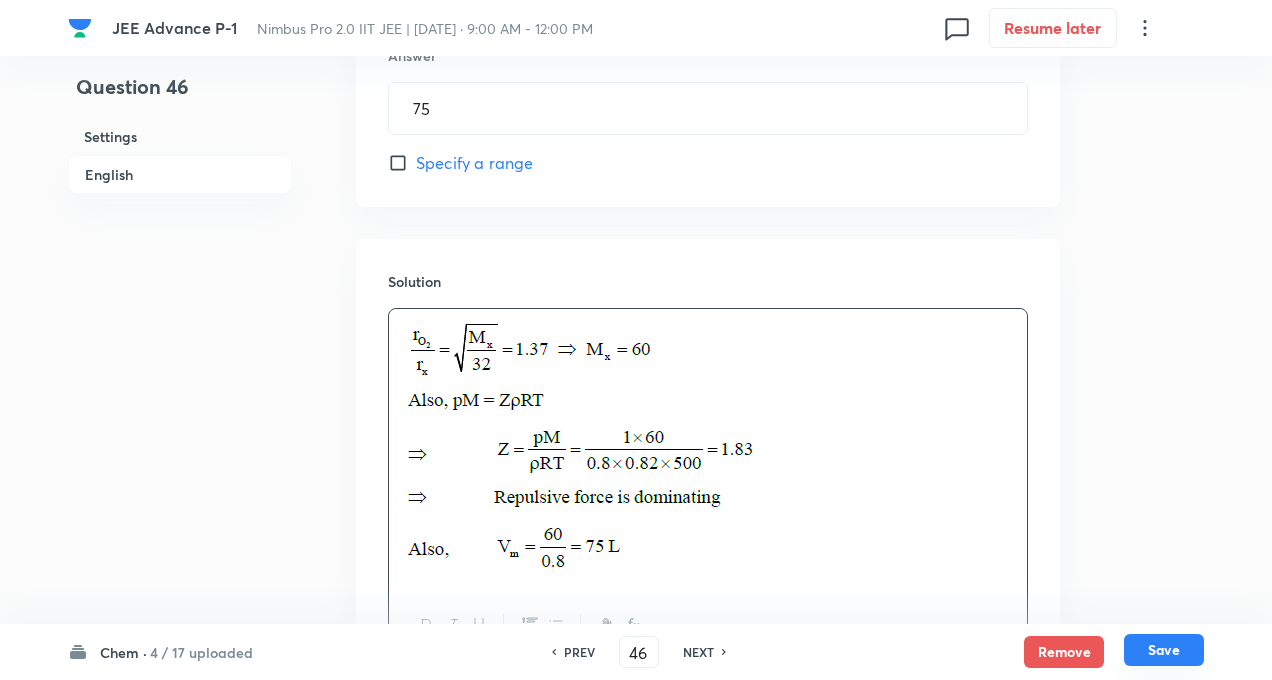 click on "Save" at bounding box center (1164, 650) 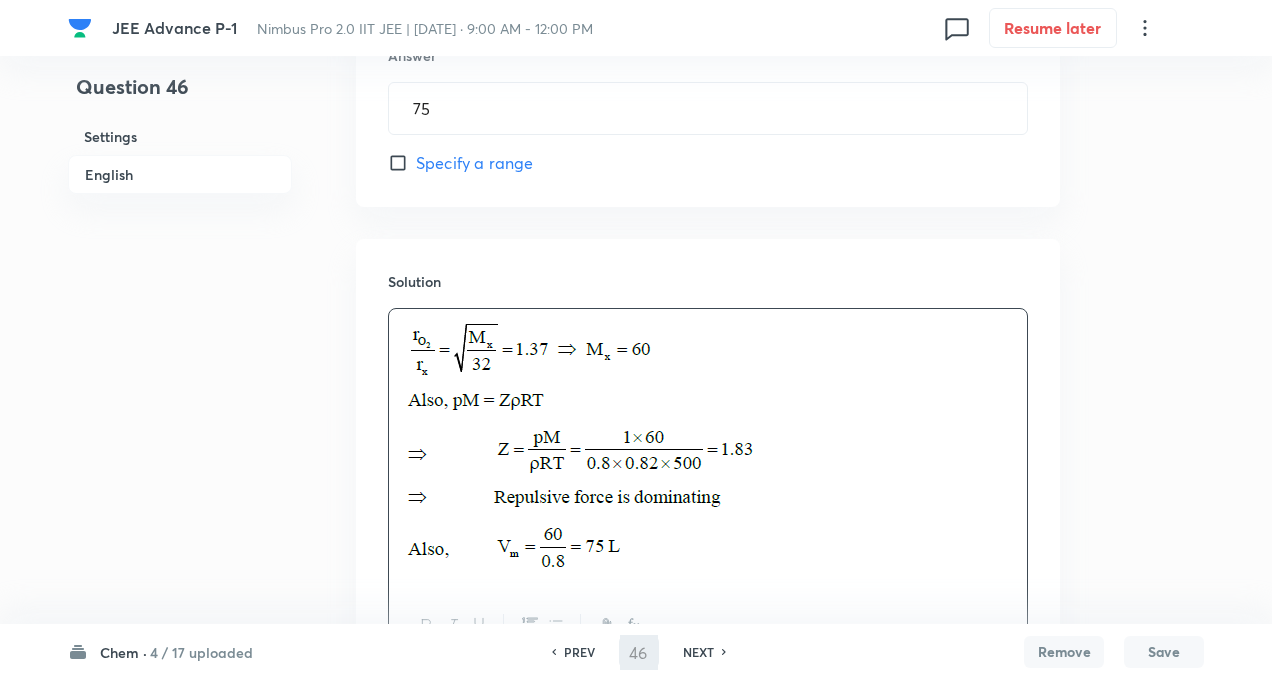 type on "47" 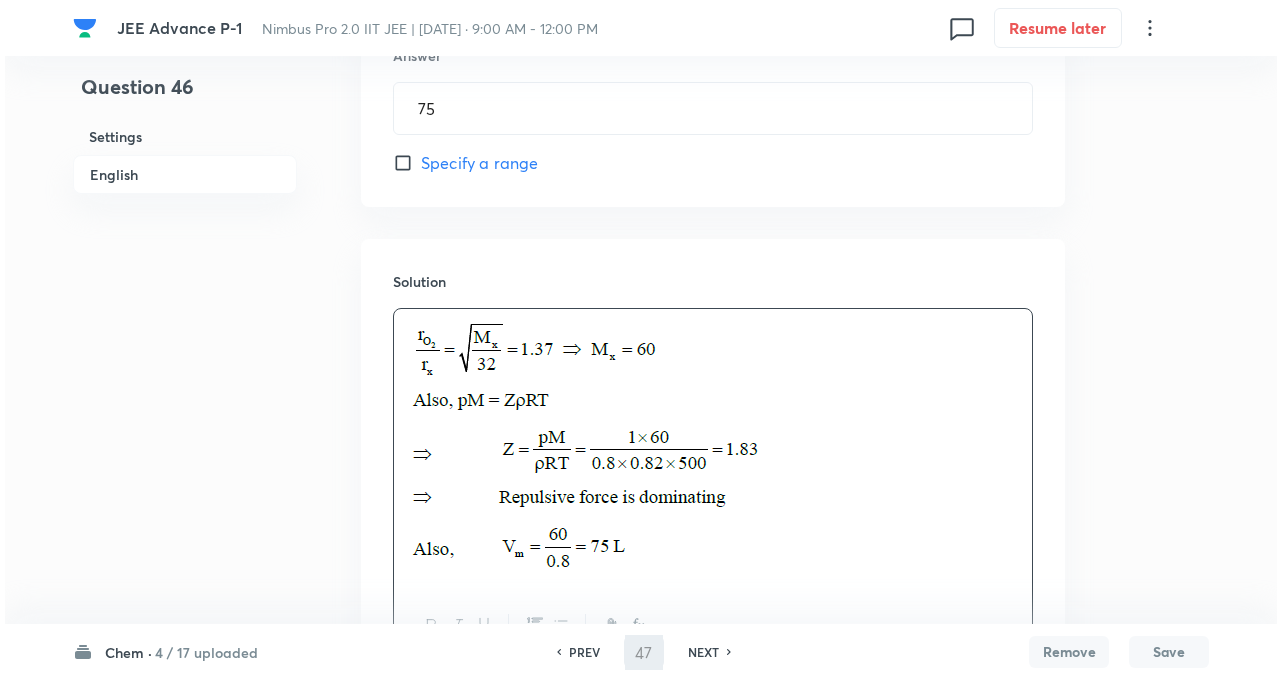 scroll, scrollTop: 0, scrollLeft: 0, axis: both 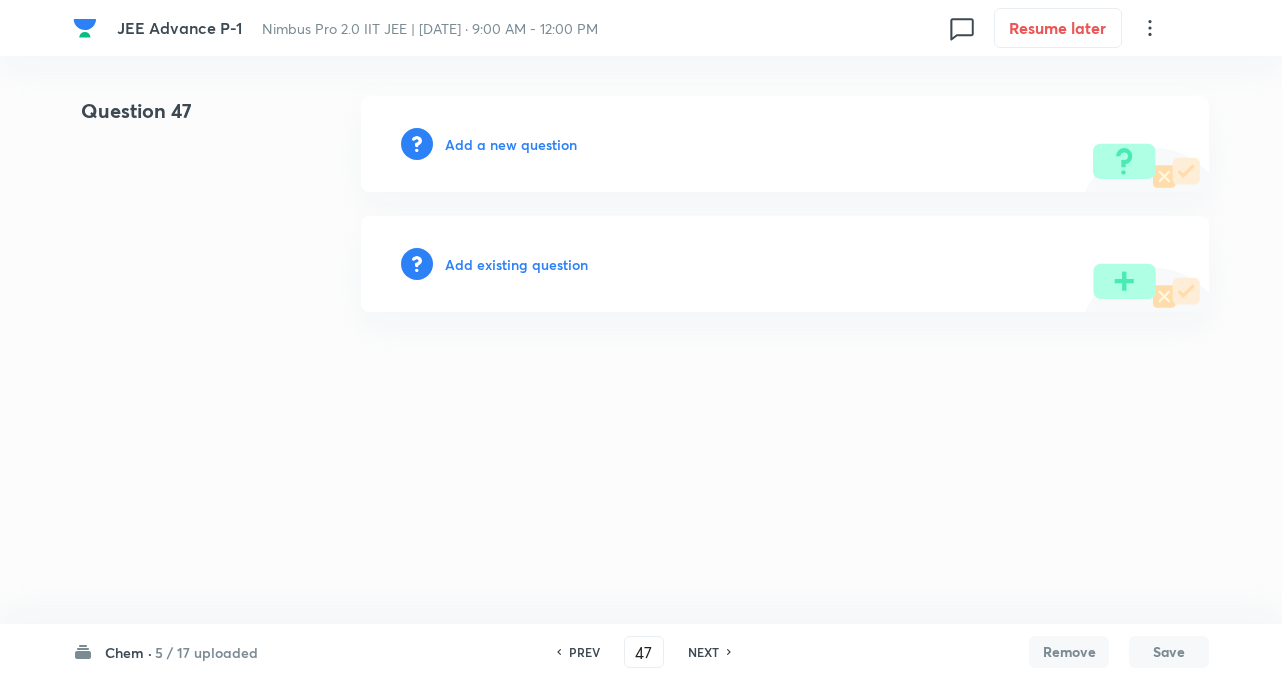 click on "Add a new question" at bounding box center [511, 144] 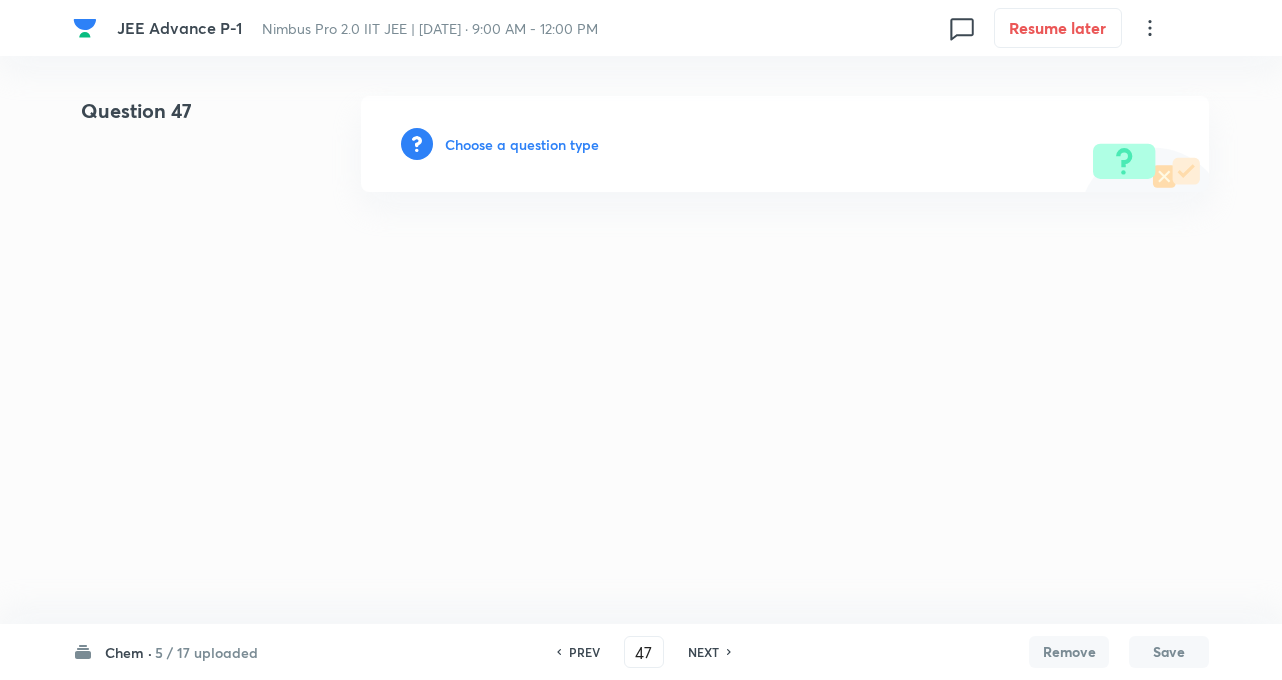 click on "JEE Advance P-1 Nimbus Pro 2.0 IIT JEE | Aug 3, 2025 · 9:00 AM - 12:00 PM 0 Resume later Question 47 Choose a question type Chem ·
5 / 17 uploaded
PREV 47 ​ NEXT Remove Save No internet connection" at bounding box center (641, 144) 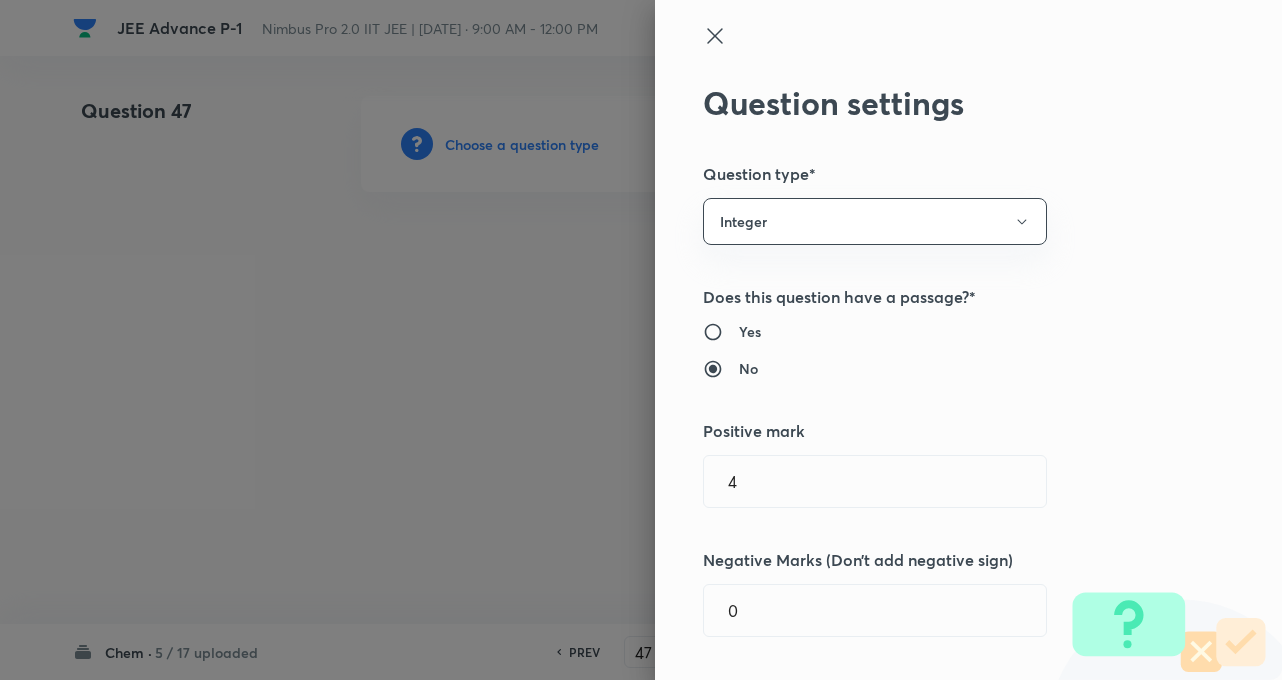 type 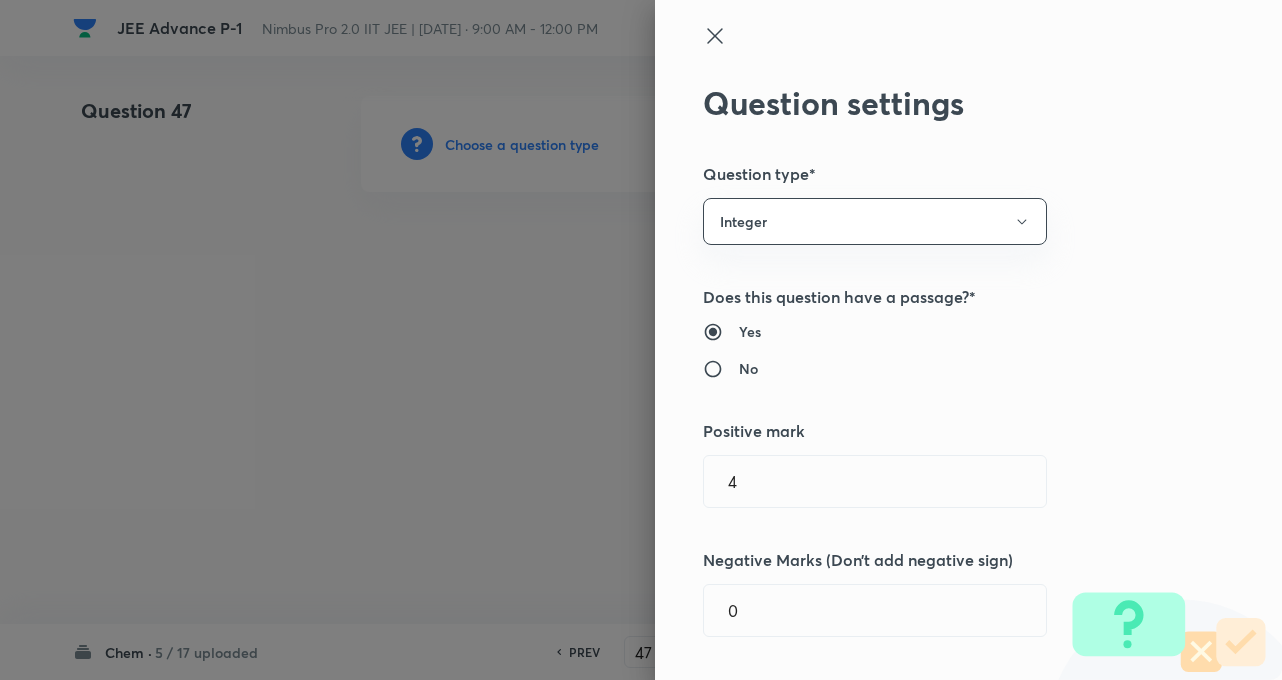 scroll, scrollTop: 40, scrollLeft: 0, axis: vertical 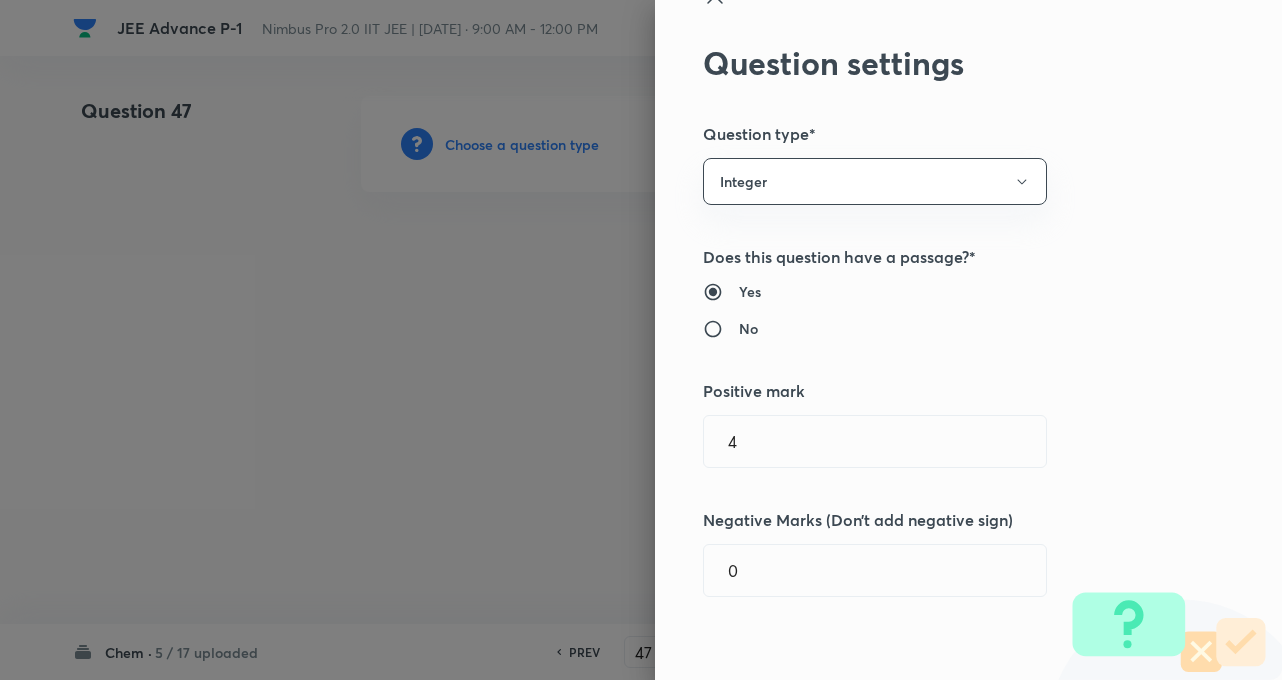 click on "Question settings Question type* Integer Does this question have a passage?* Yes No Positive mark 4 ​ Negative Marks (Don’t add negative sign) 0 ​ Syllabus Topic group* ​ Topic* ​ Concept* ​ Sub-concept* ​ Concept-field ​ Additional details Question Difficulty Very easy Easy Moderate Hard Very hard Question is based on Fact Numerical Concept Previous year question Yes No Does this question have equation? Yes No Verification status Is the question verified? *Select 'yes' only if a question is verified Yes No Save" at bounding box center [968, 340] 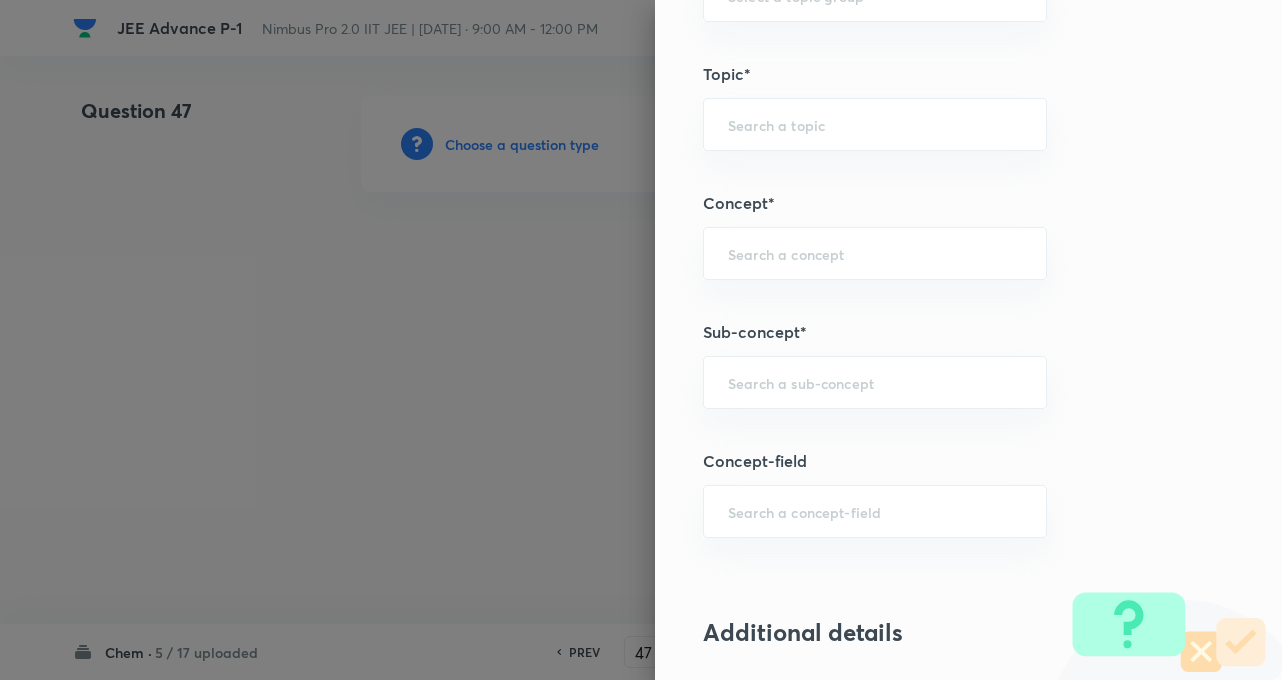 scroll, scrollTop: 880, scrollLeft: 0, axis: vertical 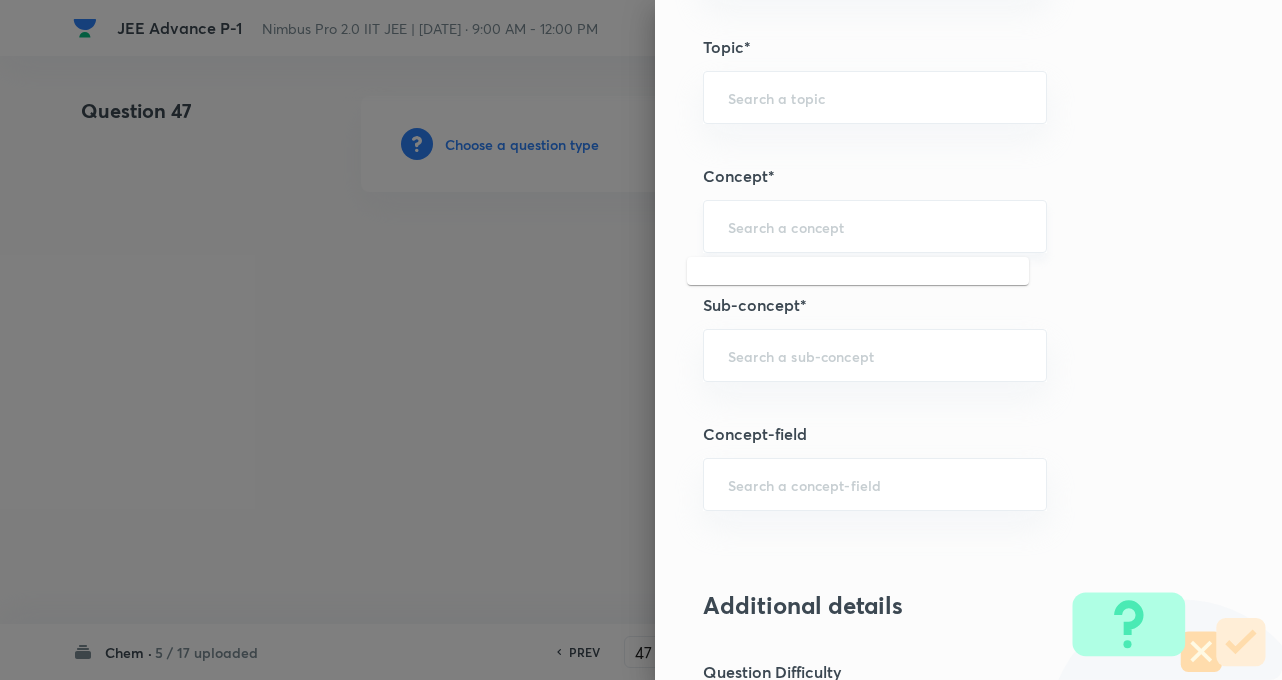 click at bounding box center (875, 226) 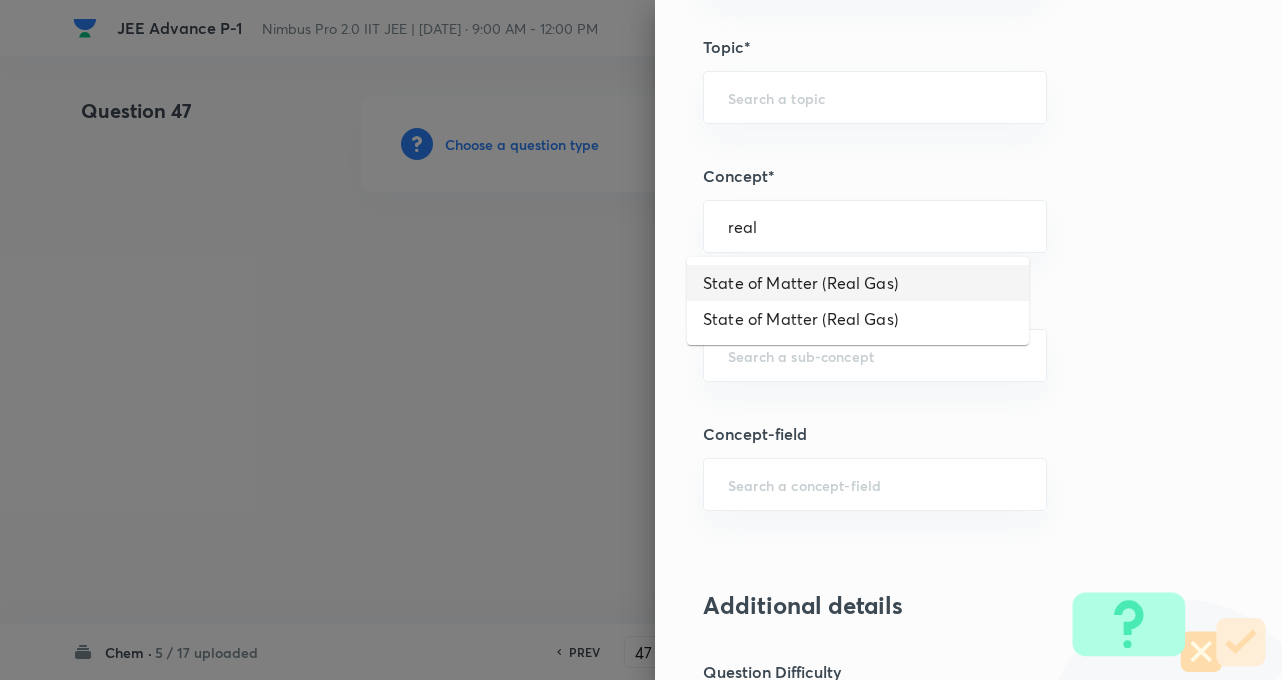 click on "State of Matter (Real Gas)" at bounding box center [858, 283] 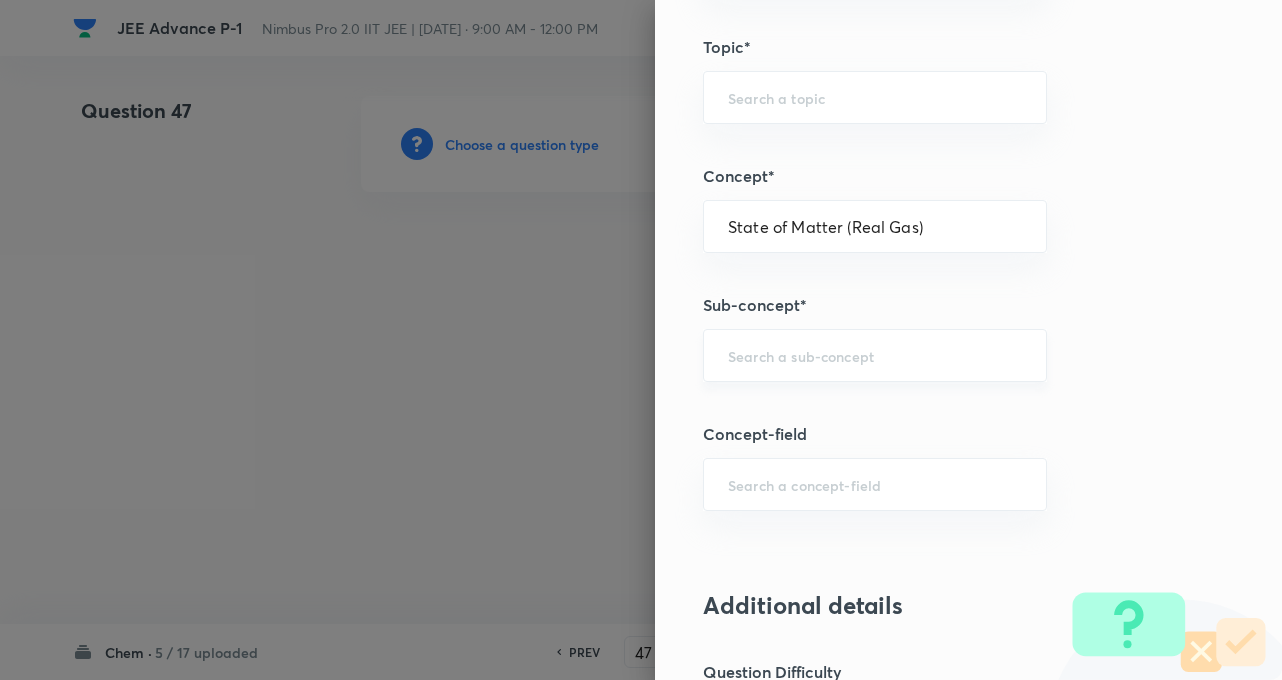 type on "Chemistry" 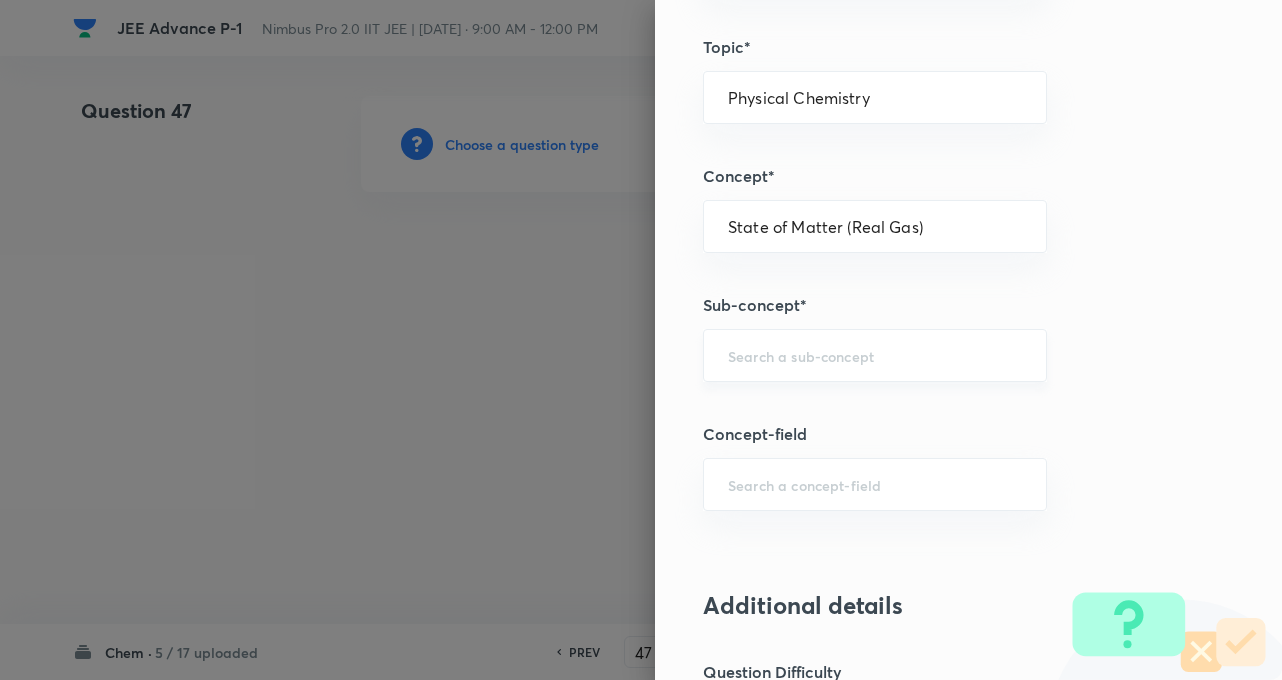 click at bounding box center (875, 355) 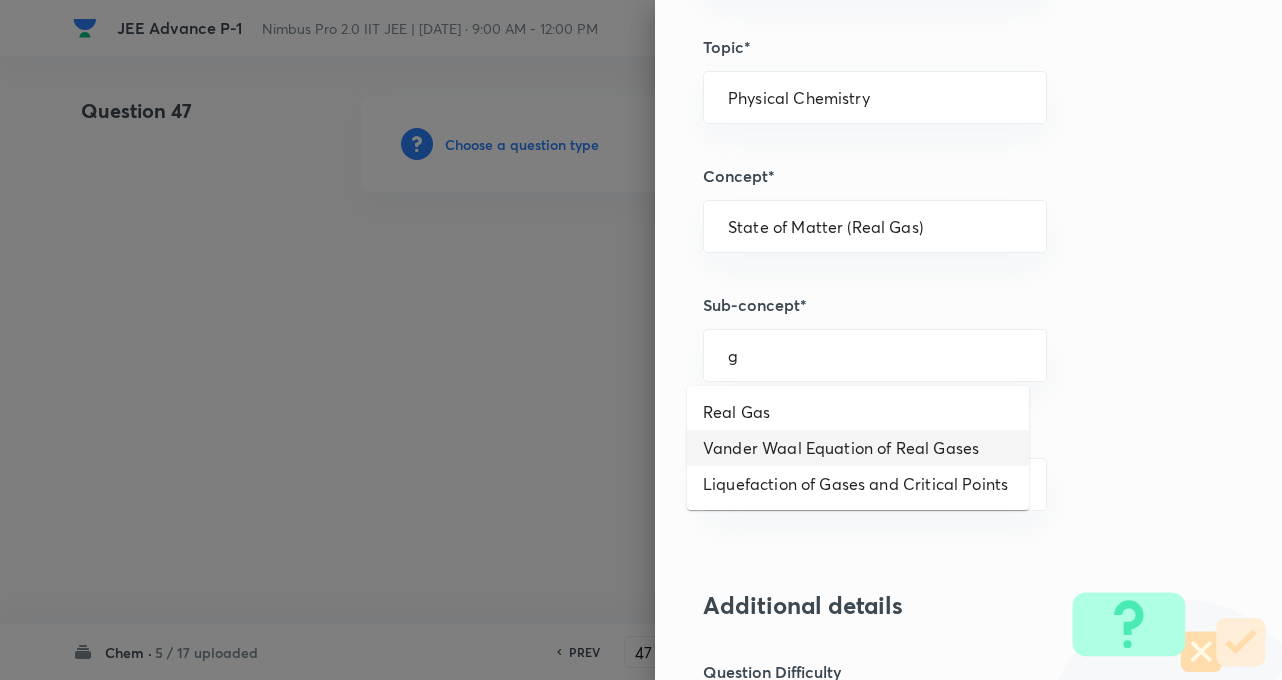 click on "Vander Waal Equation of Real Gases" at bounding box center (858, 448) 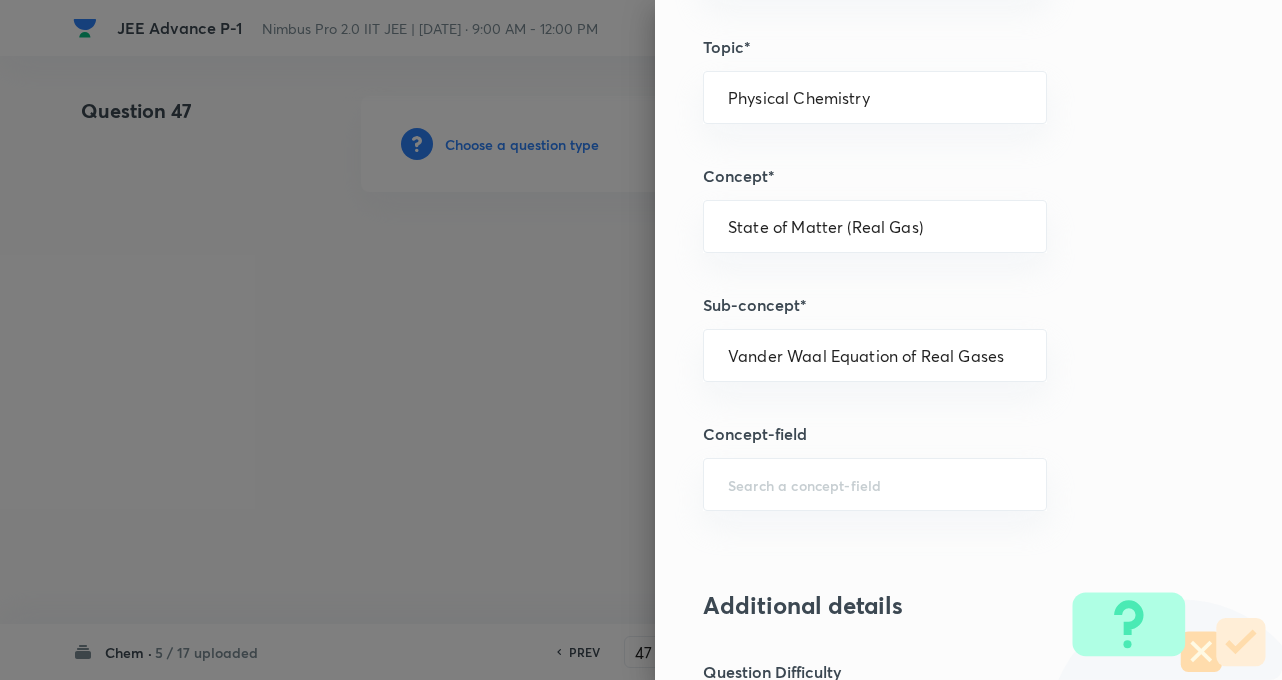 click on "Question settings Question type* Integer Does this question have a passage?* Yes No Positive mark 4 ​ Negative Marks (Don’t add negative sign) 0 ​ Syllabus Topic group* Chemistry ​ Topic* Physical Chemistry ​ Concept* State of Matter (Real Gas) ​ Sub-concept* Vander Waal Equation of Real Gases ​ Concept-field ​ Additional details Question Difficulty Very easy Easy Moderate Hard Very hard Question is based on Fact Numerical Concept Previous year question Yes No Does this question have equation? Yes No Verification status Is the question verified? *Select 'yes' only if a question is verified Yes No Save" at bounding box center (968, 340) 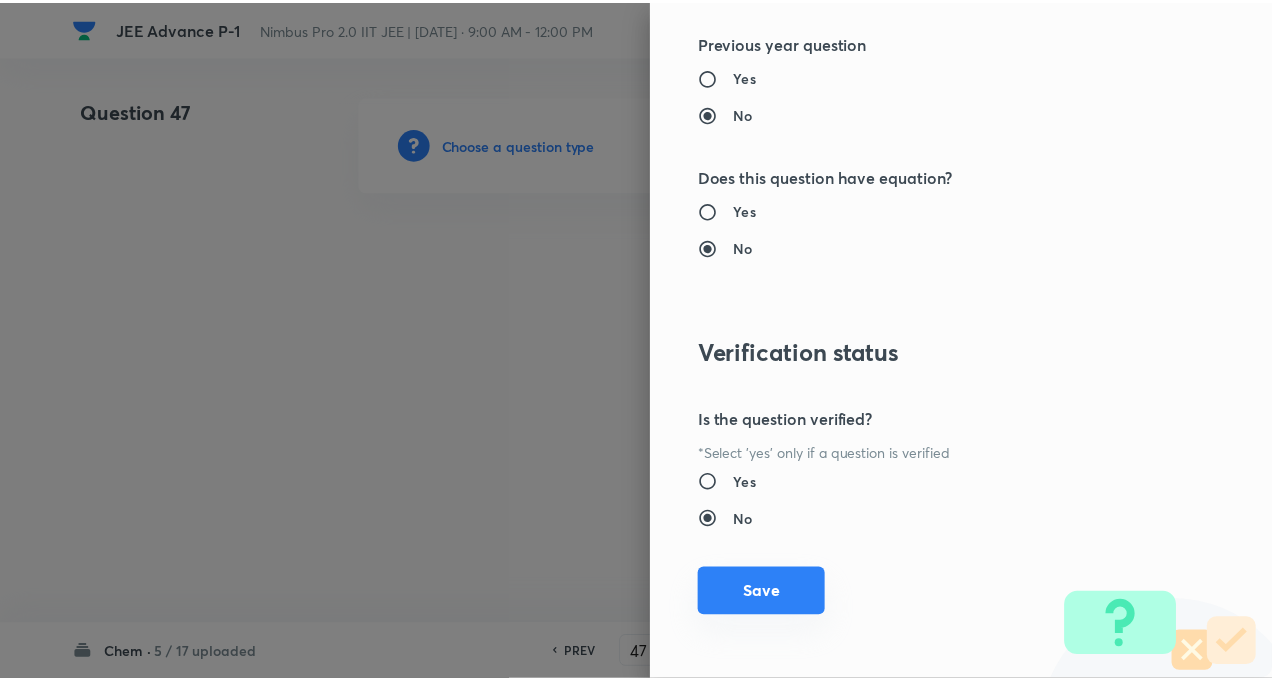 scroll, scrollTop: 1928, scrollLeft: 0, axis: vertical 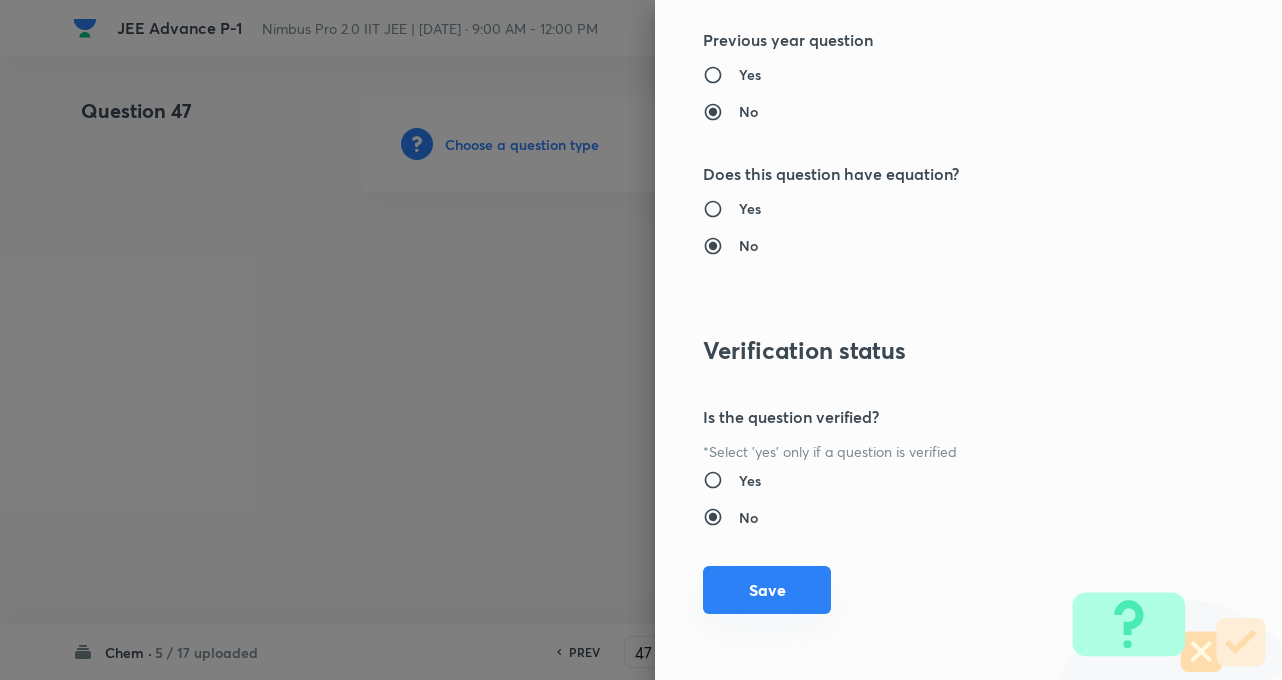 click on "Save" at bounding box center [767, 590] 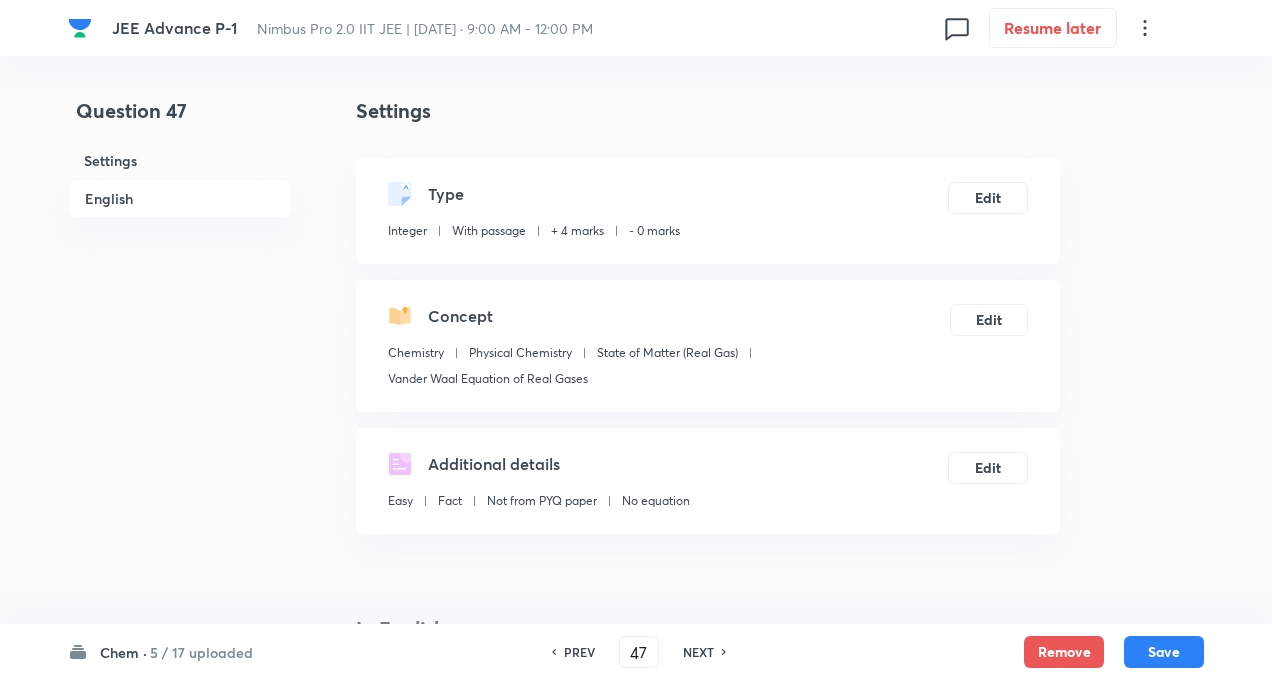 click on "Question 47 Settings English" at bounding box center (180, 1003) 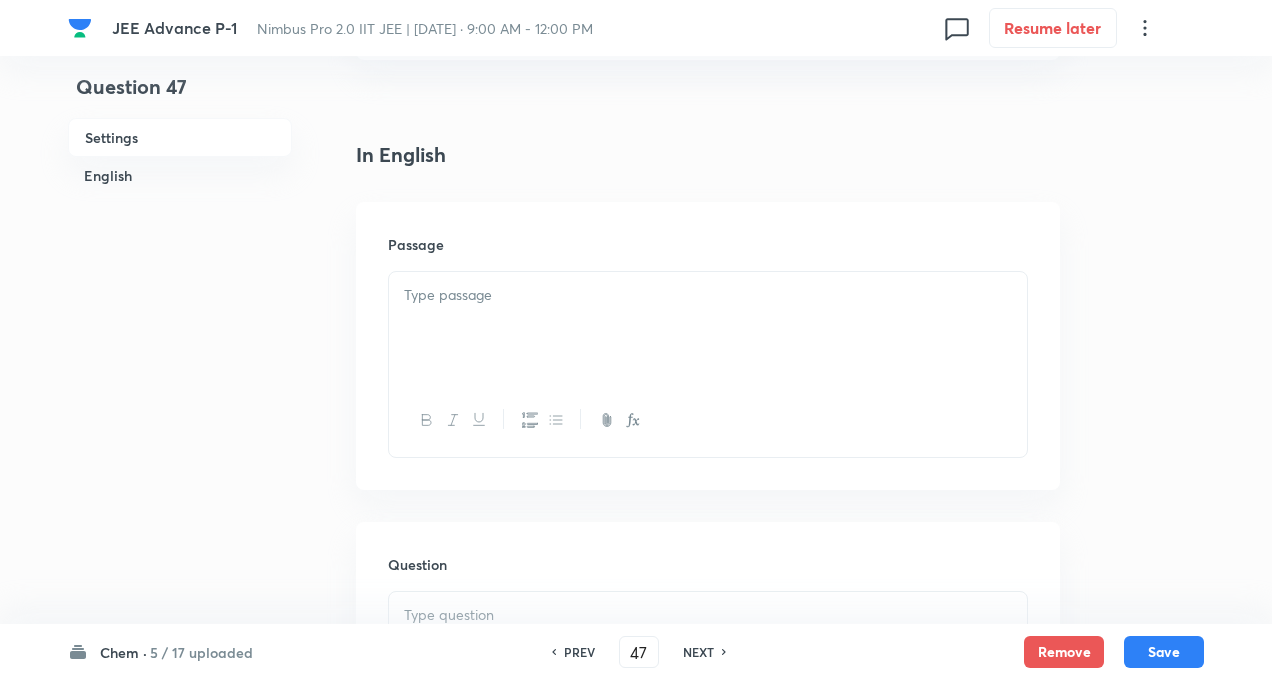 scroll, scrollTop: 480, scrollLeft: 0, axis: vertical 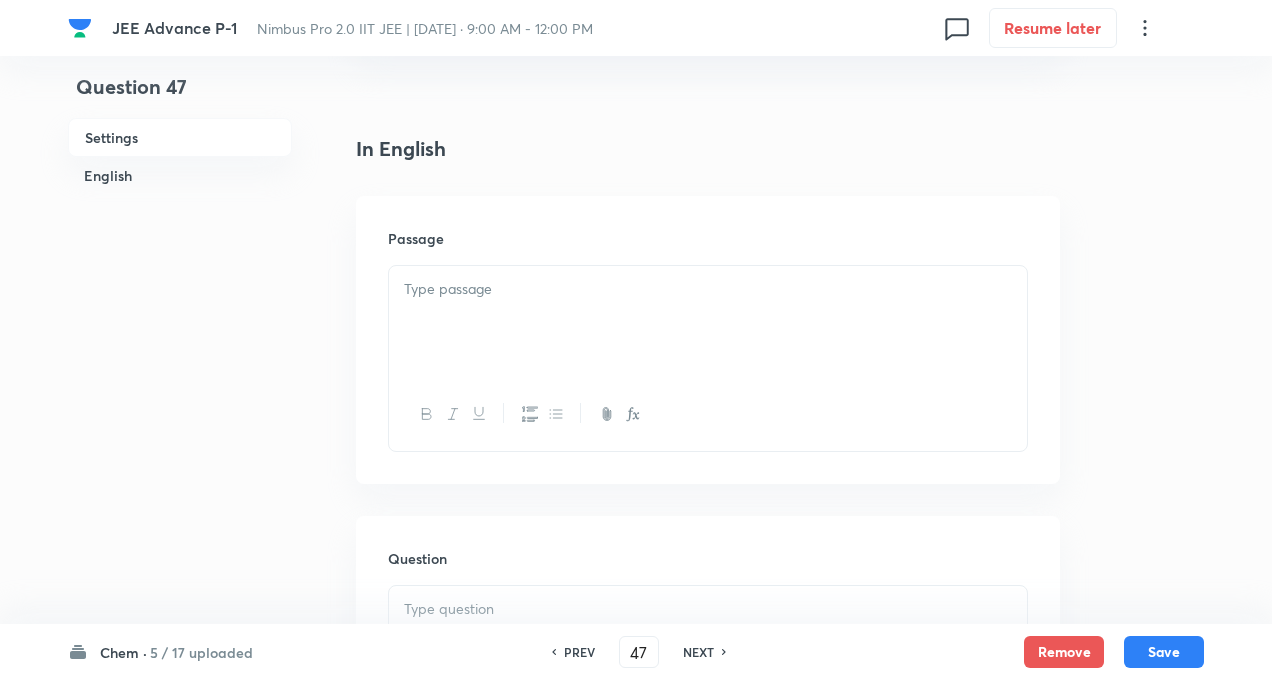 click at bounding box center (708, 322) 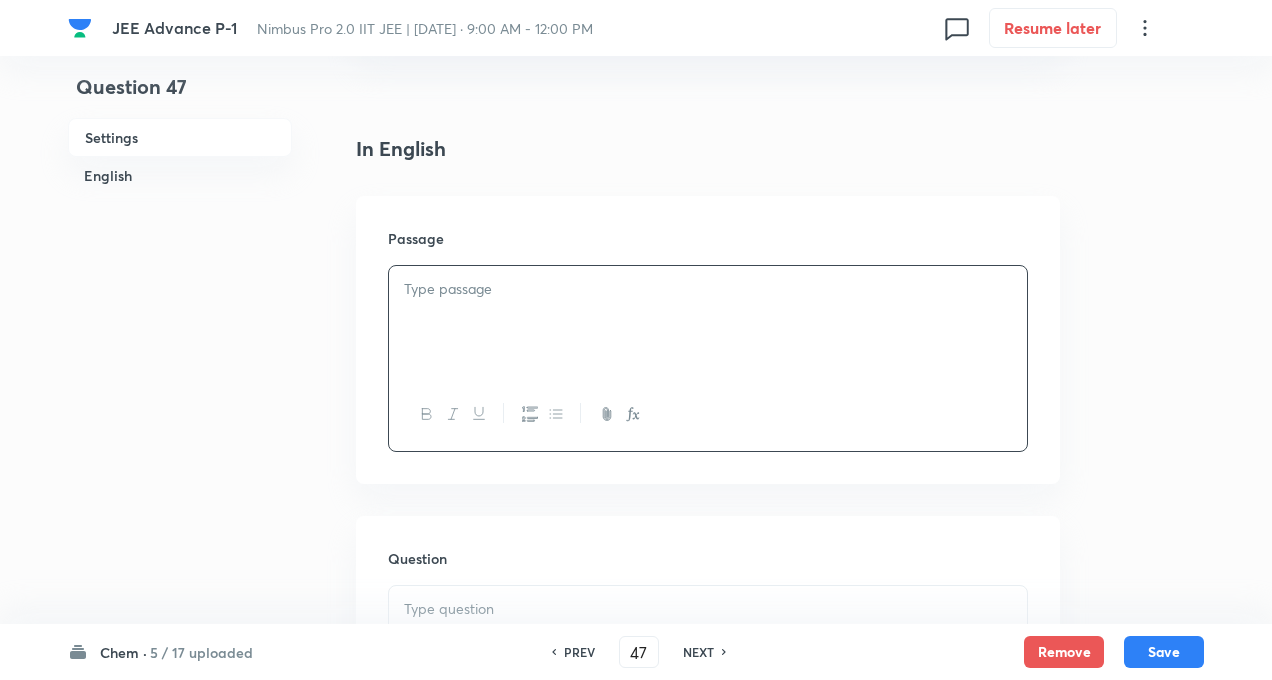 click on "Passage" at bounding box center (708, 340) 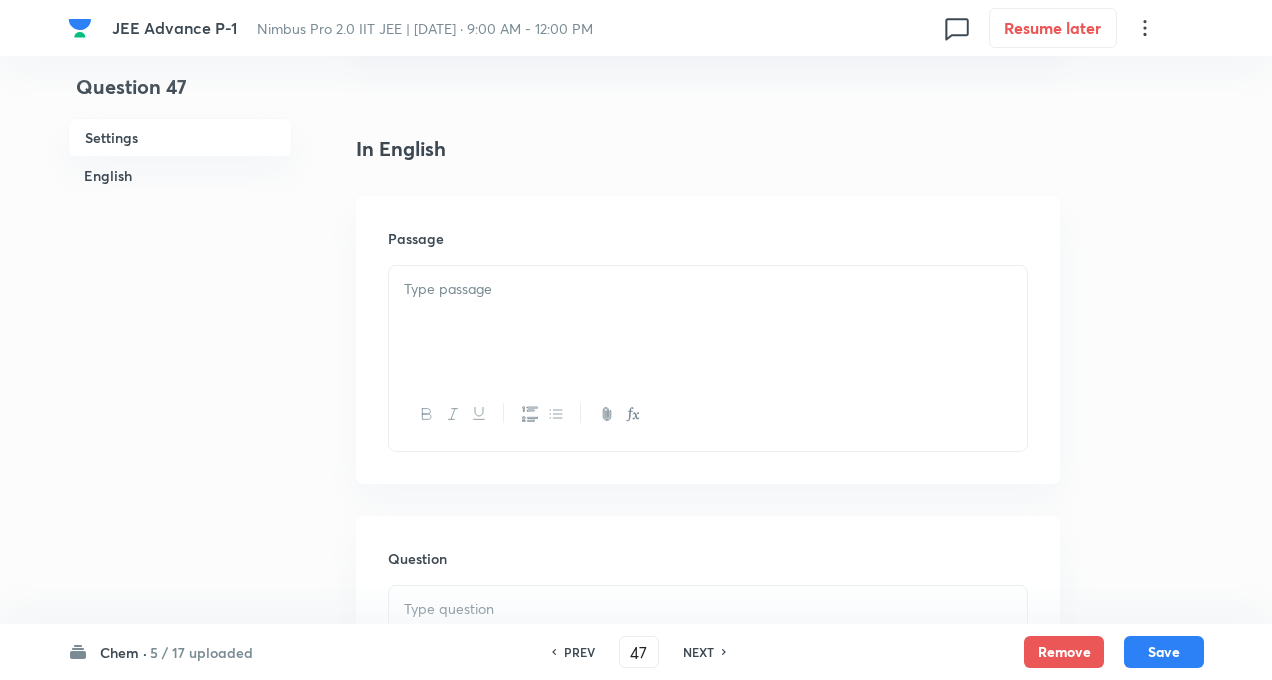 click on "PREV" at bounding box center (579, 652) 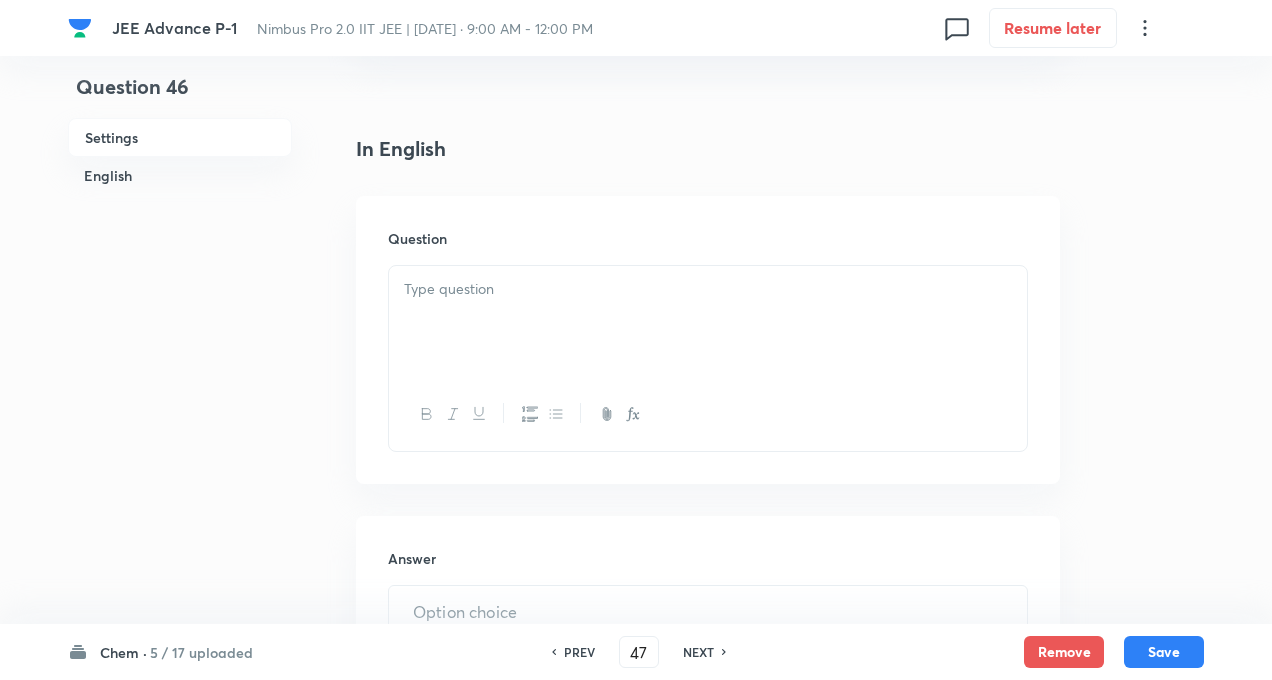 type on "46" 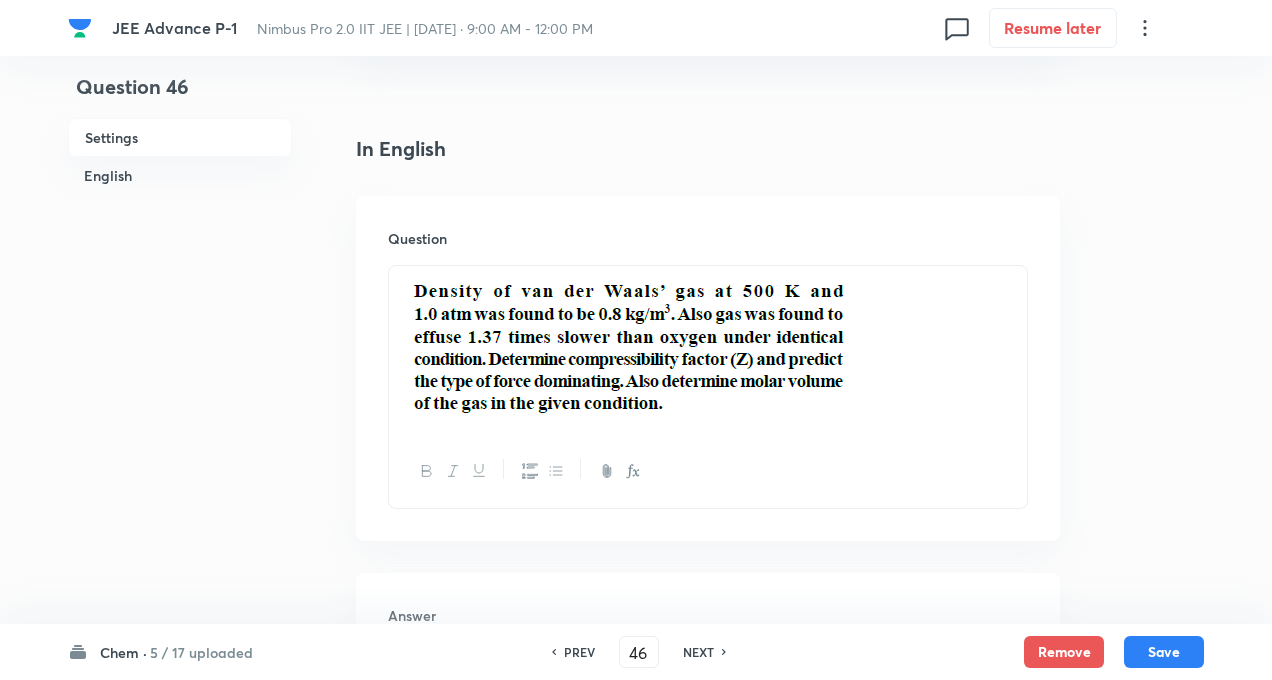 type on "75" 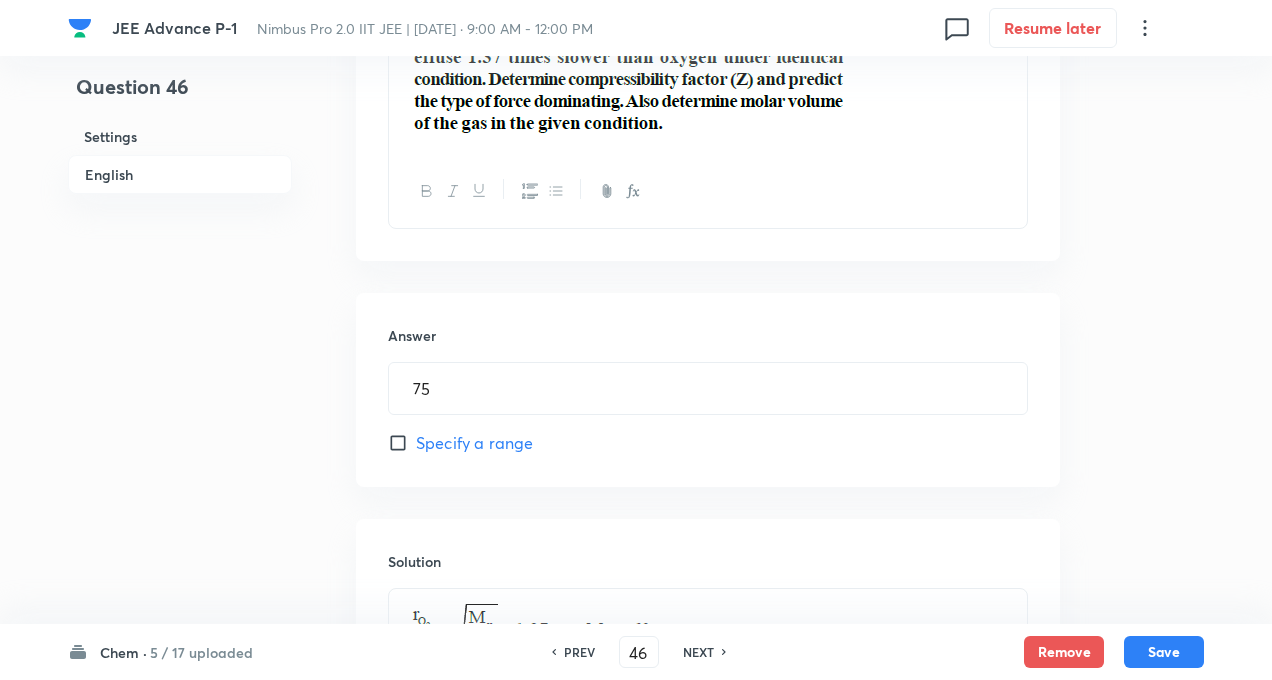 scroll, scrollTop: 720, scrollLeft: 0, axis: vertical 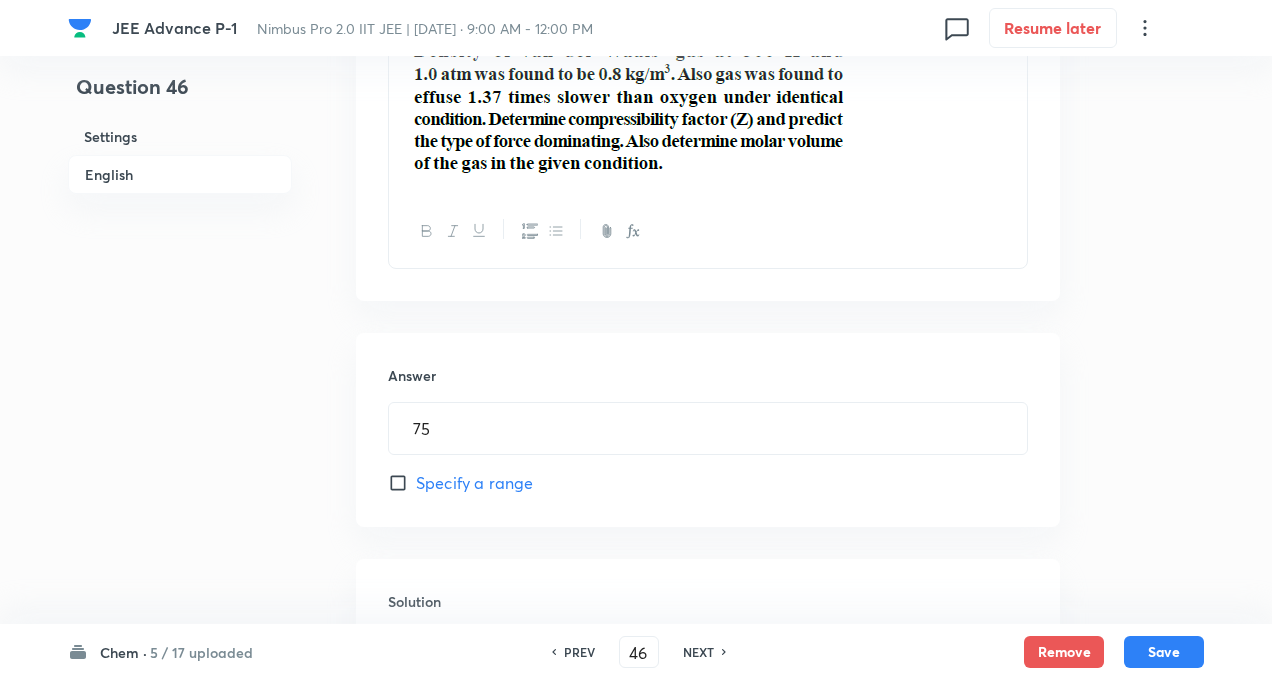 click on "PREV" at bounding box center [579, 652] 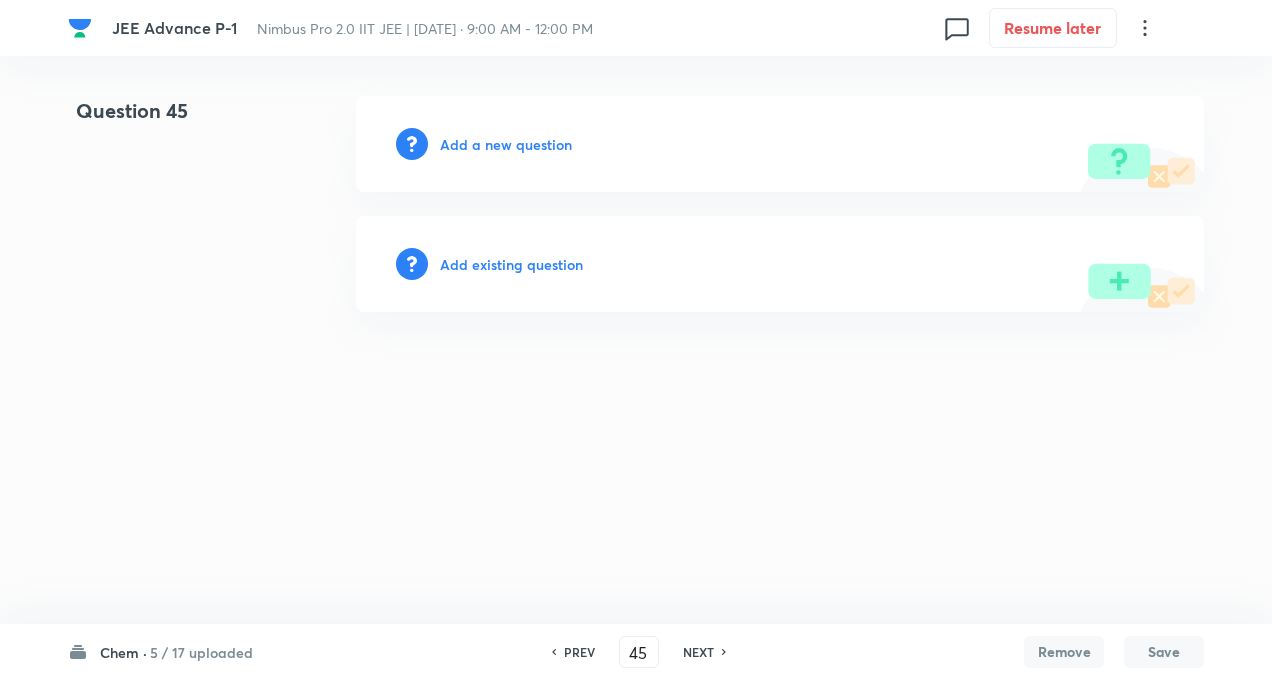 scroll, scrollTop: 0, scrollLeft: 0, axis: both 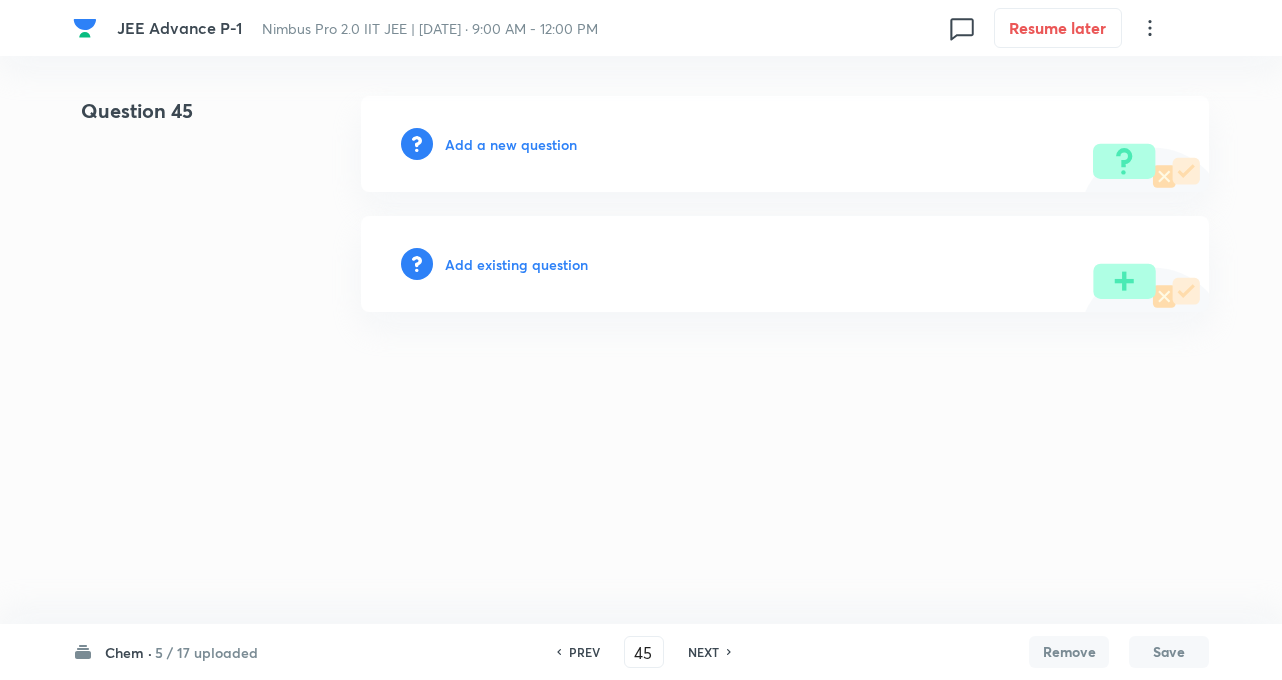 click on "PREV" at bounding box center (584, 652) 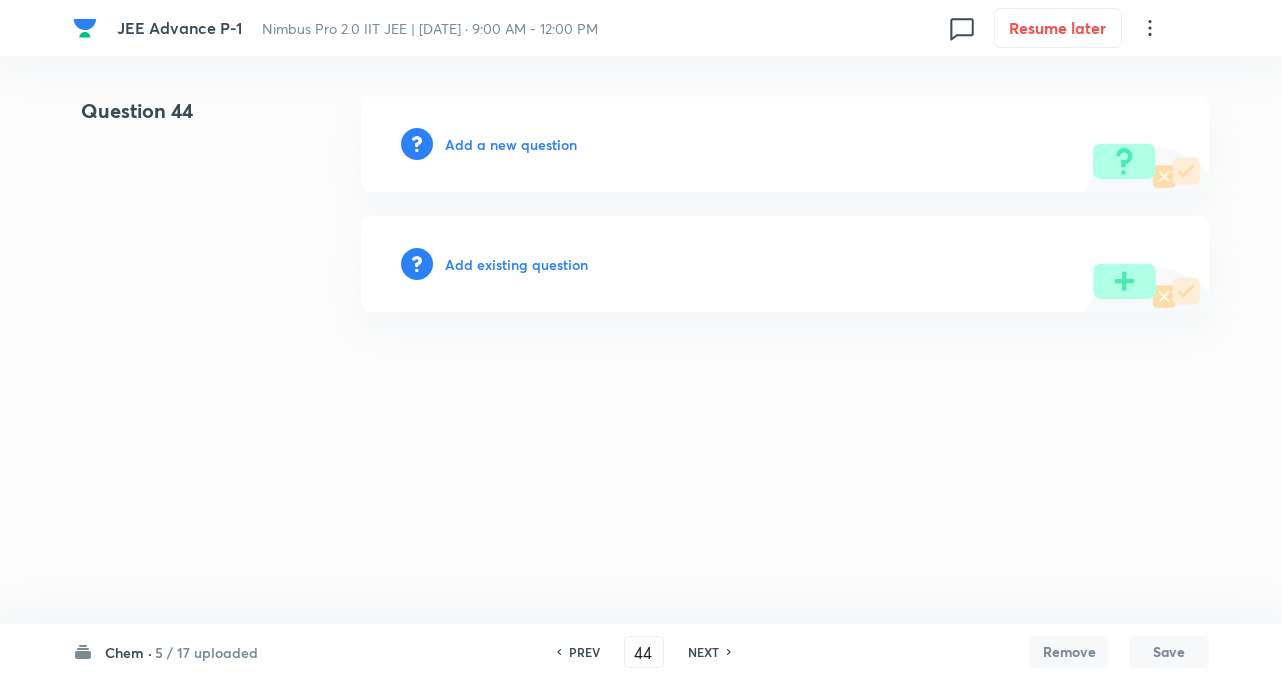 click on "PREV" at bounding box center (584, 652) 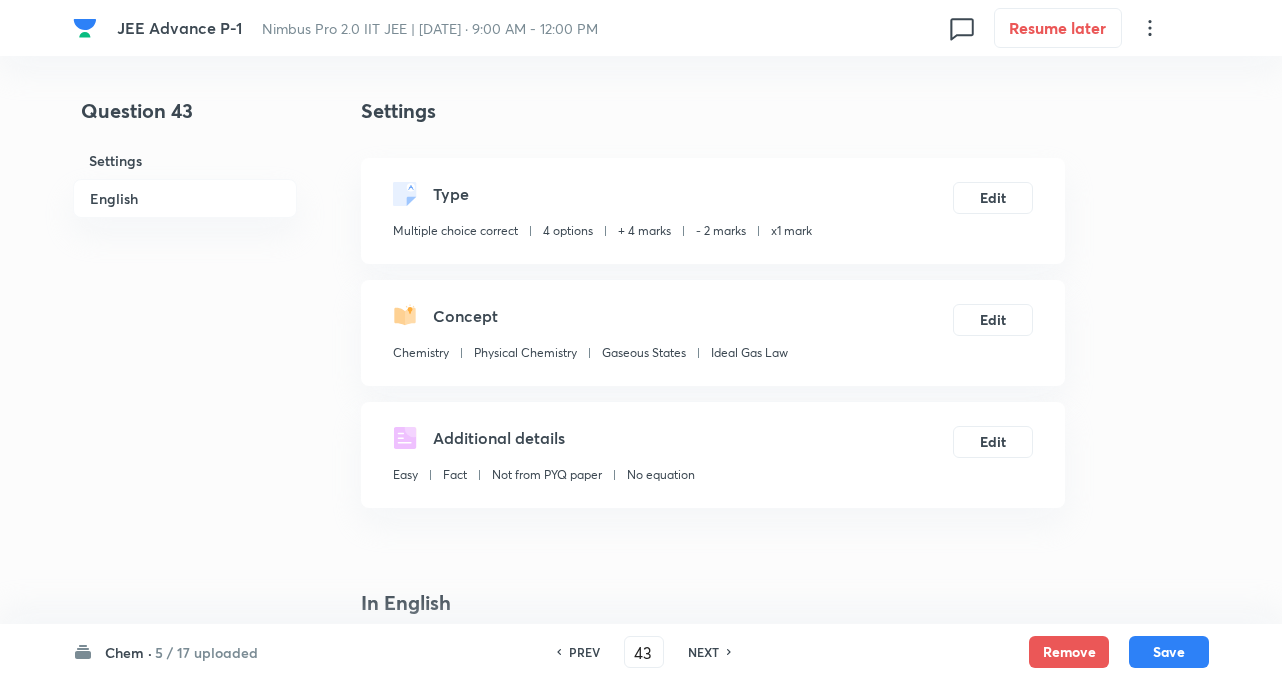 click on "PREV" at bounding box center (584, 652) 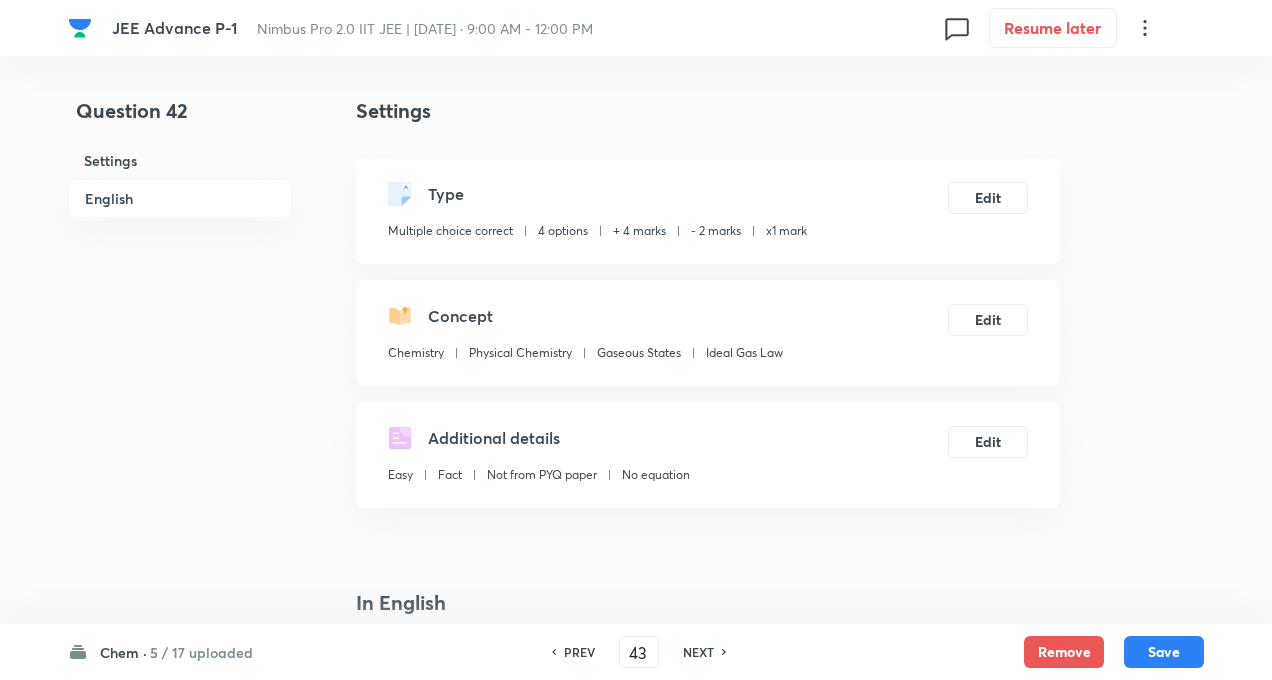 checkbox on "true" 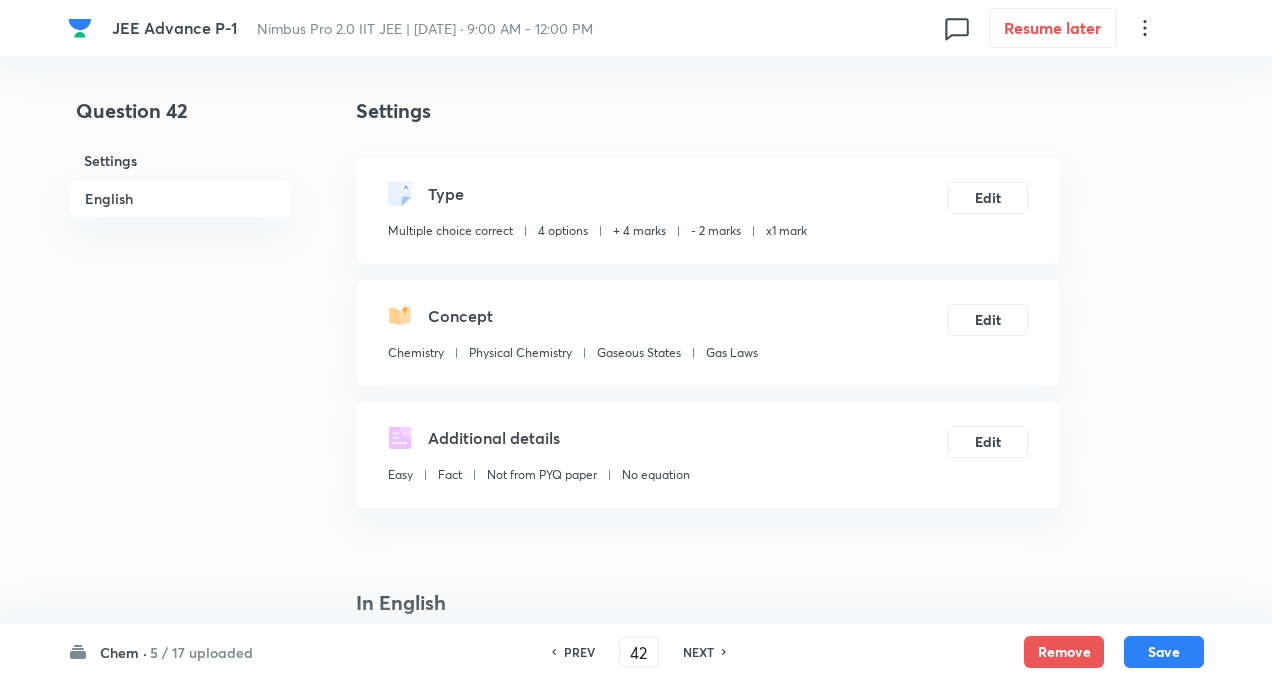 checkbox on "false" 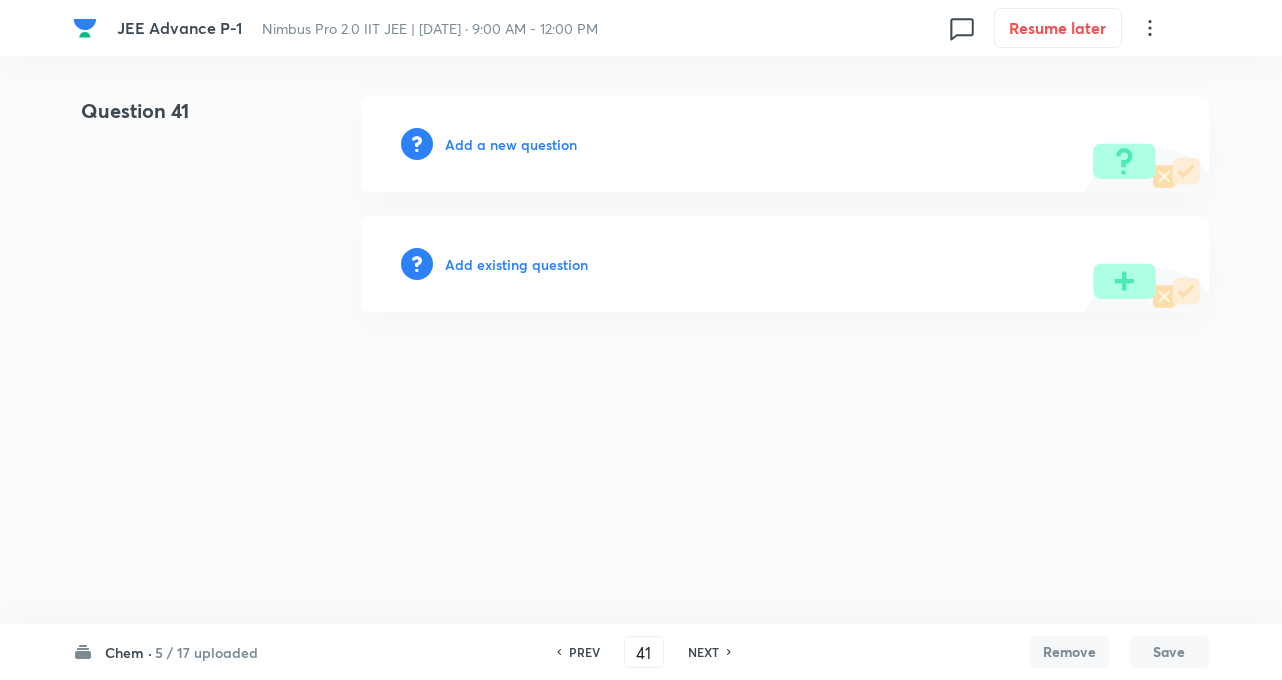 click on "PREV" at bounding box center (584, 652) 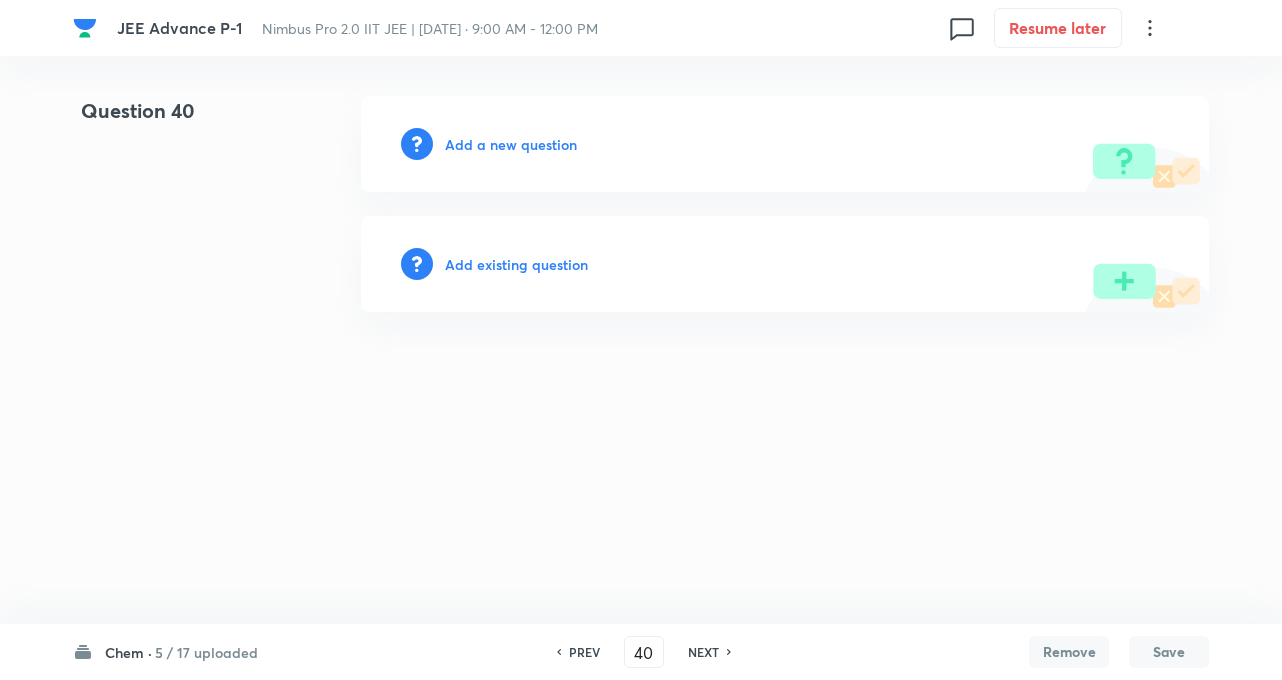 click on "PREV" at bounding box center (584, 652) 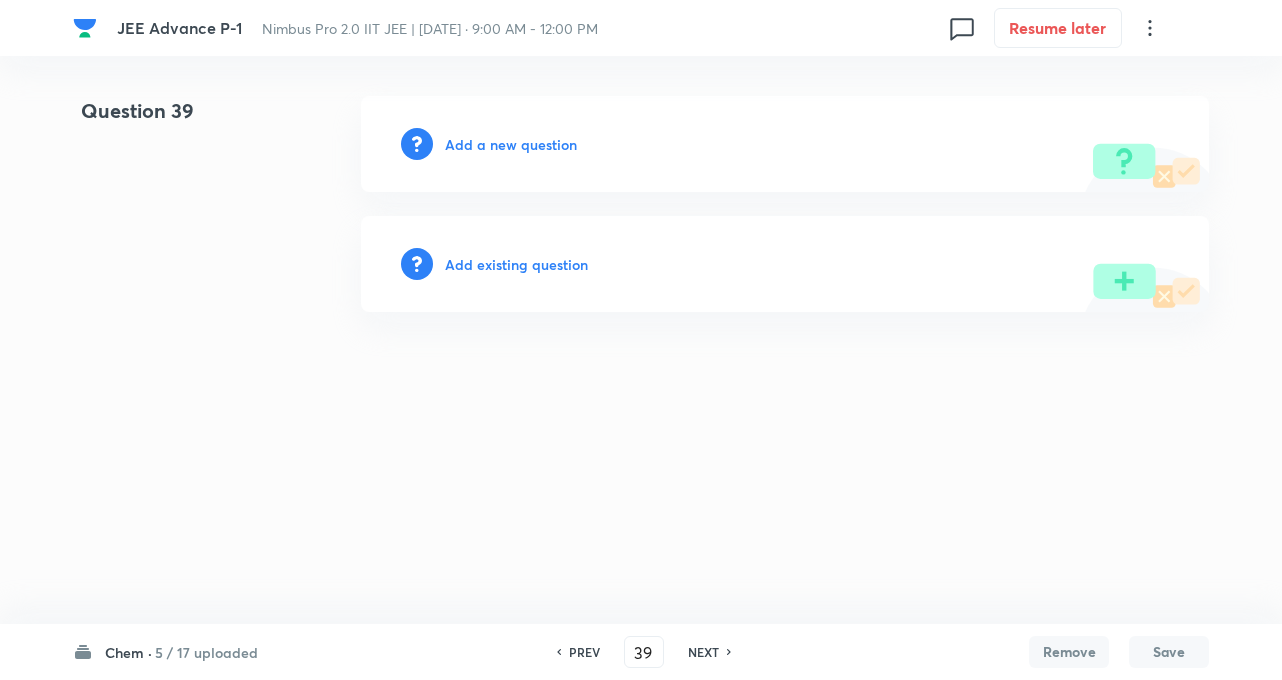 click on "PREV" at bounding box center (584, 652) 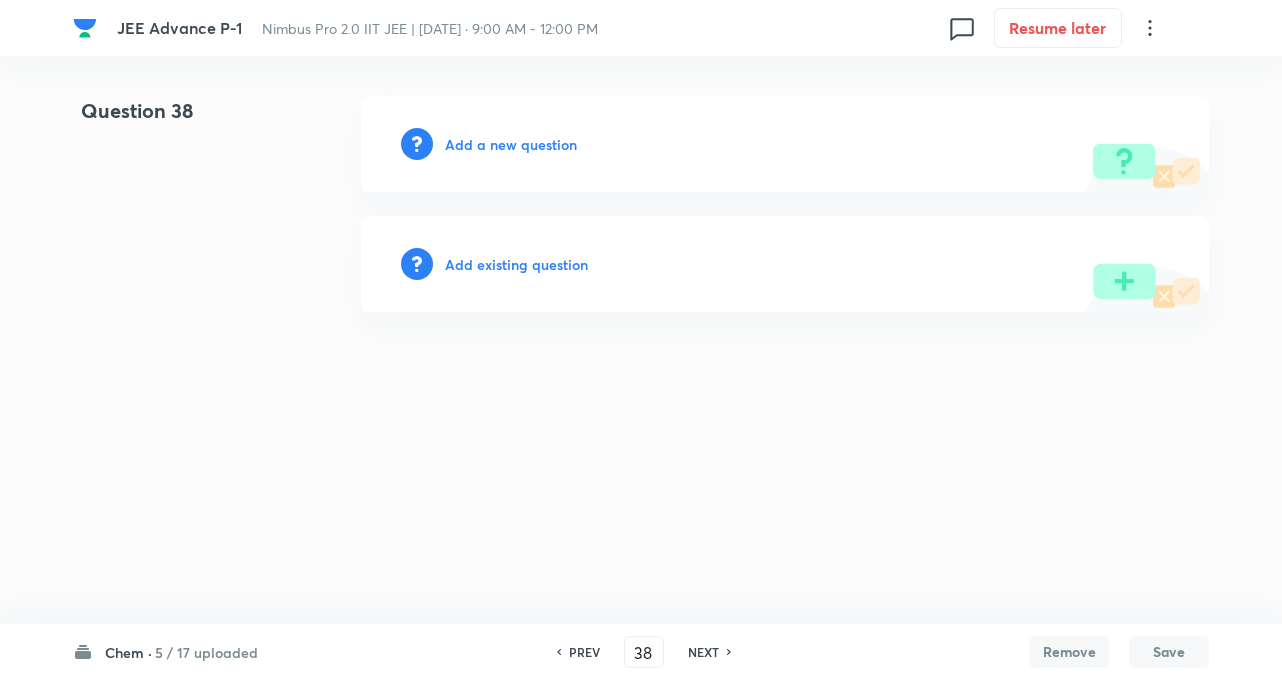 click on "PREV" at bounding box center [584, 652] 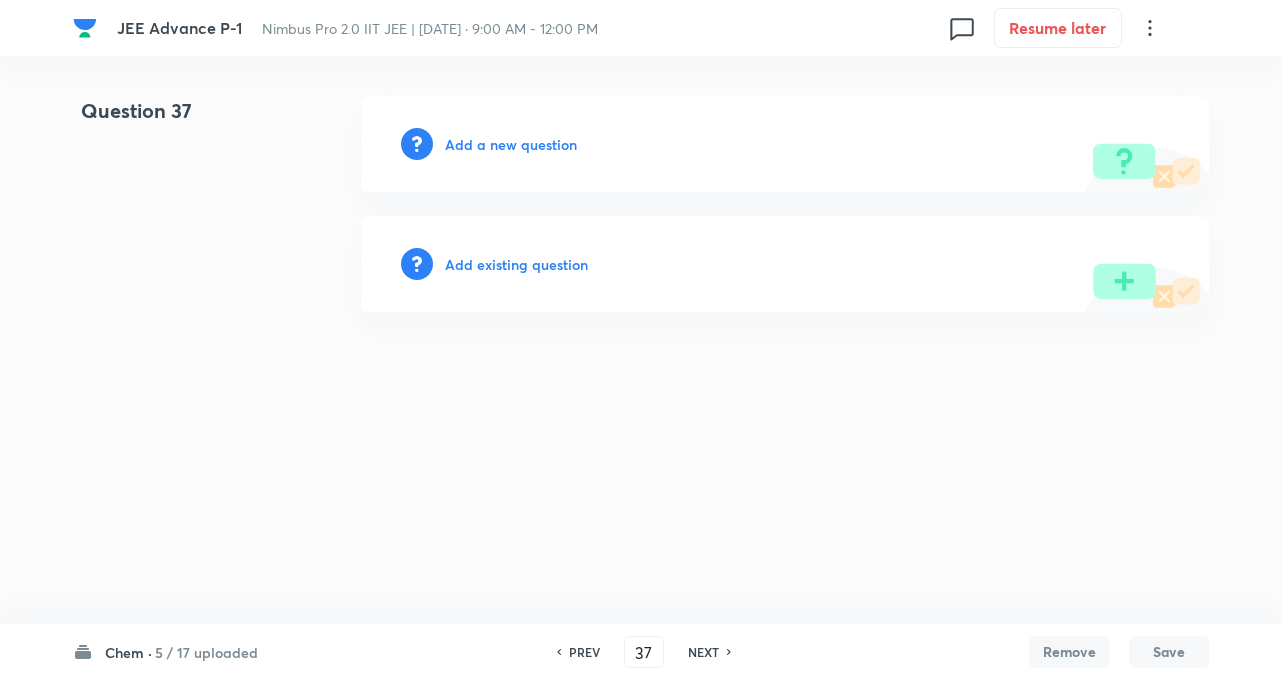 click on "PREV" at bounding box center (584, 652) 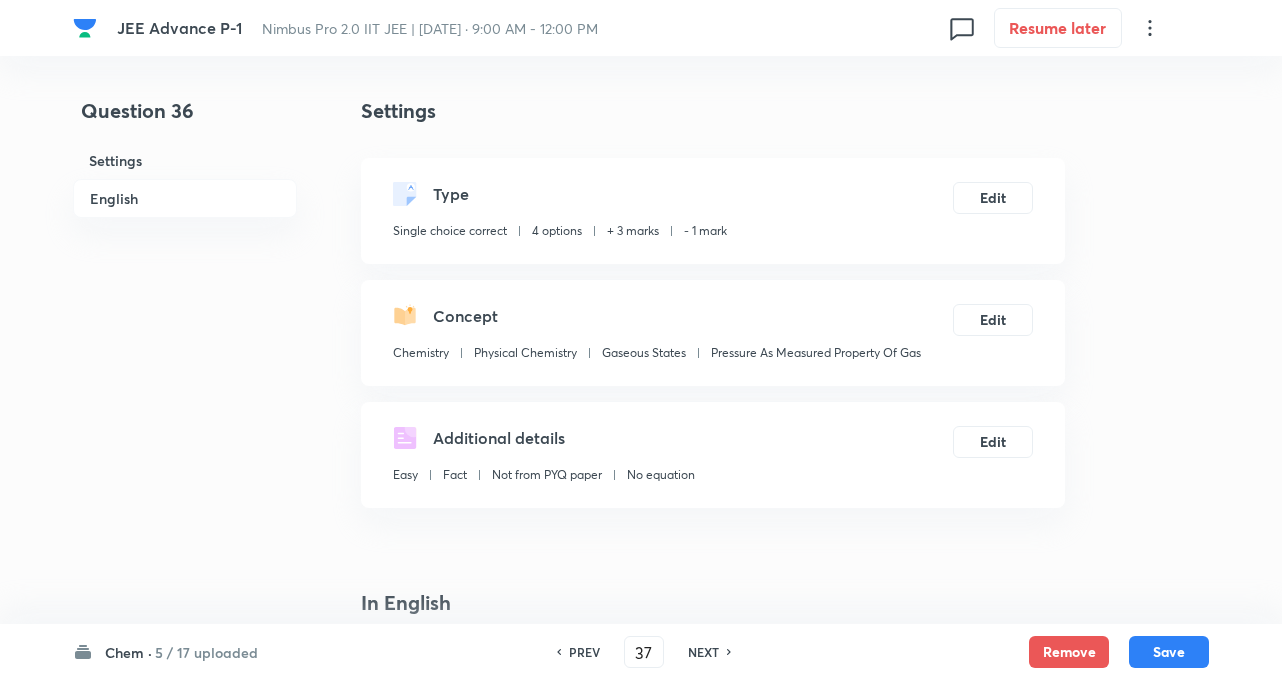 type on "36" 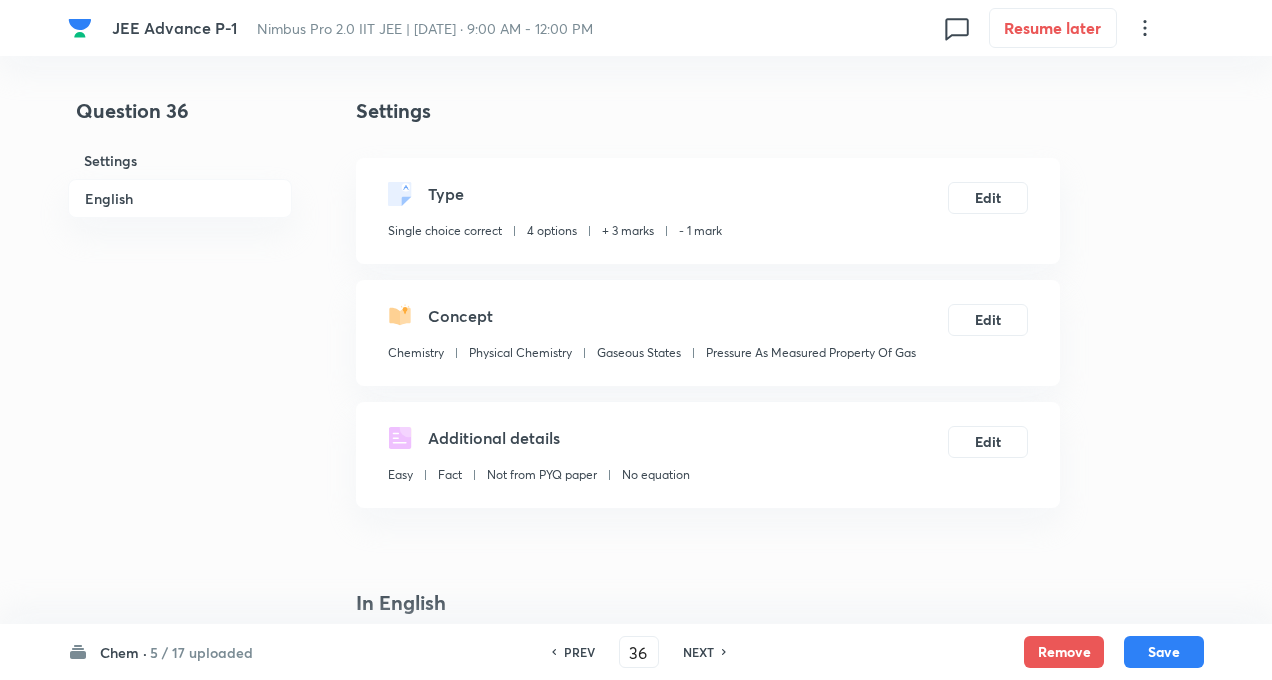 checkbox on "true" 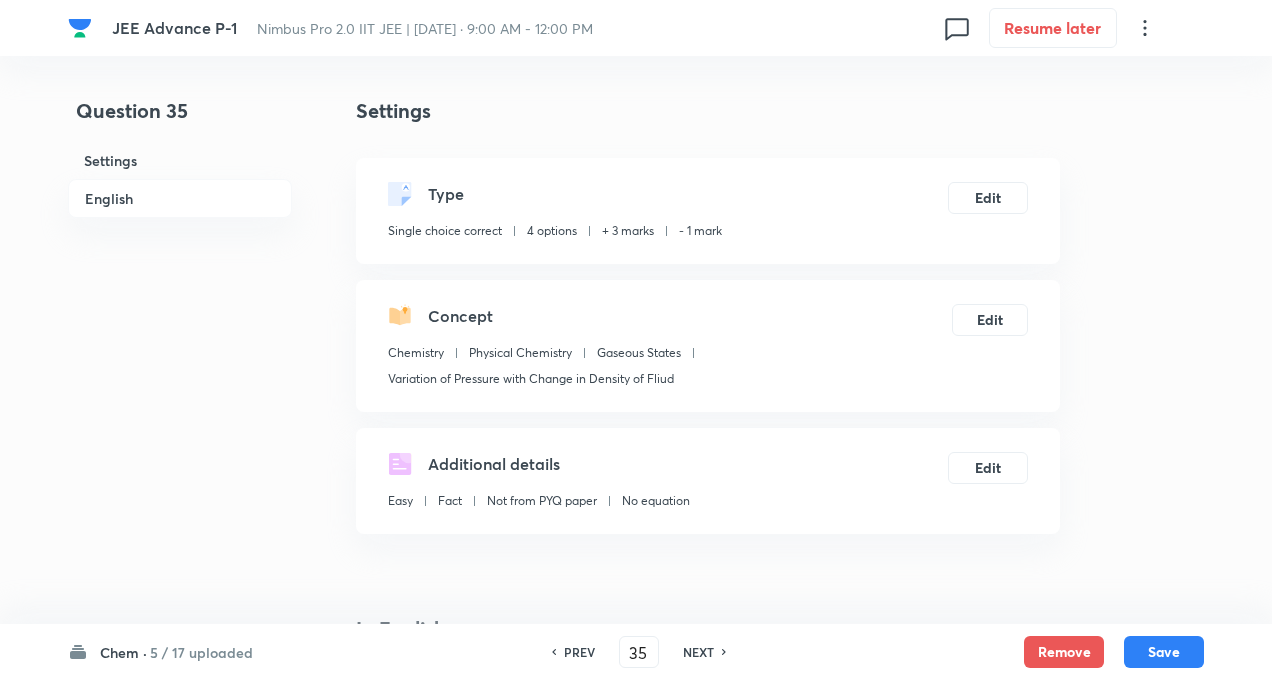 checkbox on "true" 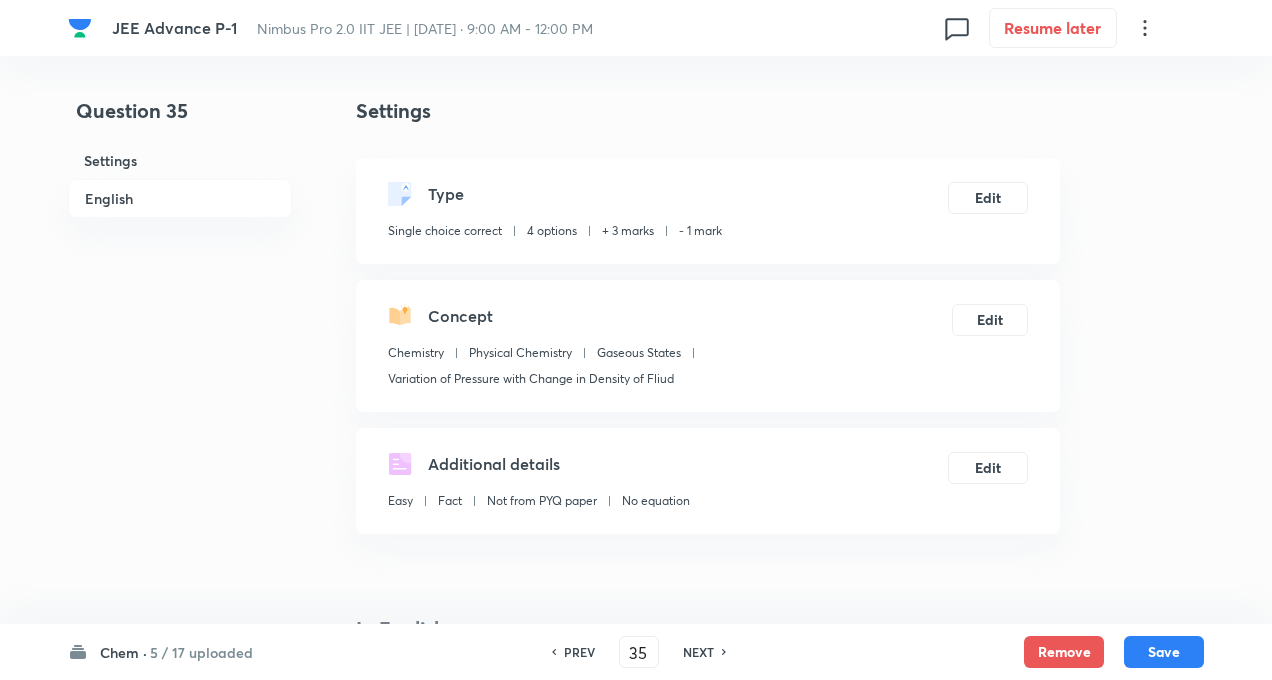click on "NEXT" at bounding box center [698, 652] 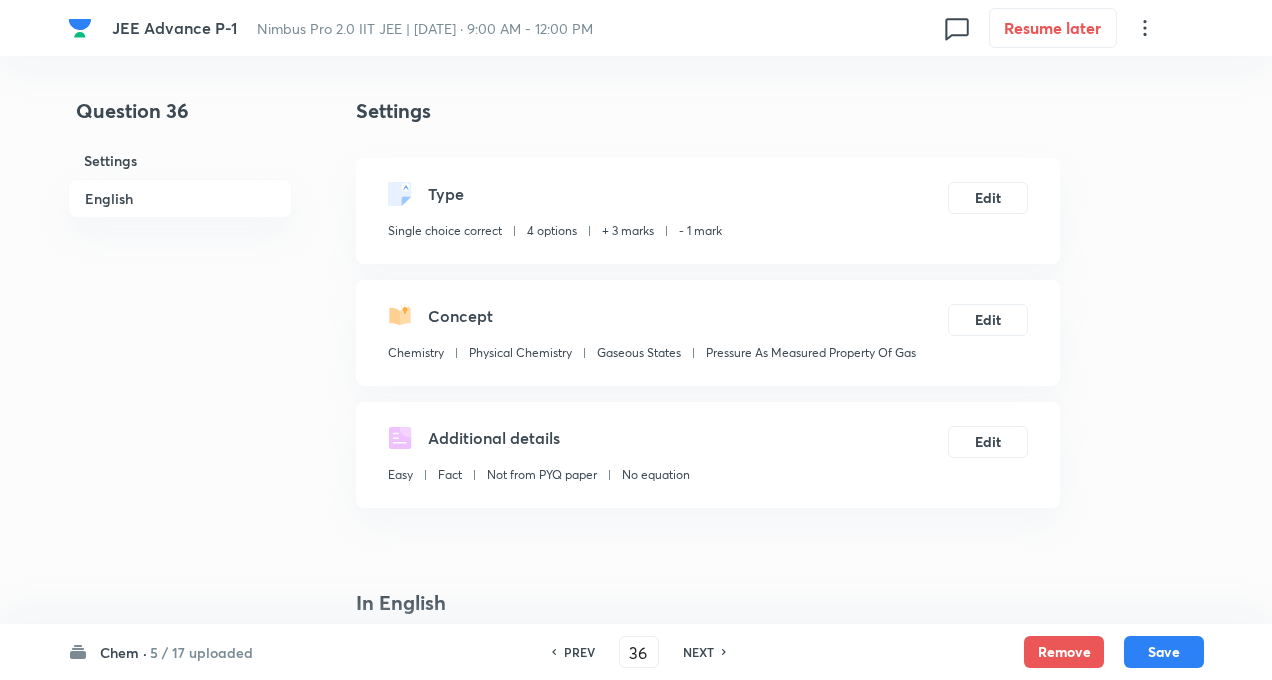 checkbox on "true" 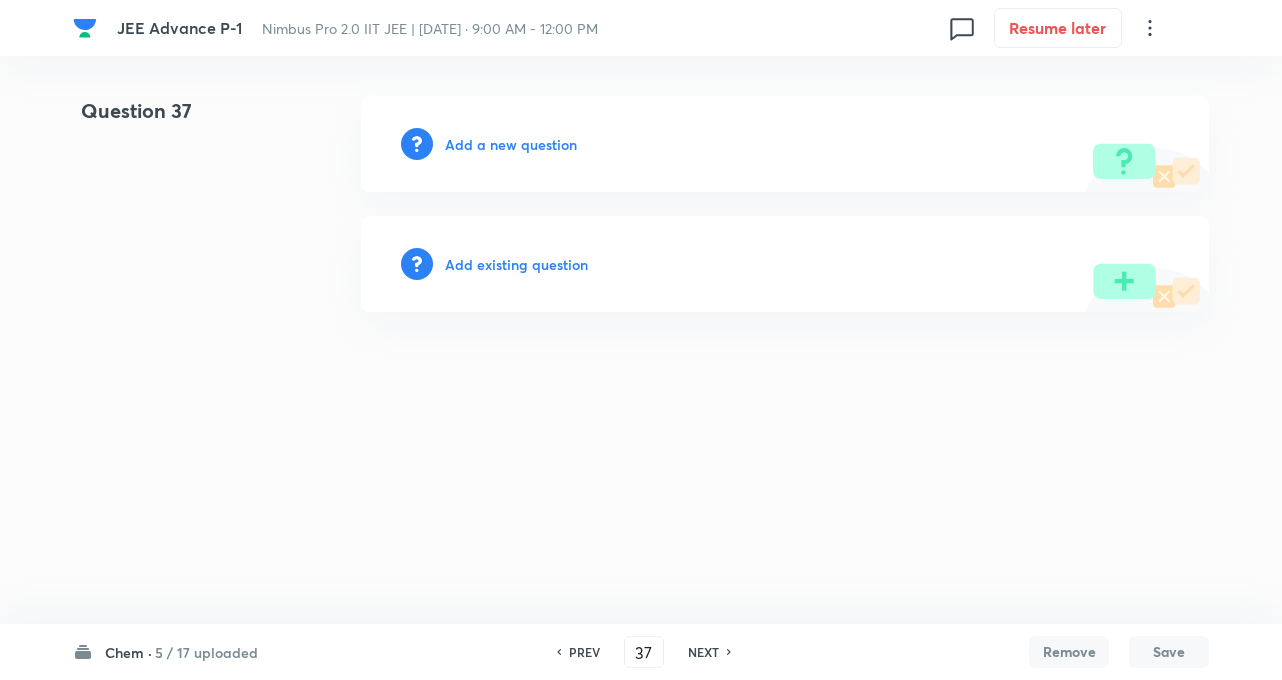 click on "NEXT" at bounding box center (703, 652) 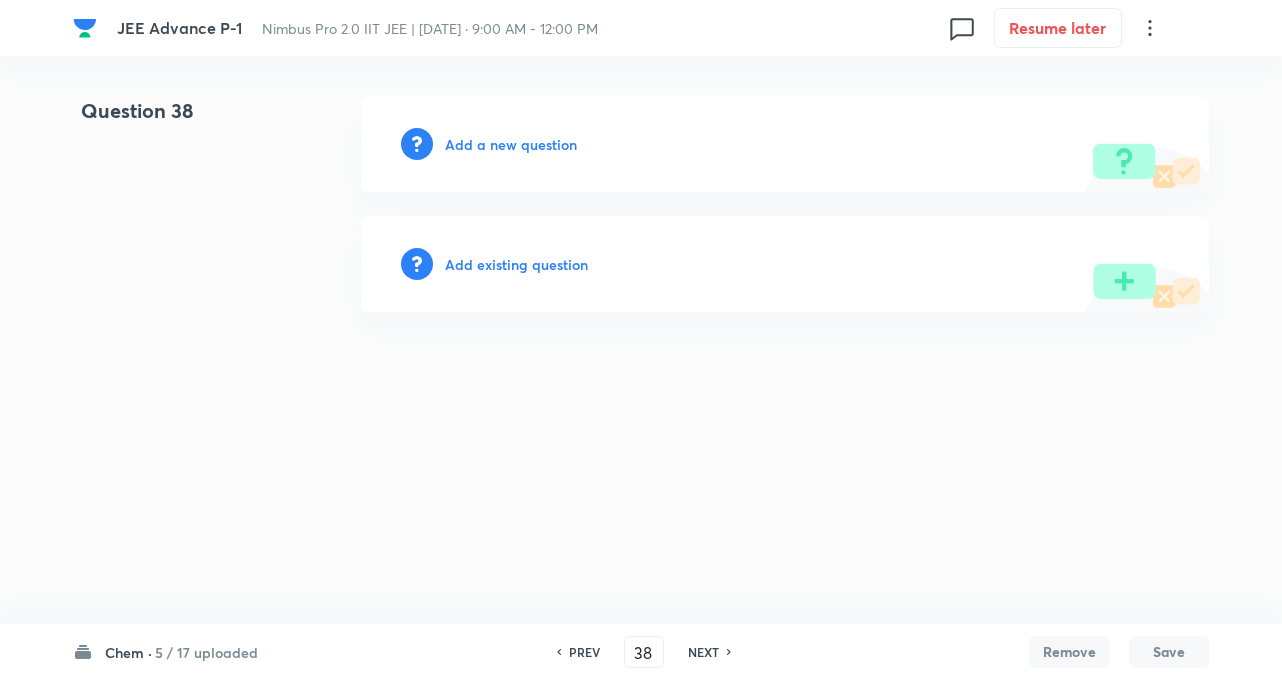 click on "NEXT" at bounding box center [703, 652] 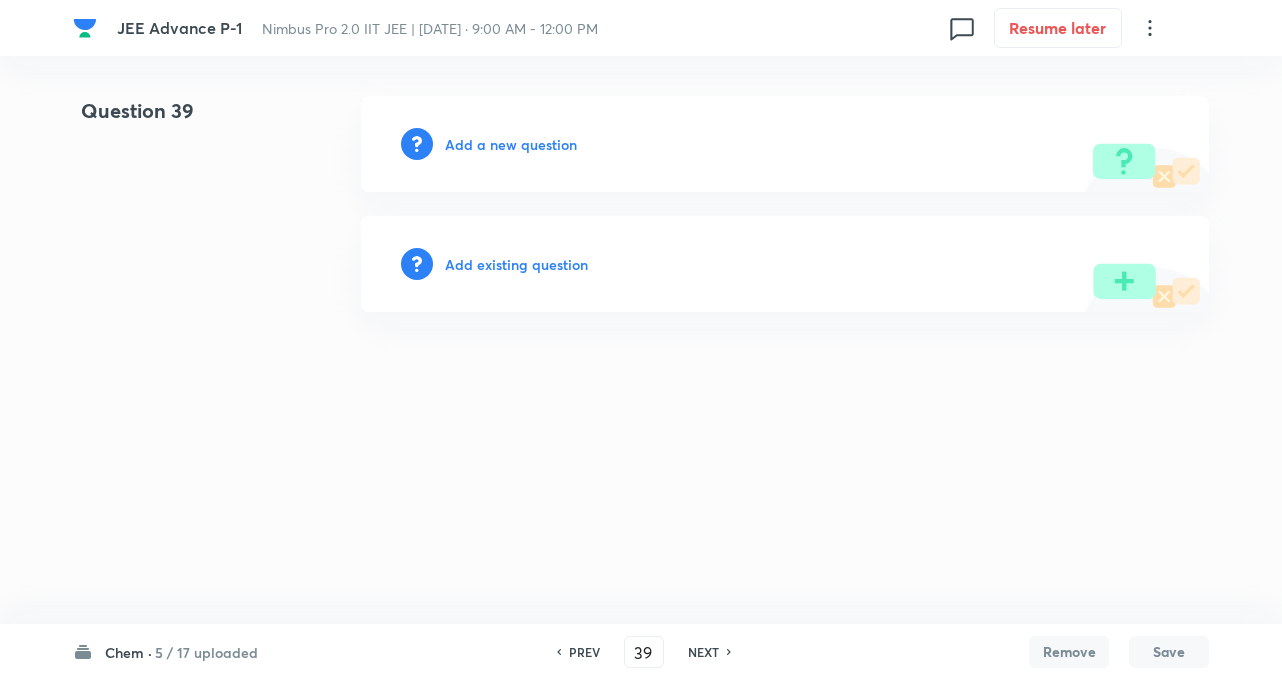click on "NEXT" at bounding box center [703, 652] 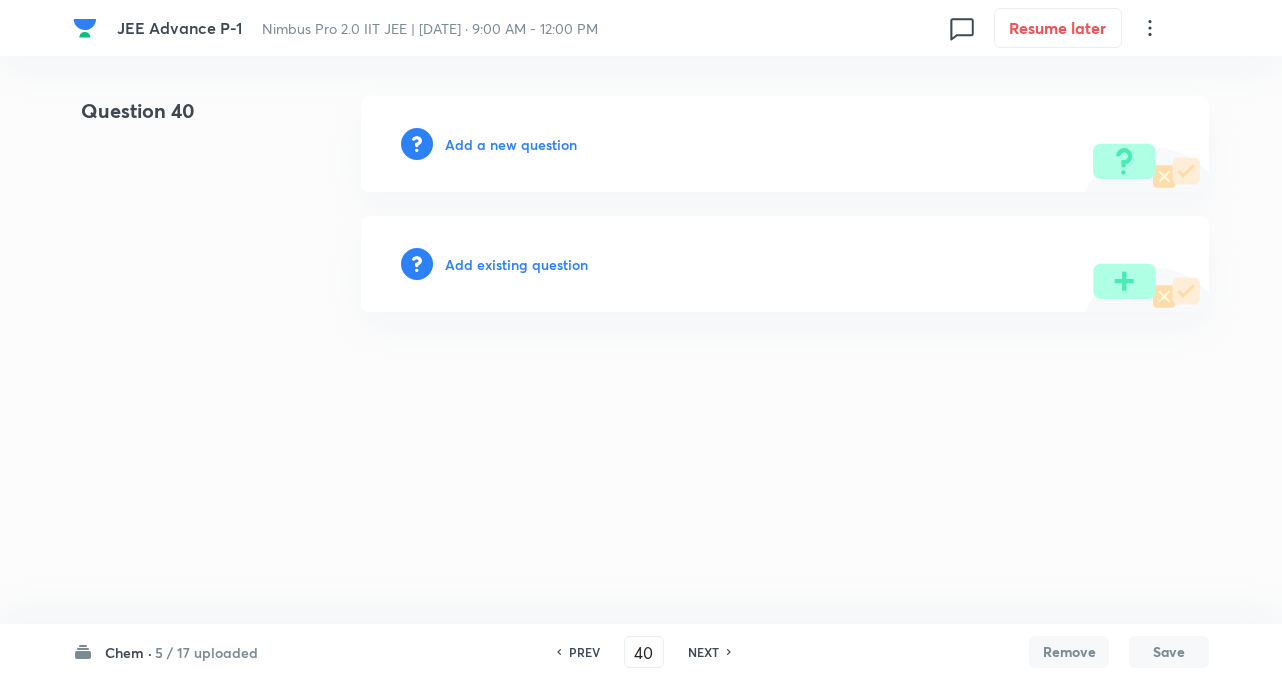 click on "NEXT" at bounding box center (703, 652) 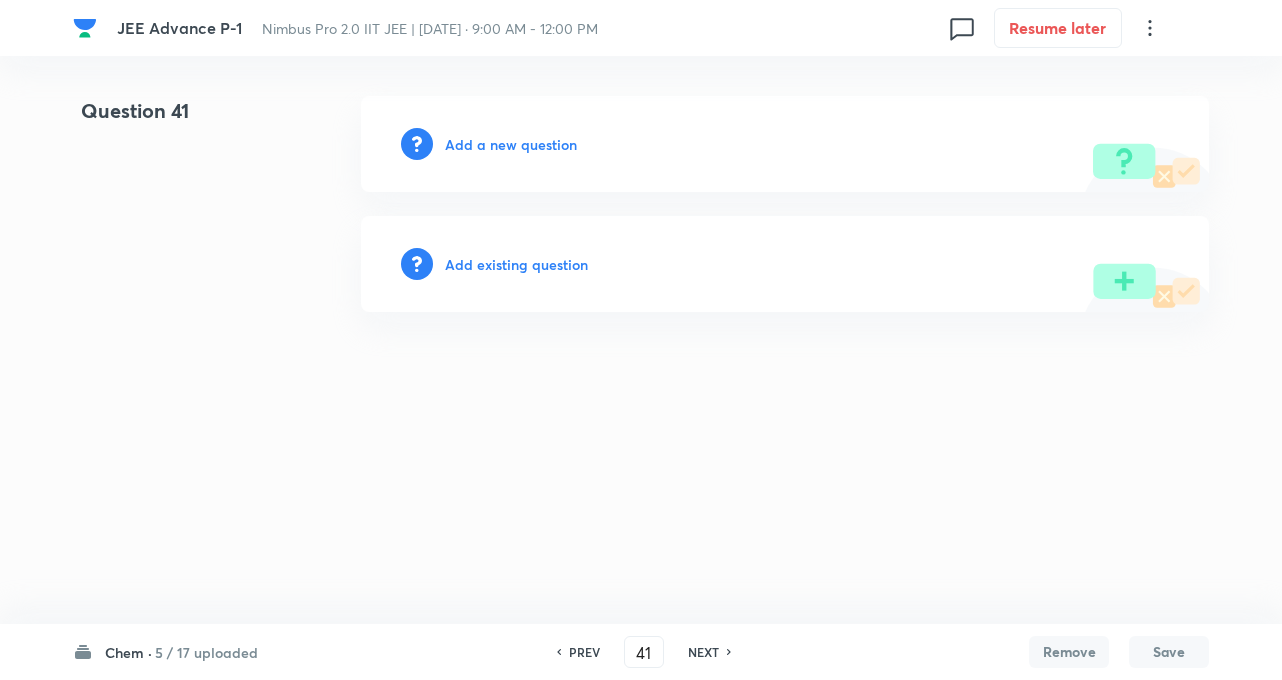 click on "NEXT" at bounding box center (703, 652) 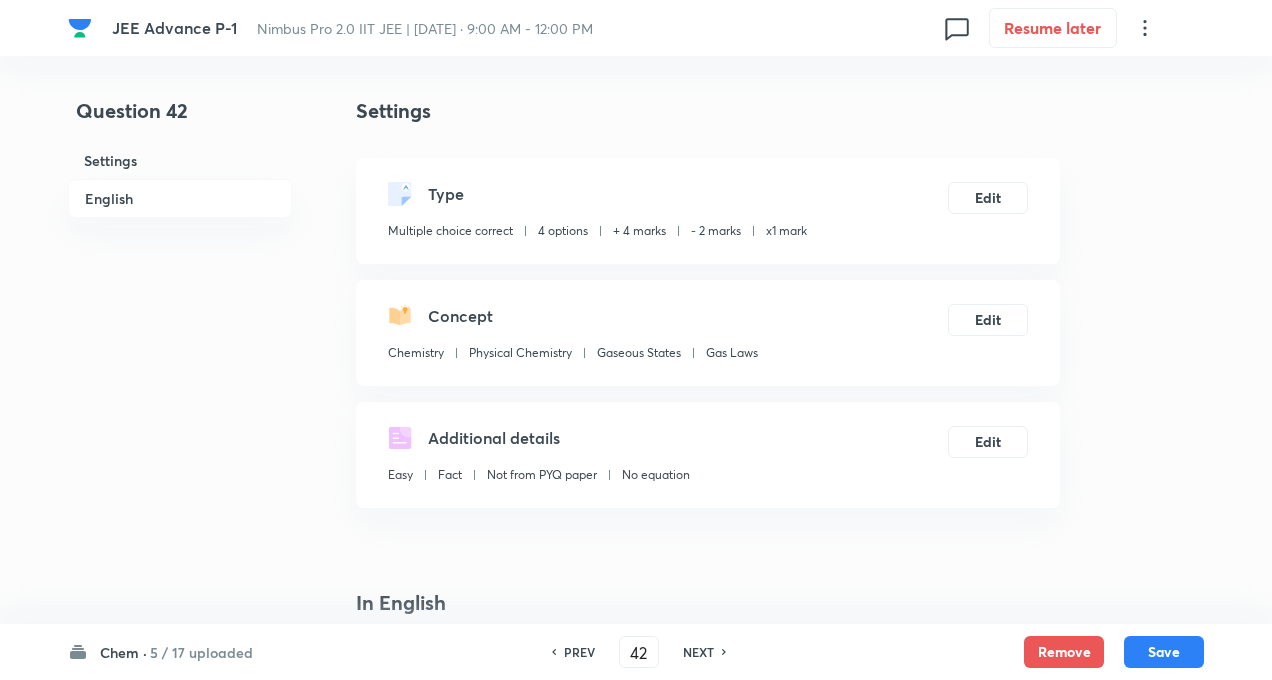 checkbox on "true" 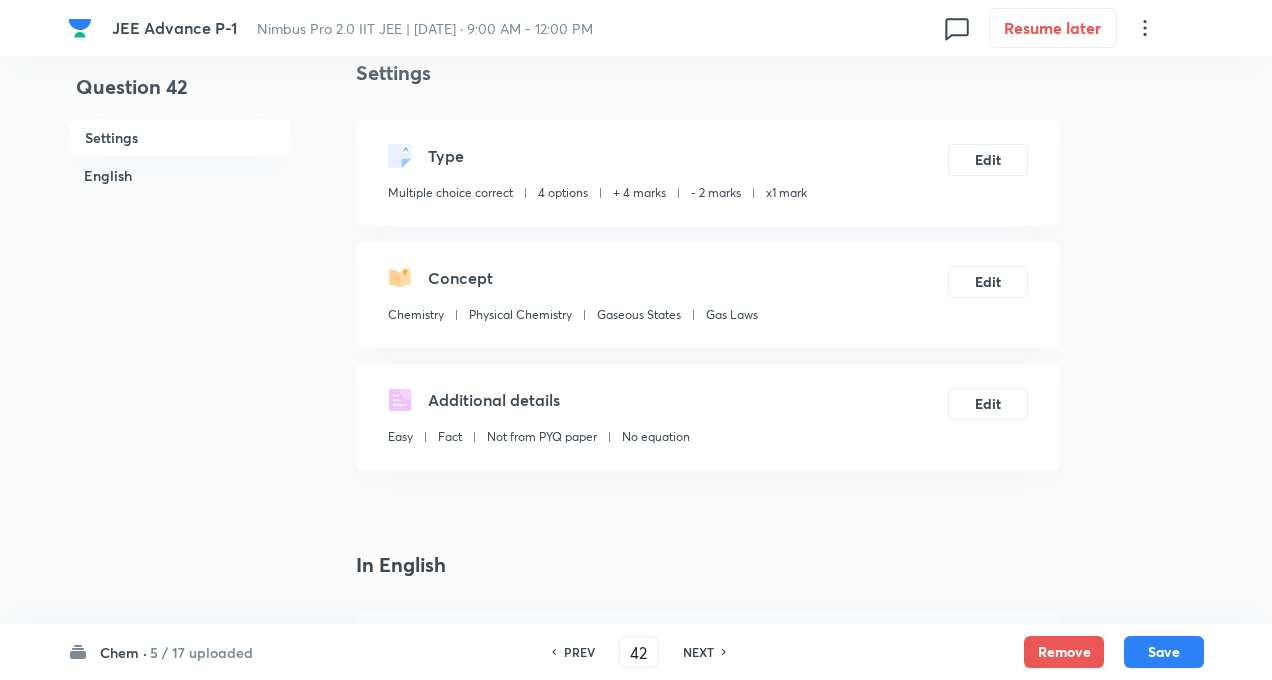 scroll, scrollTop: 40, scrollLeft: 0, axis: vertical 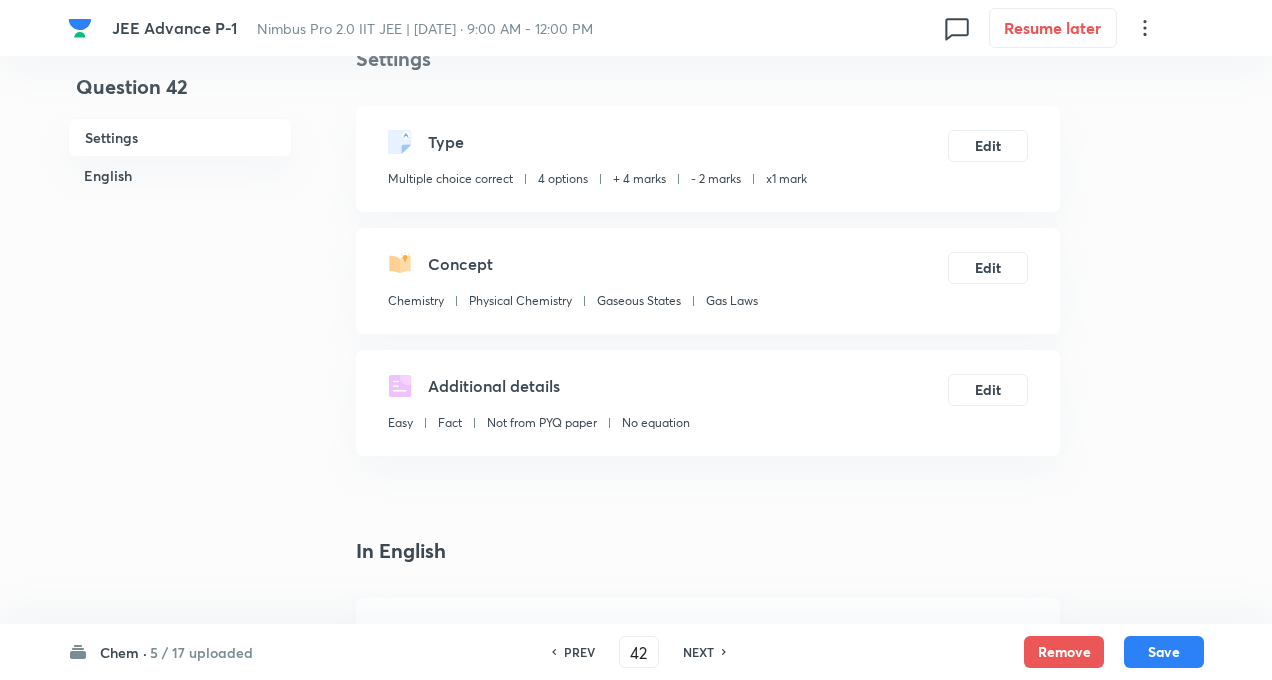 click on "Question 42 Settings English" at bounding box center (180, 1338) 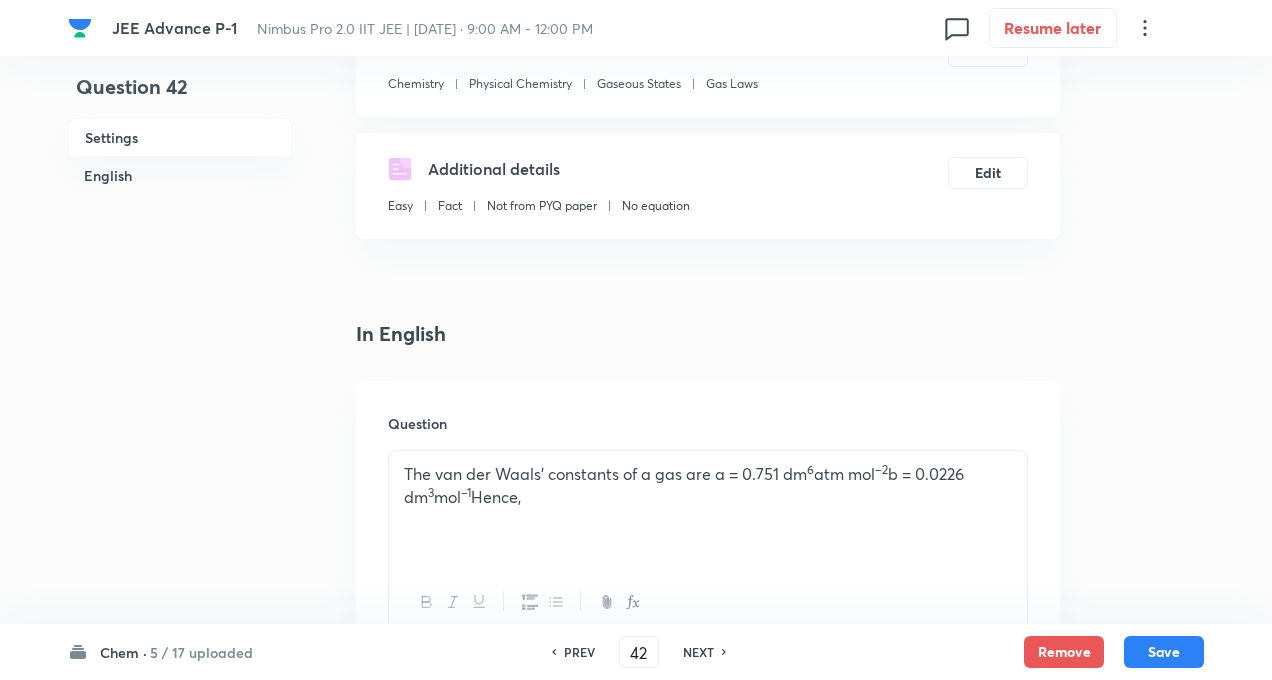 scroll, scrollTop: 320, scrollLeft: 0, axis: vertical 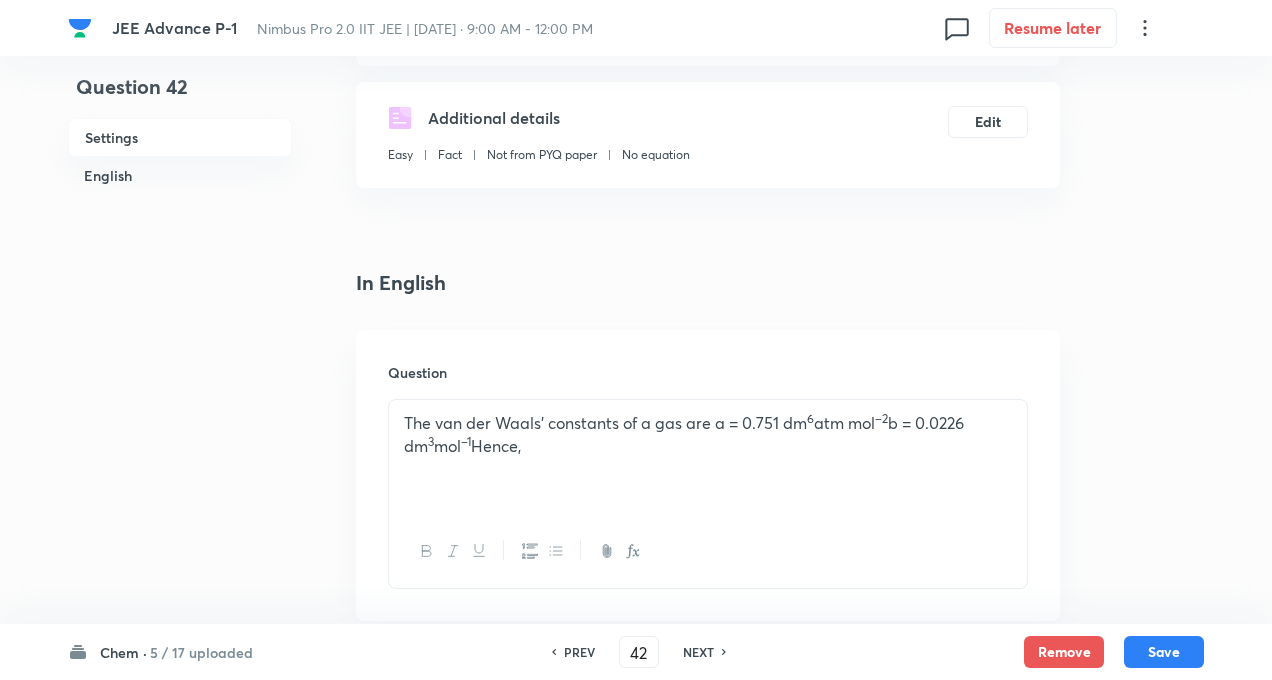 click on "NEXT" at bounding box center (698, 652) 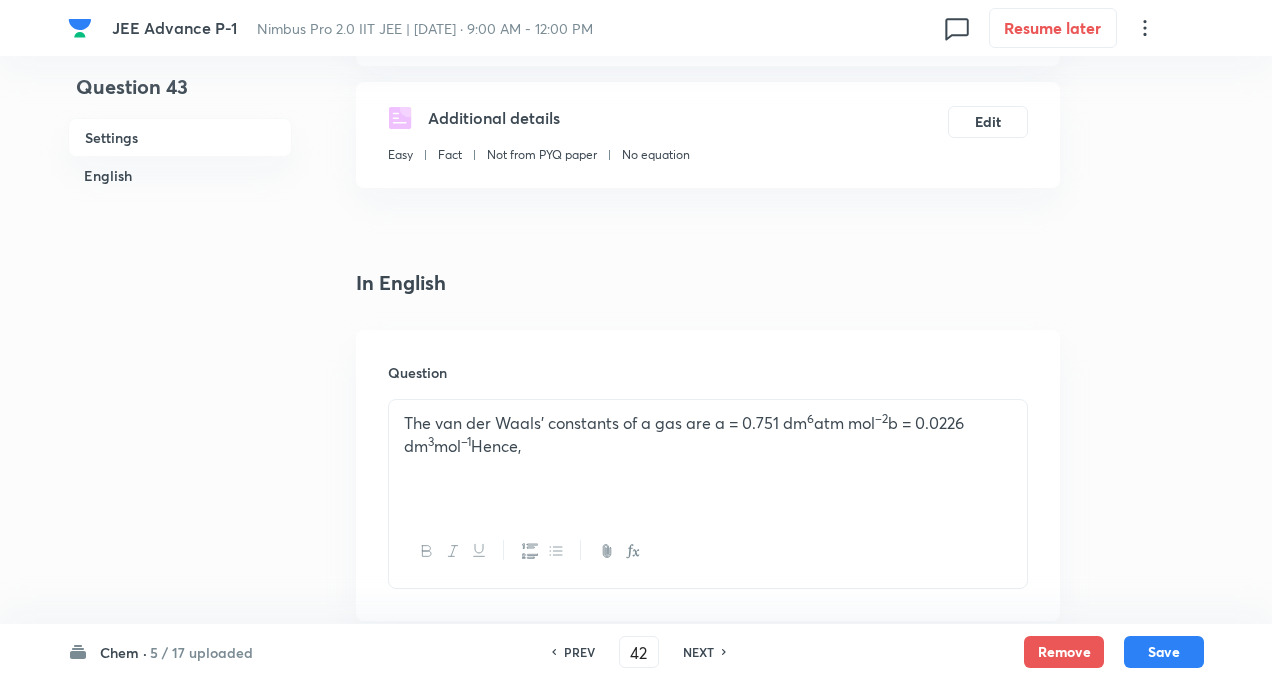 type on "43" 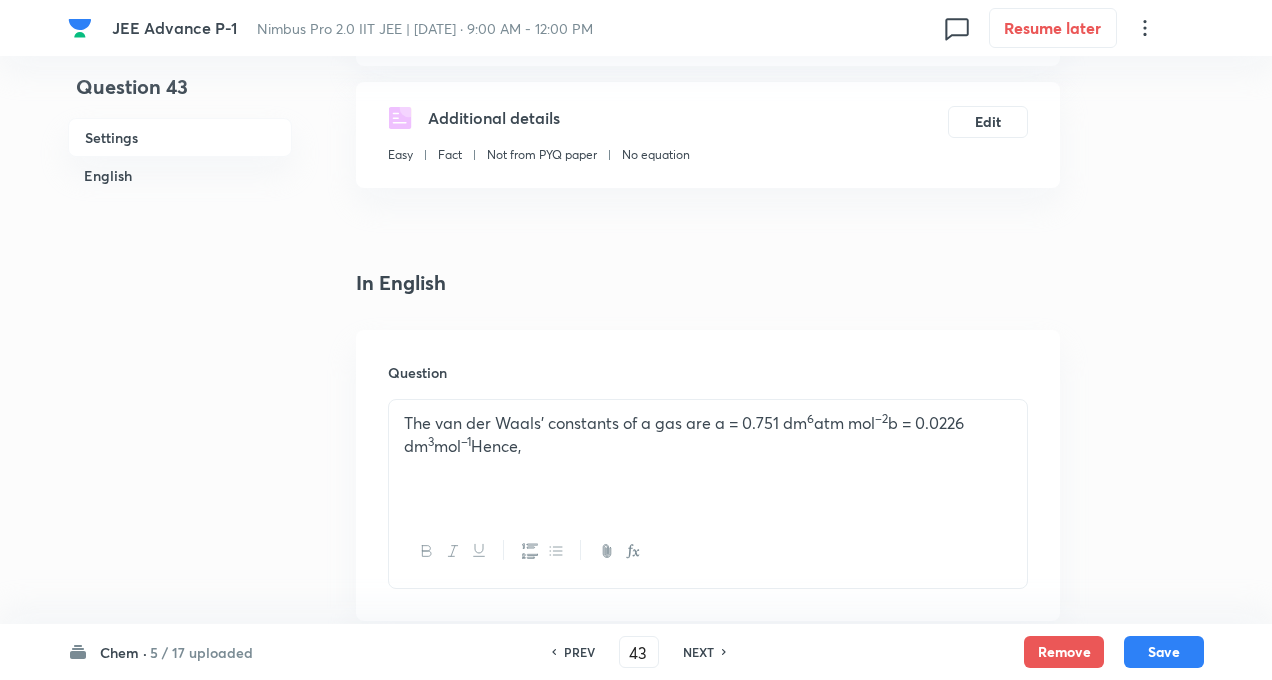 checkbox on "false" 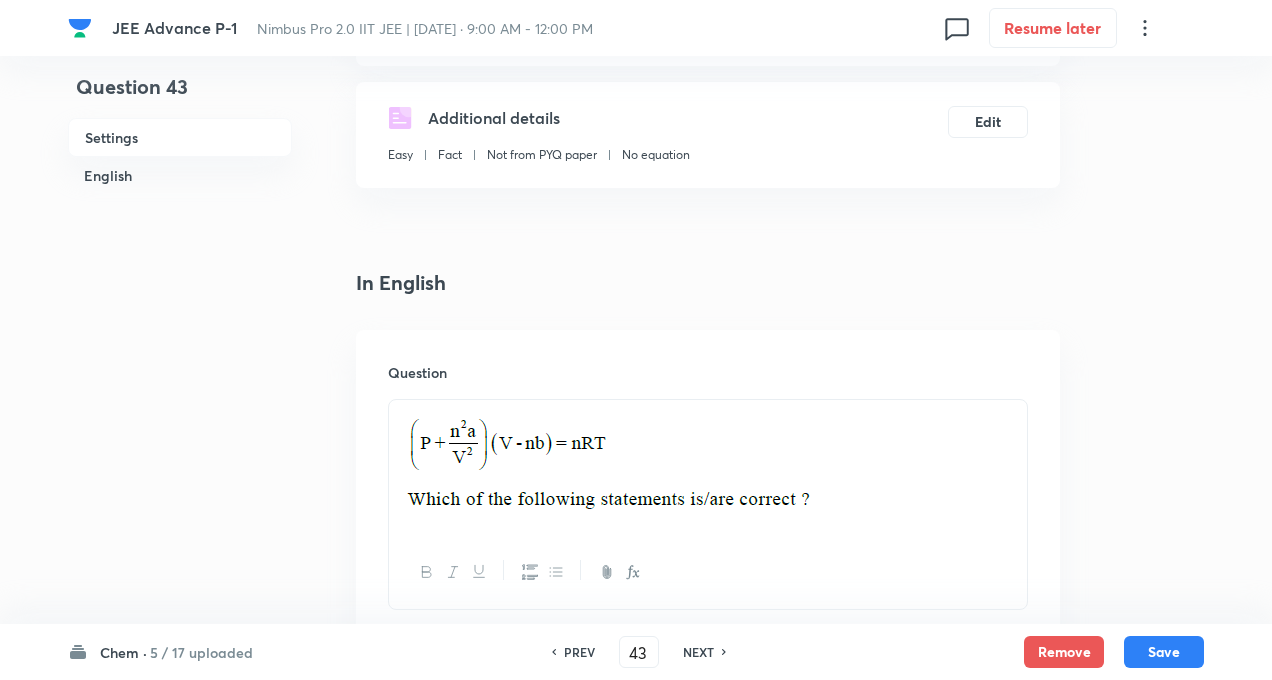 click on "NEXT" at bounding box center [698, 652] 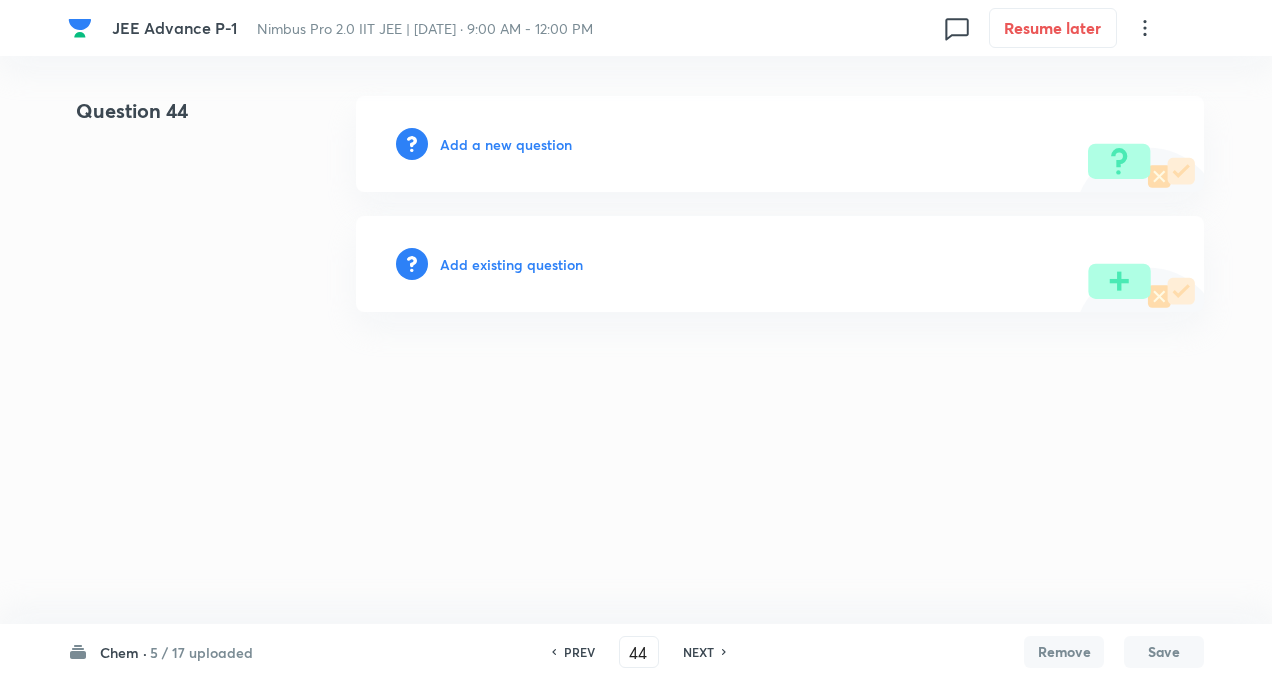scroll, scrollTop: 0, scrollLeft: 0, axis: both 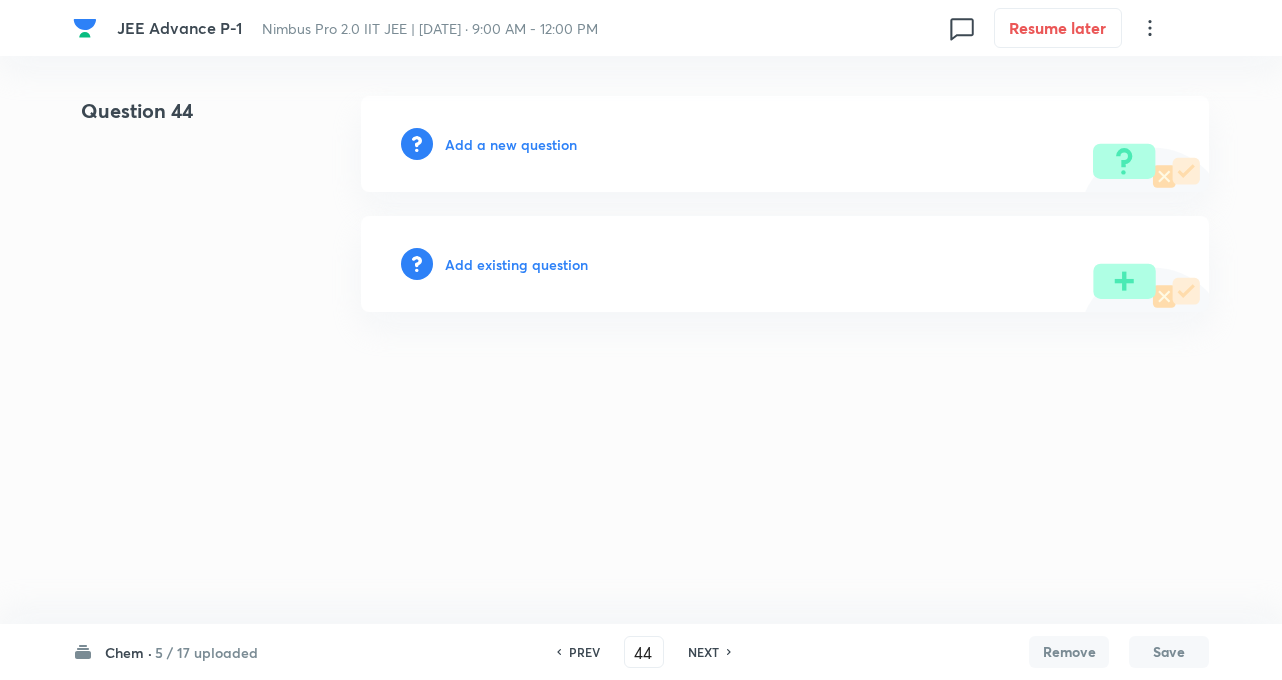 click on "NEXT" at bounding box center [703, 652] 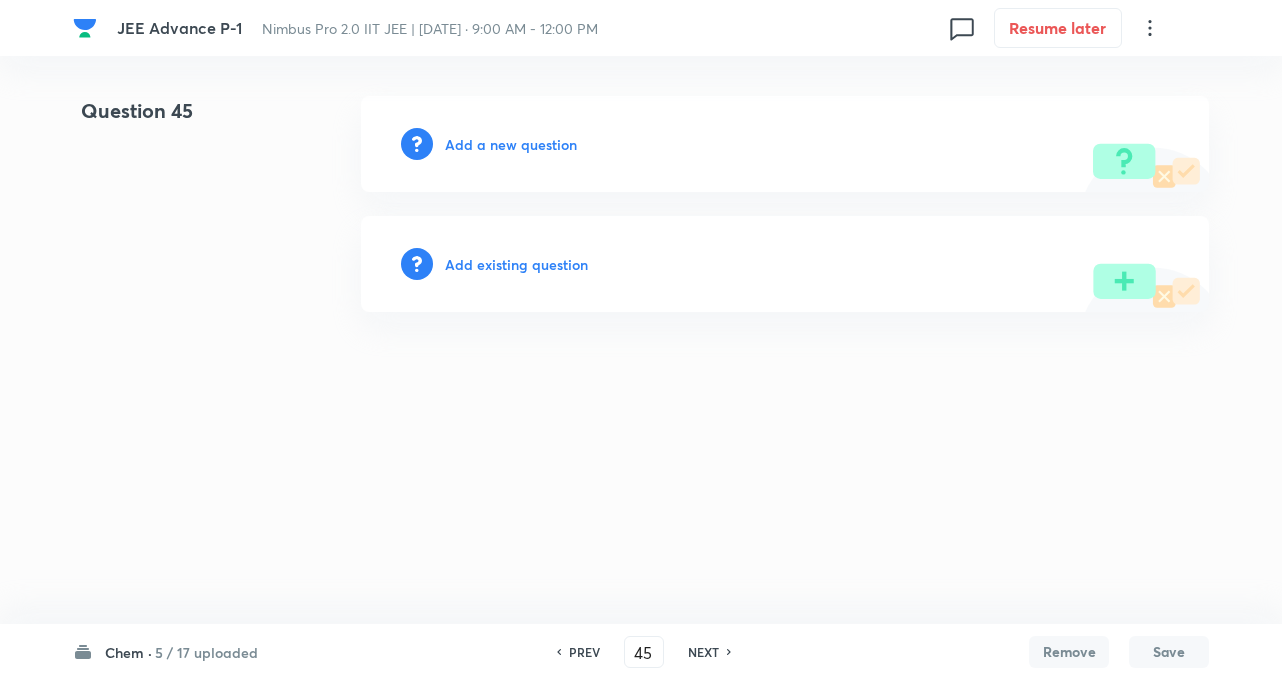 click on "NEXT" at bounding box center (703, 652) 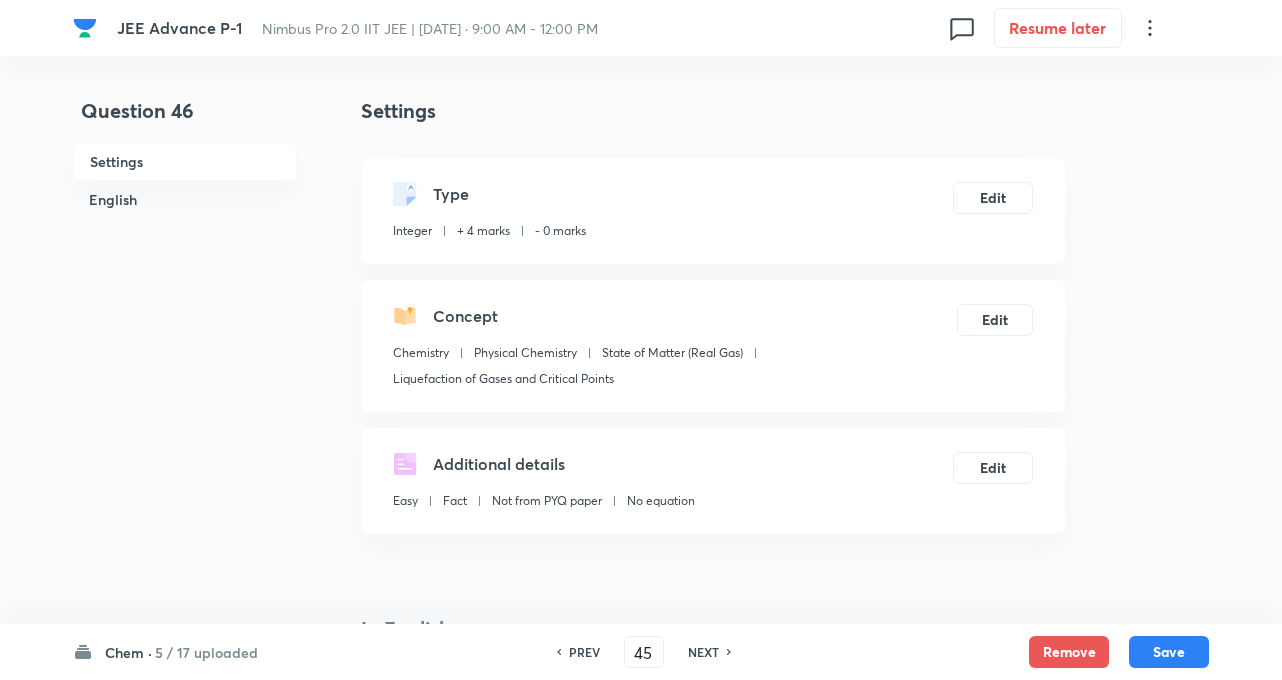 type on "46" 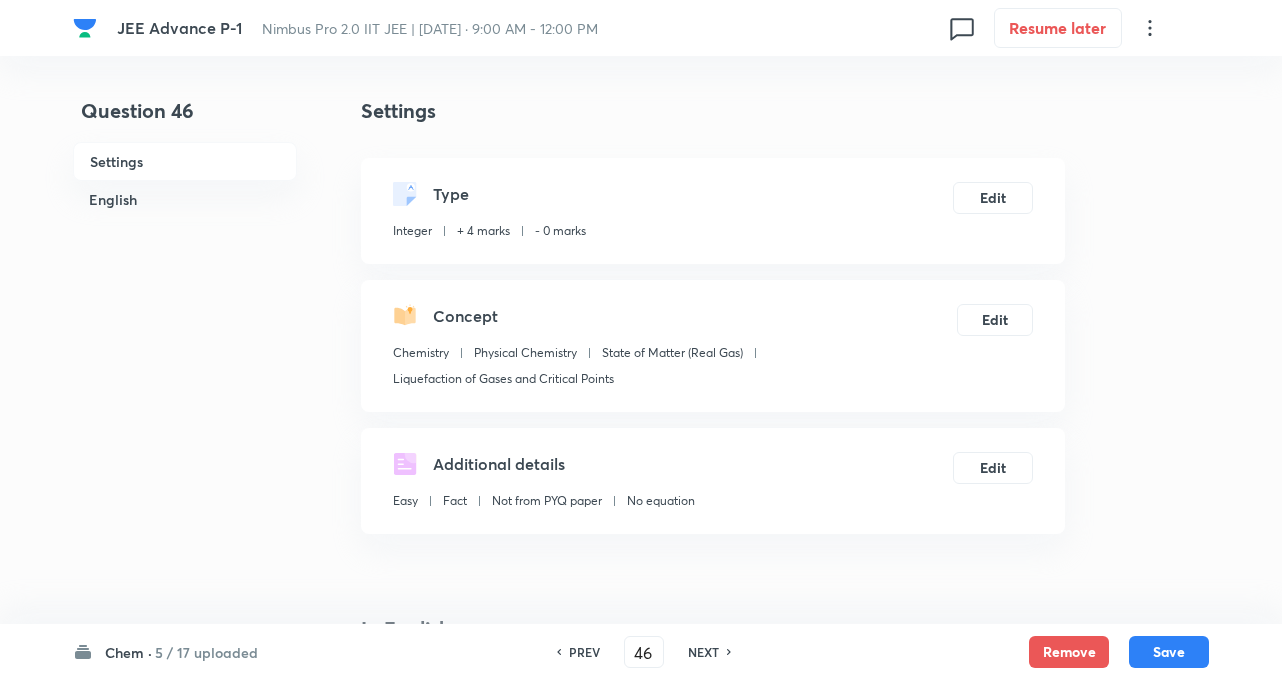 type on "75" 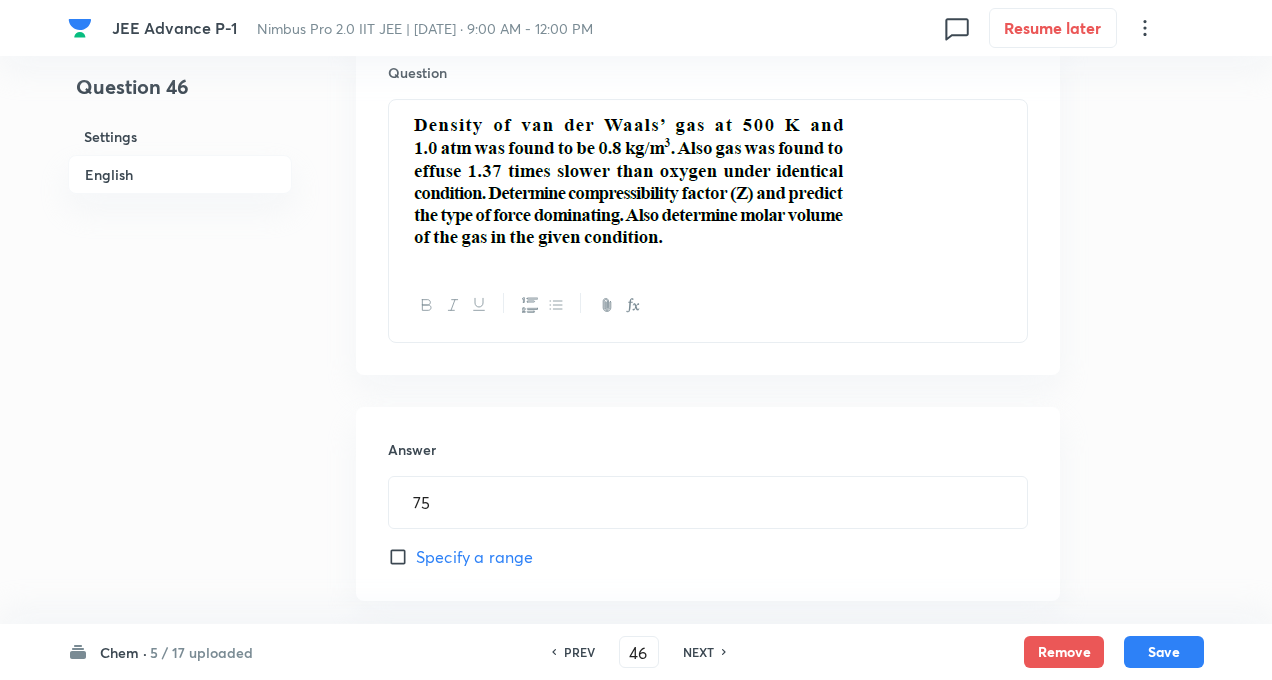scroll, scrollTop: 640, scrollLeft: 0, axis: vertical 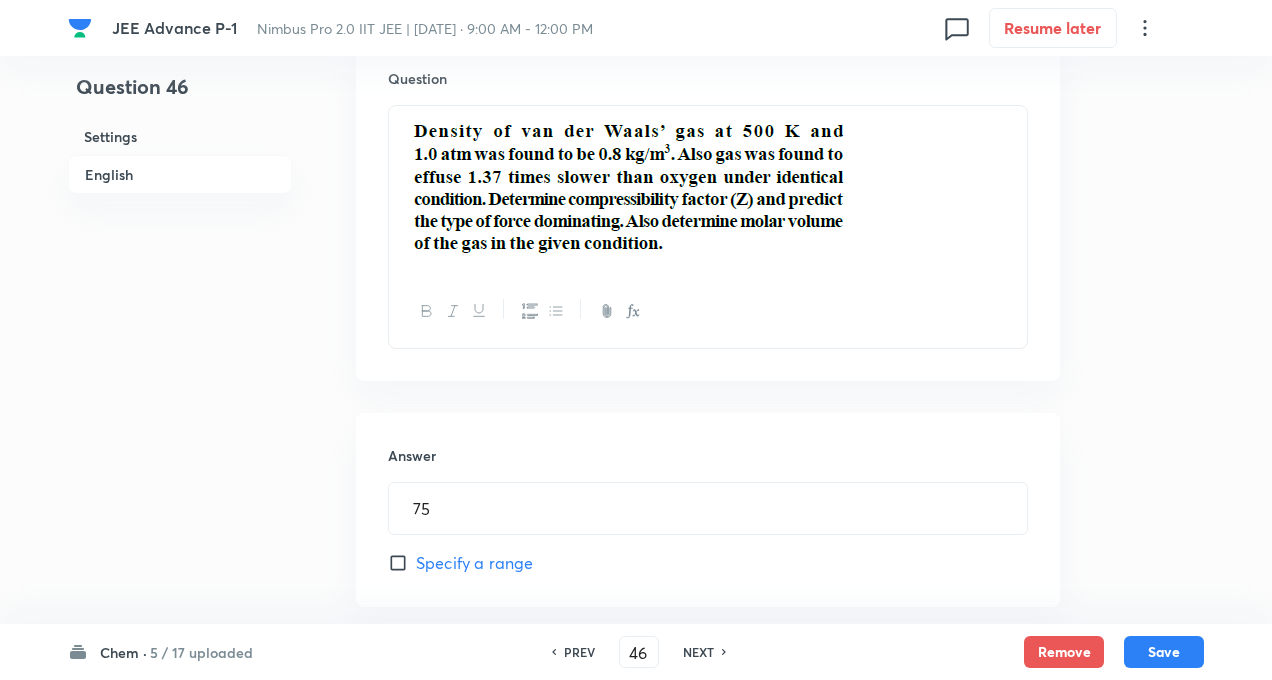 click on "NEXT" at bounding box center (698, 652) 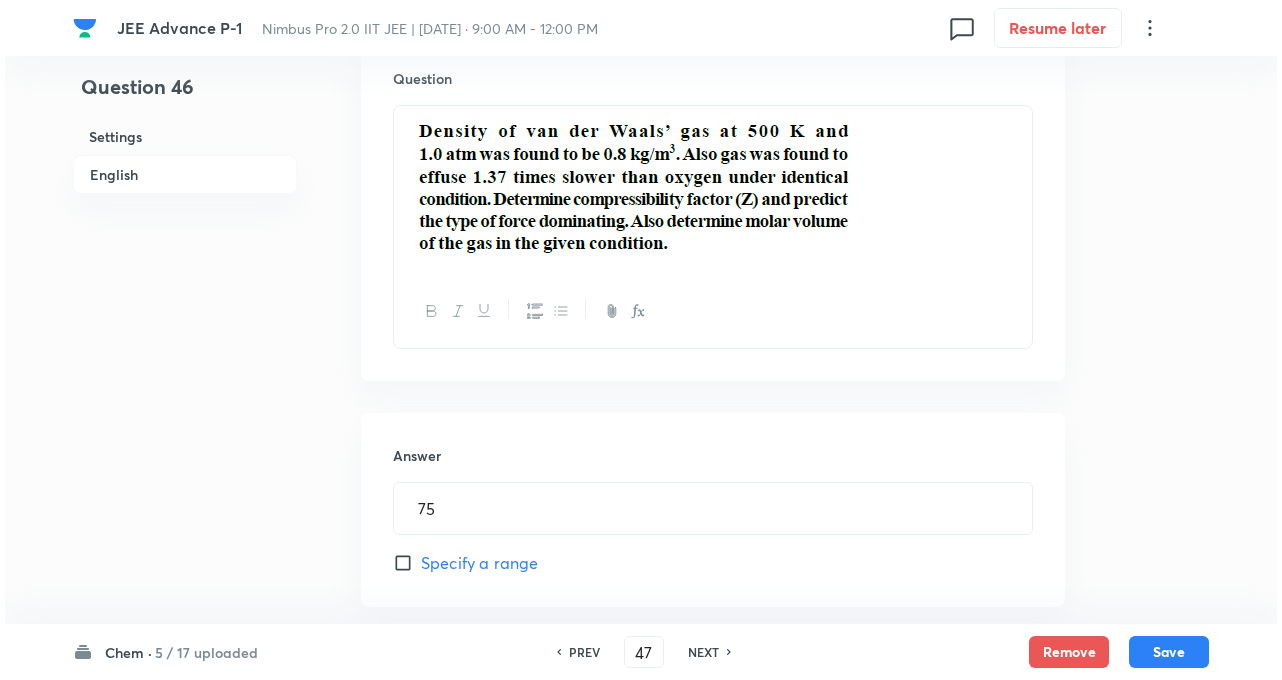 scroll, scrollTop: 0, scrollLeft: 0, axis: both 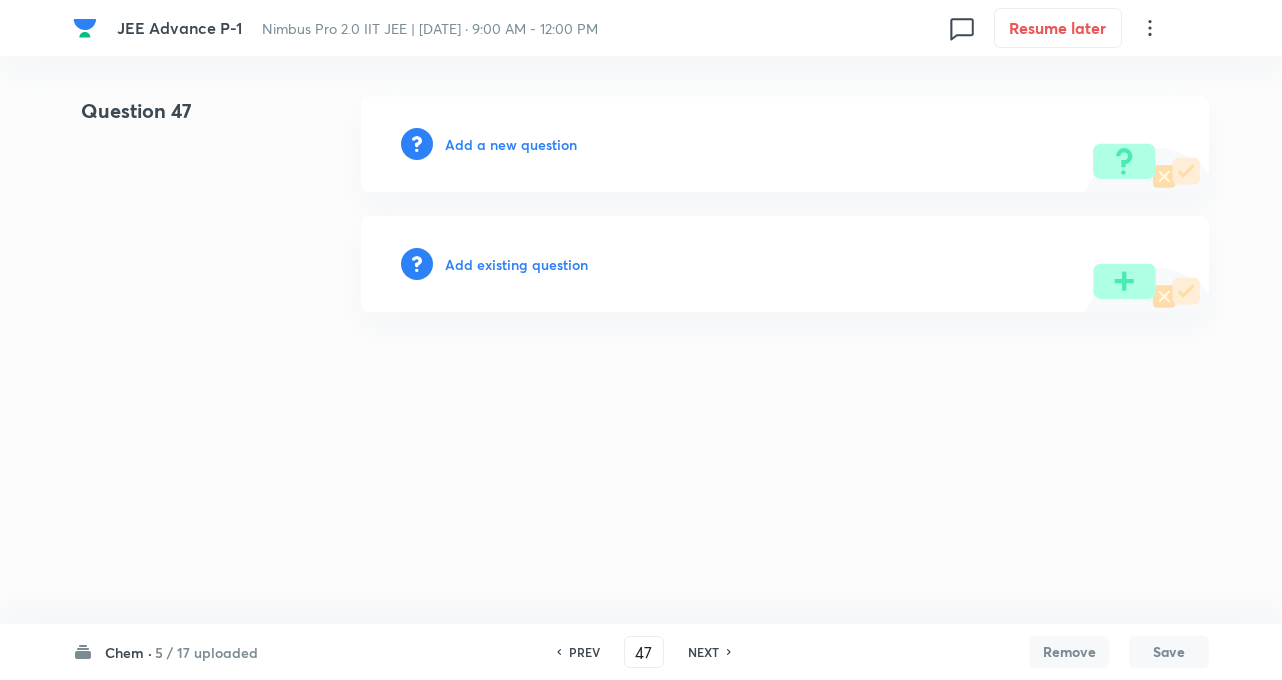 click on "Add a new question" at bounding box center [511, 144] 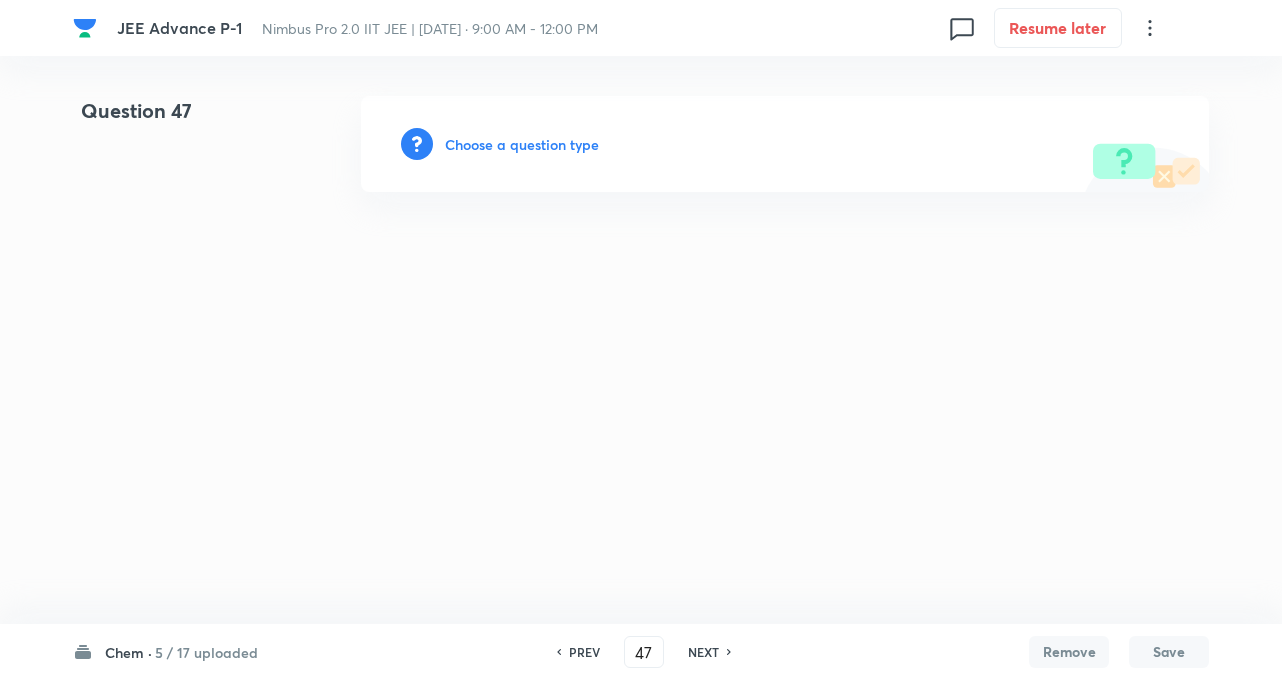 click on "Choose a question type" at bounding box center [522, 144] 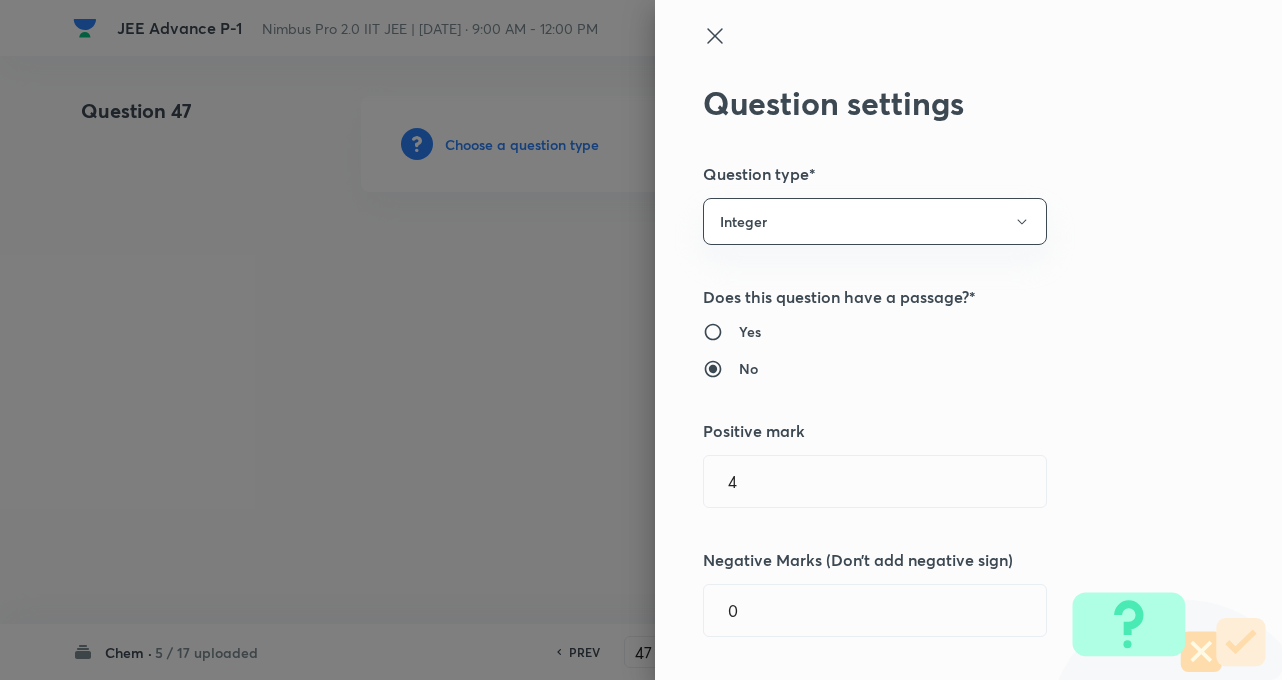 radio on "false" 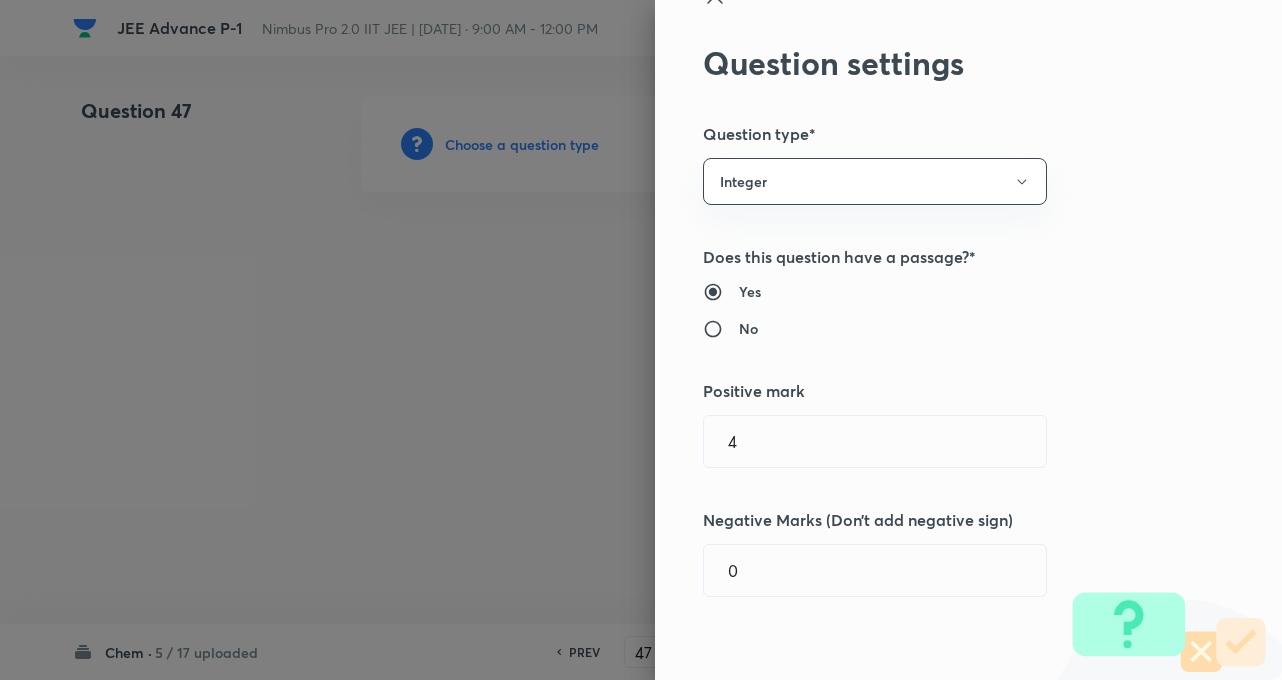 click on "Question settings Question type* Integer Does this question have a passage?* Yes No Positive mark 4 ​ Negative Marks (Don’t add negative sign) 0 ​ Syllabus Topic group* ​ Topic* ​ Concept* ​ Sub-concept* ​ Concept-field ​ Additional details Question Difficulty Very easy Easy Moderate Hard Very hard Question is based on Fact Numerical Concept Previous year question Yes No Does this question have equation? Yes No Verification status Is the question verified? *Select 'yes' only if a question is verified Yes No Save" at bounding box center (968, 340) 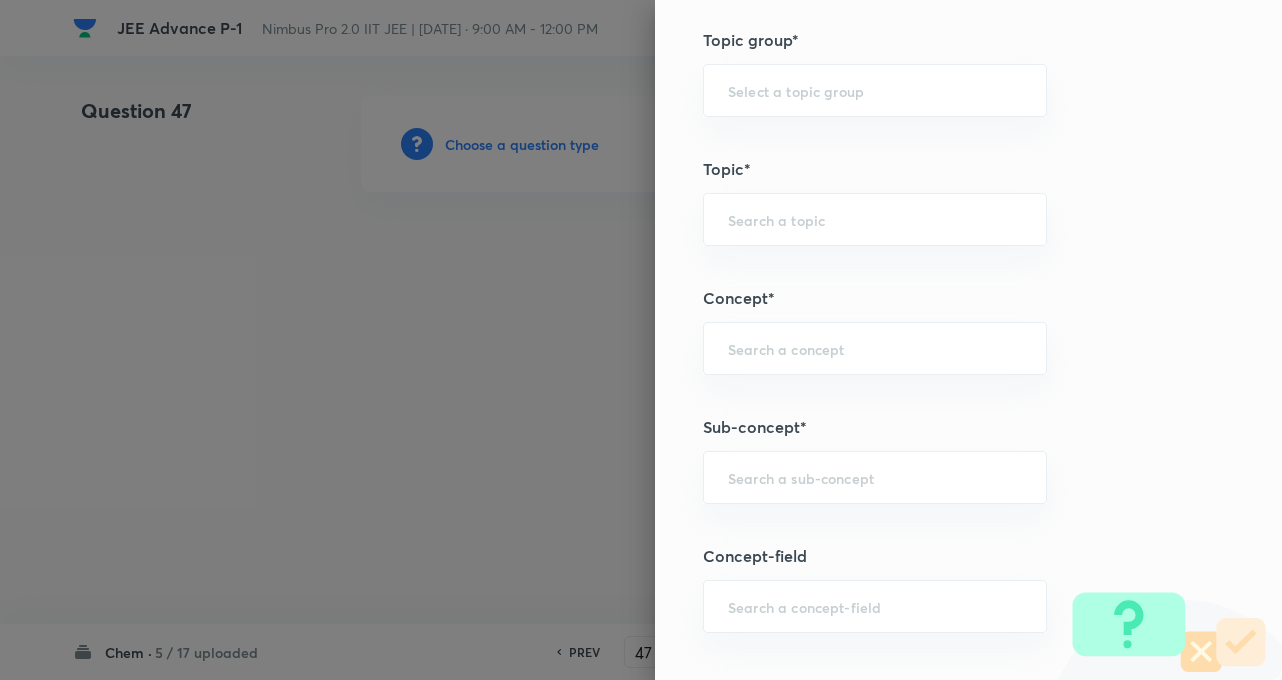 scroll, scrollTop: 960, scrollLeft: 0, axis: vertical 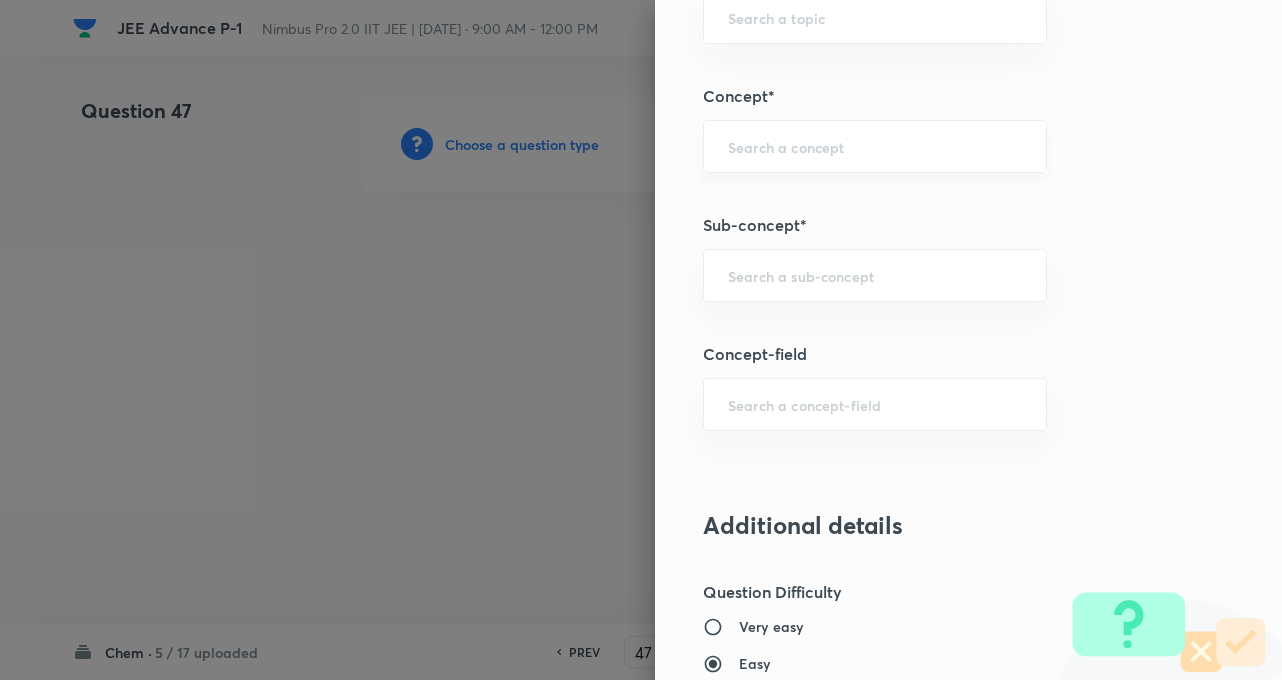 click on "​" at bounding box center [875, 146] 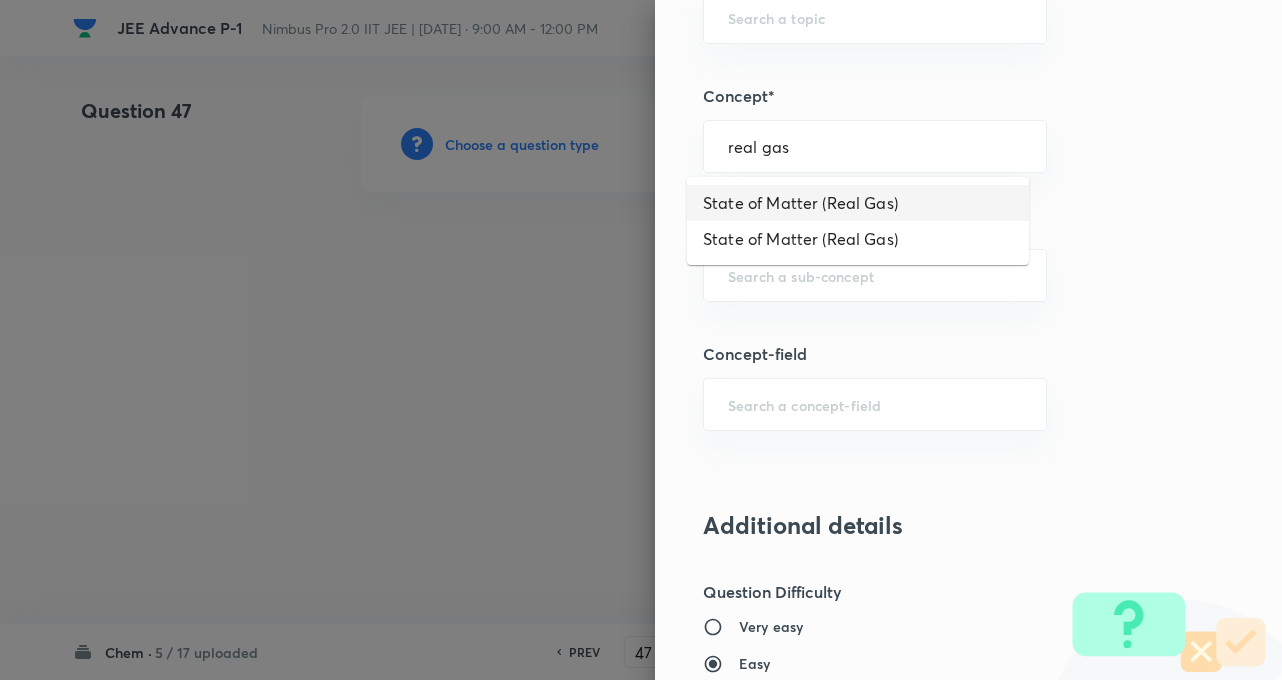 click on "State of Matter (Real Gas)" at bounding box center [858, 203] 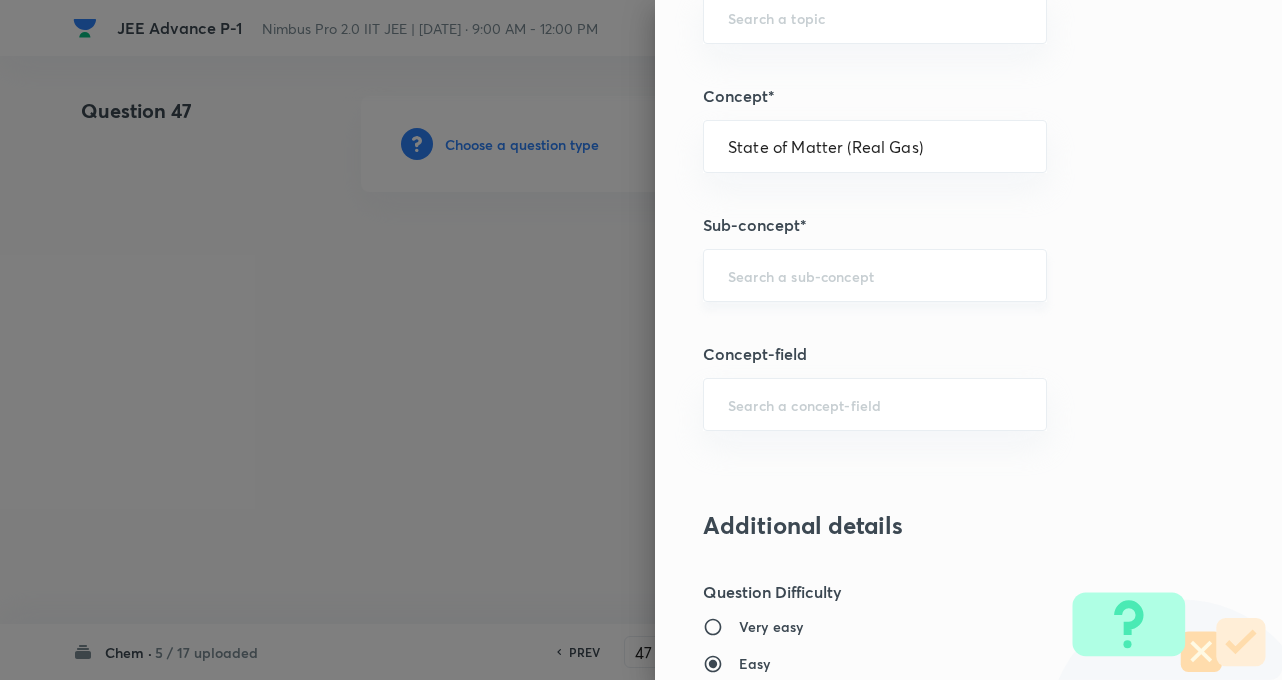 type on "Chemistry" 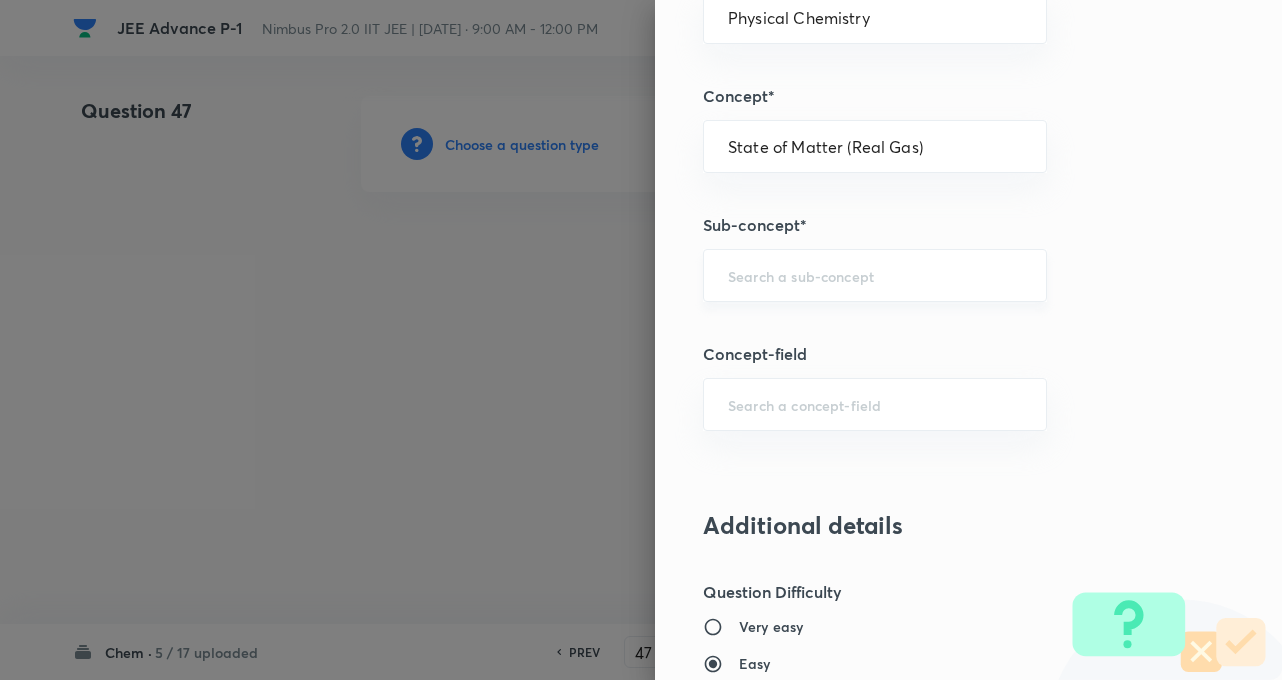 click at bounding box center (875, 275) 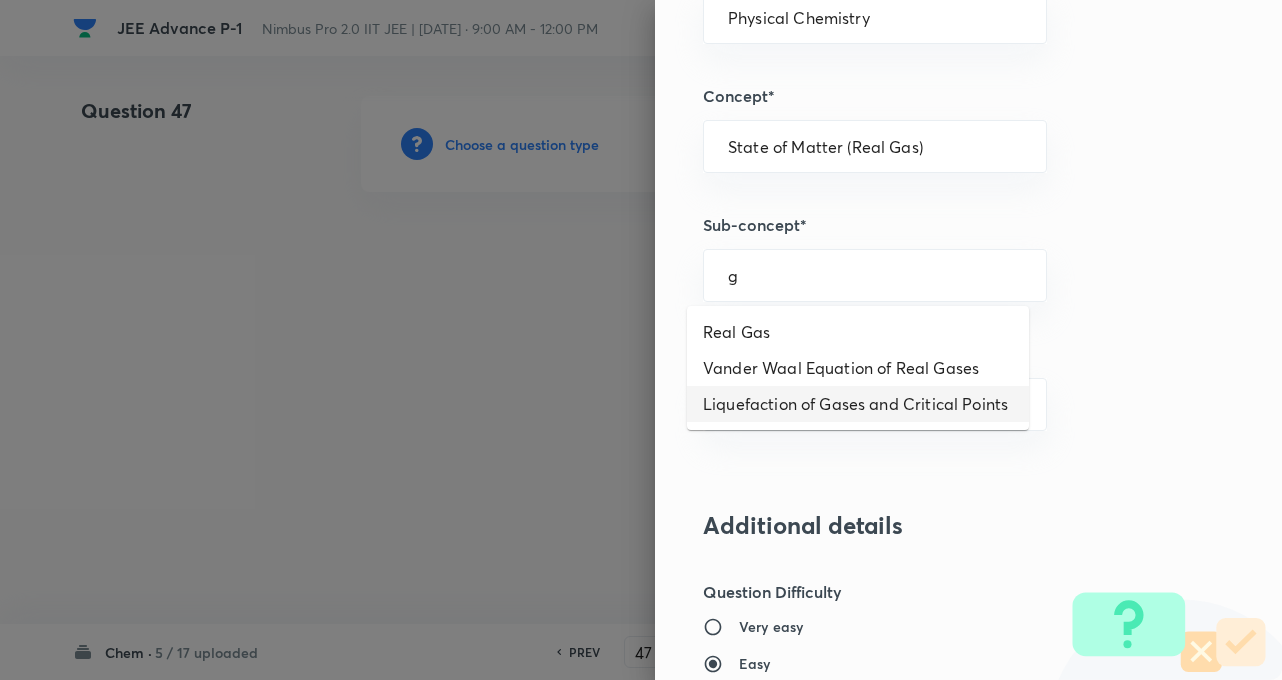 click on "Liquefaction of Gases and Critical Points" at bounding box center [858, 404] 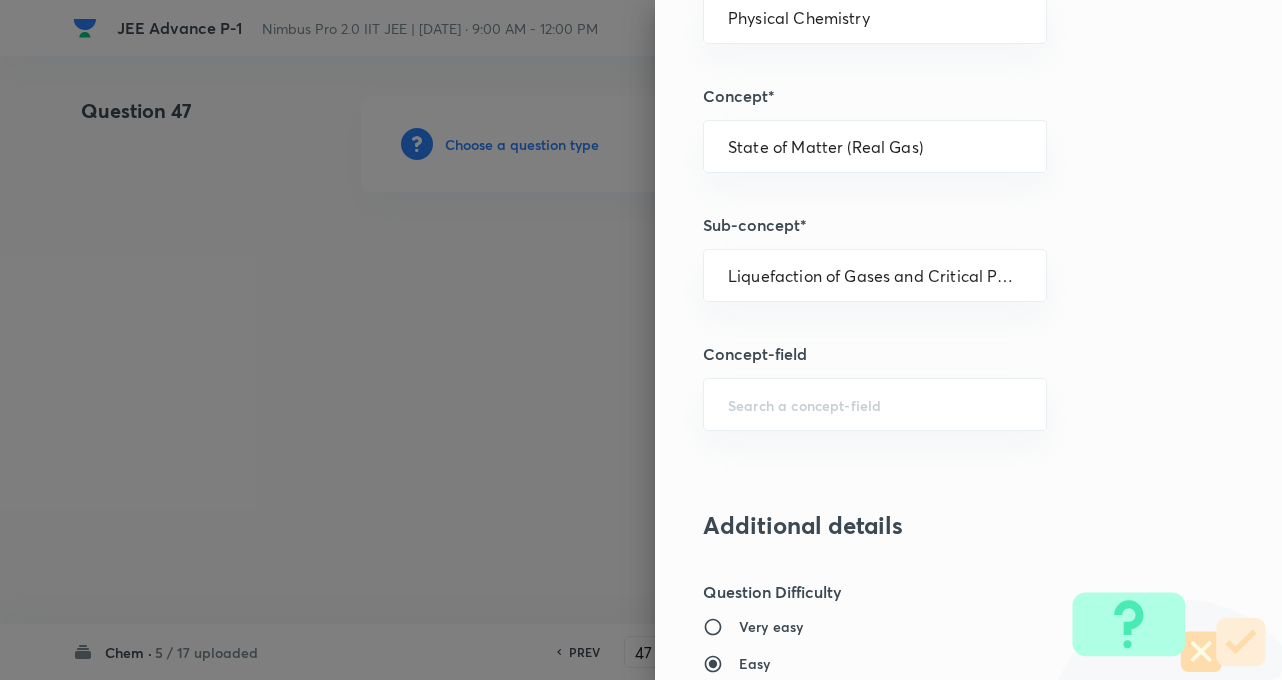 click on "Question settings Question type* Integer Does this question have a passage?* Yes No Positive mark 4 ​ Negative Marks (Don’t add negative sign) 0 ​ Syllabus Topic group* Chemistry ​ Topic* Physical Chemistry ​ Concept* State of Matter (Real Gas) ​ Sub-concept* Liquefaction of Gases and Critical Points ​ Concept-field ​ Additional details Question Difficulty Very easy Easy Moderate Hard Very hard Question is based on Fact Numerical Concept Previous year question Yes No Does this question have equation? Yes No Verification status Is the question verified? *Select 'yes' only if a question is verified Yes No Save" at bounding box center [968, 340] 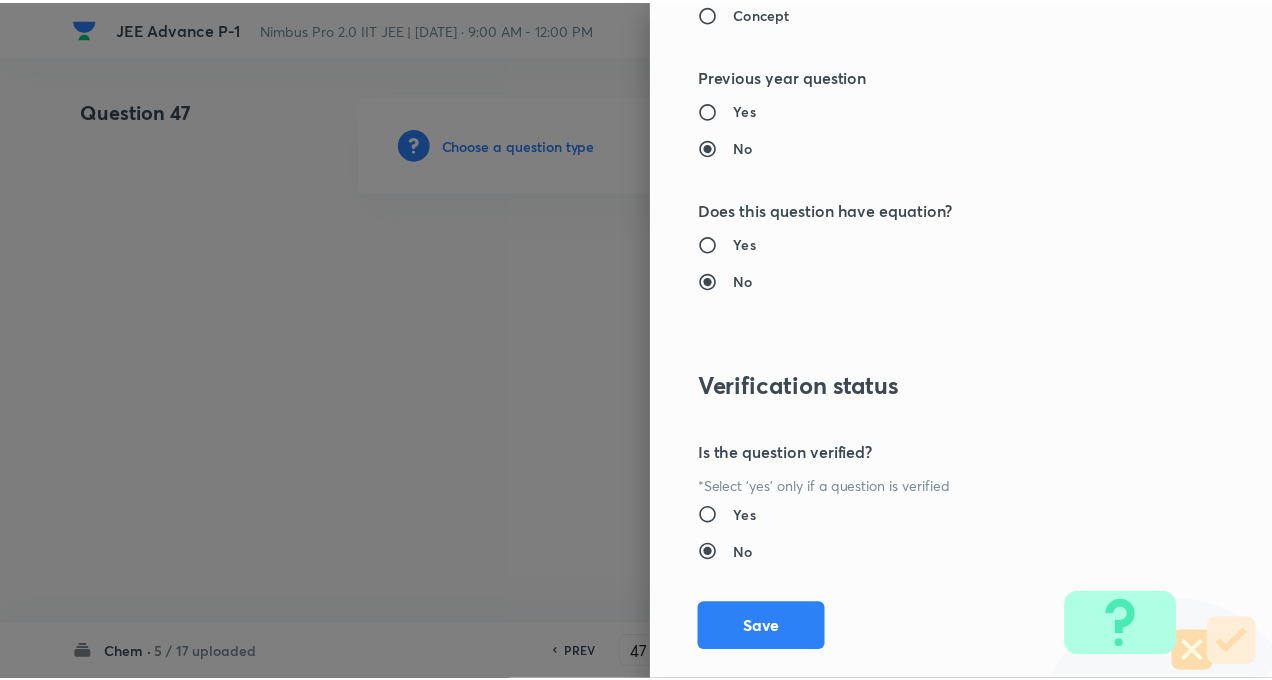 scroll, scrollTop: 1928, scrollLeft: 0, axis: vertical 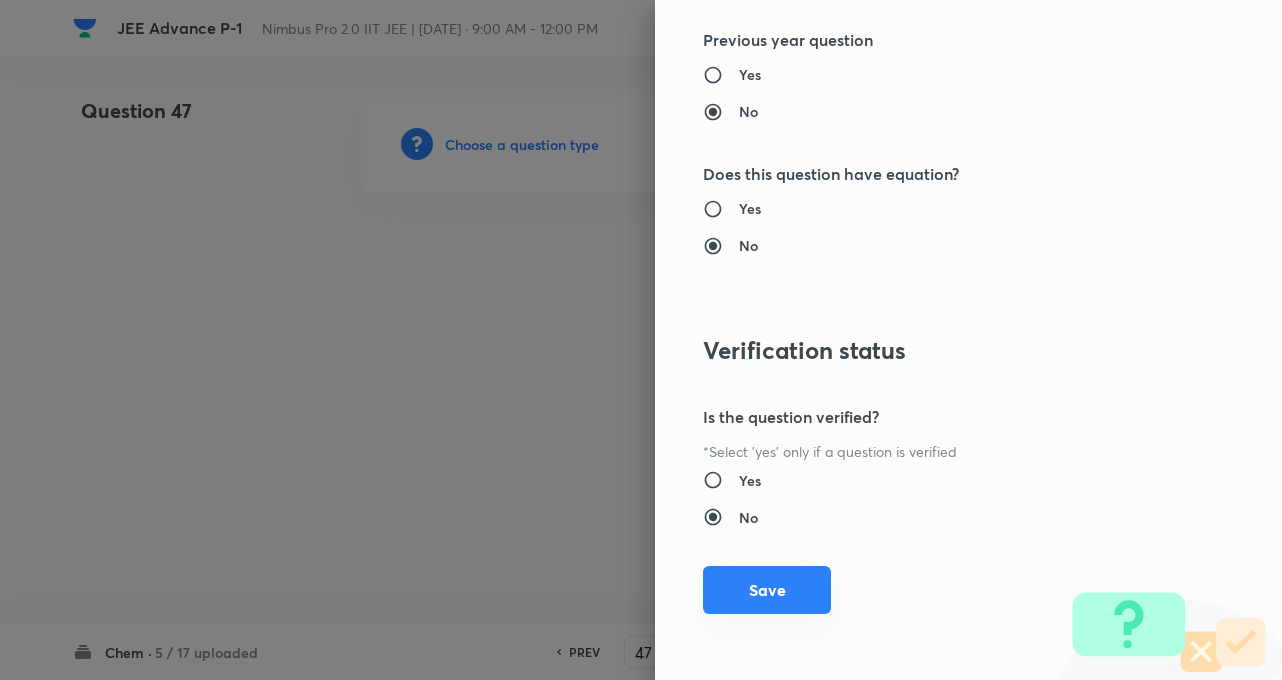 click on "Save" at bounding box center [767, 590] 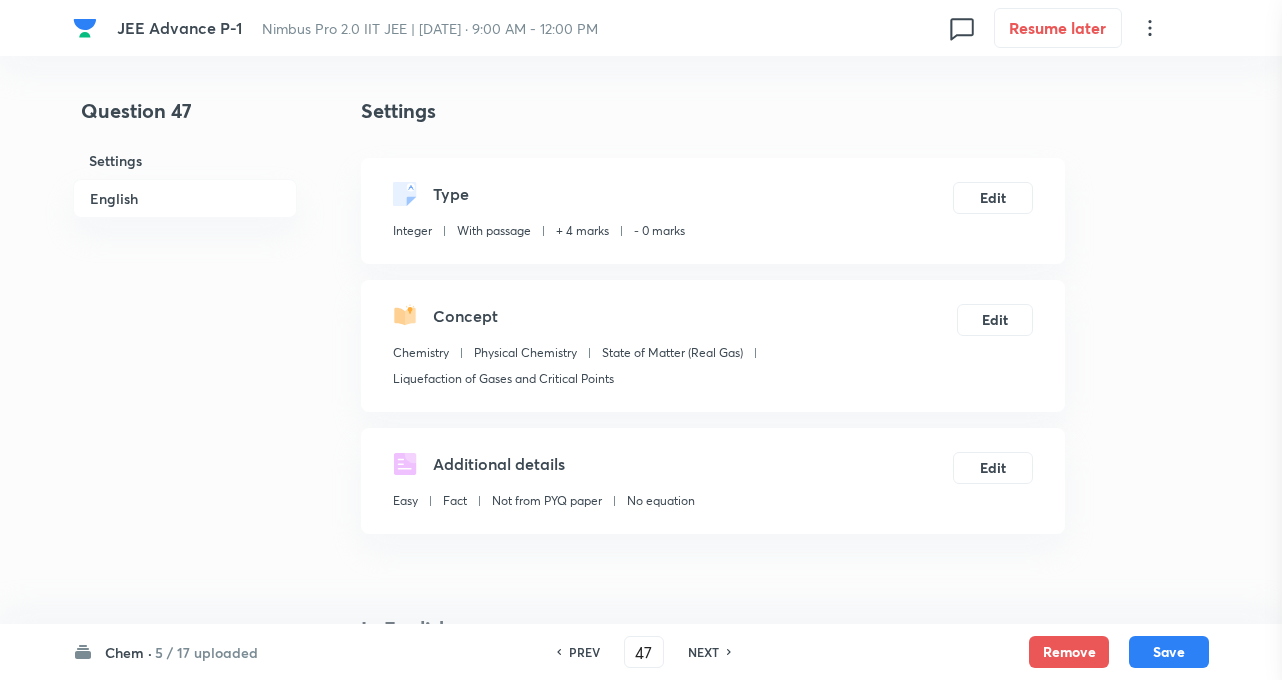 click at bounding box center (641, 340) 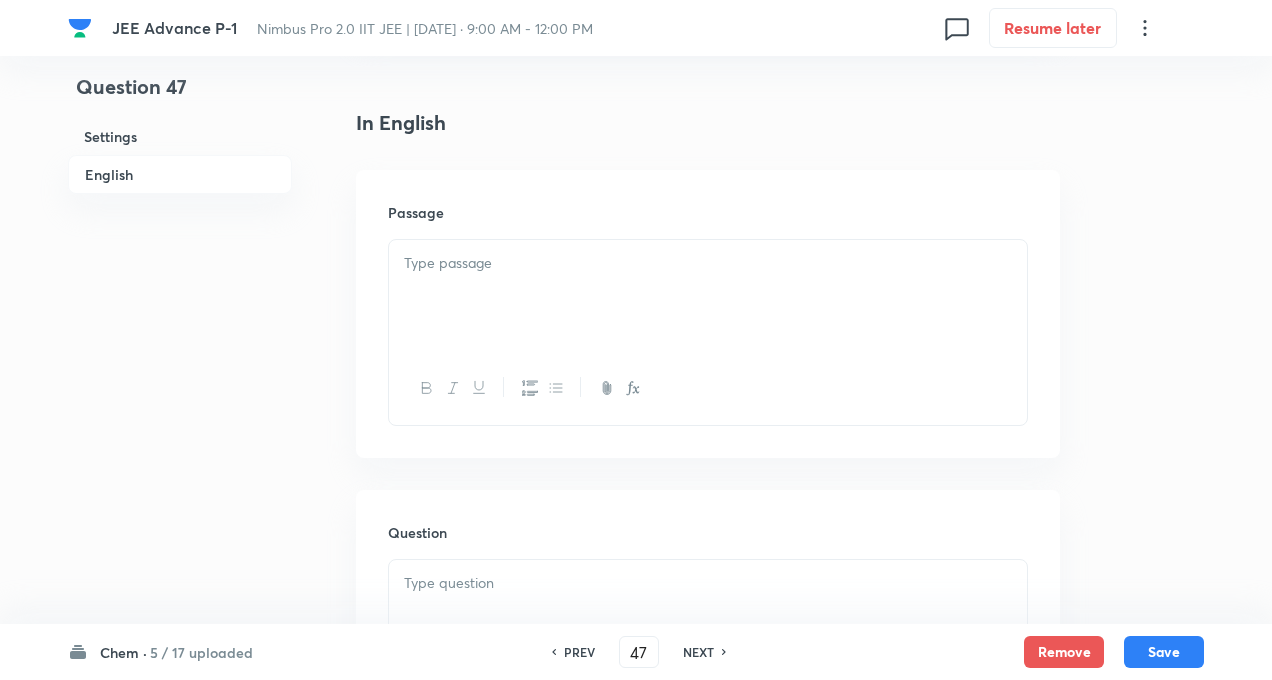 scroll, scrollTop: 520, scrollLeft: 0, axis: vertical 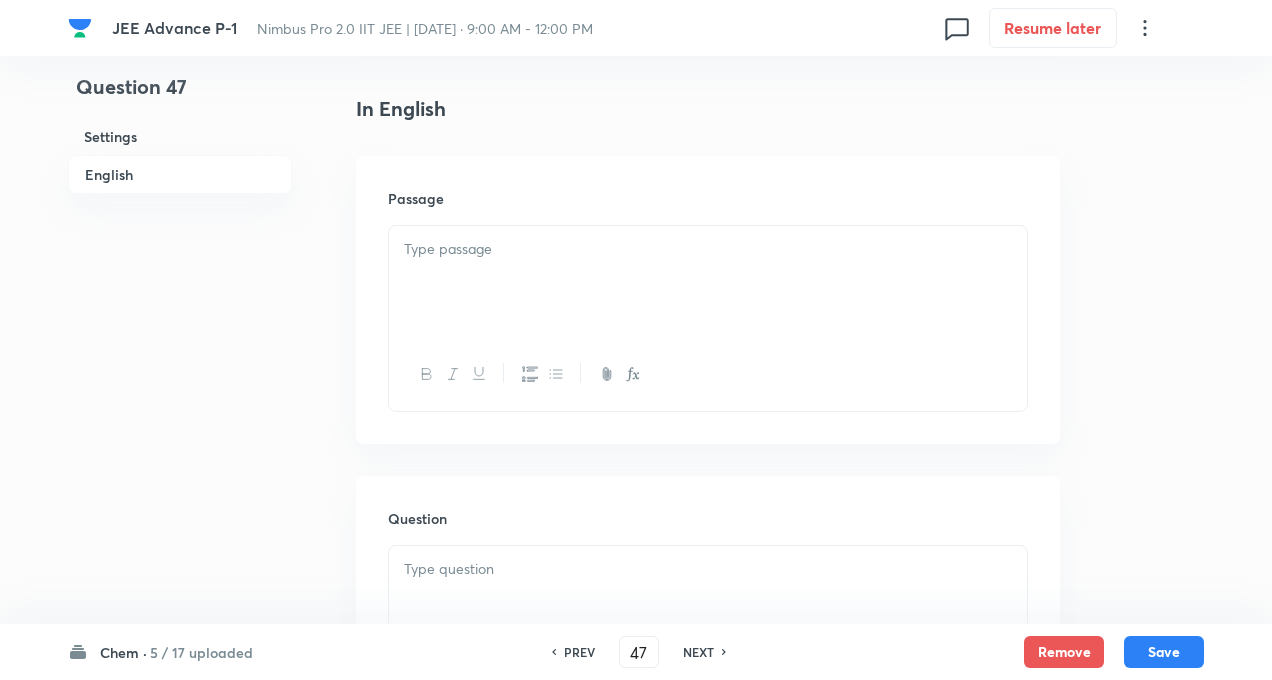 click at bounding box center [708, 282] 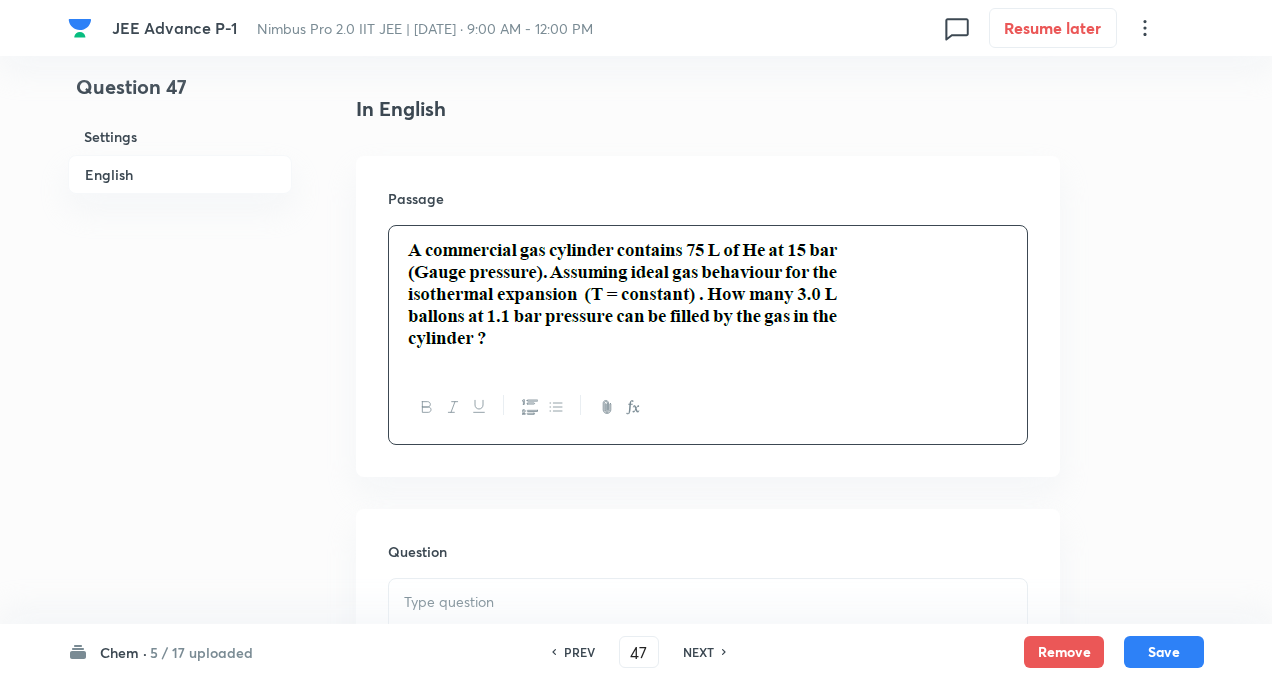 click on "Question 47 Settings English Settings Type Integer With passage + 4 marks - 0 marks Edit Concept Chemistry Physical Chemistry State of Matter (Real Gas) Liquefaction of Gases and Critical Points Edit Additional details Easy Fact Not from PYQ paper No equation Edit In English Passage Question Answer ​ Specify a range Solution" at bounding box center (636, 500) 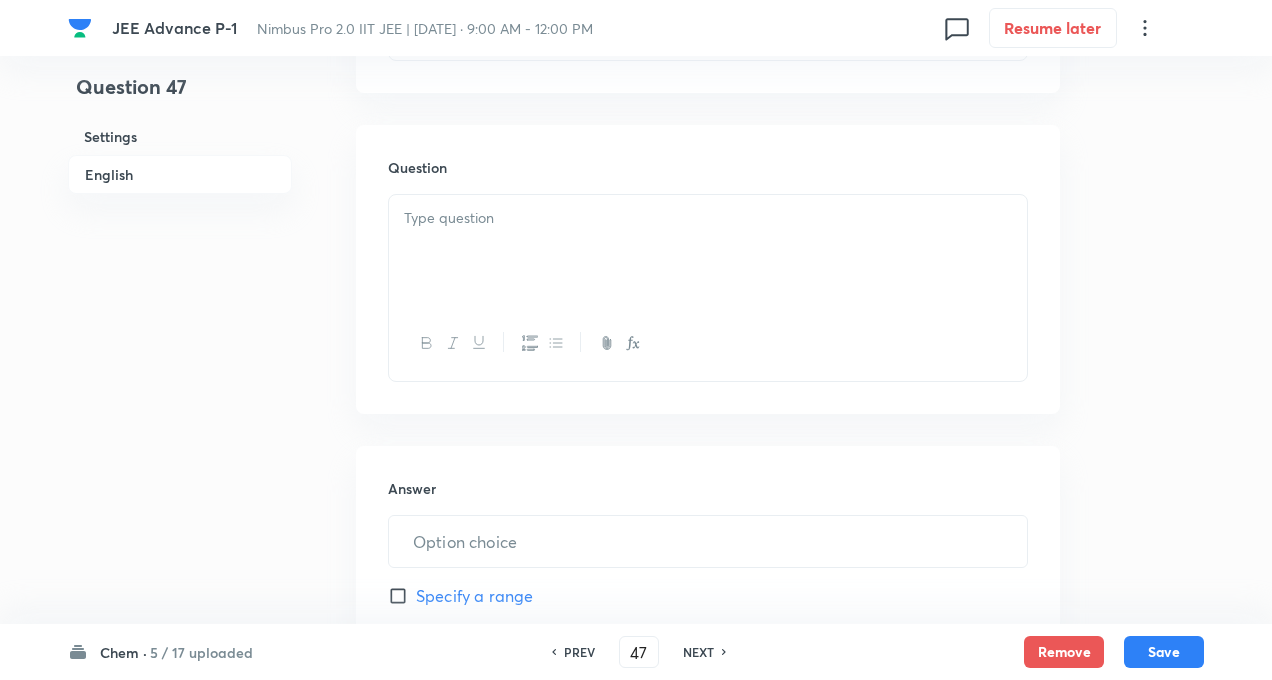 scroll, scrollTop: 920, scrollLeft: 0, axis: vertical 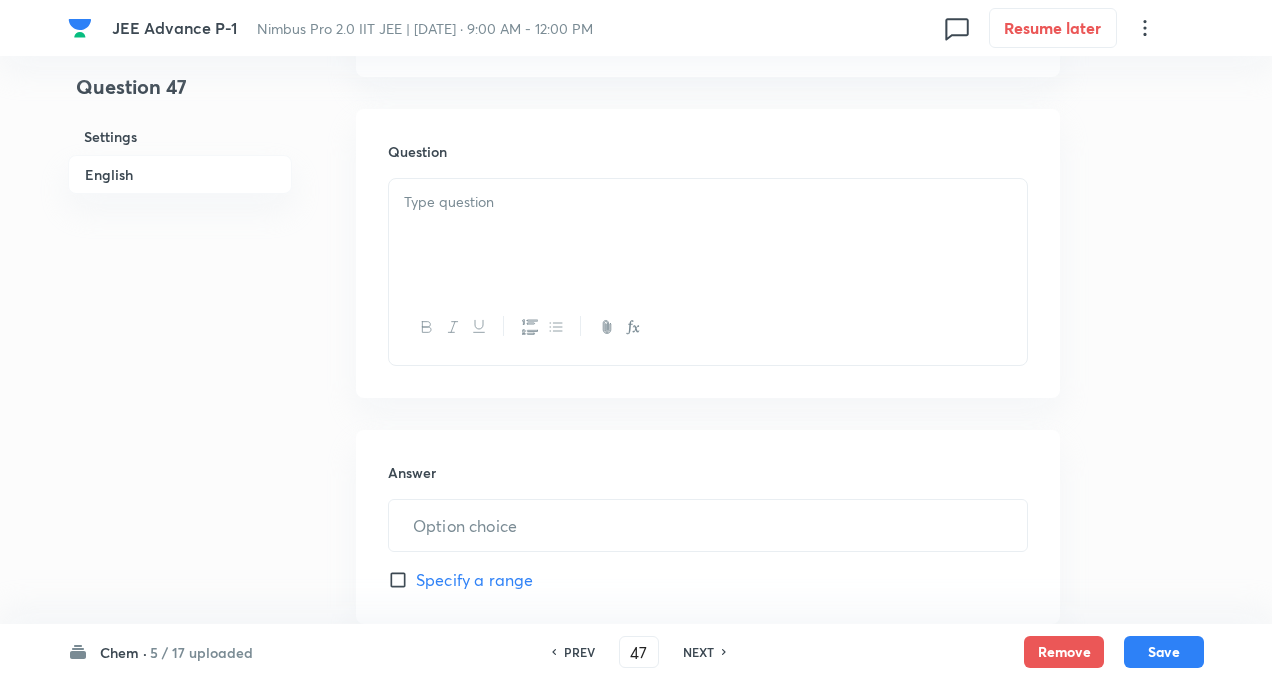 click at bounding box center [708, 235] 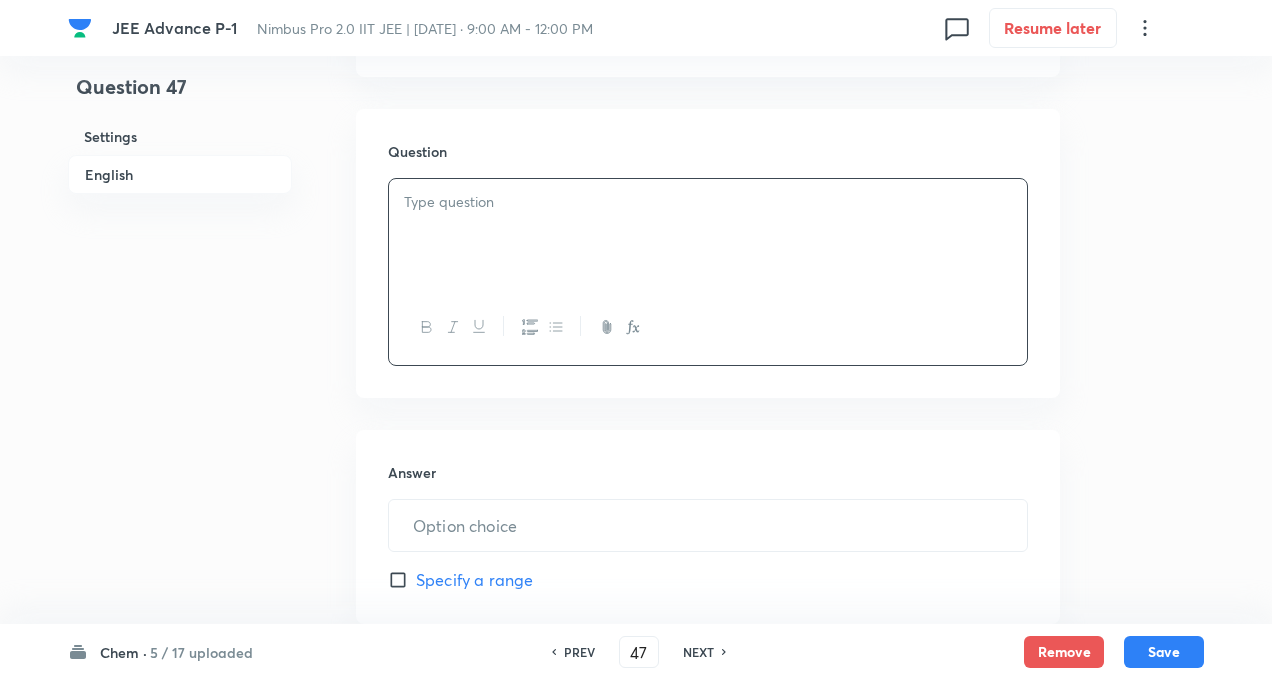 click on "Question 47 Settings English Settings Type Integer With passage + 4 marks - 0 marks Edit Concept Chemistry Physical Chemistry State of Matter (Real Gas) Liquefaction of Gases and Critical Points Edit Additional details Easy Fact Not from PYQ paper No equation Edit In English Passage Question Answer ​ Specify a range Solution" at bounding box center (636, 100) 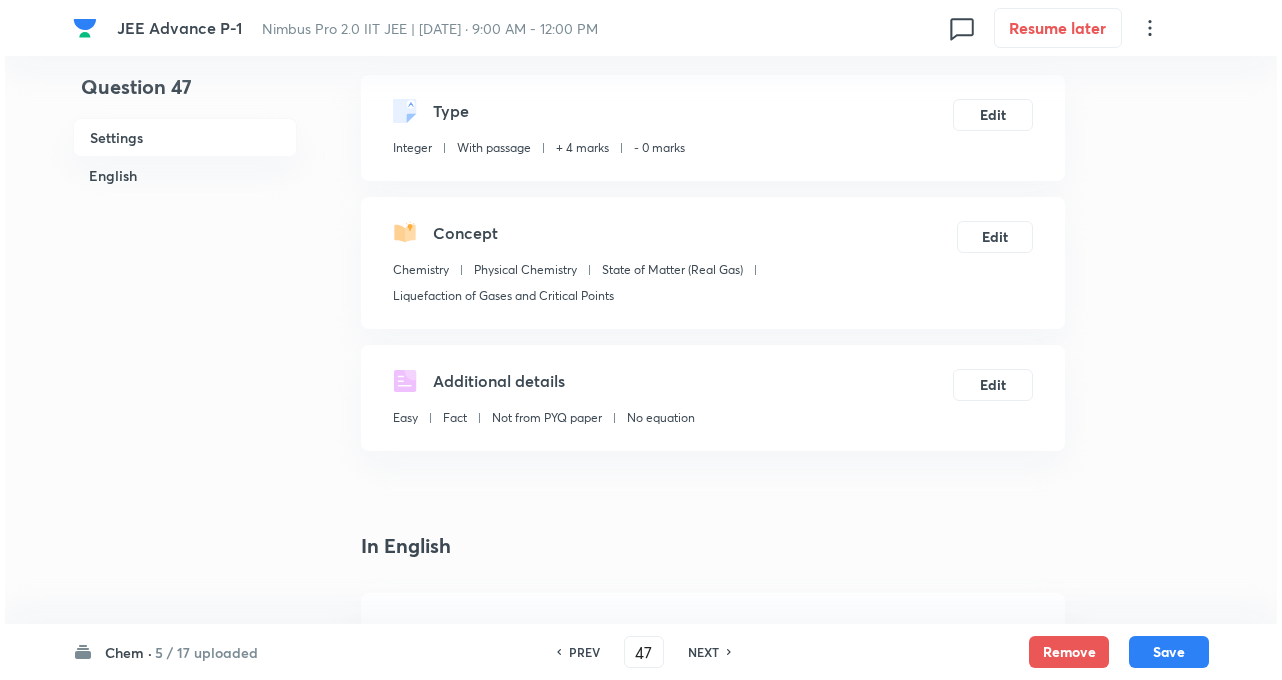 scroll, scrollTop: 80, scrollLeft: 0, axis: vertical 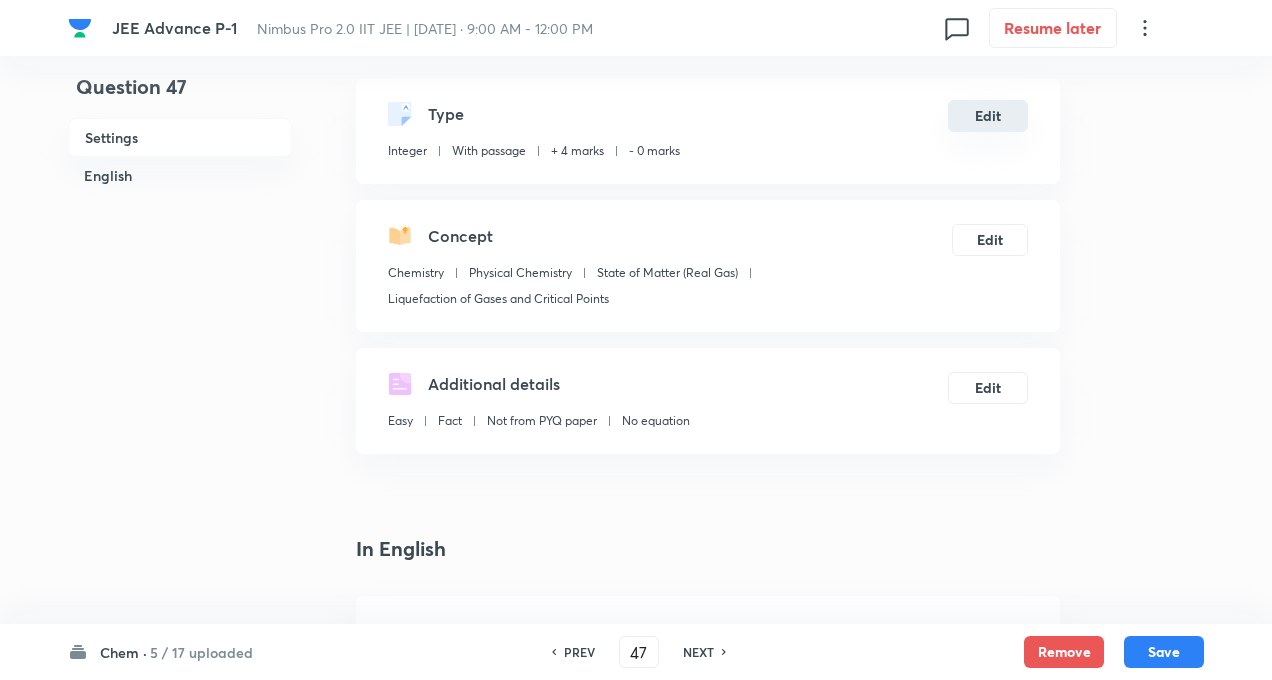 click on "Edit" at bounding box center [988, 116] 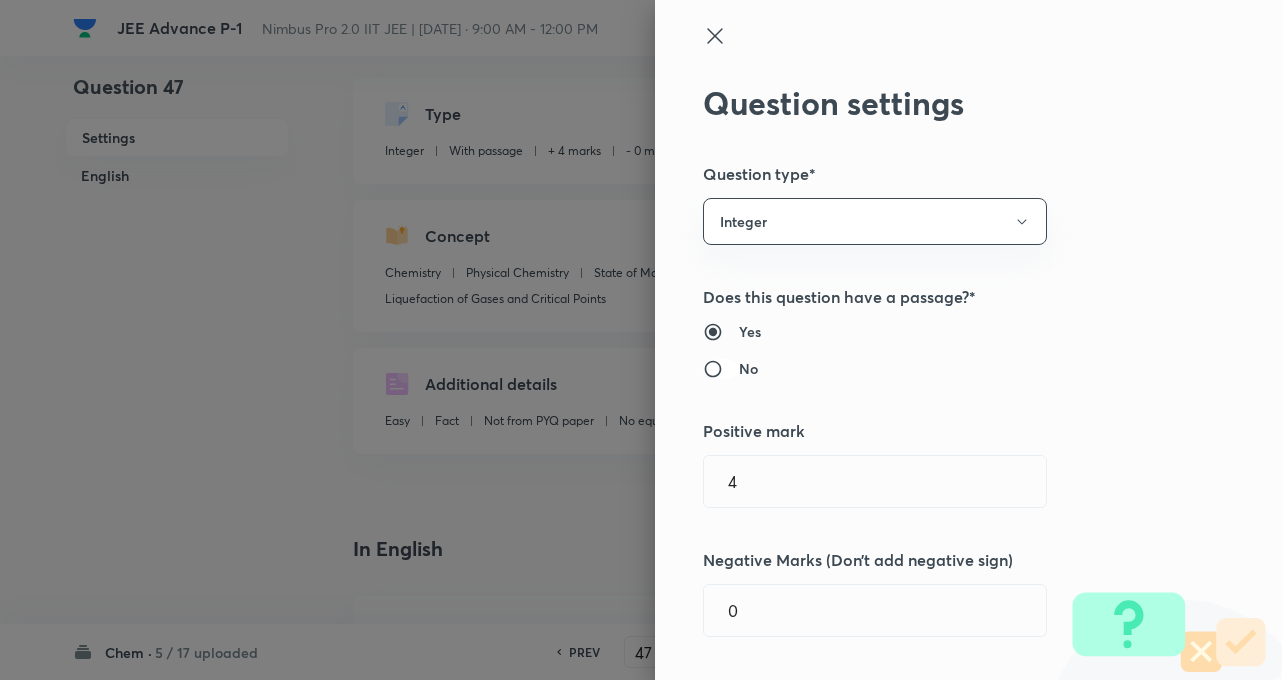 click on "No" at bounding box center [721, 369] 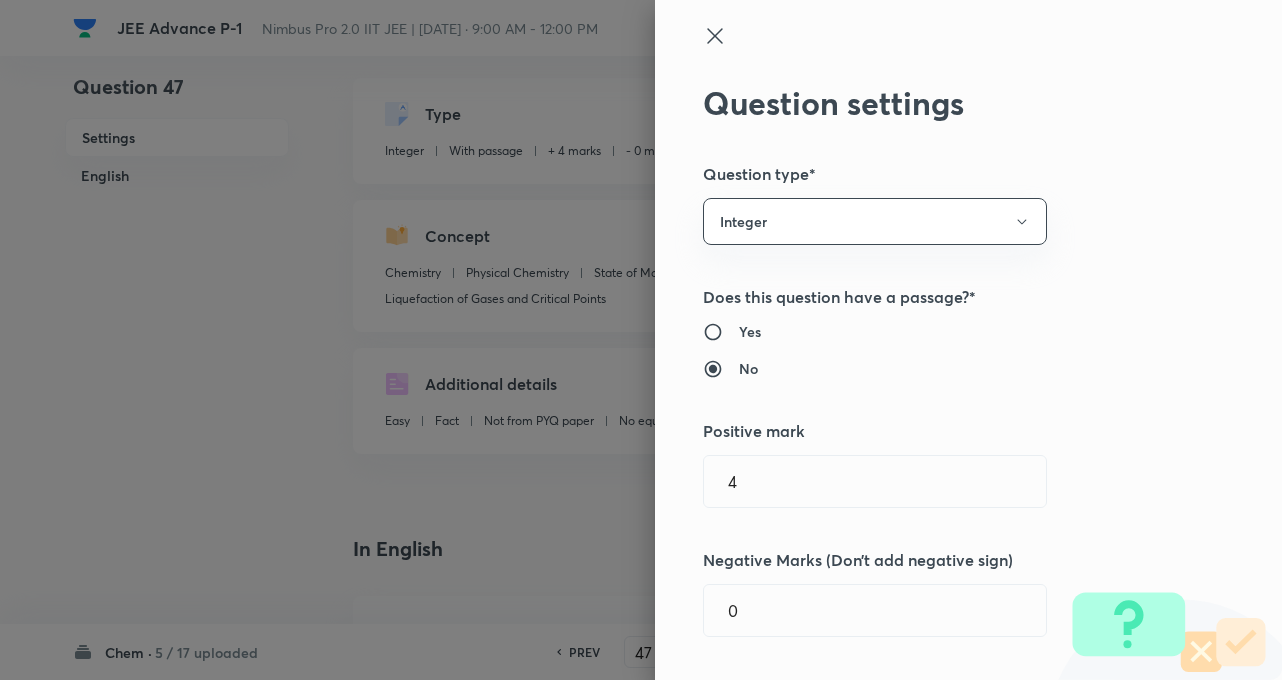 click on "Question settings Question type* Integer Does this question have a passage?* Yes No Positive mark 4 ​ Negative Marks (Don’t add negative sign) 0 ​ Syllabus Topic group* Chemistry ​ Topic* Physical Chemistry ​ Concept* State of Matter (Real Gas) ​ Sub-concept* Liquefaction of Gases and Critical Points ​ Concept-field ​ Additional details Question Difficulty Very easy Easy Moderate Hard Very hard Question is based on Fact Numerical Concept Previous year question Yes No Does this question have equation? Yes No Verification status Is the question verified? *Select 'yes' only if a question is verified Yes No Save" at bounding box center (968, 340) 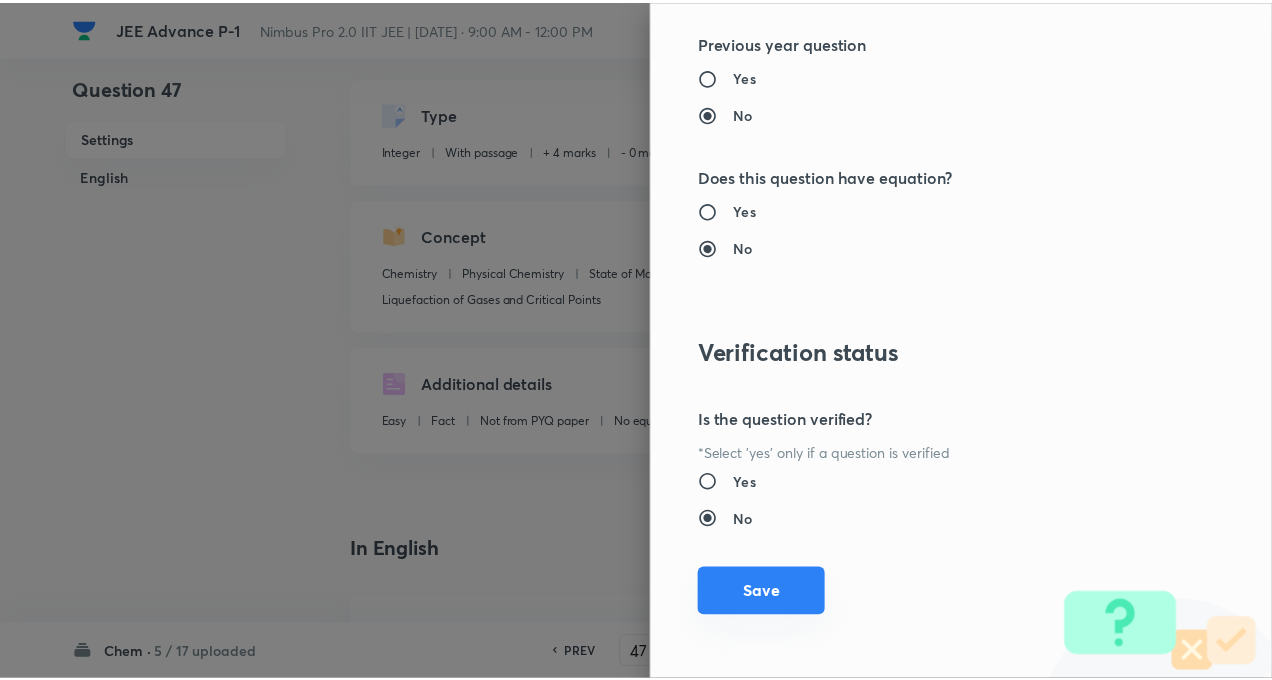 scroll, scrollTop: 1928, scrollLeft: 0, axis: vertical 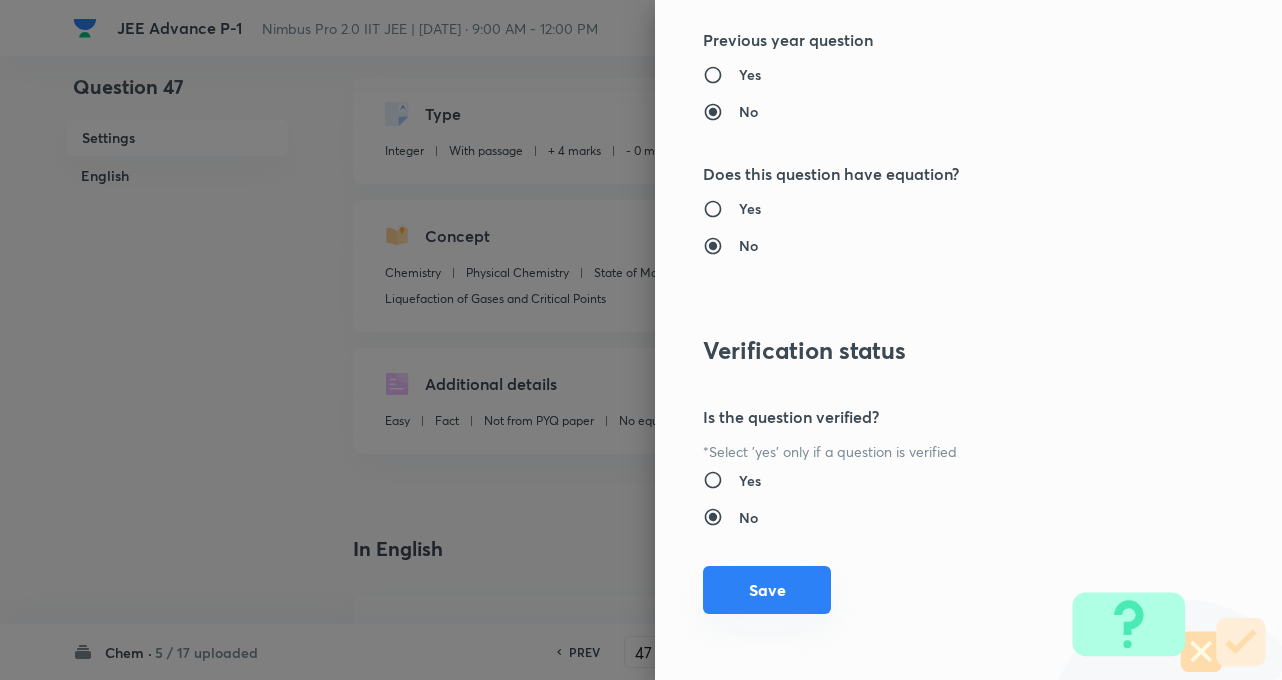 click on "Save" at bounding box center [767, 590] 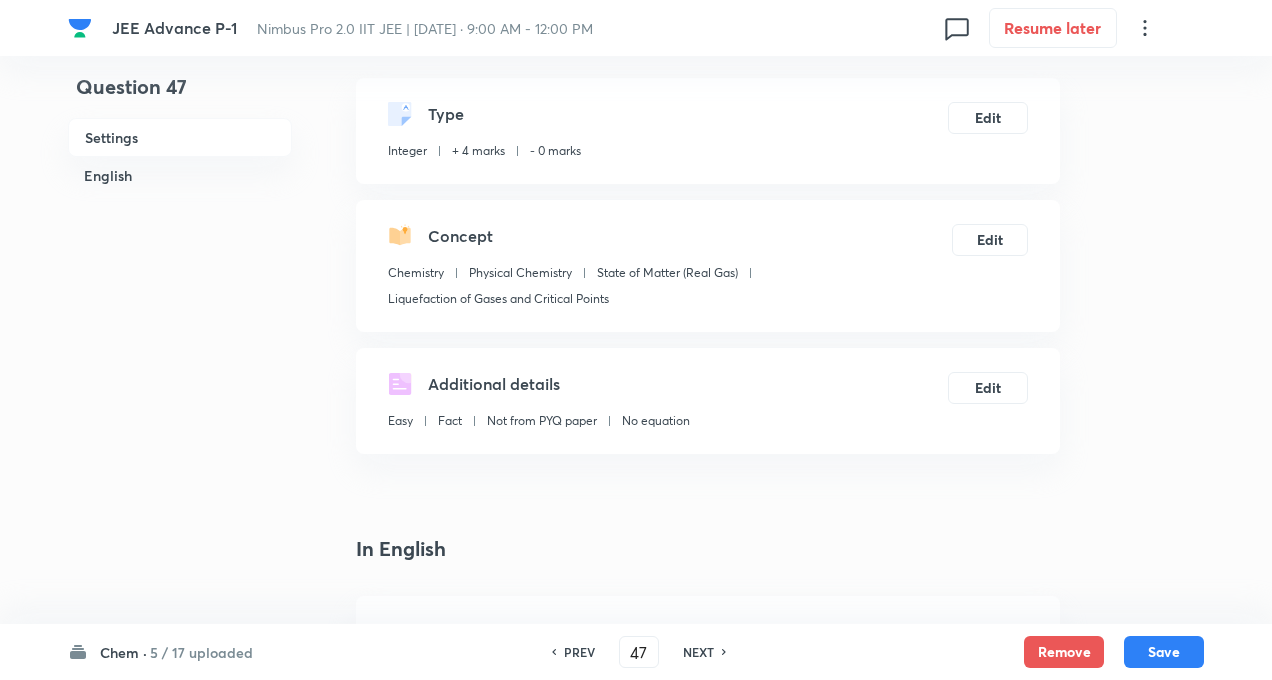 click on "Question 47 Settings English" at bounding box center (180, 763) 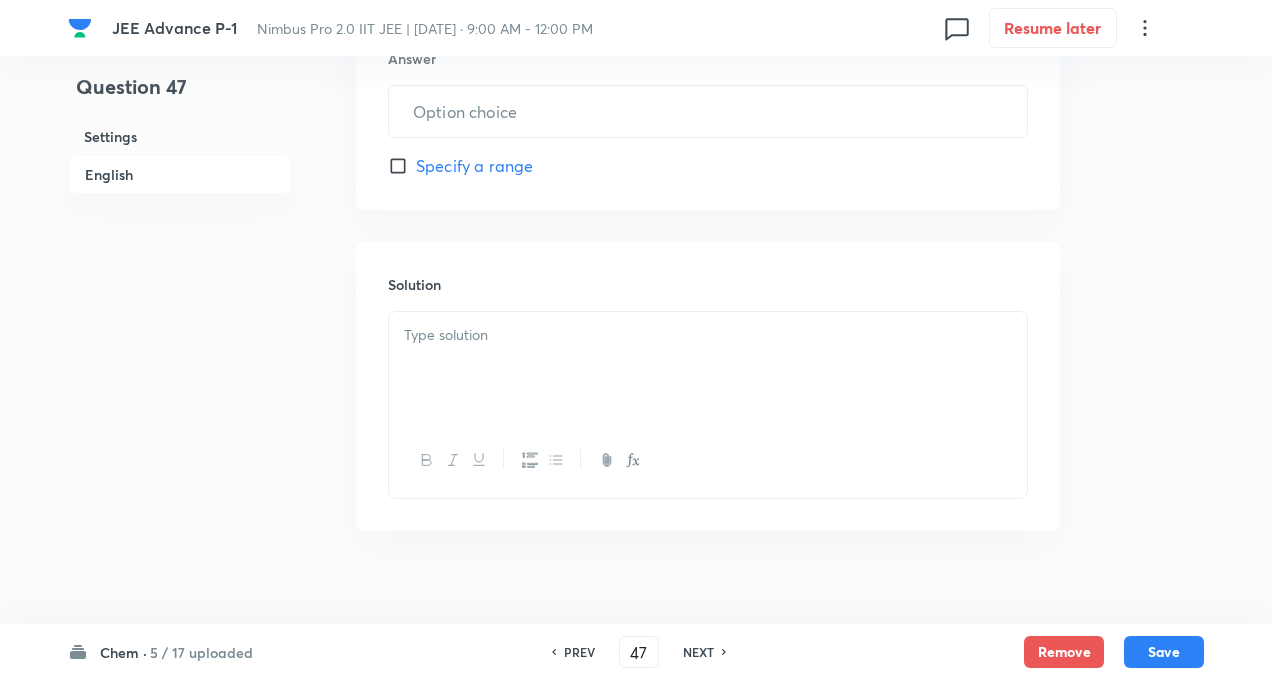 scroll, scrollTop: 1000, scrollLeft: 0, axis: vertical 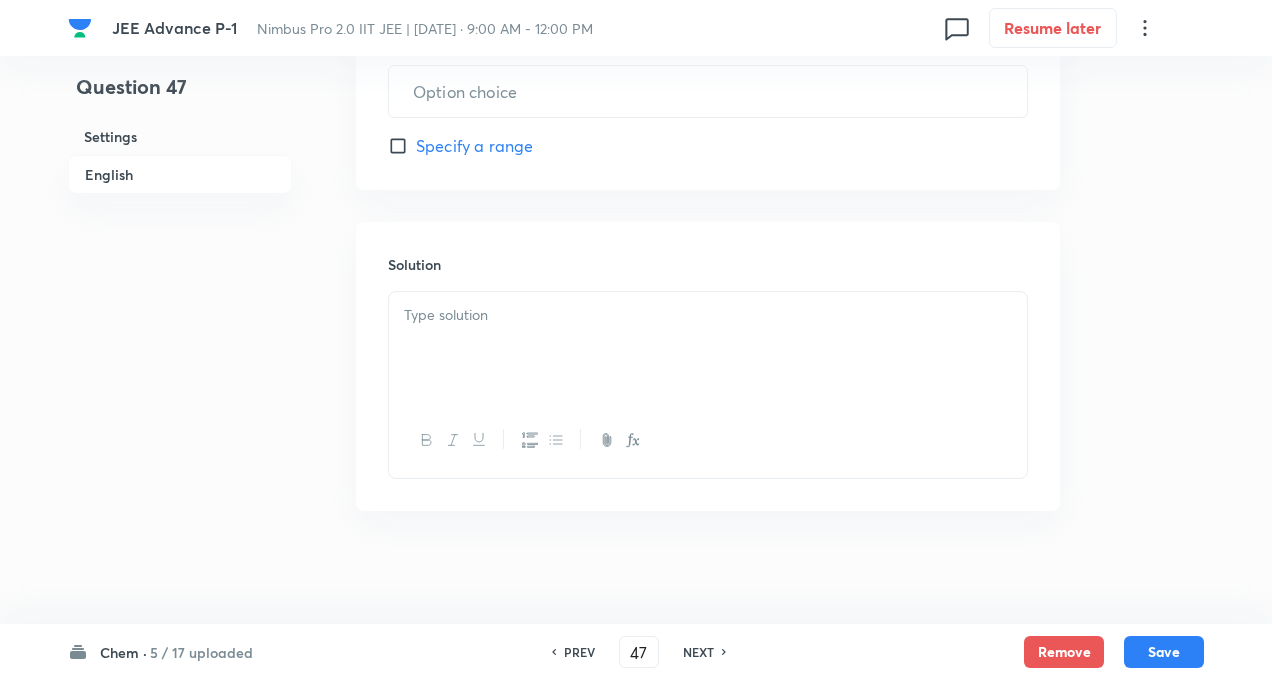 click at bounding box center (708, 348) 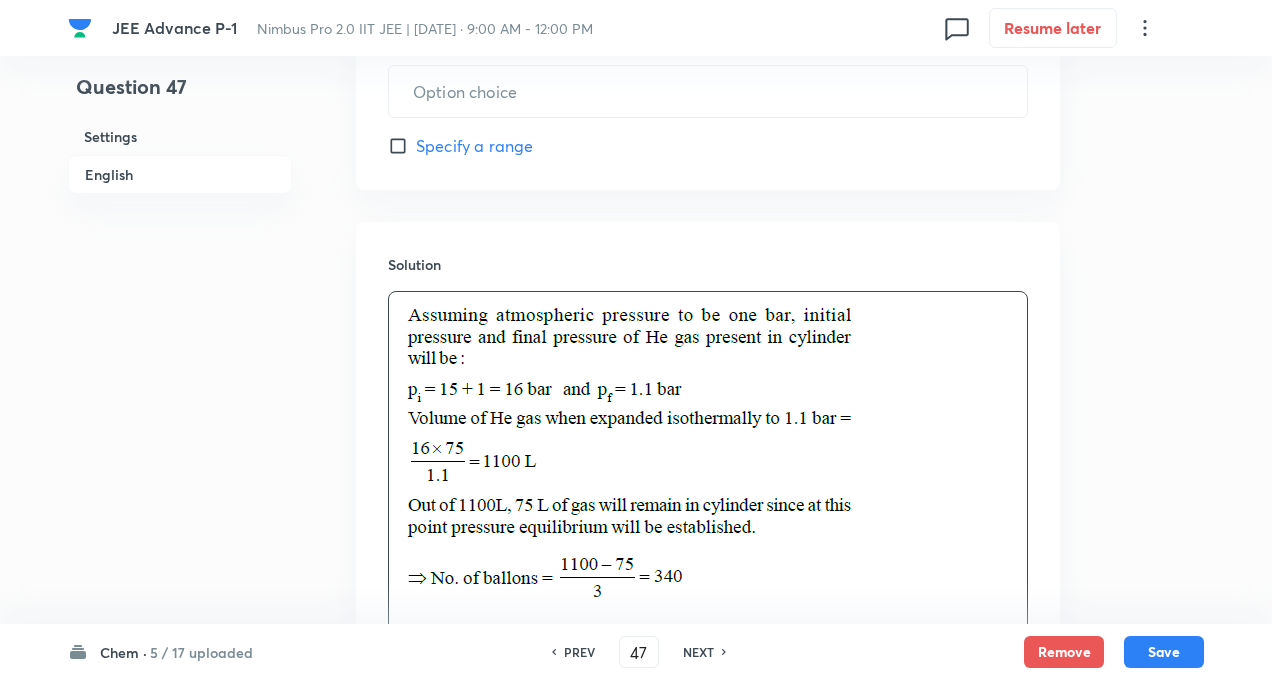 click on "Question 47 Settings English" at bounding box center [180, -50] 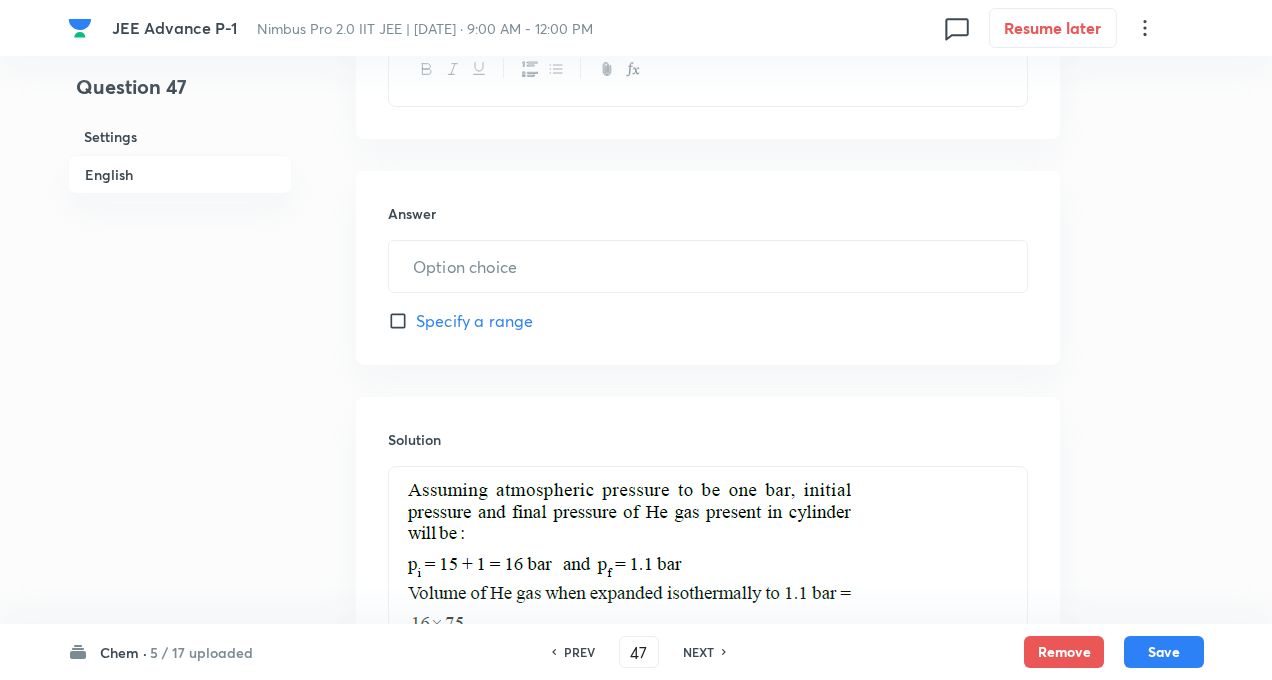 scroll, scrollTop: 800, scrollLeft: 0, axis: vertical 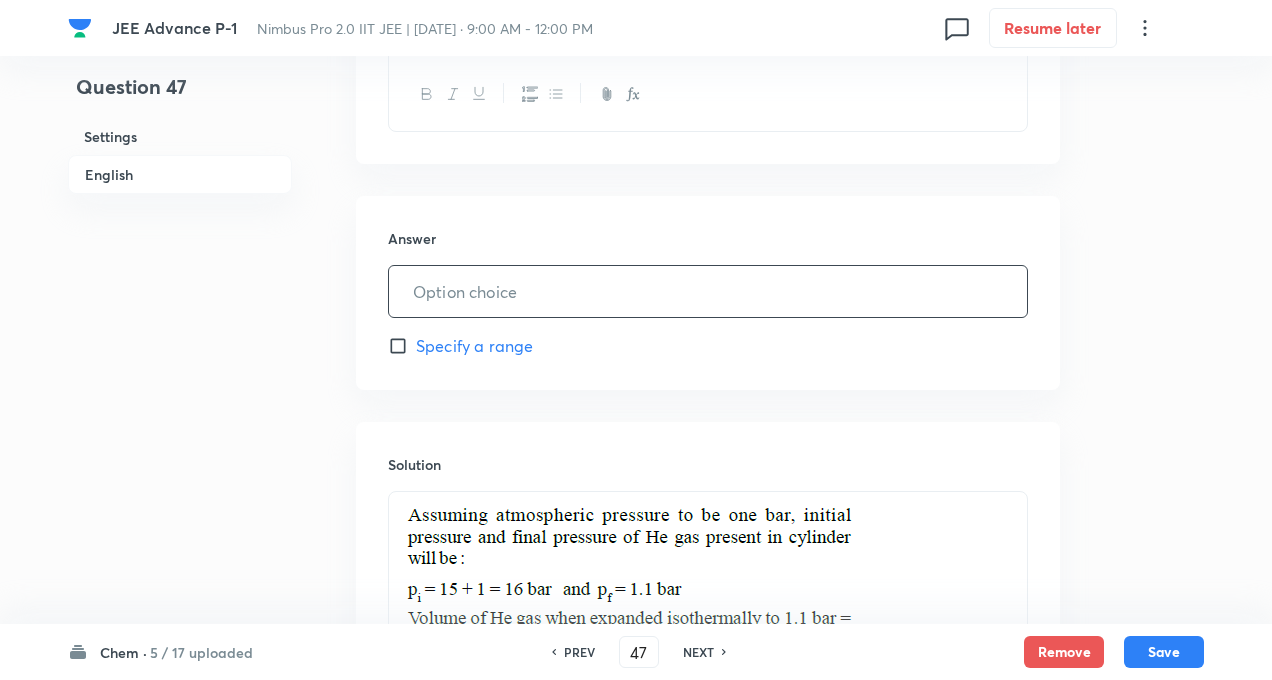click at bounding box center [708, 291] 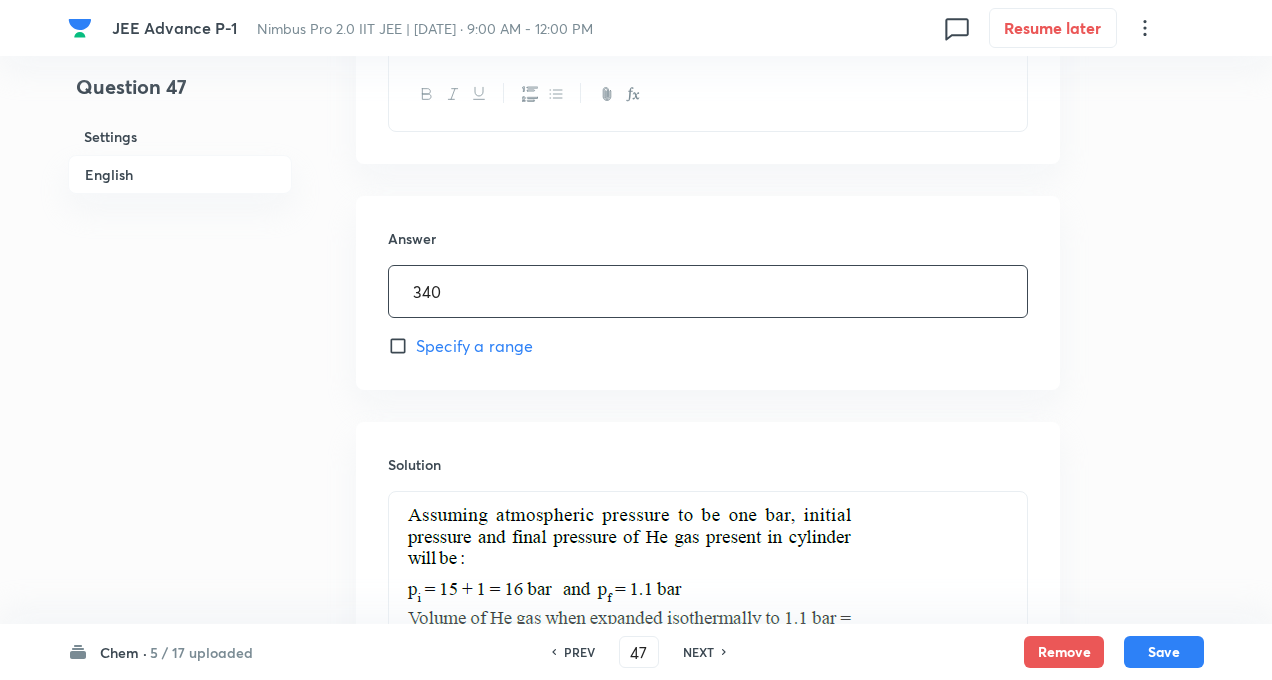 type on "340" 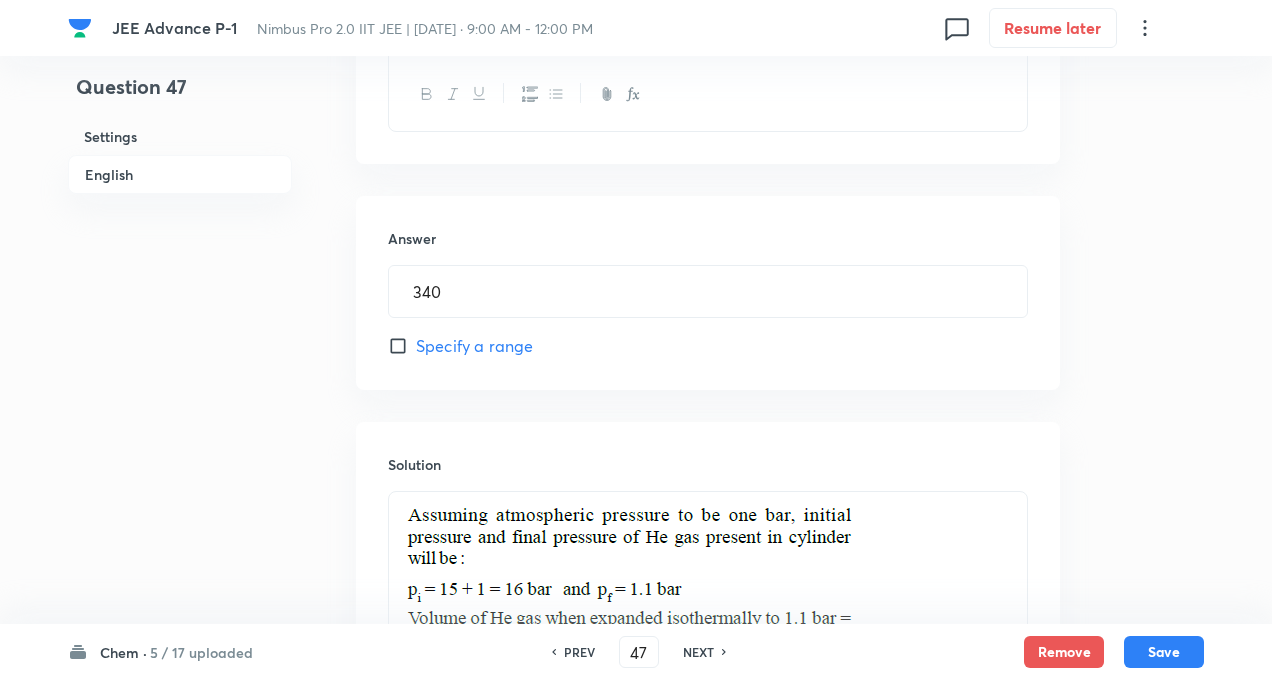 click on "Question 47 Settings English" at bounding box center (180, 150) 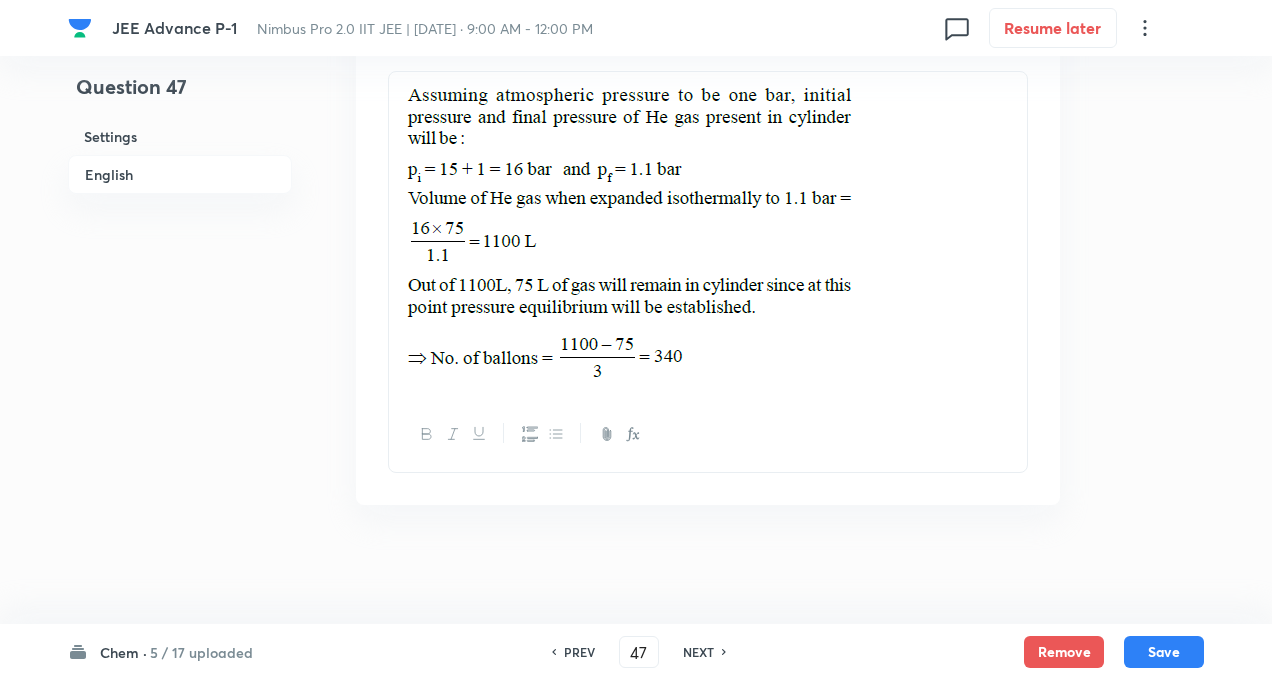 scroll, scrollTop: 1221, scrollLeft: 0, axis: vertical 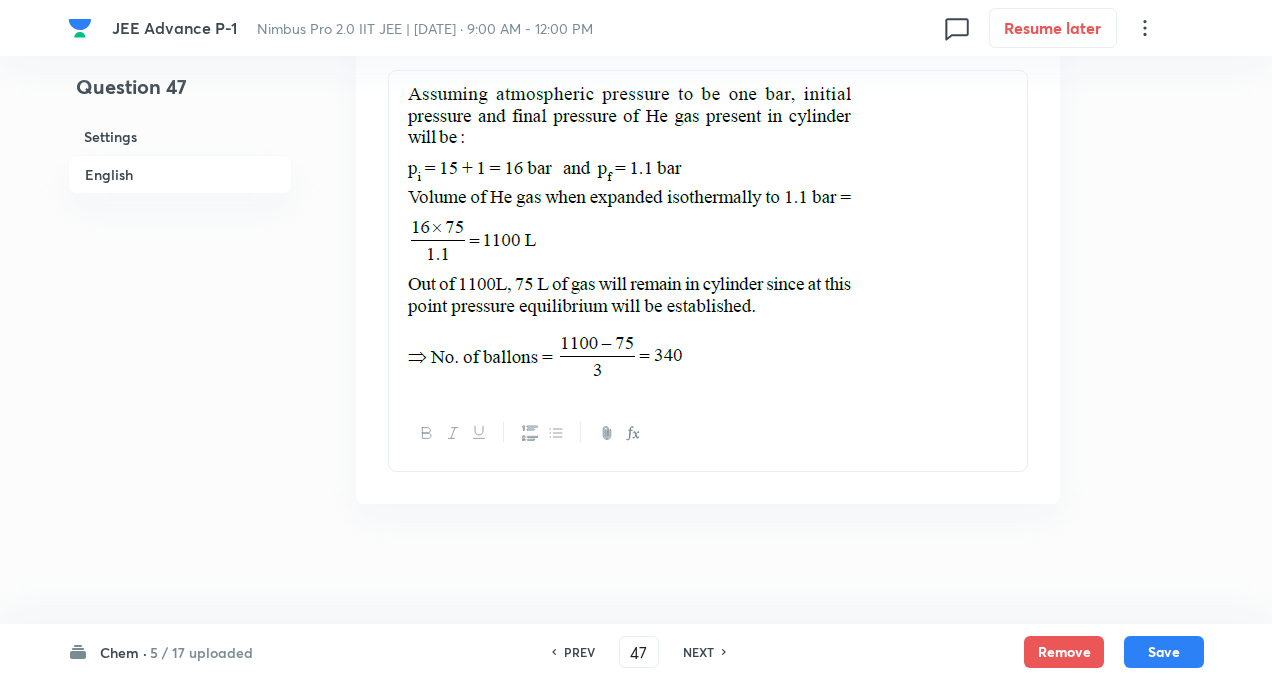 click on "Question 47 Settings English Settings Type Integer + 4 marks - 0 marks Edit Concept Chemistry Physical Chemistry State of Matter (Real Gas) Liquefaction of Gases and Critical Points Edit Additional details Easy Fact Not from PYQ paper No equation Edit In English Question Answer 340 ​ Specify a range Solution" at bounding box center [636, -271] 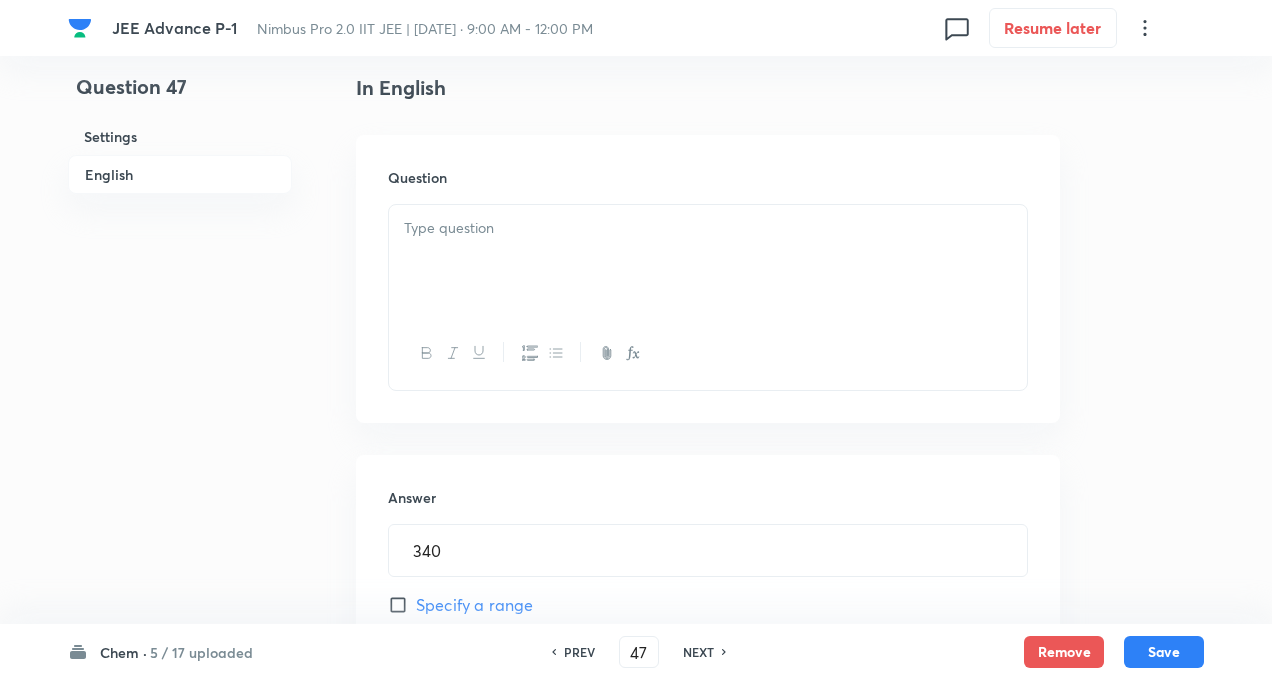 scroll, scrollTop: 501, scrollLeft: 0, axis: vertical 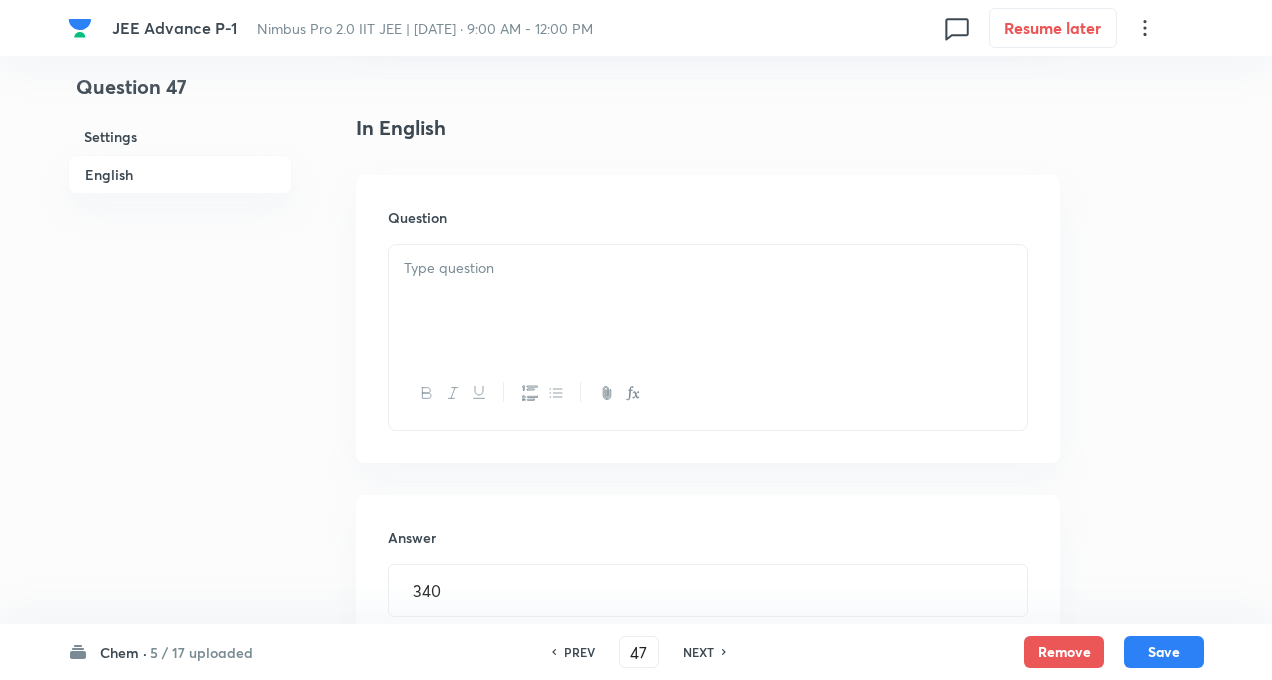 click at bounding box center [708, 301] 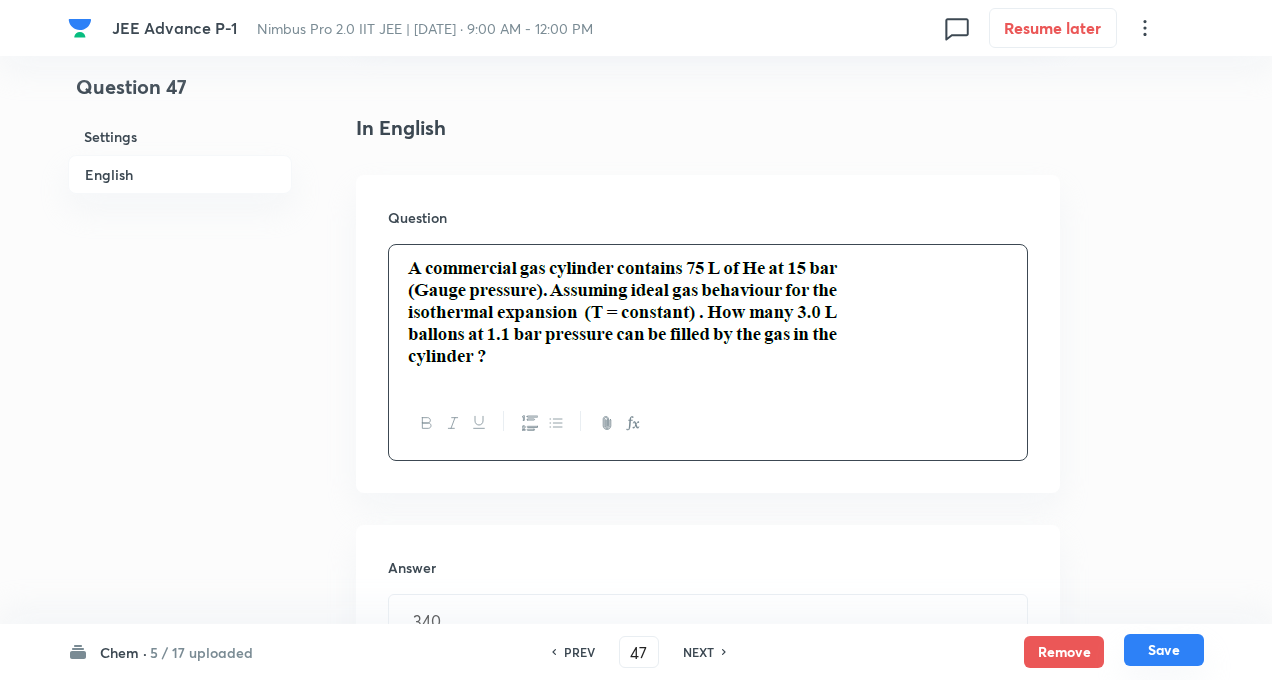 click on "Save" at bounding box center (1164, 650) 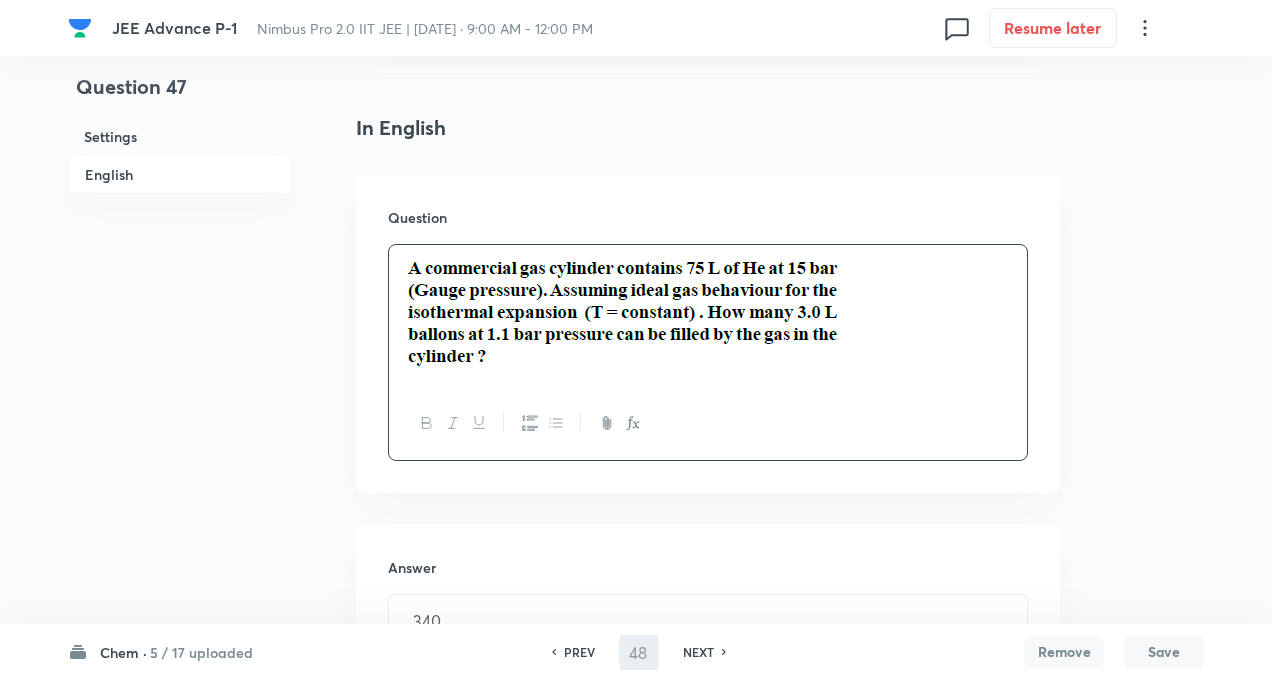 scroll, scrollTop: 0, scrollLeft: 0, axis: both 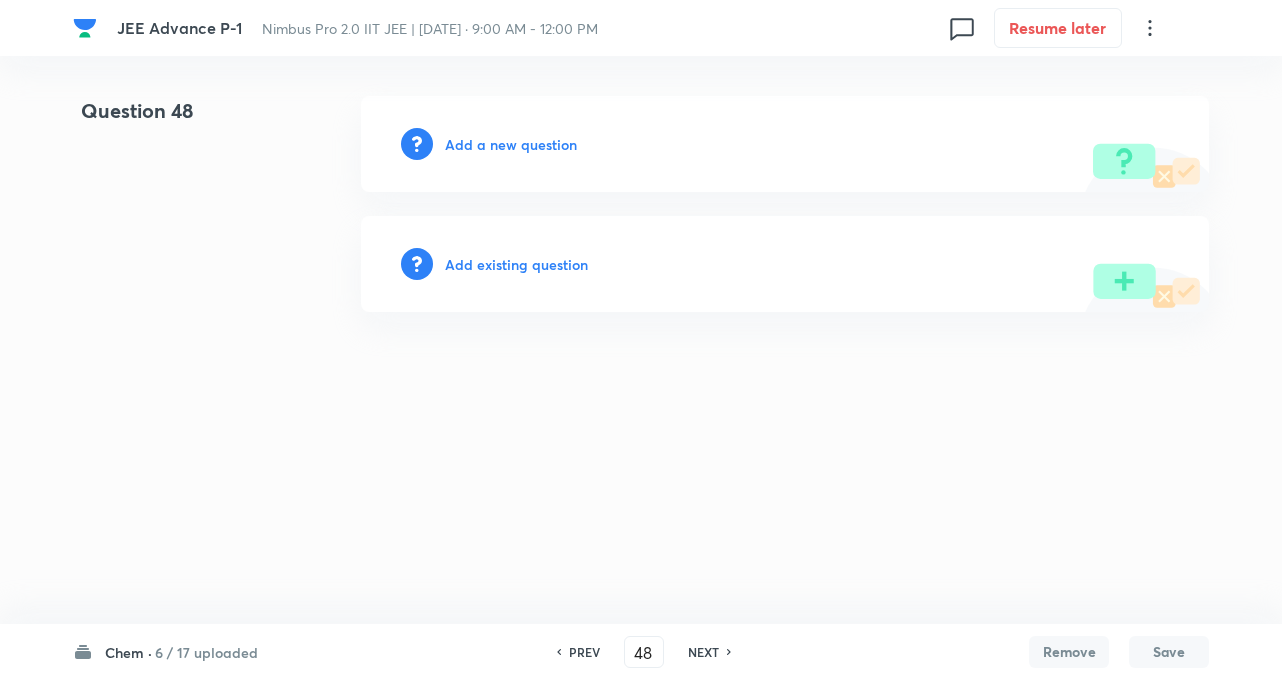 click on "Question 48 Add a new question Add existing question" at bounding box center [641, 204] 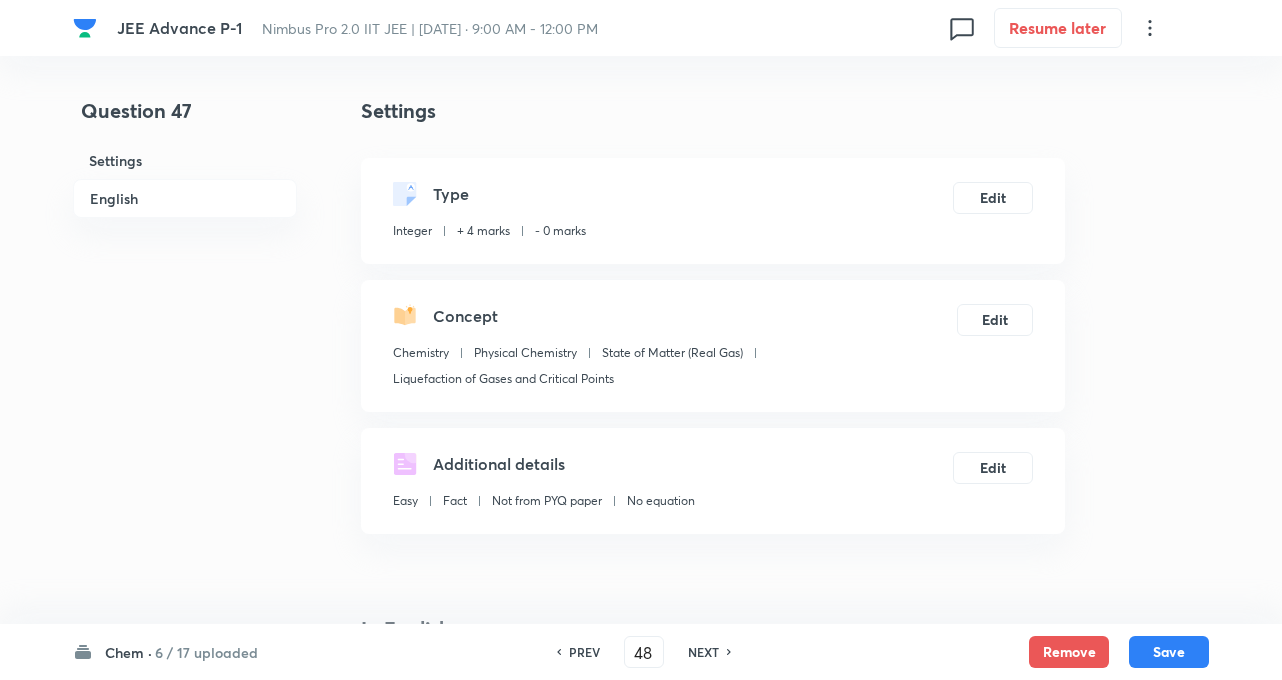 type on "47" 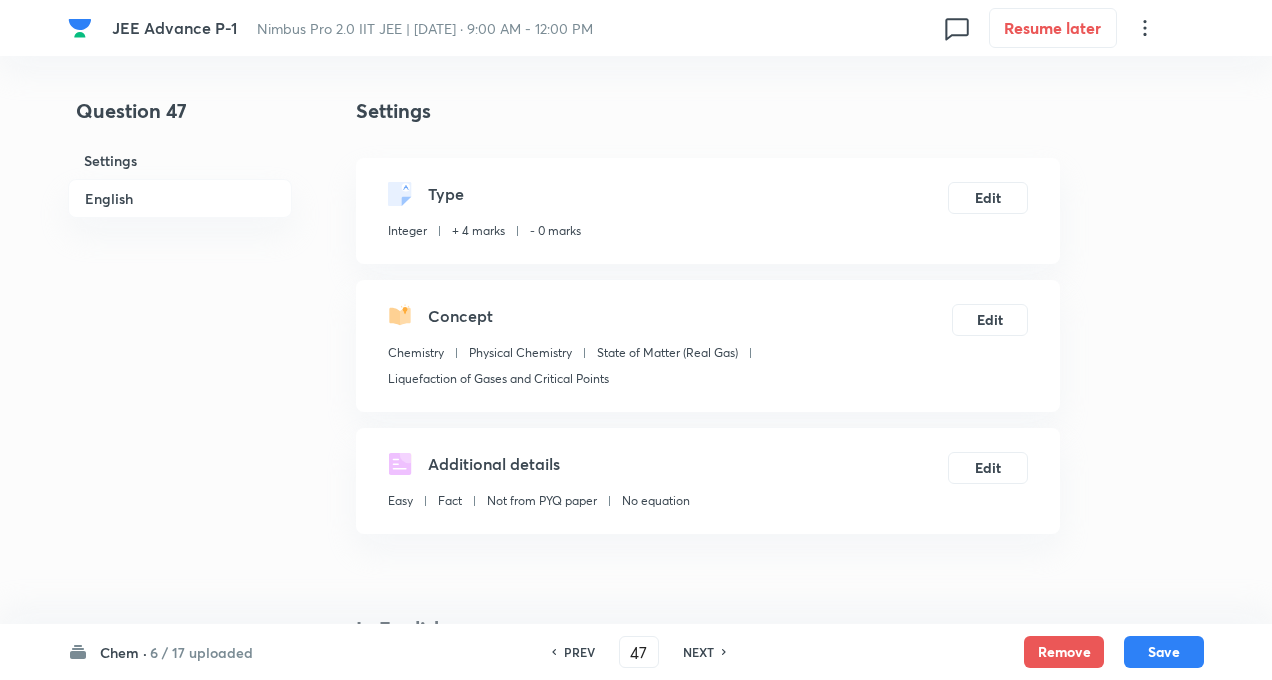 type on "340" 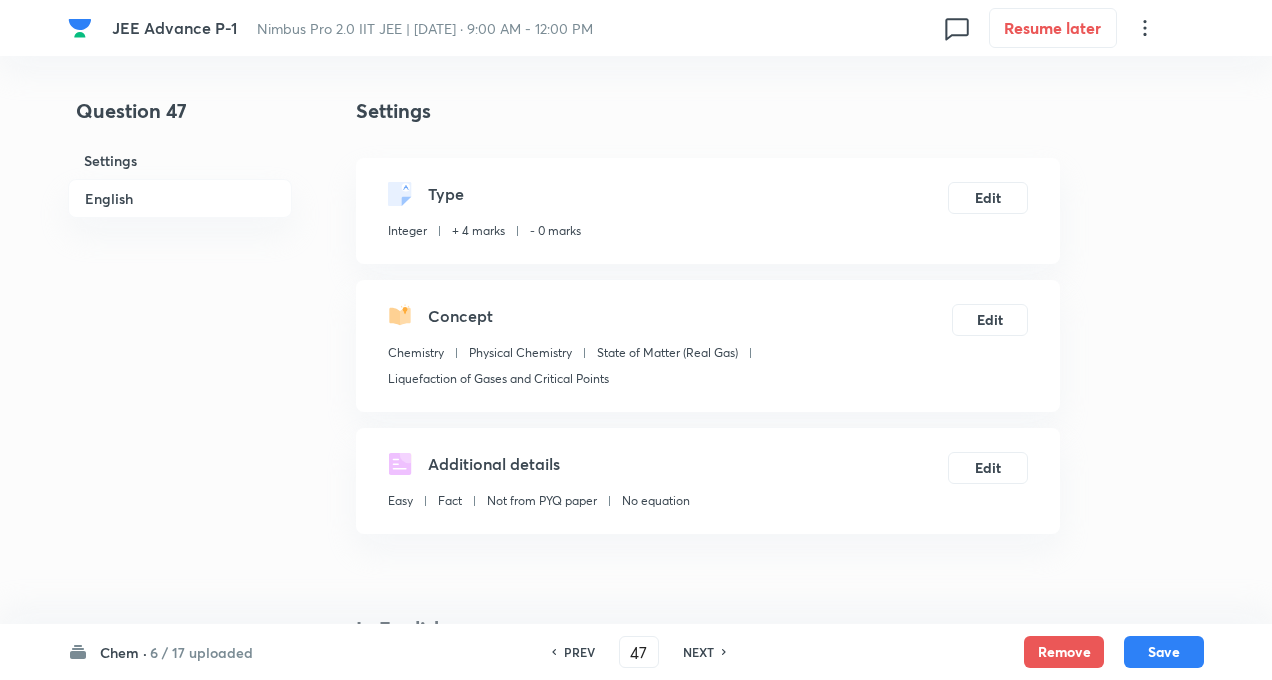 click on "Question 47 Settings English" at bounding box center (180, 965) 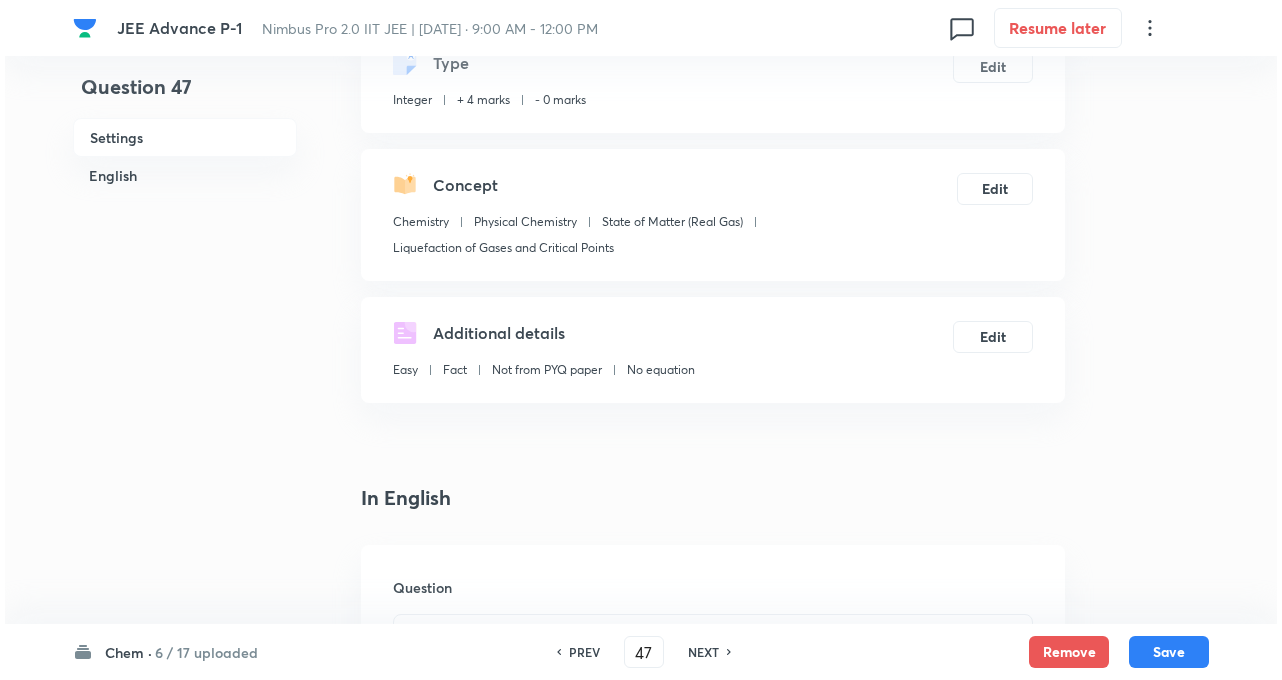 scroll, scrollTop: 0, scrollLeft: 0, axis: both 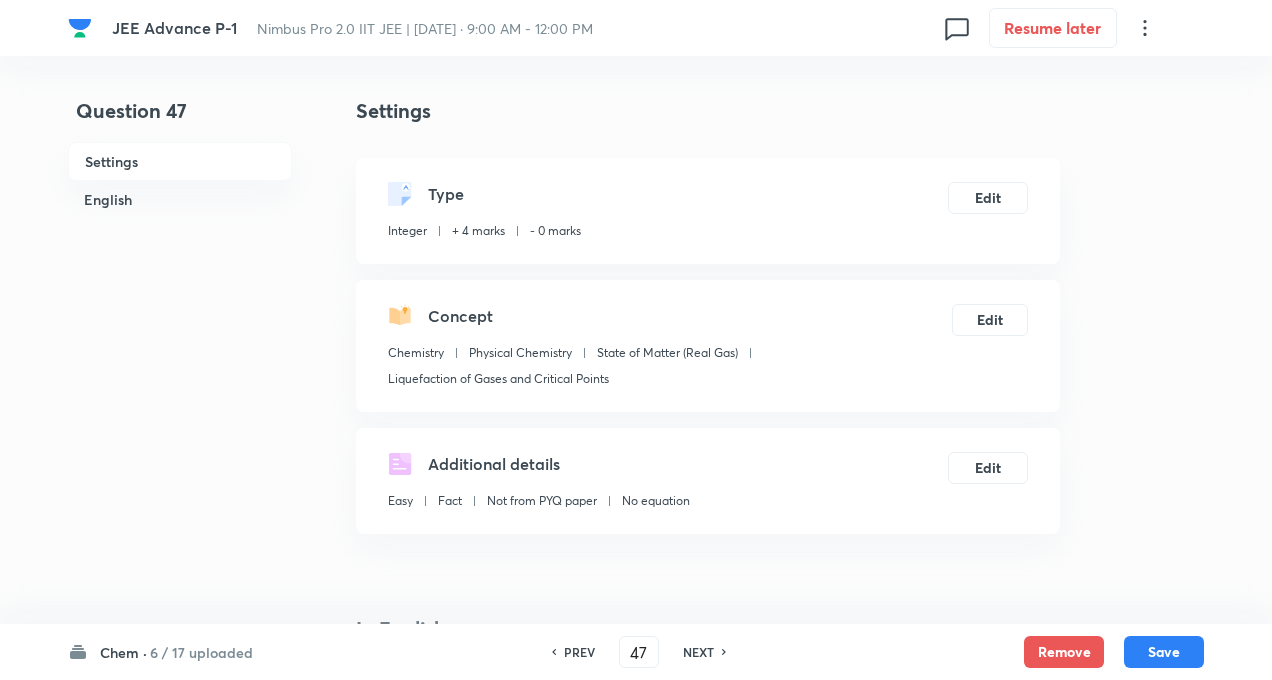 click on "NEXT" at bounding box center (698, 652) 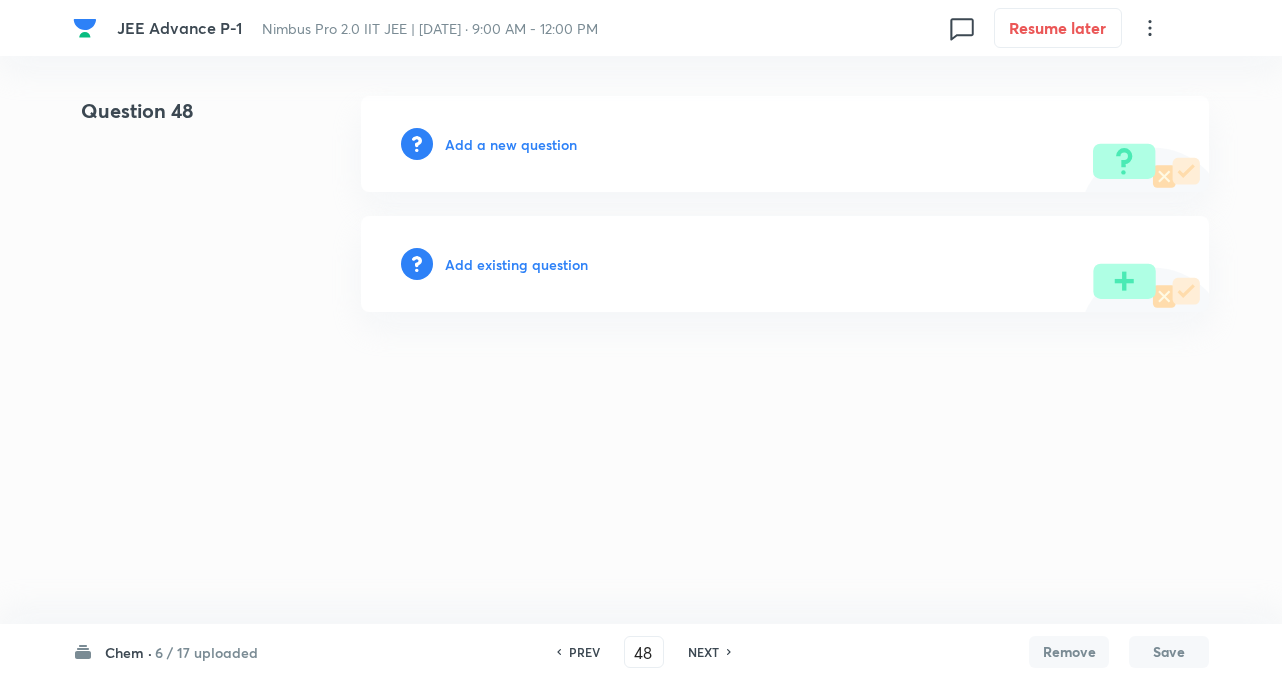click on "Add a new question" at bounding box center (511, 144) 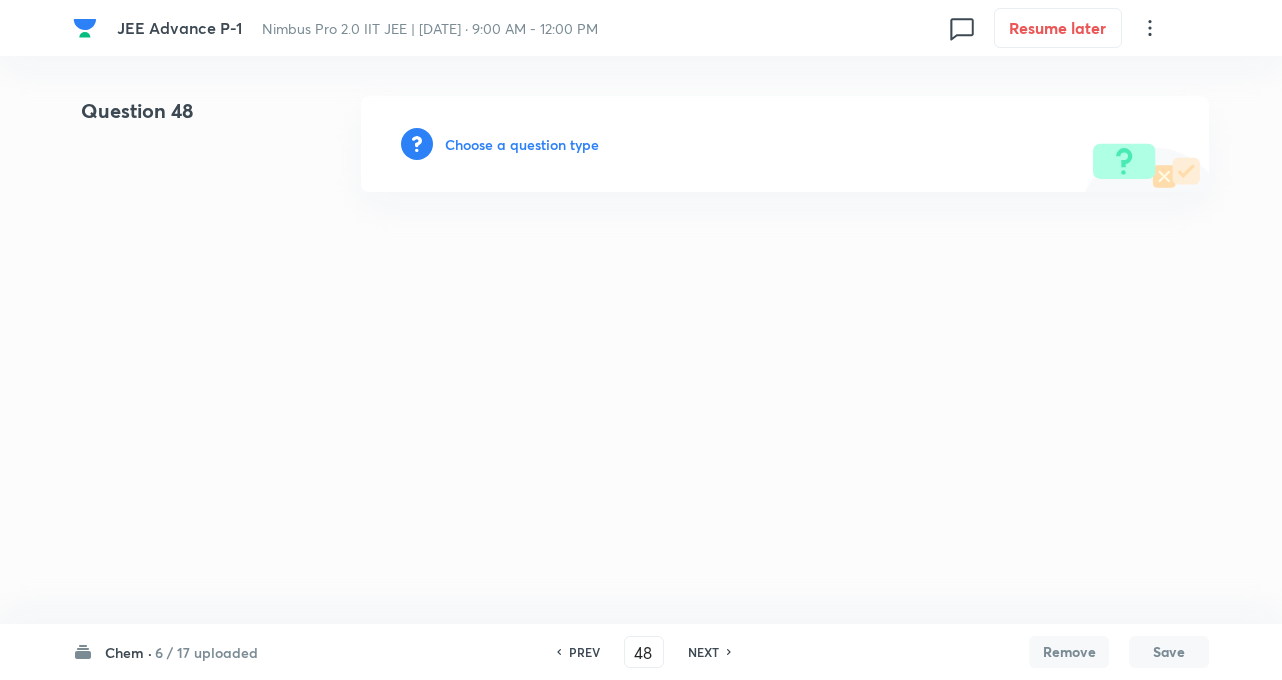 click on "Choose a question type" at bounding box center [522, 144] 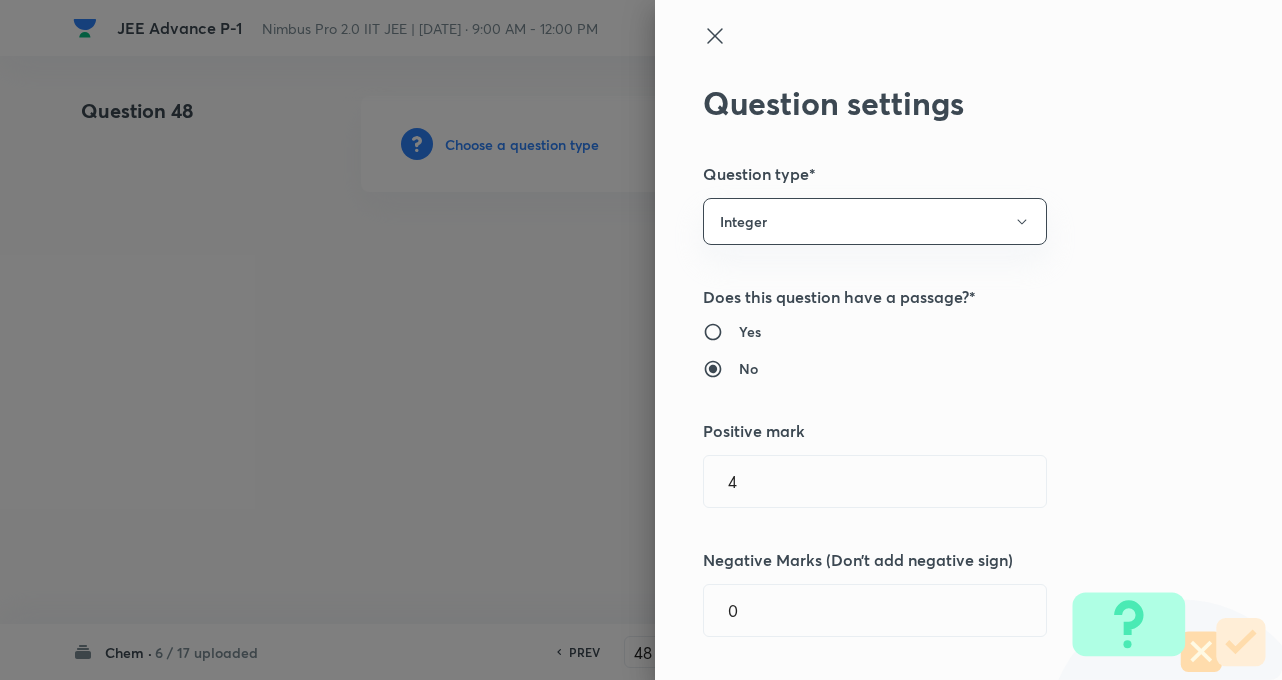 type 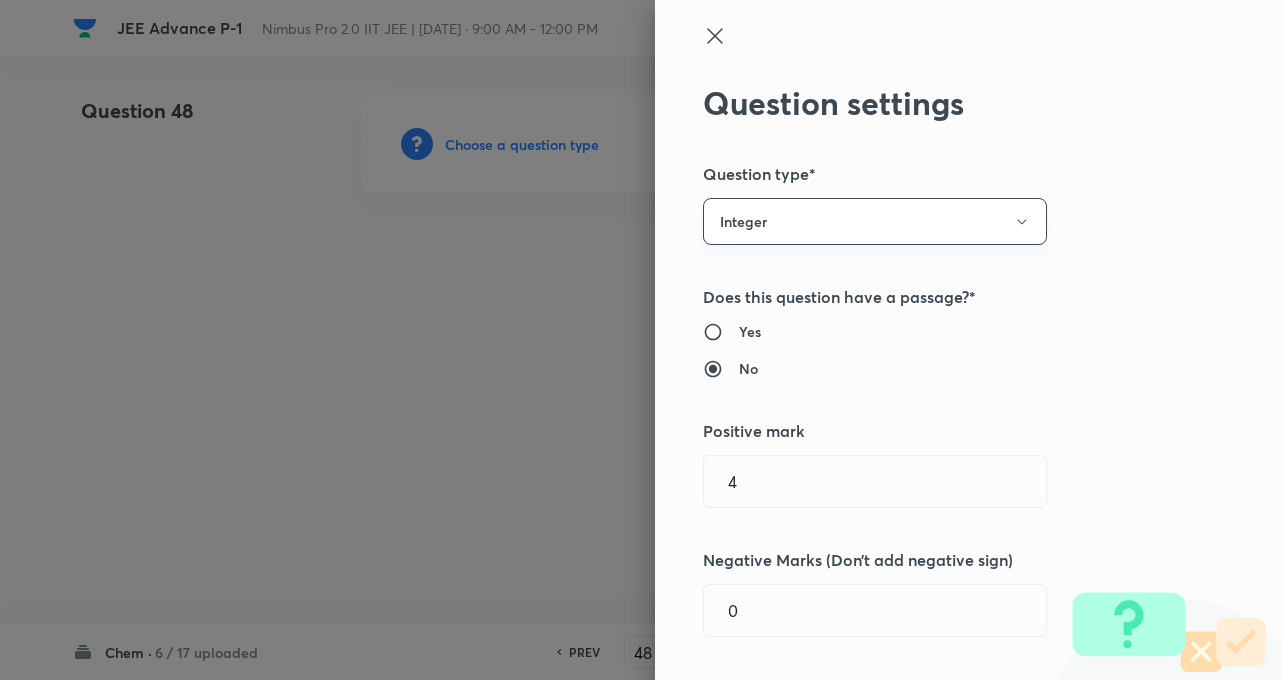click on "Integer" at bounding box center (875, 221) 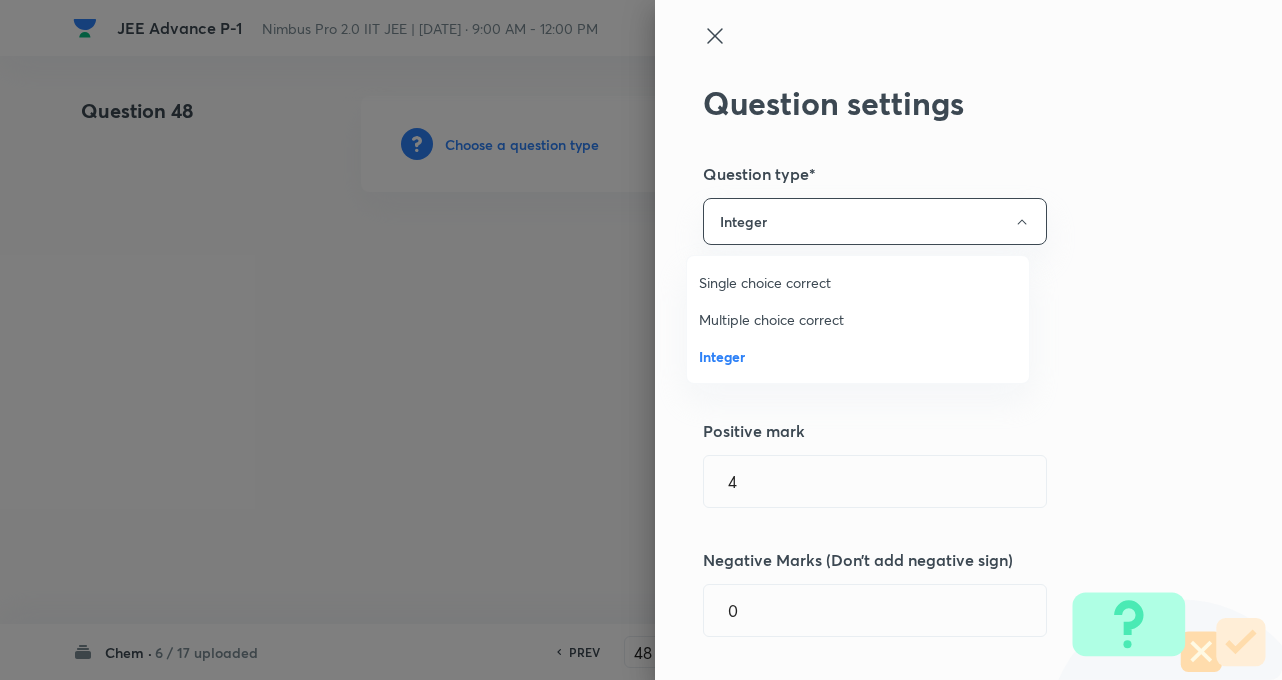 click on "Single choice correct" at bounding box center (858, 282) 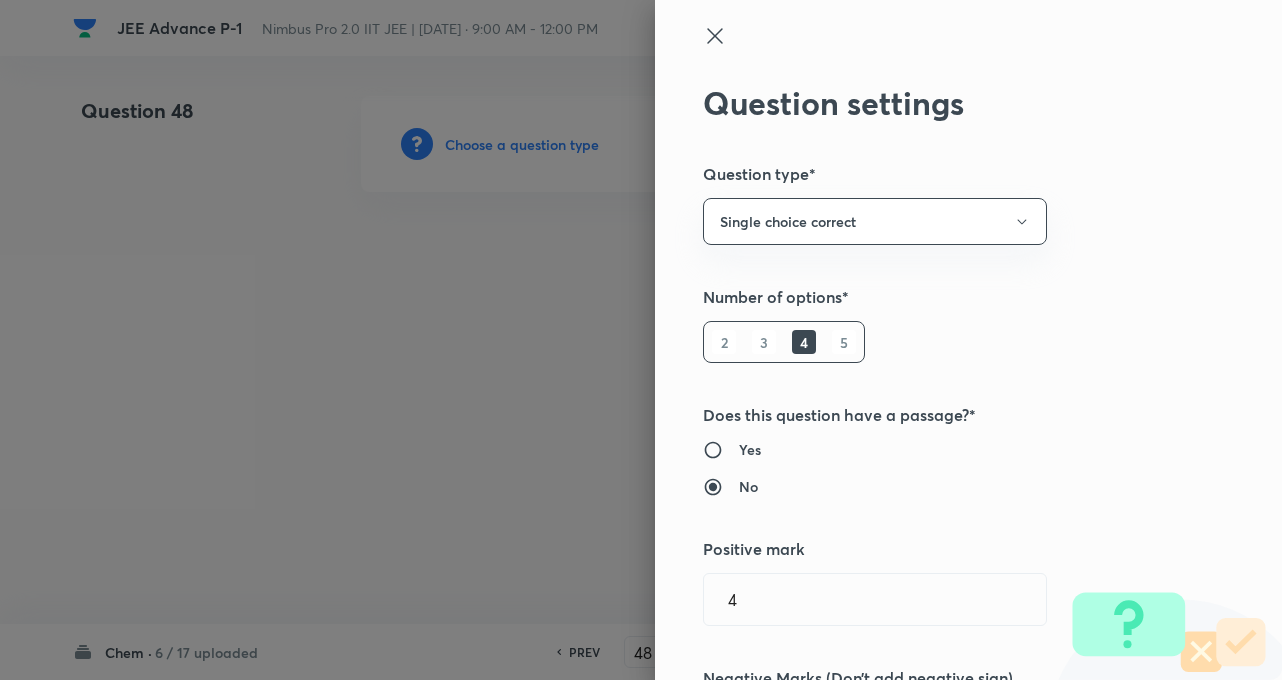 click on "Number of options*" at bounding box center (935, 297) 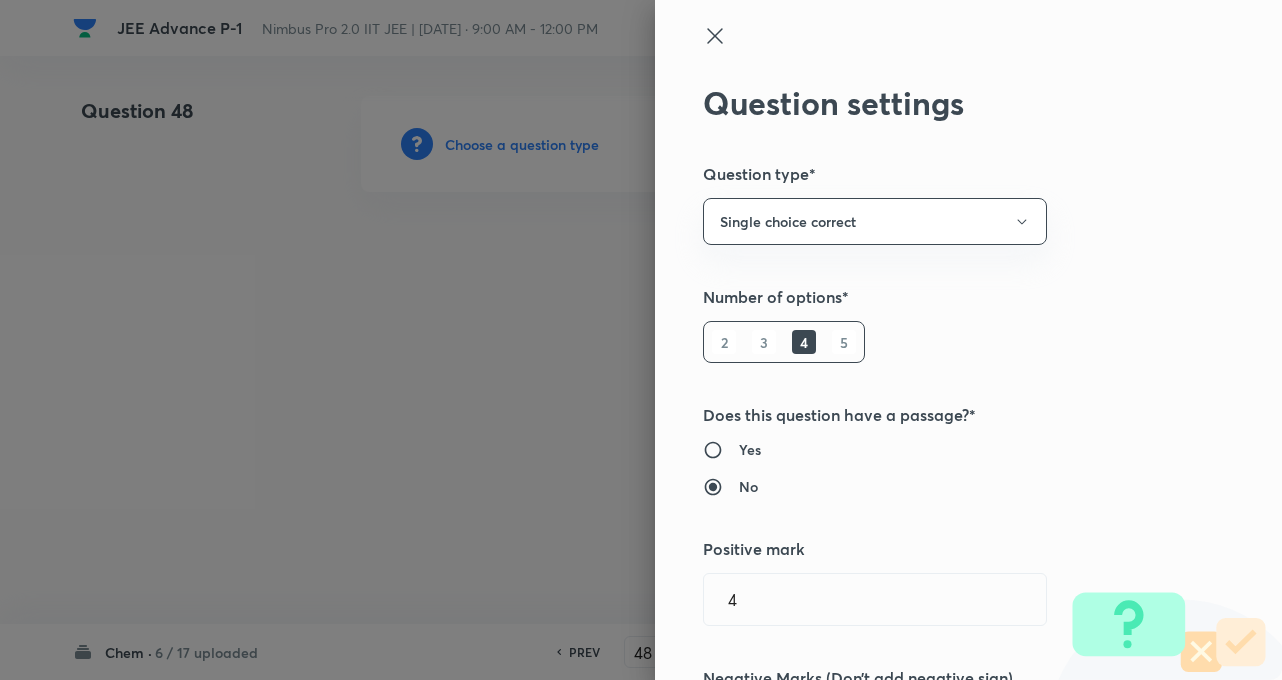 click on "Yes" at bounding box center [927, 449] 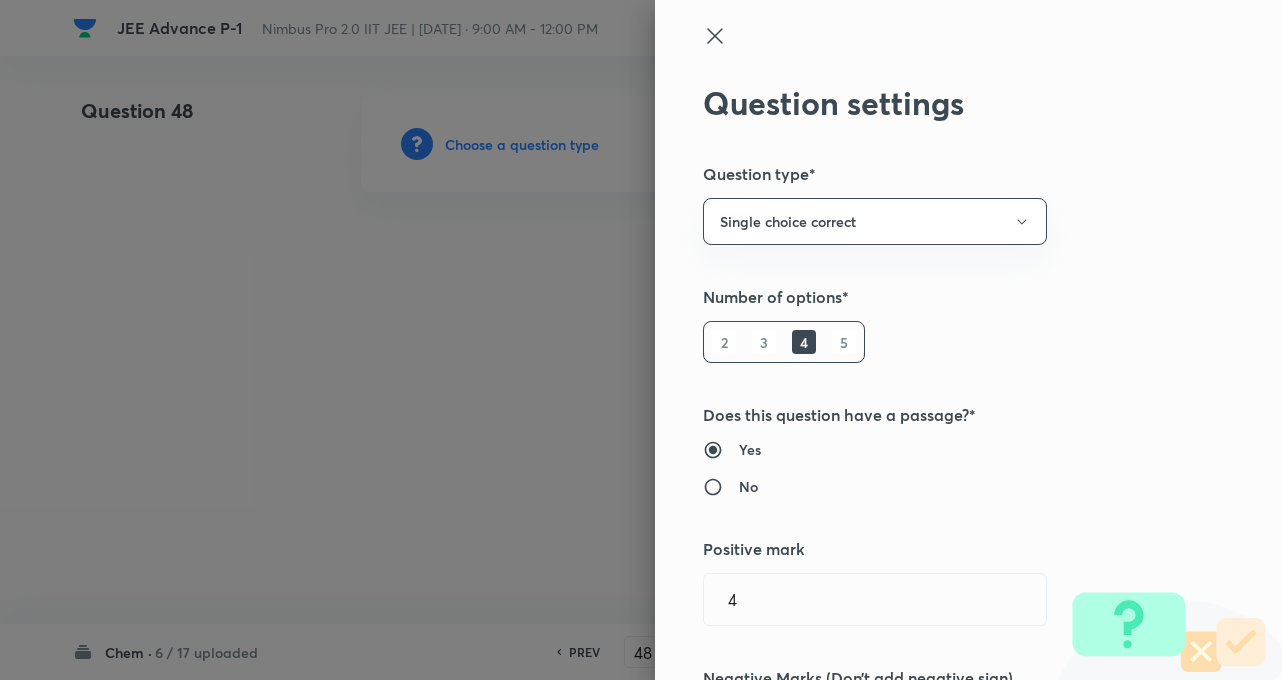 click on "No" at bounding box center (721, 487) 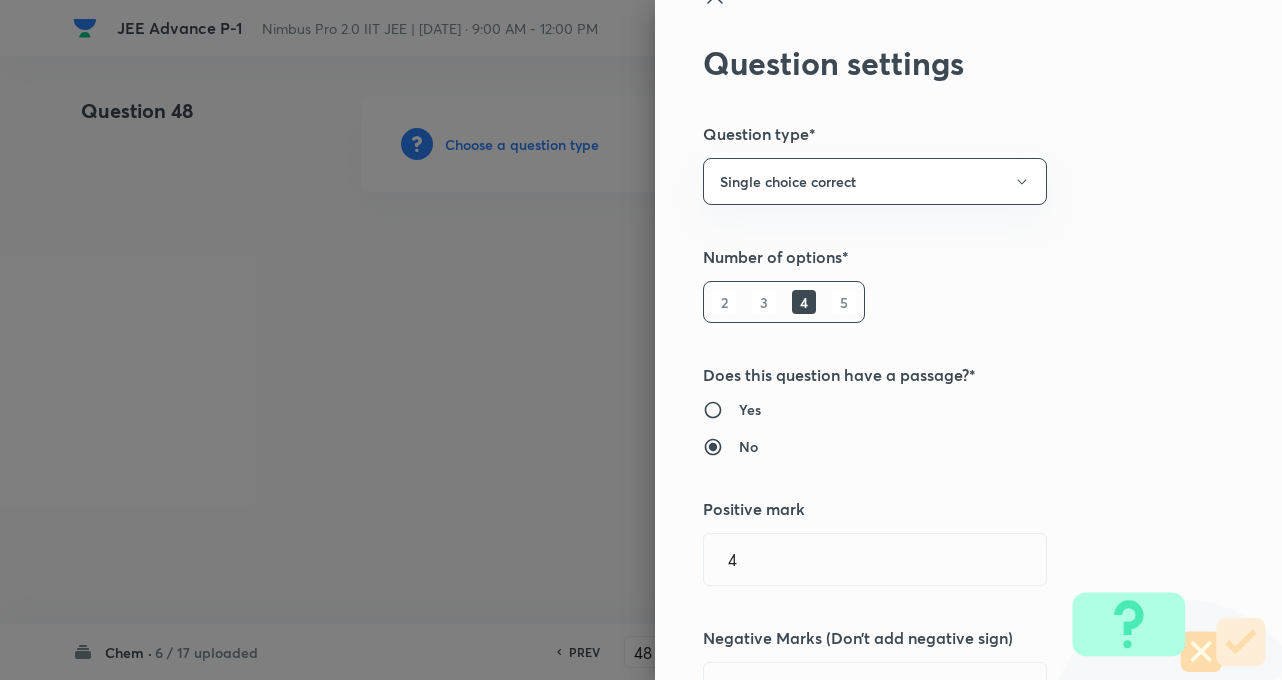 click on "Question settings Question type* Single choice correct Number of options* 2 3 4 5 Does this question have a passage?* Yes No Positive mark 4 ​ Negative Marks (Don’t add negative sign) 0 ​ Syllabus Topic group* ​ Topic* ​ Concept* ​ Sub-concept* ​ Concept-field ​ Additional details Question Difficulty Very easy Easy Moderate Hard Very hard Question is based on Fact Numerical Concept Previous year question Yes No Does this question have equation? Yes No Verification status Is the question verified? *Select 'yes' only if a question is verified Yes No Save" at bounding box center [968, 340] 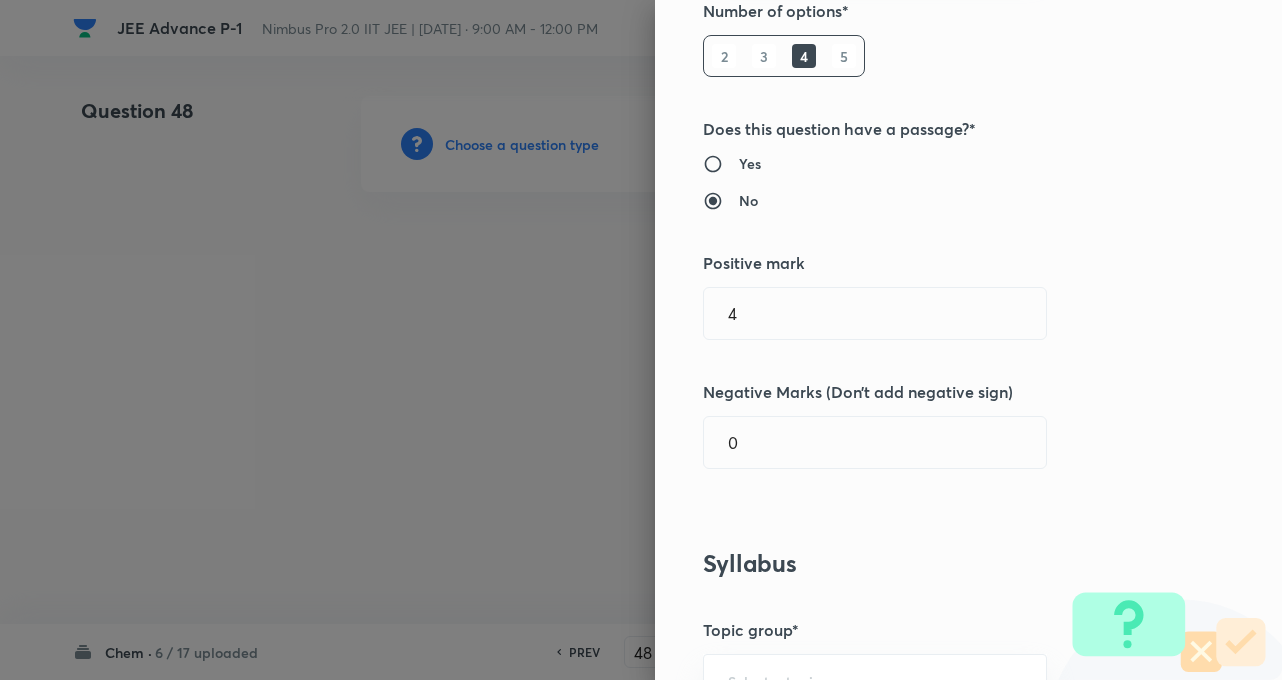 scroll, scrollTop: 360, scrollLeft: 0, axis: vertical 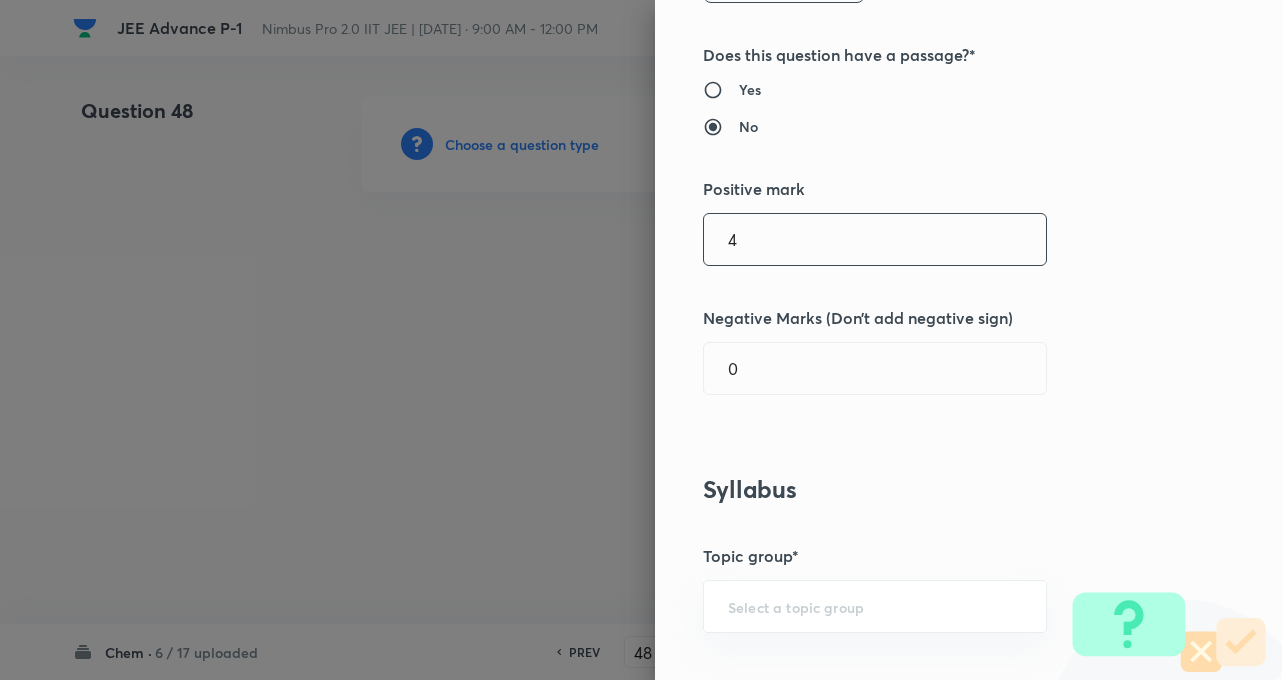 click on "4" at bounding box center [875, 239] 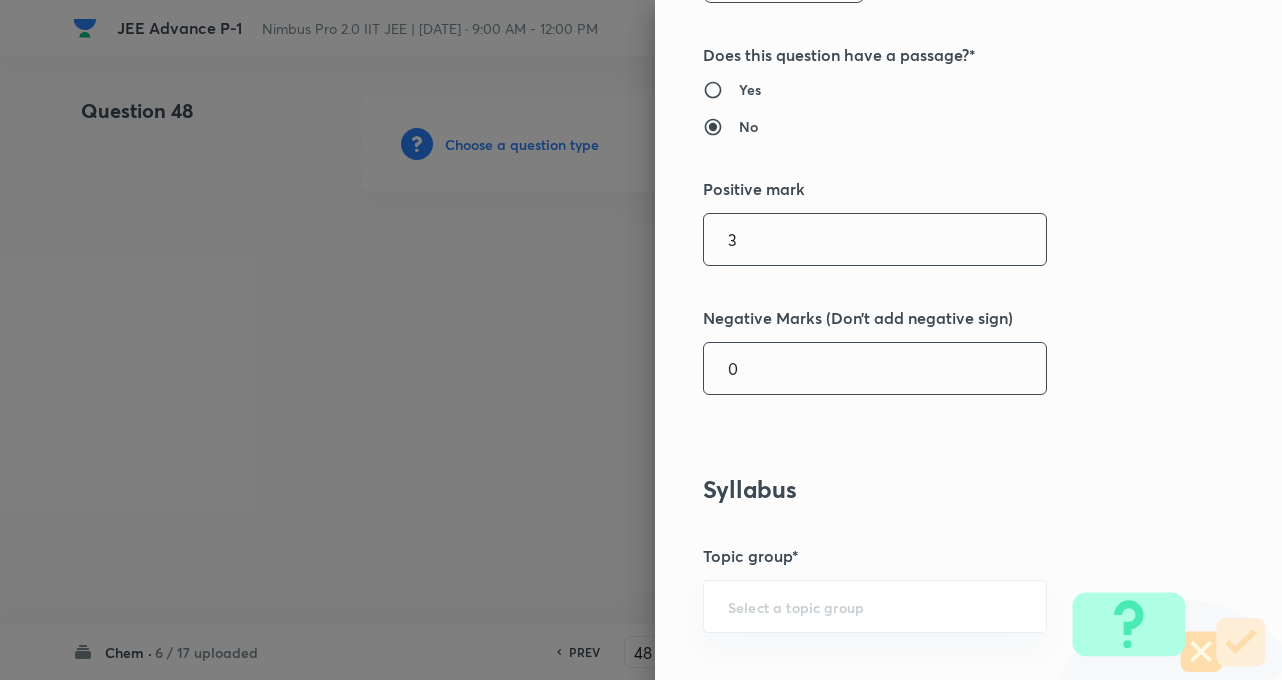 type on "3" 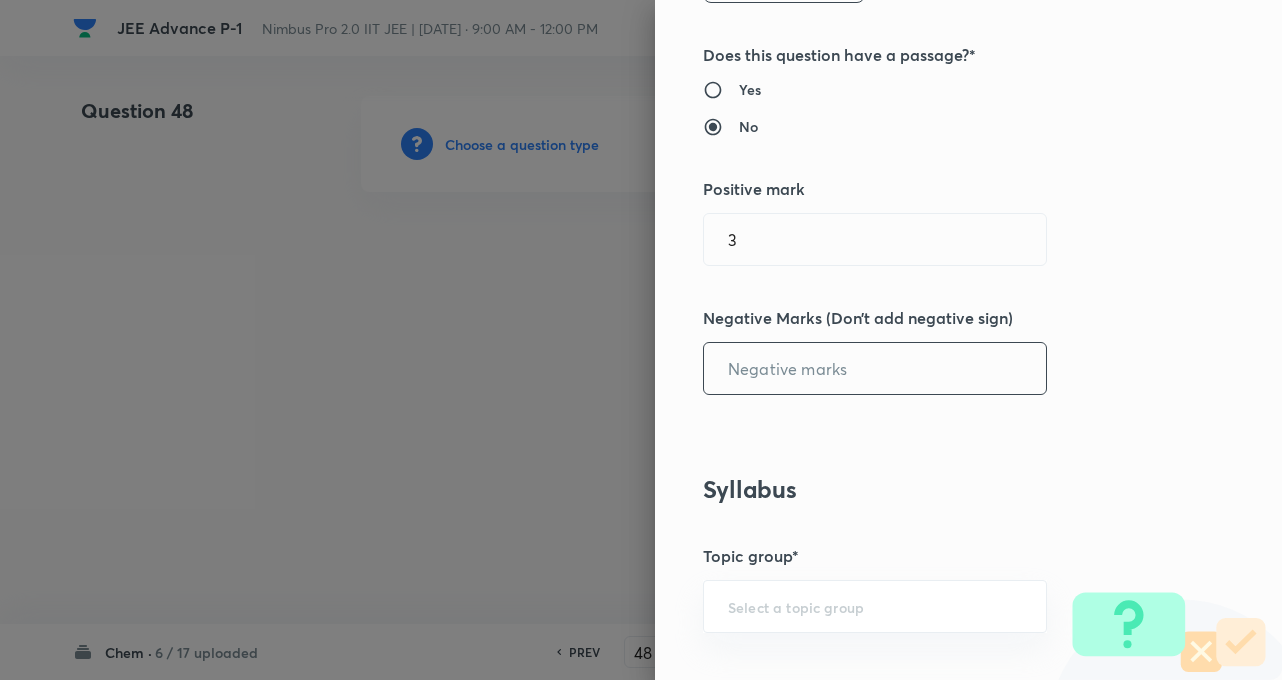 click at bounding box center [875, 368] 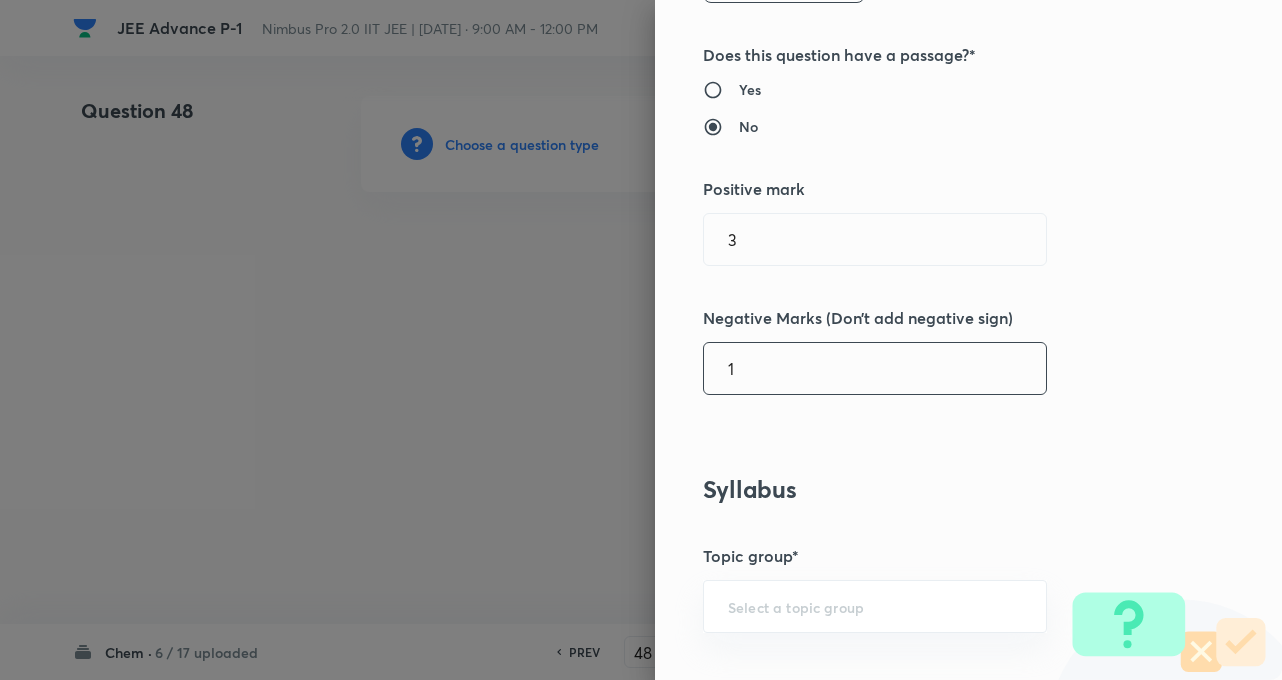 type on "1" 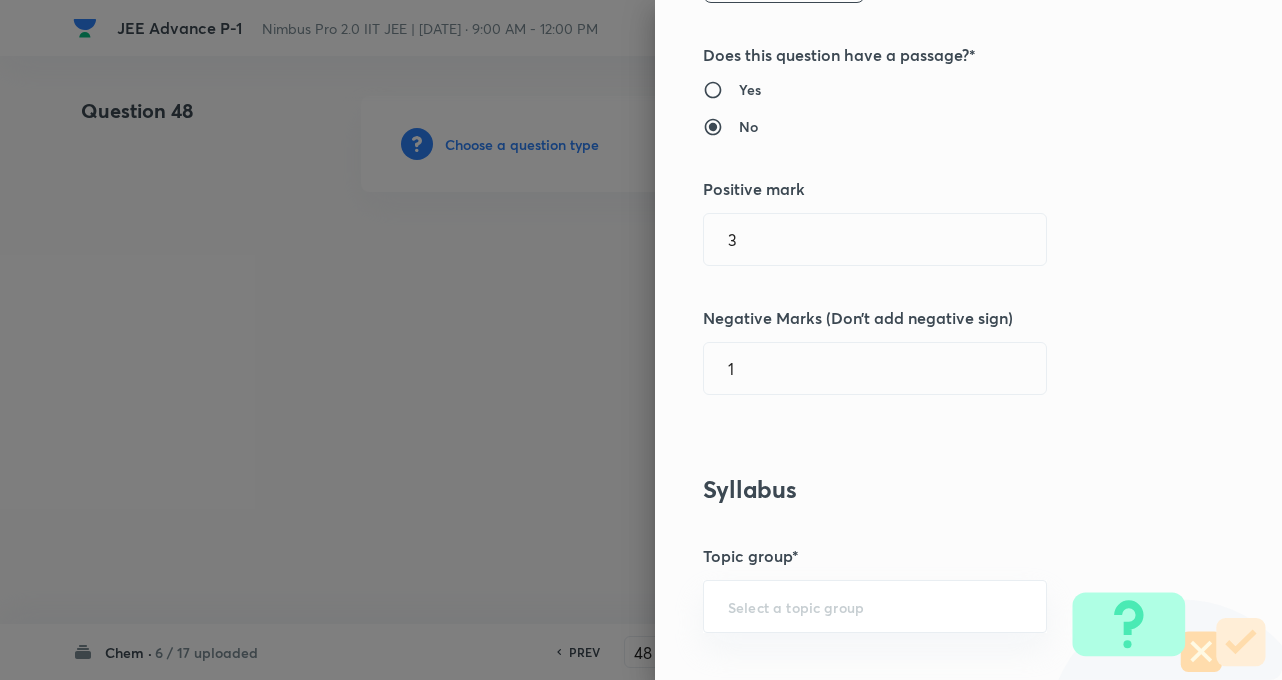 click on "Question settings Question type* Single choice correct Number of options* 2 3 4 5 Does this question have a passage?* Yes No Positive mark 3 ​ Negative Marks (Don’t add negative sign) 1 ​ Syllabus Topic group* ​ Topic* ​ Concept* ​ Sub-concept* ​ Concept-field ​ Additional details Question Difficulty Very easy Easy Moderate Hard Very hard Question is based on Fact Numerical Concept Previous year question Yes No Does this question have equation? Yes No Verification status Is the question verified? *Select 'yes' only if a question is verified Yes No Save" at bounding box center [968, 340] 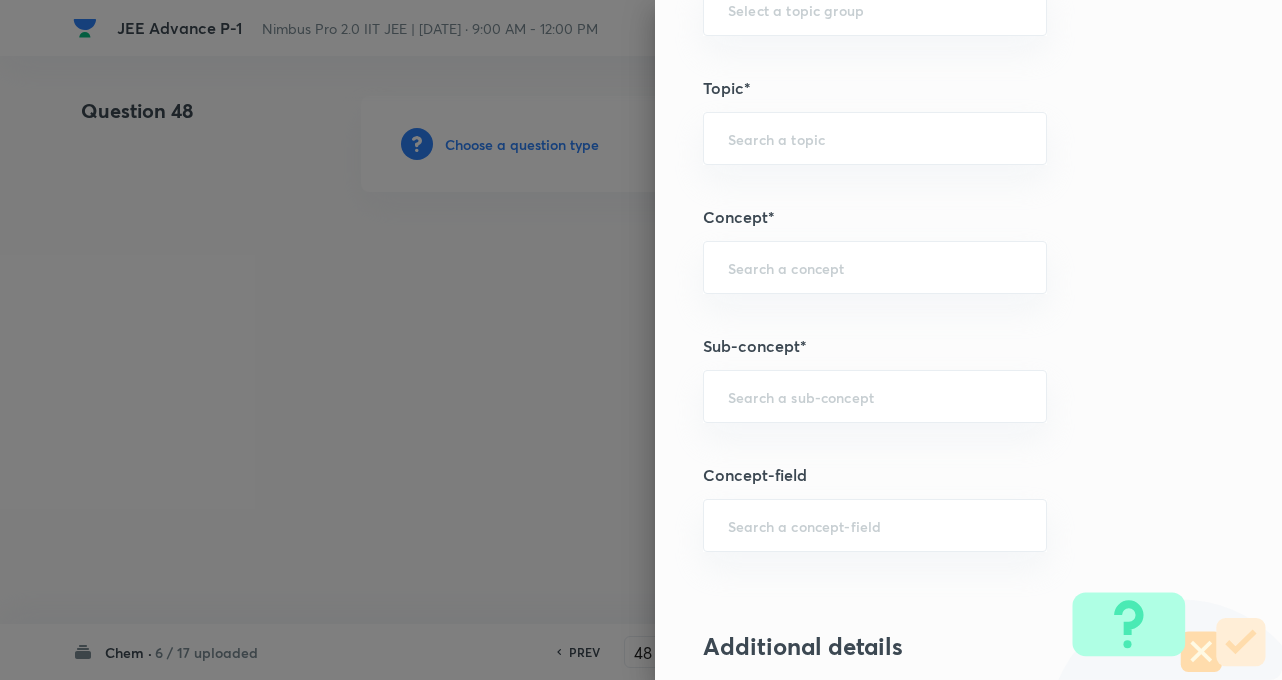 scroll, scrollTop: 960, scrollLeft: 0, axis: vertical 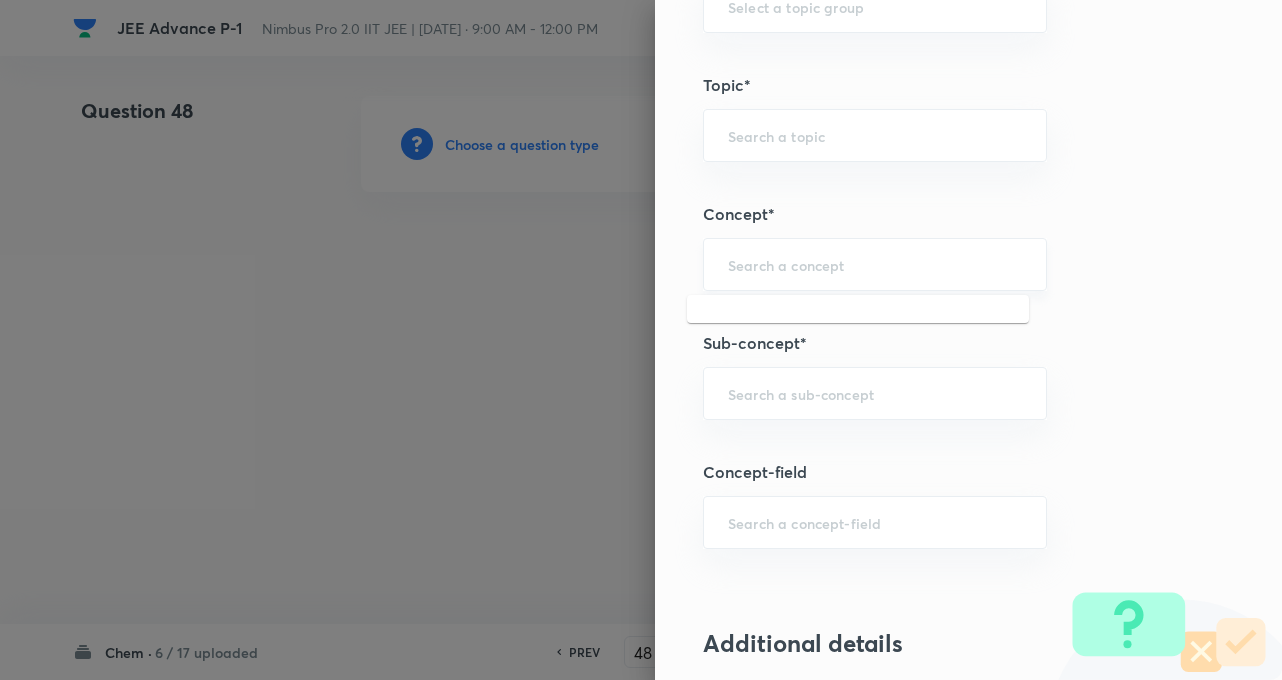 click at bounding box center (875, 264) 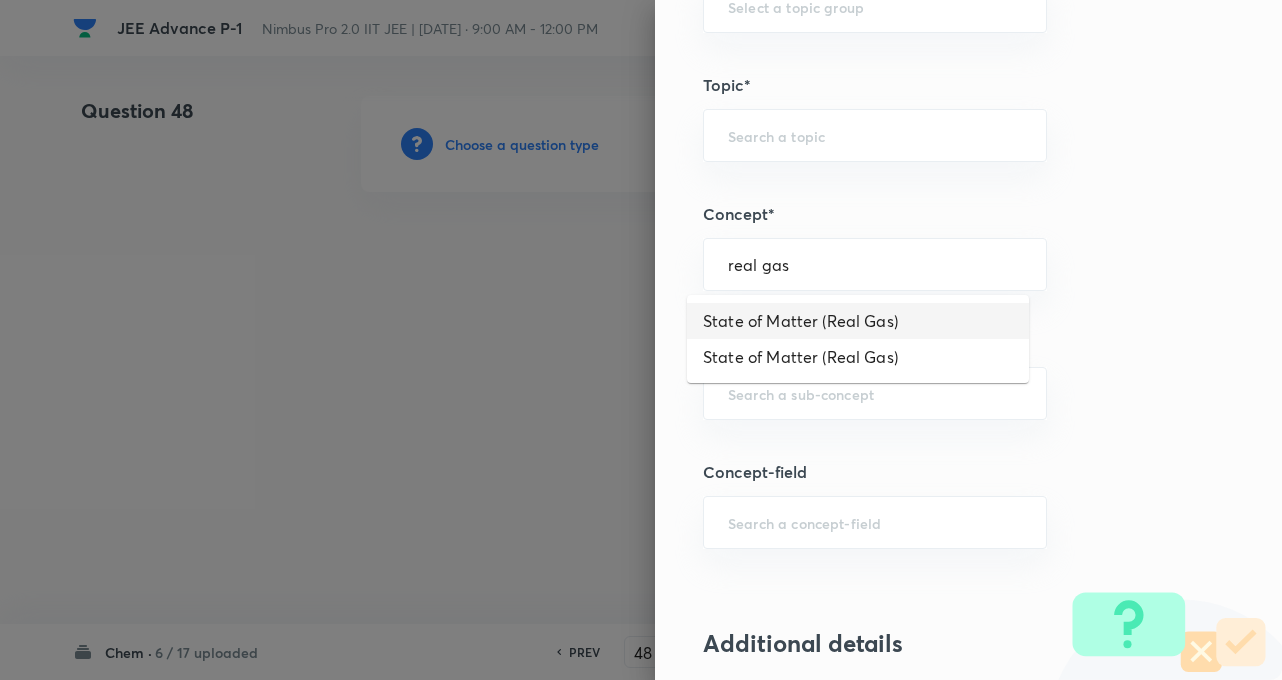 click on "State of Matter (Real Gas)" at bounding box center (858, 321) 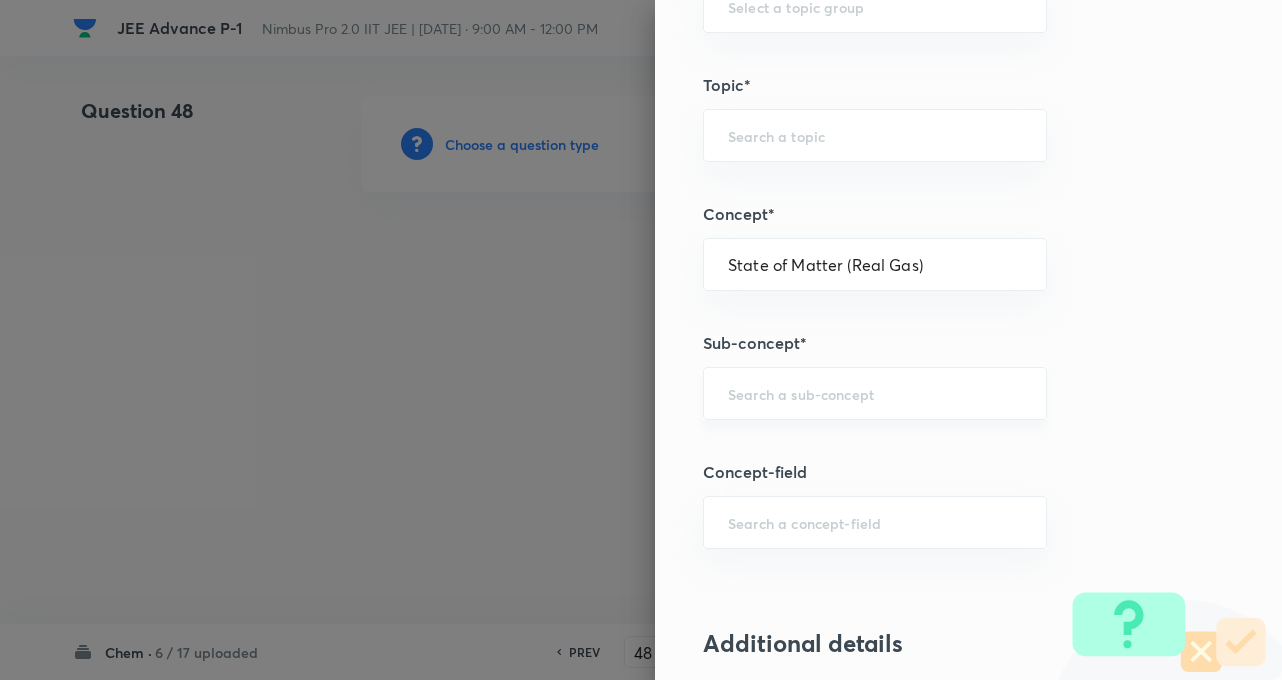type on "Chemistry" 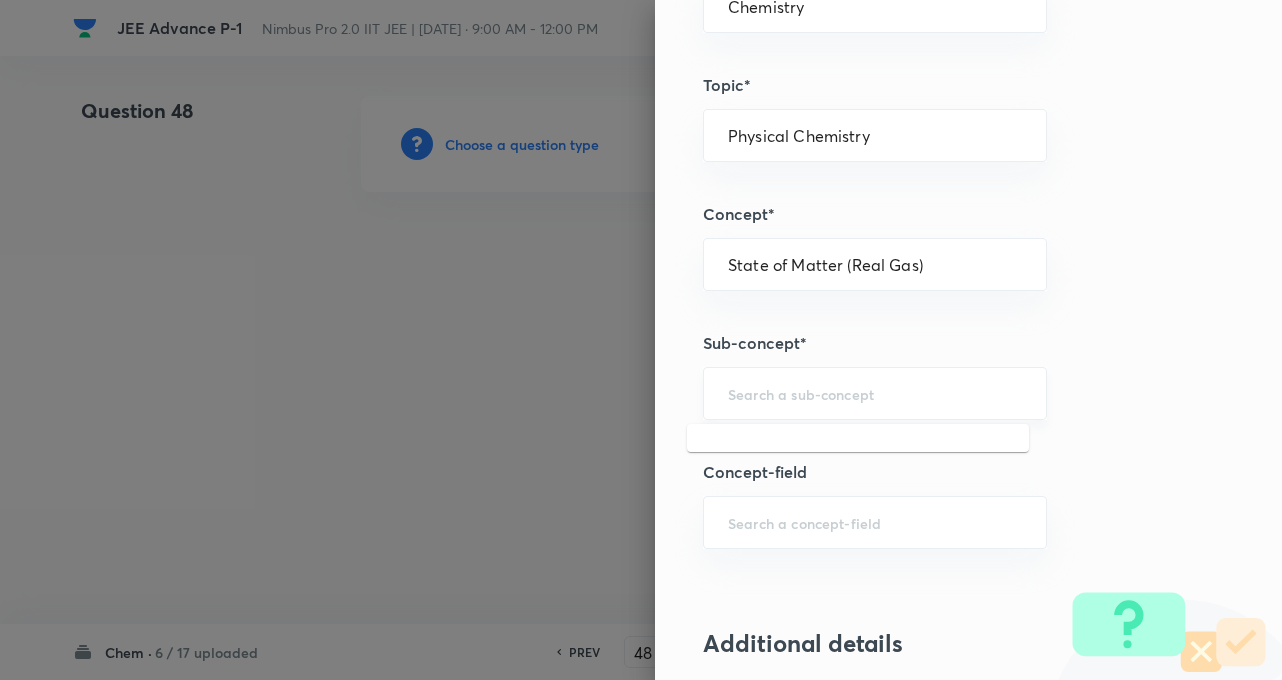 click at bounding box center (875, 393) 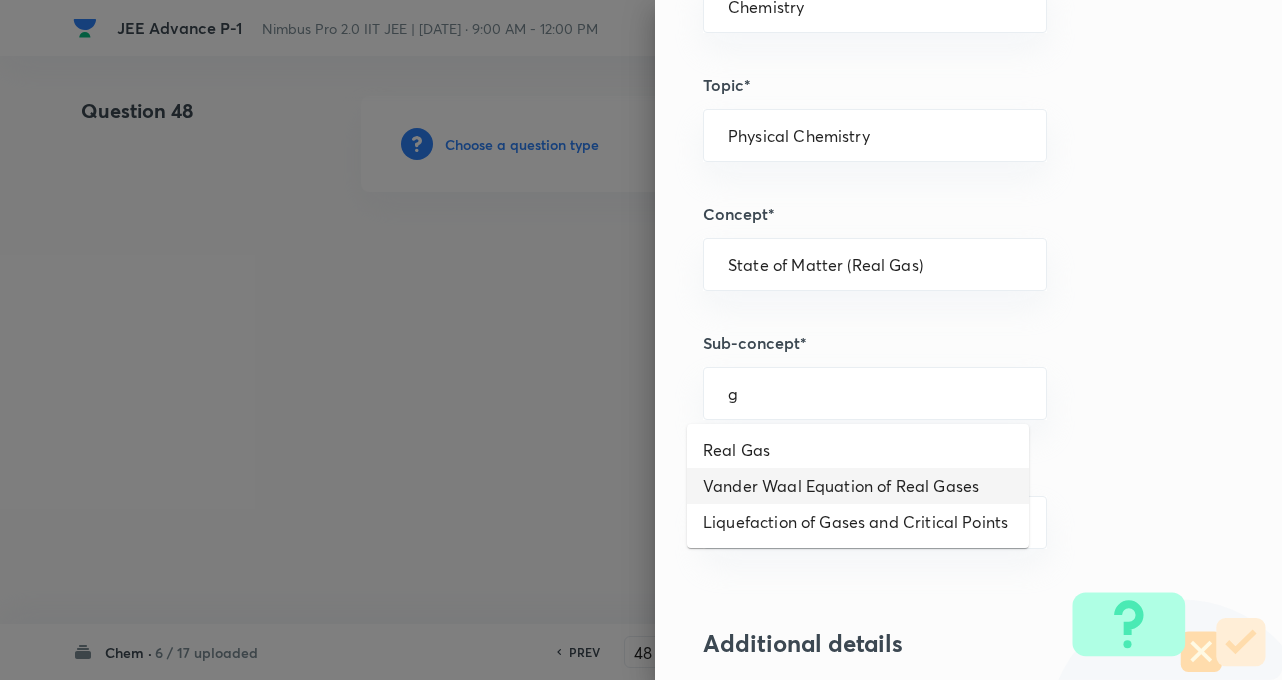 click on "Vander Waal Equation of Real Gases" at bounding box center (858, 486) 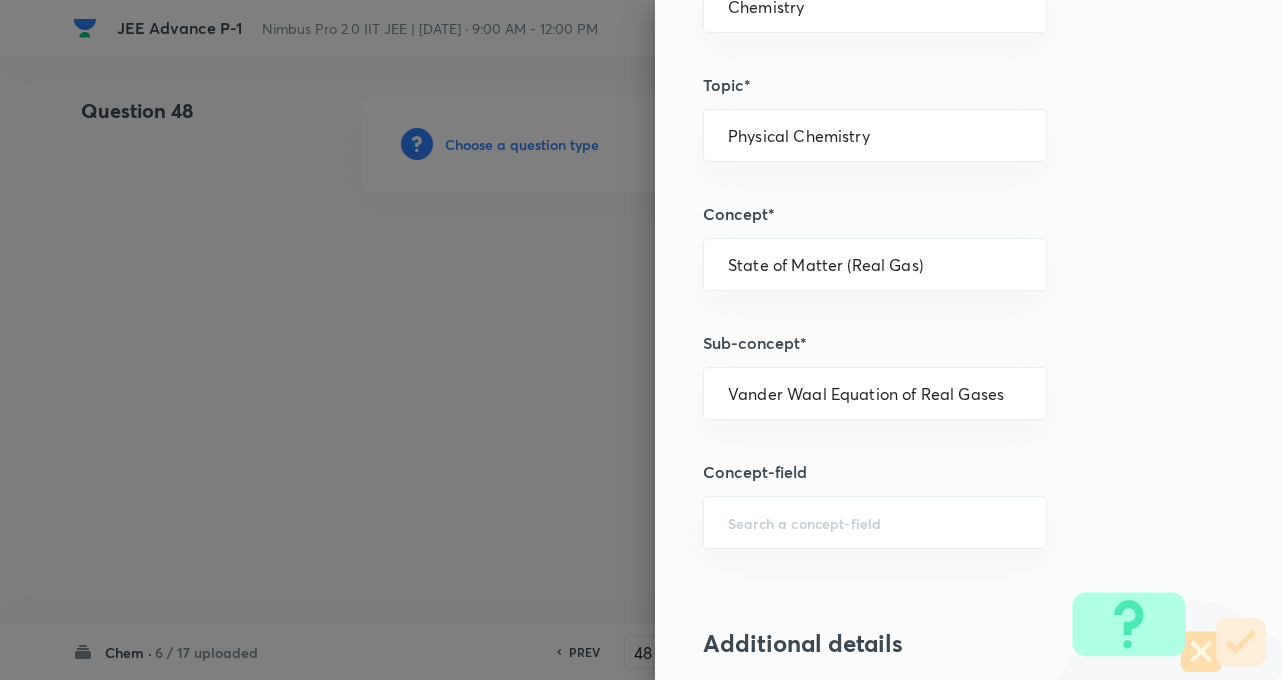 click on "Question settings Question type* Single choice correct Number of options* 2 3 4 5 Does this question have a passage?* Yes No Positive mark 3 ​ Negative Marks (Don’t add negative sign) 1 ​ Syllabus Topic group* Chemistry ​ Topic* Physical Chemistry ​ Concept* State of Matter (Real Gas) ​ Sub-concept* Vander Waal Equation of Real Gases ​ Concept-field ​ Additional details Question Difficulty Very easy Easy Moderate Hard Very hard Question is based on Fact Numerical Concept Previous year question Yes No Does this question have equation? Yes No Verification status Is the question verified? *Select 'yes' only if a question is verified Yes No Save" at bounding box center [968, 340] 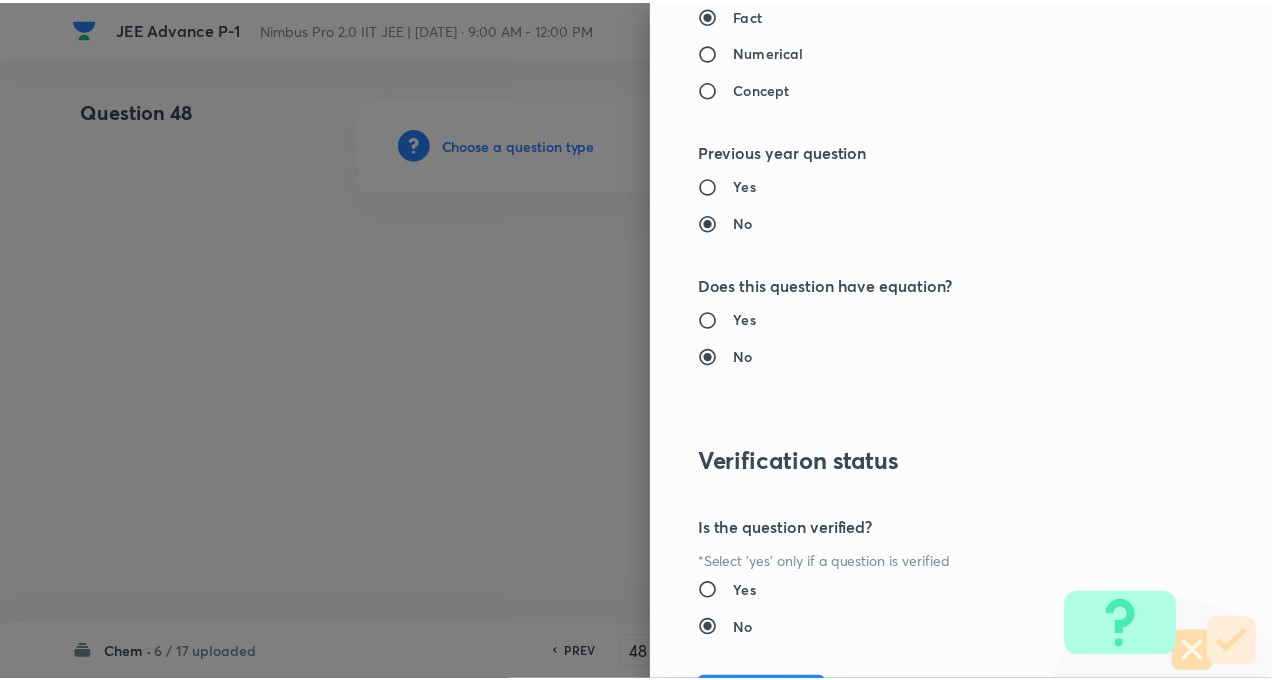 scroll, scrollTop: 2046, scrollLeft: 0, axis: vertical 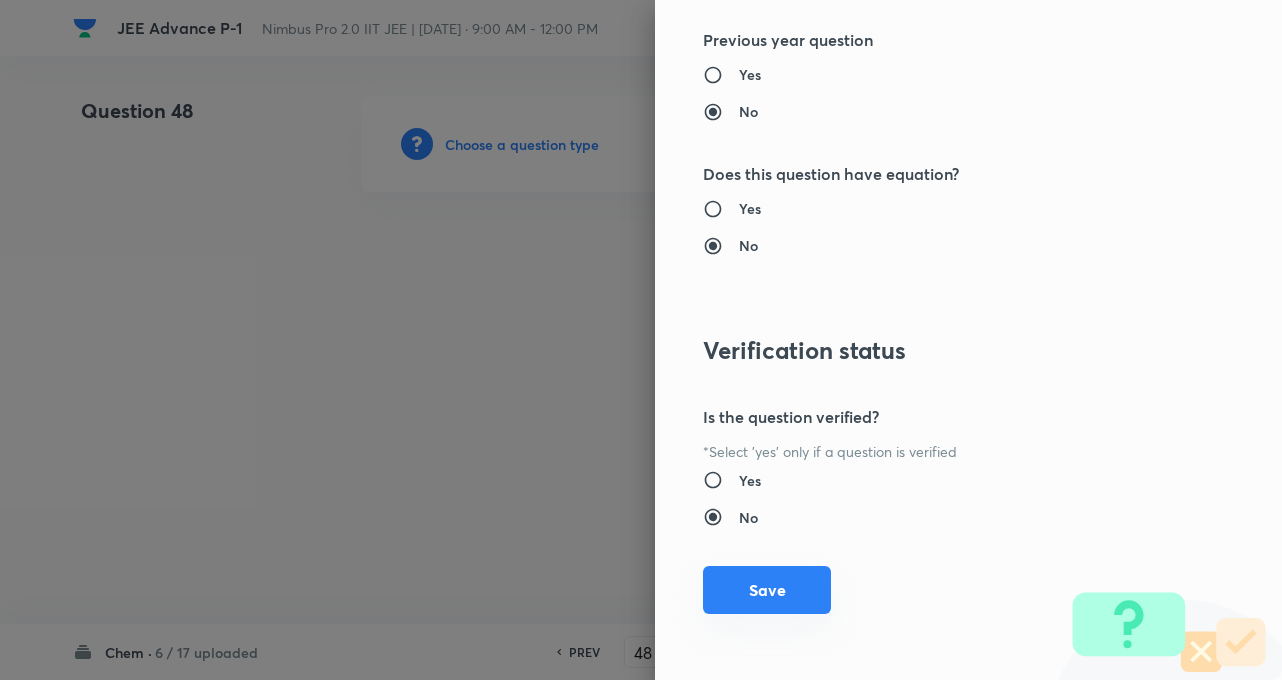 click on "Save" at bounding box center (767, 590) 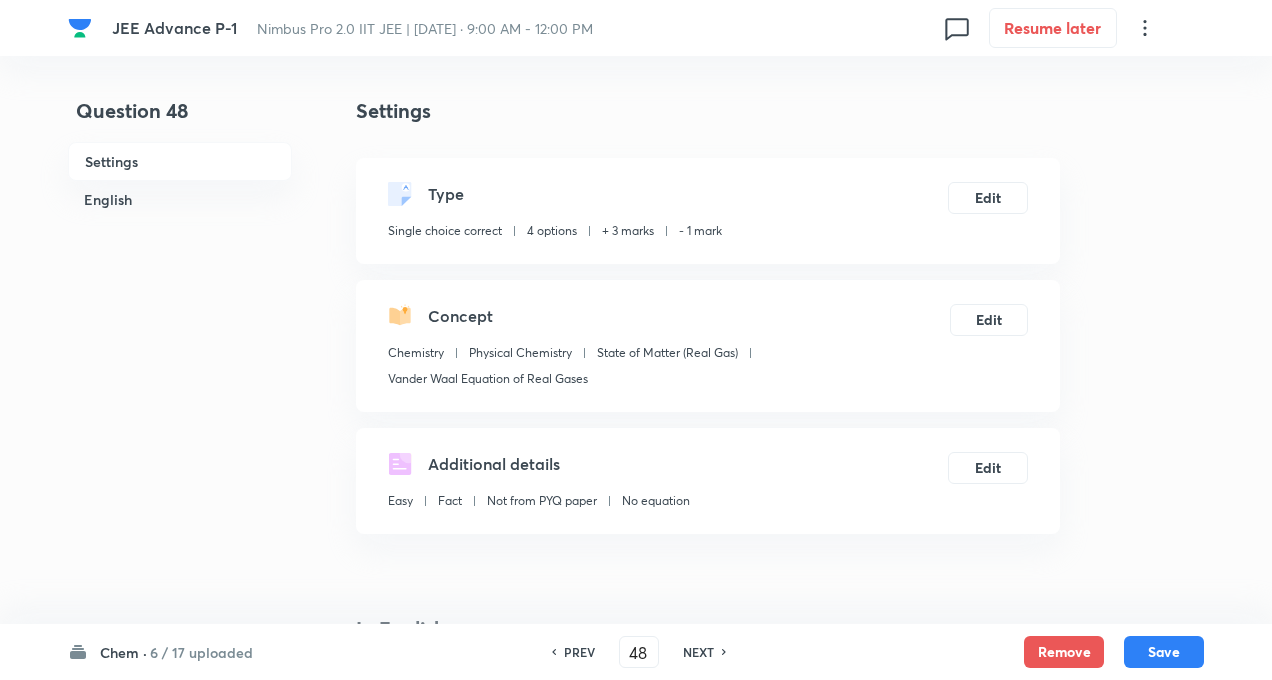 click on "Question 48 Settings English" at bounding box center [180, 1367] 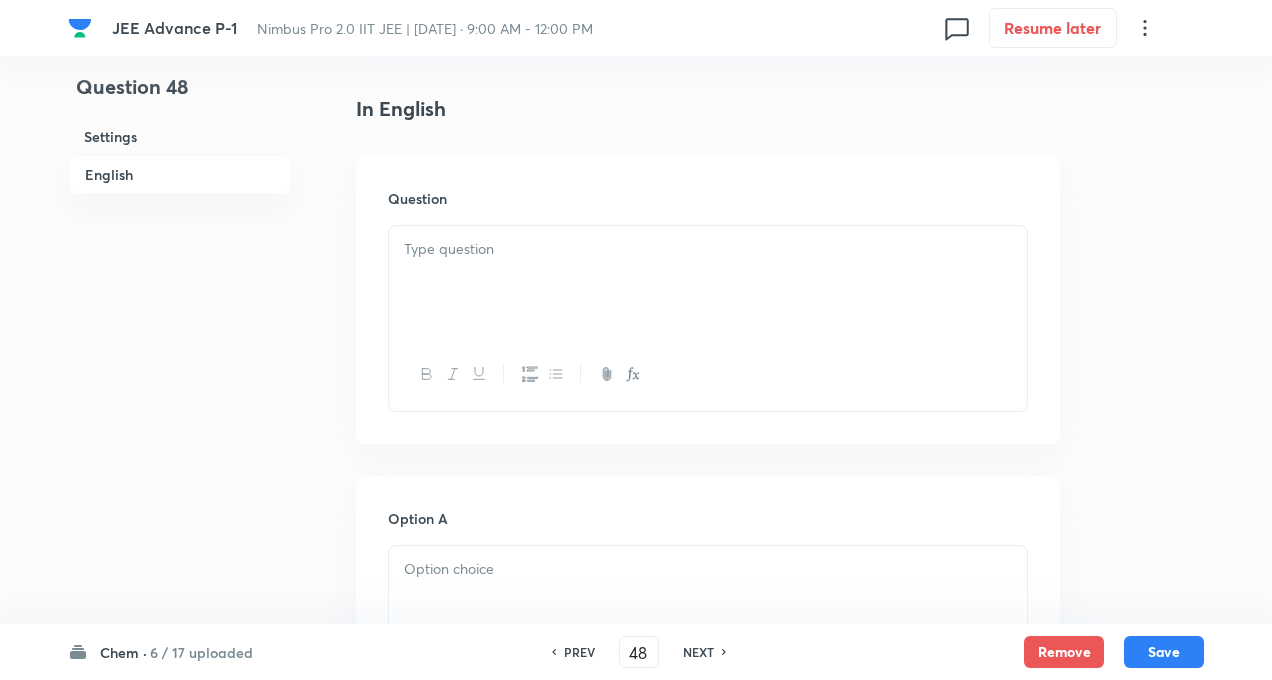 scroll, scrollTop: 560, scrollLeft: 0, axis: vertical 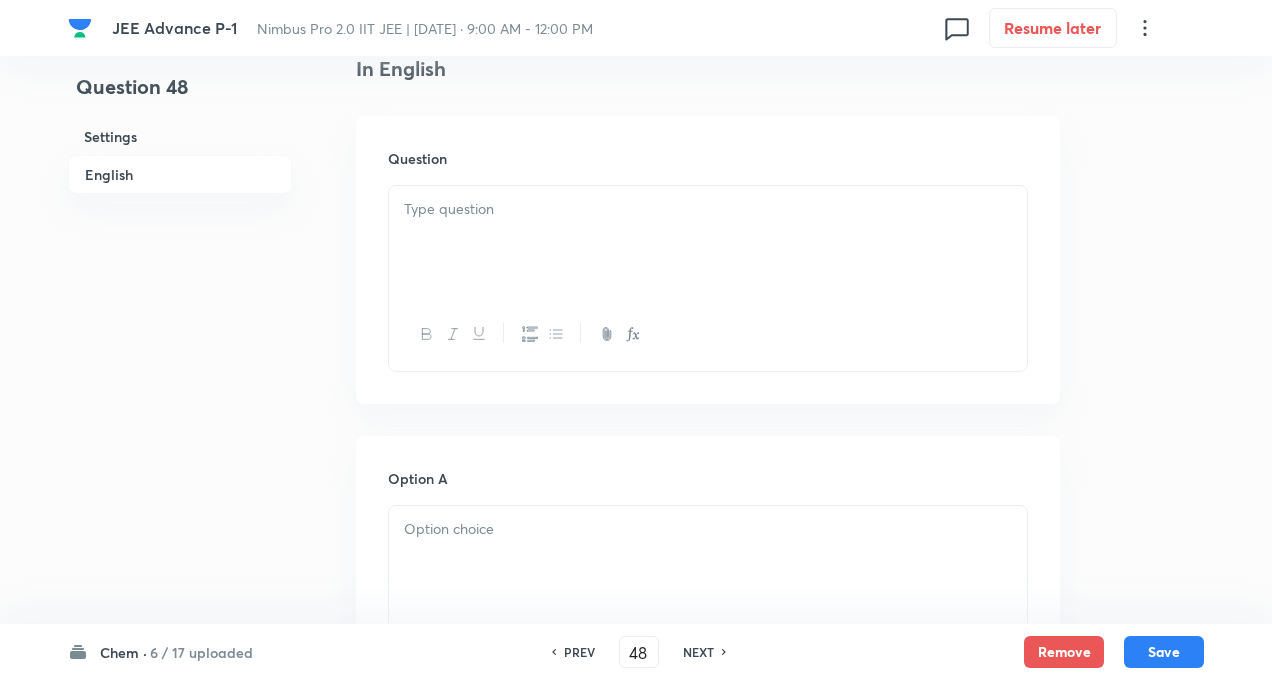 click on "Question 48 Settings English Settings Type Single choice correct 4 options + 3 marks - 1 mark Edit Concept Chemistry Physical Chemistry State of Matter (Real Gas) Vander Waal Equation of Real Gases Edit Additional details Easy Fact Not from PYQ paper No equation Edit In English Question Option A Mark as correct answer Option B Mark as correct answer Option C Mark as correct answer Option D Mark as correct answer Solution" at bounding box center (636, 807) 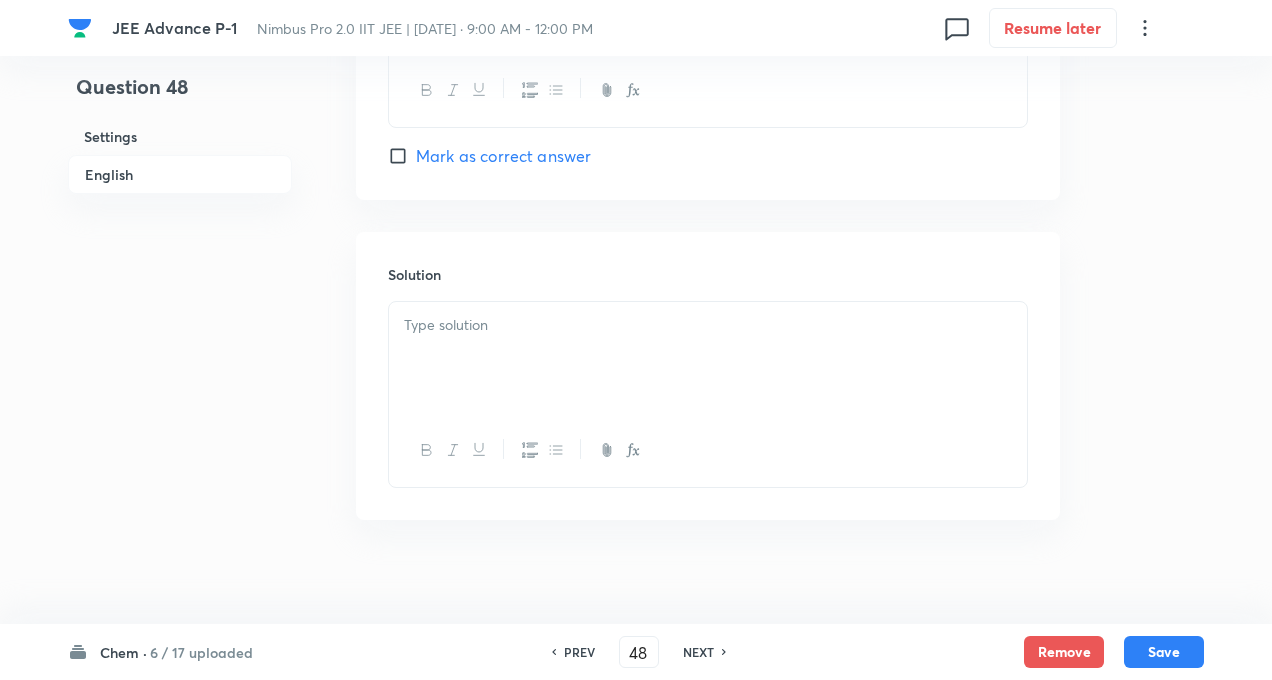 scroll, scrollTop: 2054, scrollLeft: 0, axis: vertical 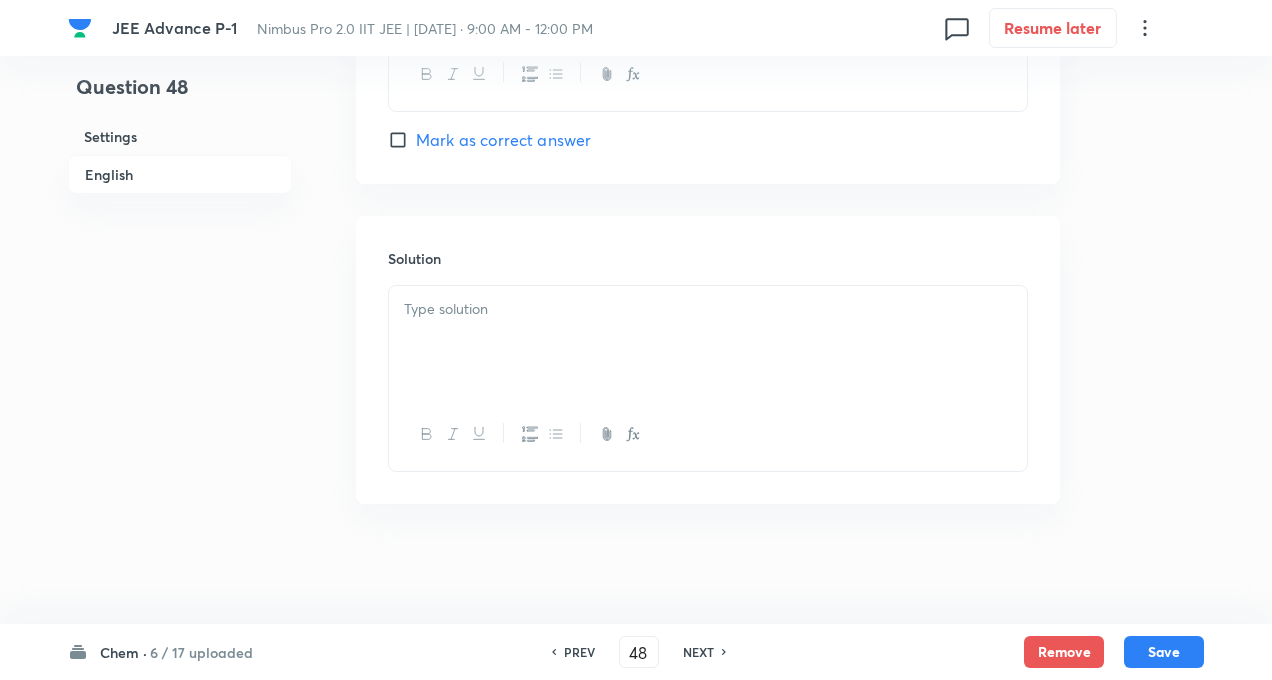 click at bounding box center [708, 342] 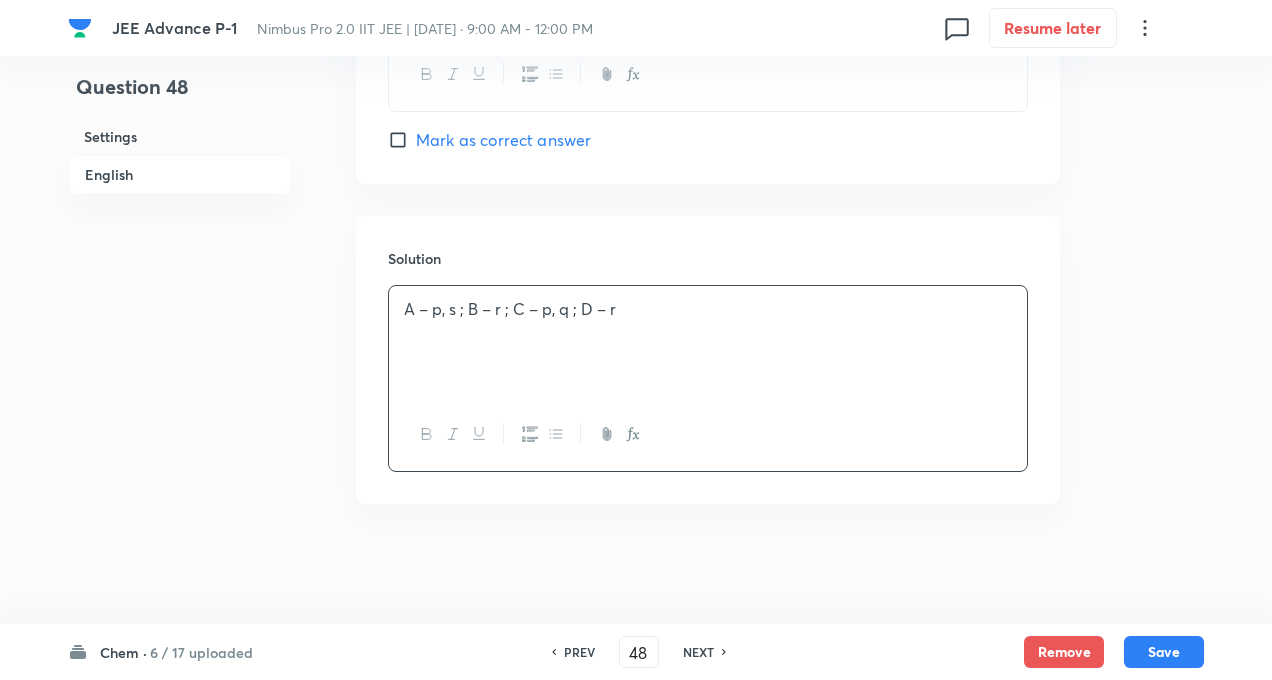 click on "Question 48 Settings English Settings Type Single choice correct 4 options + 3 marks - 1 mark Edit Concept Chemistry Physical Chemistry State of Matter (Real Gas) Vander Waal Equation of Real Gases Edit Additional details Easy Fact Not from PYQ paper No equation Edit In English Question Option A Mark as correct answer Option B Mark as correct answer Option C Mark as correct answer Option D Mark as correct answer Solution A – p, s ; B – r ; C – p, q ; D – r" at bounding box center [636, -687] 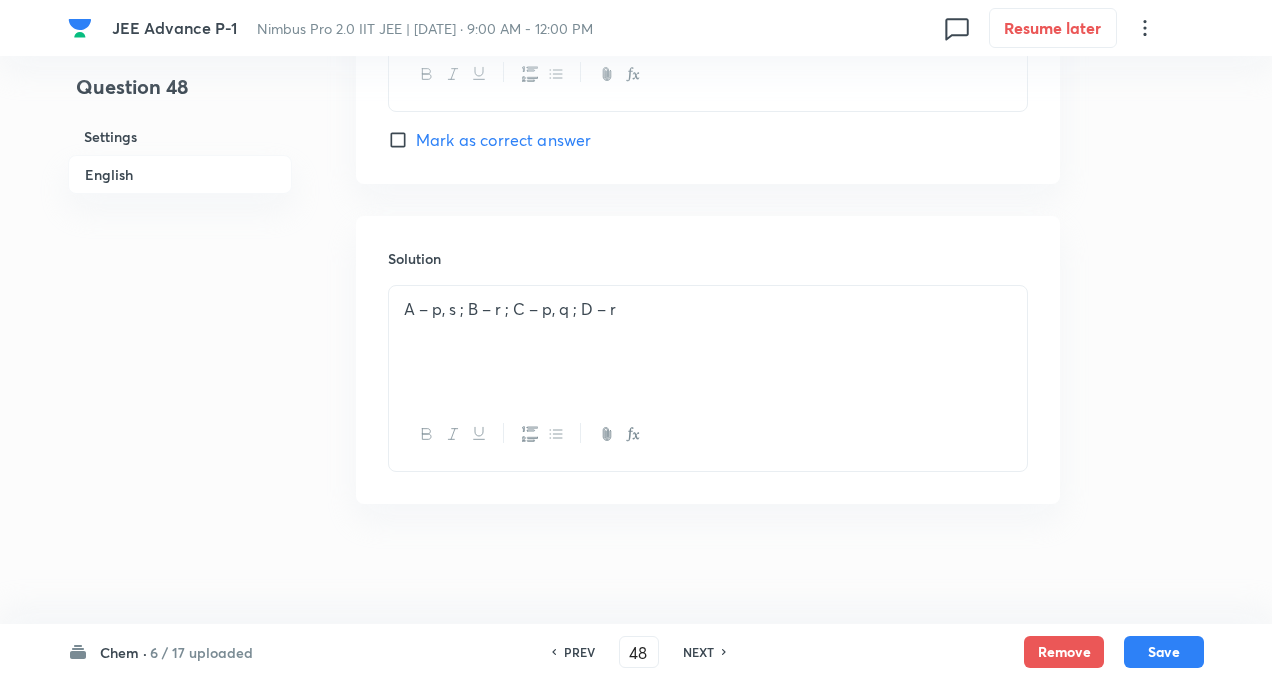 click on "Question 48 Settings English Settings Type Single choice correct 4 options + 3 marks - 1 mark Edit Concept Chemistry Physical Chemistry State of Matter (Real Gas) Vander Waal Equation of Real Gases Edit Additional details Easy Fact Not from PYQ paper No equation Edit In English Question Option A Mark as correct answer Option B Mark as correct answer Option C Mark as correct answer Option D Mark as correct answer Solution A – p, s ; B – r ; C – p, q ; D – r" at bounding box center (636, -687) 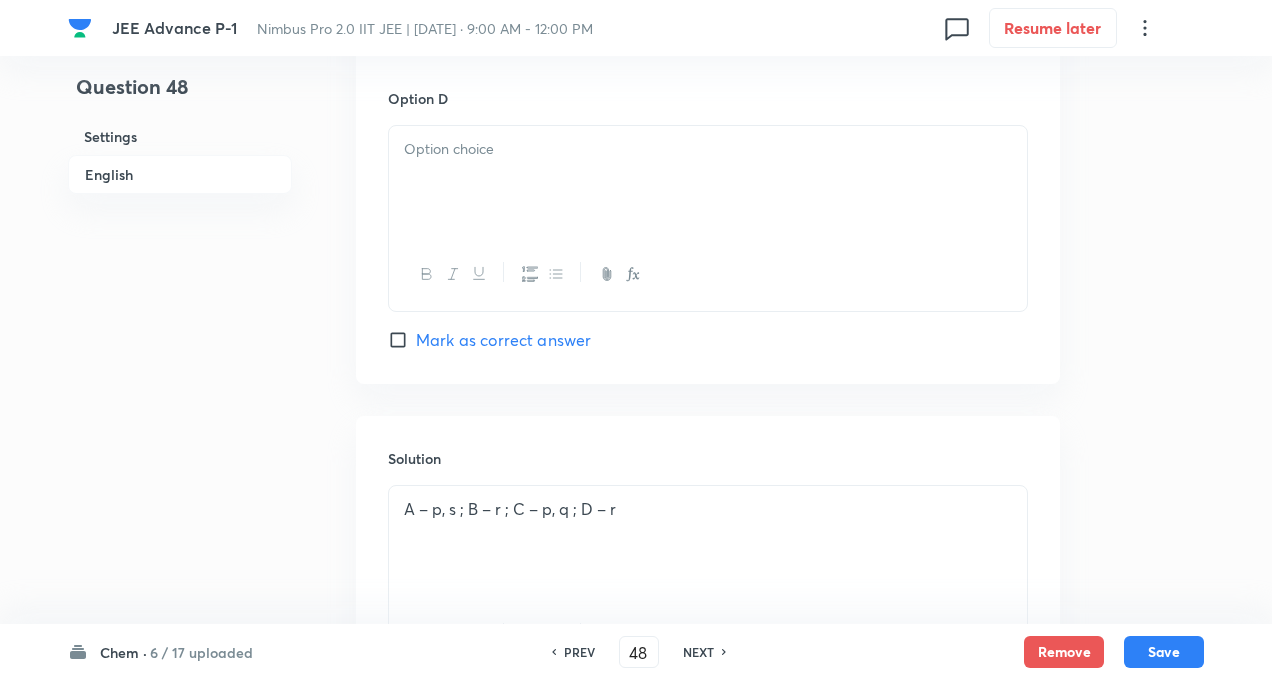 scroll, scrollTop: 1894, scrollLeft: 0, axis: vertical 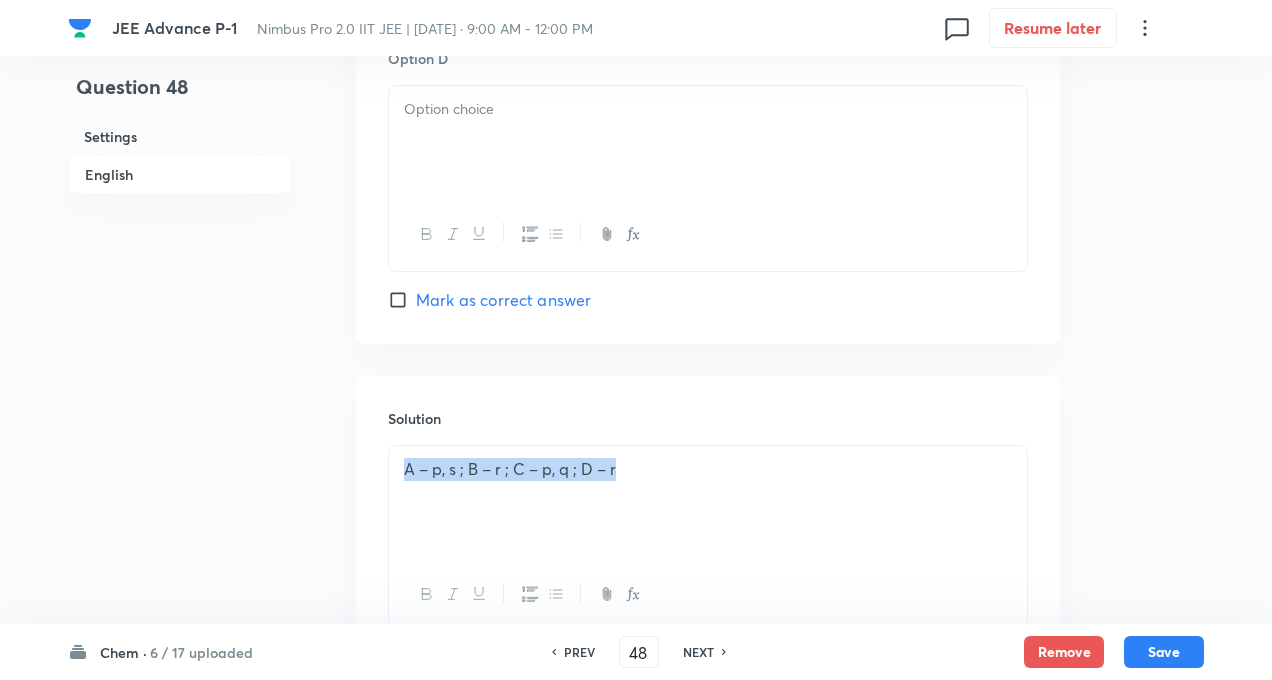 drag, startPoint x: 636, startPoint y: 462, endPoint x: 404, endPoint y: 459, distance: 232.0194 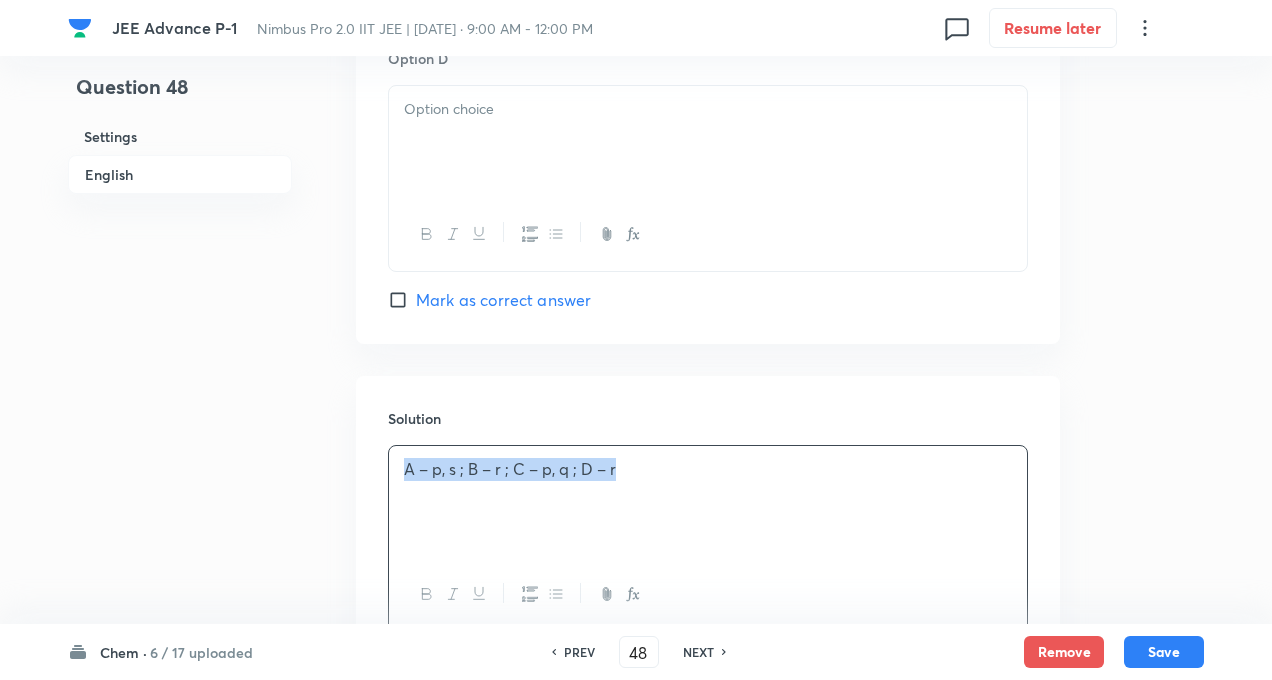 copy on "A – p, s ; B – r ; C – p, q ; D – r" 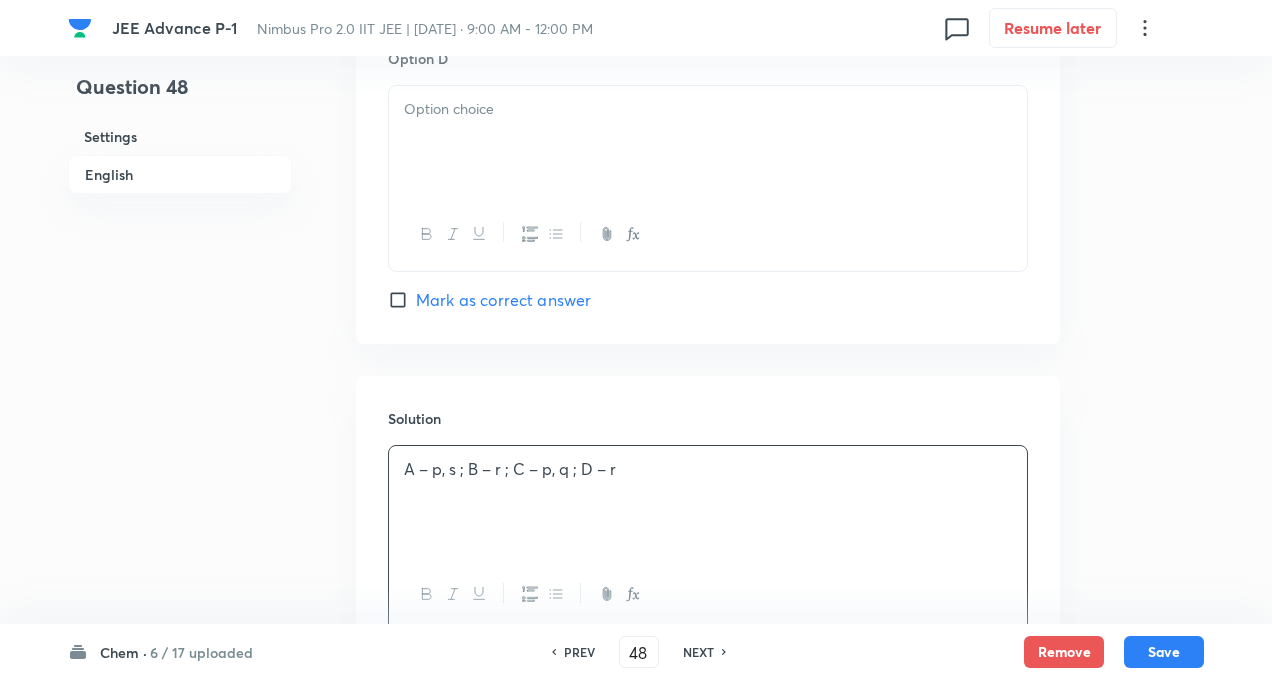 click at bounding box center [708, 142] 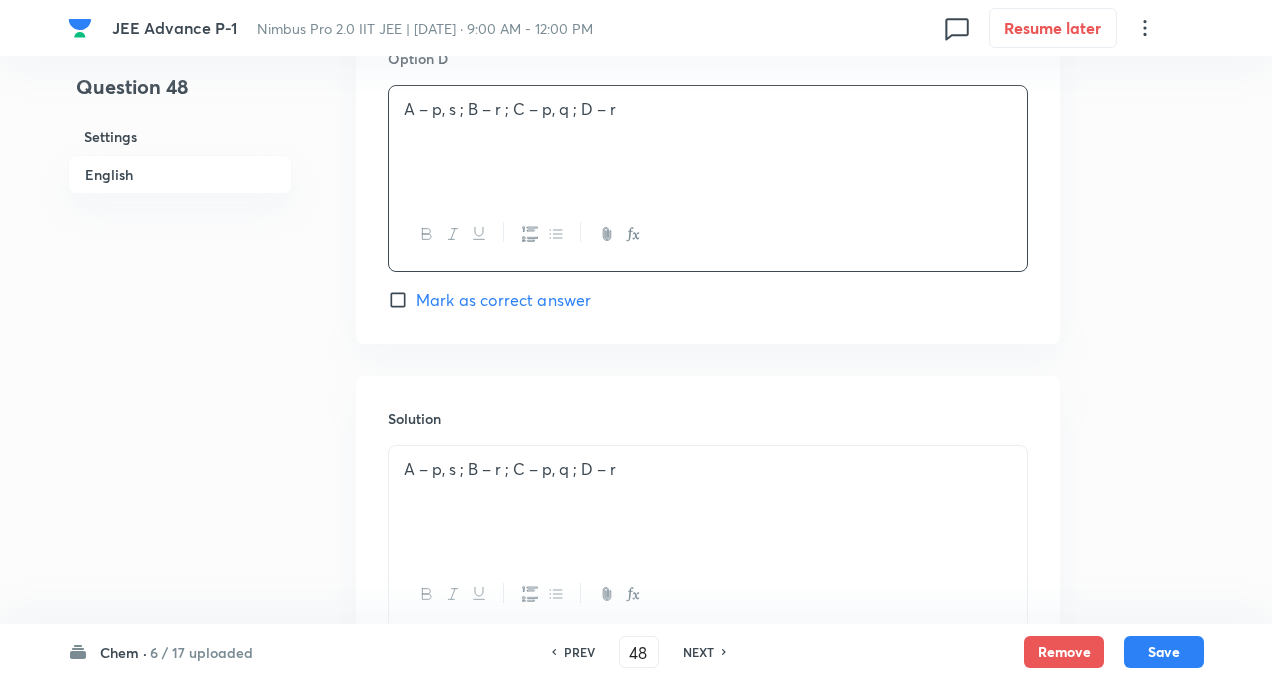 click on "A – p, s ; B – r ; C – p, q ; D – r" at bounding box center [708, 109] 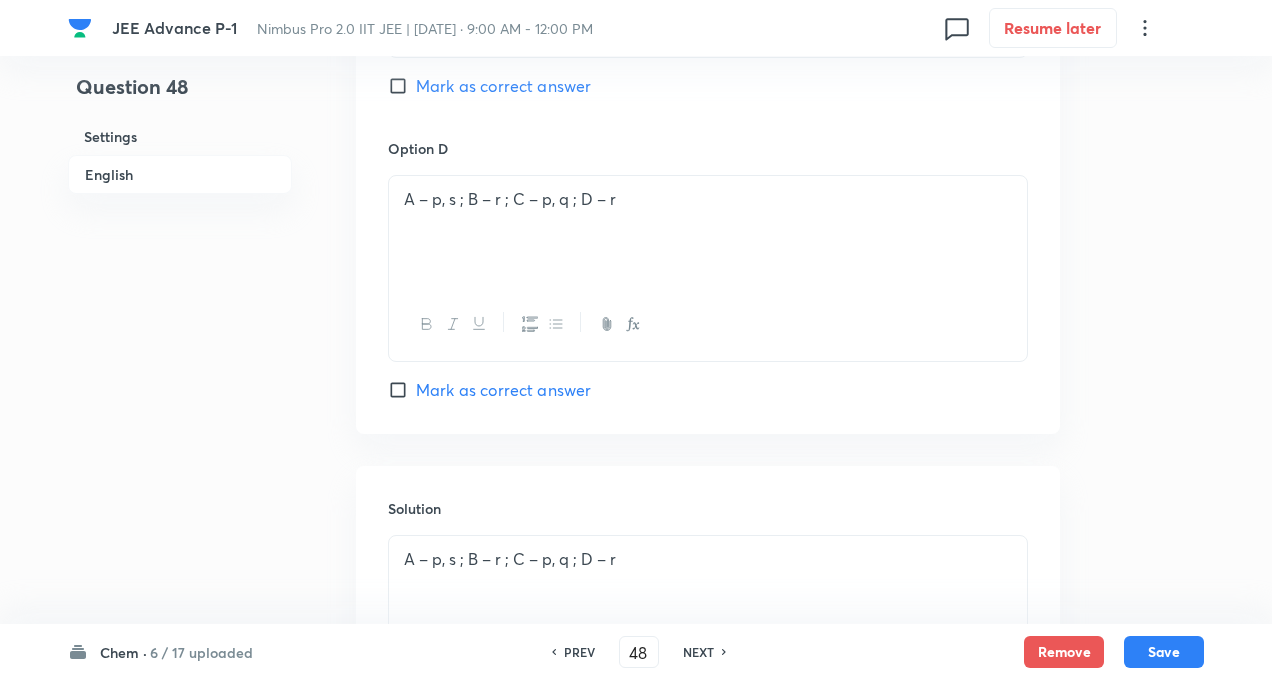 scroll, scrollTop: 1774, scrollLeft: 0, axis: vertical 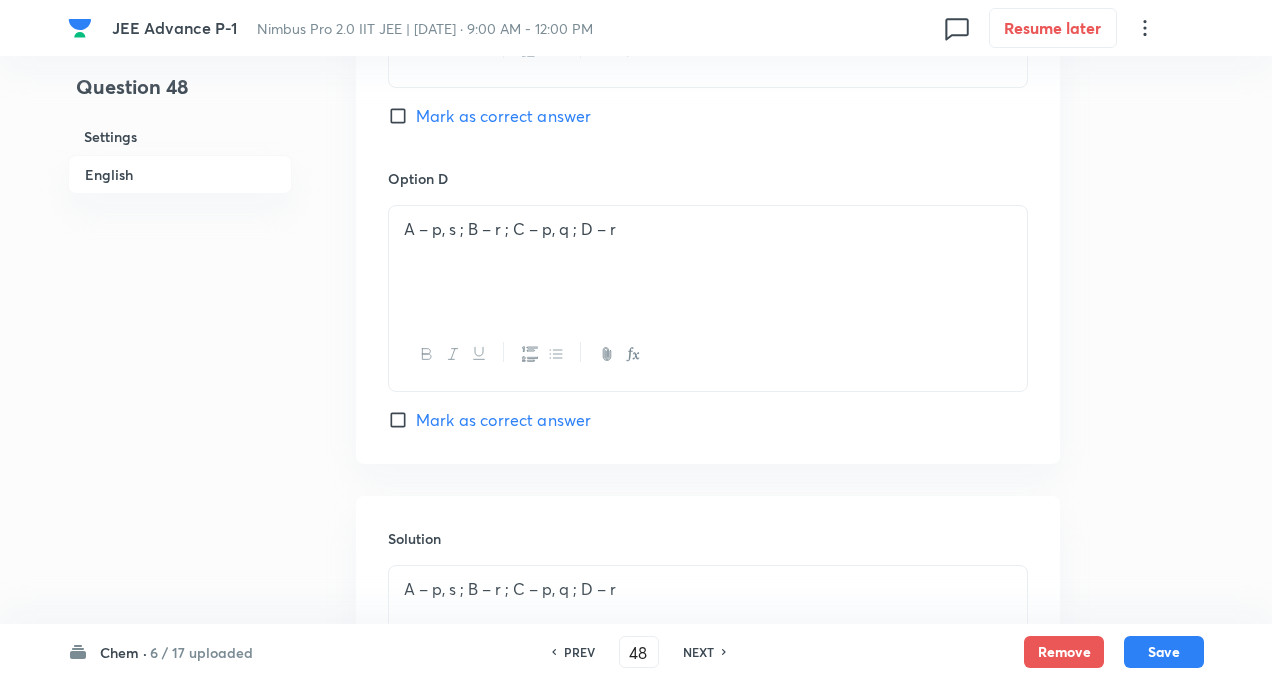 click on "Mark as correct answer" at bounding box center (402, 420) 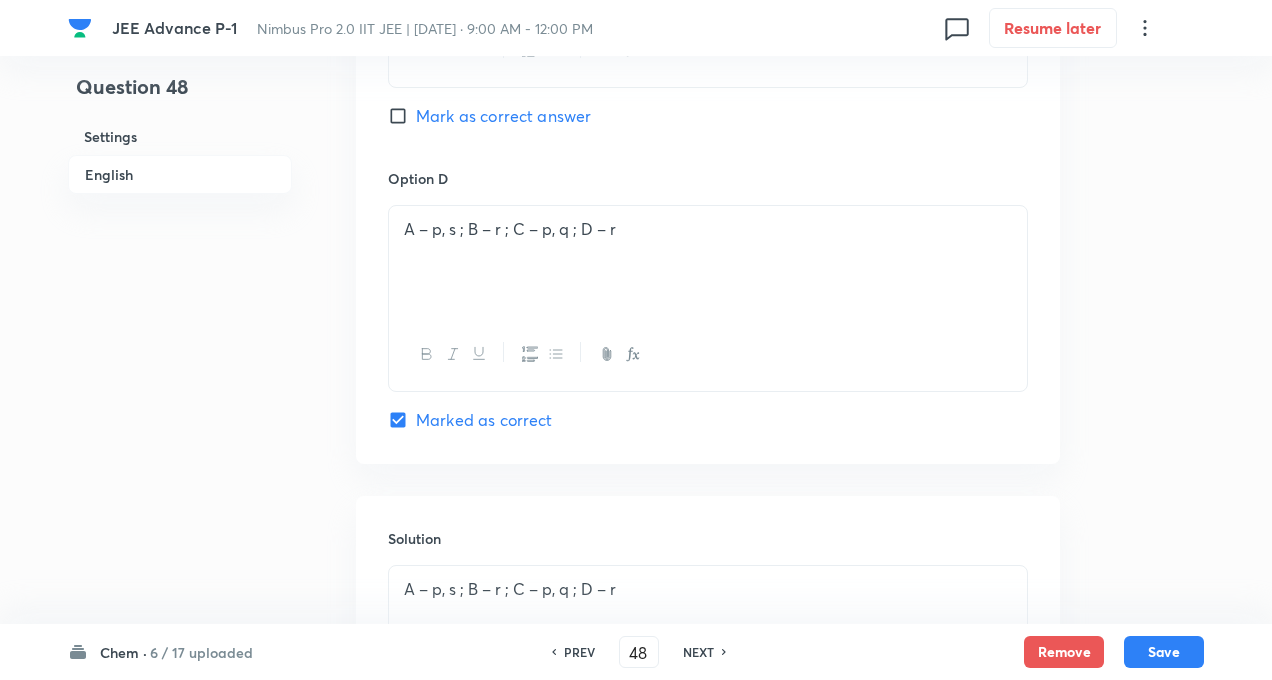 click on "Question 48 Settings English Settings Type Single choice correct 4 options + 3 marks - 1 mark Edit Concept Chemistry Physical Chemistry State of Matter (Real Gas) Vander Waal Equation of Real Gases Edit Additional details Easy Fact Not from PYQ paper No equation Edit In English Question Option A Mark as correct answer Option B Mark as correct answer Option C Mark as correct answer Option D A – p, s ; B – r ; C – p, q ; D – r  Marked as correct Solution A – p, s ; B – r ; C – p, q ; D – r" at bounding box center [636, -407] 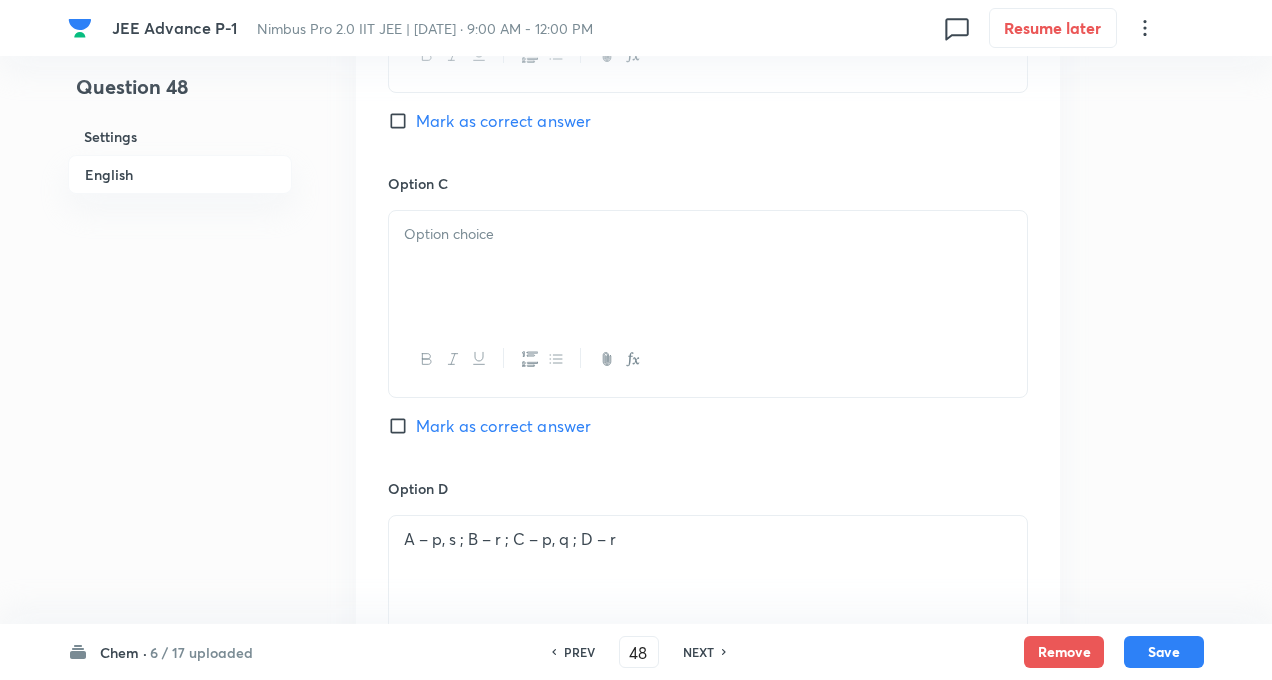 scroll, scrollTop: 1454, scrollLeft: 0, axis: vertical 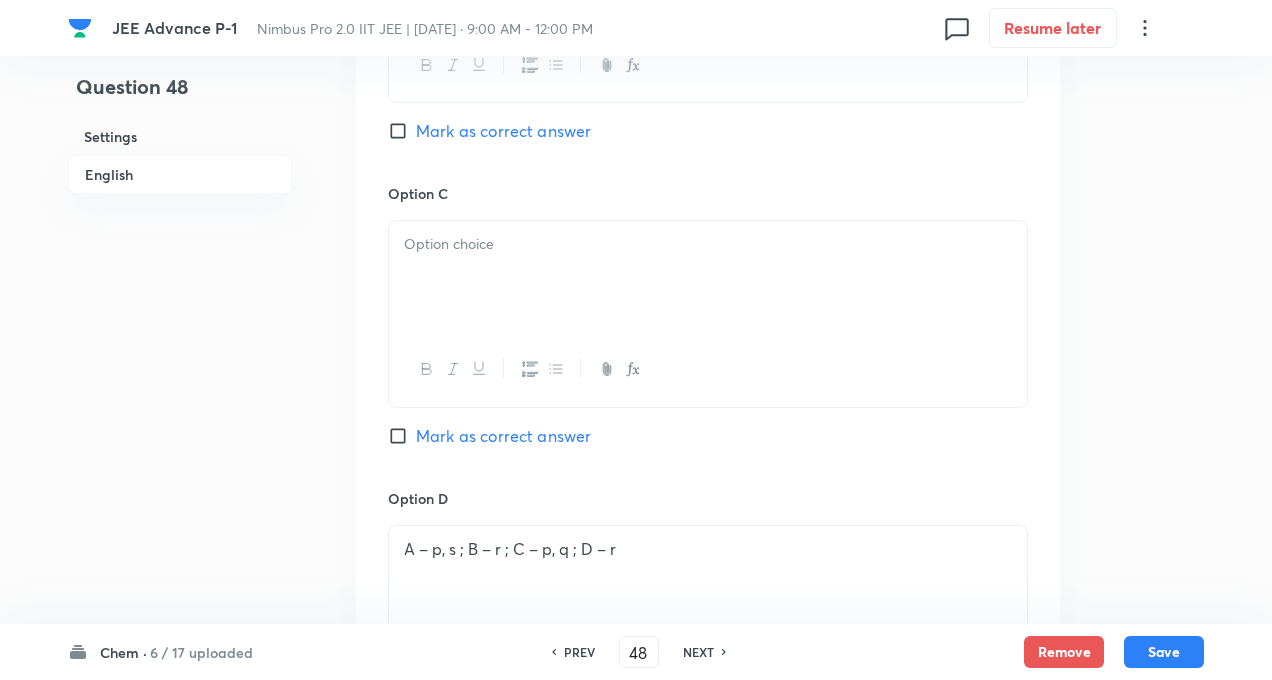 click at bounding box center [708, 277] 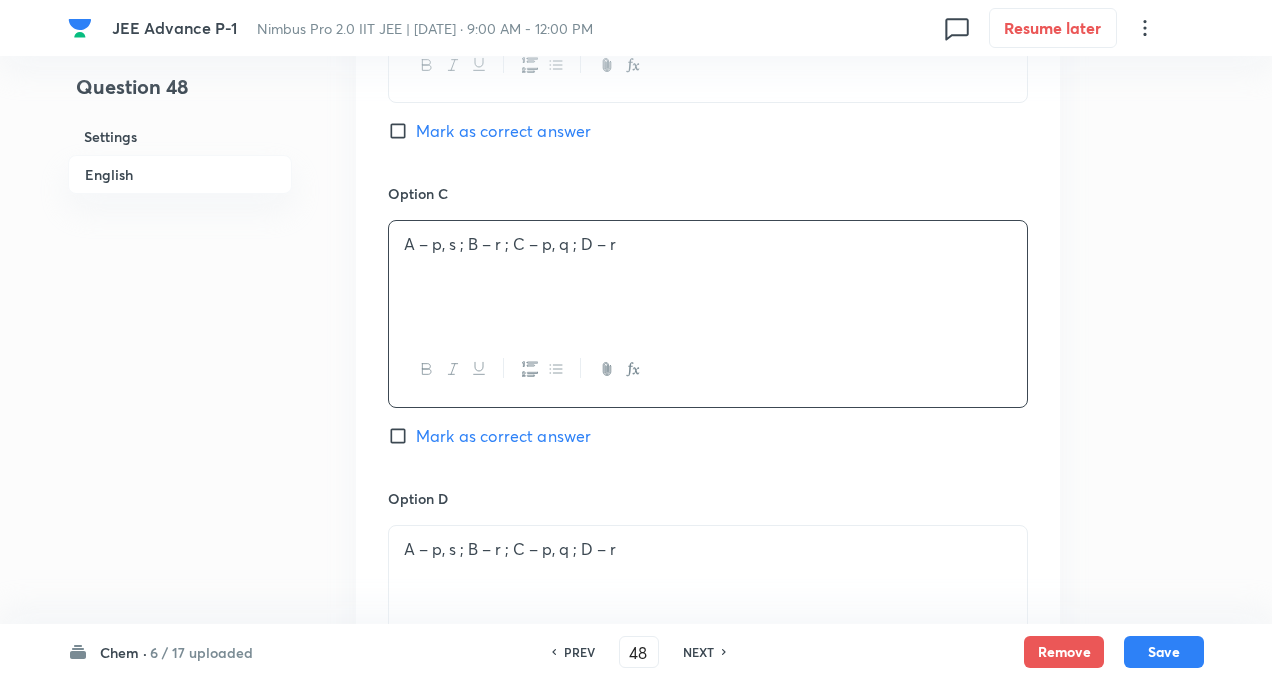 click on "A – p, s ; B – r ; C – p, q ; D – r" at bounding box center [708, 244] 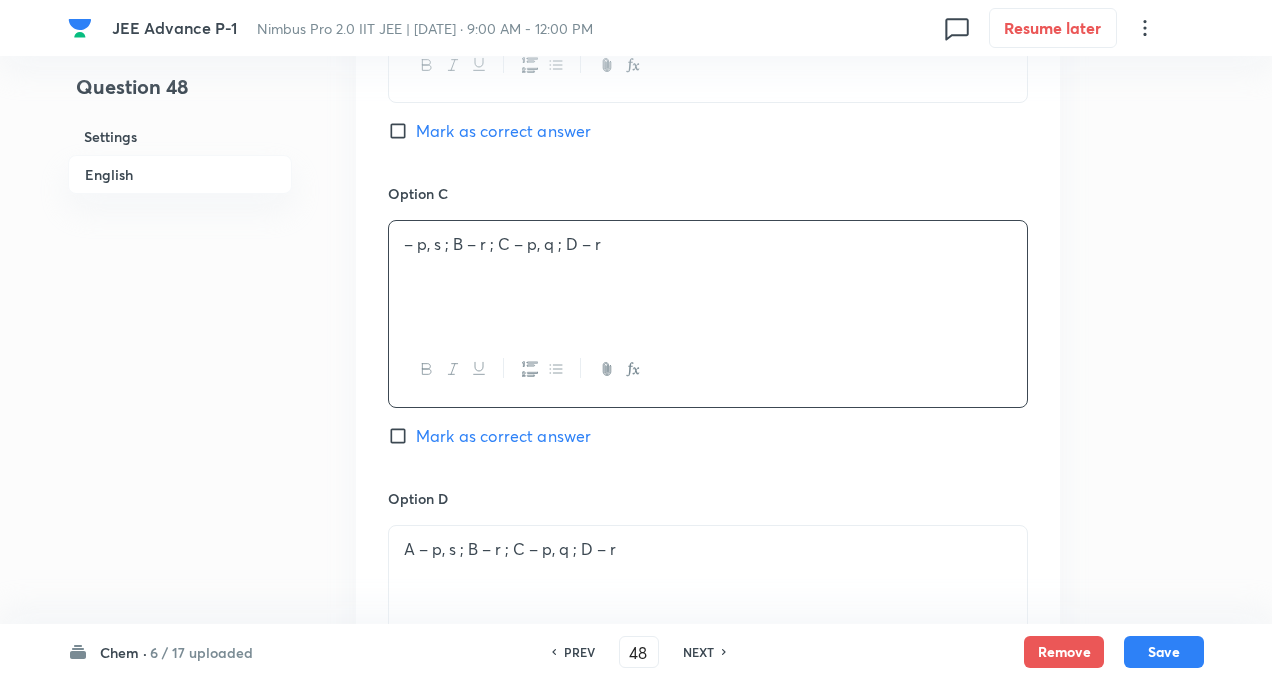 type 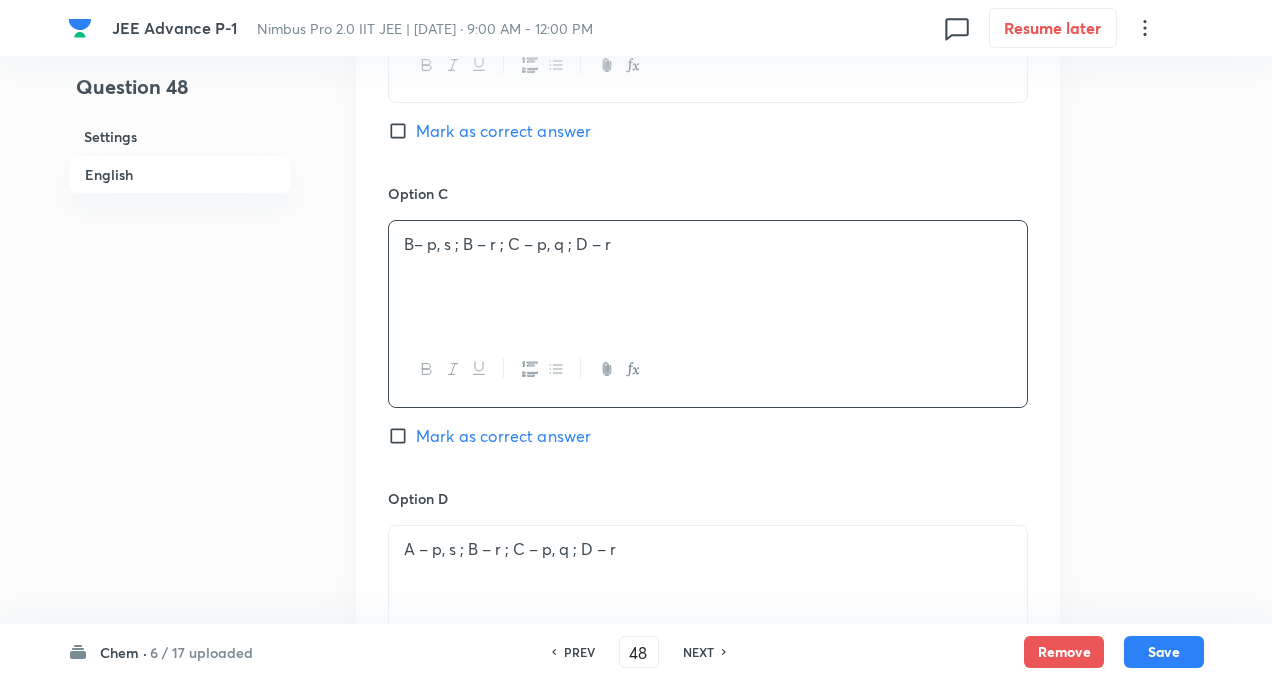 click on "B– p, s ; B – r ; C – p, q ; D – r" at bounding box center (708, 244) 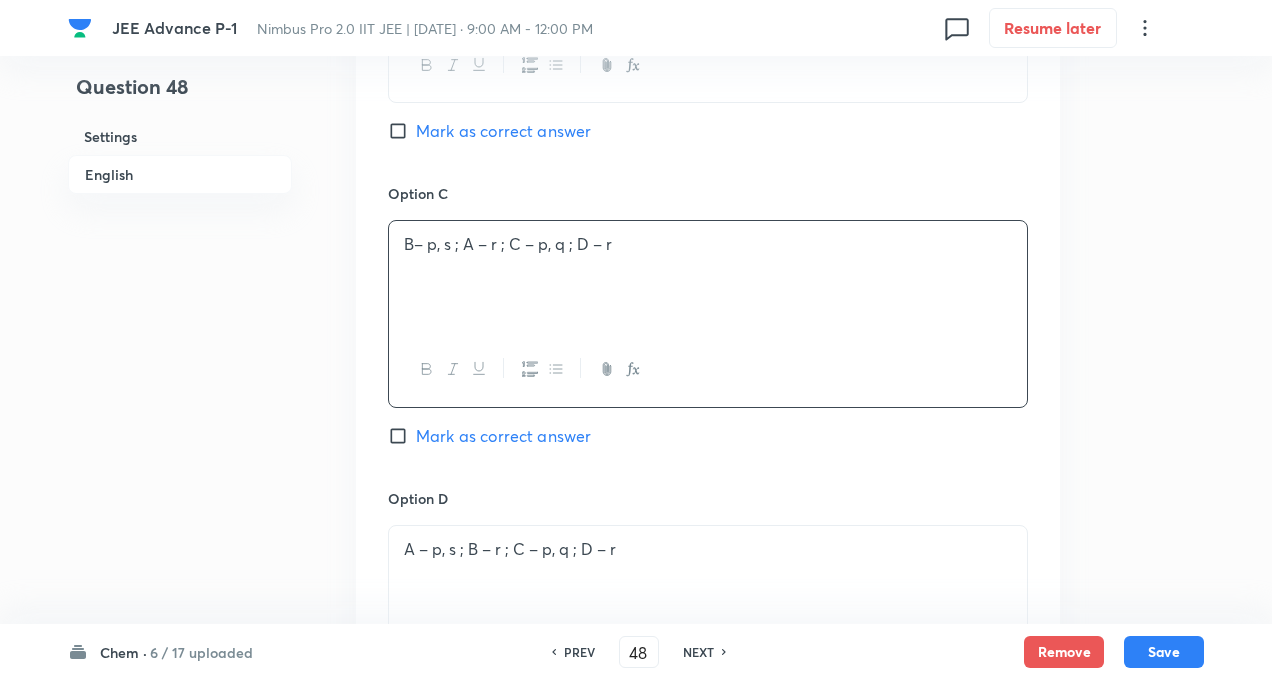 click on "B– p, s ; A – r ; C – p, q ; D – r" at bounding box center [708, 244] 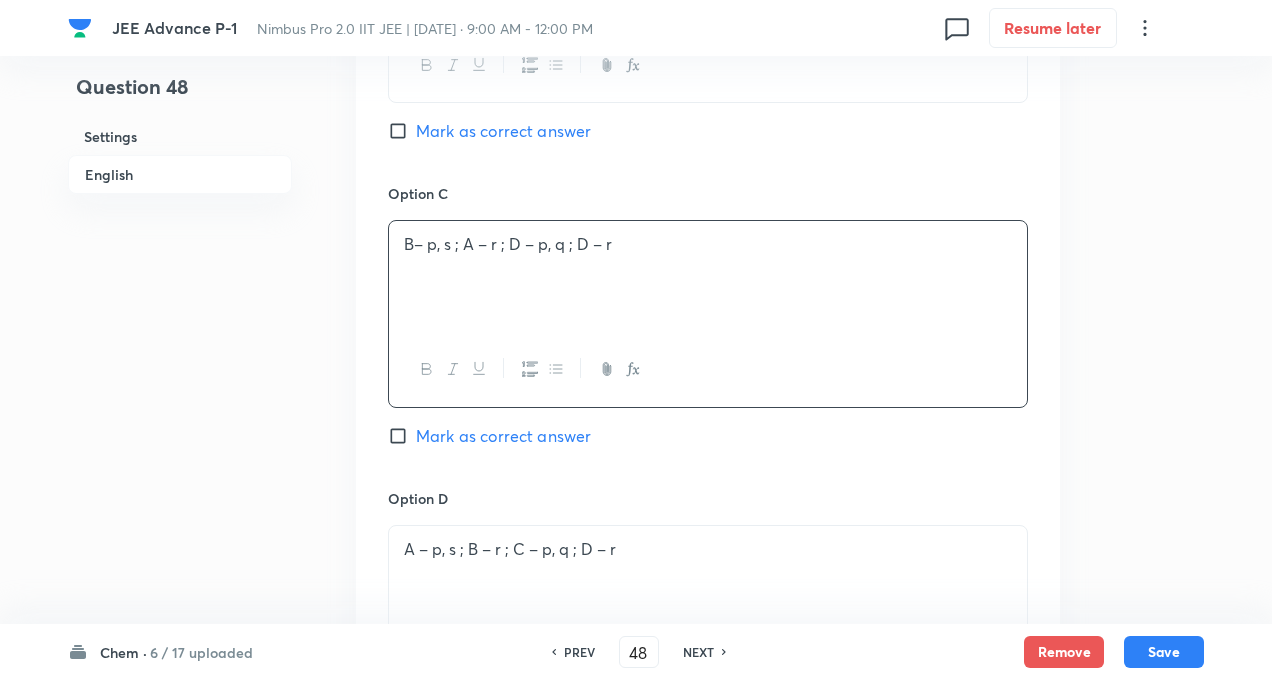 click on "B– p, s ; A – r ; D – p, q ; D – r" at bounding box center [708, 244] 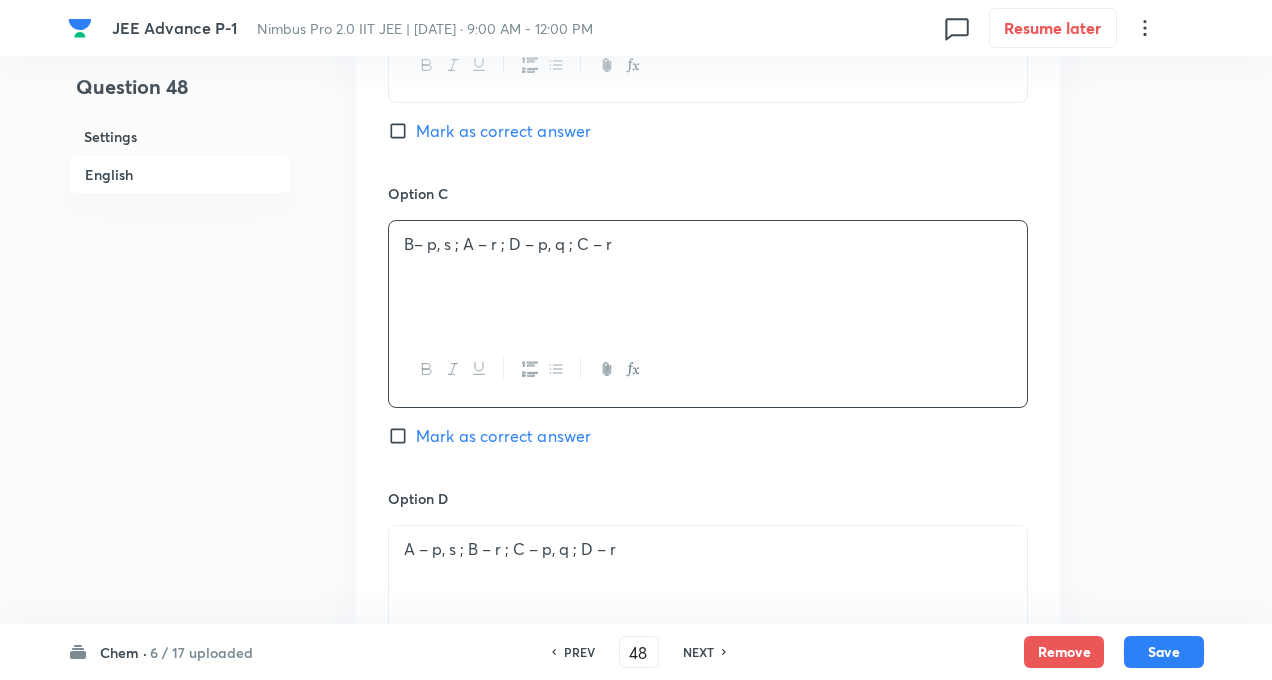click on "Question 48 Settings English Settings Type Single choice correct 4 options + 3 marks - 1 mark Edit Concept Chemistry Physical Chemistry State of Matter (Real Gas) Vander Waal Equation of Real Gases Edit Additional details Easy Fact Not from PYQ paper No equation Edit In English Question Option A Mark as correct answer Option B Mark as correct answer Option C B– p, s ; A – r ; D – p, q ; C – r  Mark as correct answer Option D A – p, s ; B – r ; C – p, q ; D – r  Marked as correct Solution A – p, s ; B – r ; C – p, q ; D – r" at bounding box center (636, -87) 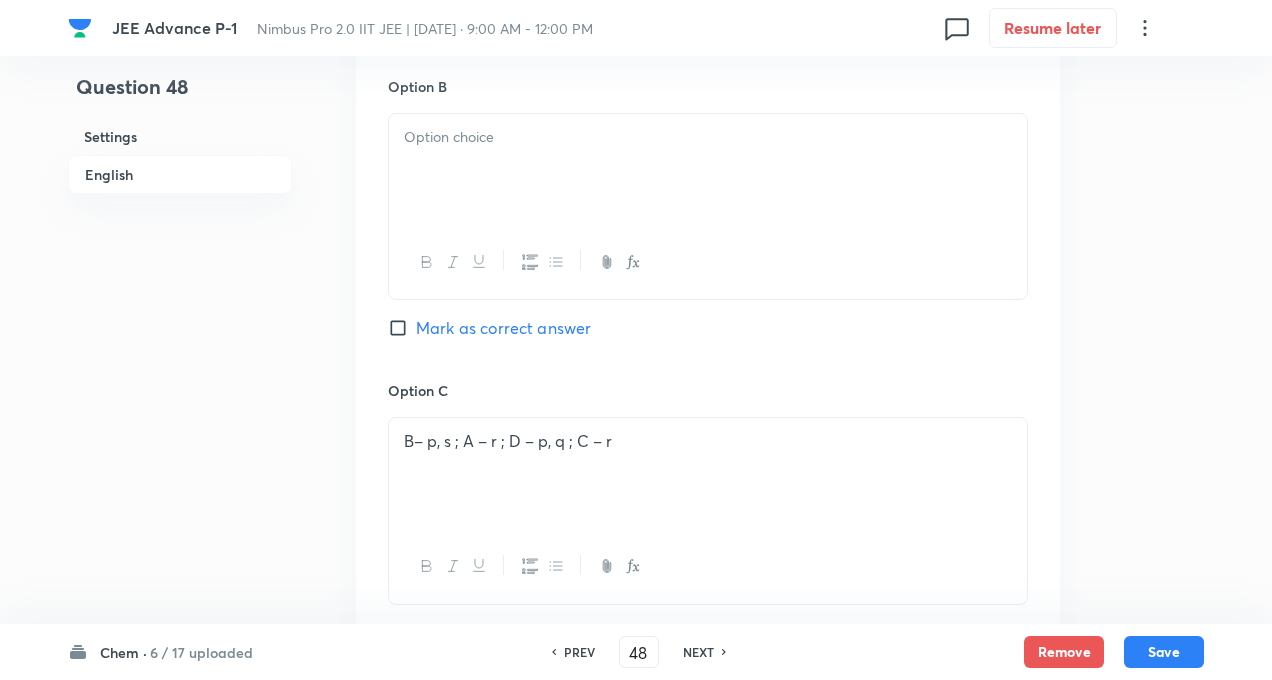 scroll, scrollTop: 1254, scrollLeft: 0, axis: vertical 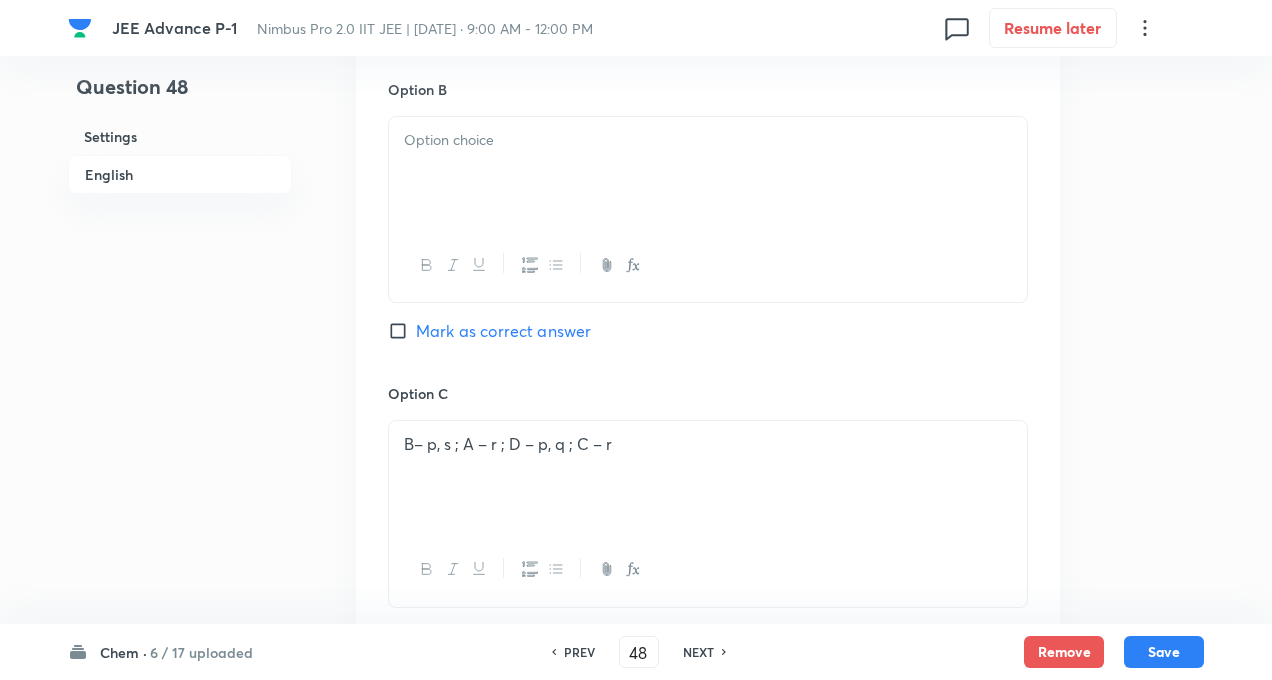 click at bounding box center (708, 173) 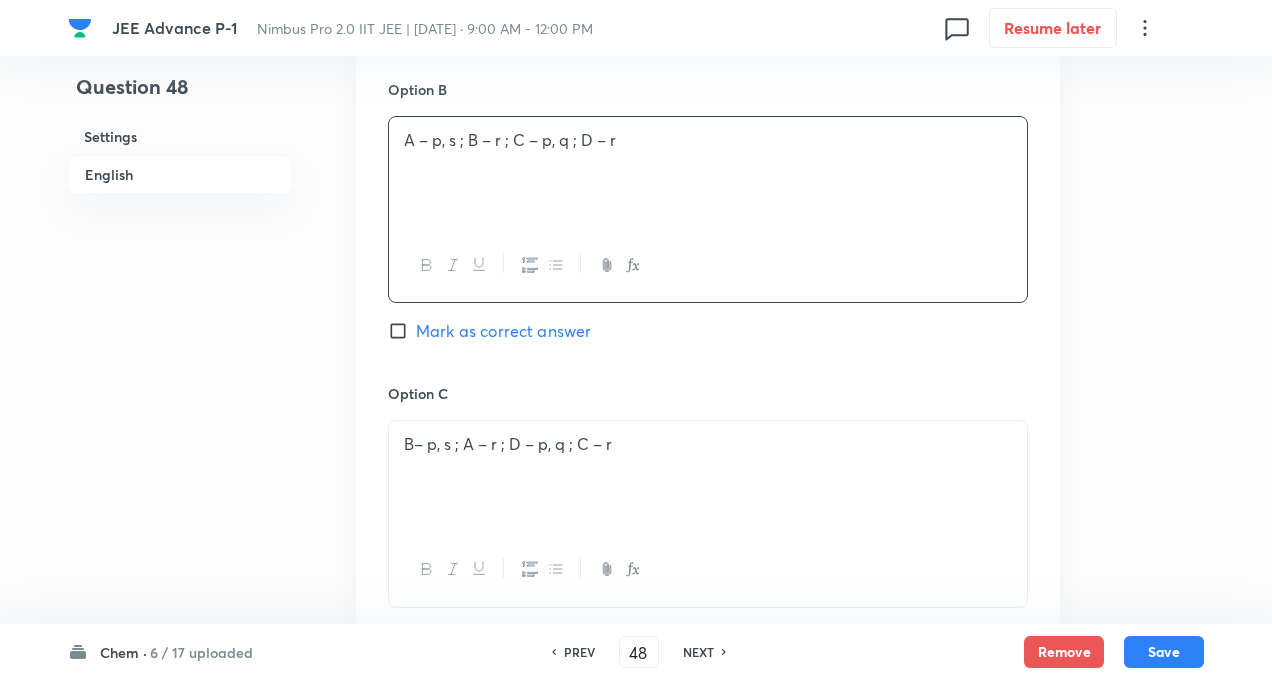 click on "A – p, s ; B – r ; C – p, q ; D – r" at bounding box center [708, 140] 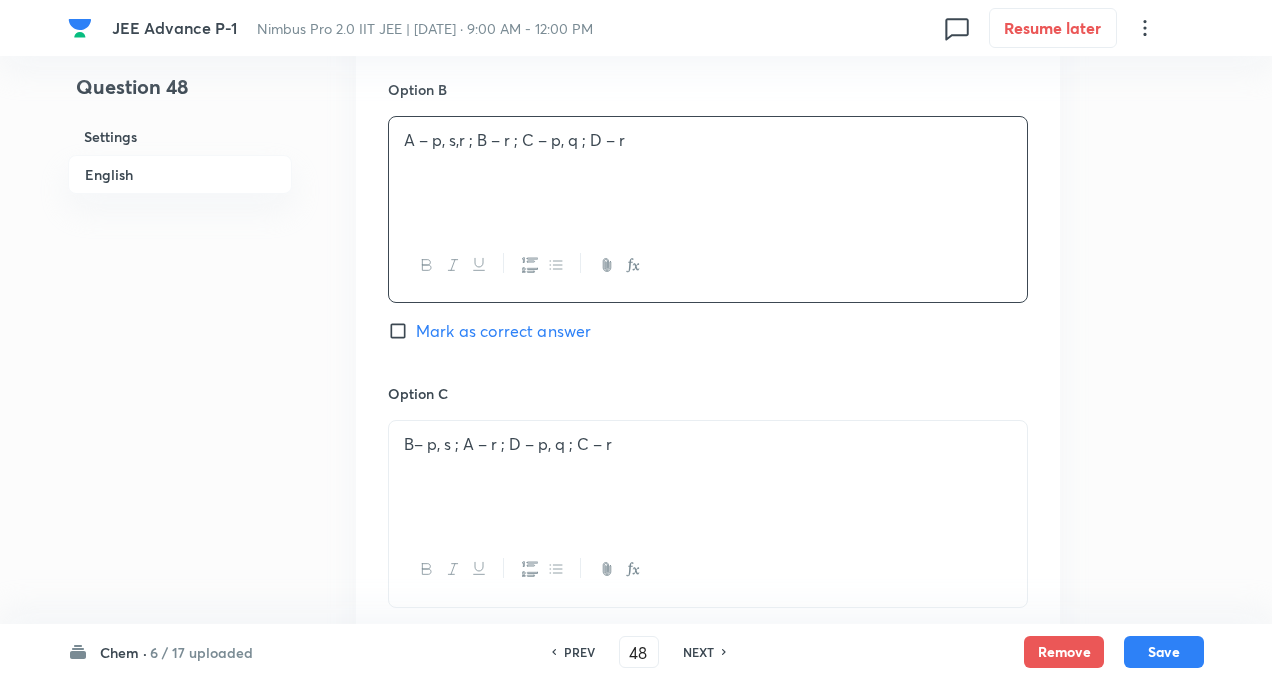 click on "A – p, s,r ; B – r ; C – p, q ; D – r" at bounding box center [708, 140] 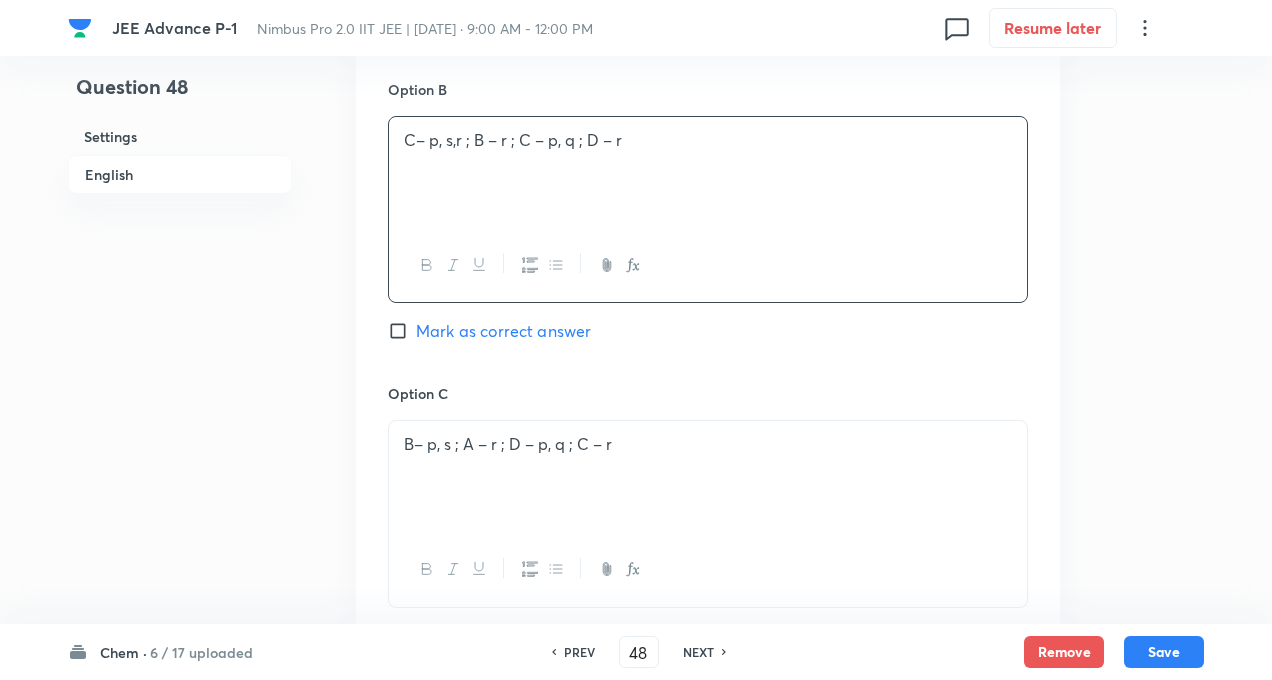click on "C– p, s,r ; B – r ; C – p, q ; D – r" at bounding box center [708, 140] 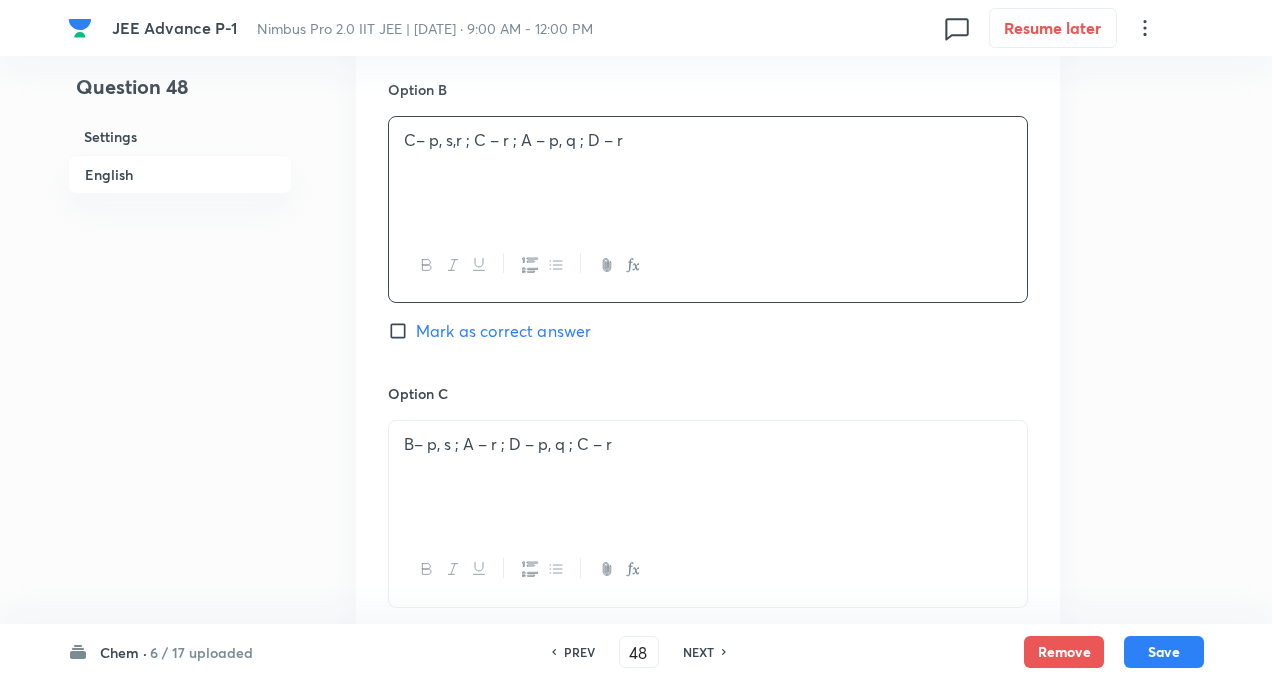 click on "Question 48 Settings English Settings Type Single choice correct 4 options + 3 marks - 1 mark Edit Concept Chemistry Physical Chemistry State of Matter (Real Gas) Vander Waal Equation of Real Gases Edit Additional details Easy Fact Not from PYQ paper No equation Edit In English Question Option A Mark as correct answer Option B C– p, s,r ; C – r ; A – p, q ; D – r  Mark as correct answer Option C B– p, s ; A – r ; D – p, q ; C – r  Mark as correct answer Option D A – p, s ; B – r ; C – p, q ; D – r  Marked as correct Solution A – p, s ; B – r ; C – p, q ; D – r" at bounding box center [636, 113] 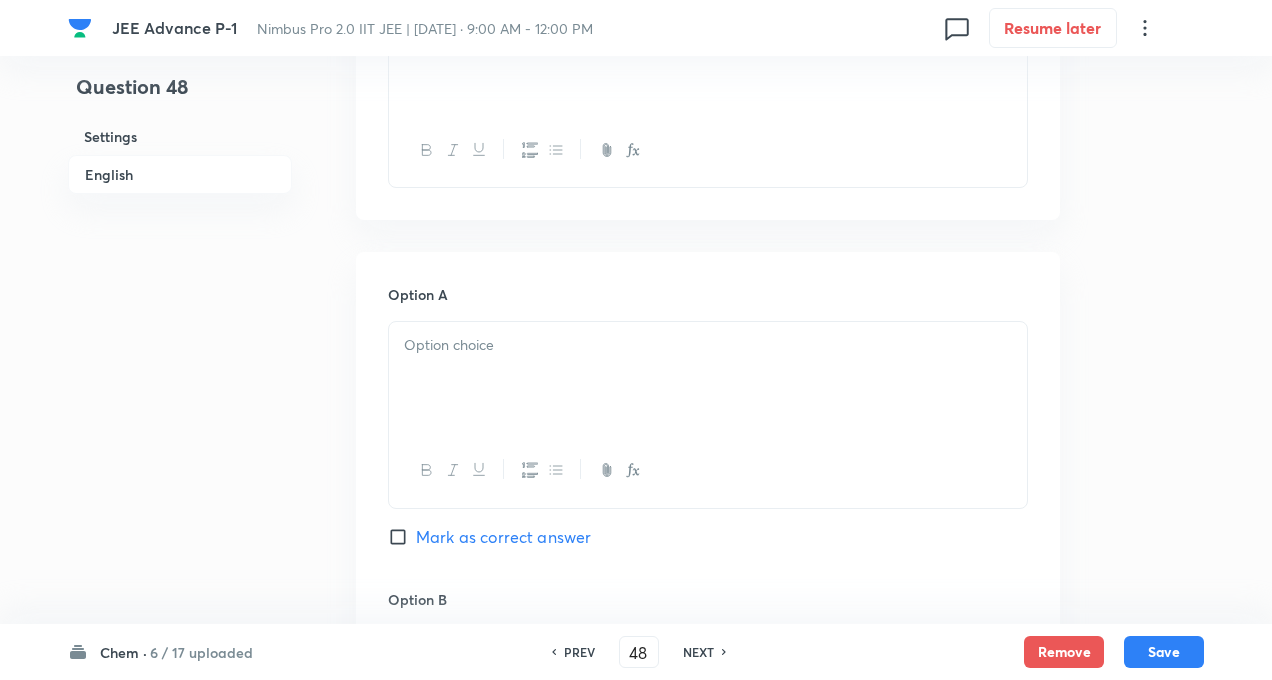 scroll, scrollTop: 734, scrollLeft: 0, axis: vertical 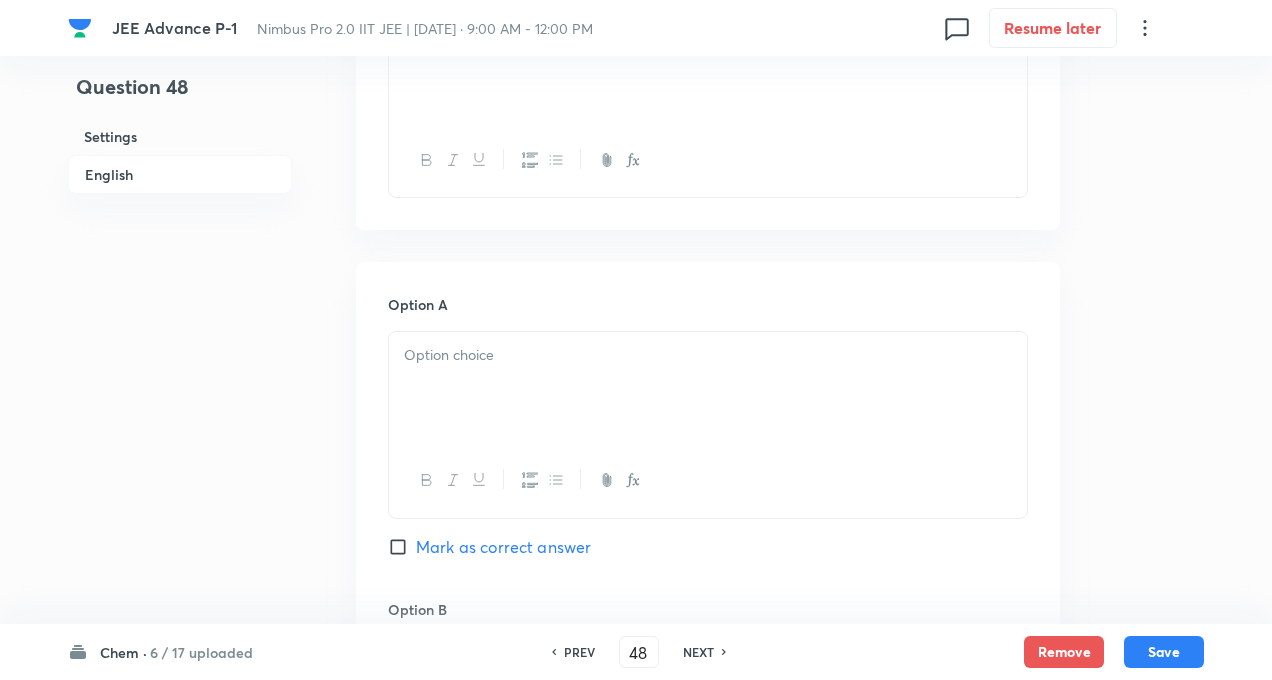 click at bounding box center (708, 388) 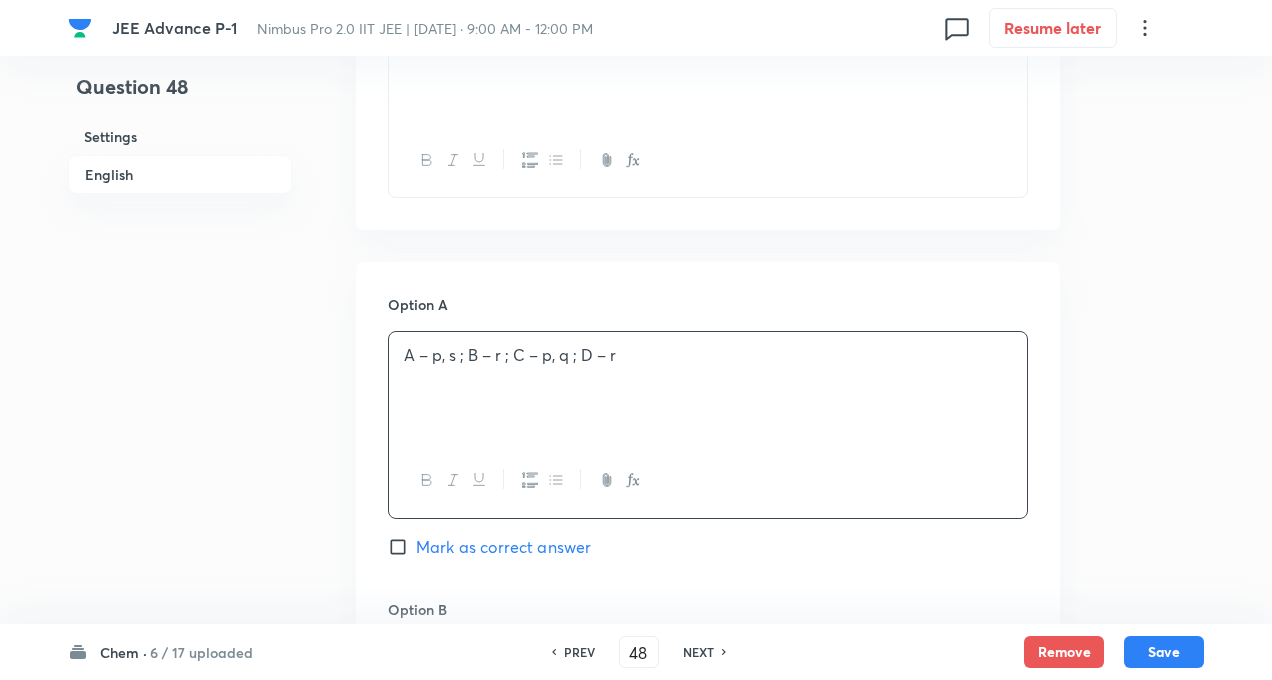 click on "A – p, s ; B – r ; C – p, q ; D – r" at bounding box center (708, 355) 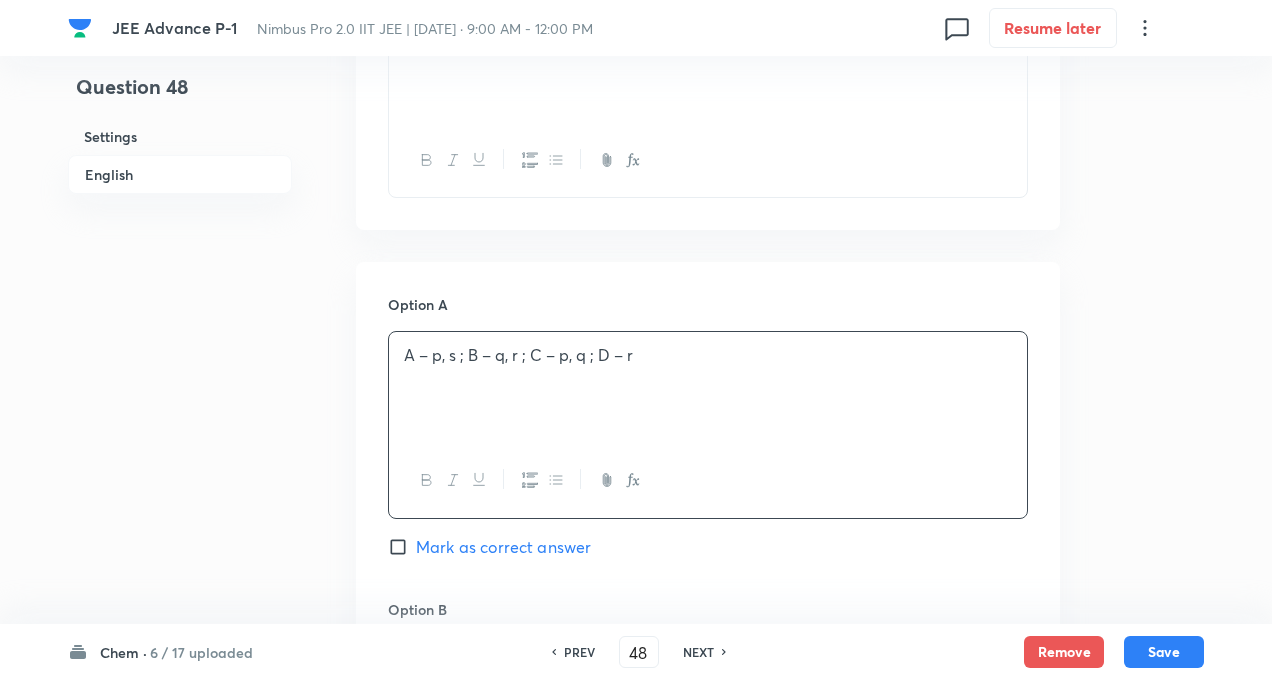 click on "A – p, s ; B – q, r ; C – p, q ; D – r" at bounding box center [708, 355] 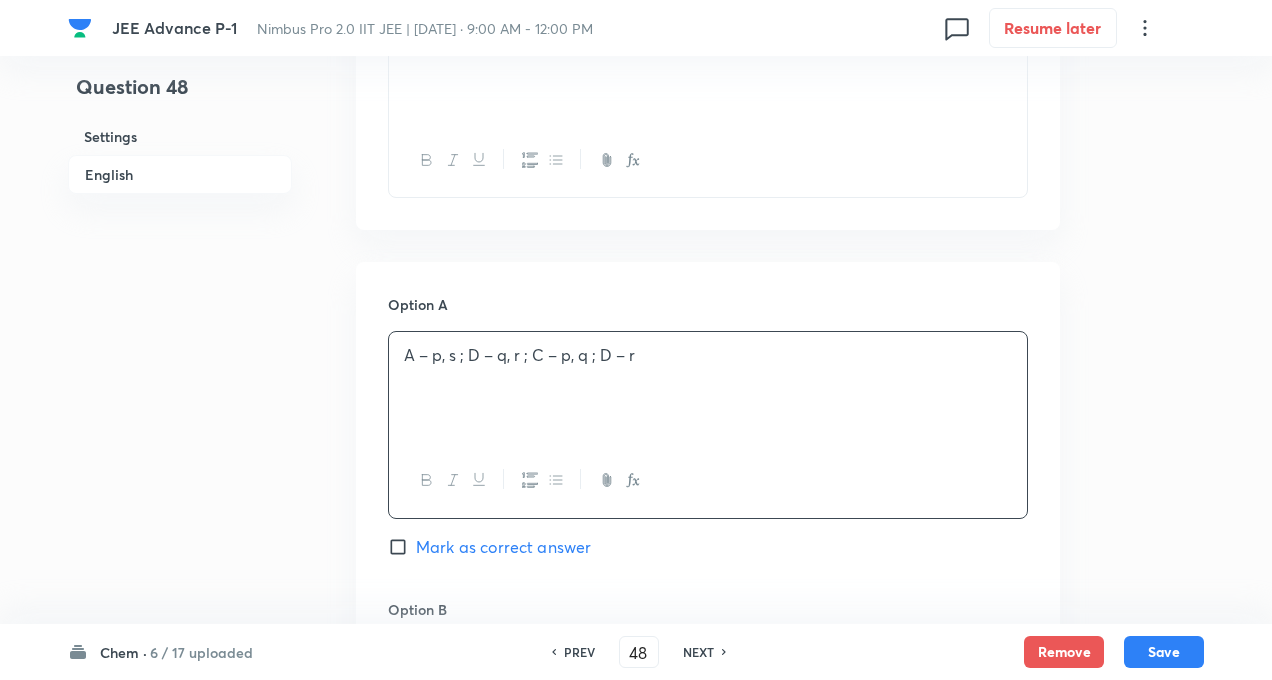 click on "A – p, s ; D – q, r ; C – p, q ; D – r" at bounding box center [708, 355] 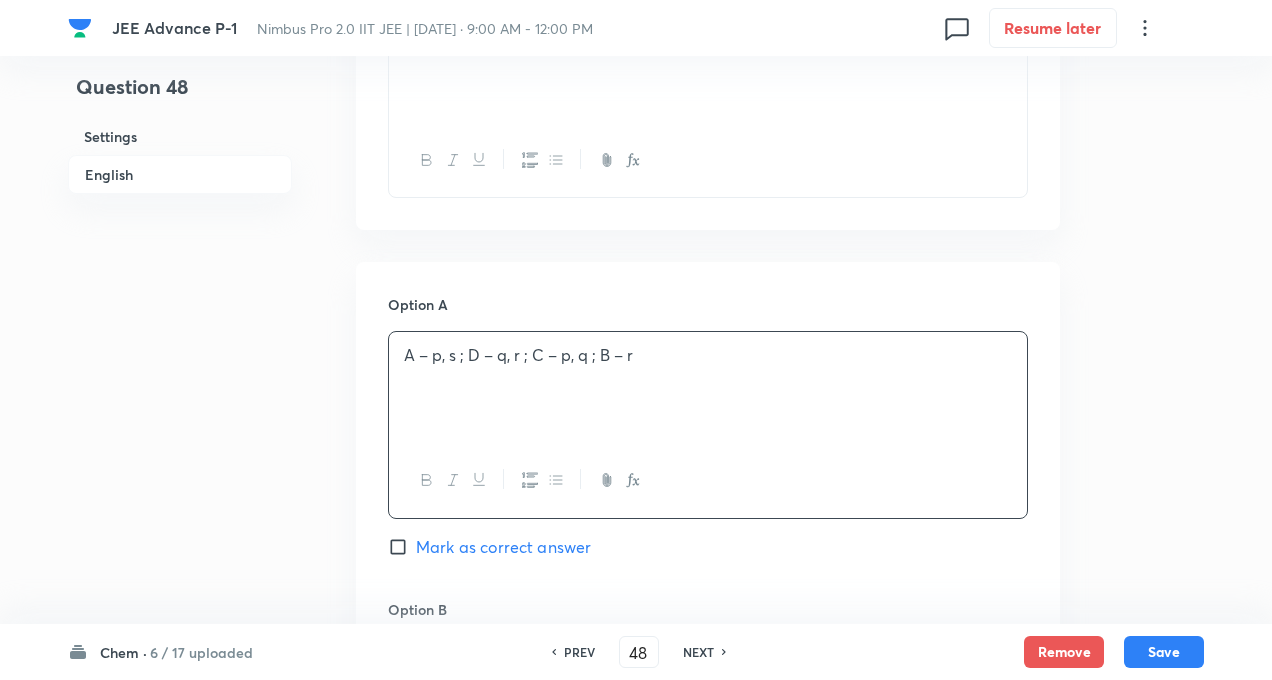 click on "Question 48 Settings English Settings Type Single choice correct 4 options + 3 marks - 1 mark Edit Concept Chemistry Physical Chemistry State of Matter (Real Gas) Vander Waal Equation of Real Gases Edit Additional details Easy Fact Not from PYQ paper No equation Edit In English Question Option A A – p, s ; D – q, r ; C – p, q ; B – r  Mark as correct answer Option B C– p, s,r ; C – r ; A – p, q ; D – r  Mark as correct answer Option C B– p, s ; A – r ; D – p, q ; C – r  Mark as correct answer Option D A – p, s ; B – r ; C – p, q ; D – r  Marked as correct Solution A – p, s ; B – r ; C – p, q ; D – r" at bounding box center [636, 633] 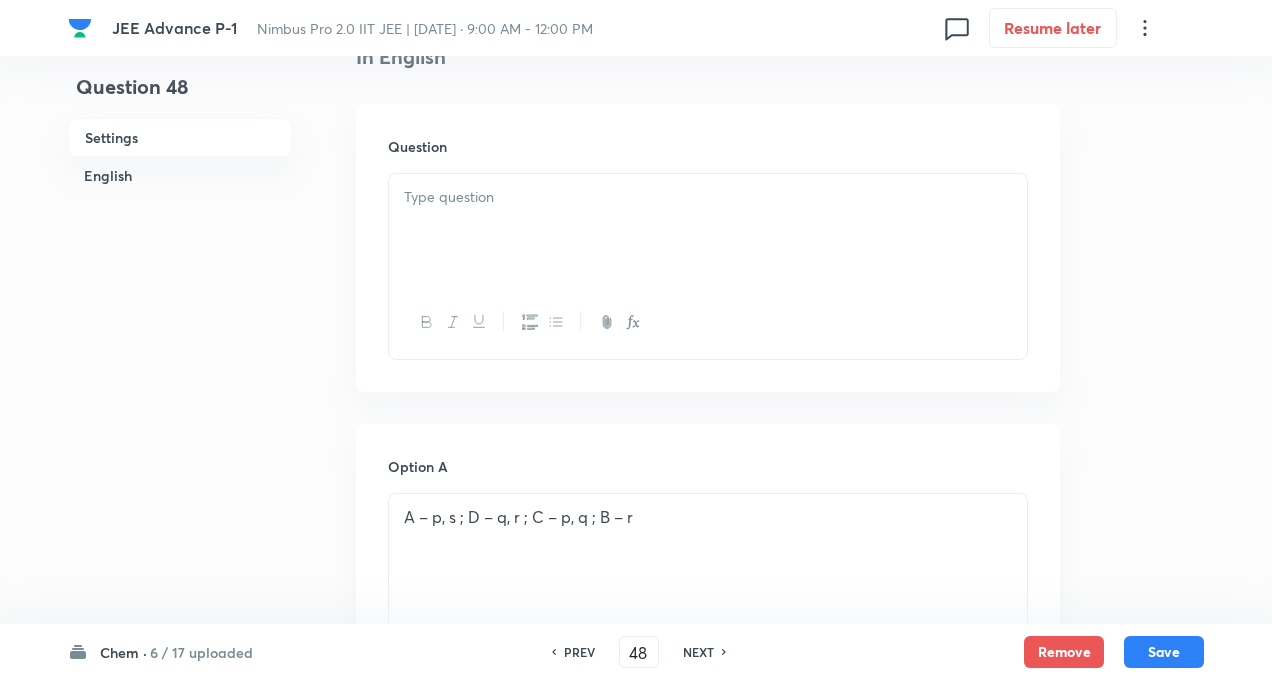 scroll, scrollTop: 614, scrollLeft: 0, axis: vertical 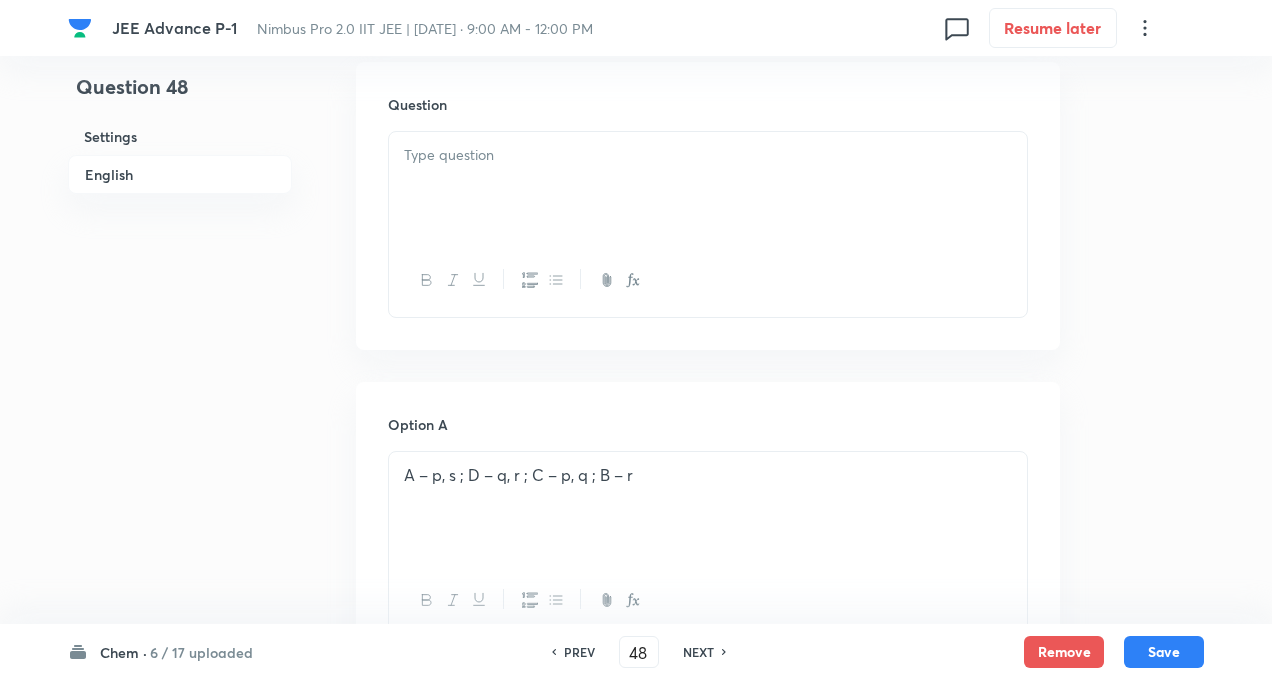 click at bounding box center [708, 188] 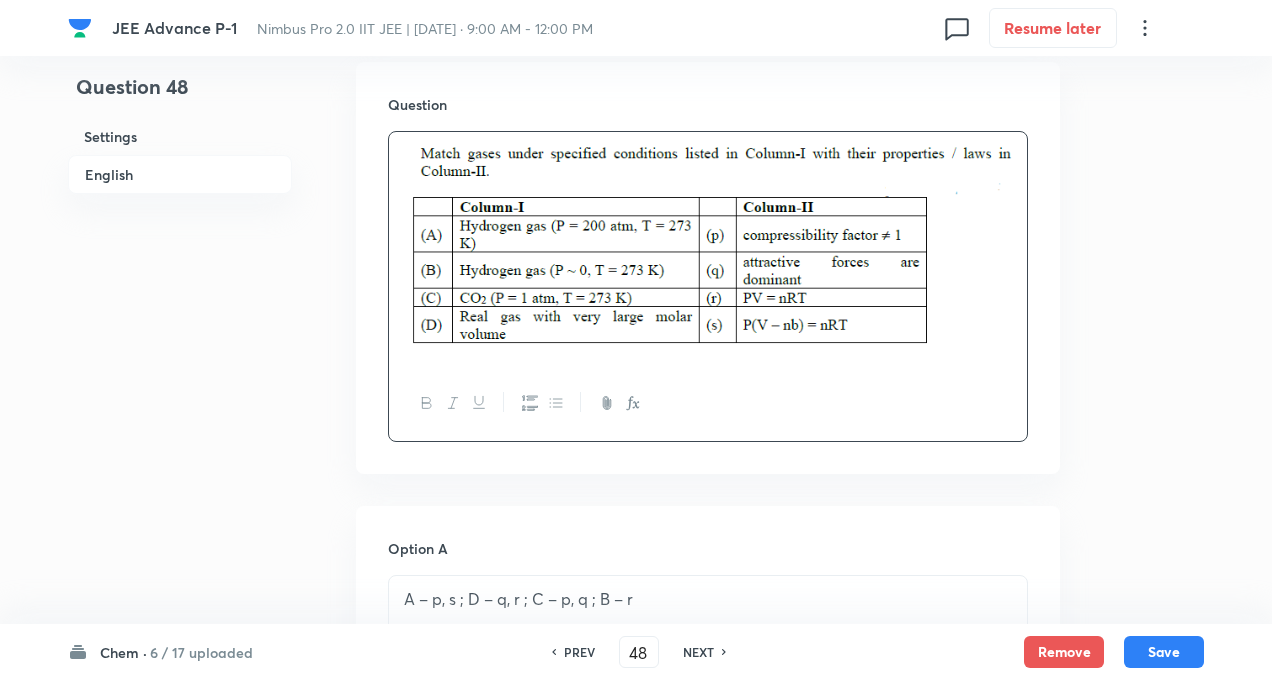 click on "Question 48 Settings English Settings Type Single choice correct 4 options + 3 marks - 1 mark Edit Concept Chemistry Physical Chemistry State of Matter (Real Gas) Vander Waal Equation of Real Gases Edit Additional details Easy Fact Not from PYQ paper No equation Edit In English Question Option A A – p, s ; D – q, r ; C – p, q ; B – r  Mark as correct answer Option B C– p, s,r ; C – r ; A – p, q ; D – r  Mark as correct answer Option C B– p, s ; A – r ; D – p, q ; C – r  Mark as correct answer Option D A – p, s ; B – r ; C – p, q ; D – r  Marked as correct Solution A – p, s ; B – r ; C – p, q ; D – r" at bounding box center [636, 815] 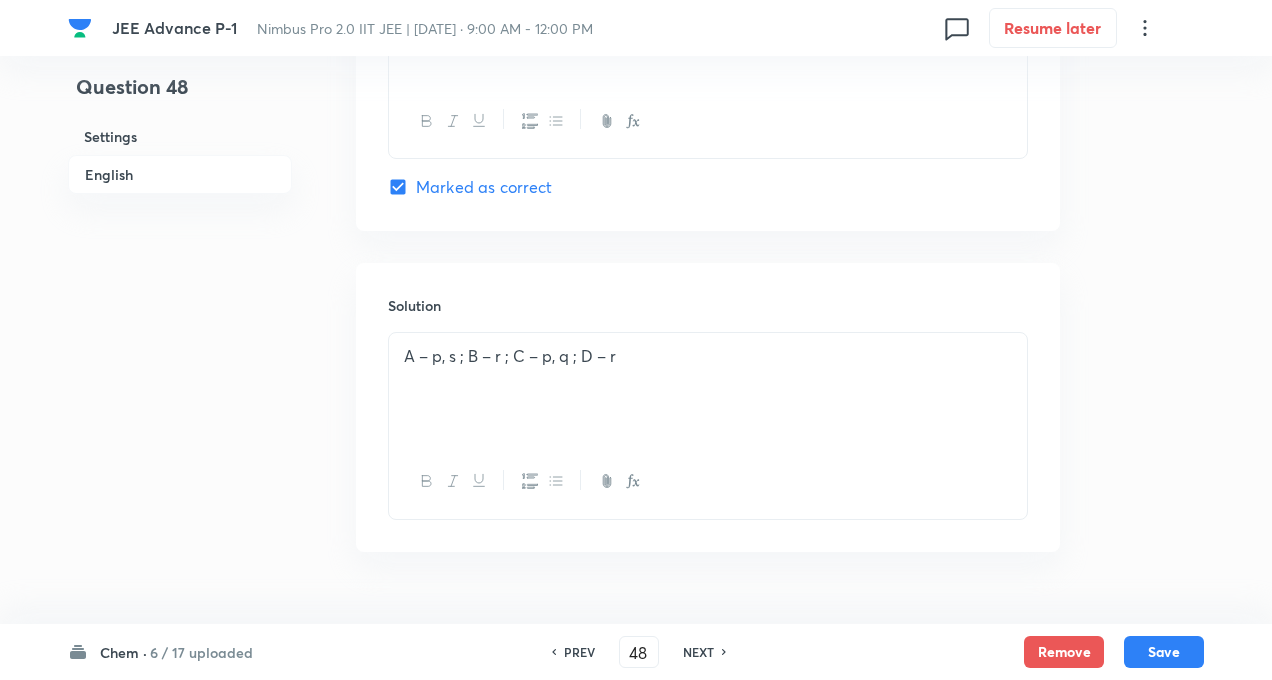 scroll, scrollTop: 2178, scrollLeft: 0, axis: vertical 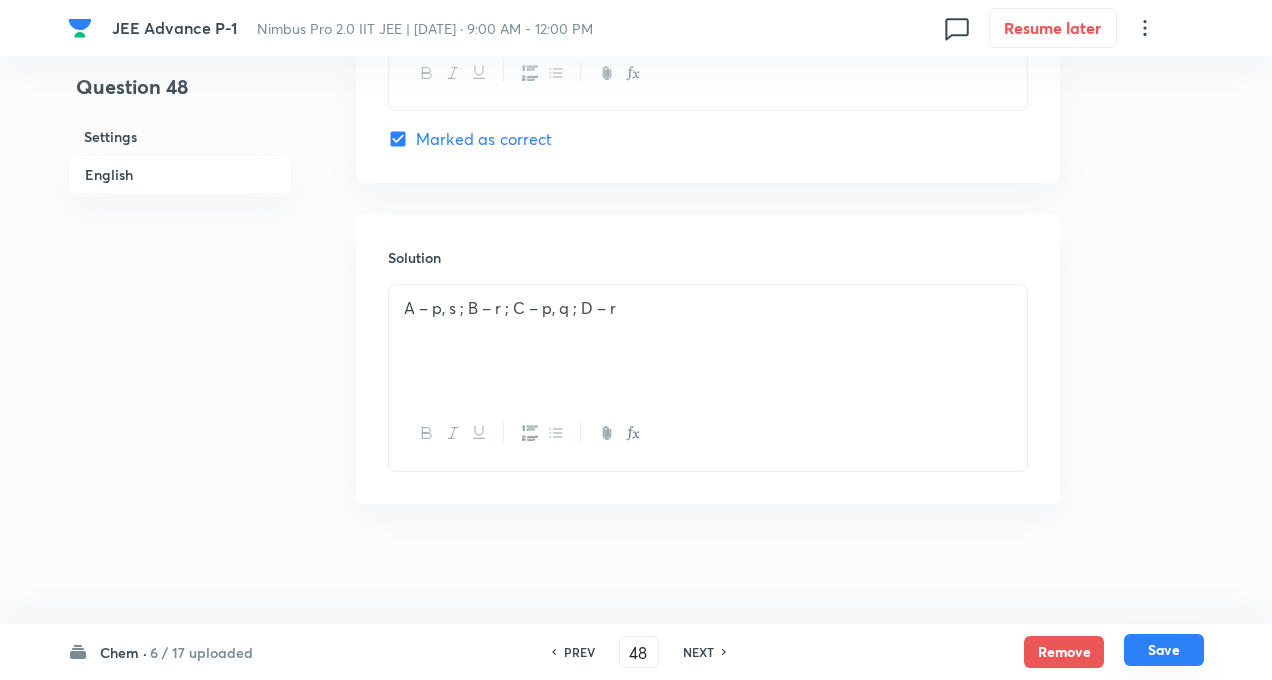 click on "Save" at bounding box center [1164, 650] 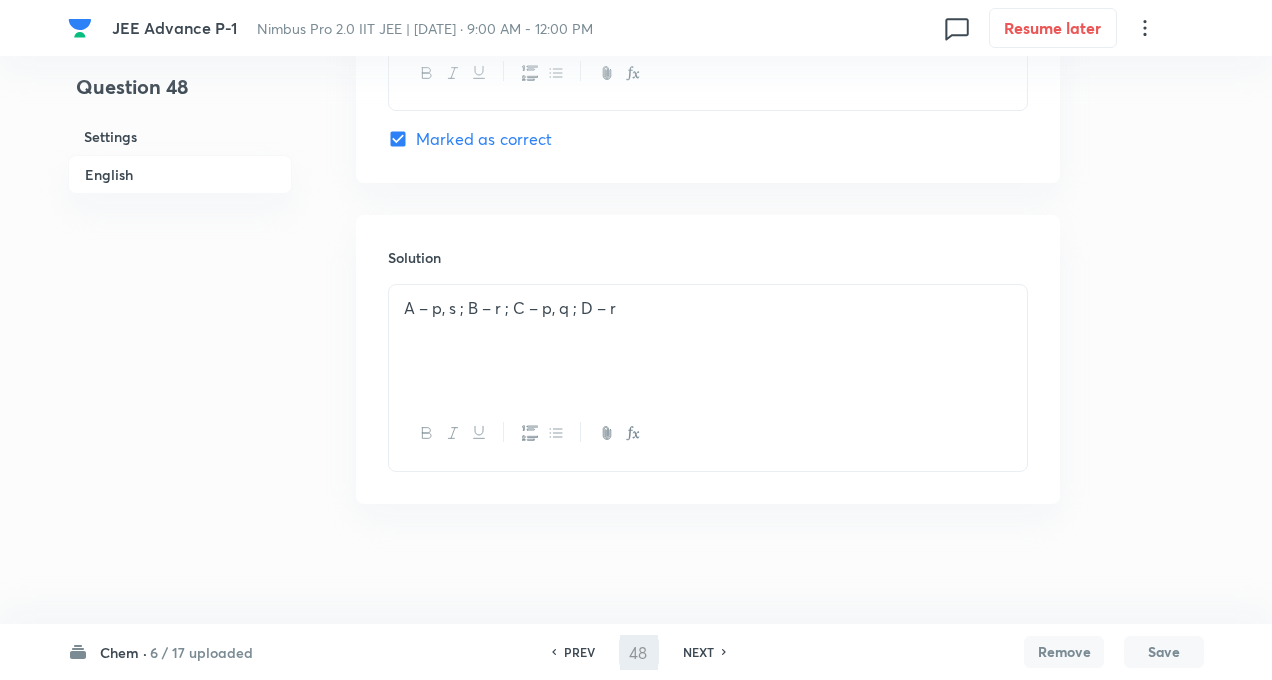 type on "49" 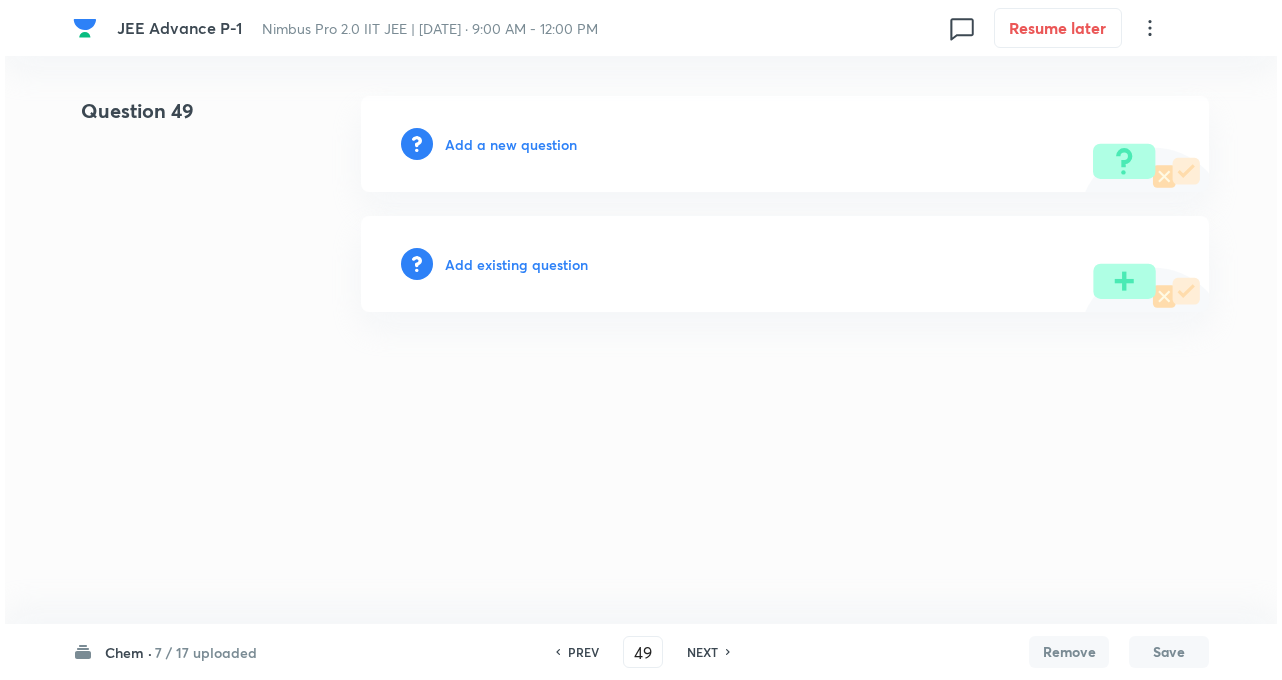 scroll, scrollTop: 0, scrollLeft: 0, axis: both 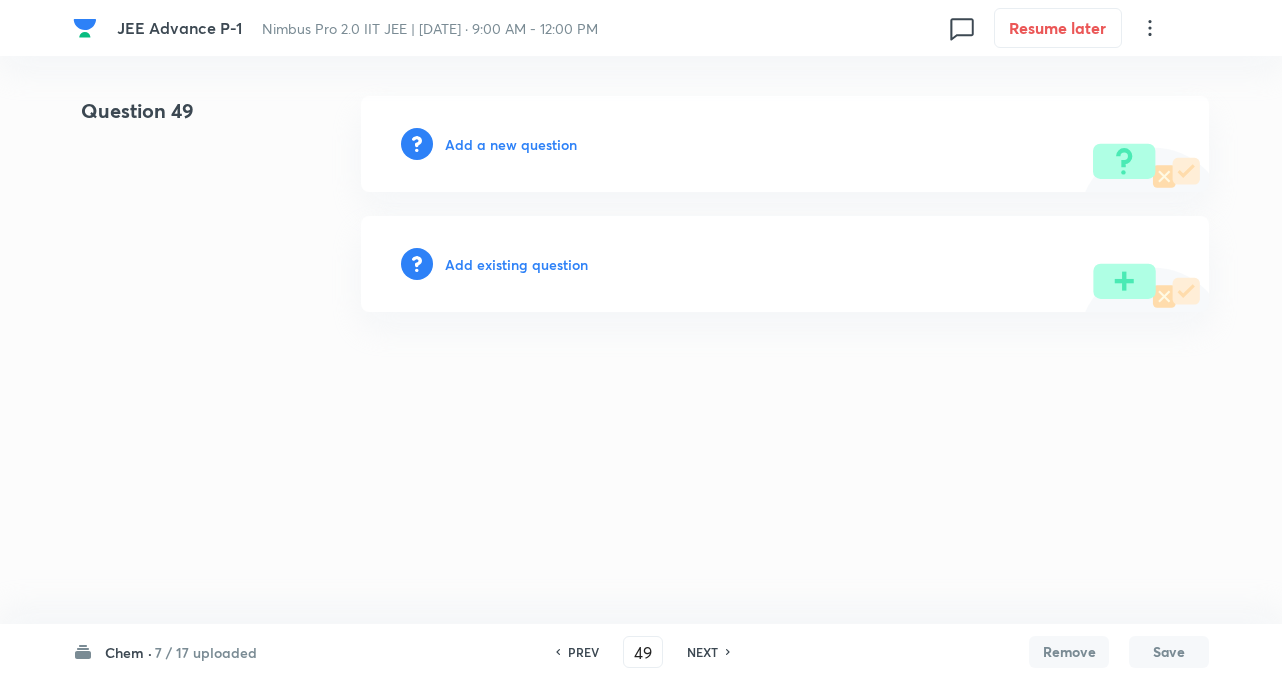 click on "Add a new question" at bounding box center (511, 144) 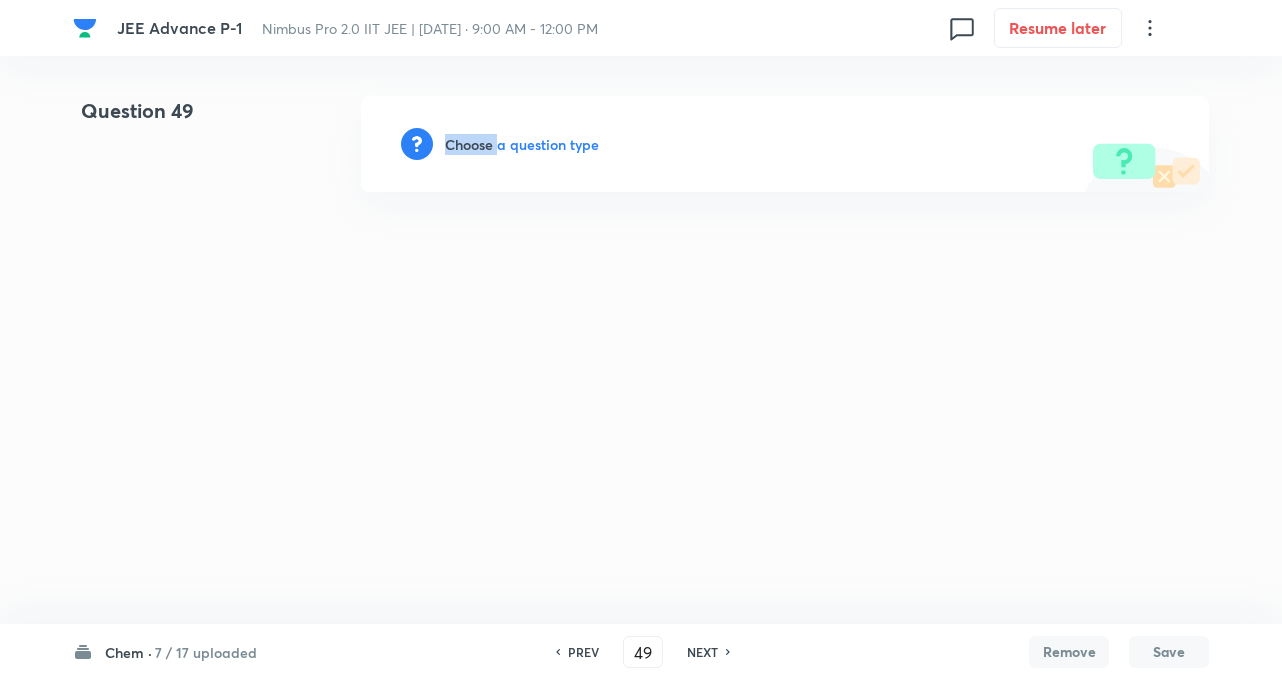click on "Choose a question type" at bounding box center [522, 144] 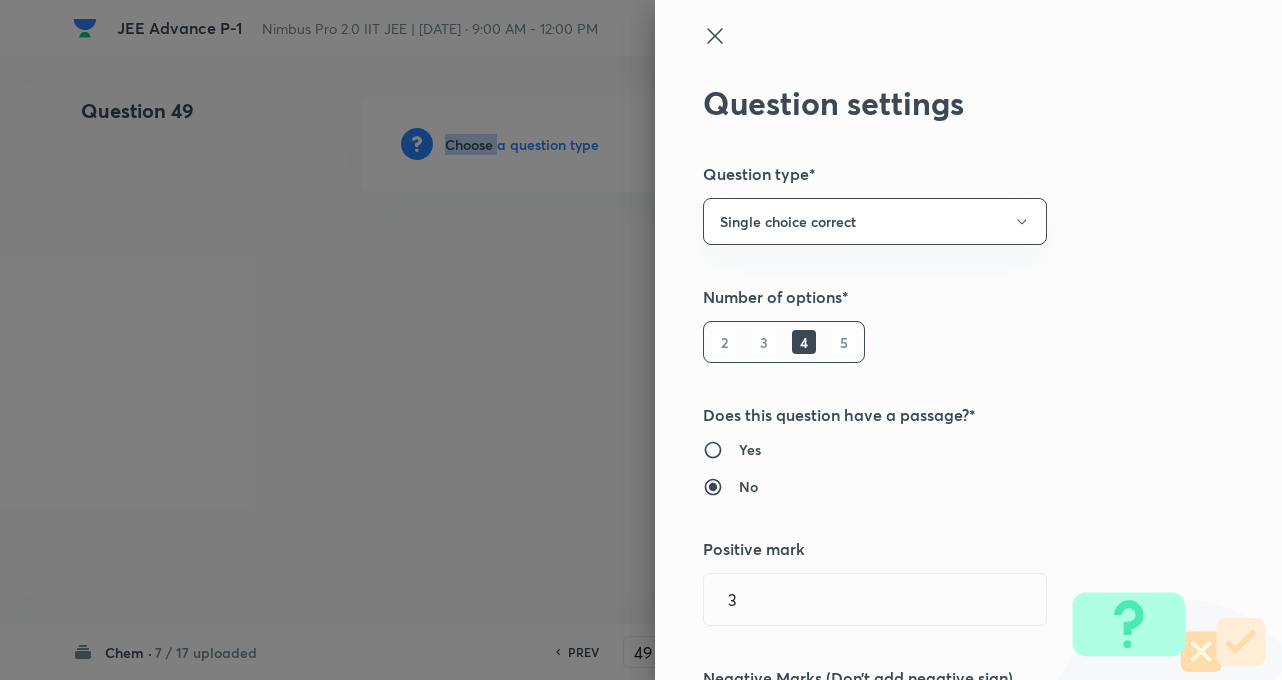 type 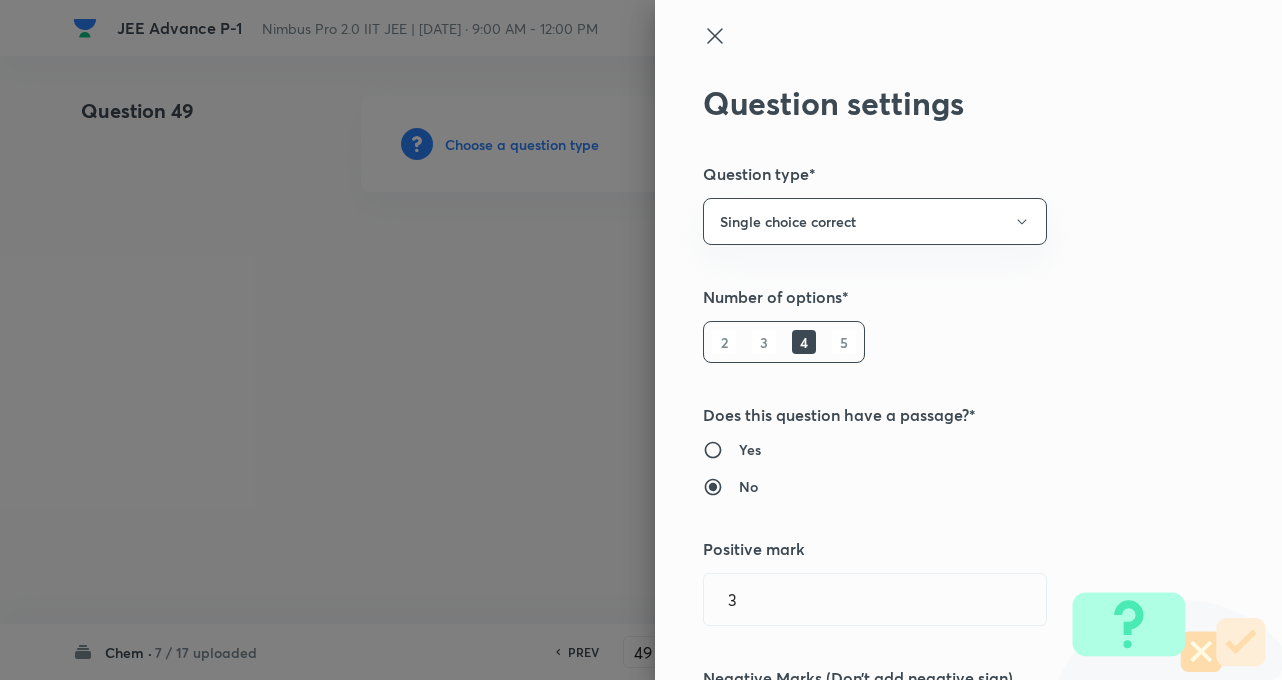 click on "Number of options*" at bounding box center [935, 297] 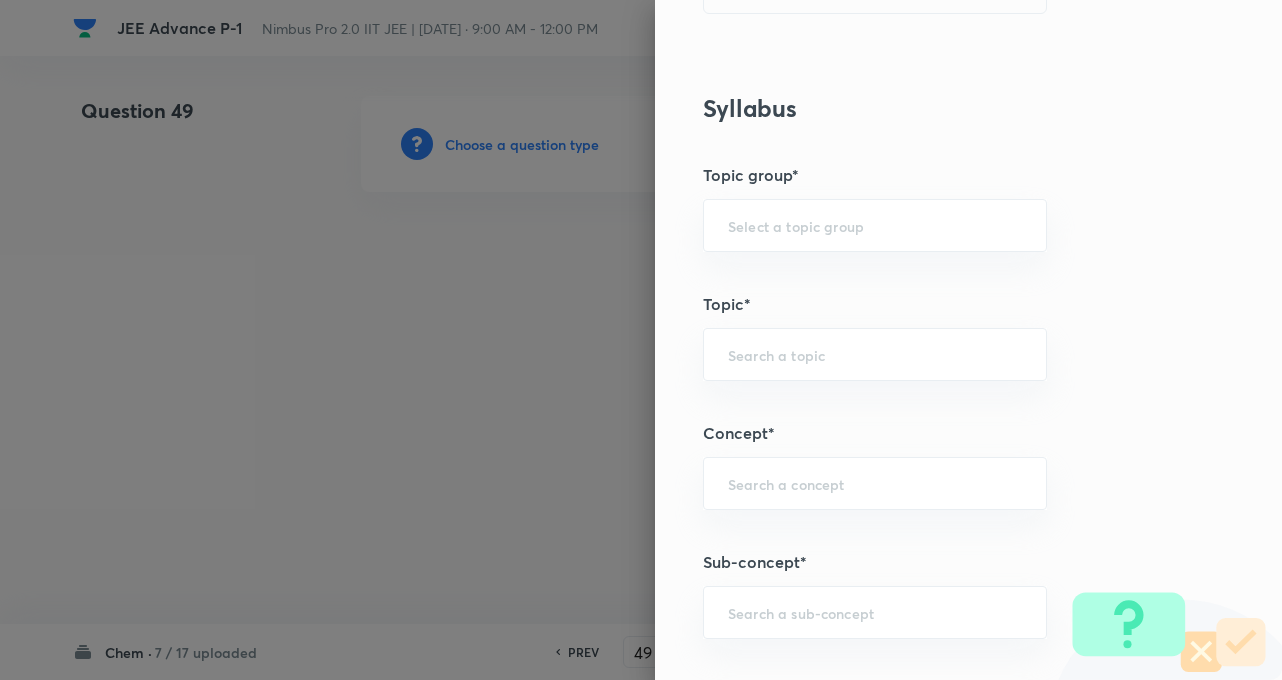 scroll, scrollTop: 960, scrollLeft: 0, axis: vertical 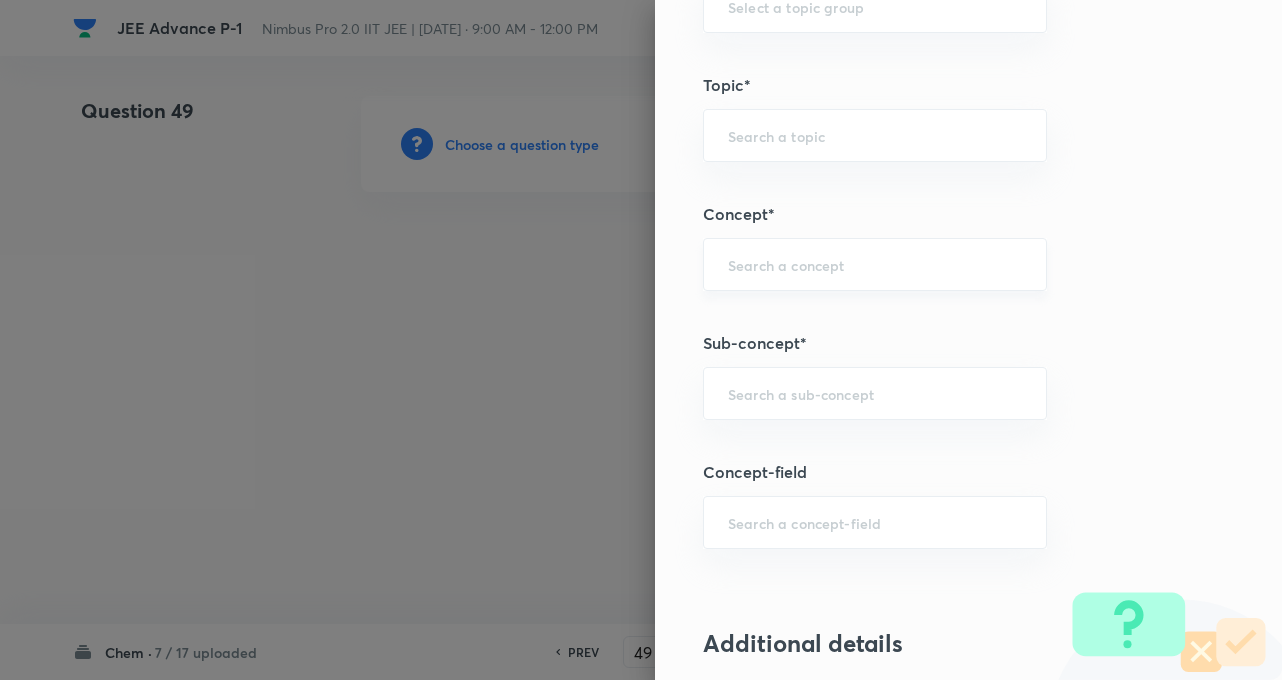 click on "​" at bounding box center (875, 264) 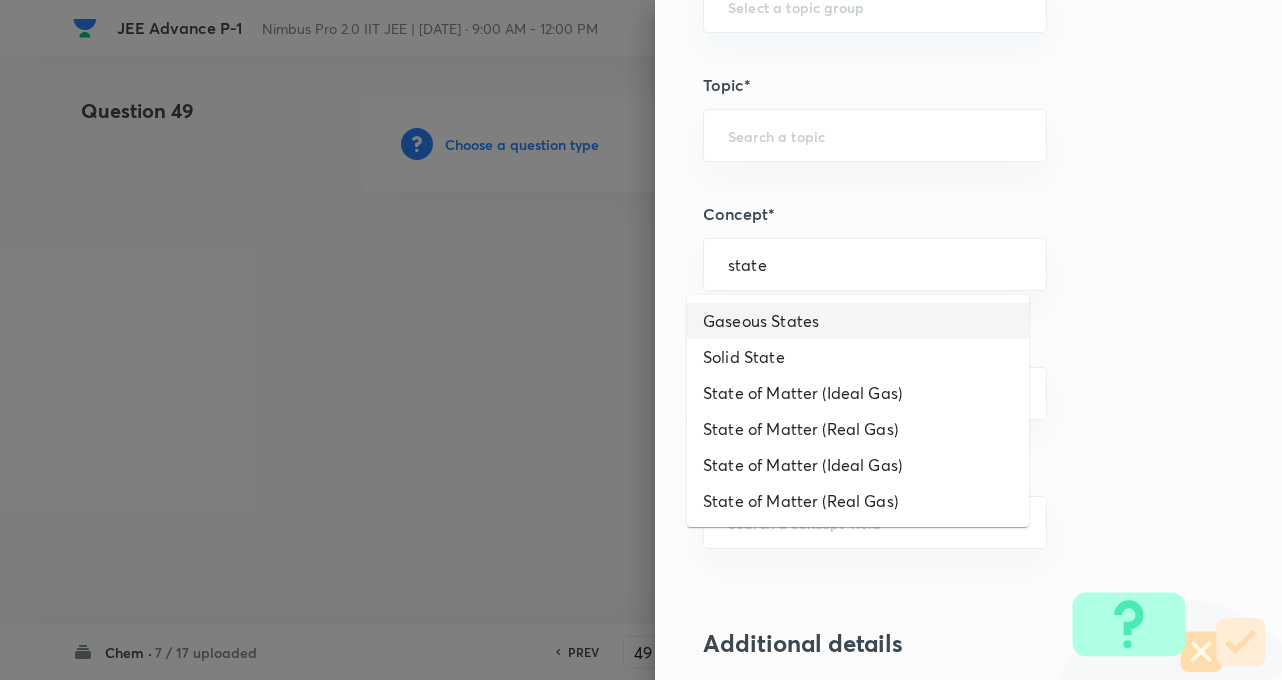 click on "Gaseous States" at bounding box center [858, 321] 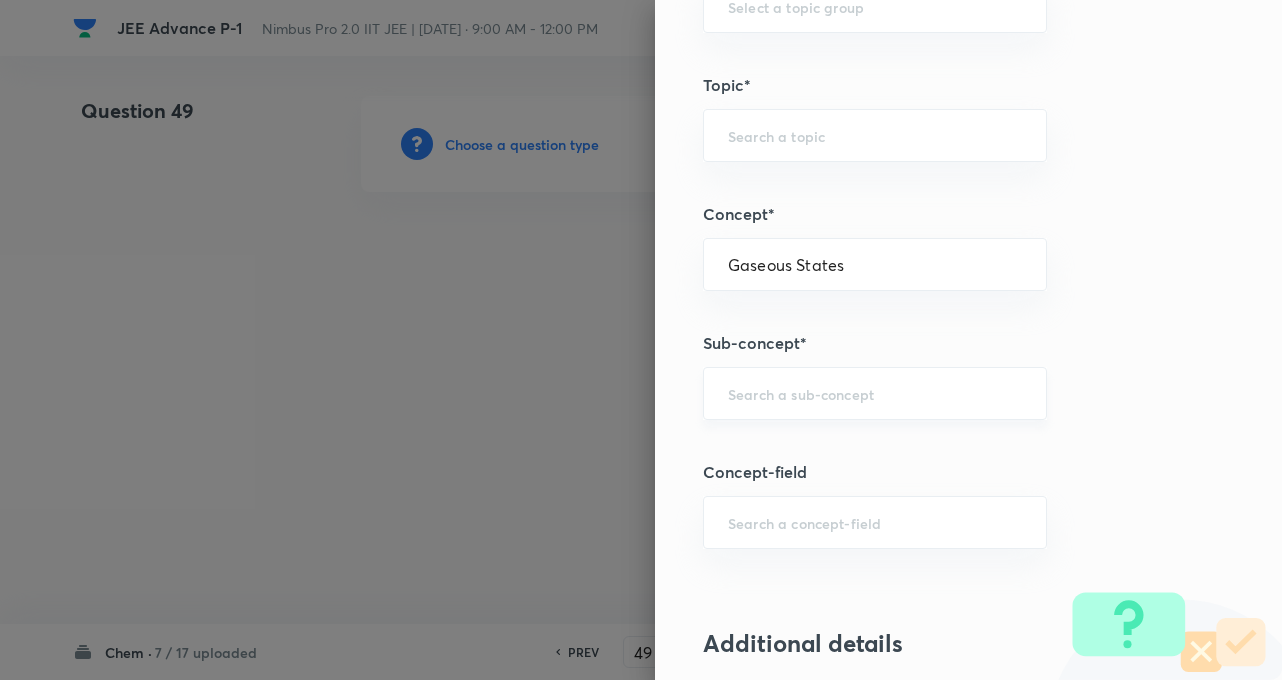 type on "Chemistry" 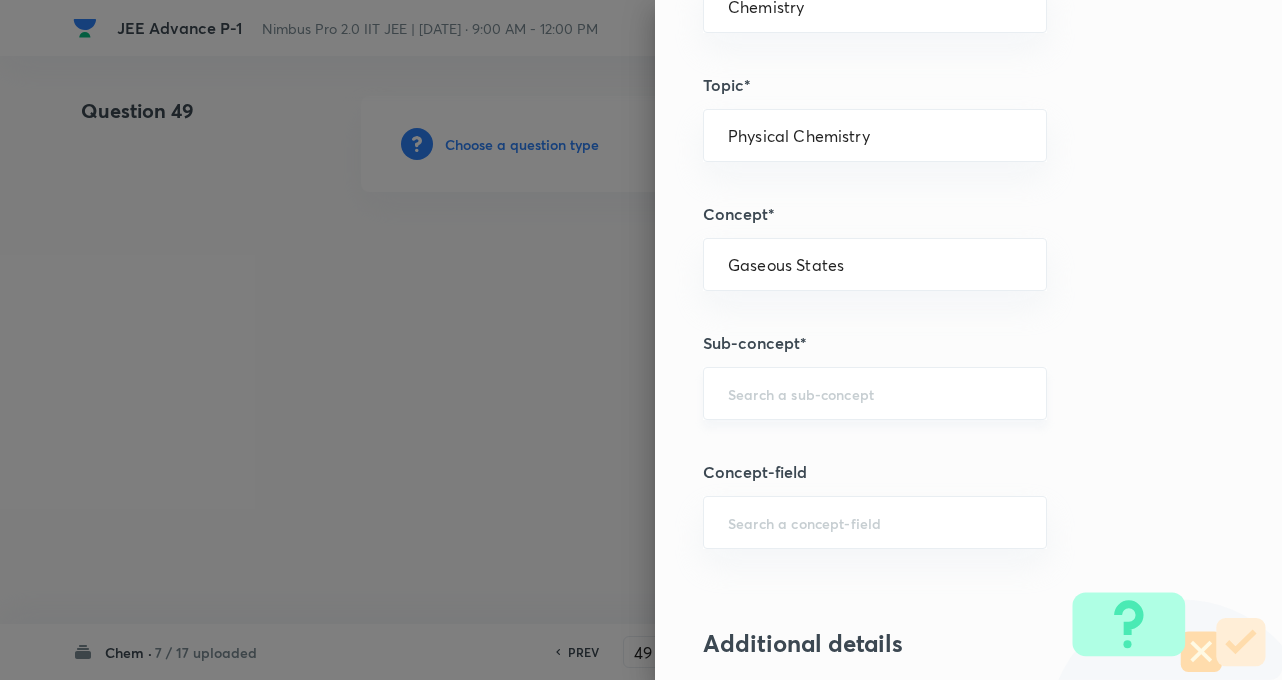 click on "​" at bounding box center (875, 393) 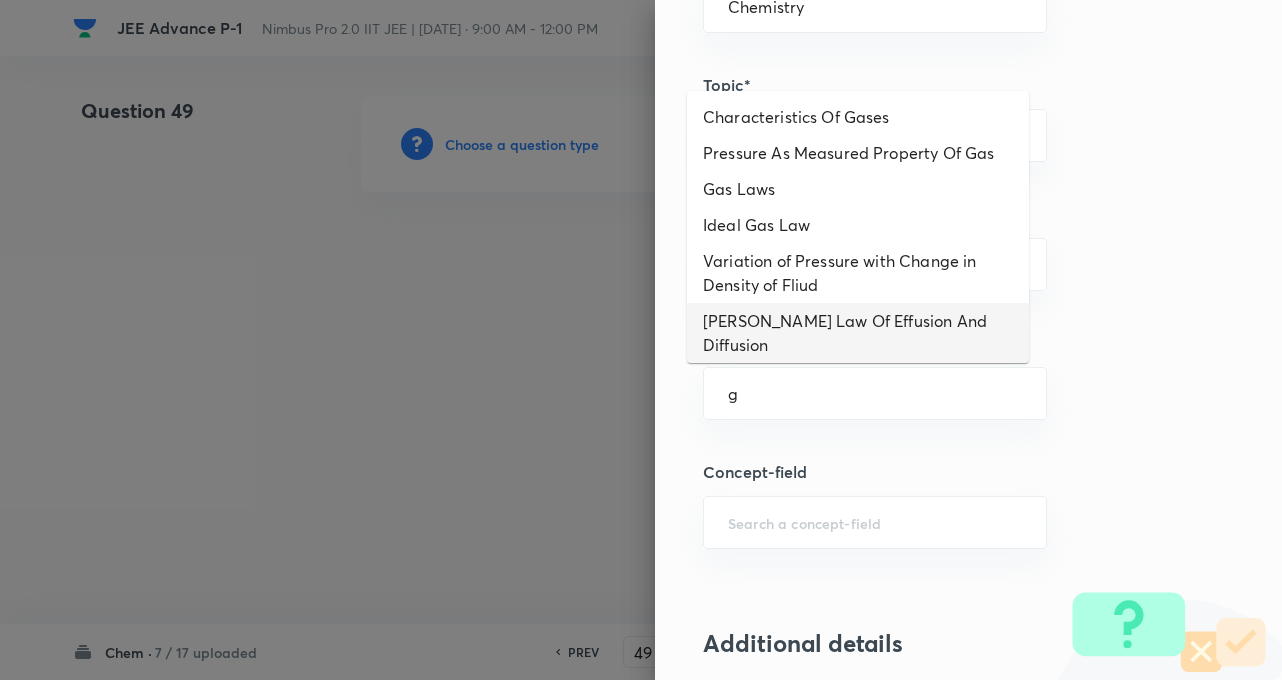 click on "Graham’s Law Of Effusion And Diffusion" at bounding box center (858, 333) 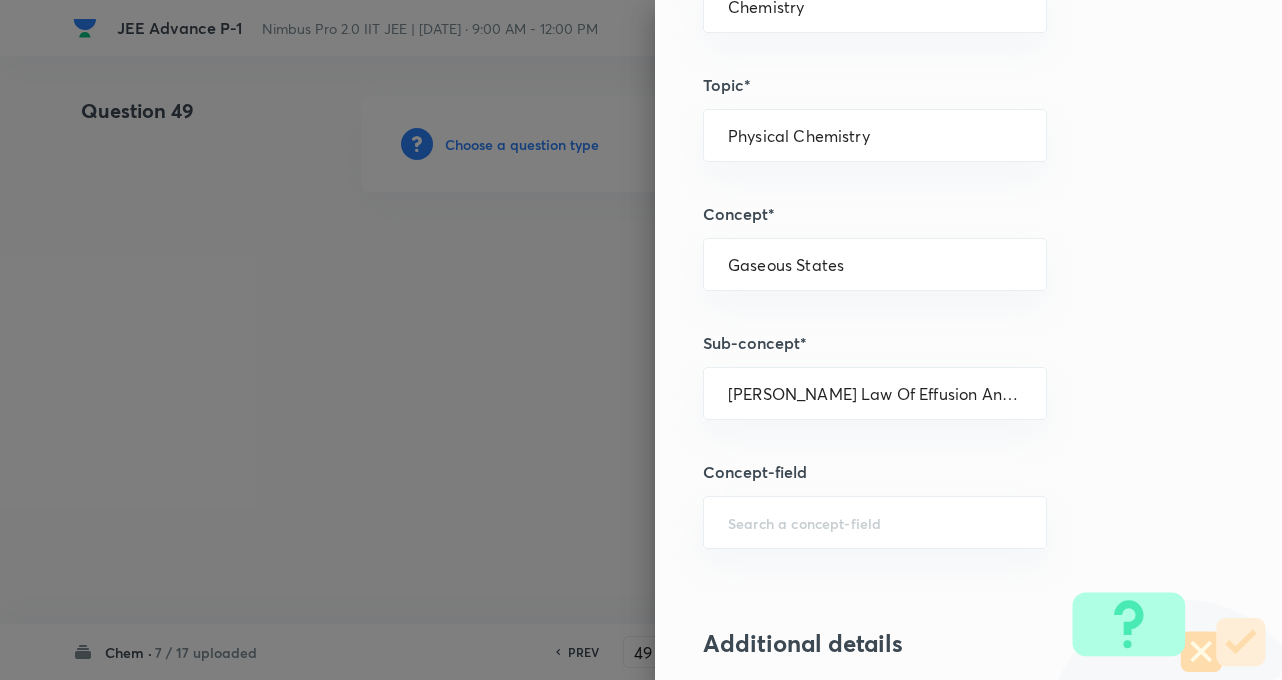 click on "Question settings Question type* Single choice correct Number of options* 2 3 4 5 Does this question have a passage?* Yes No Positive mark 3 ​ Negative Marks (Don’t add negative sign) 1 ​ Syllabus Topic group* Chemistry ​ Topic* Physical Chemistry ​ Concept* Gaseous States ​ Sub-concept* Graham’s Law Of Effusion And Diffusion ​ Concept-field ​ Additional details Question Difficulty Very easy Easy Moderate Hard Very hard Question is based on Fact Numerical Concept Previous year question Yes No Does this question have equation? Yes No Verification status Is the question verified? *Select 'yes' only if a question is verified Yes No Save" at bounding box center [968, 340] 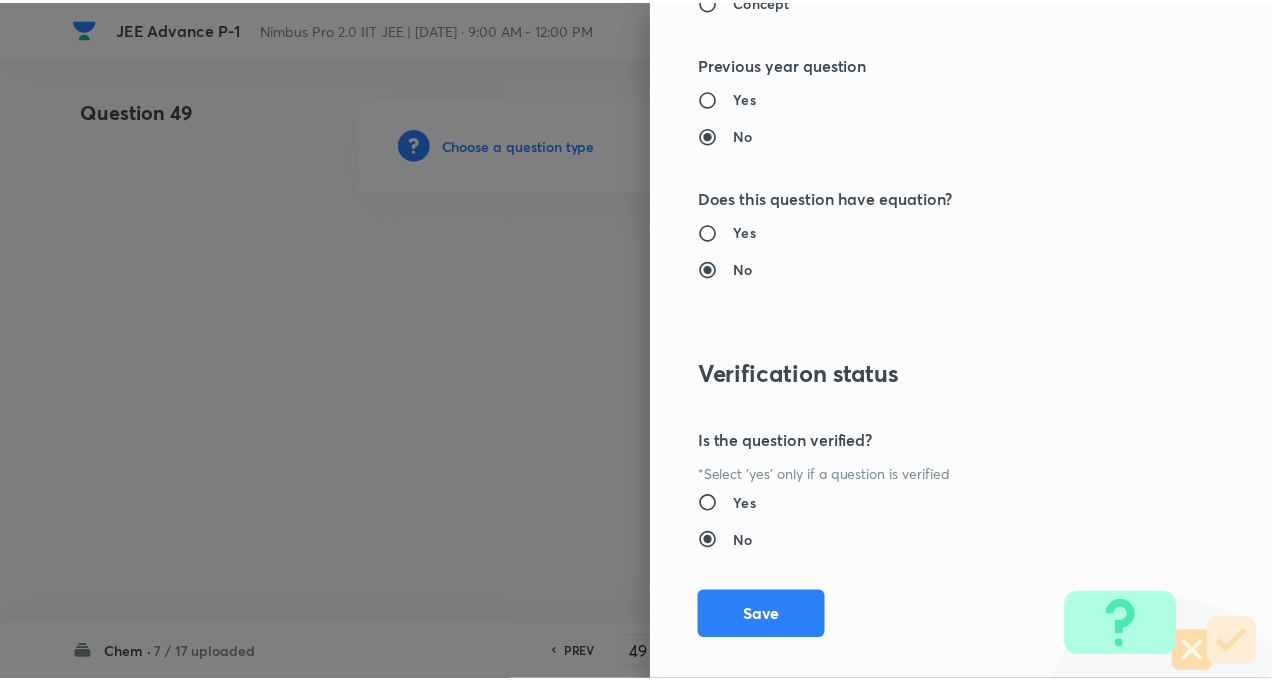 scroll, scrollTop: 2046, scrollLeft: 0, axis: vertical 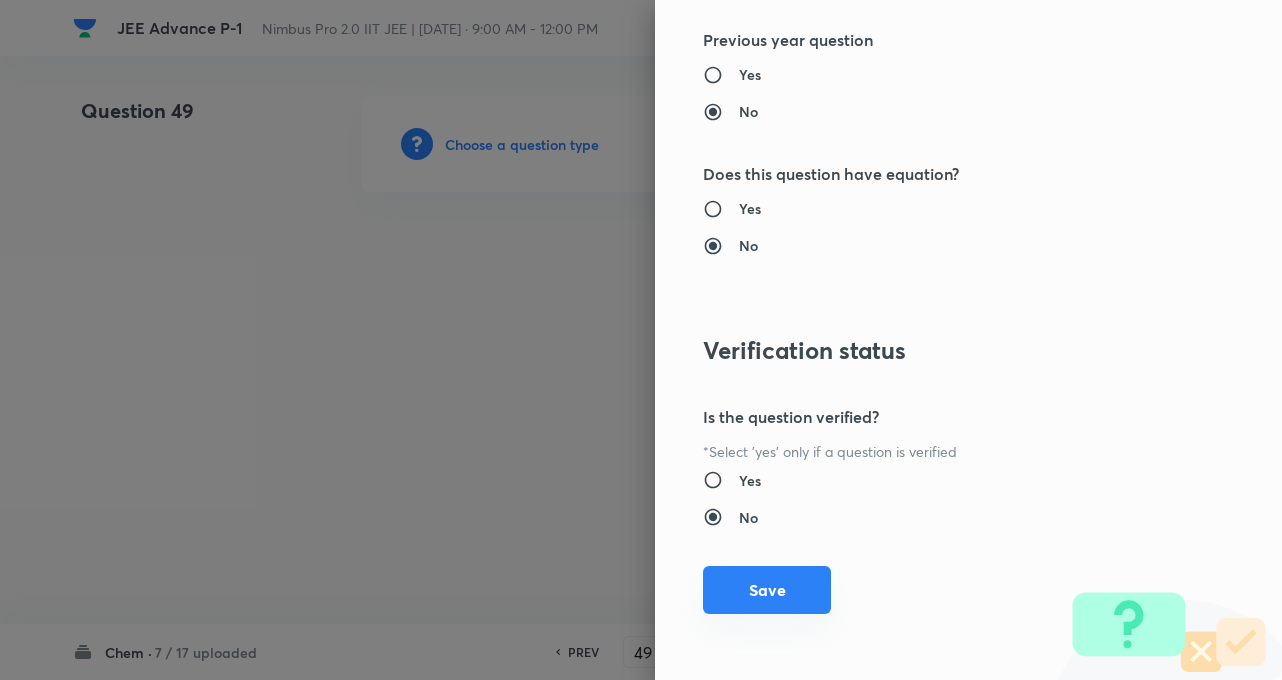 click on "Save" at bounding box center (767, 590) 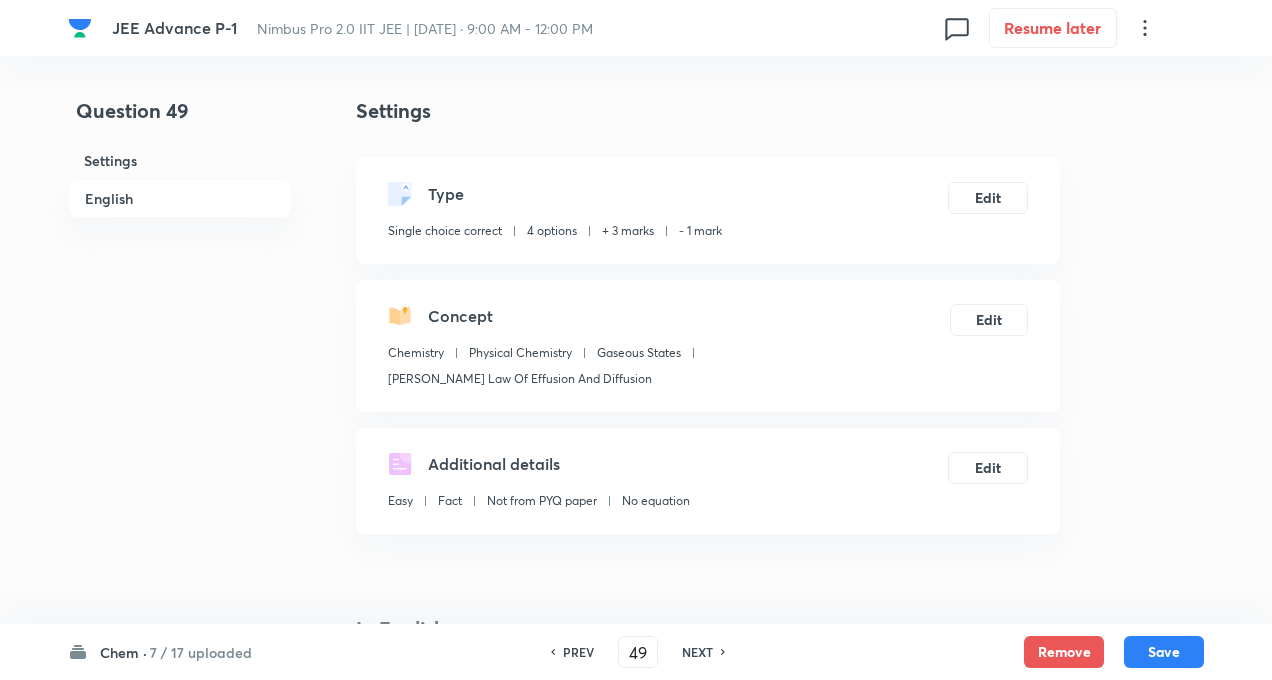 click on "Additional details Easy Fact Not from PYQ paper No equation Edit" at bounding box center [708, 481] 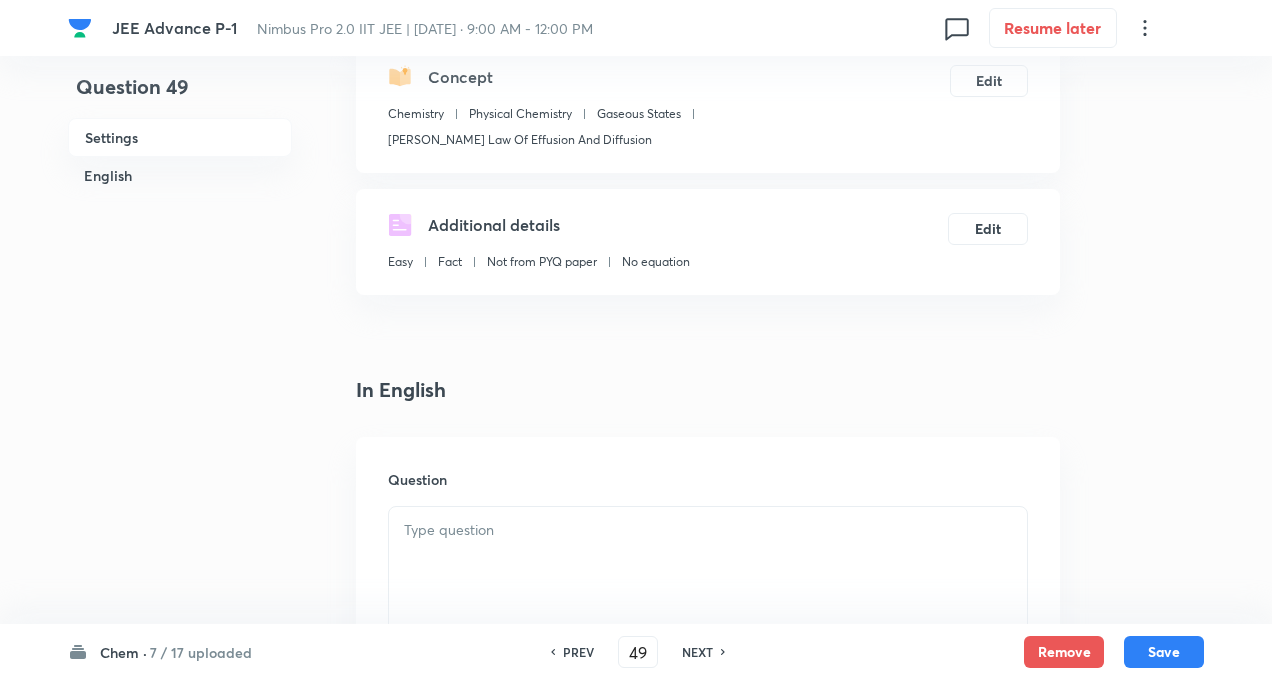 scroll, scrollTop: 480, scrollLeft: 0, axis: vertical 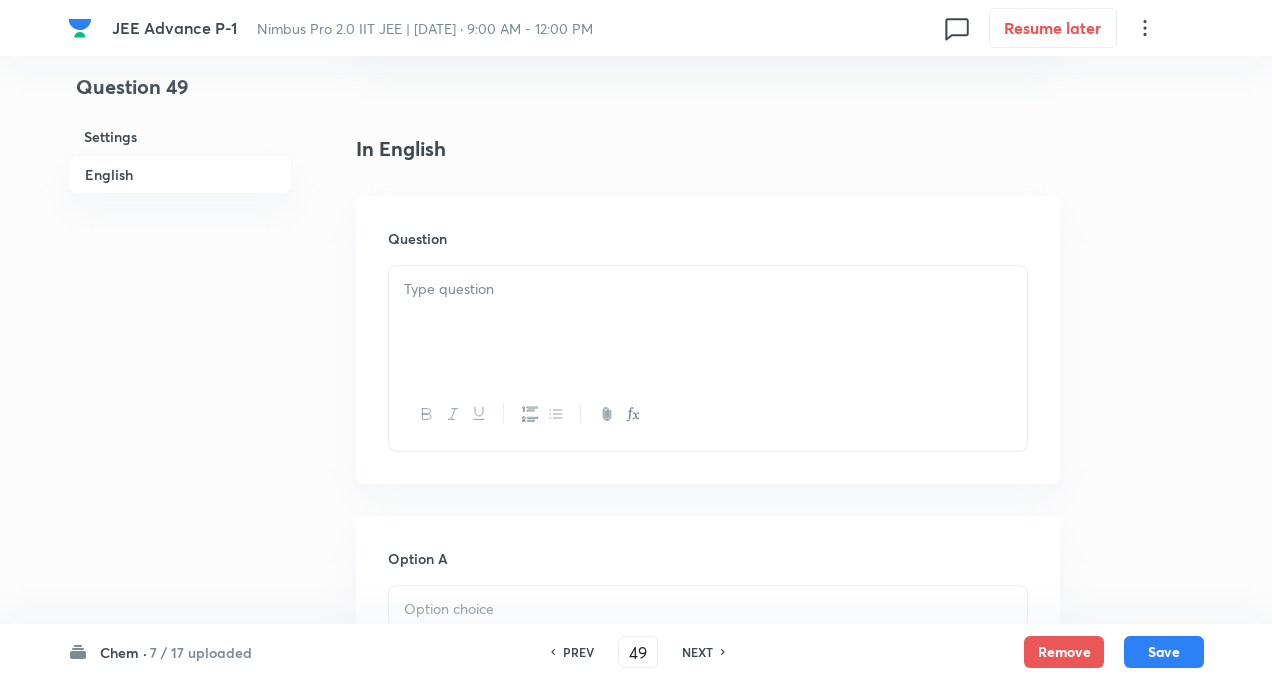 click at bounding box center [708, 322] 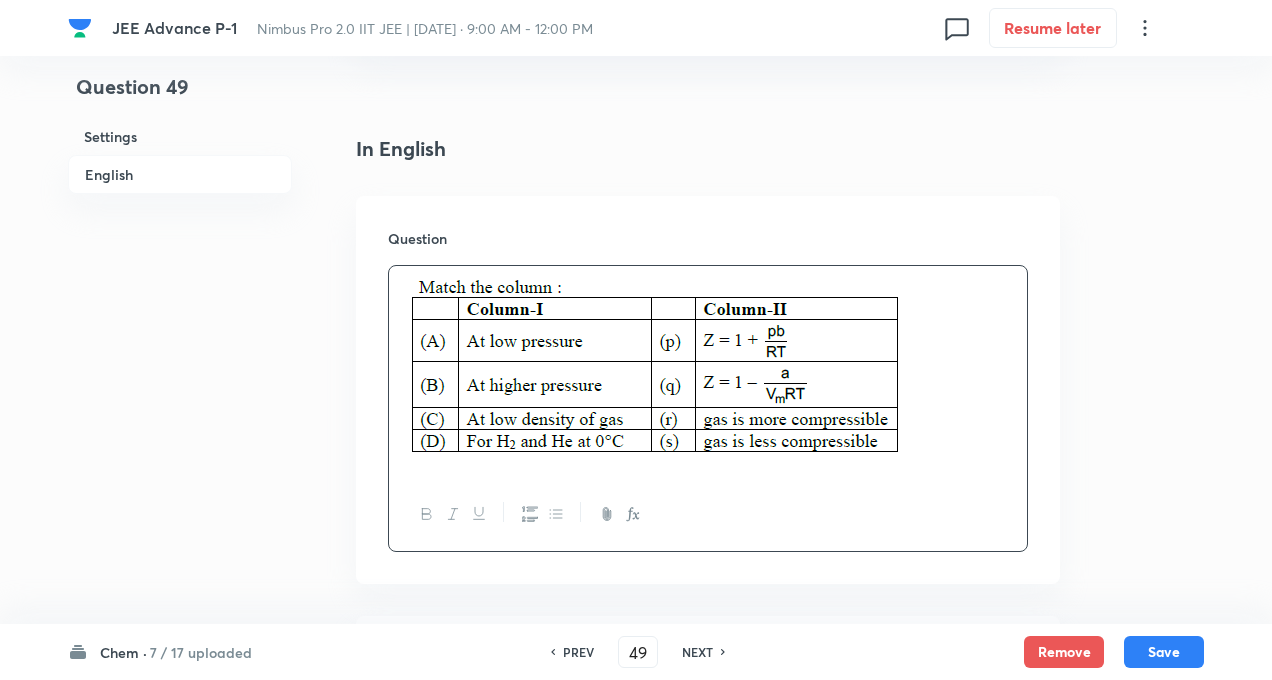click on "Question 49 Settings English Settings Type Single choice correct 4 options + 3 marks - 1 mark Edit Concept Chemistry Physical Chemistry Gaseous States Graham’s Law Of Effusion And Diffusion Edit Additional details Easy Fact Not from PYQ paper No equation Edit In English Question Option A Mark as correct answer Option B Mark as correct answer Option C Mark as correct answer Option D Mark as correct answer Solution" at bounding box center (636, 937) 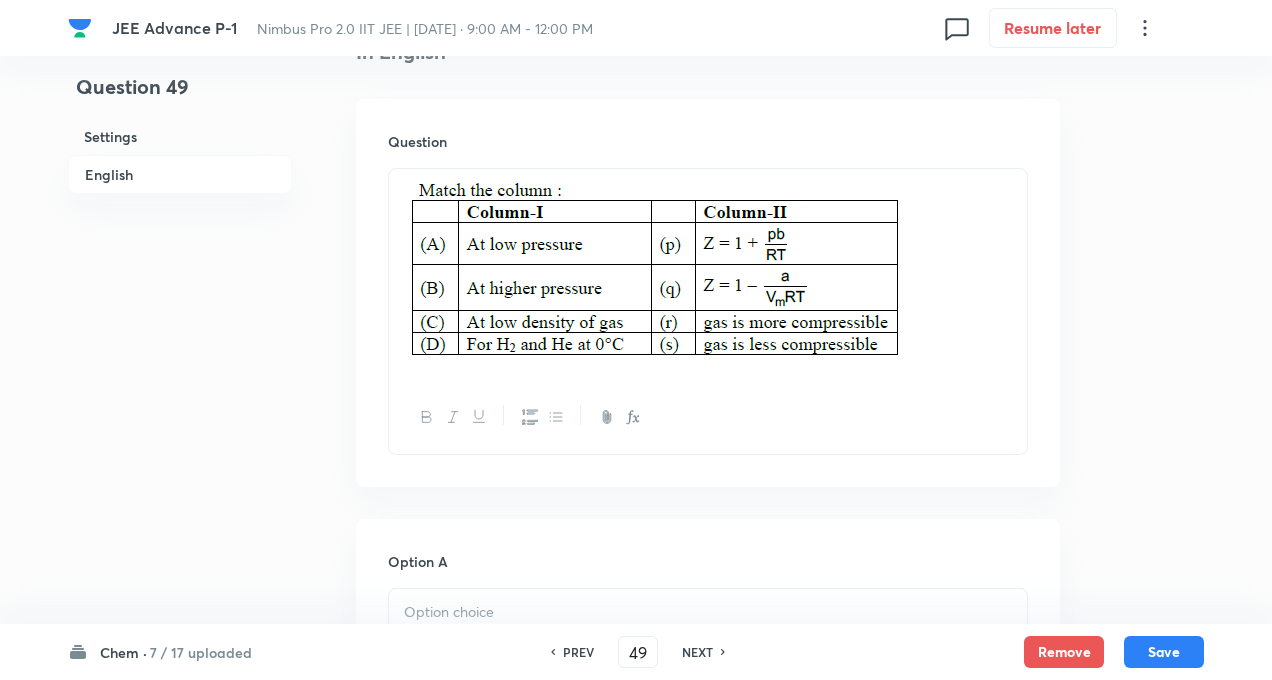 scroll, scrollTop: 760, scrollLeft: 0, axis: vertical 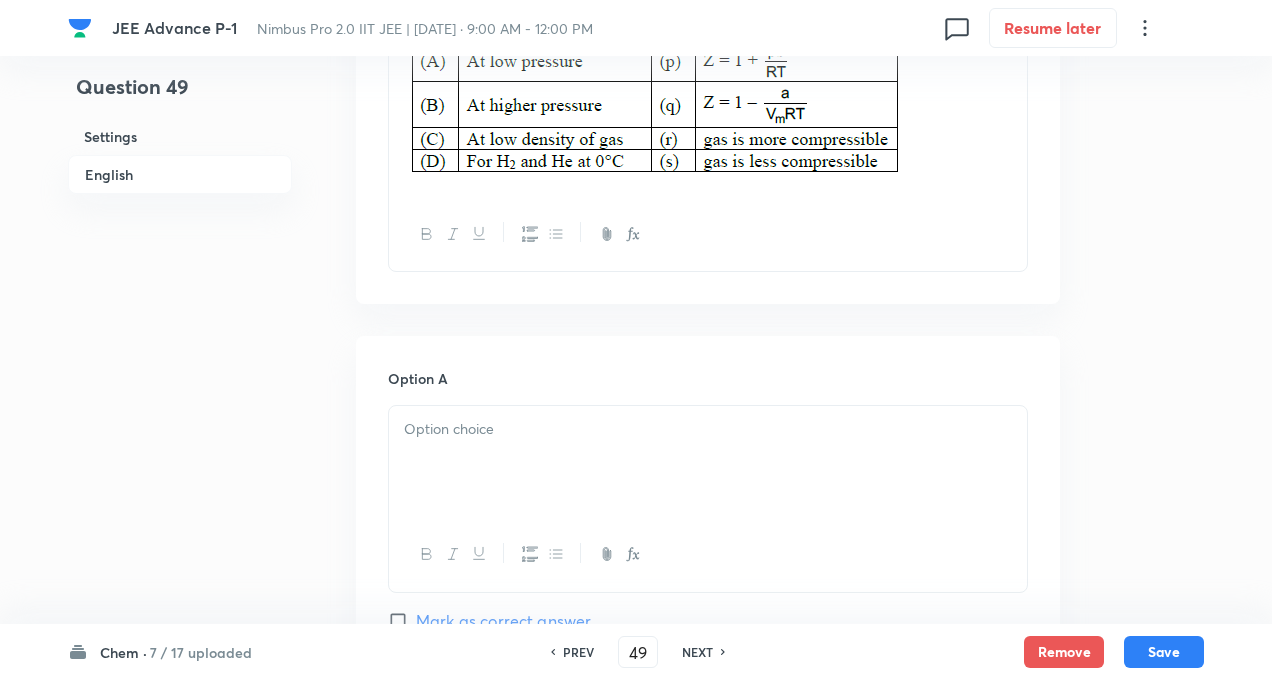 click at bounding box center (708, 429) 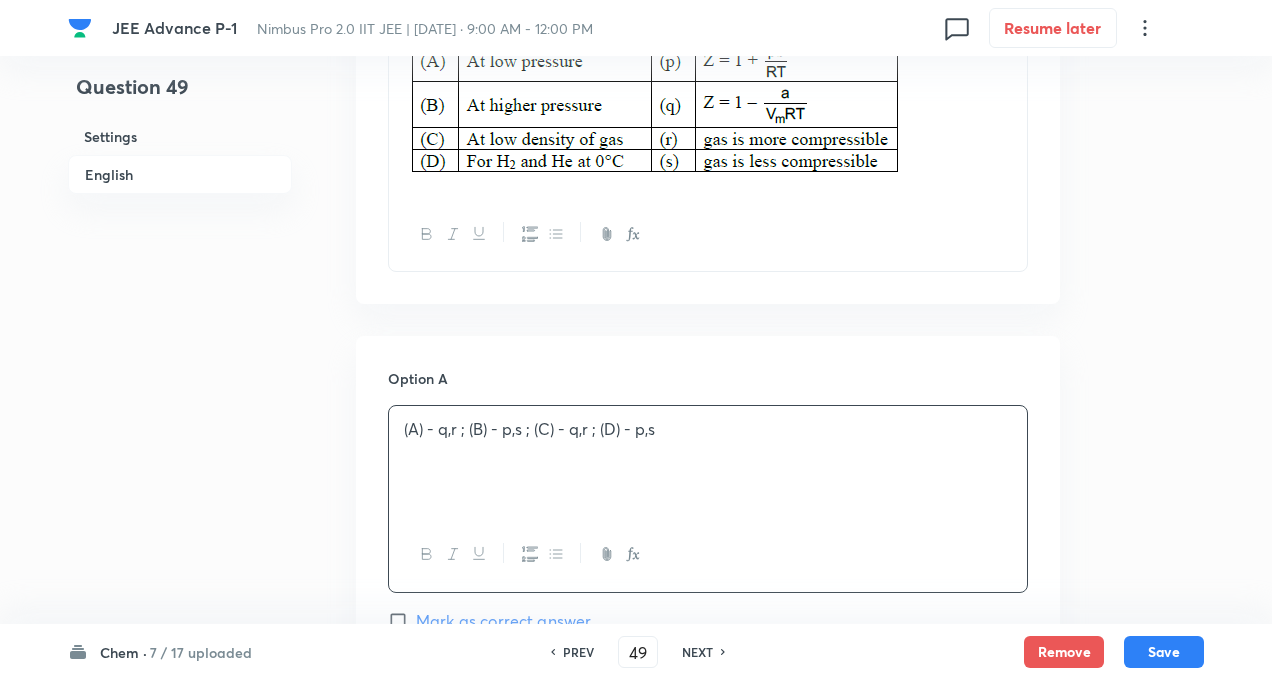 click on "(A) - q,r ; (B) - p,s ; (C) - q,r ; (D) - p,s" at bounding box center (708, 429) 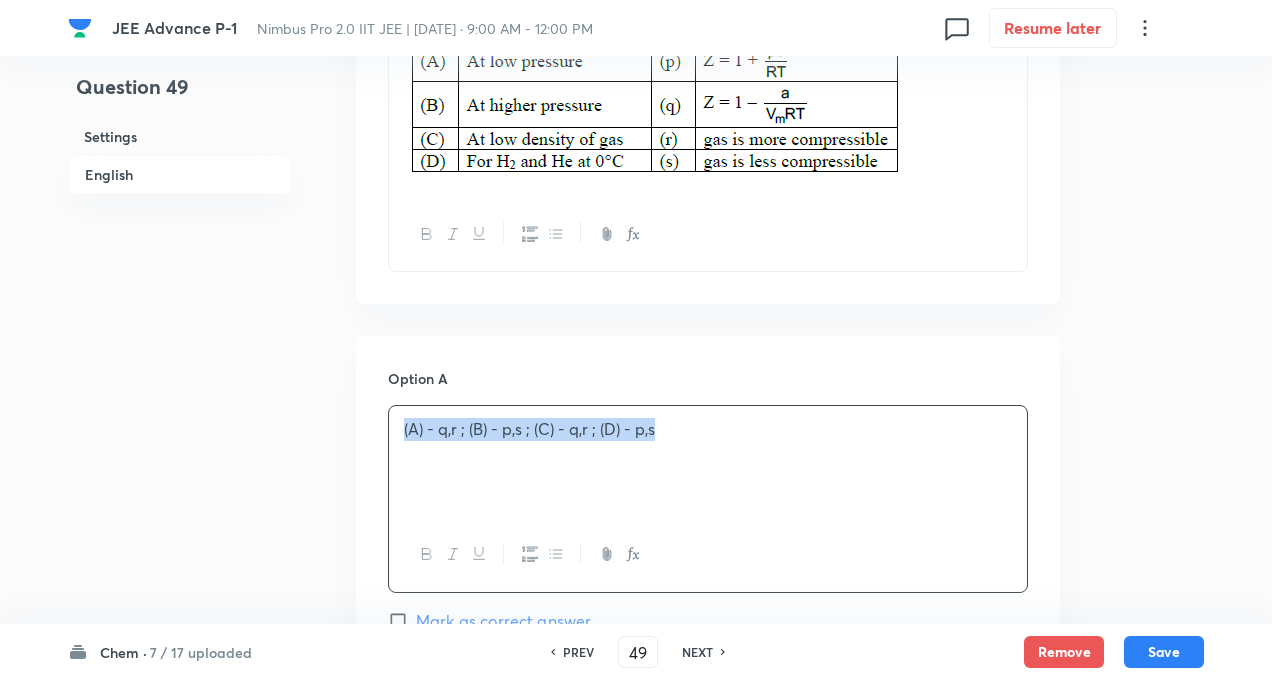 drag, startPoint x: 402, startPoint y: 400, endPoint x: 697, endPoint y: 421, distance: 295.74652 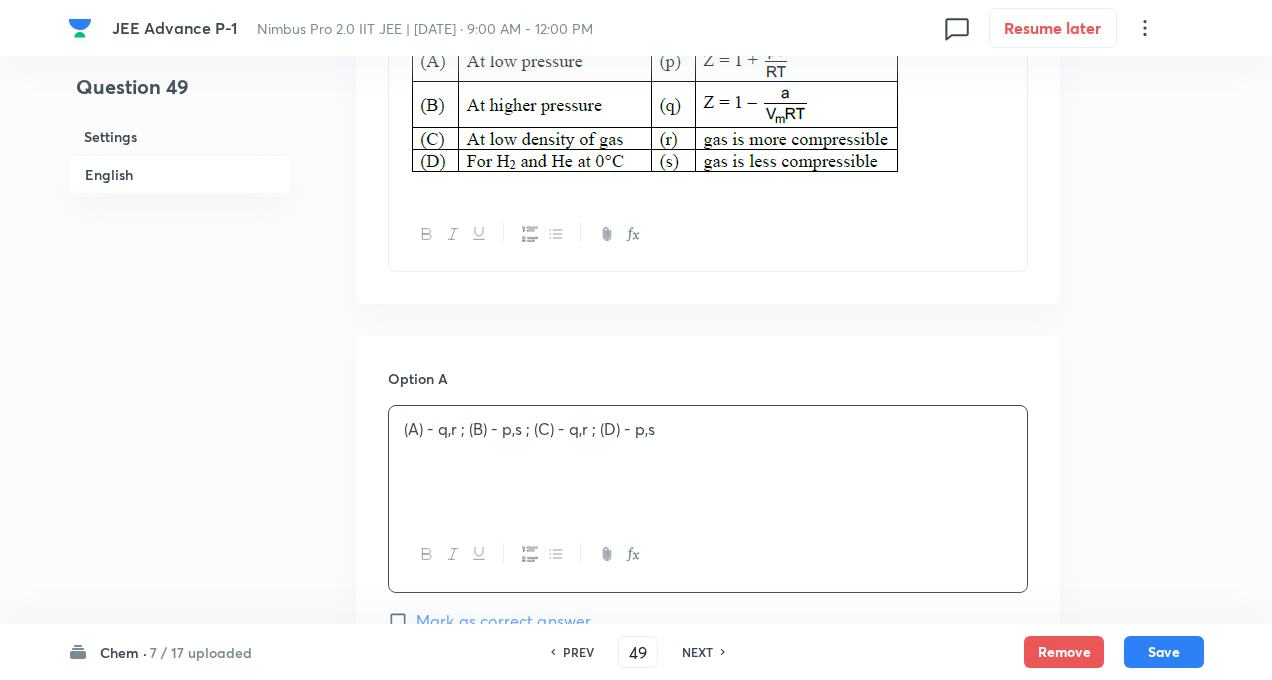 click on "Question 49 Settings English" at bounding box center (180, 657) 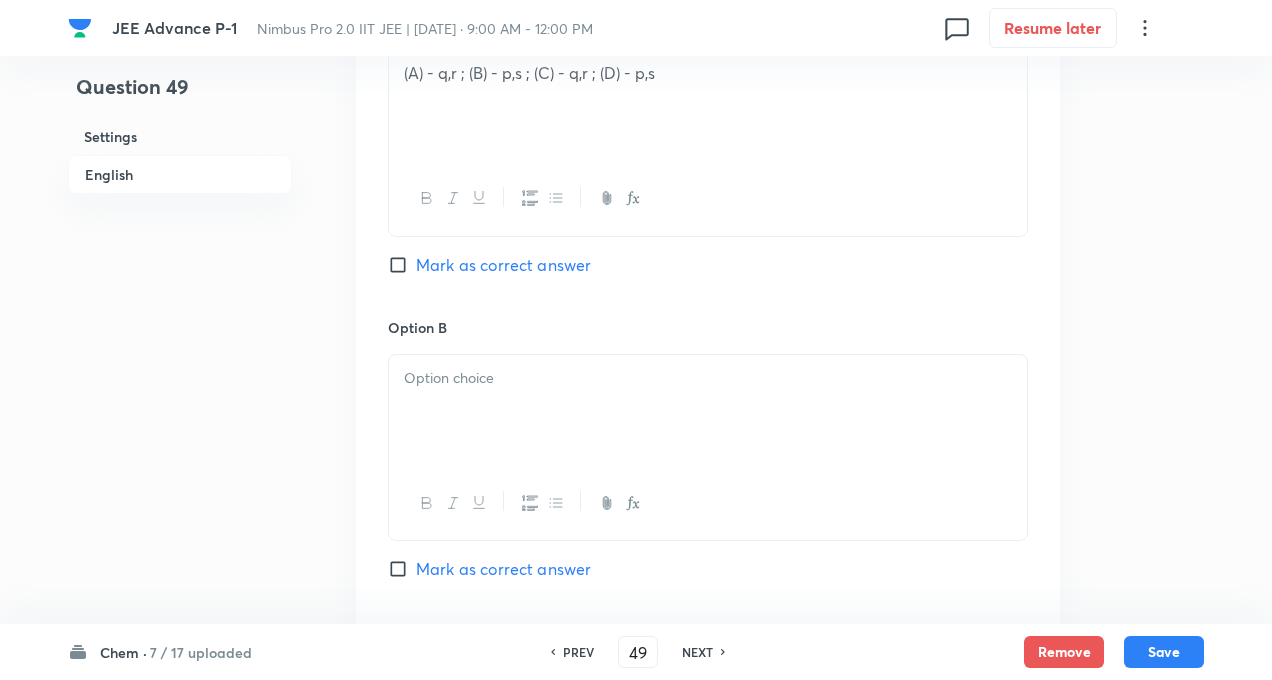 scroll, scrollTop: 1120, scrollLeft: 0, axis: vertical 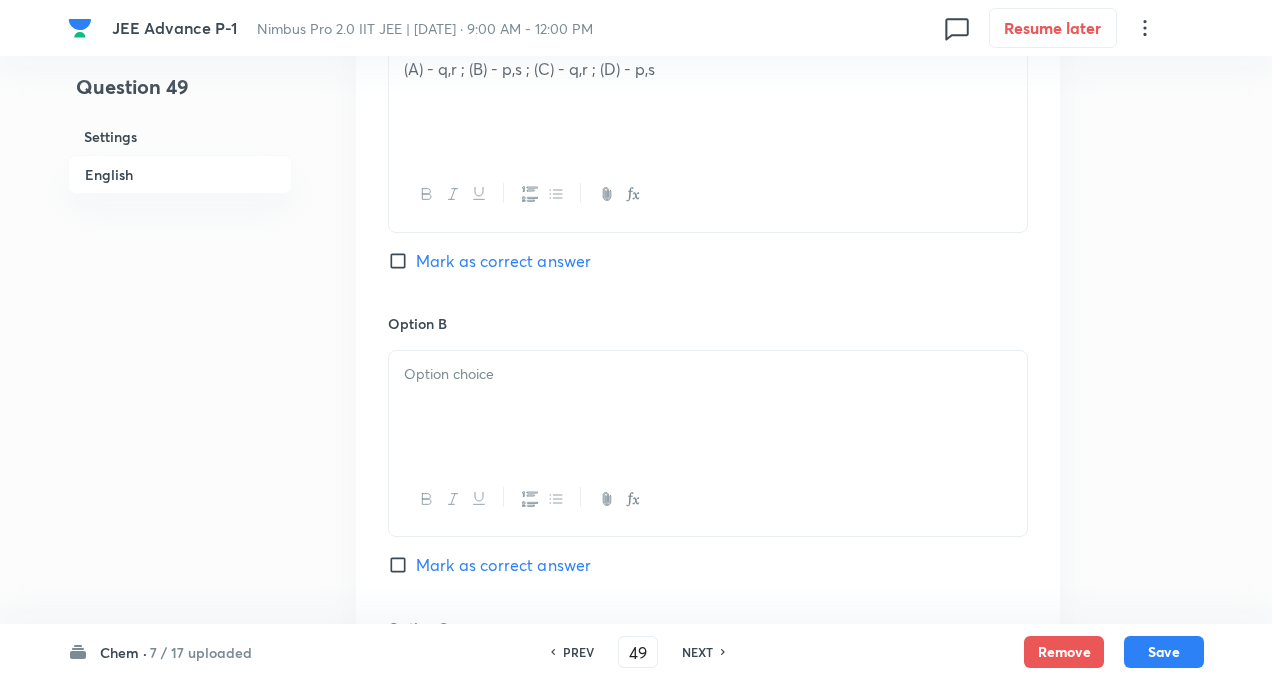 click on "Mark as correct answer" at bounding box center (402, 261) 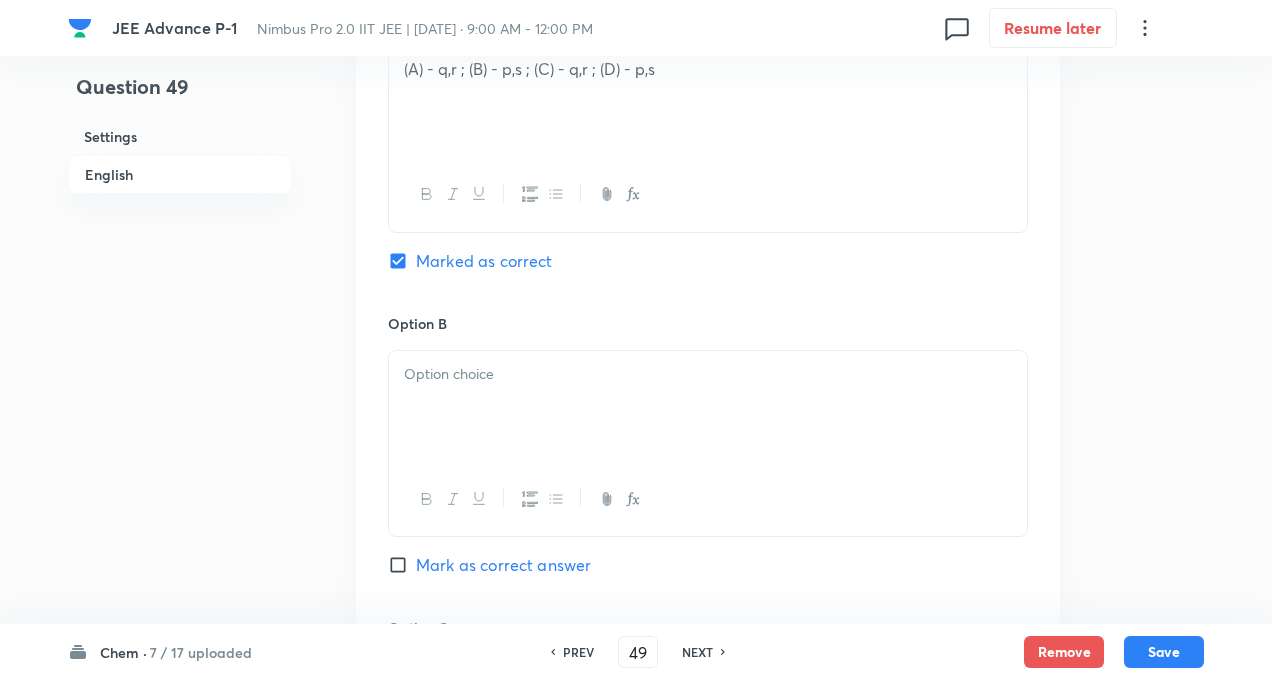 click at bounding box center (708, 374) 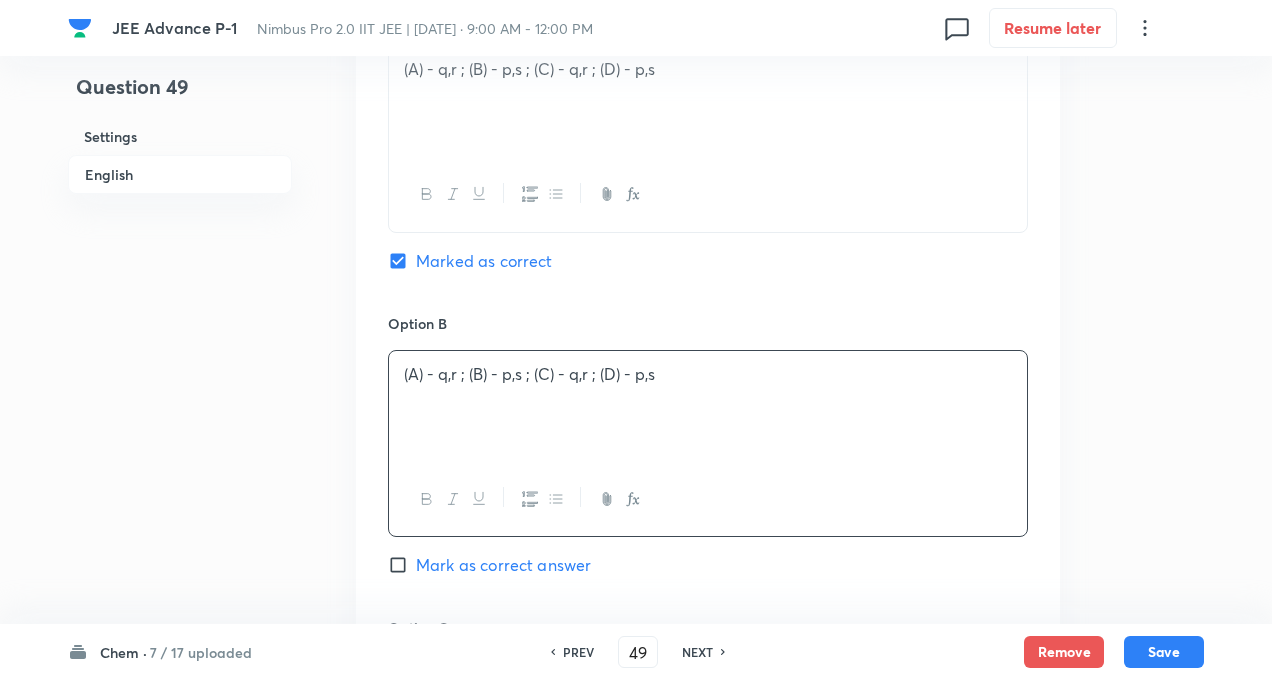 click on "(A) - q,r ; (B) - p,s ; (C) - q,r ; (D) - p,s" at bounding box center [708, 374] 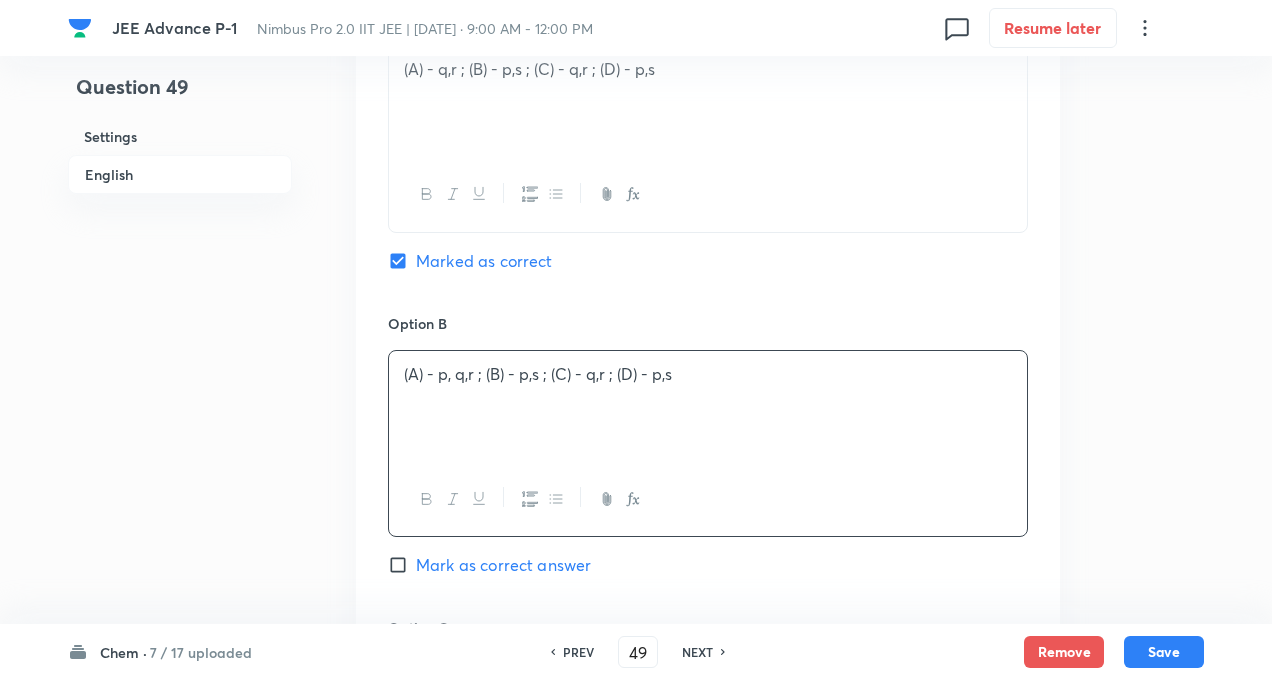 click on "(A) - p, q,r ; (B) - p,s ; (C) - q,r ; (D) - p,s" at bounding box center [708, 374] 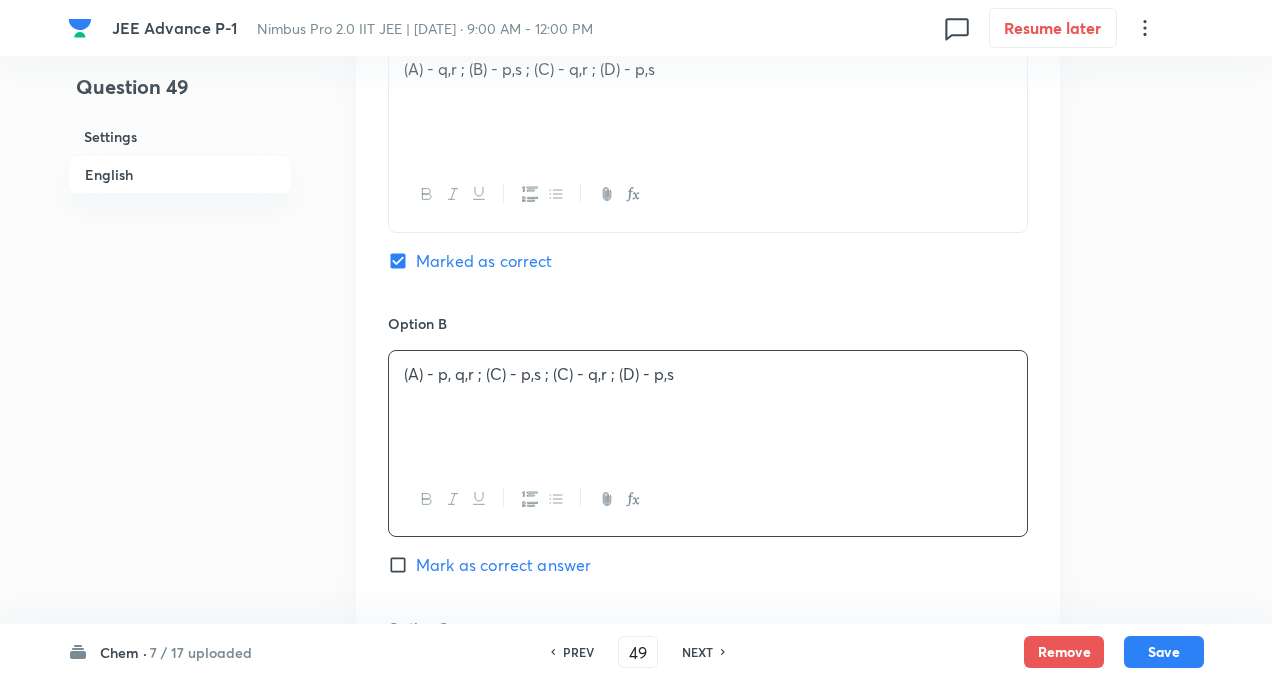 click on "(A) - p, q,r ; (C) - p,s ; (C) - q,r ; (D) - p,s" at bounding box center [708, 374] 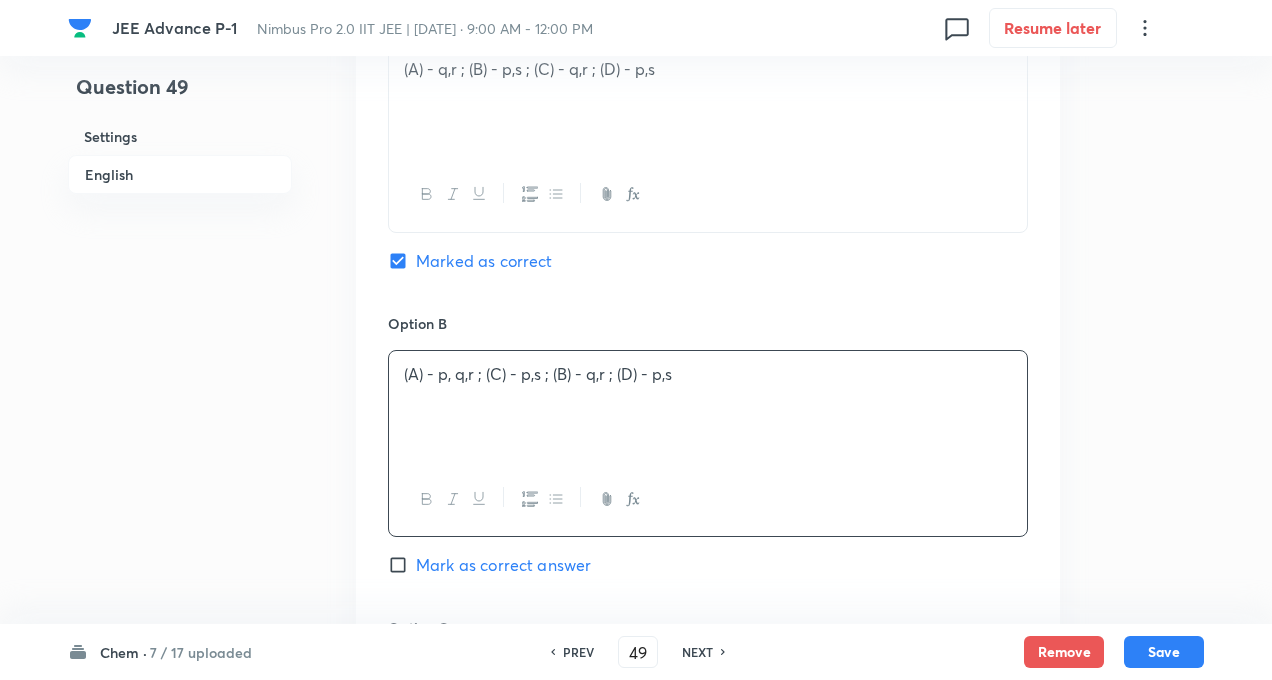 click on "Question 49 Settings English Settings Type Single choice correct 4 options + 3 marks - 1 mark Edit Concept Chemistry Physical Chemistry Gaseous States Graham’s Law Of Effusion And Diffusion Edit Additional details Easy Fact Not from PYQ paper No equation Edit In English Question Option A (A) - q,r ; (B) - p,s ; (C) - q,r ; (D) - p,s Marked as correct Option B (A) - p, q,r ; (C) - p,s ; (B) - q,r ; (D) - p,s  Mark as correct answer Option C Mark as correct answer Option D Mark as correct answer Solution" at bounding box center (636, 297) 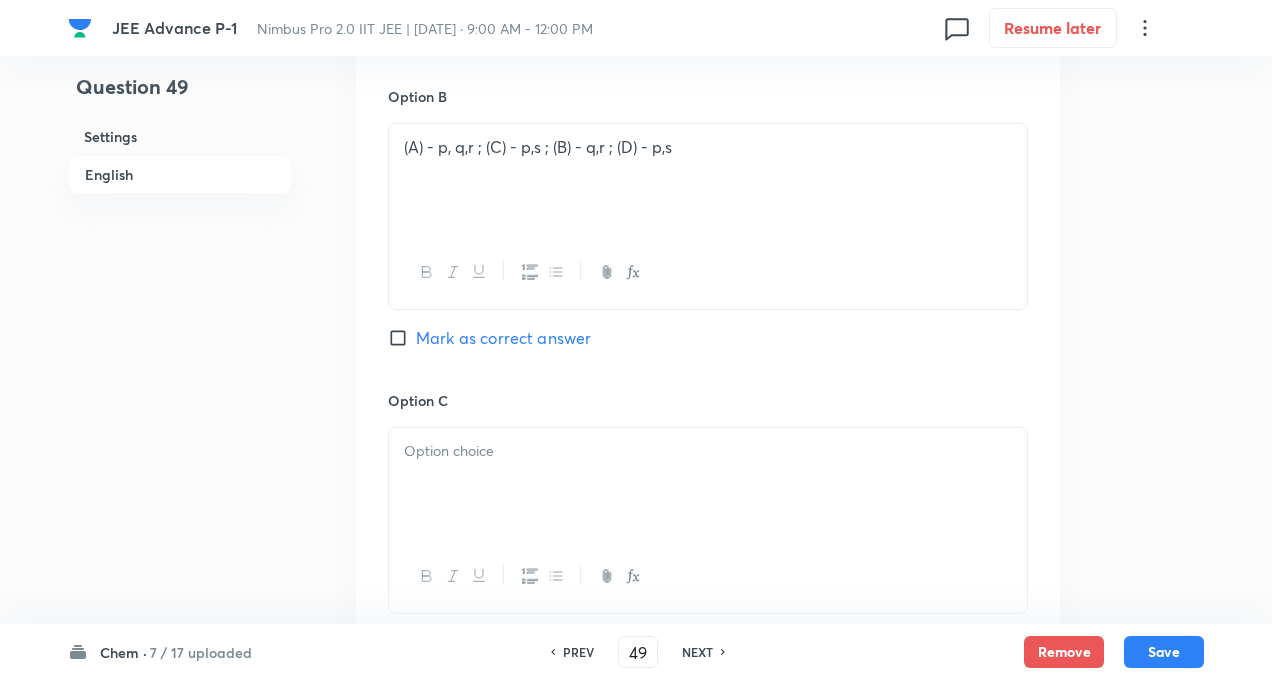 scroll, scrollTop: 1360, scrollLeft: 0, axis: vertical 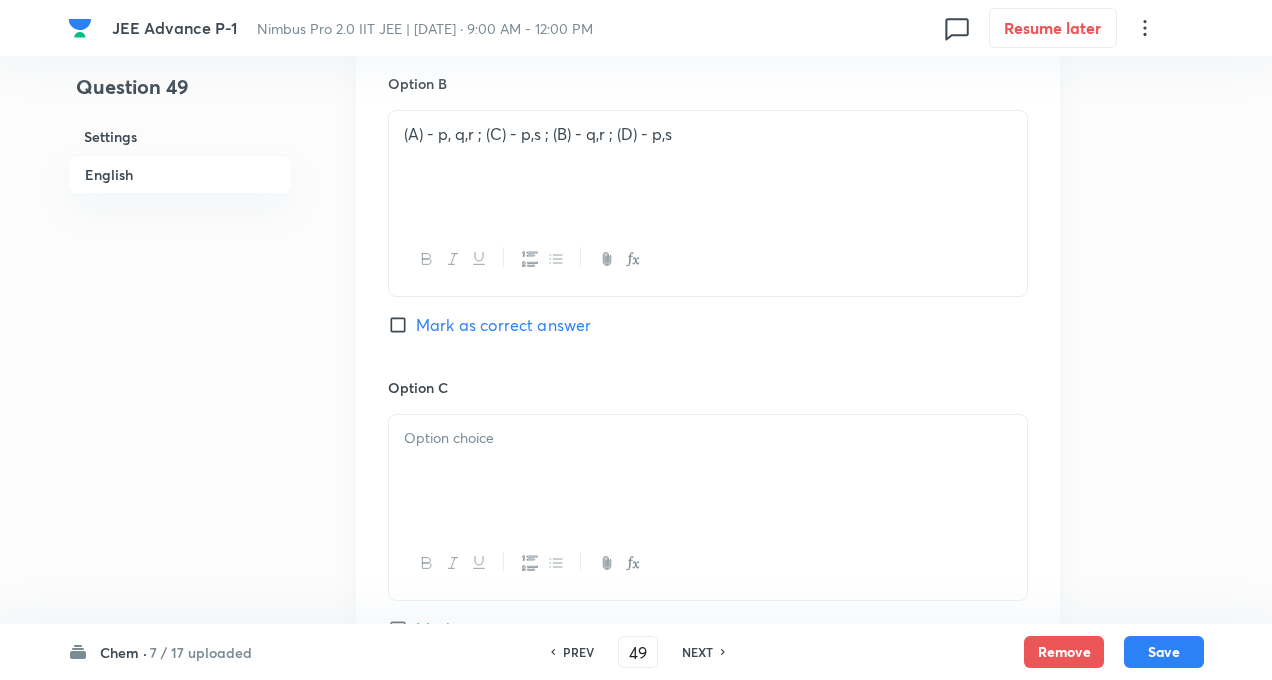 click at bounding box center (708, 438) 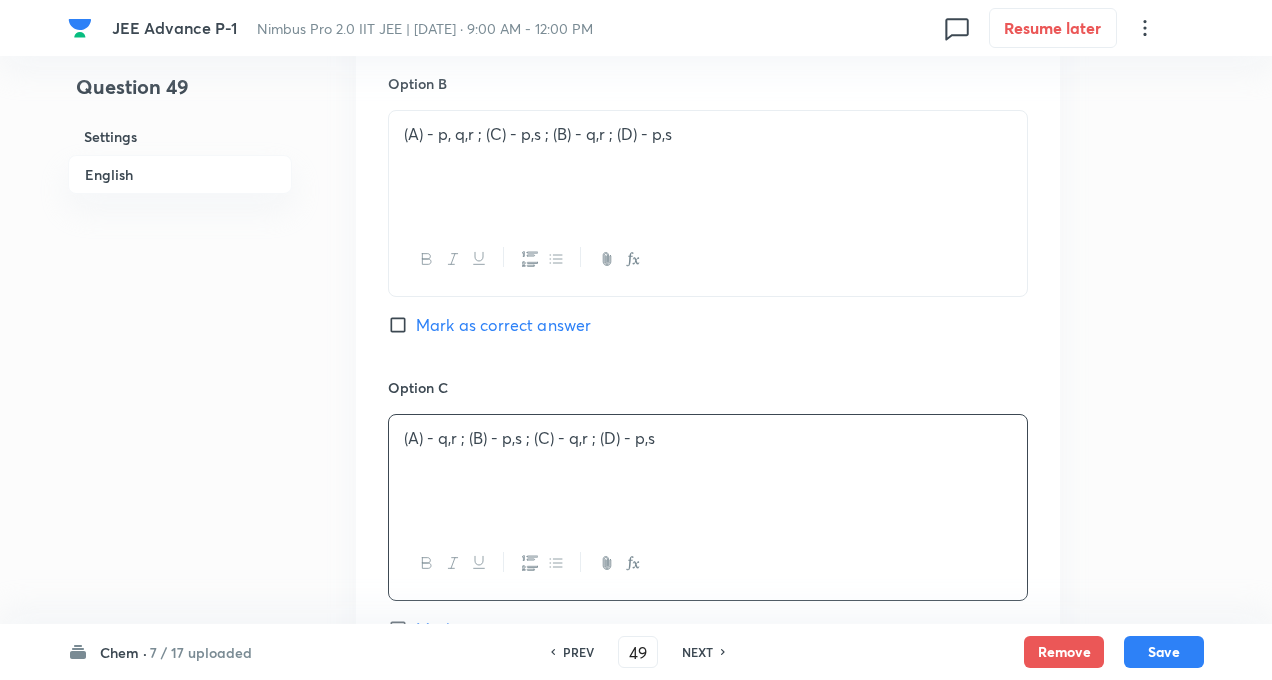 click on "(A) - q,r ; (B) - p,s ; (C) - q,r ; (D) - p,s" at bounding box center (708, 438) 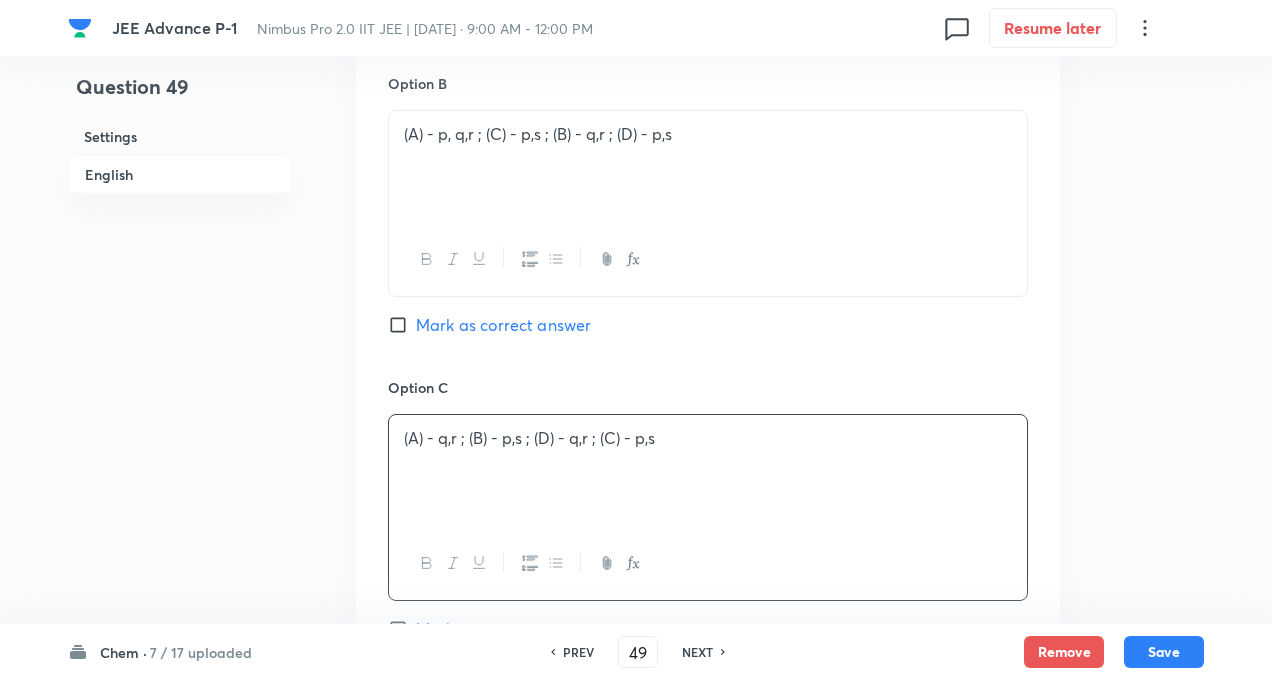 click on "Question 49 Settings English Settings Type Single choice correct 4 options + 3 marks - 1 mark Edit Concept Chemistry Physical Chemistry Gaseous States Graham’s Law Of Effusion And Diffusion Edit Additional details Easy Fact Not from PYQ paper No equation Edit In English Question Option A (A) - q,r ; (B) - p,s ; (C) - q,r ; (D) - p,s Marked as correct Option B (A) - p, q,r ; (C) - p,s ; (B) - q,r ; (D) - p,s  Mark as correct answer Option C (A) - q,r ; (B) - p,s ; (D) - q,r ; (C) - p,s  Mark as correct answer Option D Mark as correct answer Solution" at bounding box center [636, 57] 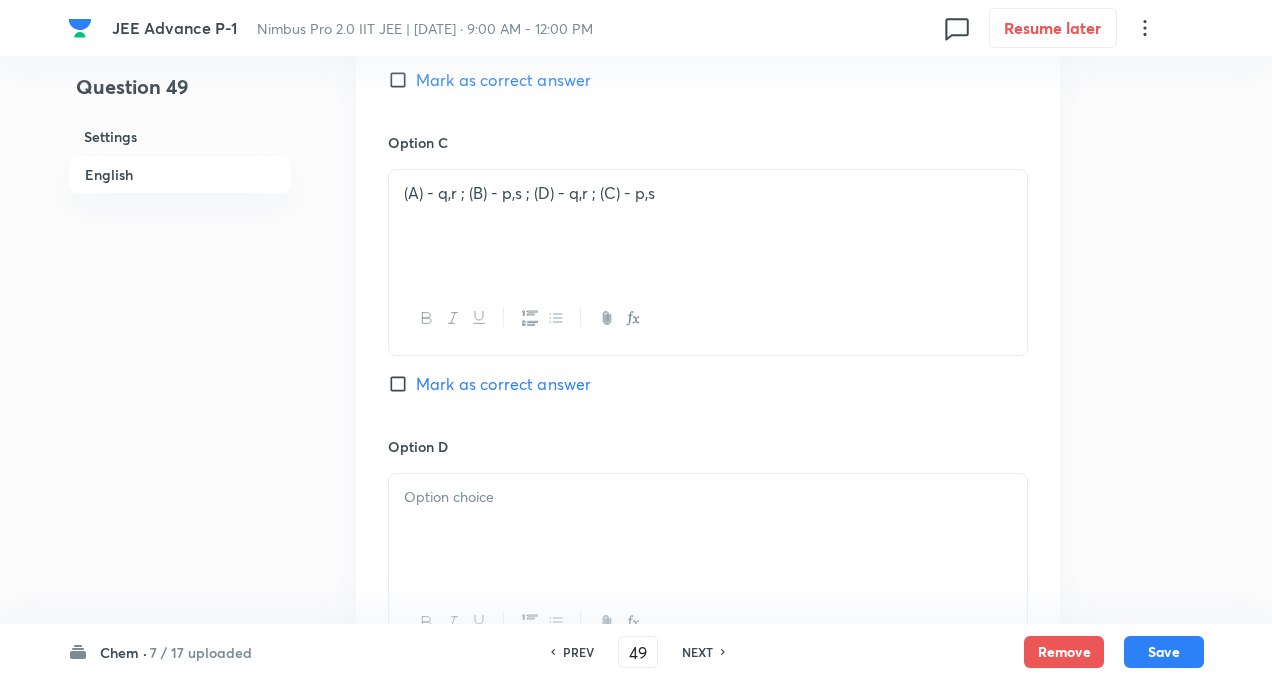 scroll, scrollTop: 1680, scrollLeft: 0, axis: vertical 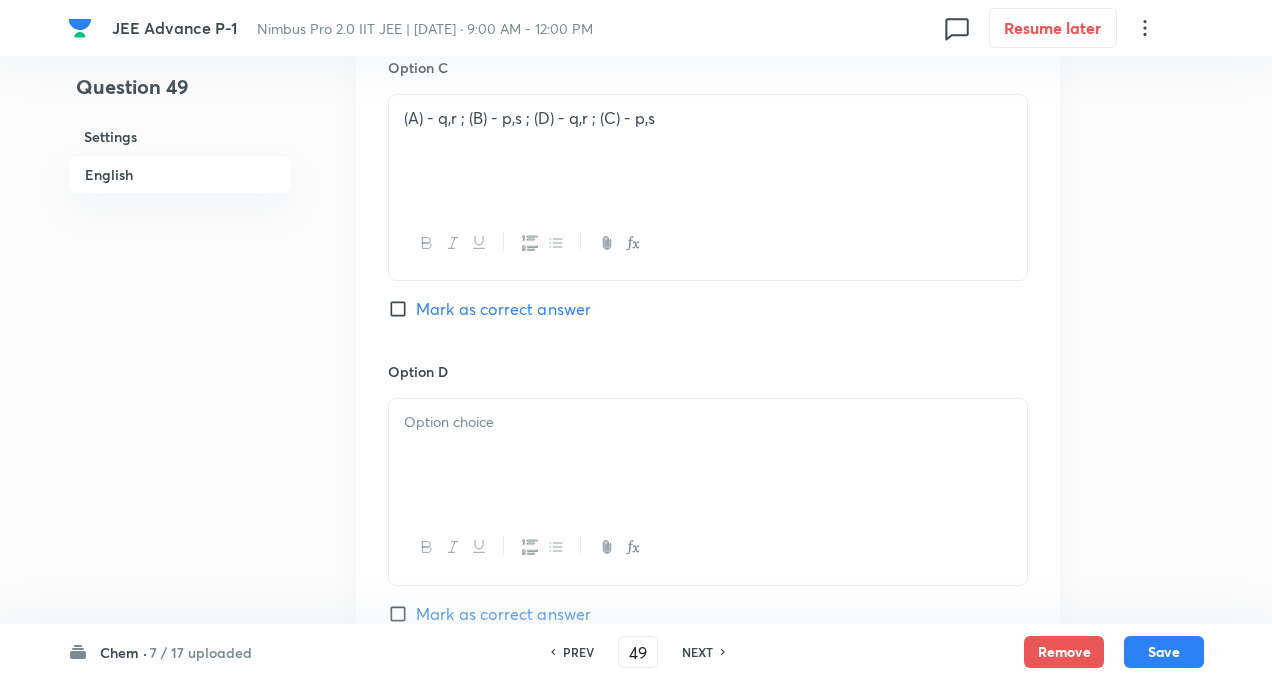 click at bounding box center [708, 455] 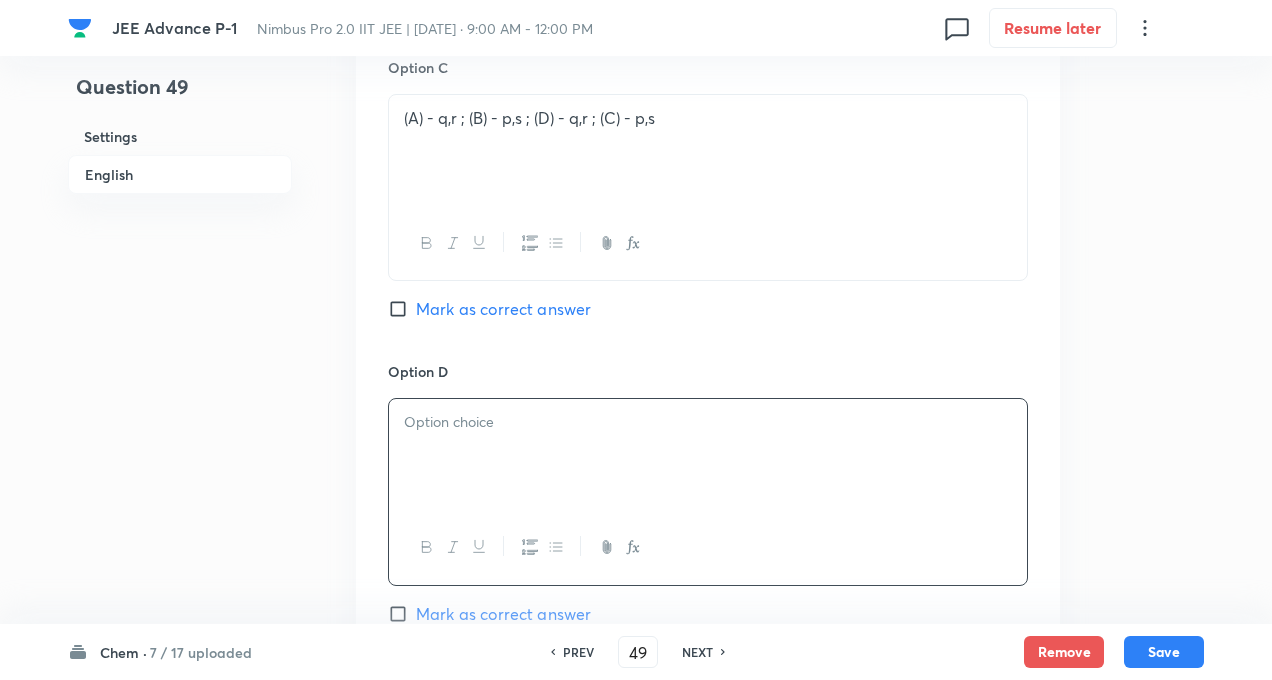 paste 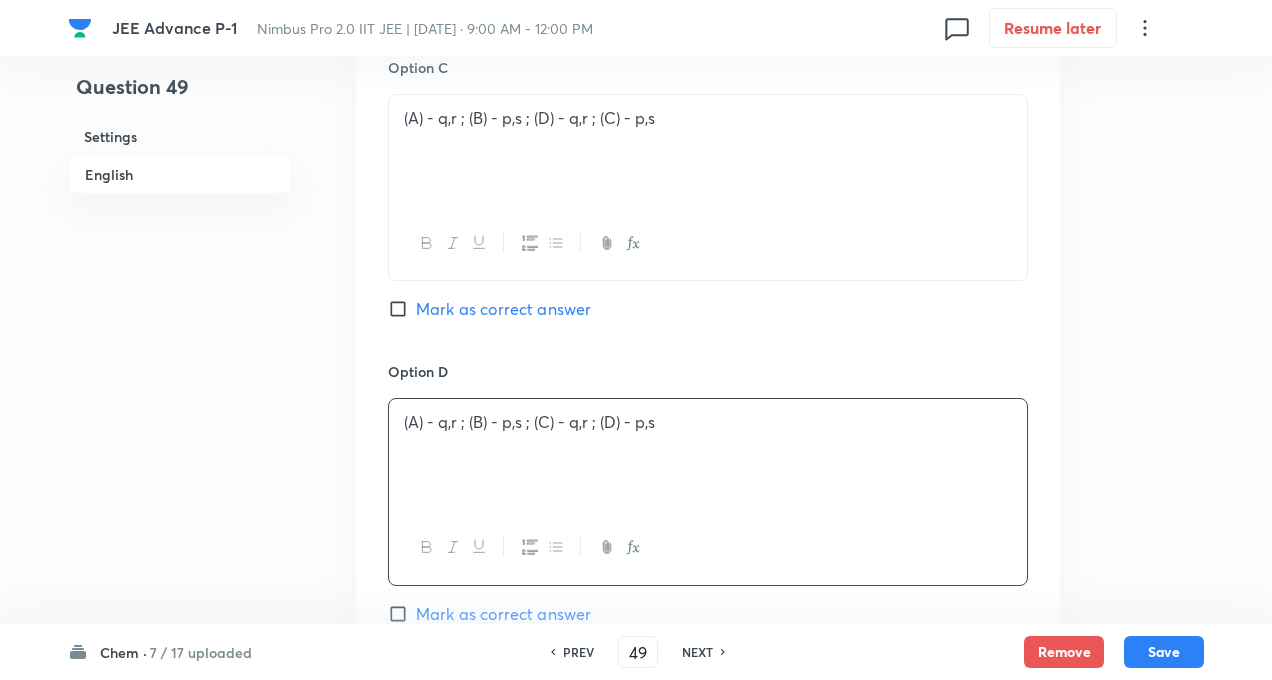 click on "(A) - q,r ; (B) - p,s ; (C) - q,r ; (D) - p,s" at bounding box center (708, 422) 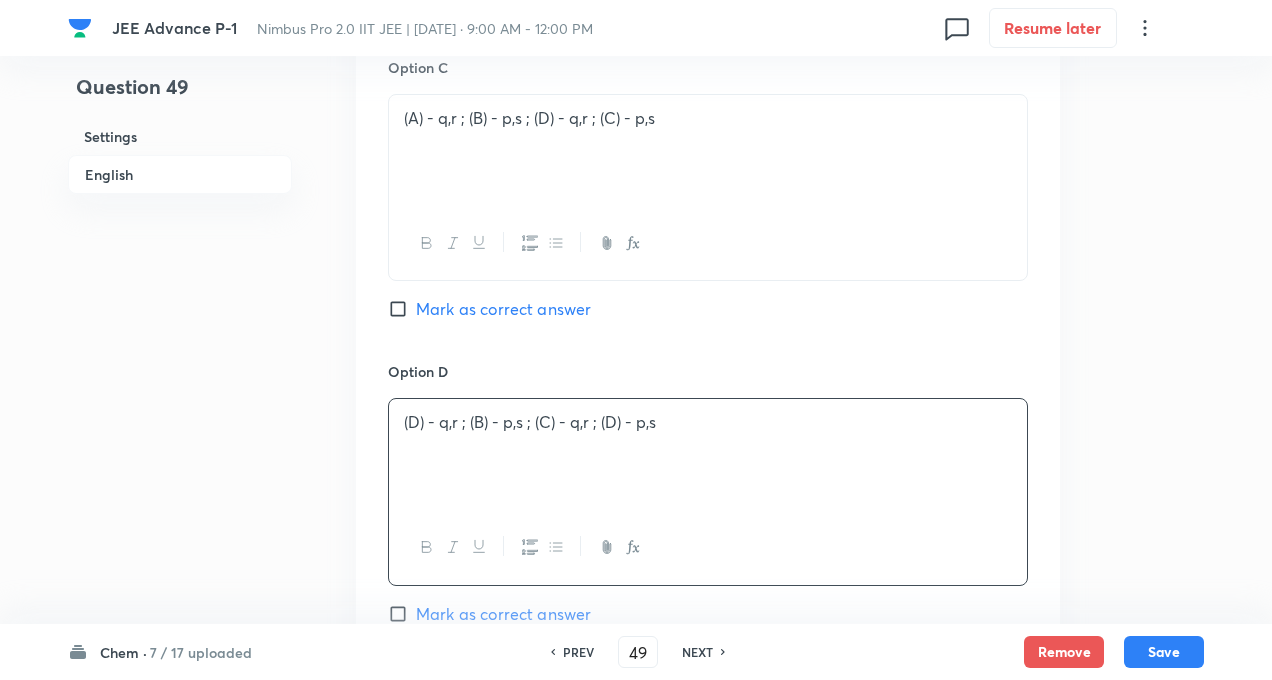 click on "(D) - q,r ; (B) - p,s ; (C) - q,r ; (D) - p,s" at bounding box center [708, 422] 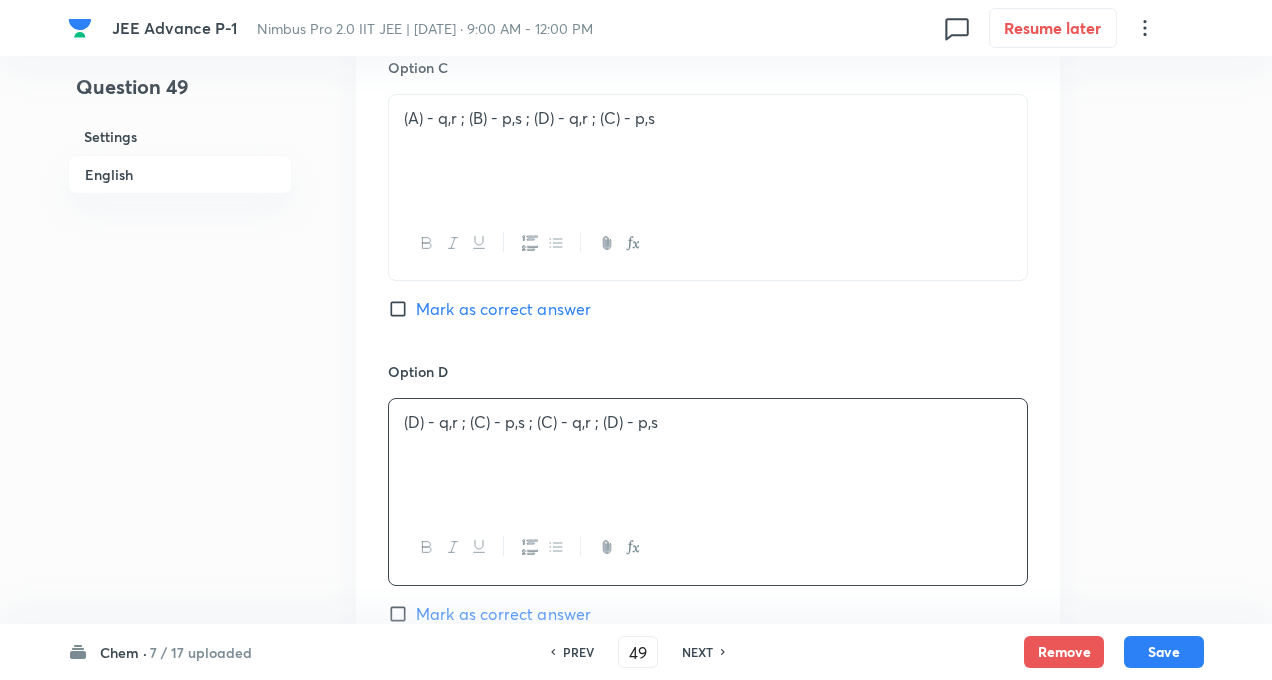 click on "(D) - q,r ; (C) - p,s ; (C) - q,r ; (D) - p,s" at bounding box center (708, 422) 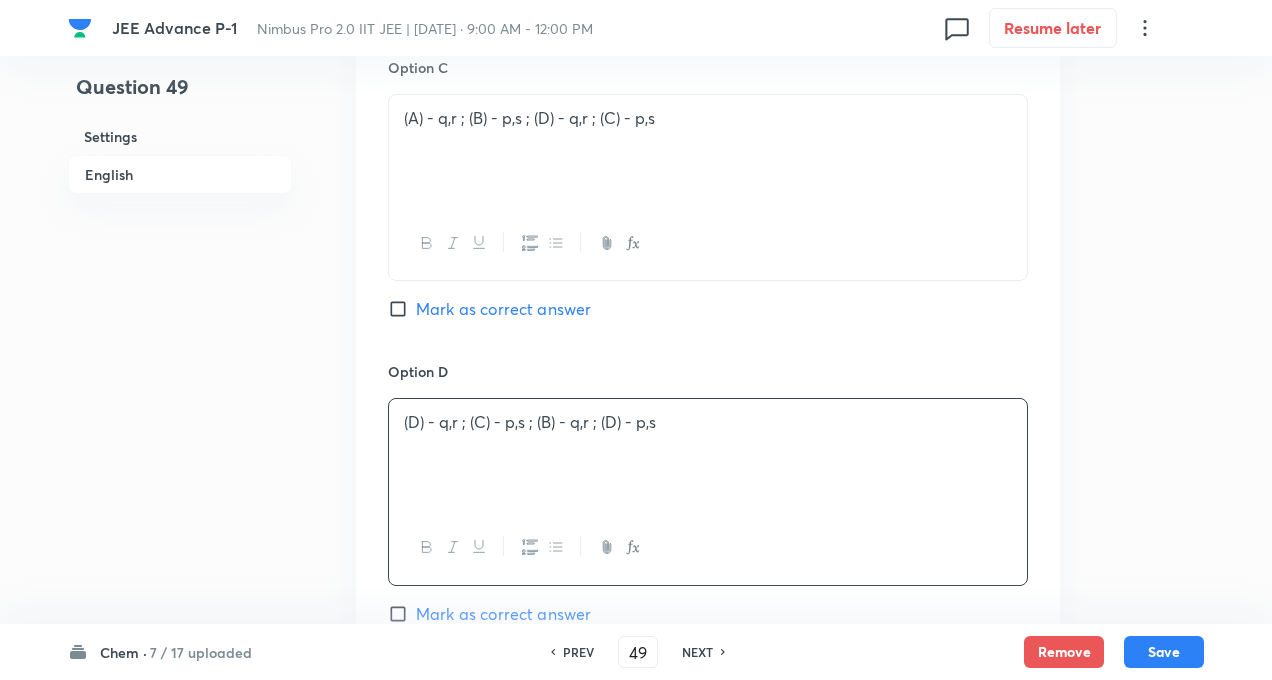 click on "(D) - q,r ; (C) - p,s ; (B) - q,r ; (D) - p,s" at bounding box center (708, 422) 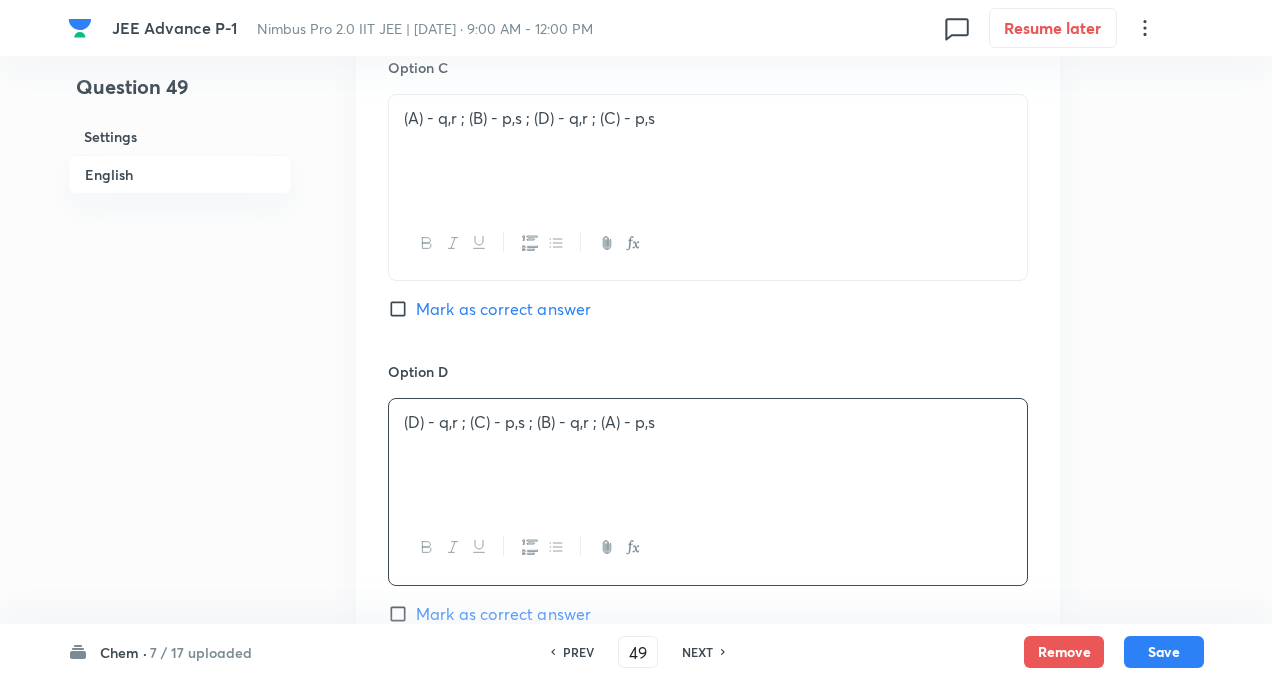 click on "Question 49 Settings English Settings Type Single choice correct 4 options + 3 marks - 1 mark Edit Concept Chemistry Physical Chemistry Gaseous States Graham’s Law Of Effusion And Diffusion Edit Additional details Easy Fact Not from PYQ paper No equation Edit In English Question Option A (A) - q,r ; (B) - p,s ; (C) - q,r ; (D) - p,s Marked as correct Option B (A) - p, q,r ; (C) - p,s ; (B) - q,r ; (D) - p,s  Mark as correct answer Option C (A) - q,r ; (B) - p,s ; (D) - q,r ; (C) - p,s  Mark as correct answer Option D (D) - q,r ; (C) - p,s ; (B) - q,r ; (A) - p,s  Mark as correct answer Solution" at bounding box center [636, -263] 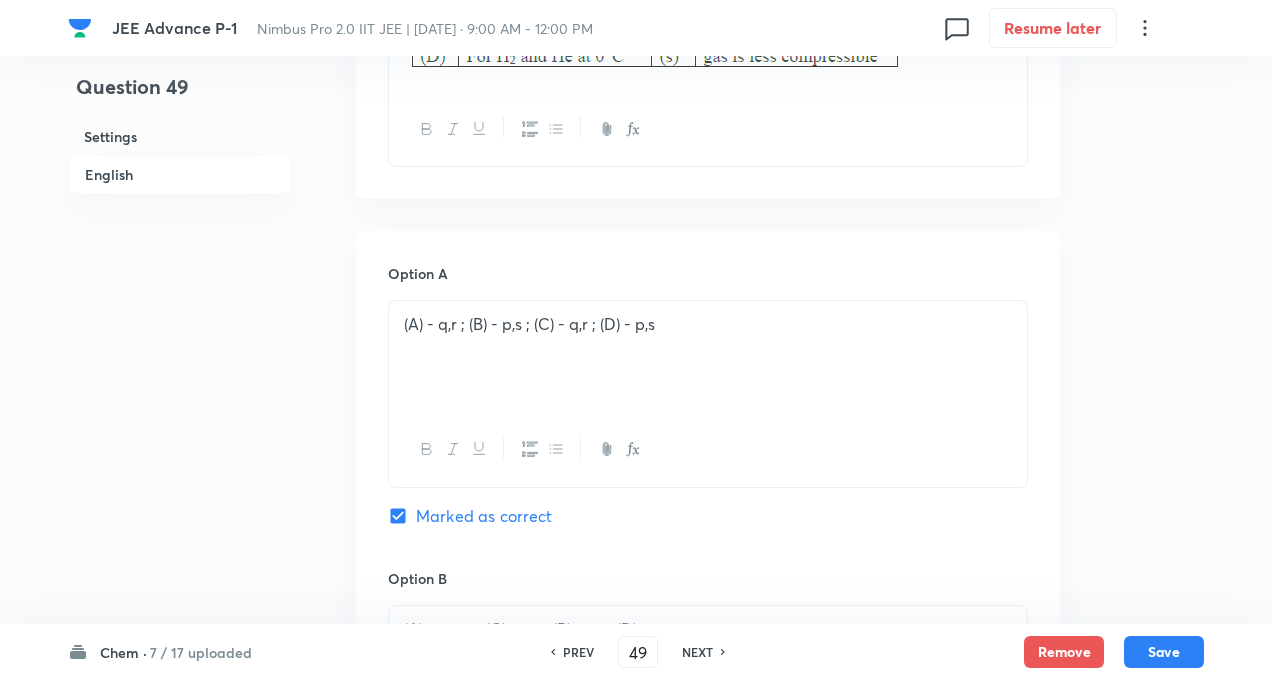 scroll, scrollTop: 840, scrollLeft: 0, axis: vertical 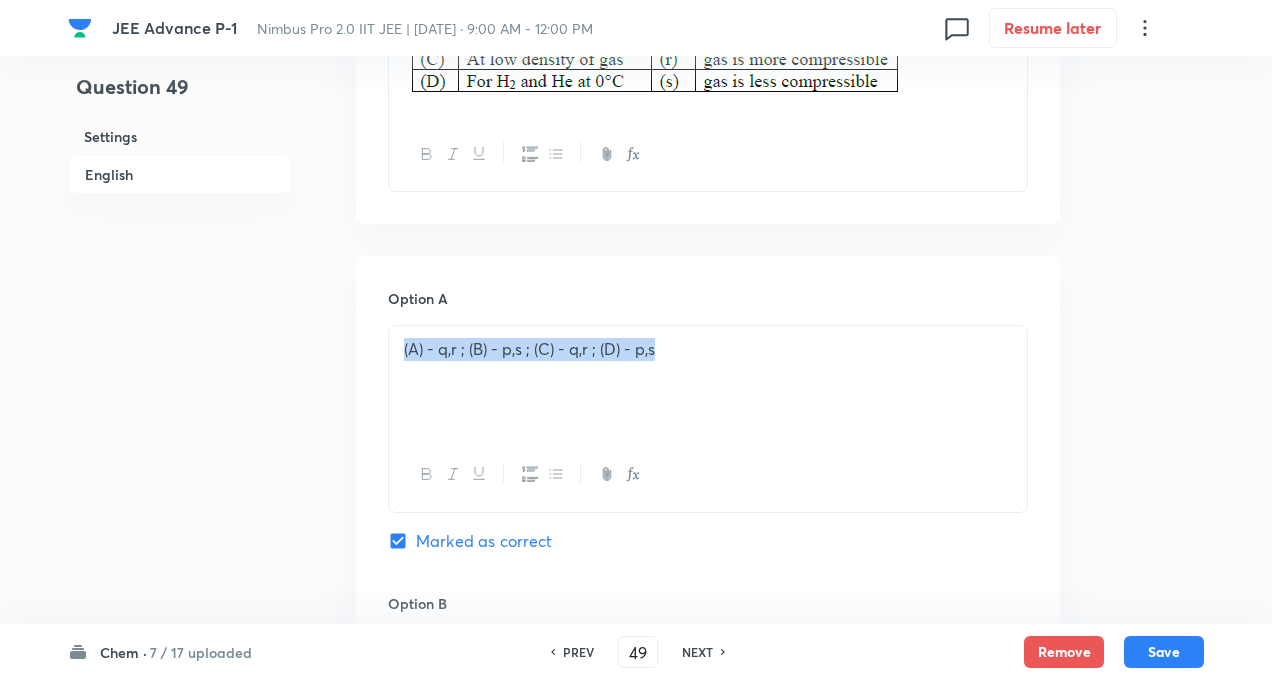 drag, startPoint x: 664, startPoint y: 323, endPoint x: 389, endPoint y: 330, distance: 275.08908 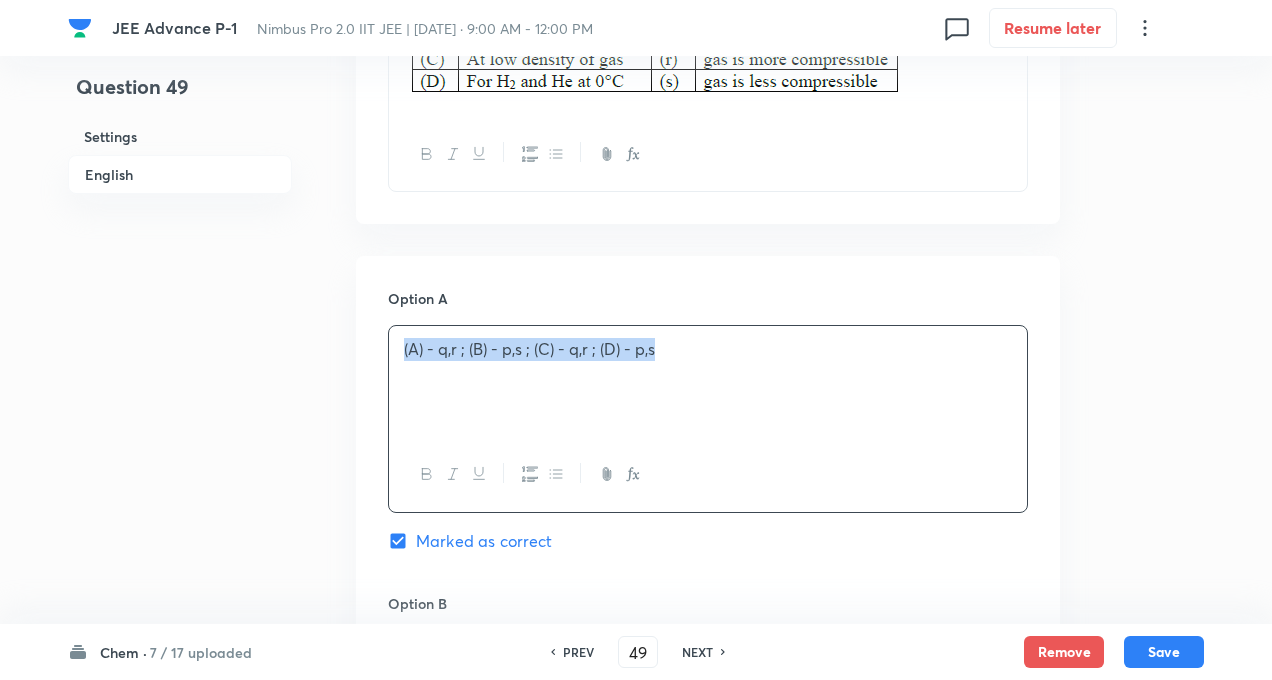 copy on "(A) - q,r ; (B) - p,s ; (C) - q,r ; (D) - p,s" 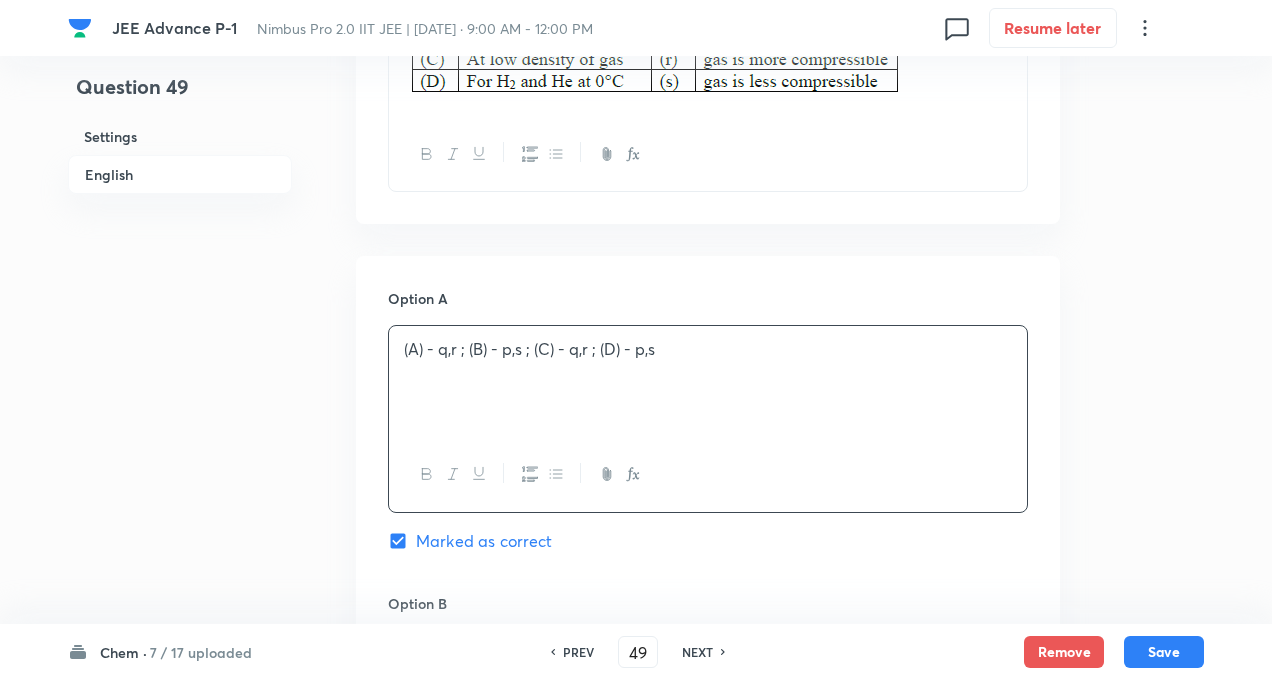 click on "Question 49 Settings English Settings Type Single choice correct 4 options + 3 marks - 1 mark Edit Concept Chemistry Physical Chemistry Gaseous States Graham’s Law Of Effusion And Diffusion Edit Additional details Easy Fact Not from PYQ paper No equation Edit In English Question Option A (A) - q,r ; (B) - p,s ; (C) - q,r ; (D) - p,s Marked as correct Option B (A) - p, q,r ; (C) - p,s ; (B) - q,r ; (D) - p,s  Mark as correct answer Option C (A) - q,r ; (B) - p,s ; (D) - q,r ; (C) - p,s  Mark as correct answer Option D (D) - q,r ; (C) - p,s ; (B) - q,r ; (A) - p,s  Mark as correct answer Solution" at bounding box center [636, 577] 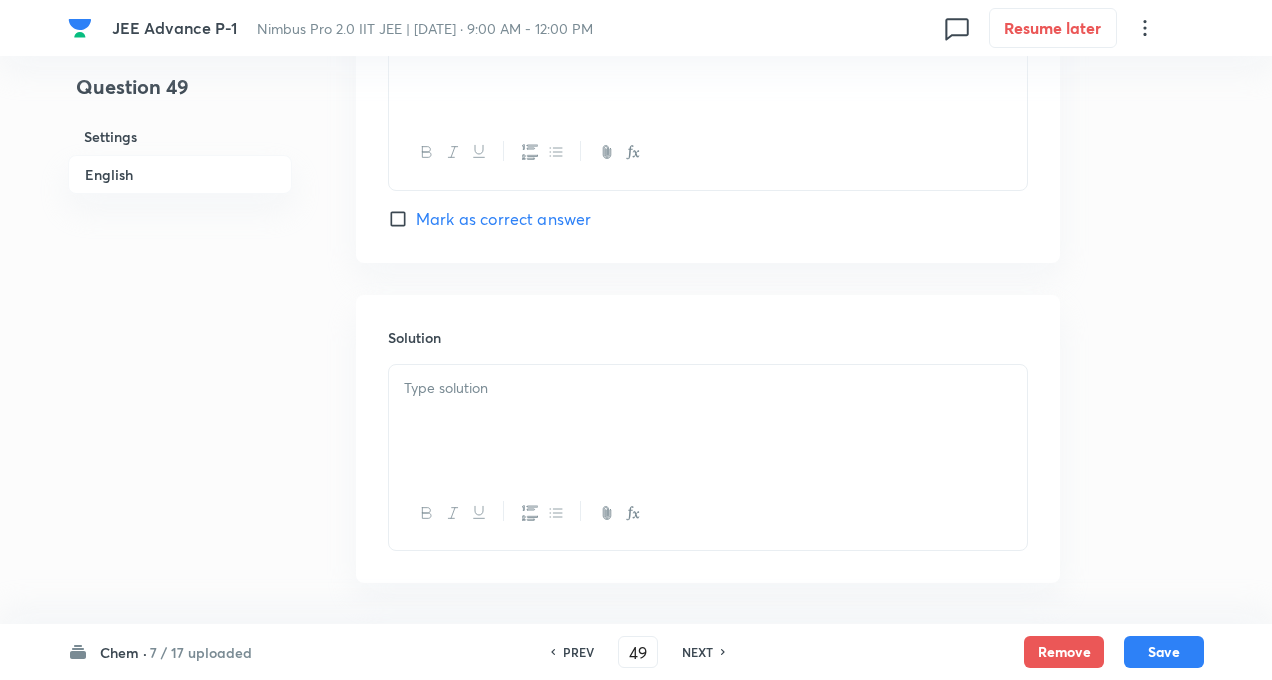 scroll, scrollTop: 2128, scrollLeft: 0, axis: vertical 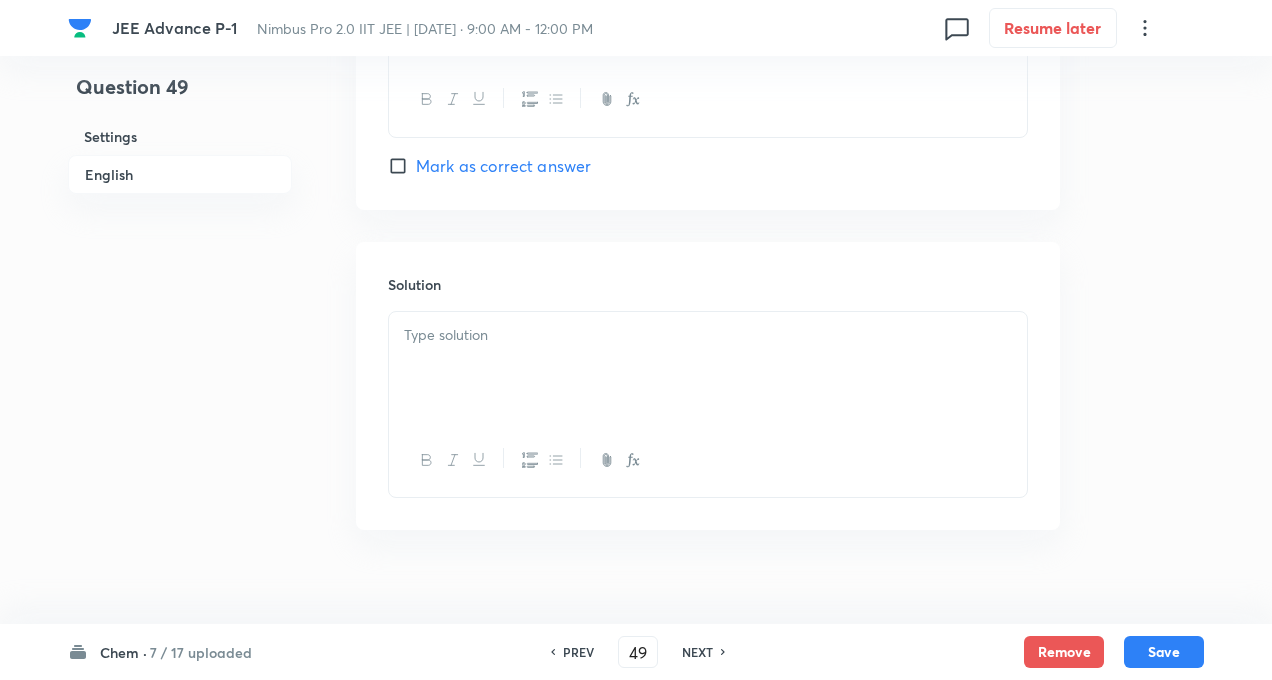 click at bounding box center (708, 335) 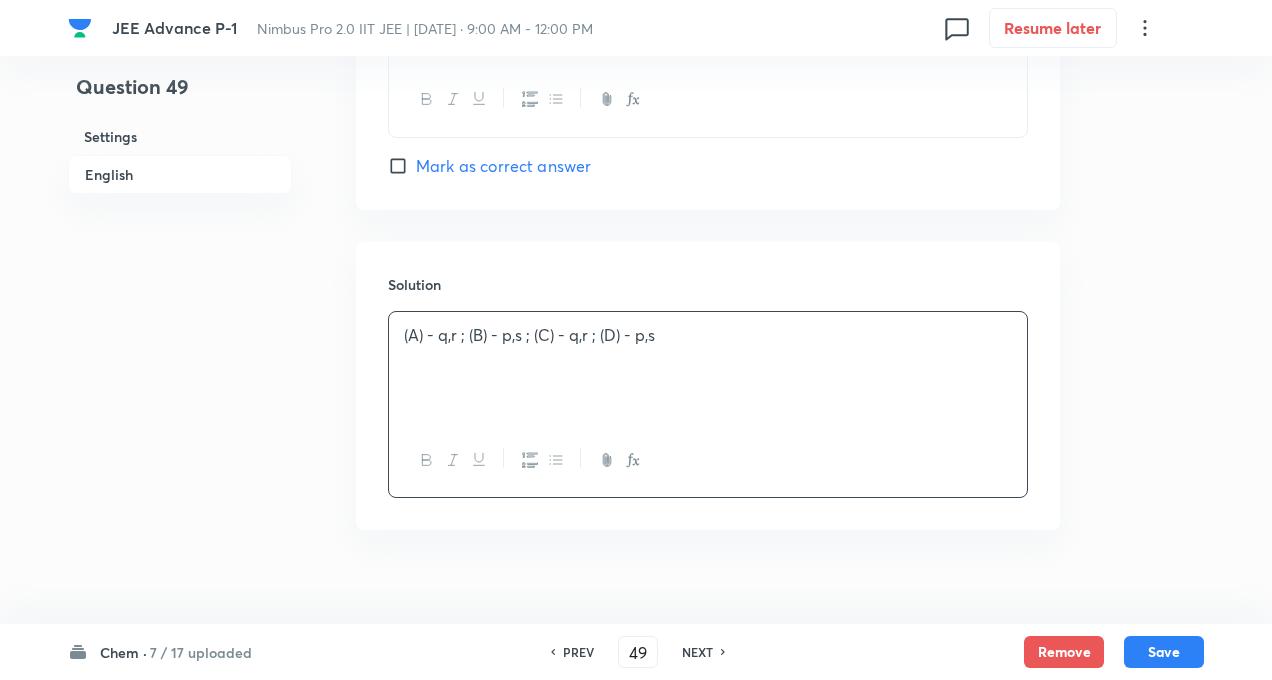 click on "Question 49 Settings English Settings Type Single choice correct 4 options + 3 marks - 1 mark Edit Concept Chemistry Physical Chemistry Gaseous States Graham’s Law Of Effusion And Diffusion Edit Additional details Easy Fact Not from PYQ paper No equation Edit In English Question Option A (A) - q,r ; (B) - p,s ; (C) - q,r ; (D) - p,s Marked as correct Option B (A) - p, q,r ; (C) - p,s ; (B) - q,r ; (D) - p,s  Mark as correct answer Option C (A) - q,r ; (B) - p,s ; (D) - q,r ; (C) - p,s  Mark as correct answer Option D (D) - q,r ; (C) - p,s ; (B) - q,r ; (A) - p,s  Mark as correct answer Solution (A) - q,r ; (B) - p,s ; (C) - q,r ; (D) - p,s" at bounding box center [636, -711] 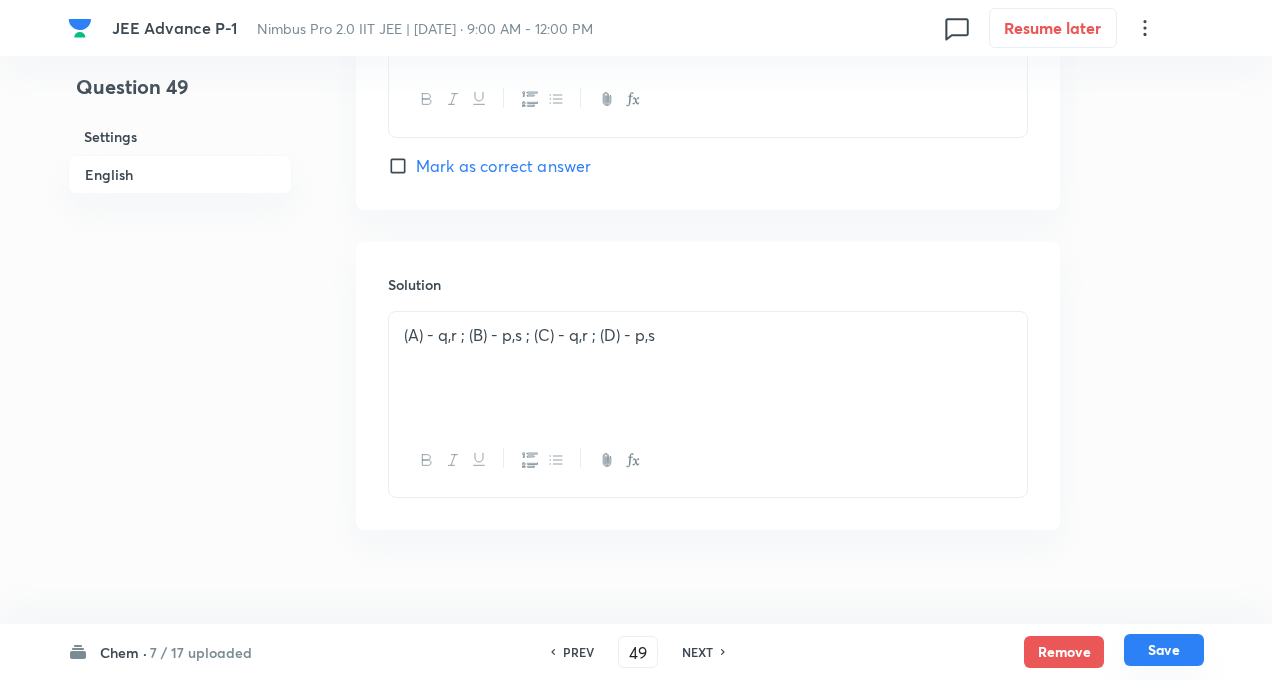 click on "Save" at bounding box center [1164, 650] 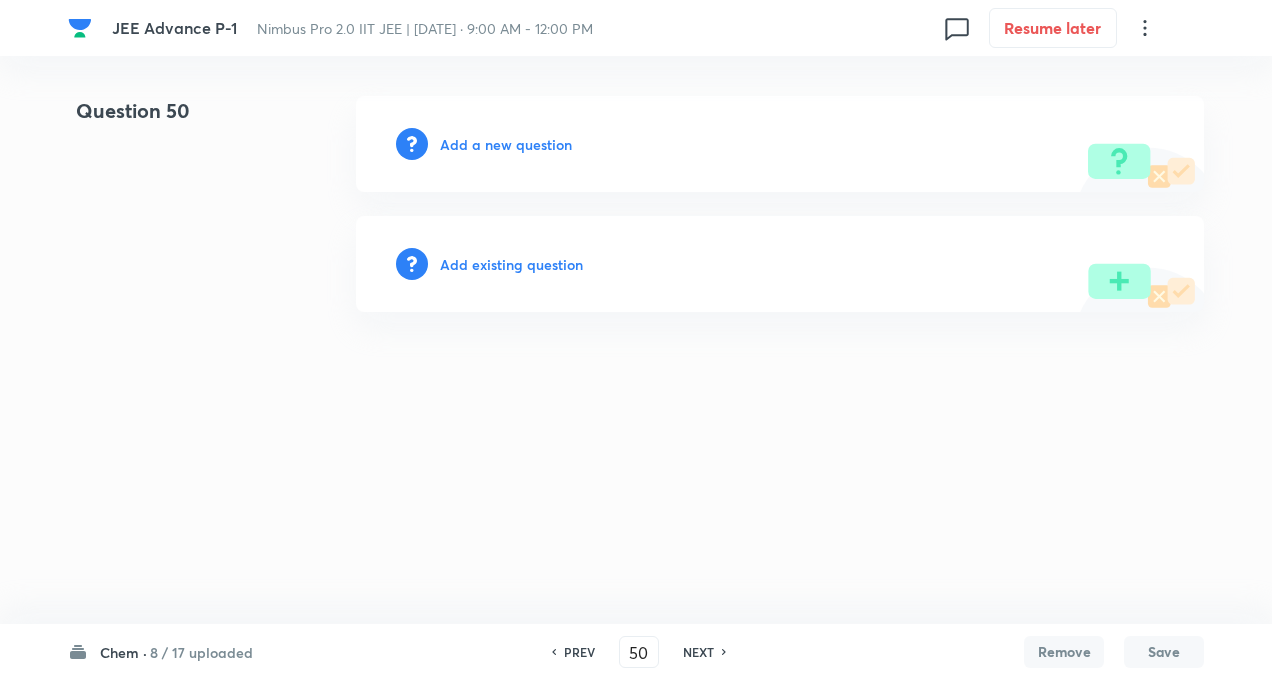 scroll, scrollTop: 0, scrollLeft: 0, axis: both 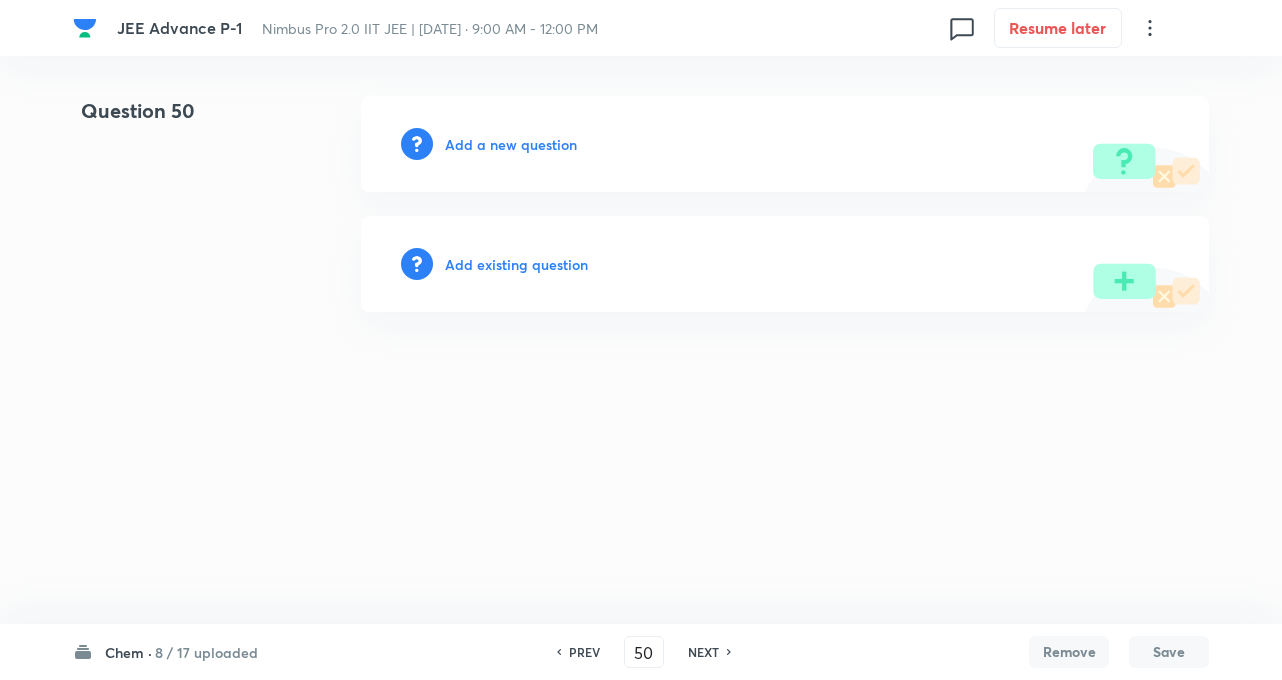 click on "JEE Advance P-1 Nimbus Pro 2.0 IIT JEE | Aug 3, 2025 · 9:00 AM - 12:00 PM 0 Resume later Question 50 Add a new question Add existing question Chem ·
8 / 17 uploaded
PREV 50 ​ NEXT Remove Save No internet connection" at bounding box center (641, 204) 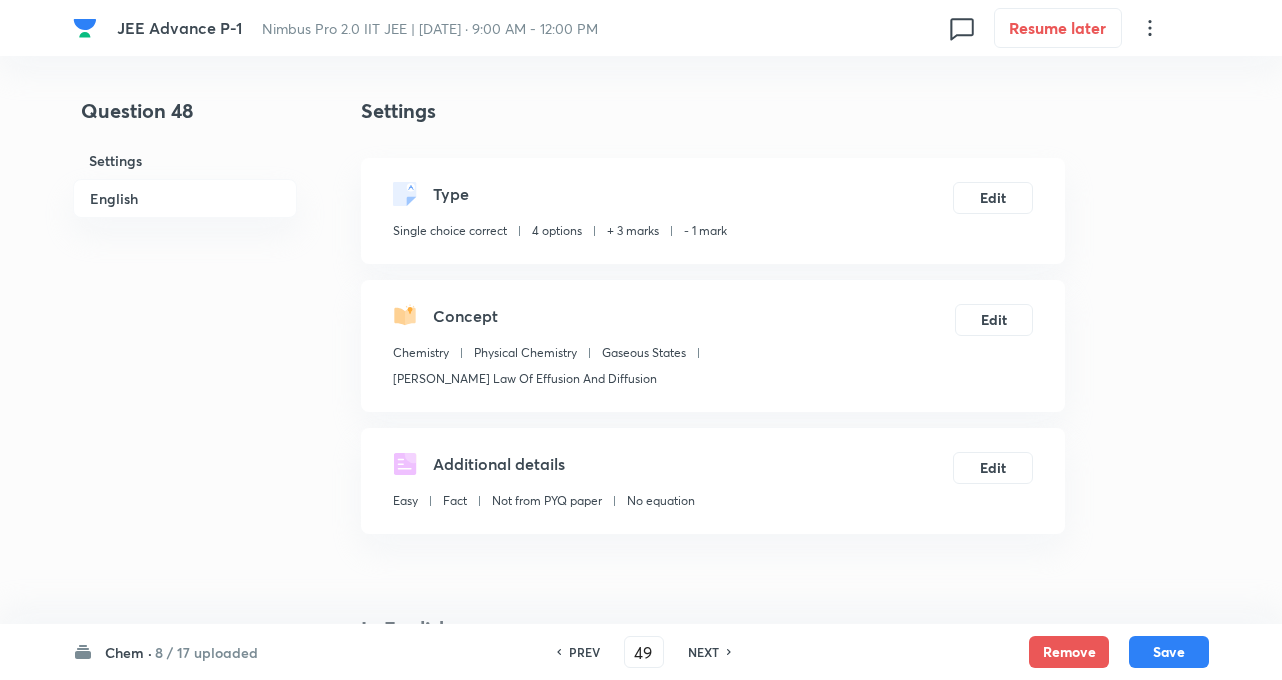 click on "PREV" at bounding box center [584, 652] 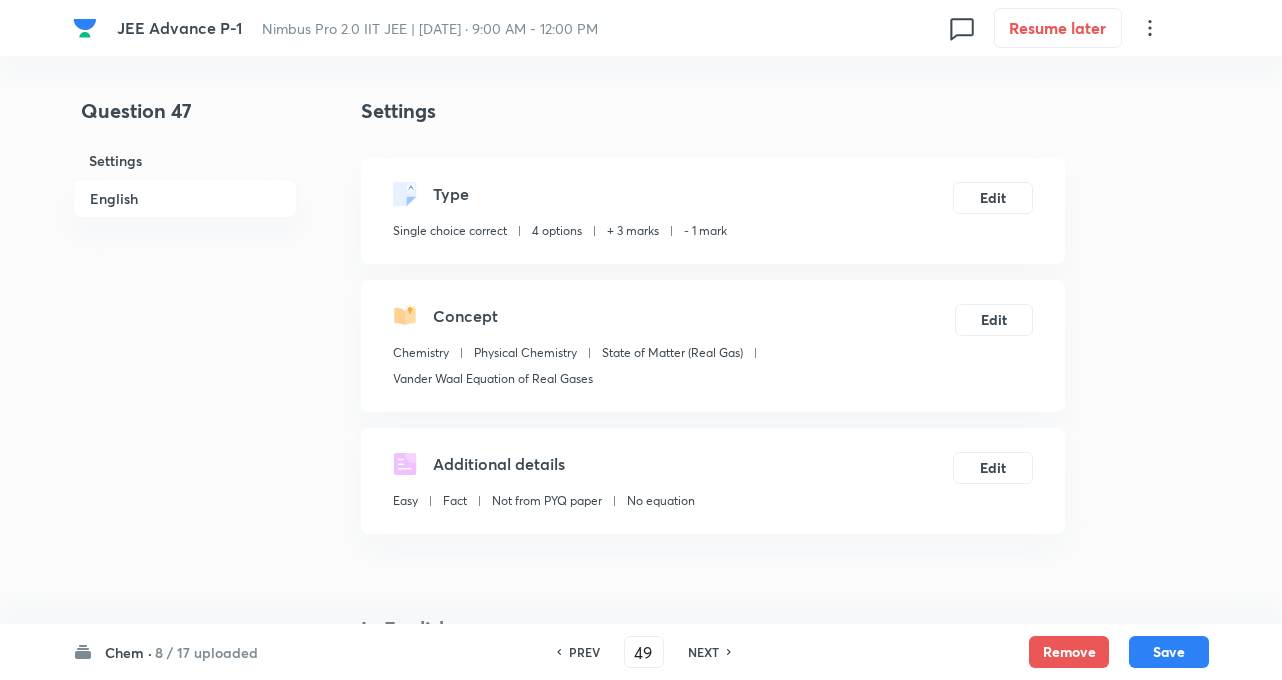 click on "PREV" at bounding box center (584, 652) 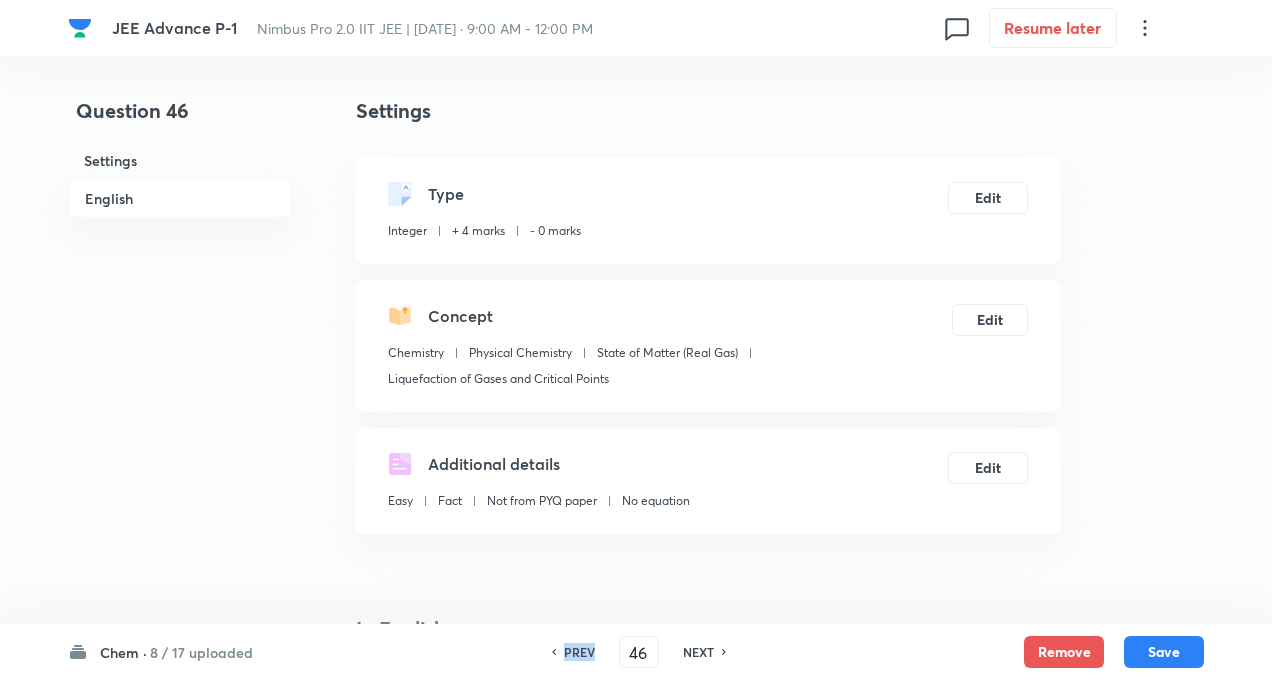 click on "PREV" at bounding box center [579, 652] 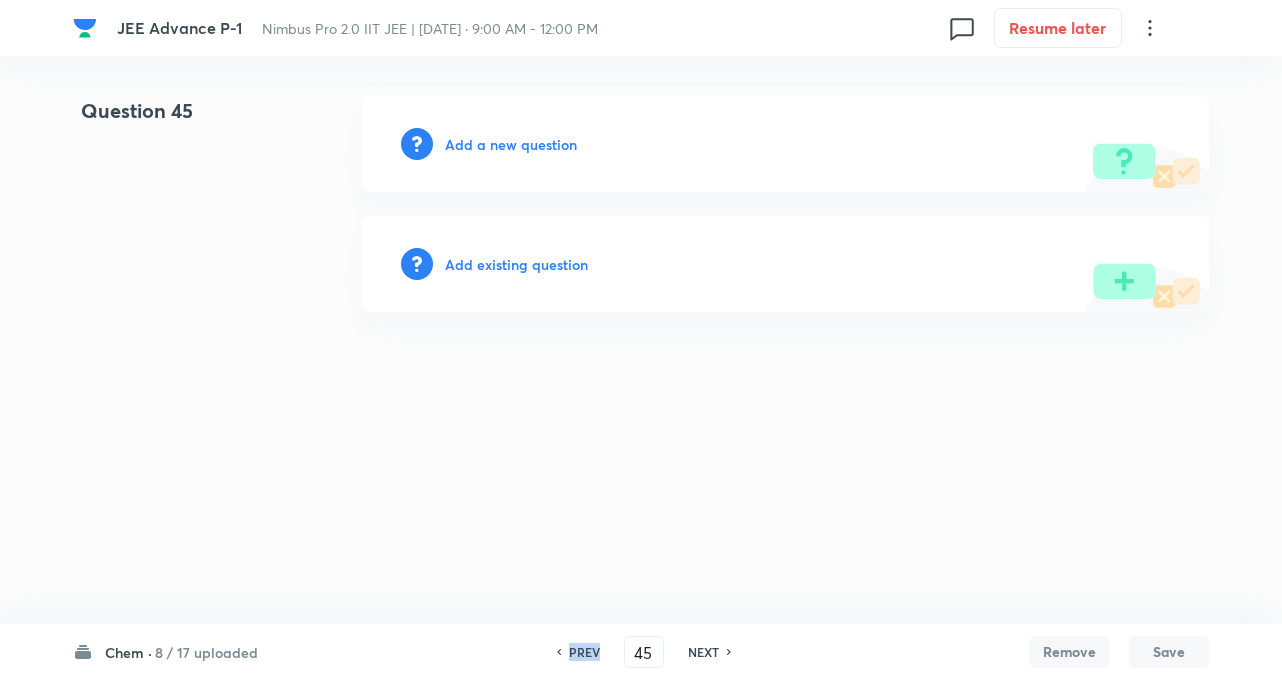 click on "PREV" at bounding box center (584, 652) 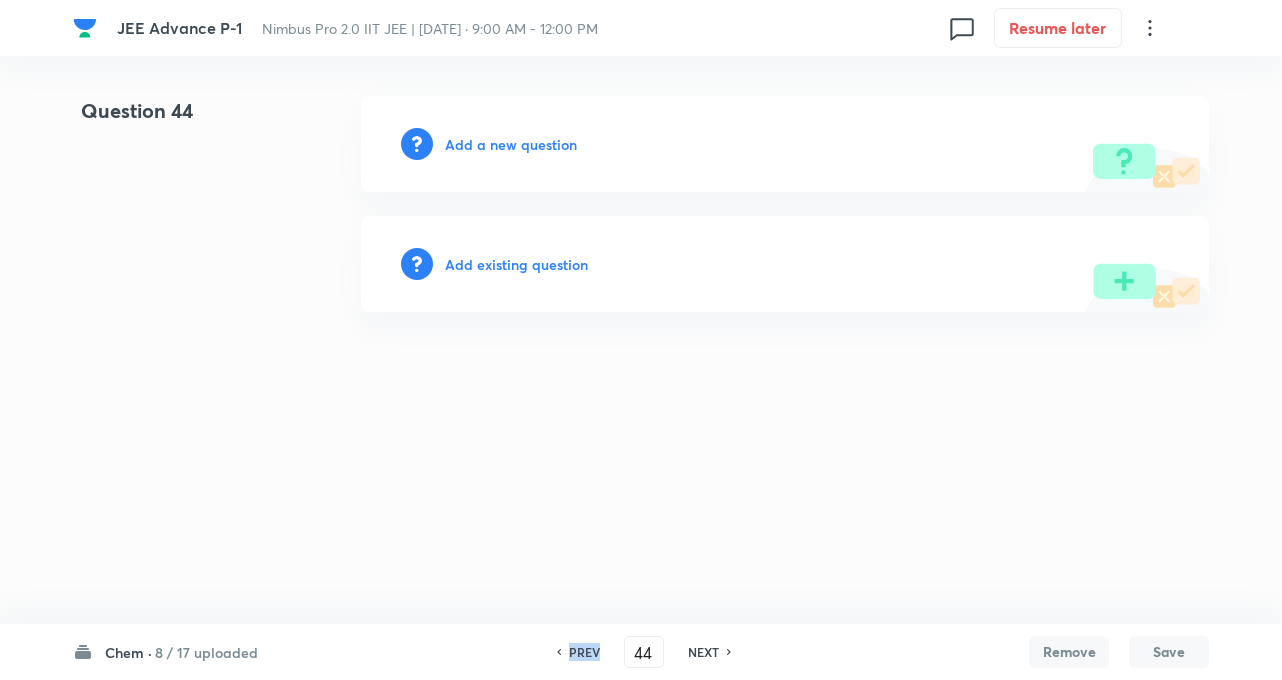 click on "PREV" at bounding box center (584, 652) 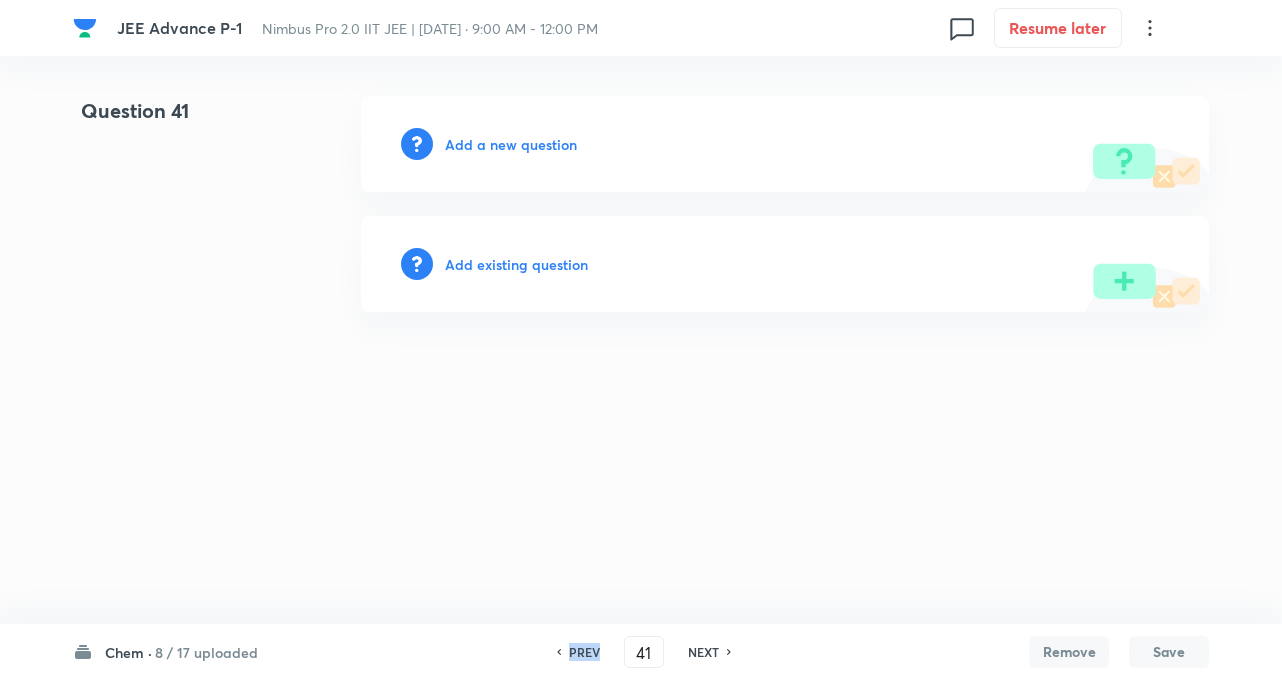 click on "PREV" at bounding box center (584, 652) 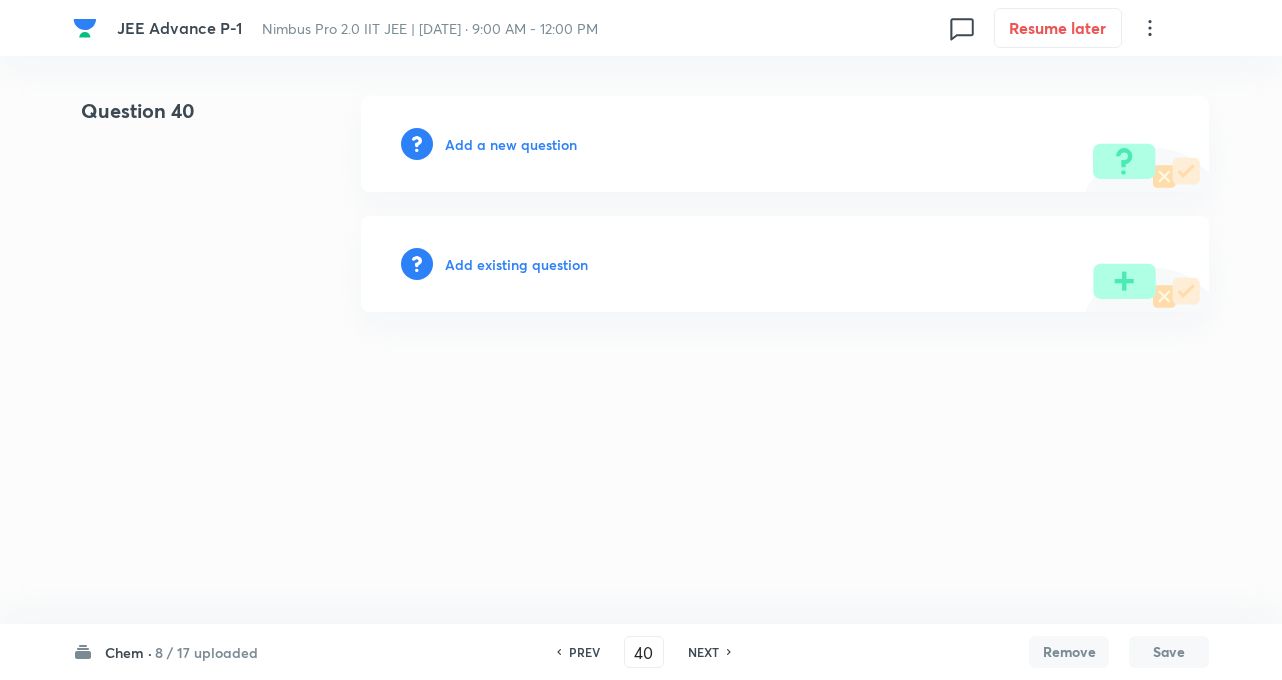 click on "NEXT" at bounding box center [703, 652] 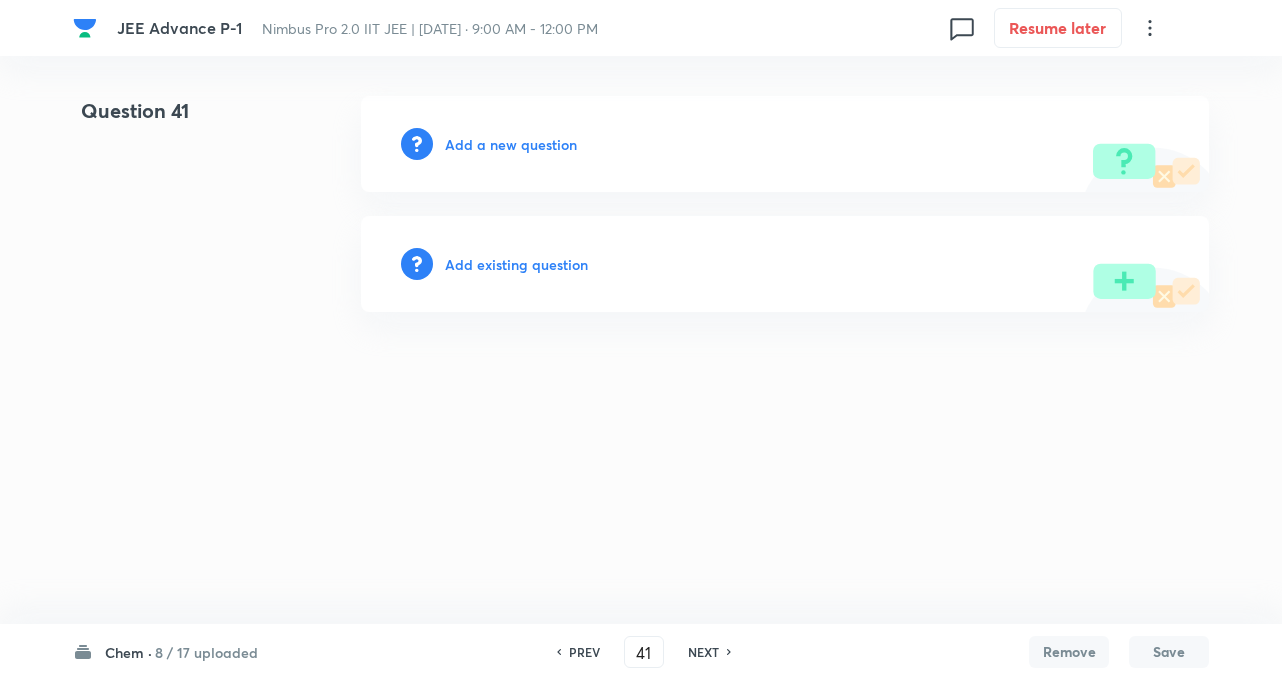 click on "NEXT" at bounding box center [703, 652] 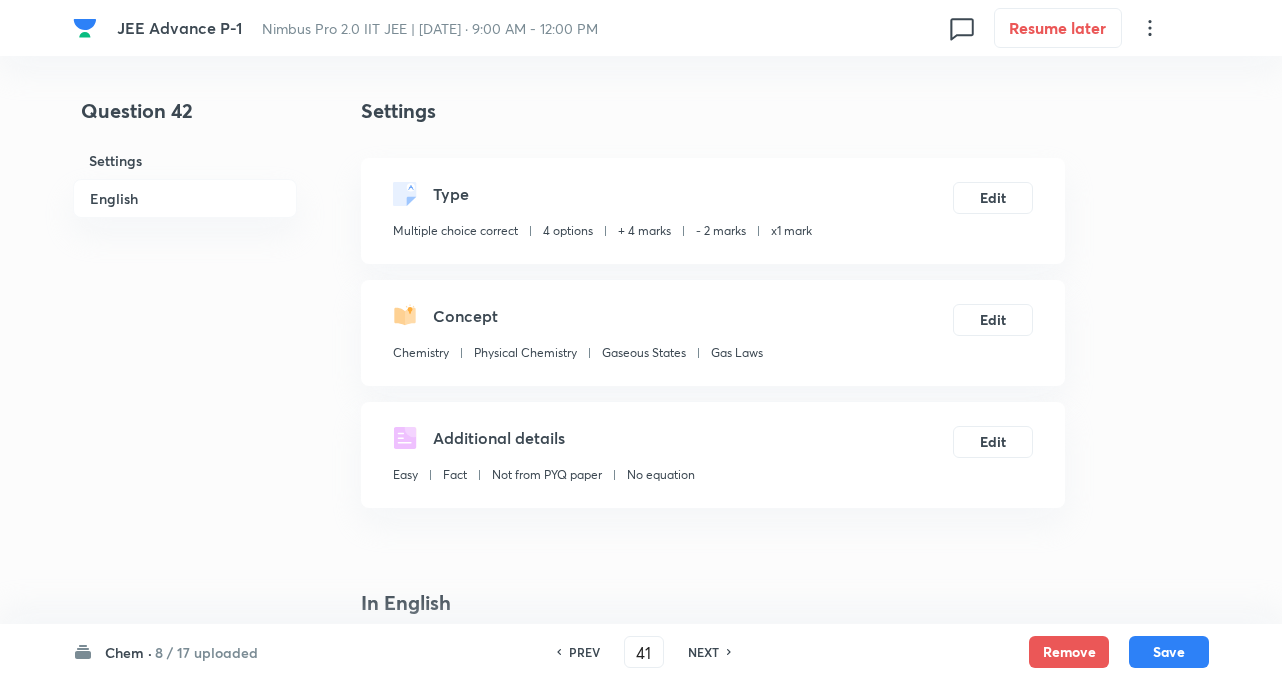 type on "42" 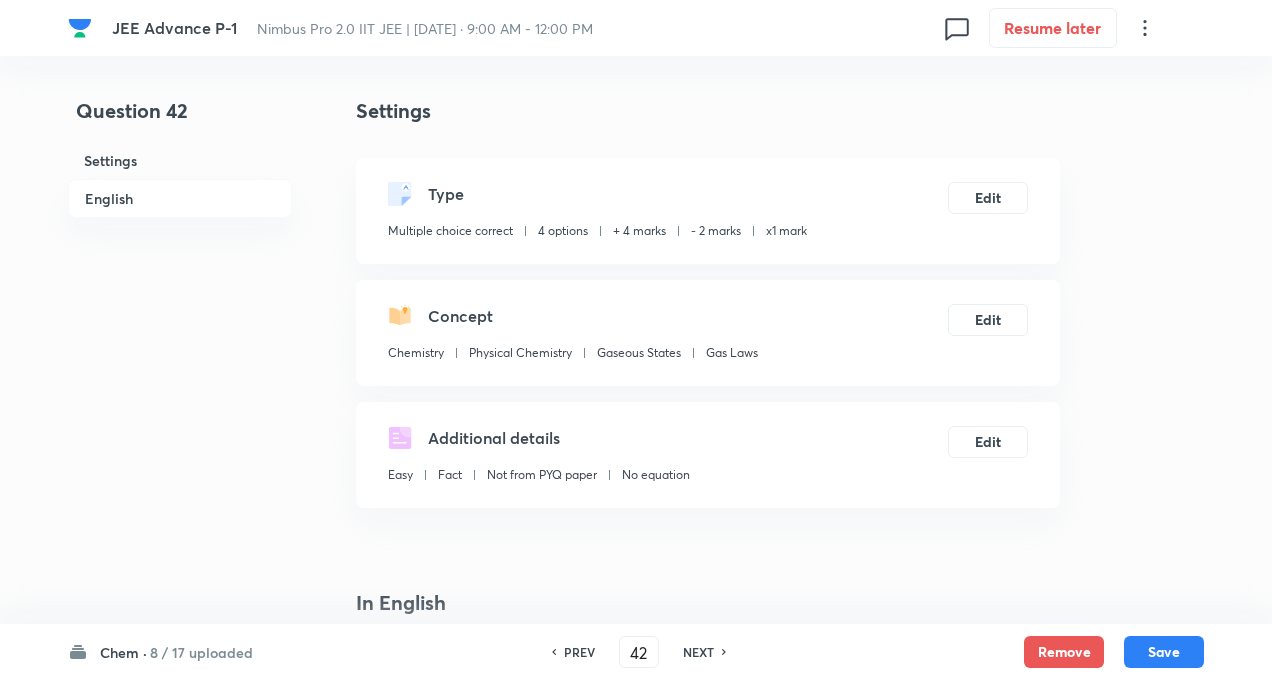 checkbox on "true" 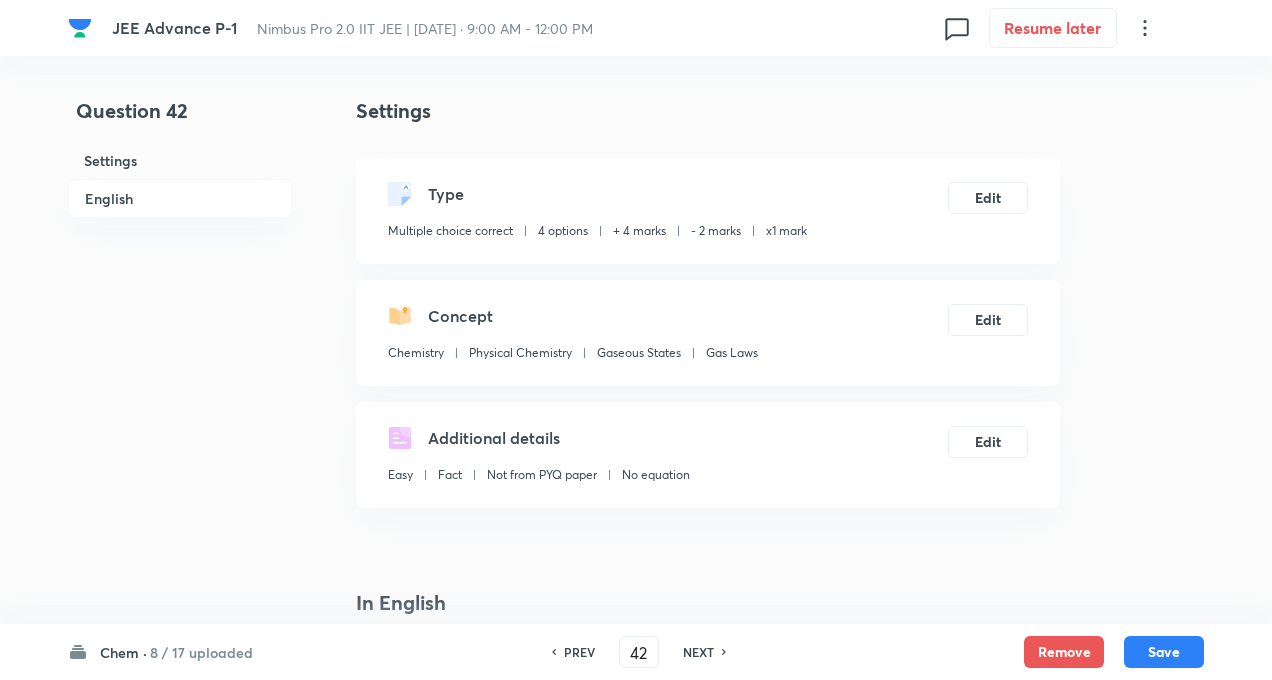 click on "Question 42 Settings English Settings Type Multiple choice correct 4 options + 4 marks - 2 marks x1 mark Edit Concept Chemistry Physical Chemistry Gaseous States Gas Laws Edit Additional details Easy Fact Not from PYQ paper No equation Edit In English Question The van der Waals’ constants of a gas are a = 0.751 dm 6  atm mol –2  b = 0.0226 dm 3  mol –1  Hence,   Option A V C  = 0.678 dm 3  mol –1   Mark as correct answer Option B V C  = 0.0678 dm 3  mol –1 Marked as correct Option C P C  = 54.5 atm  Marked as correct Option D T C  = 120 K Marked as correct Solution" at bounding box center (636, 1390) 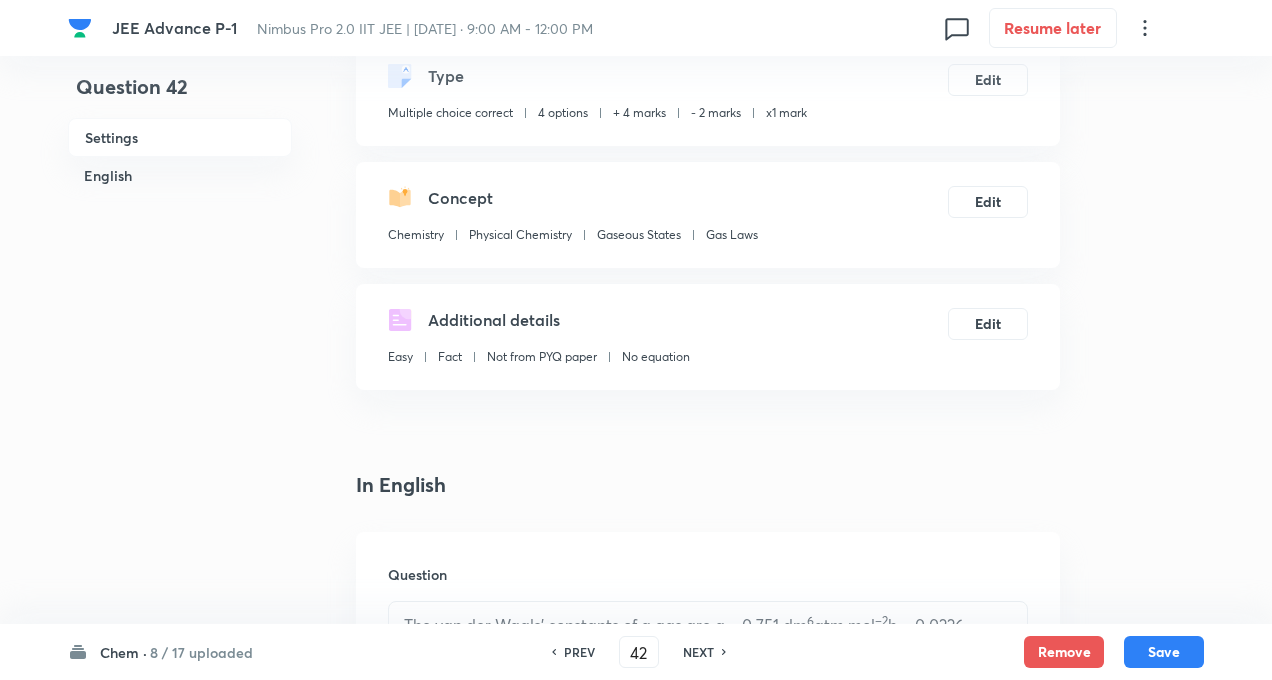 scroll, scrollTop: 120, scrollLeft: 0, axis: vertical 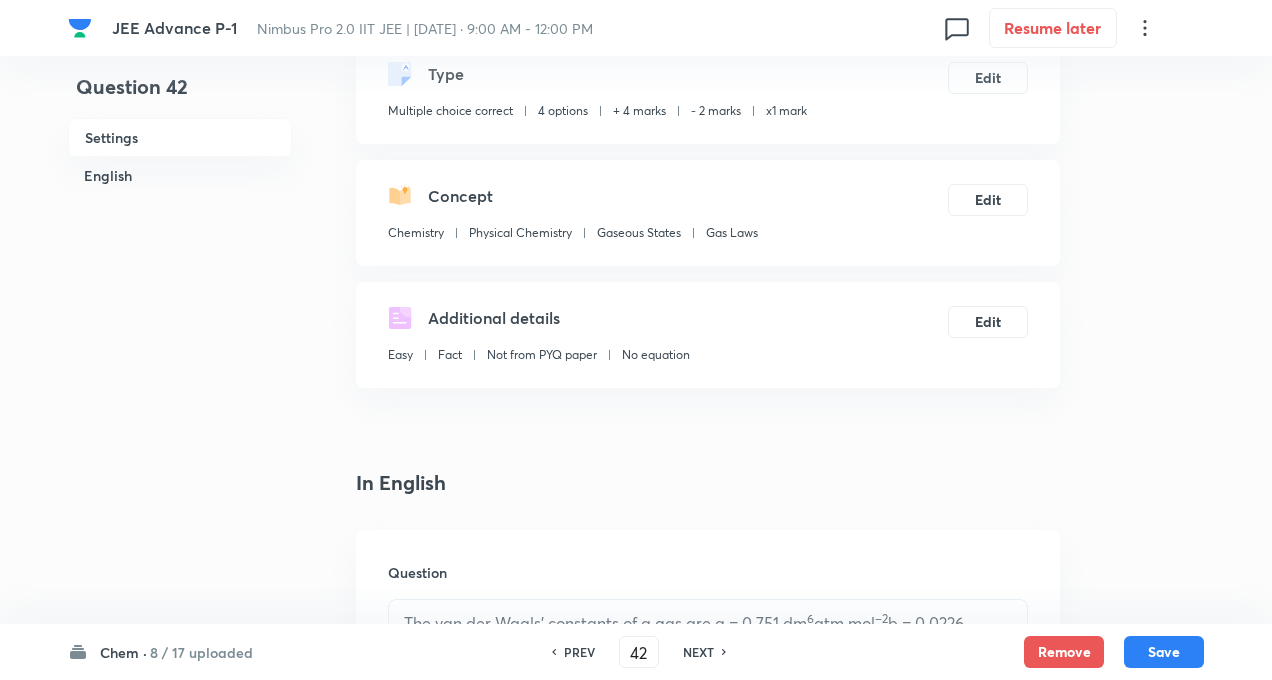 click on "Question 42 Settings English Settings Type Multiple choice correct 4 options + 4 marks - 2 marks x1 mark Edit Concept Chemistry Physical Chemistry Gaseous States Gas Laws Edit Additional details Easy Fact Not from PYQ paper No equation Edit In English Question The van der Waals’ constants of a gas are a = 0.751 dm 6  atm mol –2  b = 0.0226 dm 3  mol –1  Hence,   Option A V C  = 0.678 dm 3  mol –1   Mark as correct answer Option B V C  = 0.0678 dm 3  mol –1 Marked as correct Option C P C  = 54.5 atm  Marked as correct Option D T C  = 120 K Marked as correct Solution" at bounding box center (636, 1270) 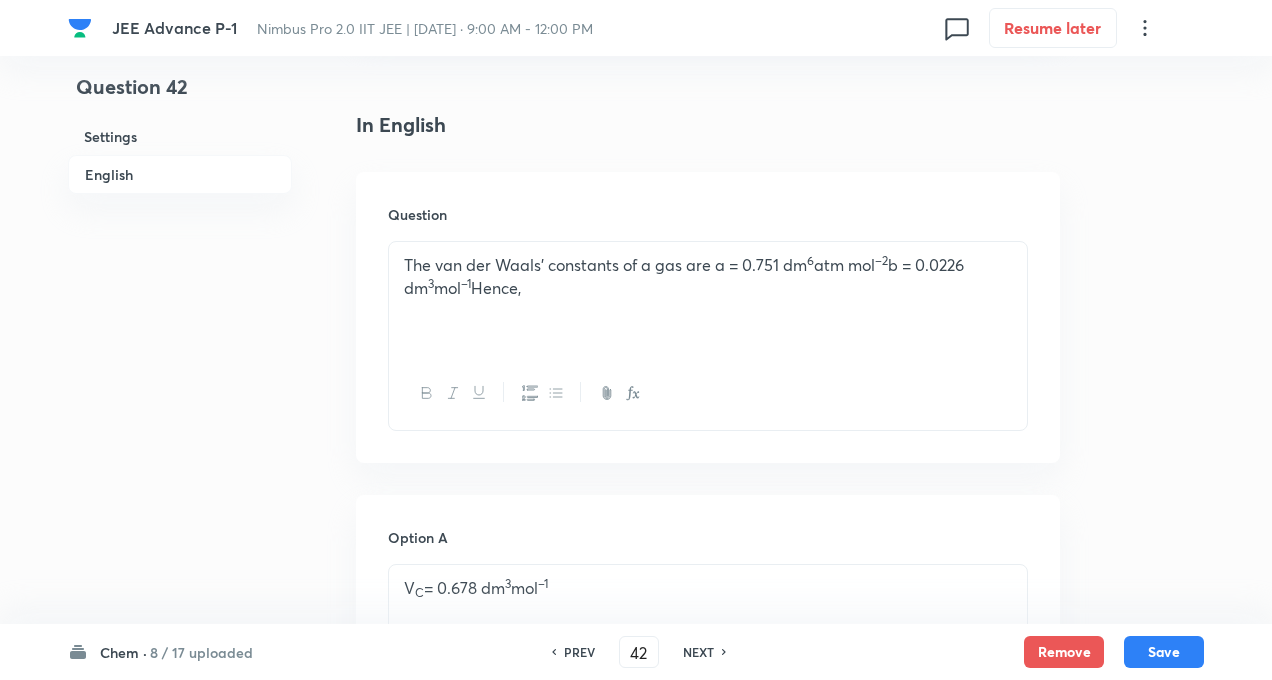 scroll, scrollTop: 480, scrollLeft: 0, axis: vertical 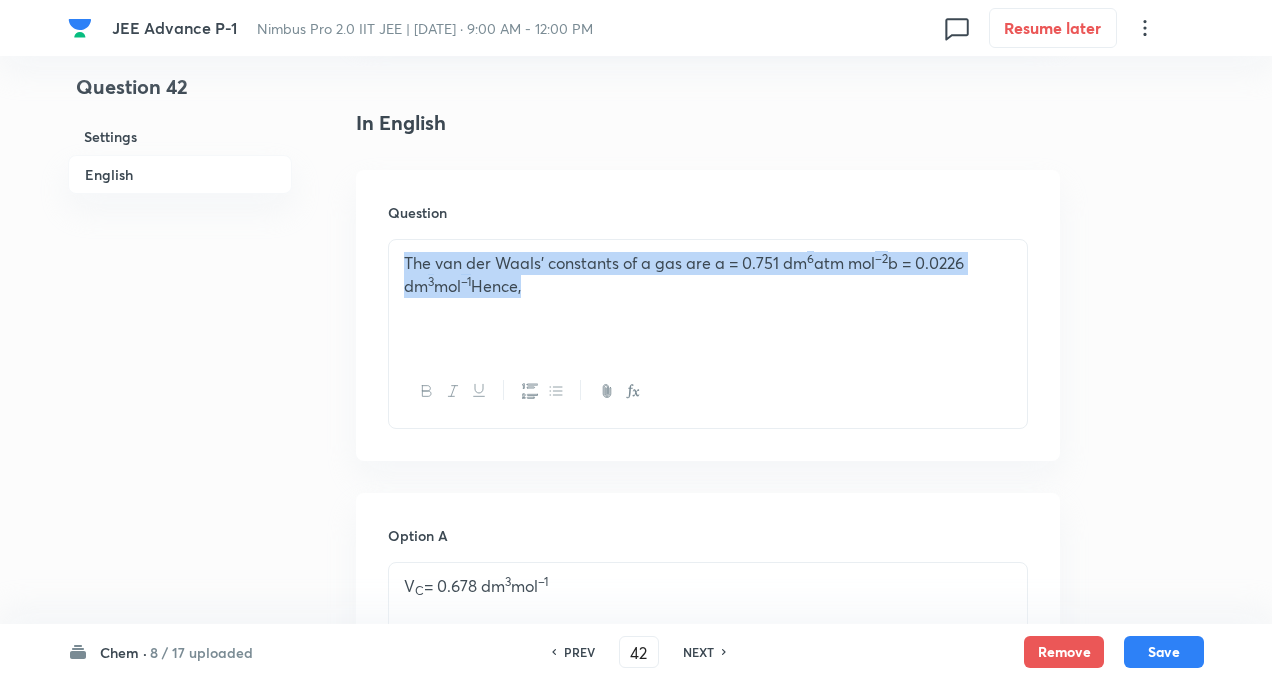 drag, startPoint x: 402, startPoint y: 262, endPoint x: 501, endPoint y: 293, distance: 103.74006 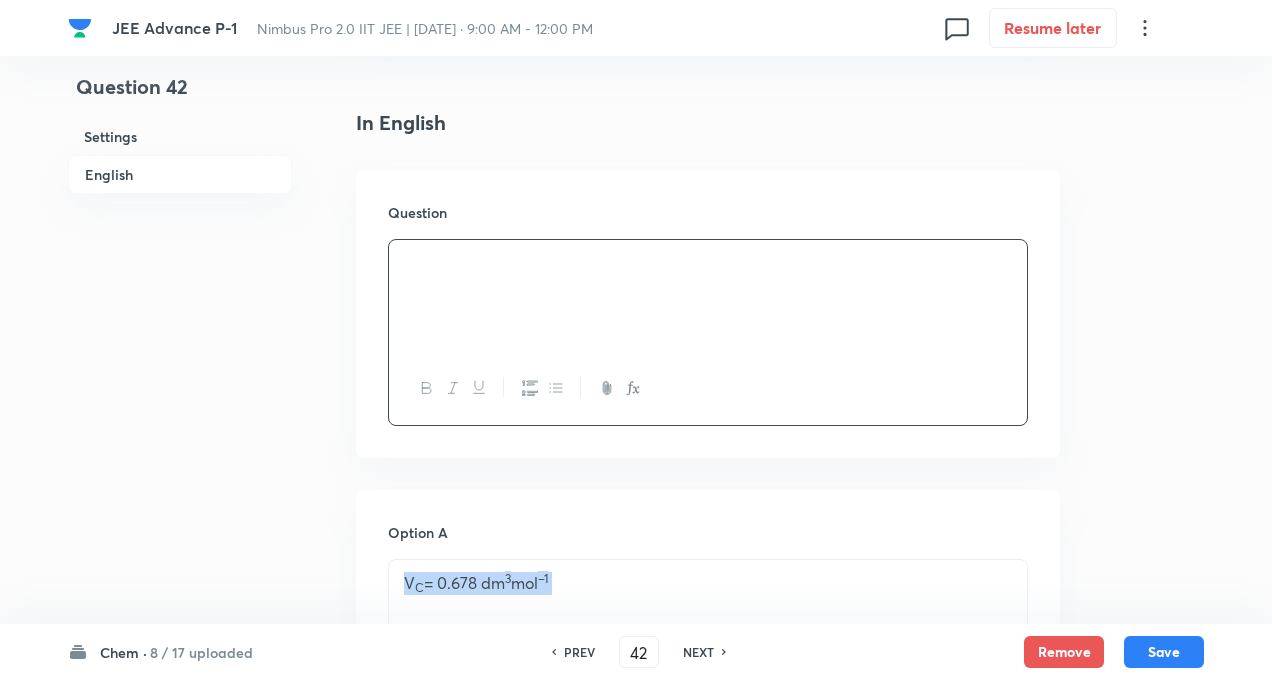 drag, startPoint x: 405, startPoint y: 580, endPoint x: 564, endPoint y: 586, distance: 159.11317 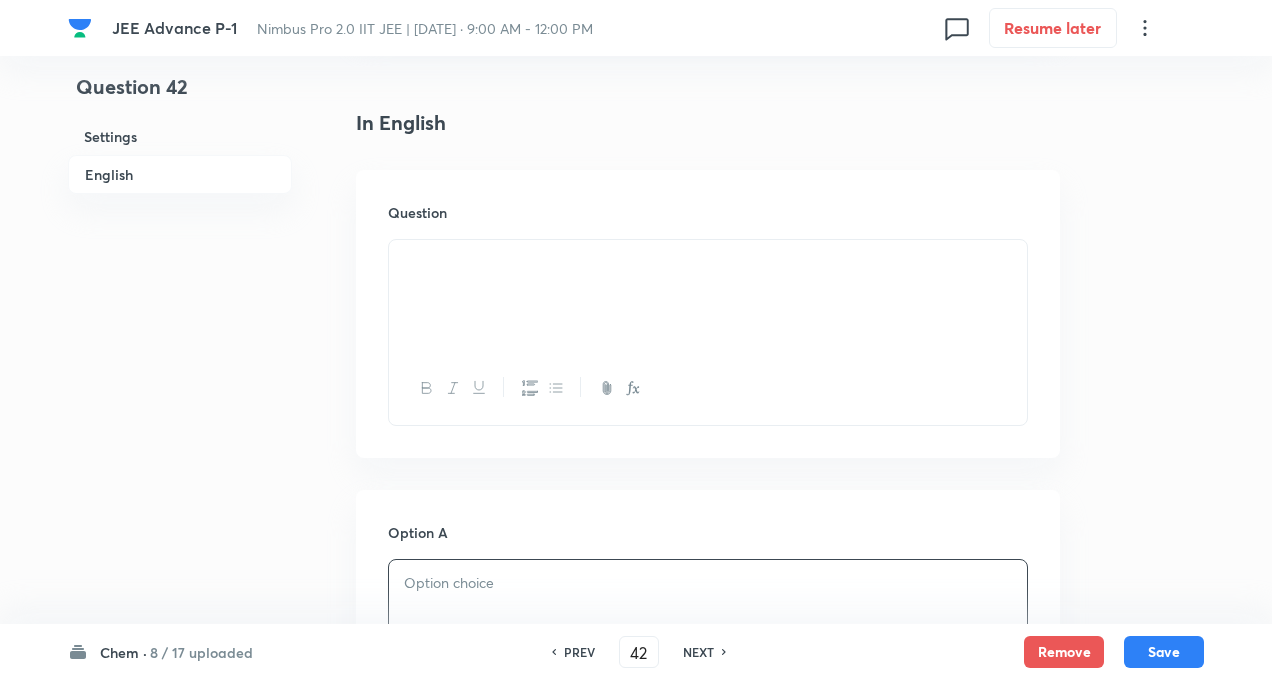 click on "Question 42 Settings English" at bounding box center [180, 909] 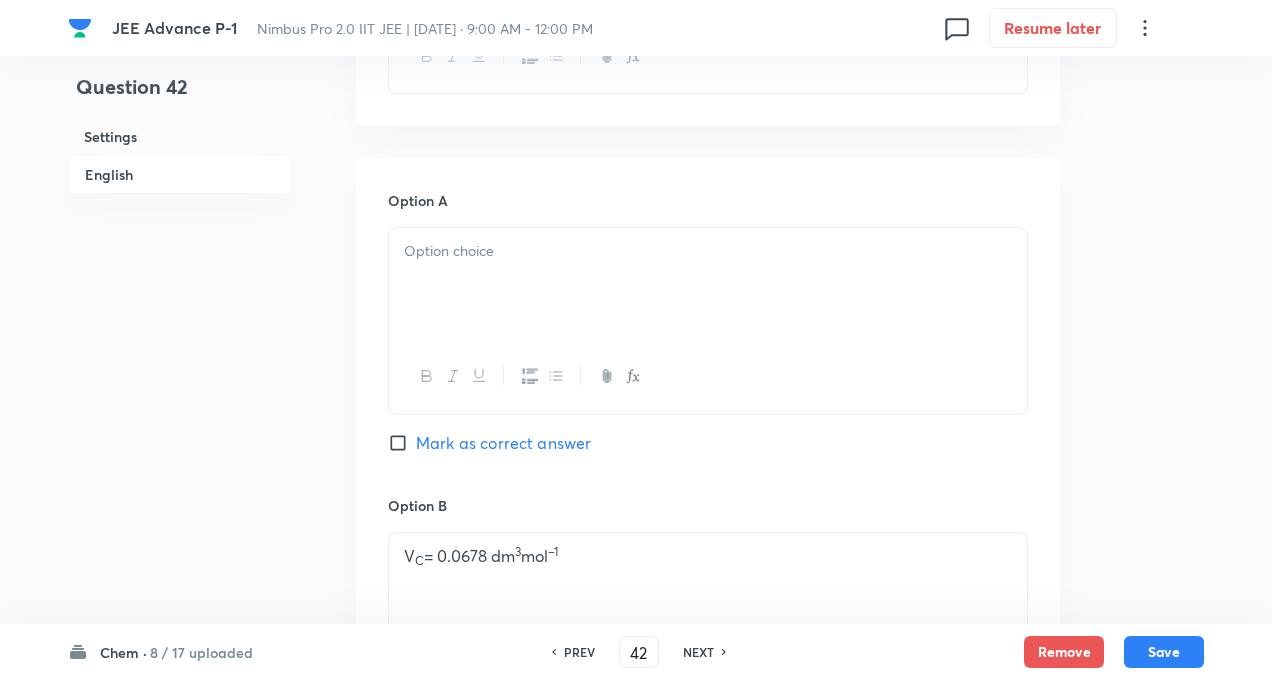 scroll, scrollTop: 840, scrollLeft: 0, axis: vertical 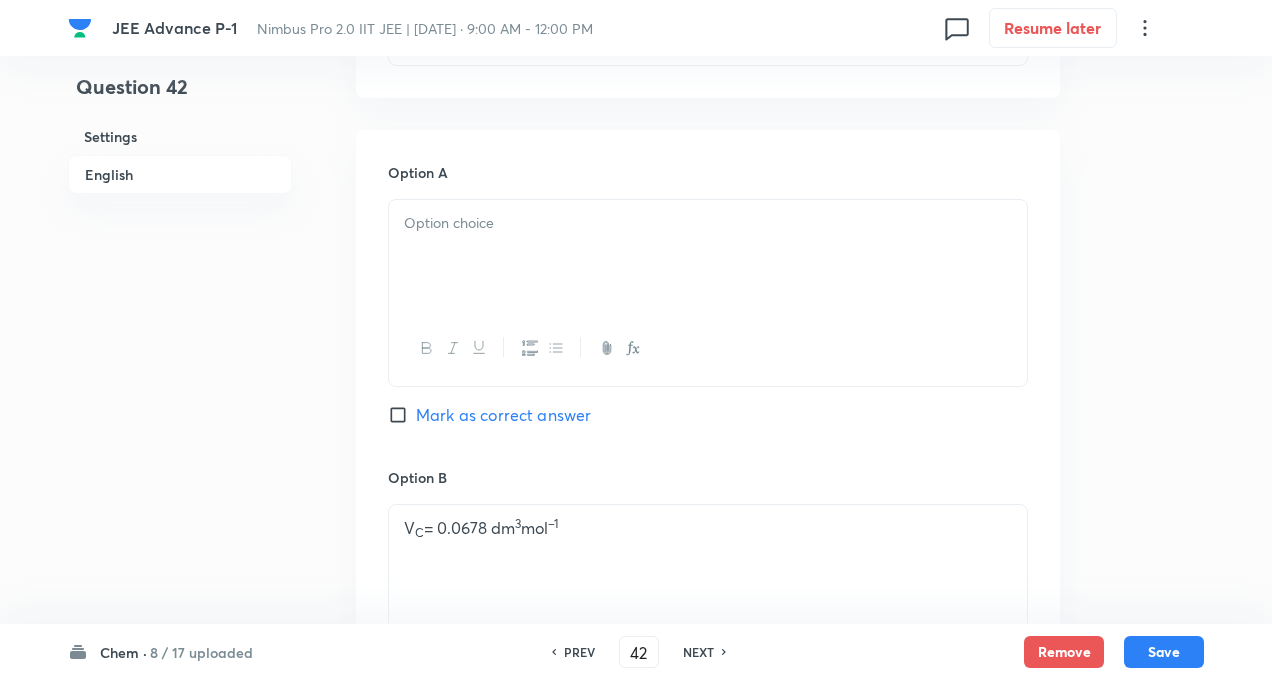 click on "V C  = 0.0678 dm 3  mol –1" at bounding box center [708, 561] 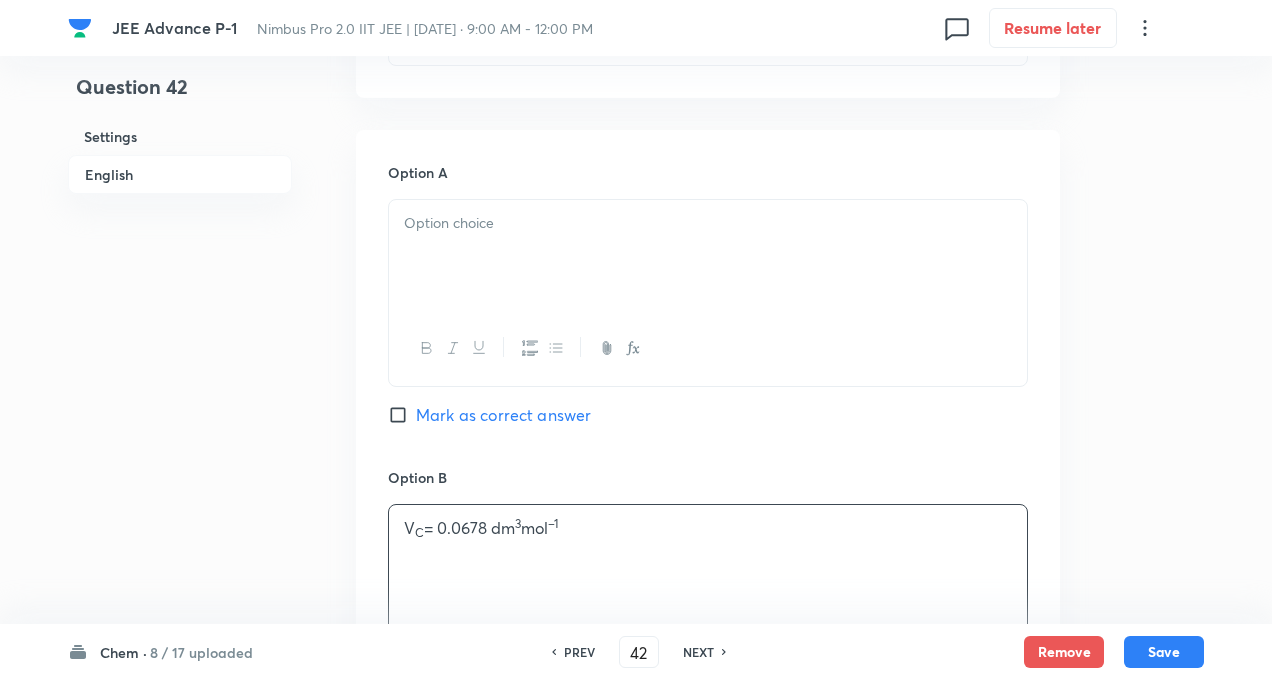 paste 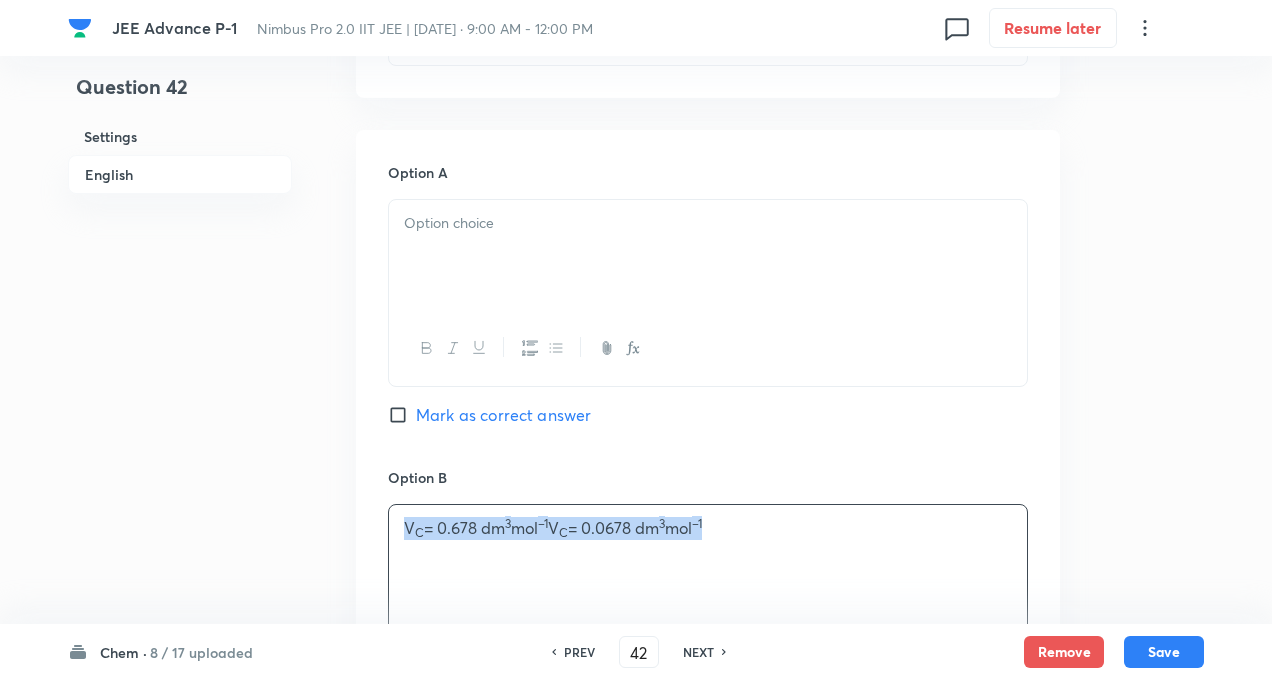 drag, startPoint x: 396, startPoint y: 525, endPoint x: 779, endPoint y: 526, distance: 383.0013 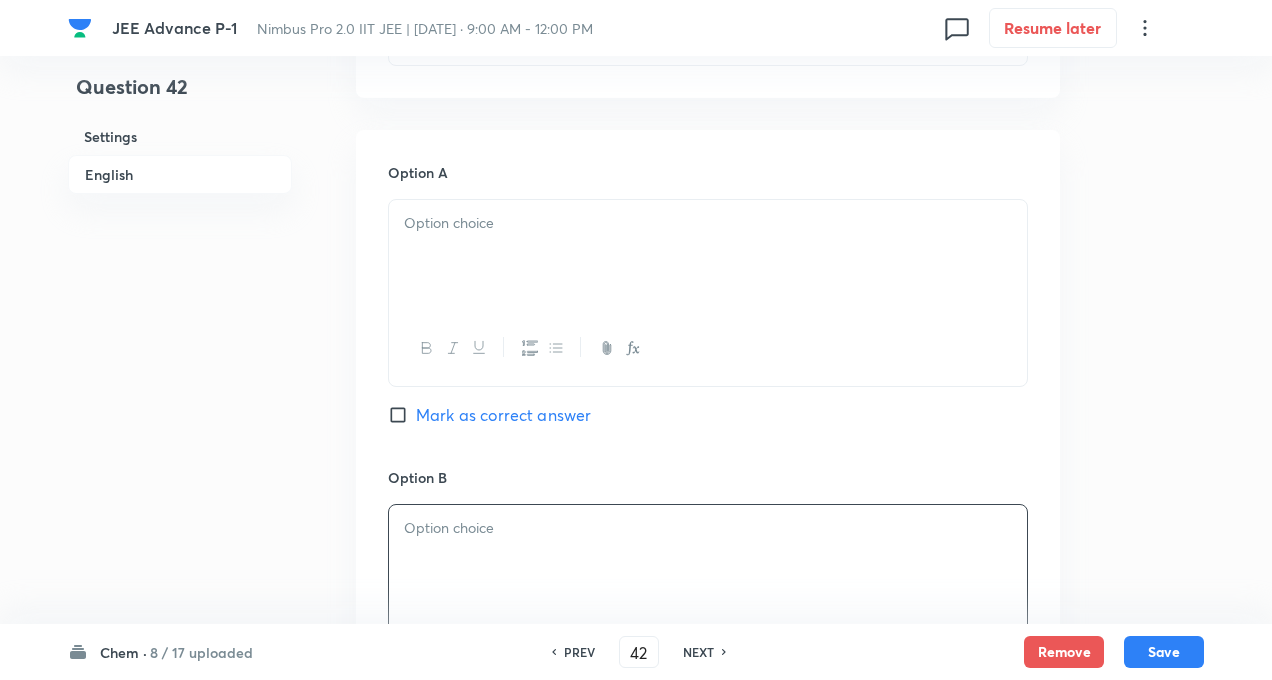 click on "Question 42 Settings English Settings Type Multiple choice correct 4 options + 4 marks - 2 marks x1 mark Edit Concept Chemistry Physical Chemistry Gaseous States Gas Laws Edit Additional details Easy Fact Not from PYQ paper No equation Edit In English Question   Option A Mark as correct answer Option B Marked as correct Option C P C  = 54.5 atm  Marked as correct Option D T C  = 120 K Marked as correct Solution" at bounding box center [636, 549] 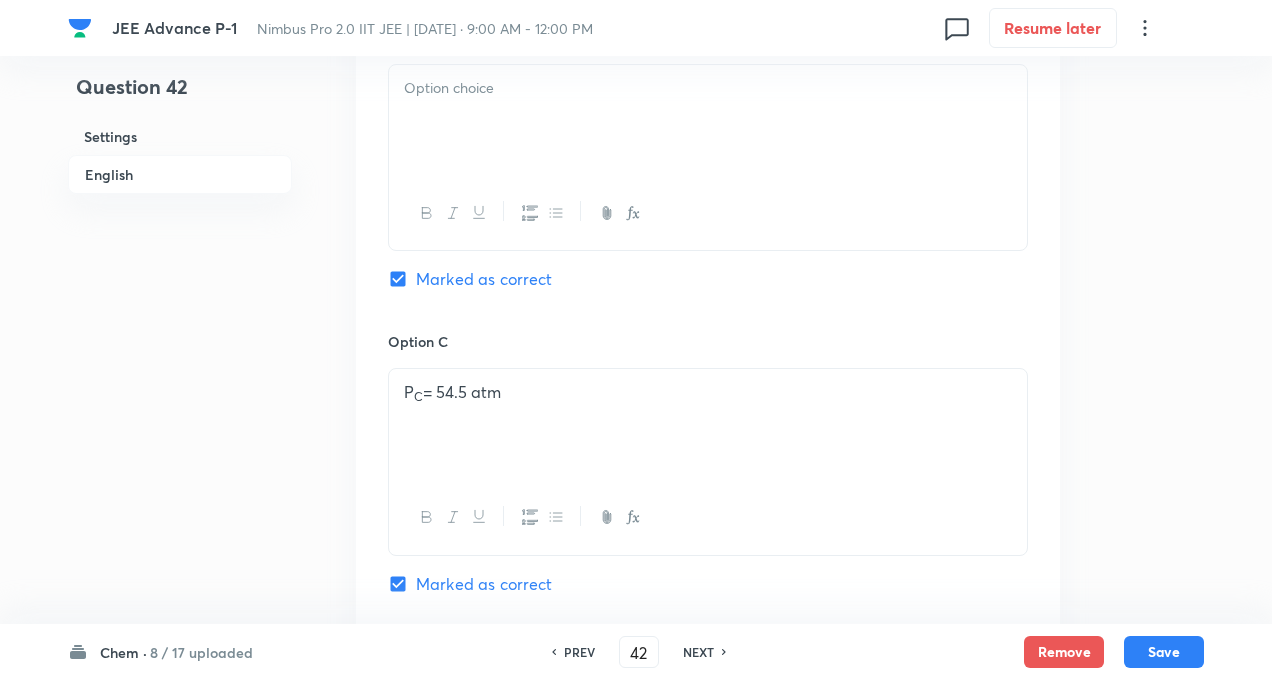 scroll, scrollTop: 1240, scrollLeft: 0, axis: vertical 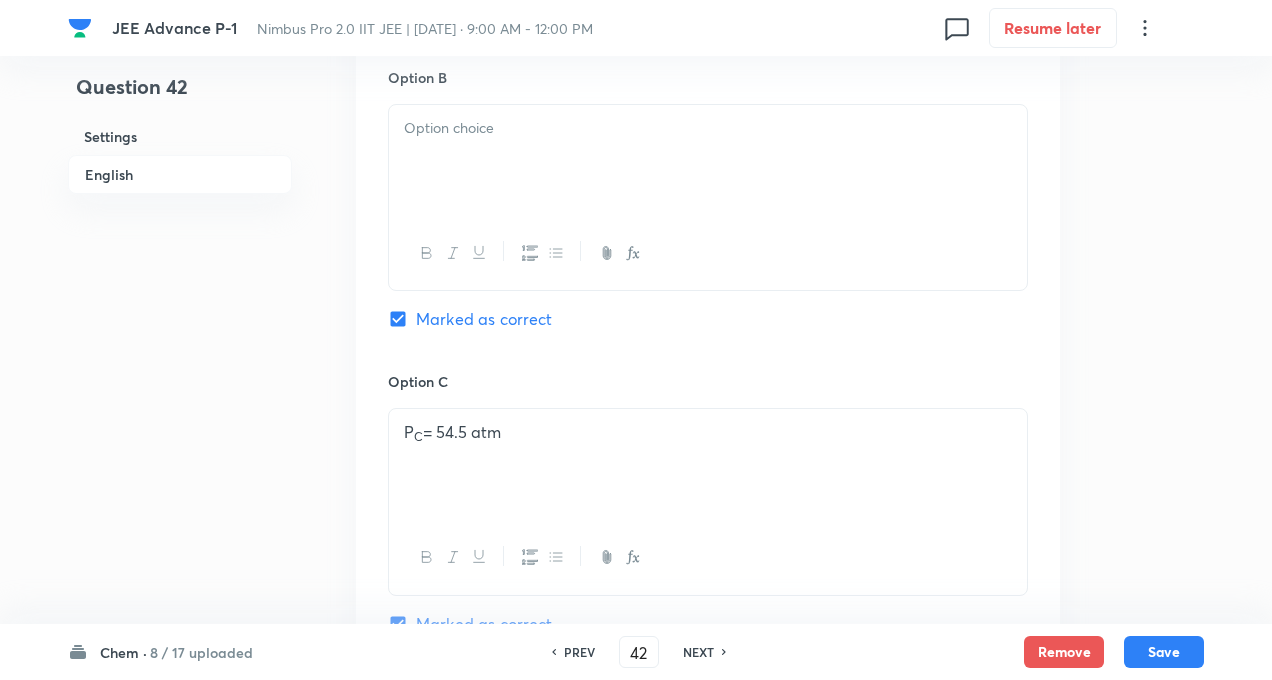 click on "P C  = 54.5 atm" at bounding box center (708, 465) 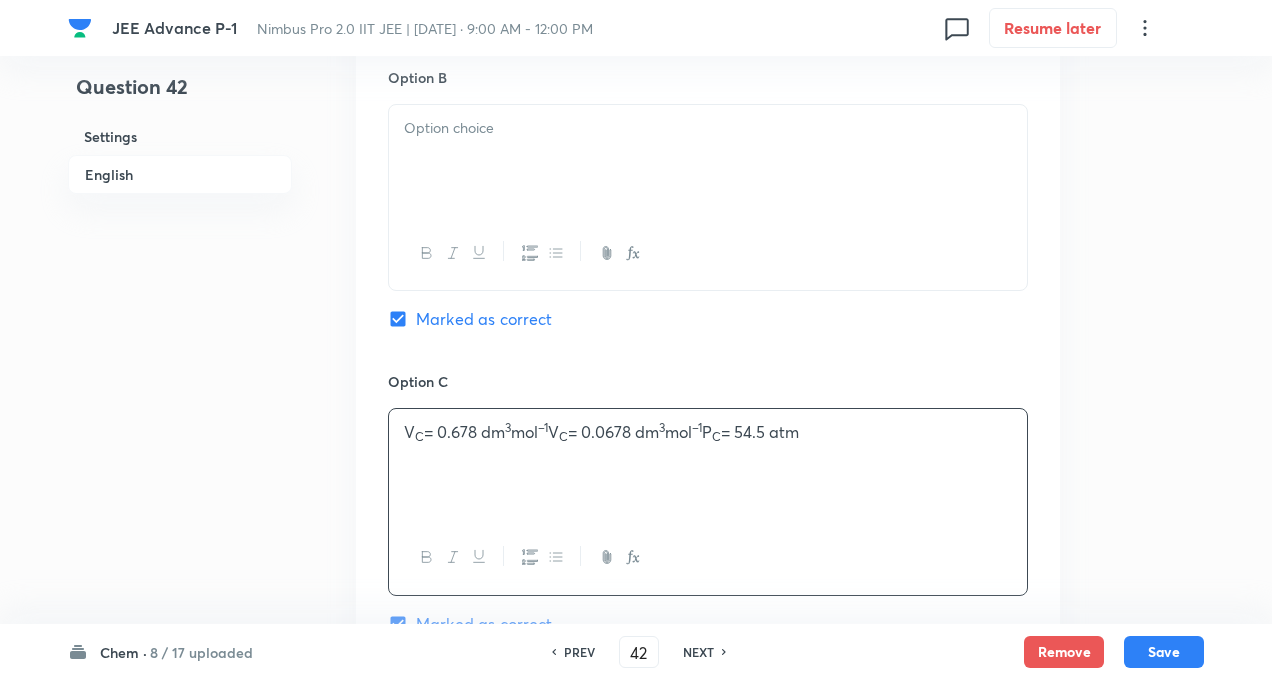 drag, startPoint x: 410, startPoint y: 429, endPoint x: 876, endPoint y: 461, distance: 467.0974 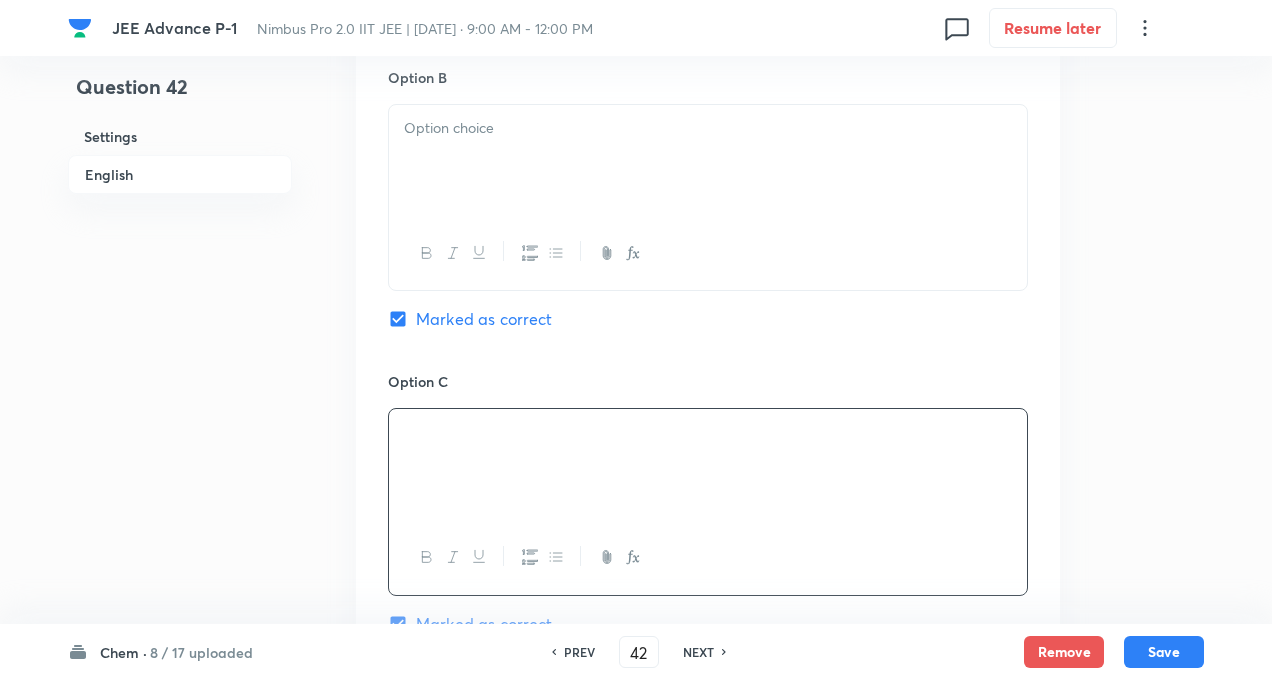 click on "Question 42 Settings English Settings Type Multiple choice correct 4 options + 4 marks - 2 marks x1 mark Edit Concept Chemistry Physical Chemistry Gaseous States Gas Laws Edit Additional details Easy Fact Not from PYQ paper No equation Edit In English Question   Option A Mark as correct answer Option B Marked as correct Option C   Marked as correct Option D T C  = 120 K Marked as correct Solution" at bounding box center [636, 149] 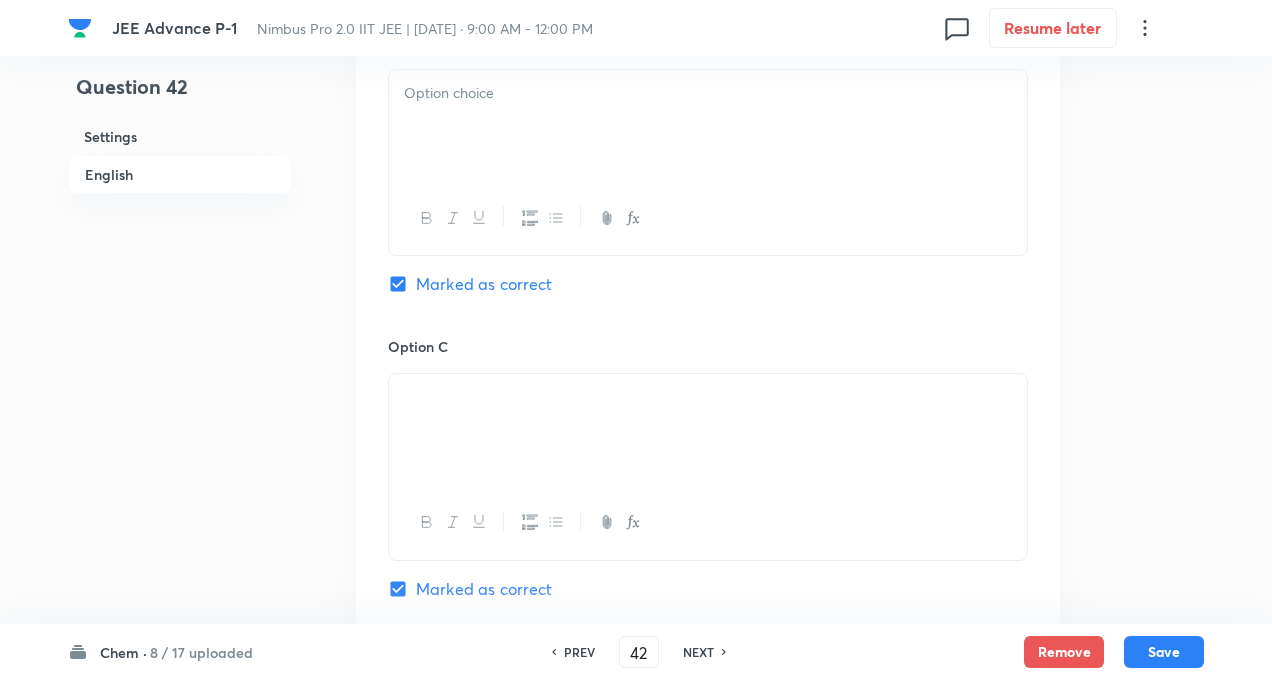 scroll, scrollTop: 1280, scrollLeft: 0, axis: vertical 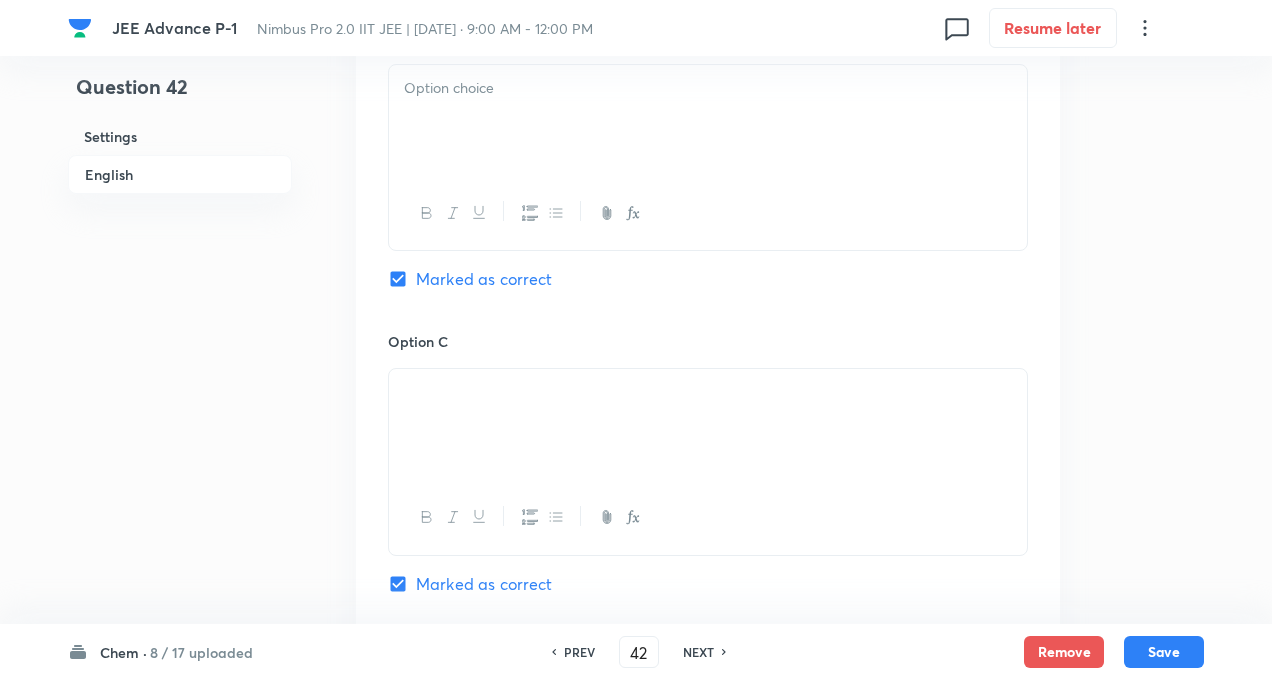 click on "Question 42 Settings English Settings Type Multiple choice correct 4 options + 4 marks - 2 marks x1 mark Edit Concept Chemistry Physical Chemistry Gaseous States Gas Laws Edit Additional details Easy Fact Not from PYQ paper No equation Edit In English Question   Option A Mark as correct answer Option B Marked as correct Option C   Marked as correct Option D T C  = 120 K Marked as correct Solution" at bounding box center [636, 109] 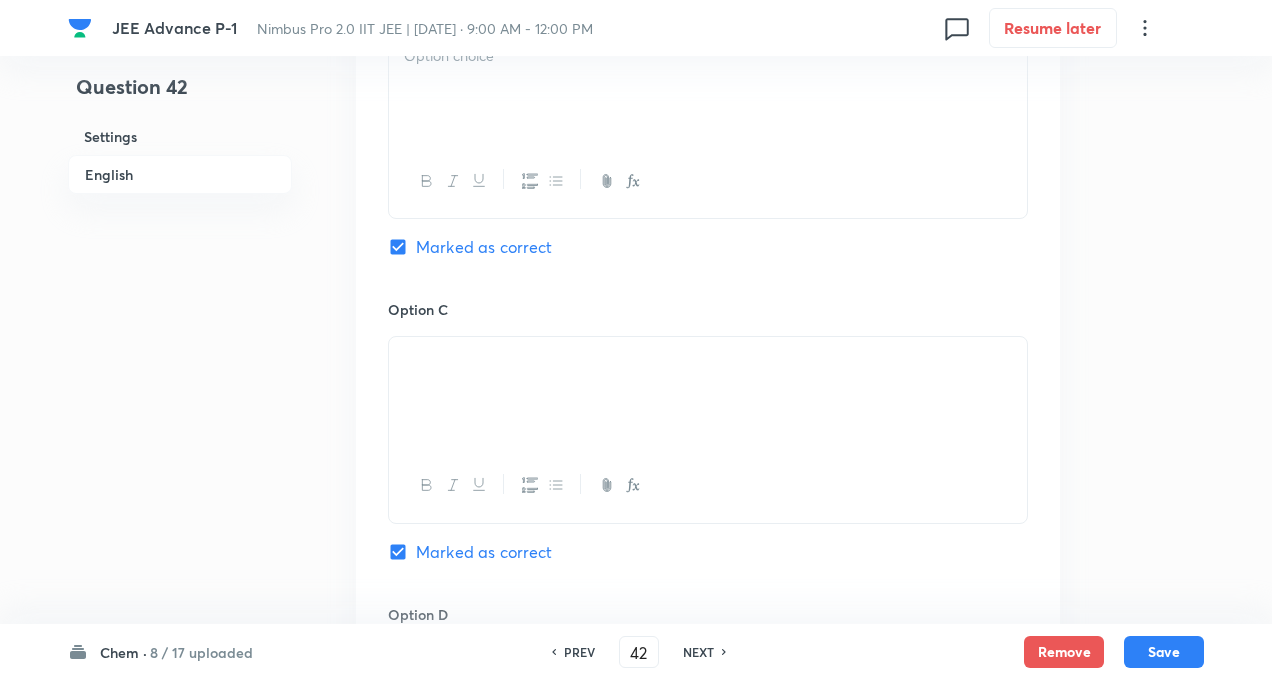 scroll, scrollTop: 1320, scrollLeft: 0, axis: vertical 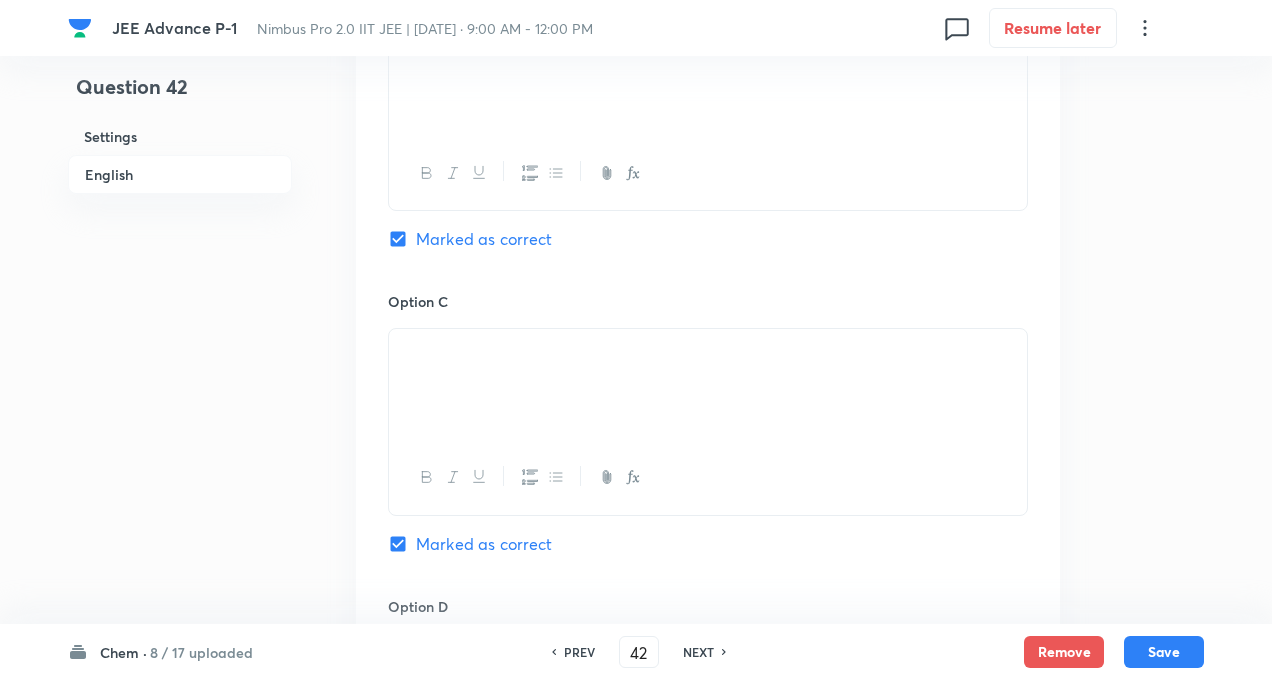 click on "Question 42 Settings English Settings Type Multiple choice correct 4 options + 4 marks - 2 marks x1 mark Edit Concept Chemistry Physical Chemistry Gaseous States Gas Laws Edit Additional details Easy Fact Not from PYQ paper No equation Edit In English Question   Option A Mark as correct answer Option B Marked as correct Option C   Marked as correct Option D T C  = 120 K Marked as correct Solution" at bounding box center (636, 69) 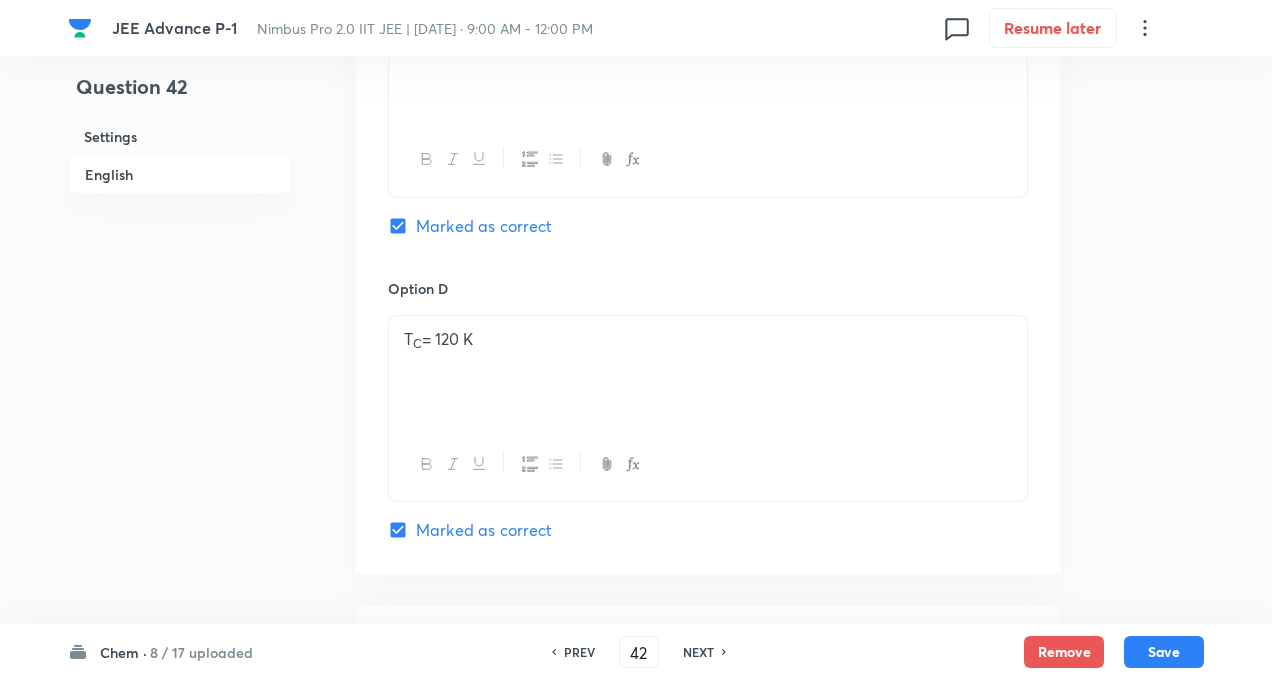 scroll, scrollTop: 1640, scrollLeft: 0, axis: vertical 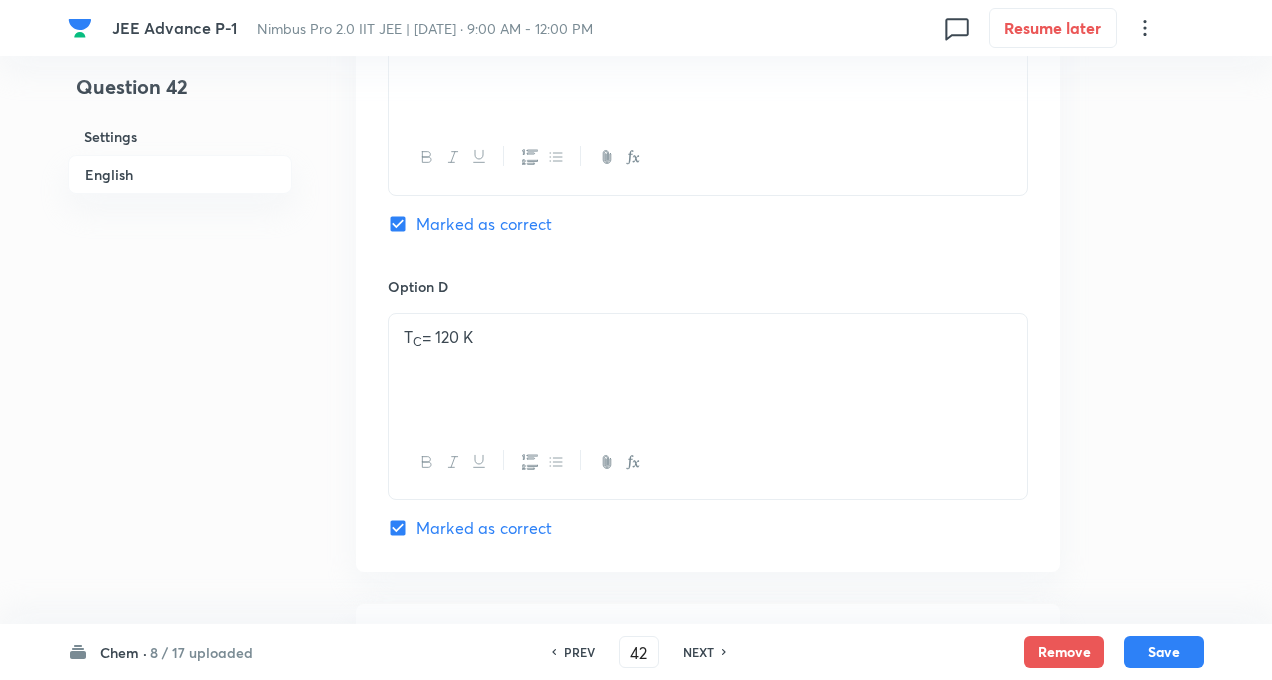 click on "T C  = 120 K" at bounding box center [708, 370] 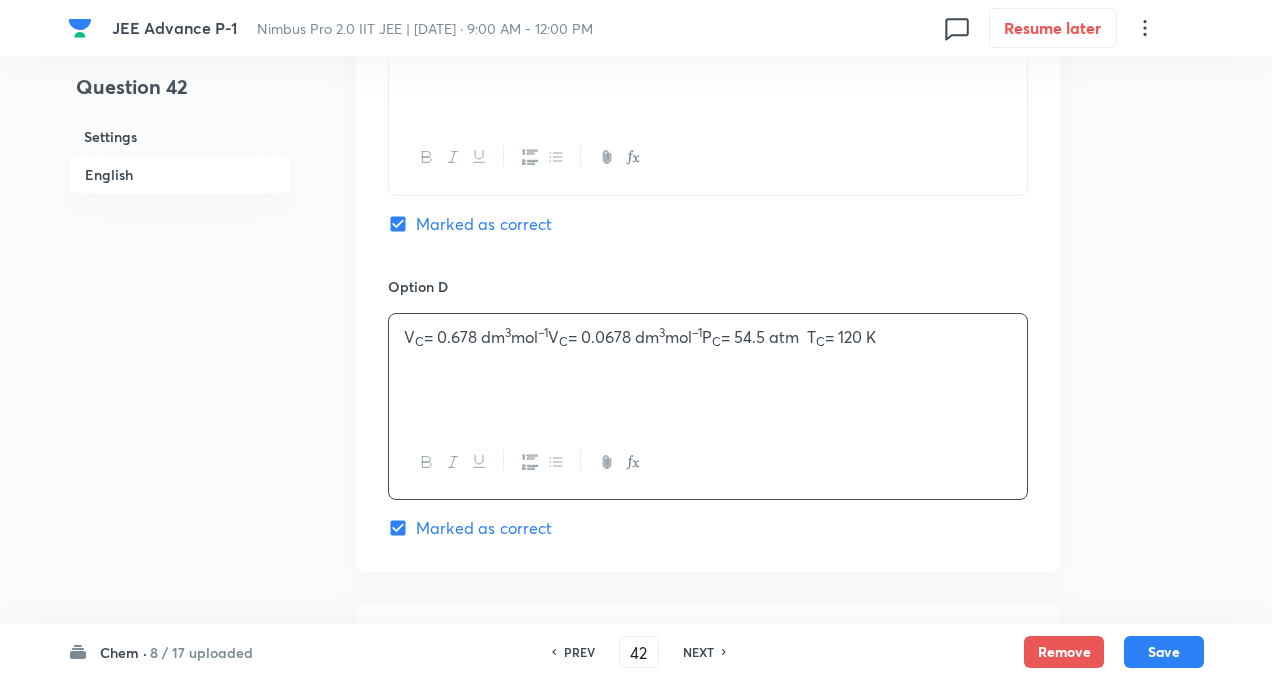 drag, startPoint x: 402, startPoint y: 333, endPoint x: 947, endPoint y: 360, distance: 545.6684 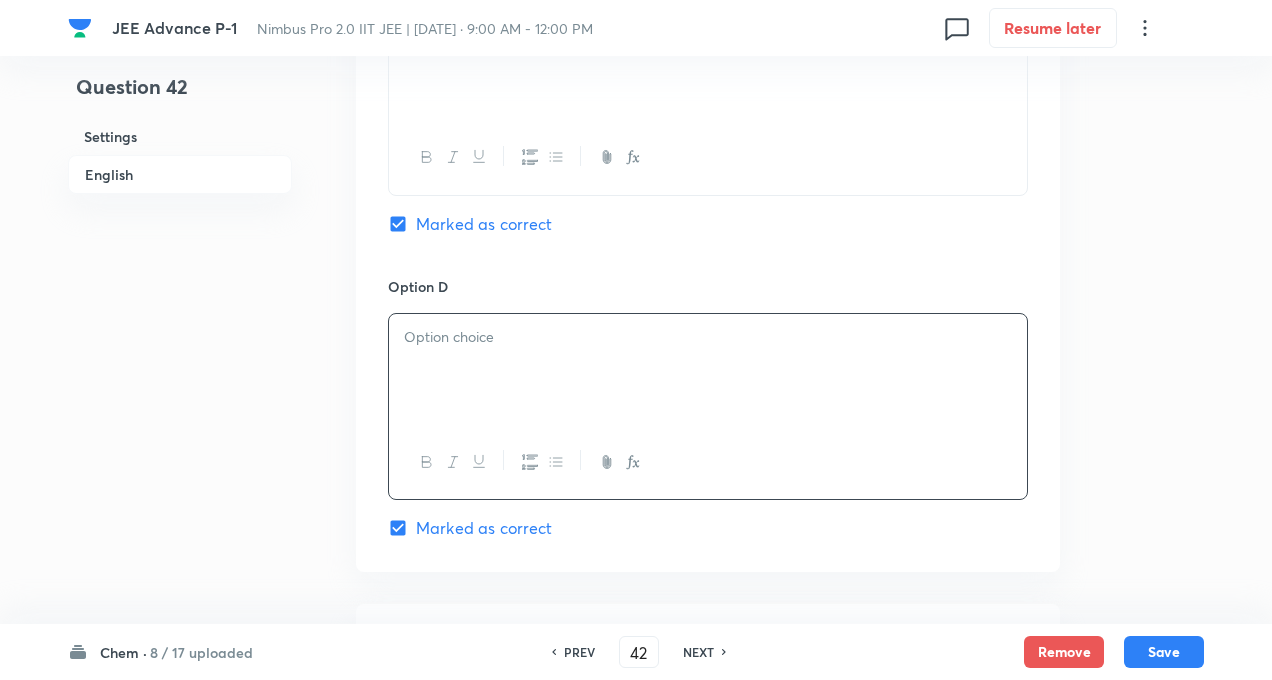 click on "Question 42 Settings English Settings Type Multiple choice correct 4 options + 4 marks - 2 marks x1 mark Edit Concept Chemistry Physical Chemistry Gaseous States Gas Laws Edit Additional details Easy Fact Not from PYQ paper No equation Edit In English Question   Option A Mark as correct answer Option B Marked as correct Option C   Marked as correct Option D Marked as correct Solution" at bounding box center (636, -251) 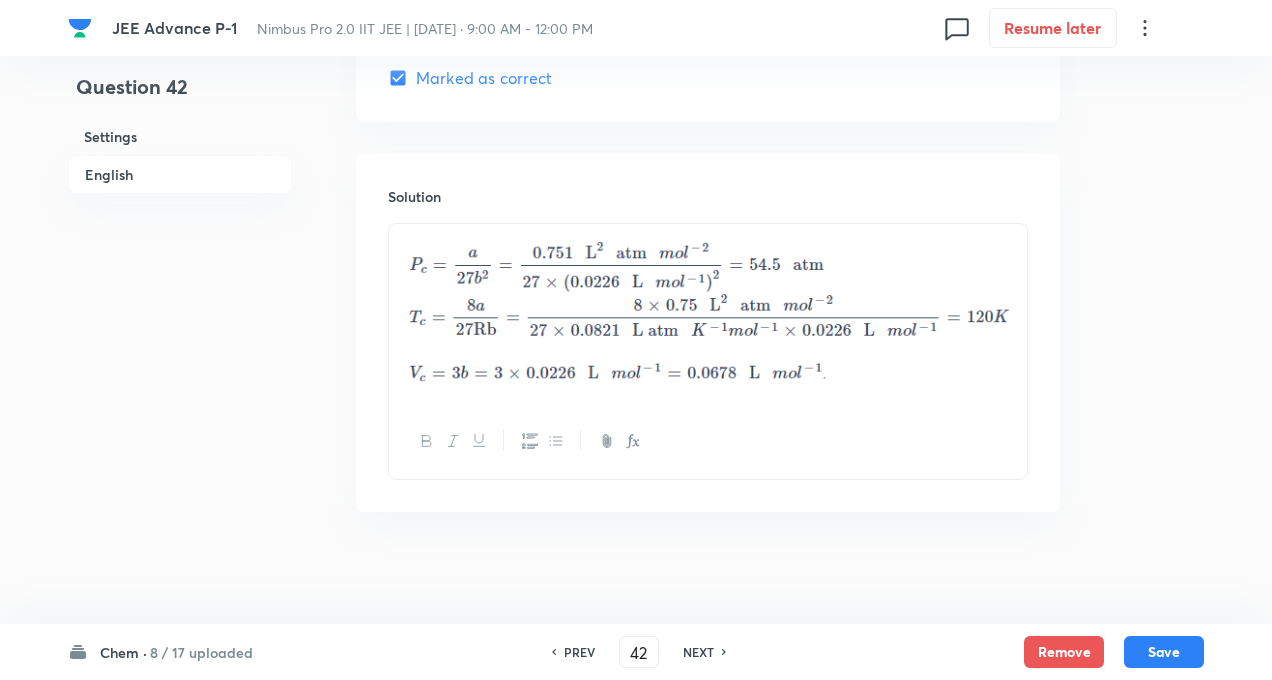 scroll, scrollTop: 2098, scrollLeft: 0, axis: vertical 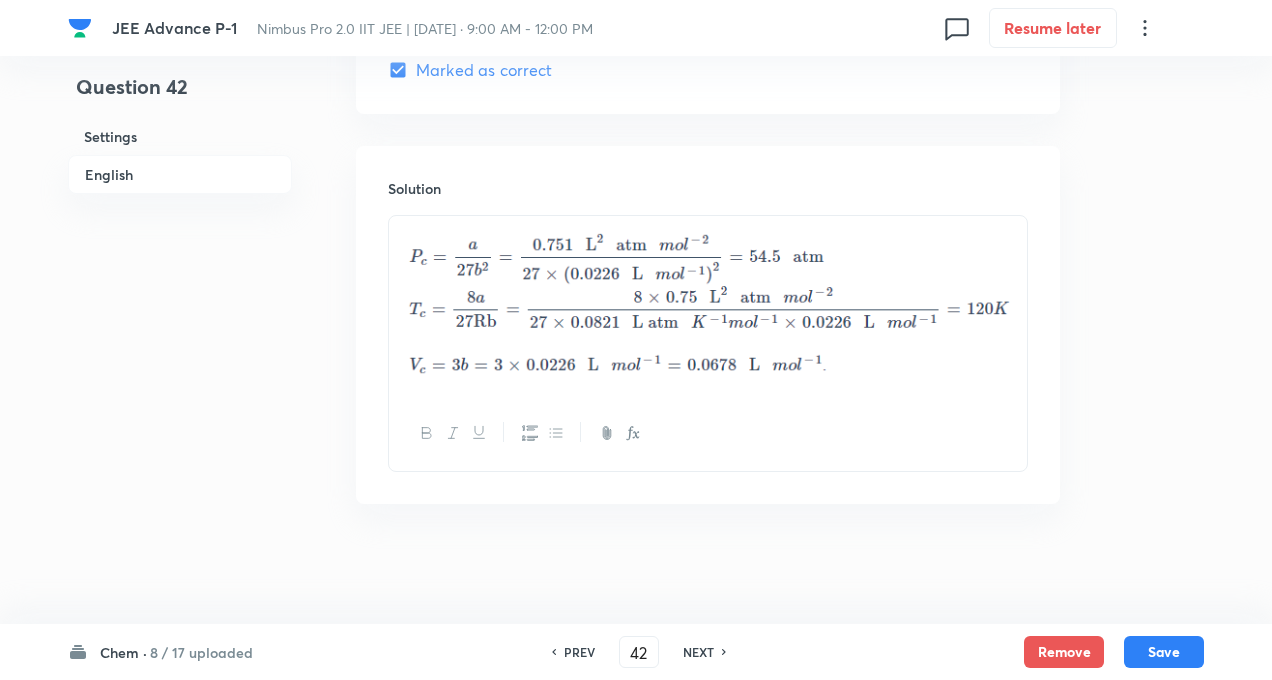 drag, startPoint x: 390, startPoint y: 264, endPoint x: 775, endPoint y: 344, distance: 393.22385 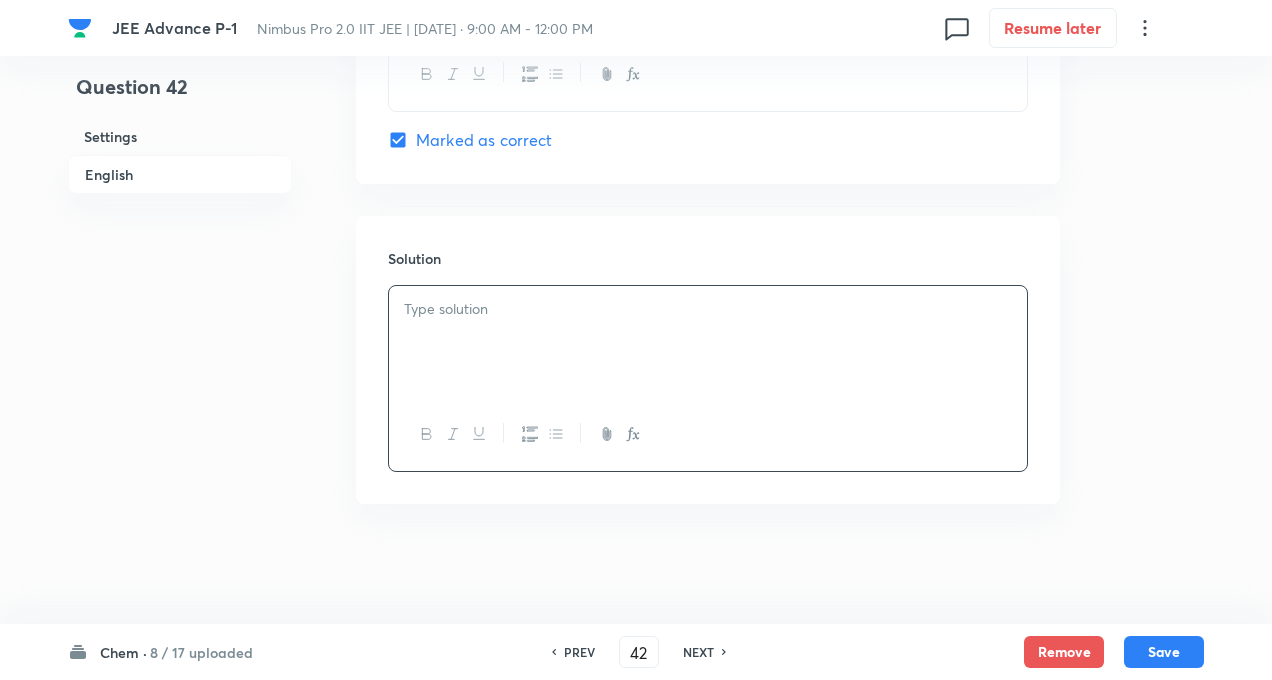 scroll, scrollTop: 2028, scrollLeft: 0, axis: vertical 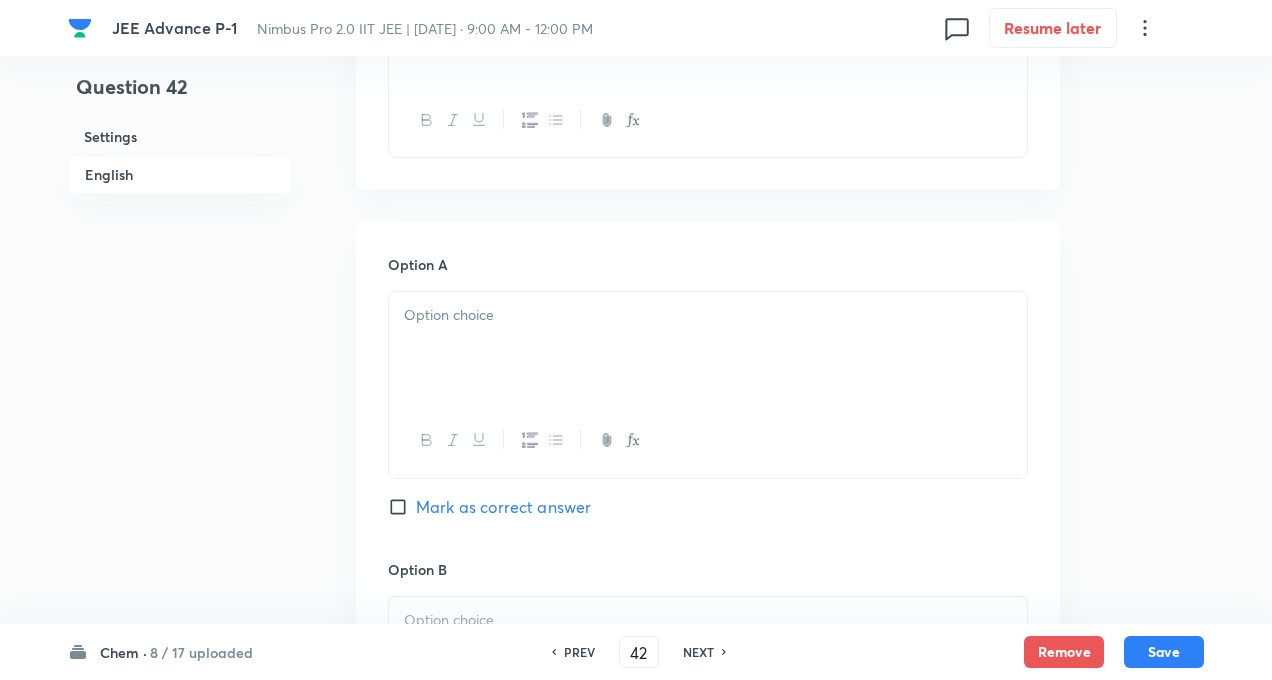 click on "Question 42 Settings English Settings Type Multiple choice correct 4 options + 4 marks - 2 marks x1 mark Edit Concept Chemistry Physical Chemistry Gaseous States Gas Laws Edit Additional details Easy Fact Not from PYQ paper No equation Edit In English Question   Option A Mark as correct answer Option B Marked as correct Option C   Marked as correct Option D Marked as correct Solution" at bounding box center (636, 606) 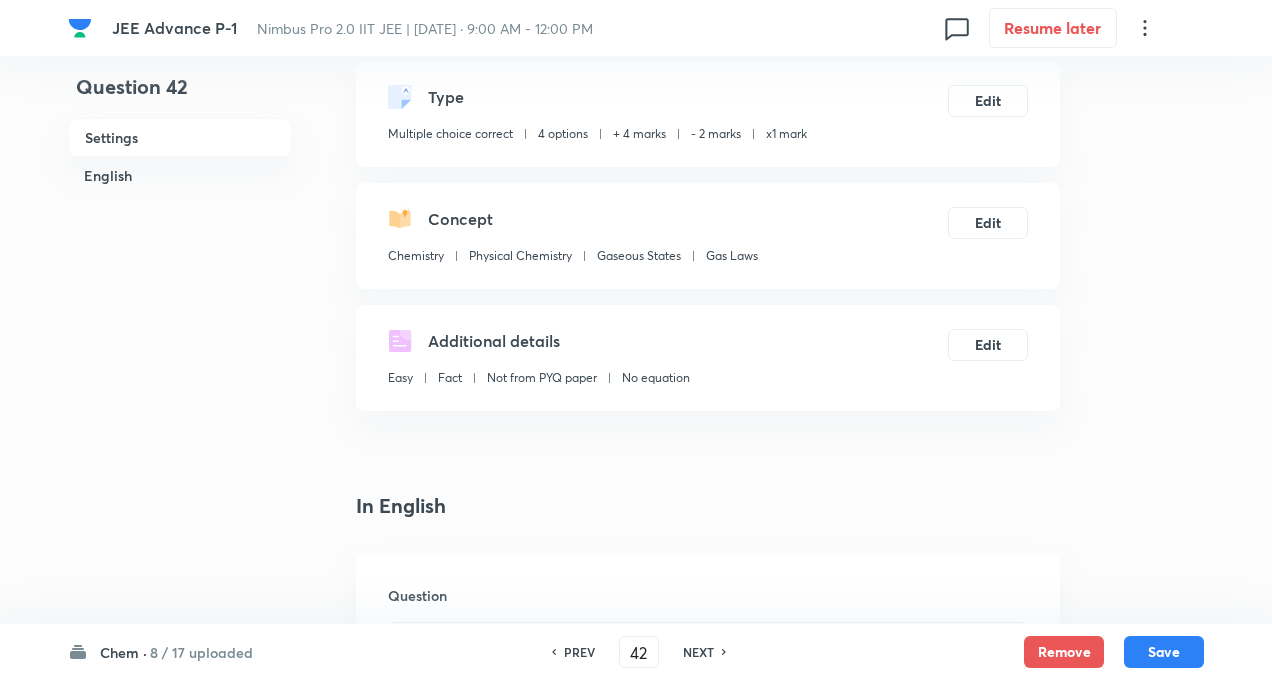 scroll, scrollTop: 68, scrollLeft: 0, axis: vertical 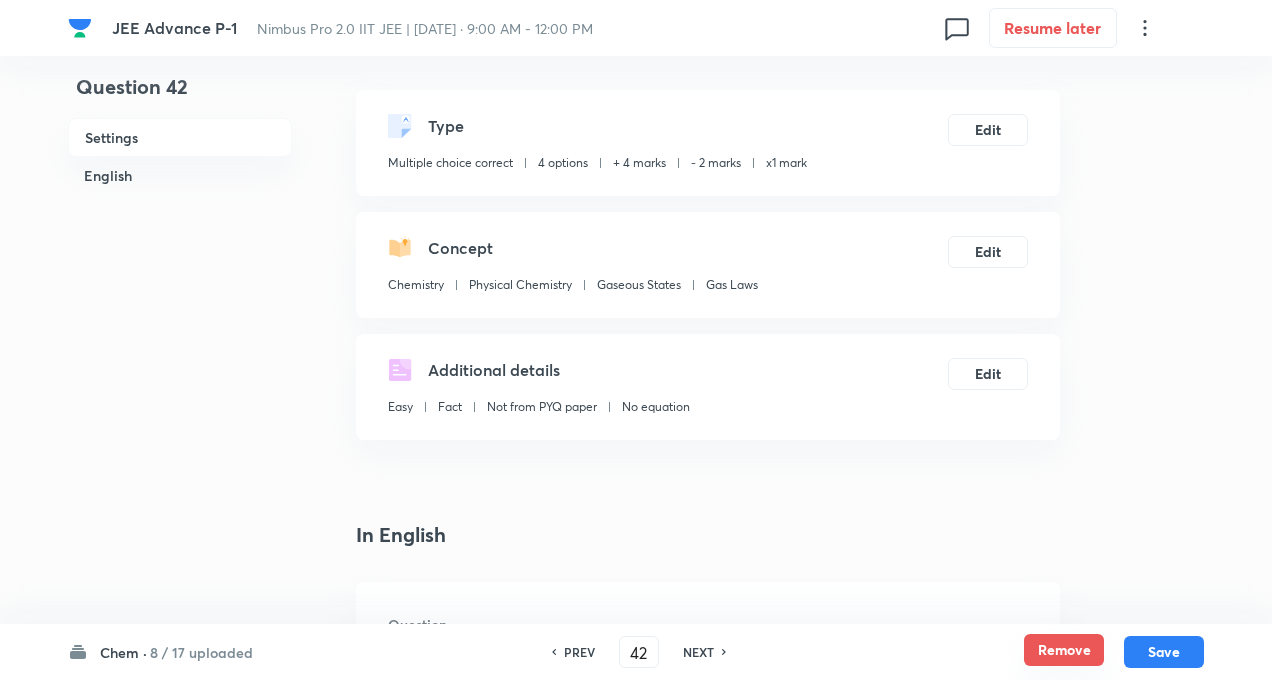 click on "Remove" at bounding box center [1064, 650] 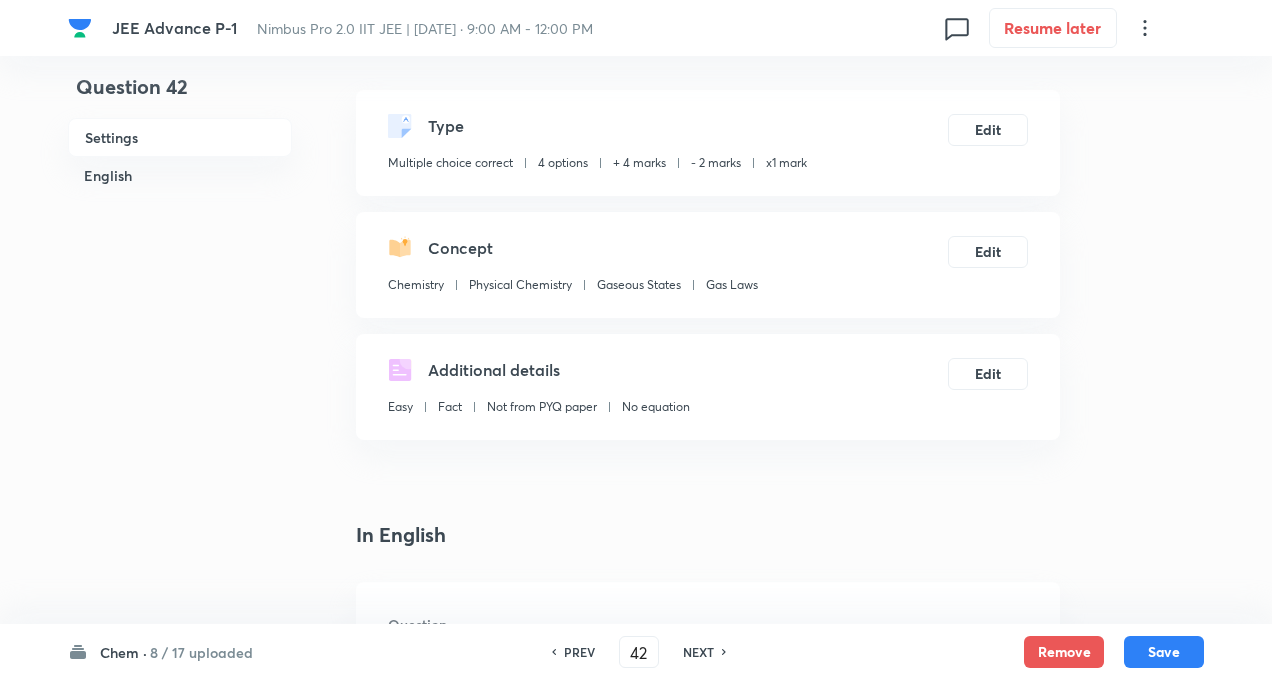 scroll, scrollTop: 0, scrollLeft: 0, axis: both 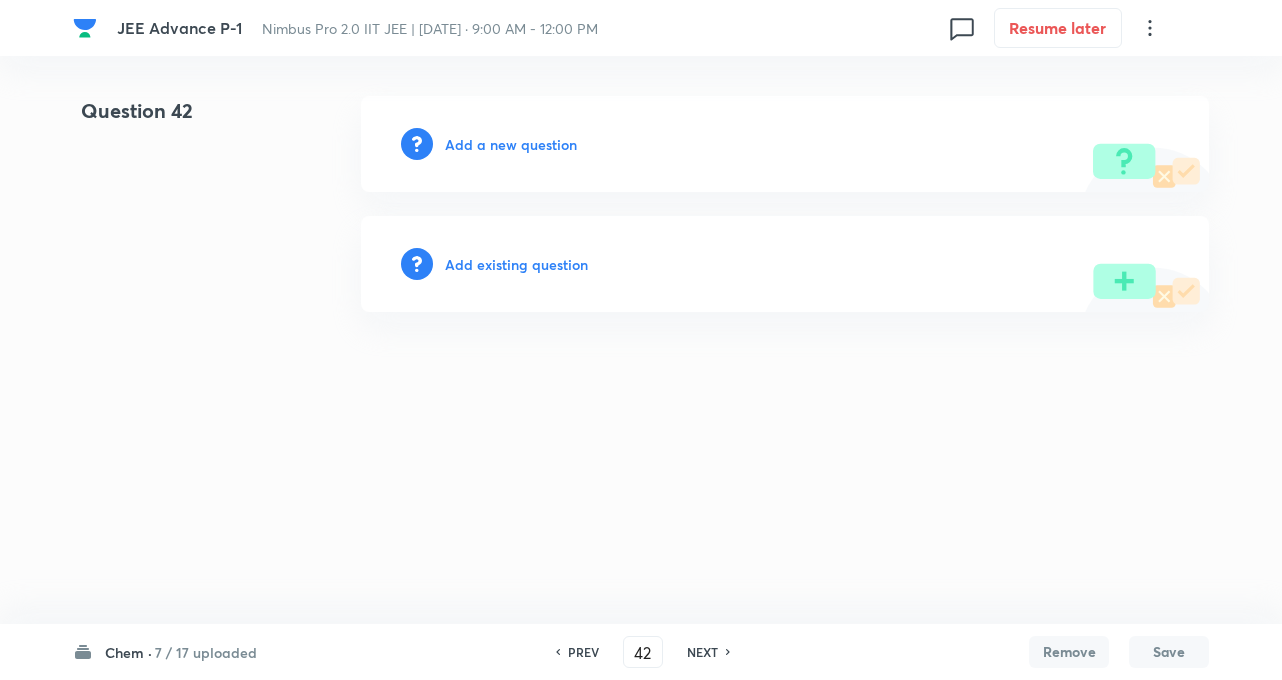 click on "NEXT" at bounding box center (702, 652) 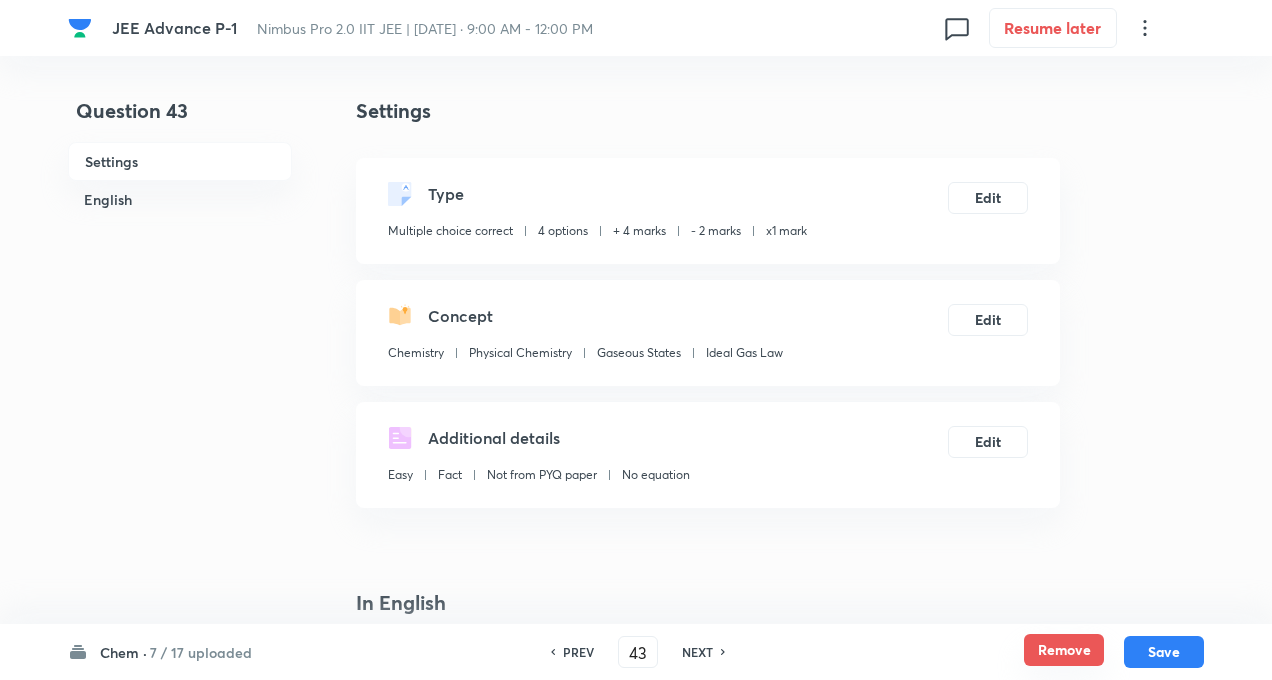click on "Remove" at bounding box center [1064, 650] 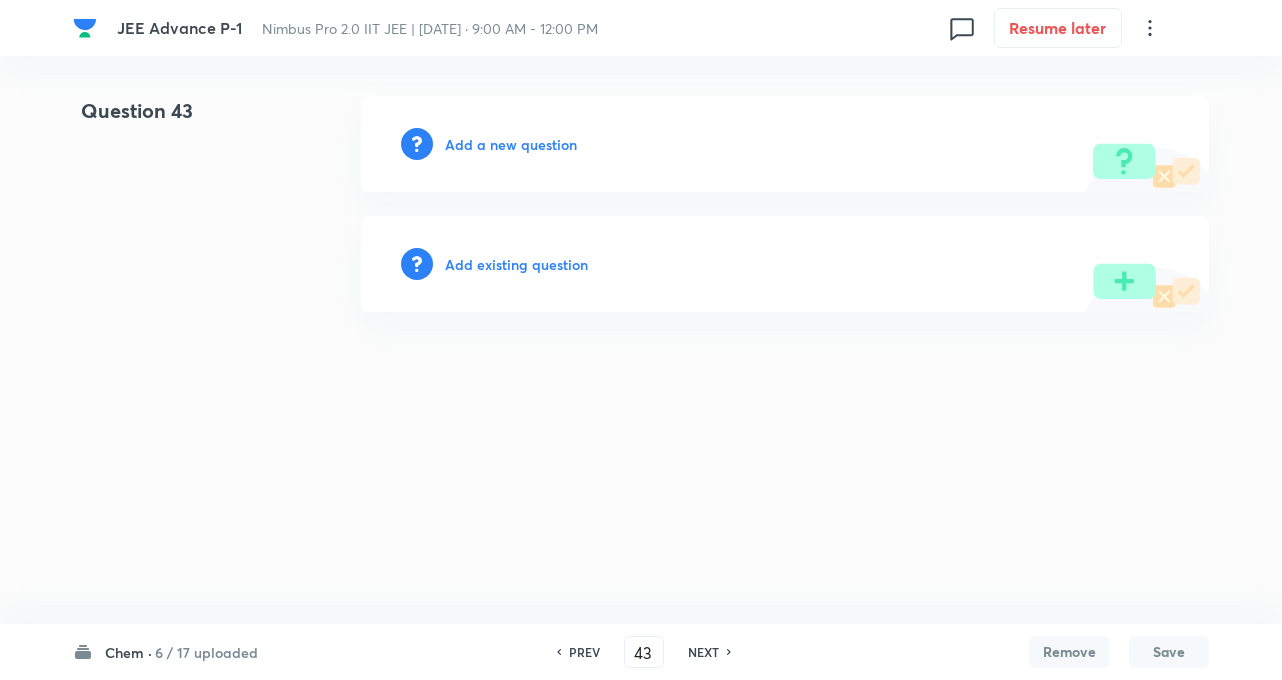 click on "Chem ·
6 / 17 uploaded" at bounding box center (165, 652) 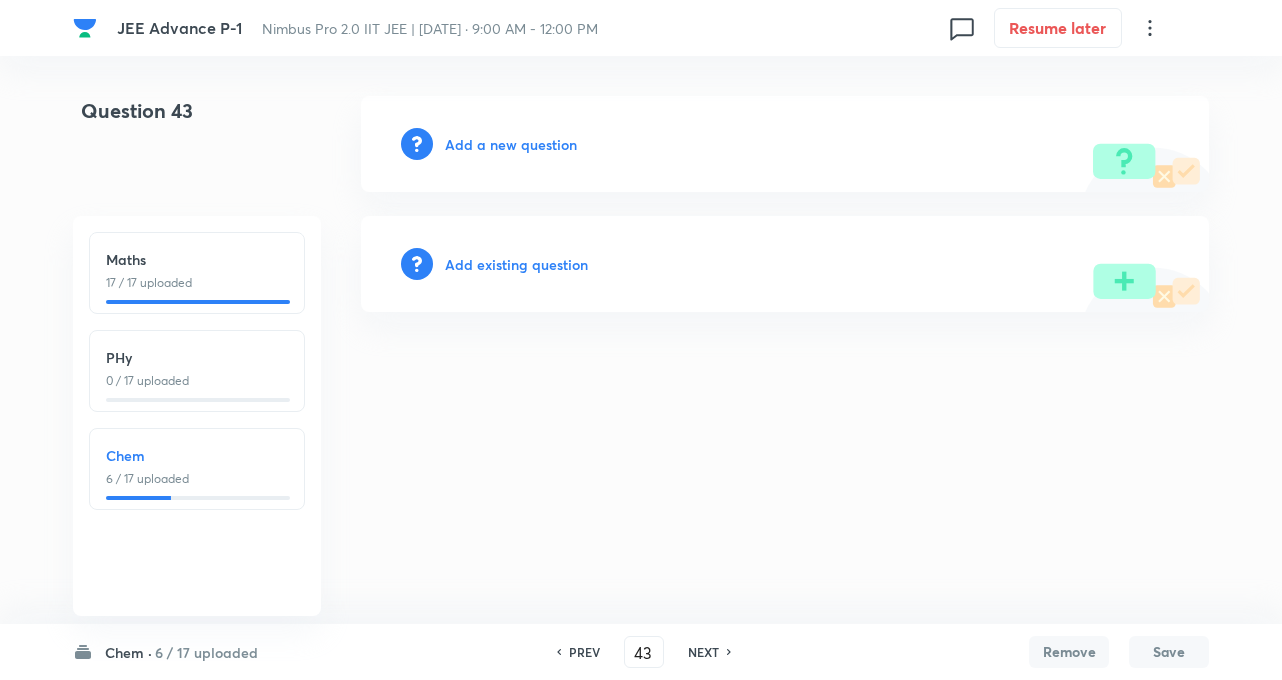 click on "Chem 6 / 17 uploaded" at bounding box center (197, 469) 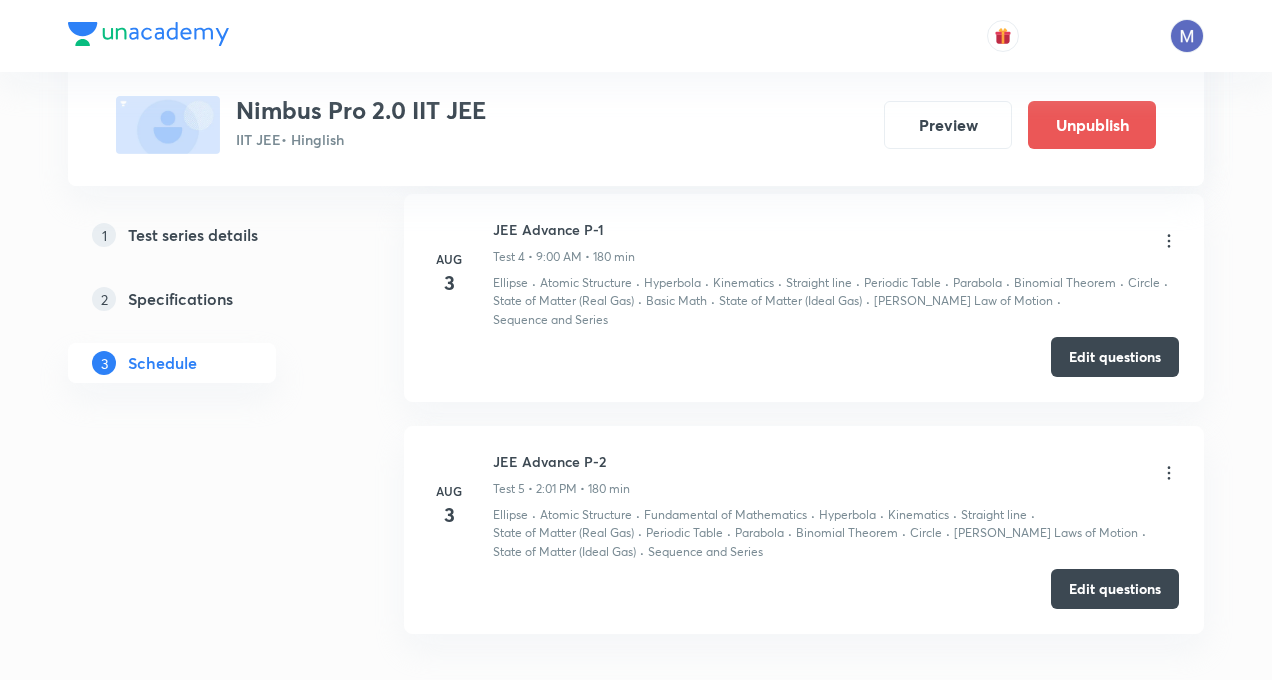 scroll, scrollTop: 1610, scrollLeft: 0, axis: vertical 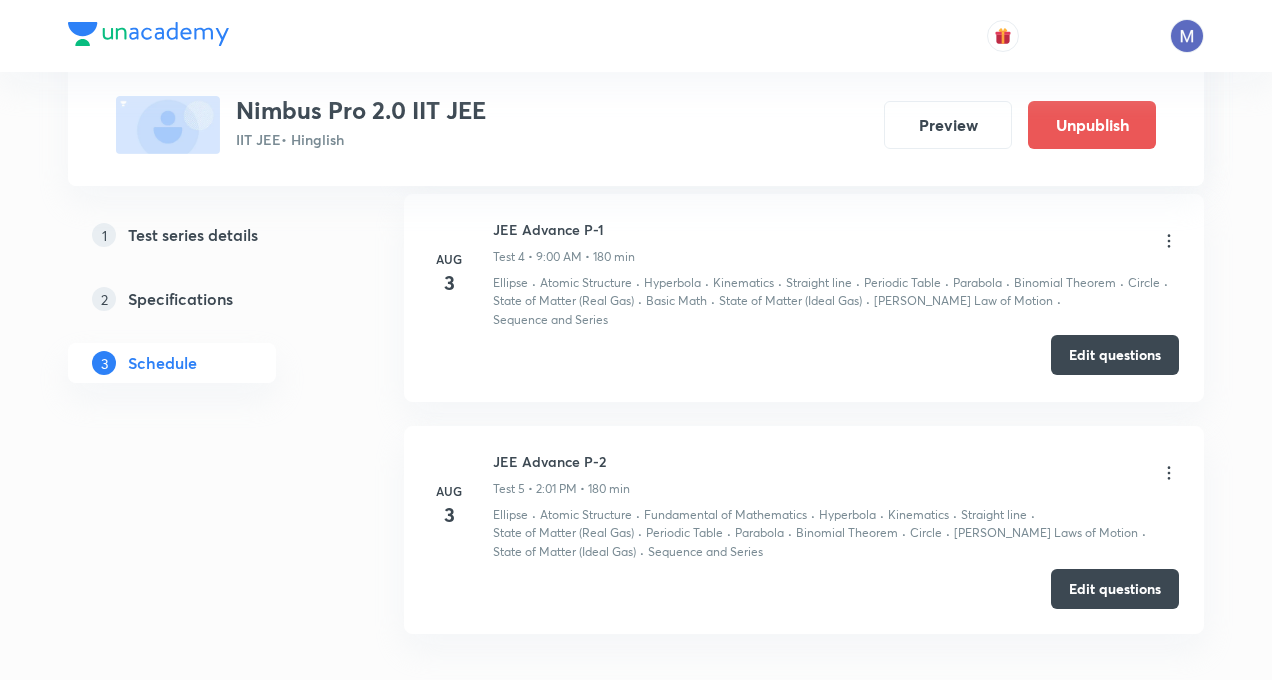 click on "Edit questions" at bounding box center (1115, 355) 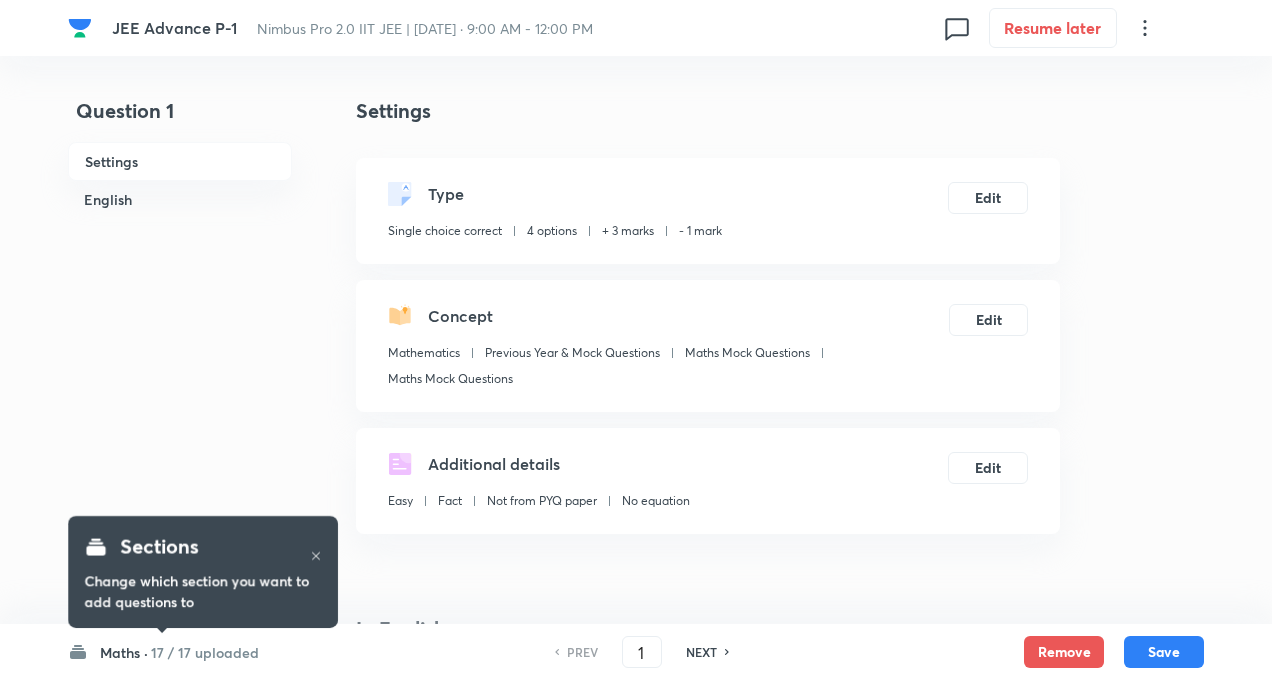 scroll, scrollTop: 0, scrollLeft: 0, axis: both 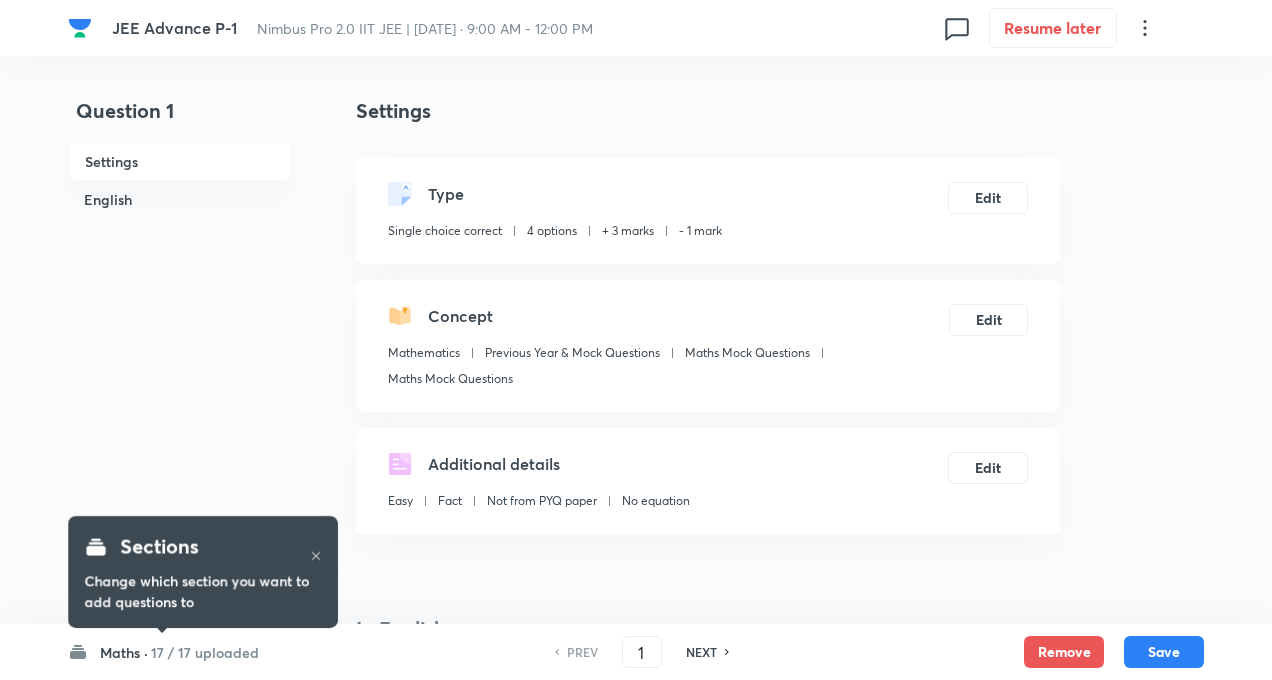 click on "17 / 17 uploaded" at bounding box center (205, 652) 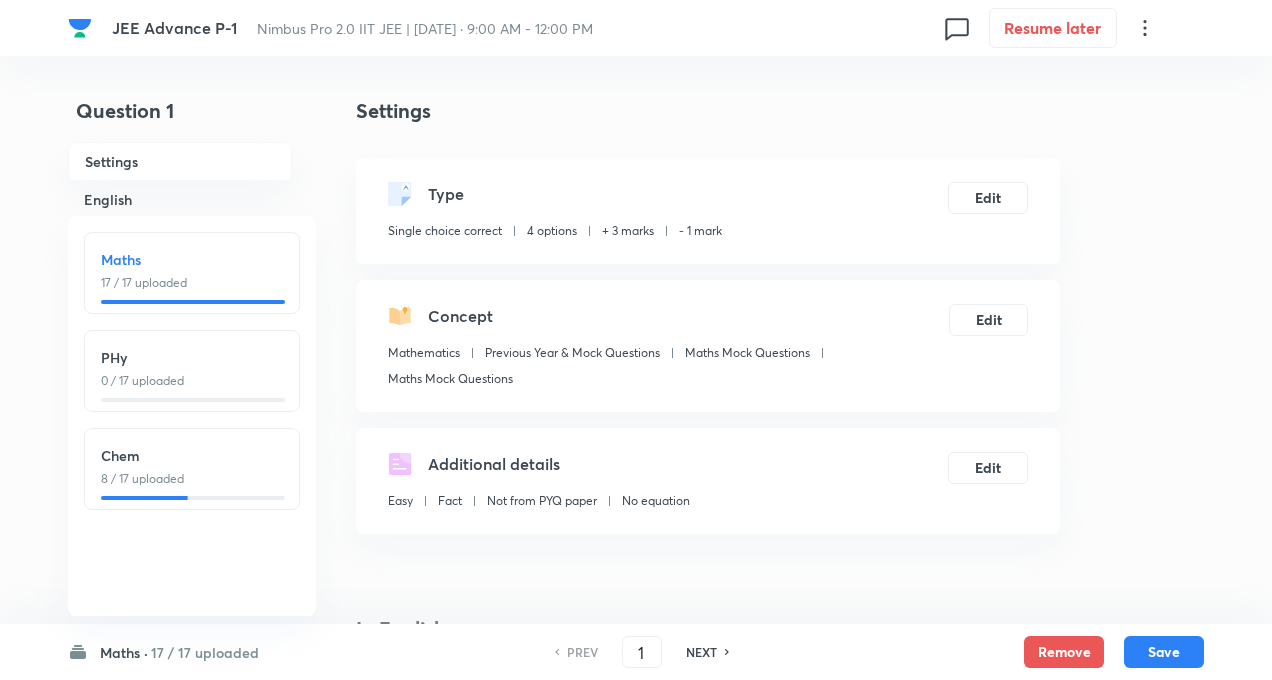 click on "Chem" at bounding box center [192, 455] 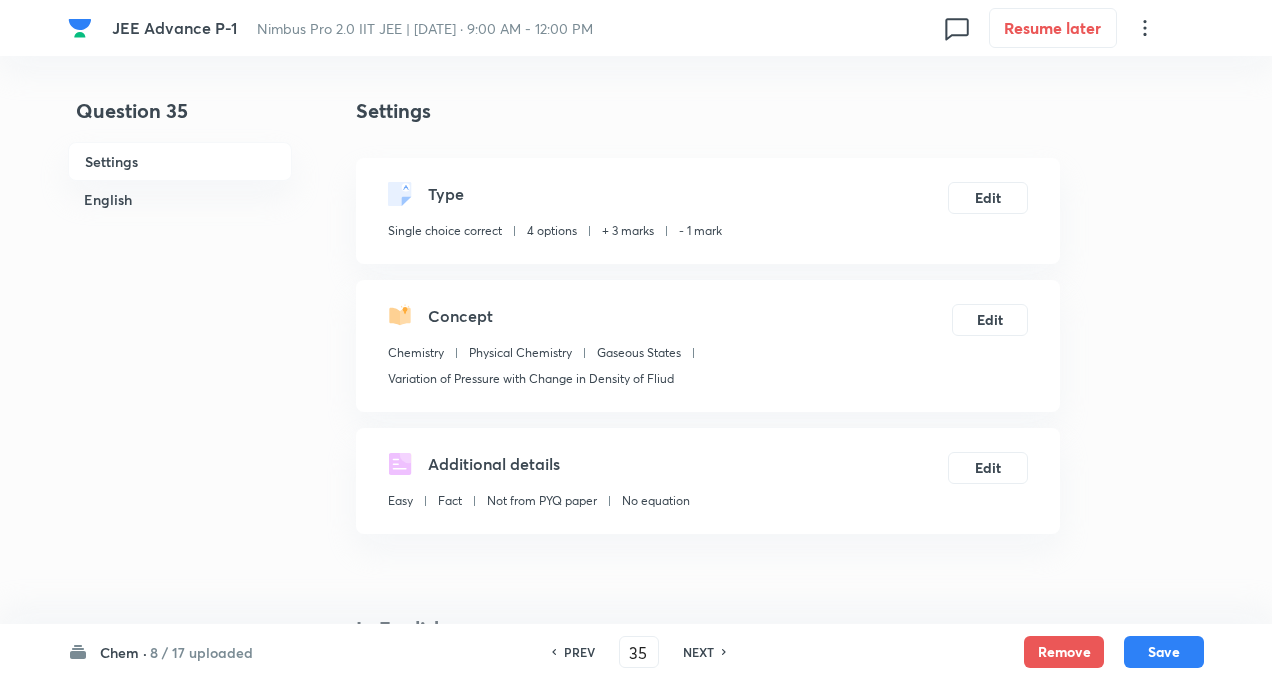 checkbox on "false" 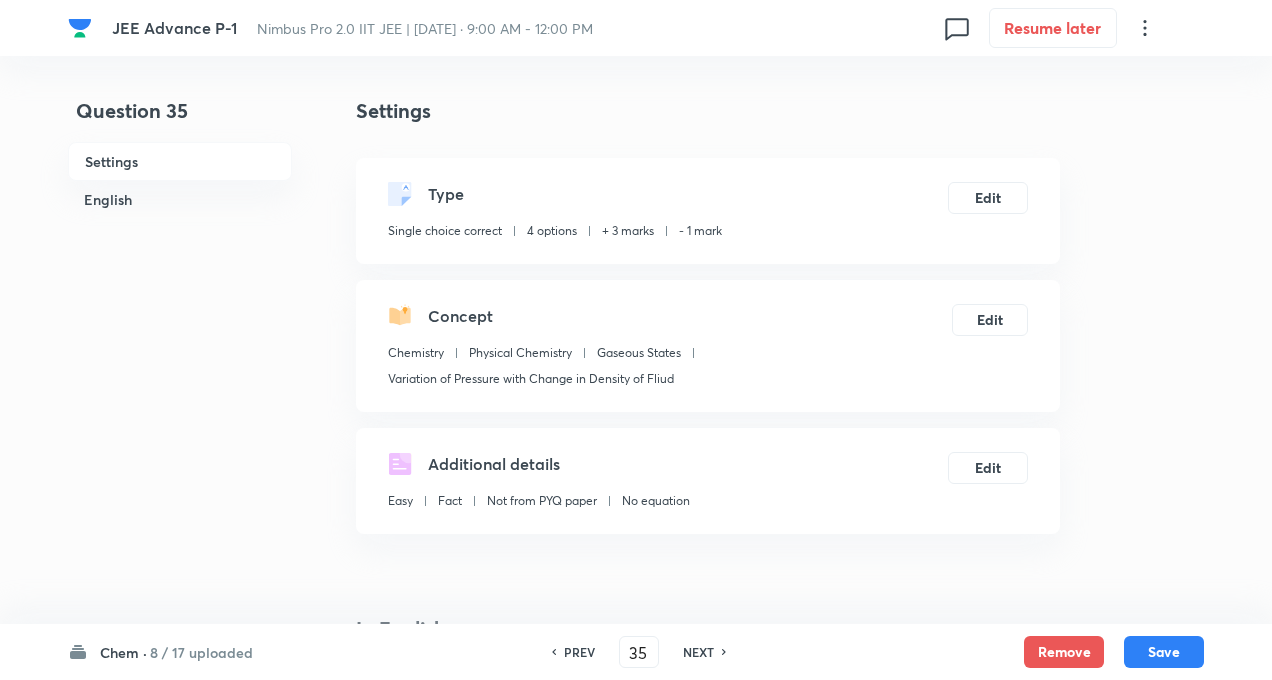 click on "NEXT" at bounding box center (698, 652) 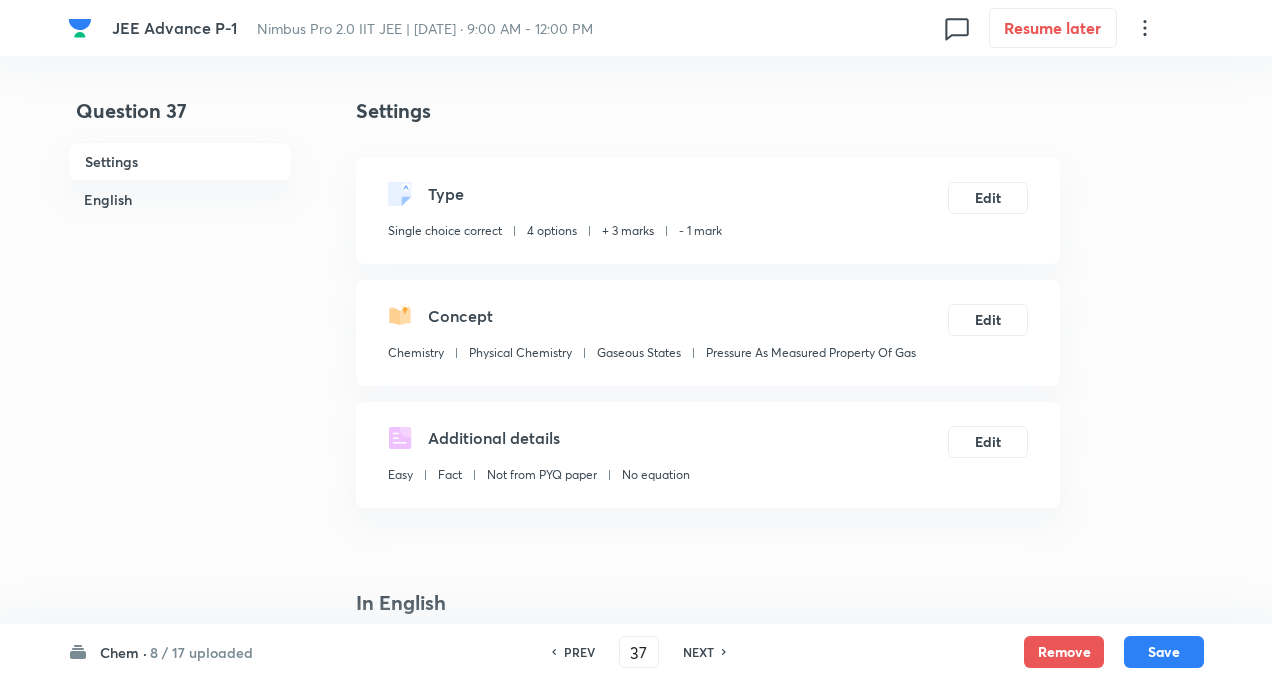 click on "NEXT" at bounding box center [698, 652] 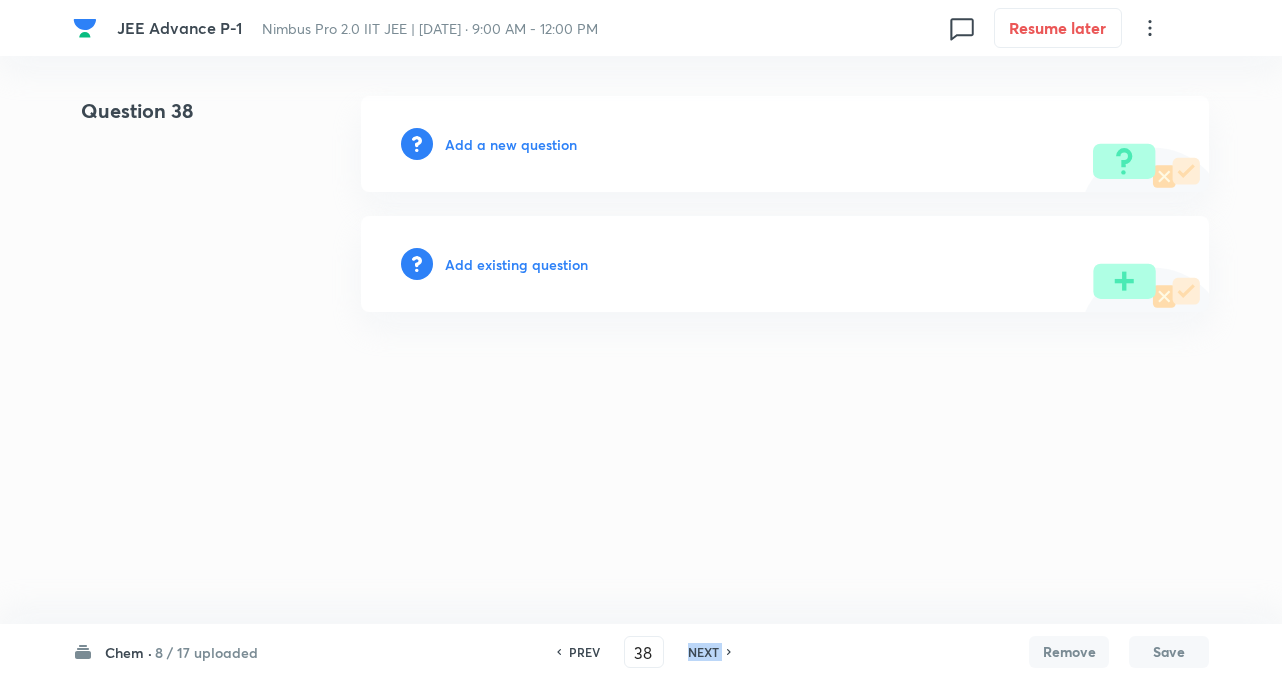 click on "NEXT" at bounding box center [703, 652] 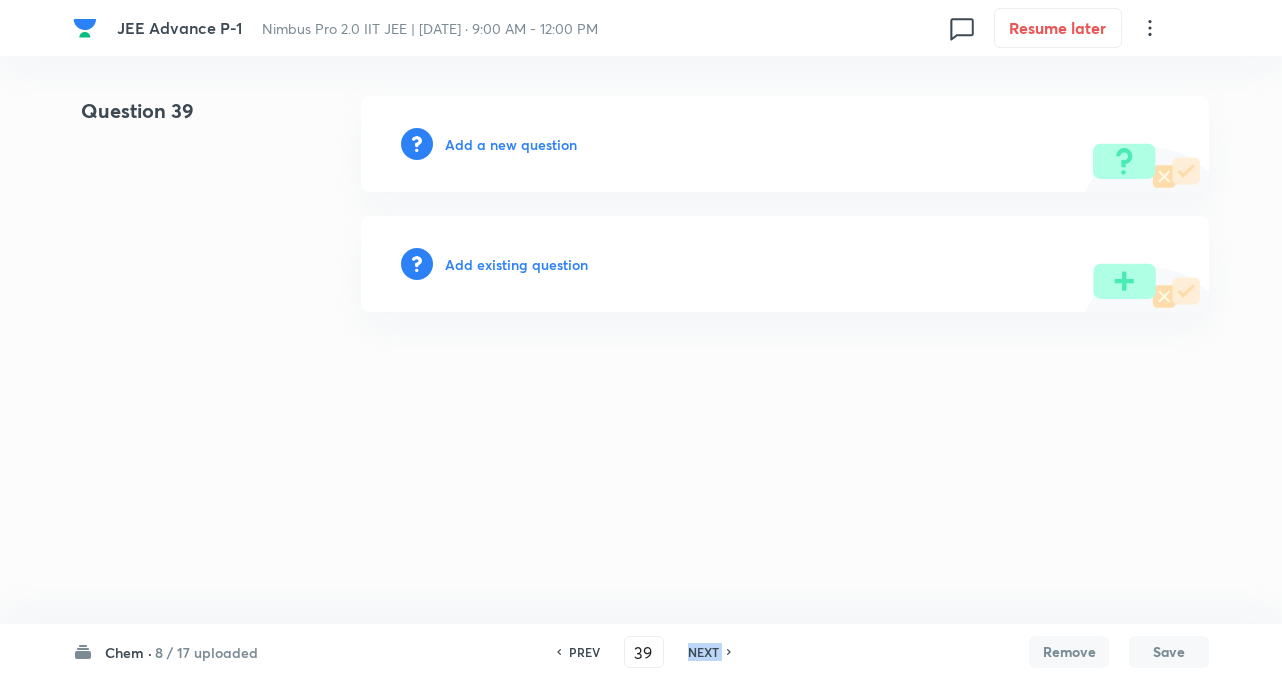 click on "NEXT" at bounding box center [703, 652] 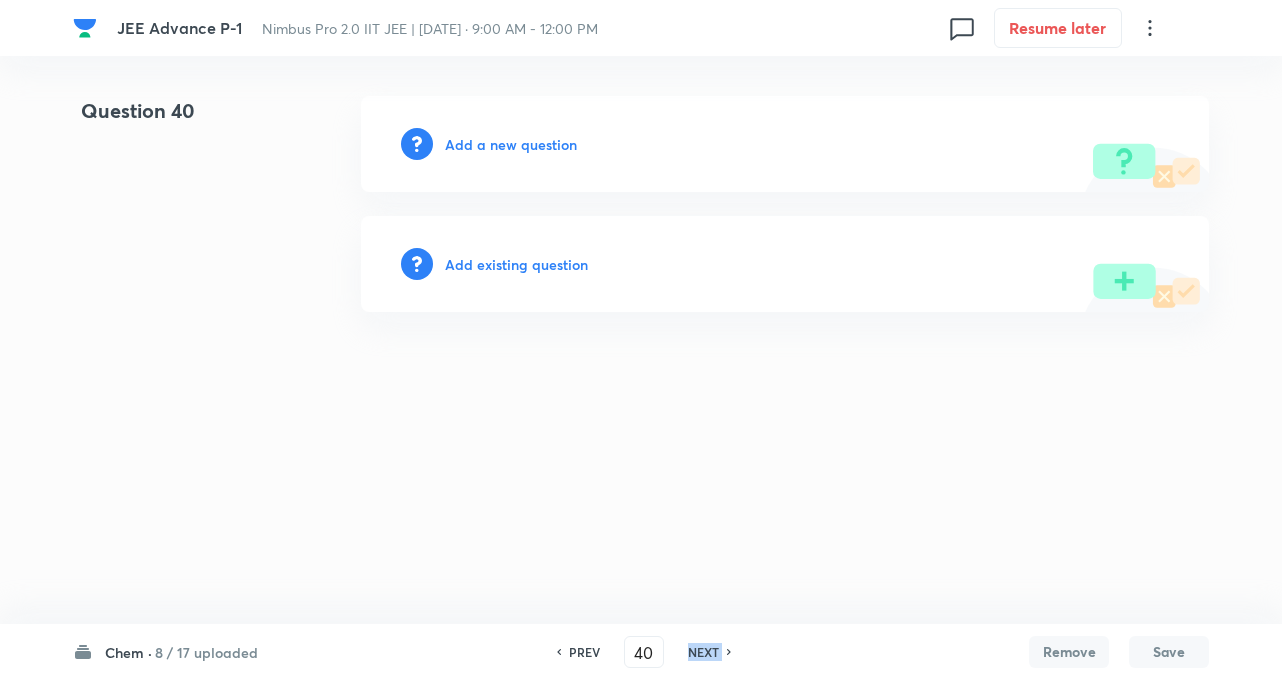 click on "NEXT" at bounding box center [703, 652] 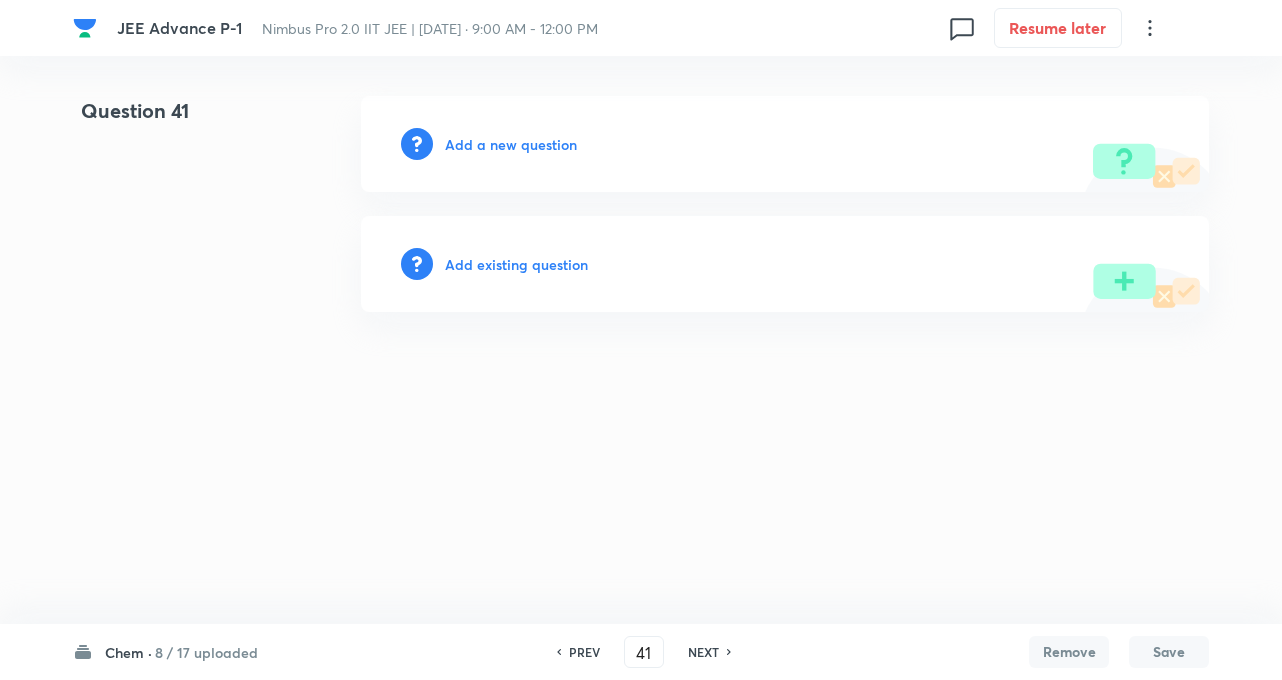 click on "PREV" at bounding box center [584, 652] 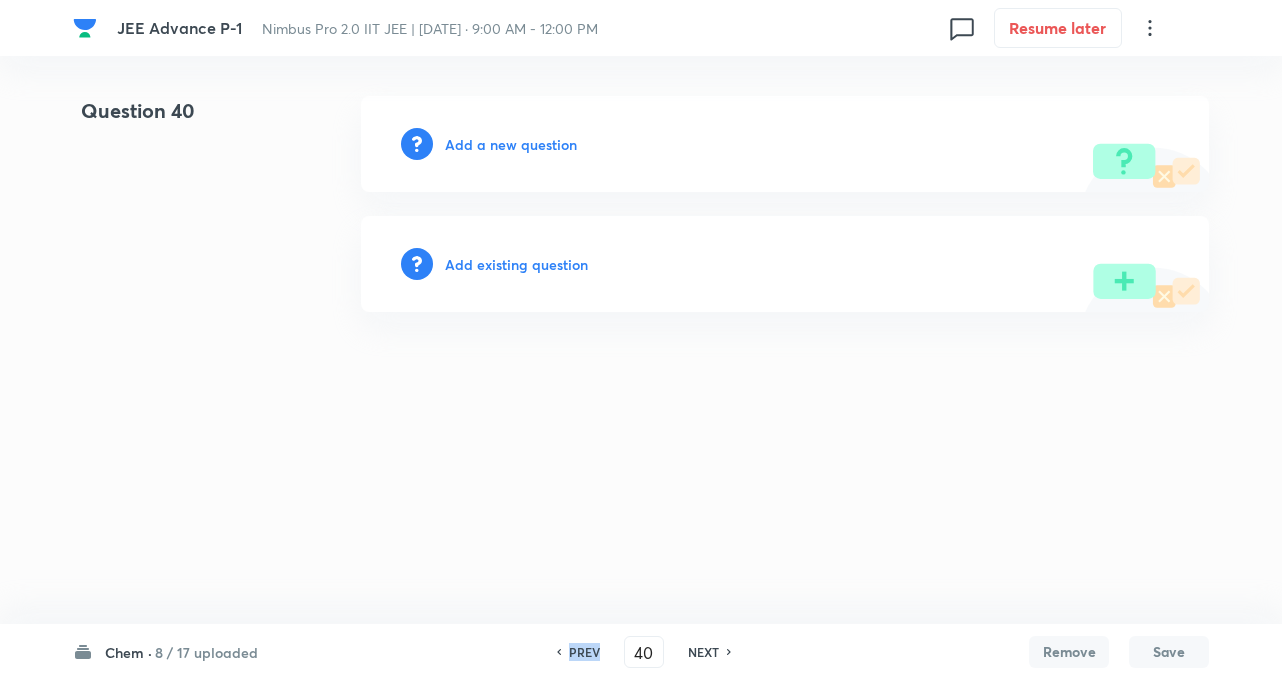 click on "PREV" at bounding box center [584, 652] 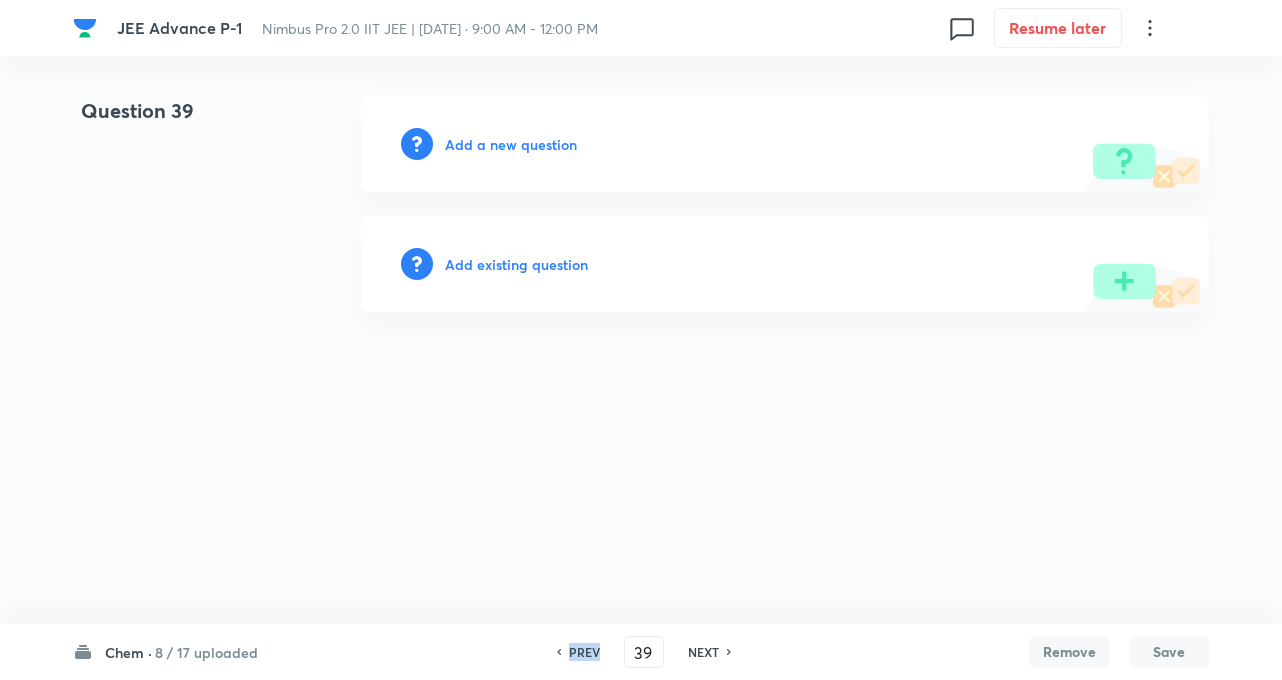 click on "PREV" at bounding box center (584, 652) 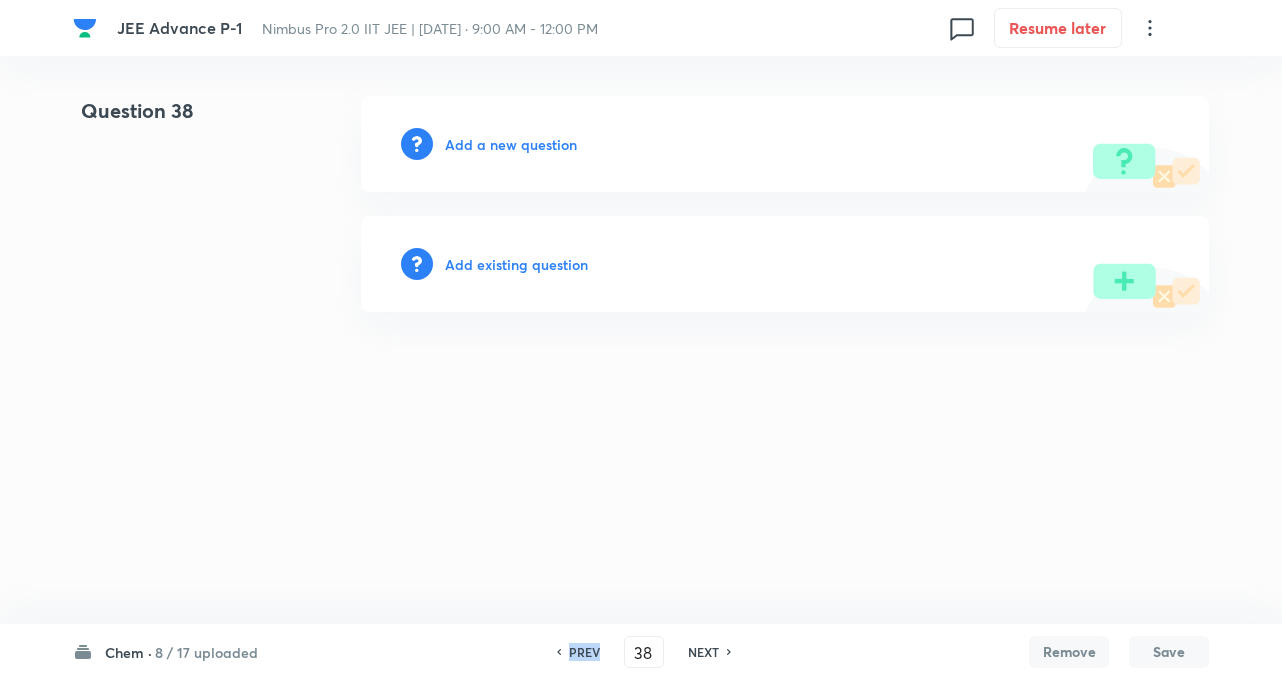 click on "PREV" at bounding box center [584, 652] 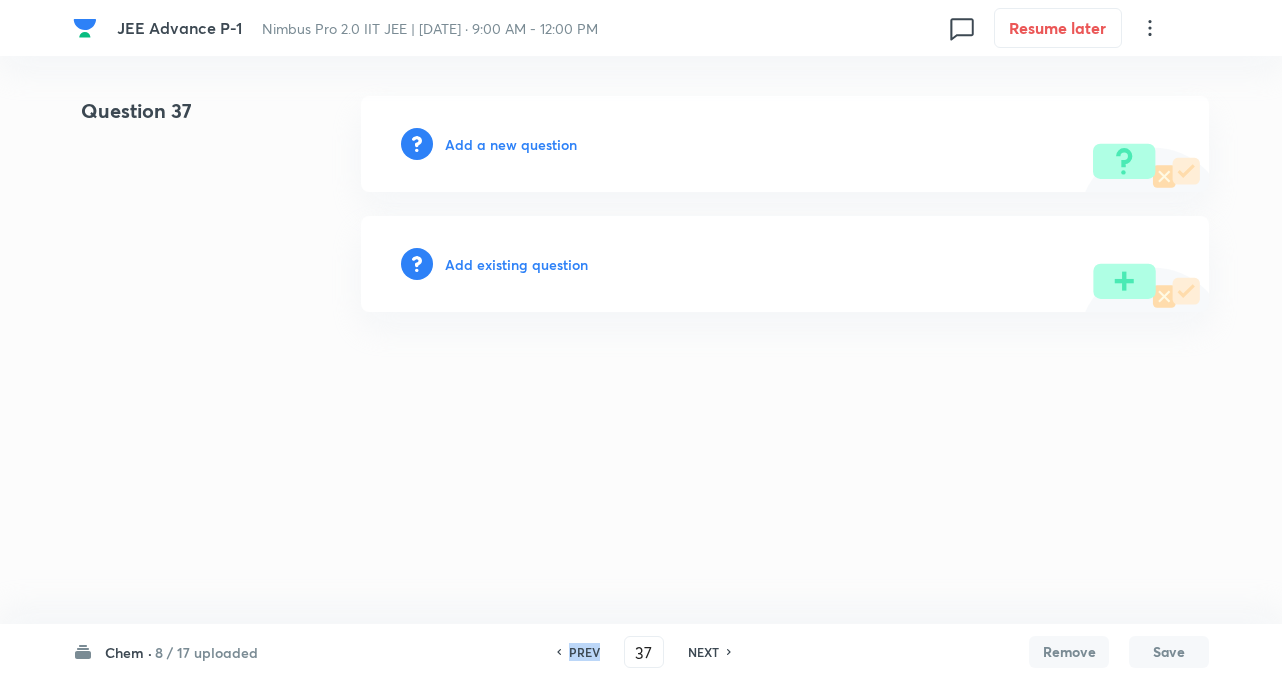 click on "PREV" at bounding box center (584, 652) 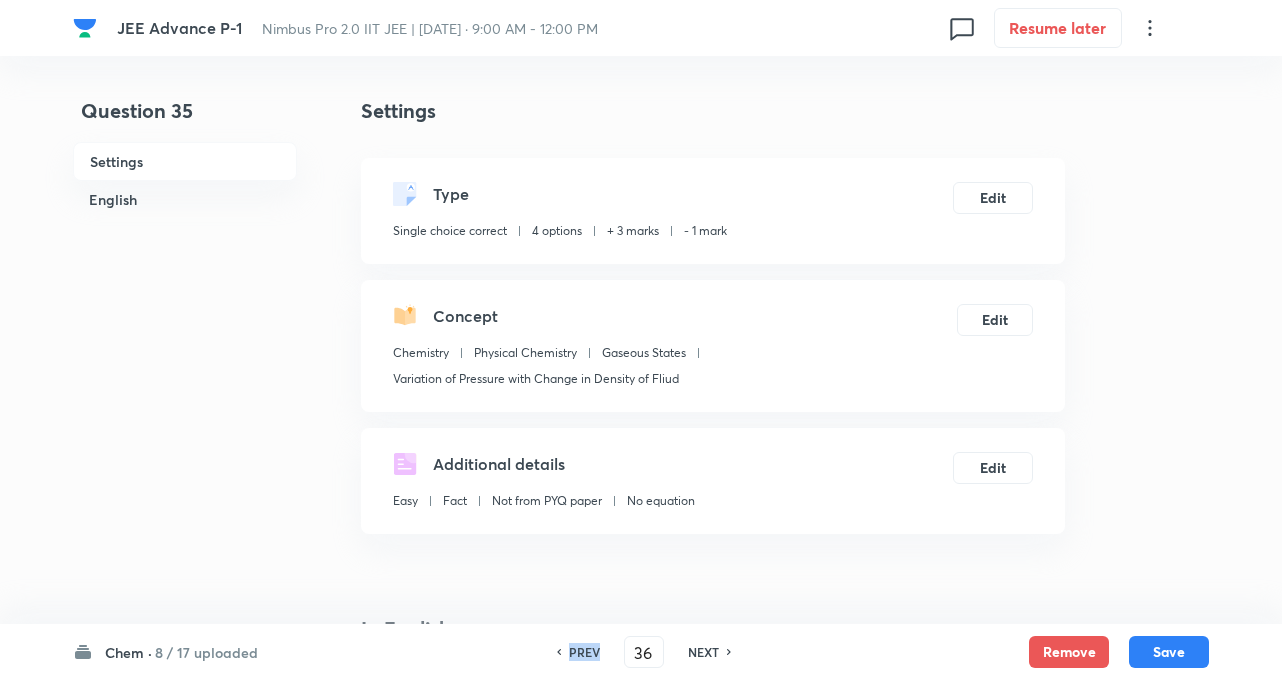 type on "35" 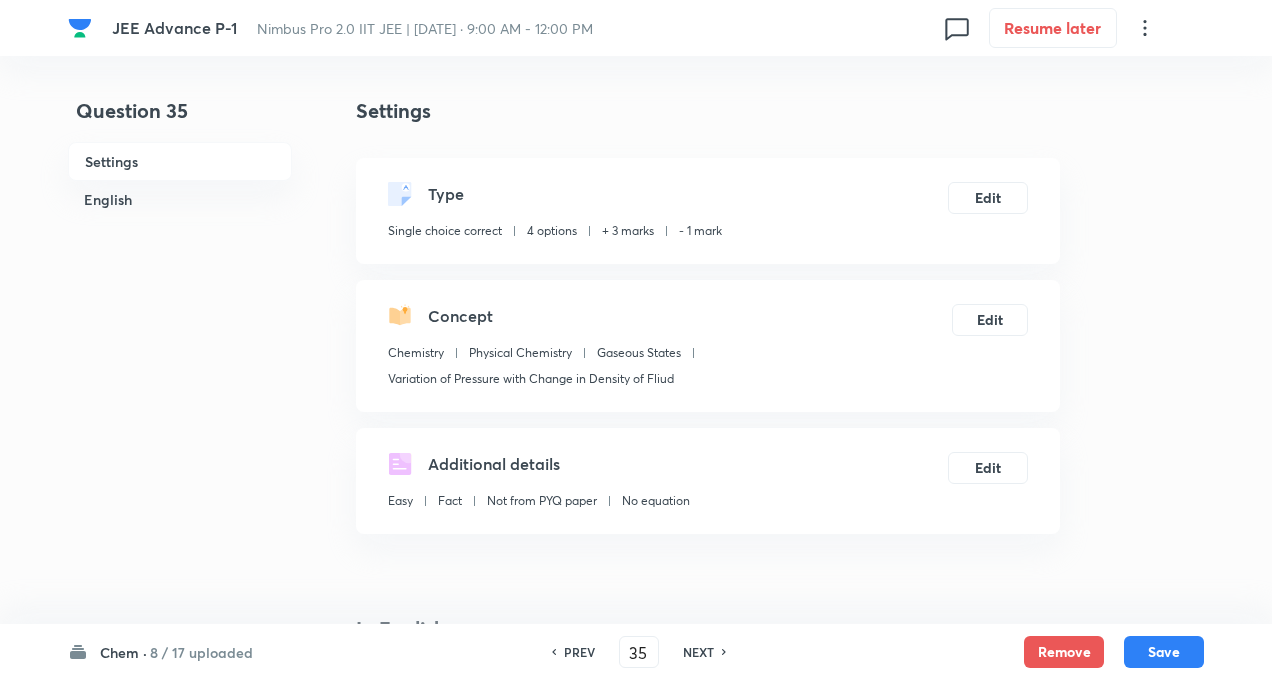 checkbox on "true" 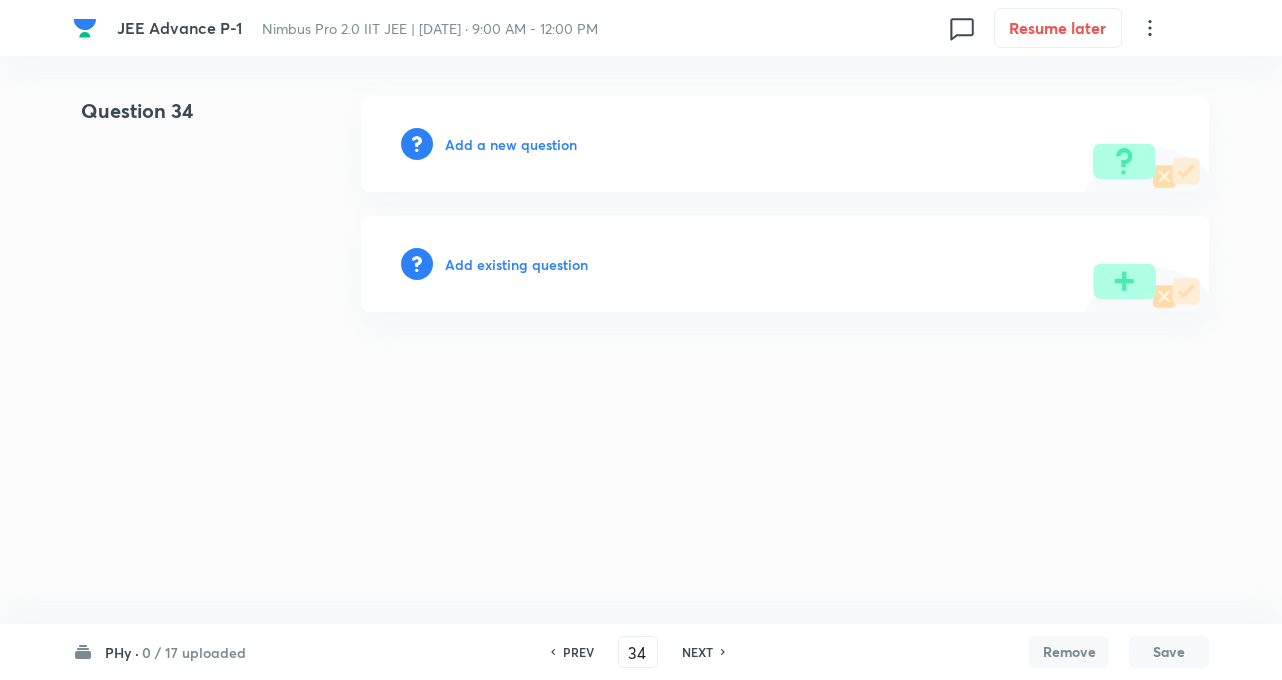 click on "NEXT" at bounding box center (697, 652) 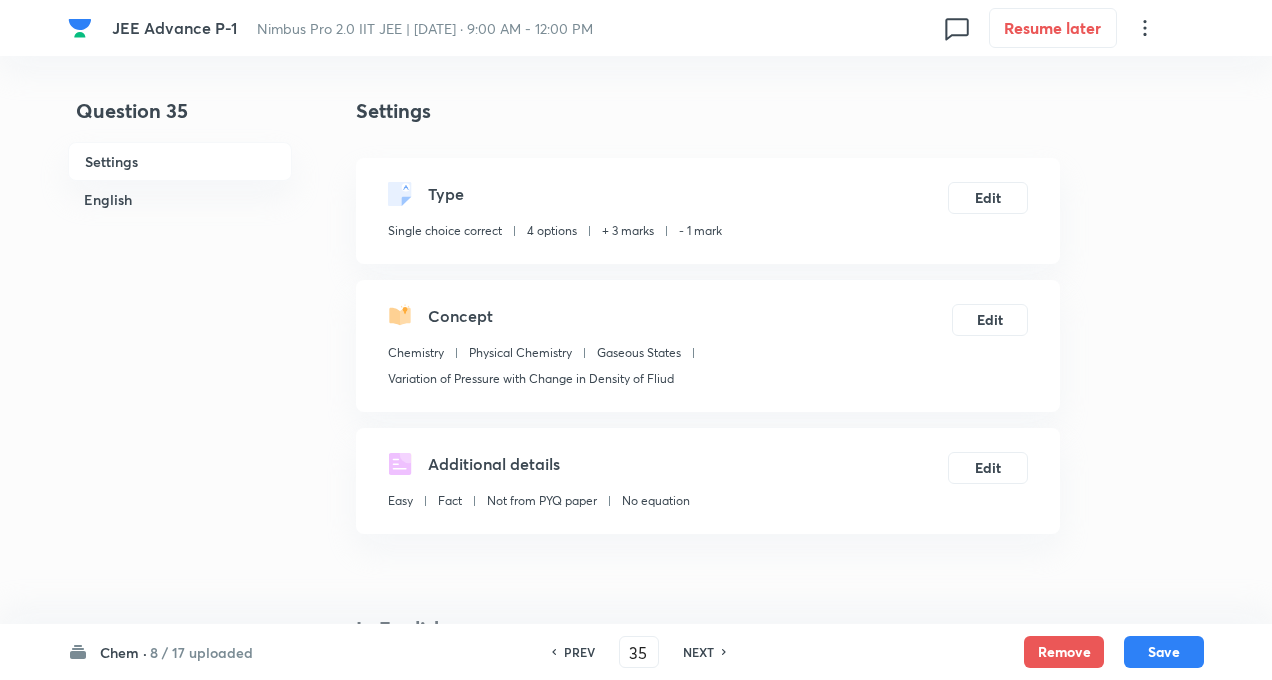 checkbox on "true" 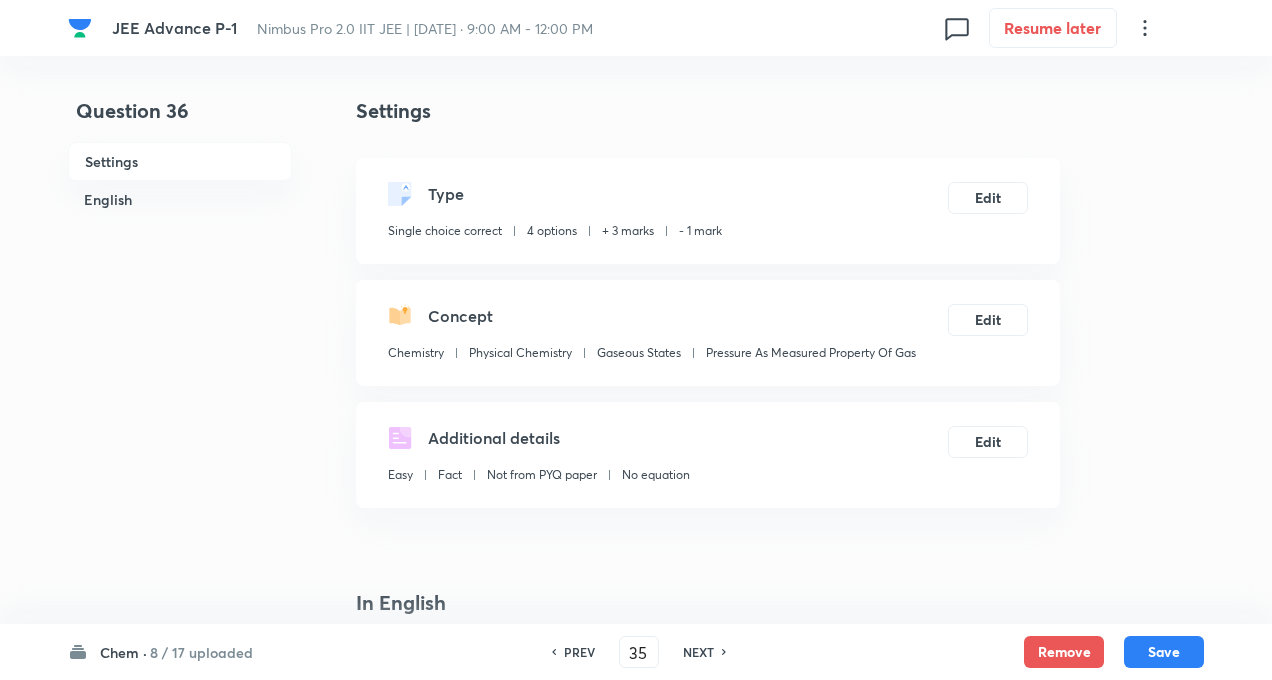 type on "36" 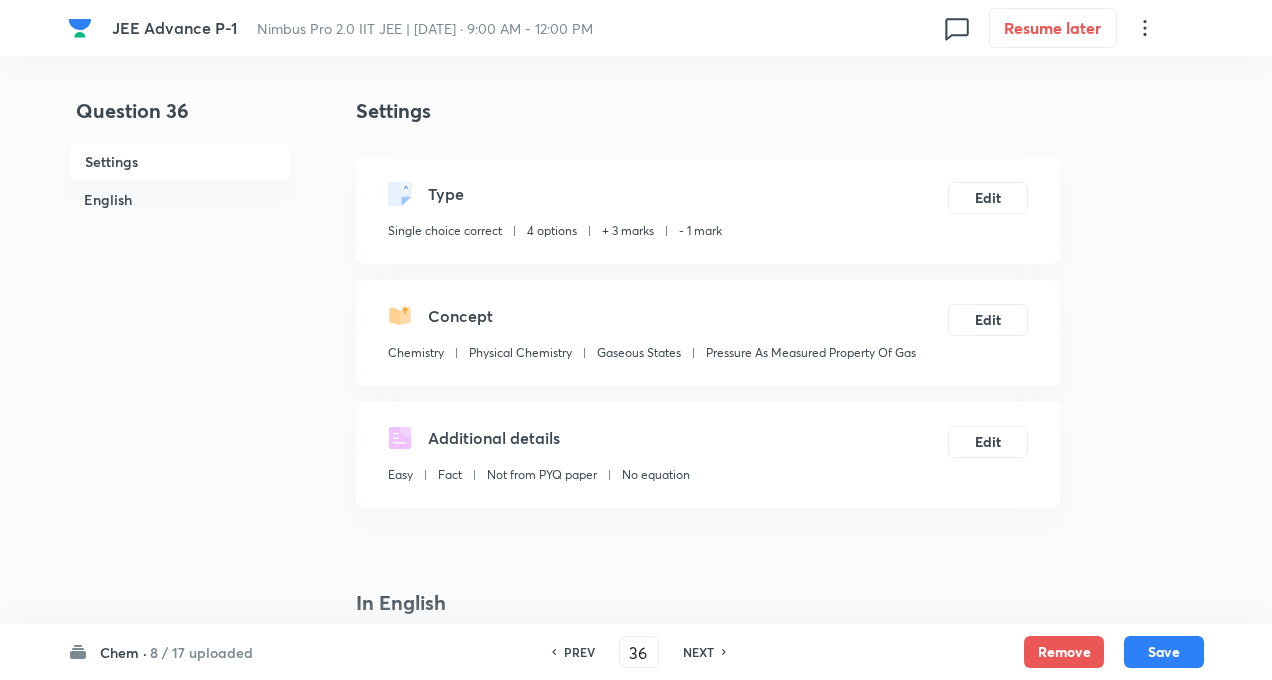 checkbox on "true" 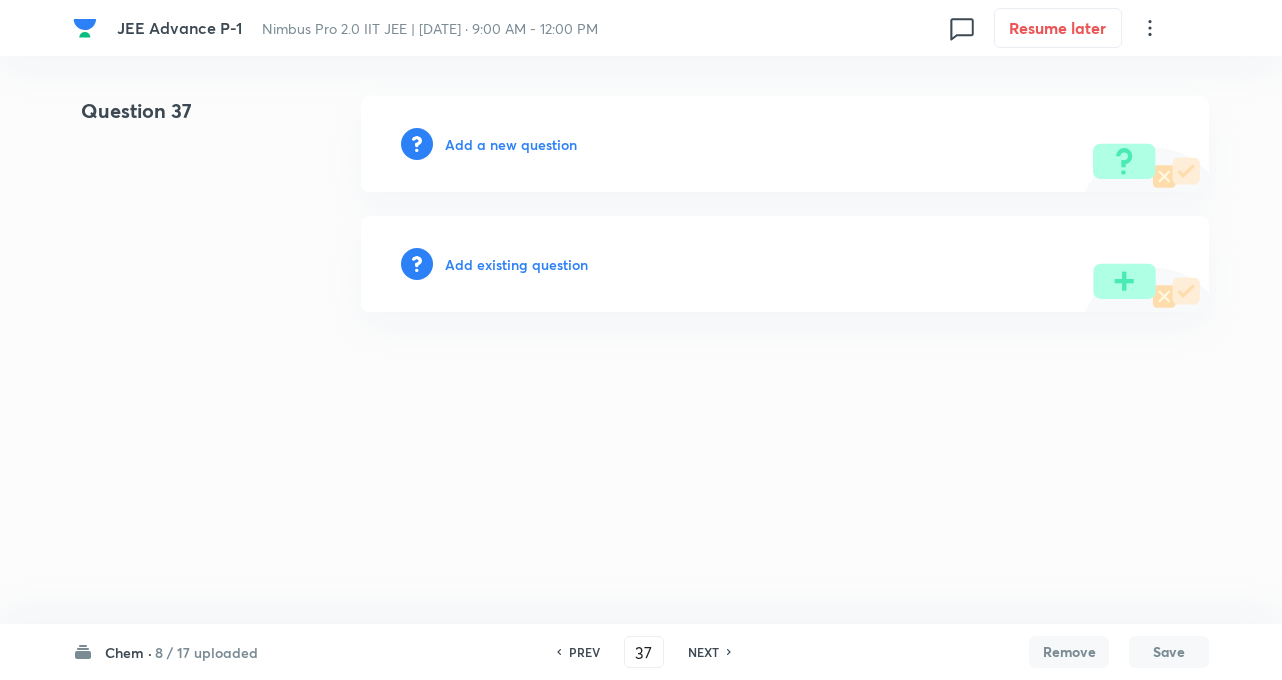 click on "NEXT" at bounding box center [703, 652] 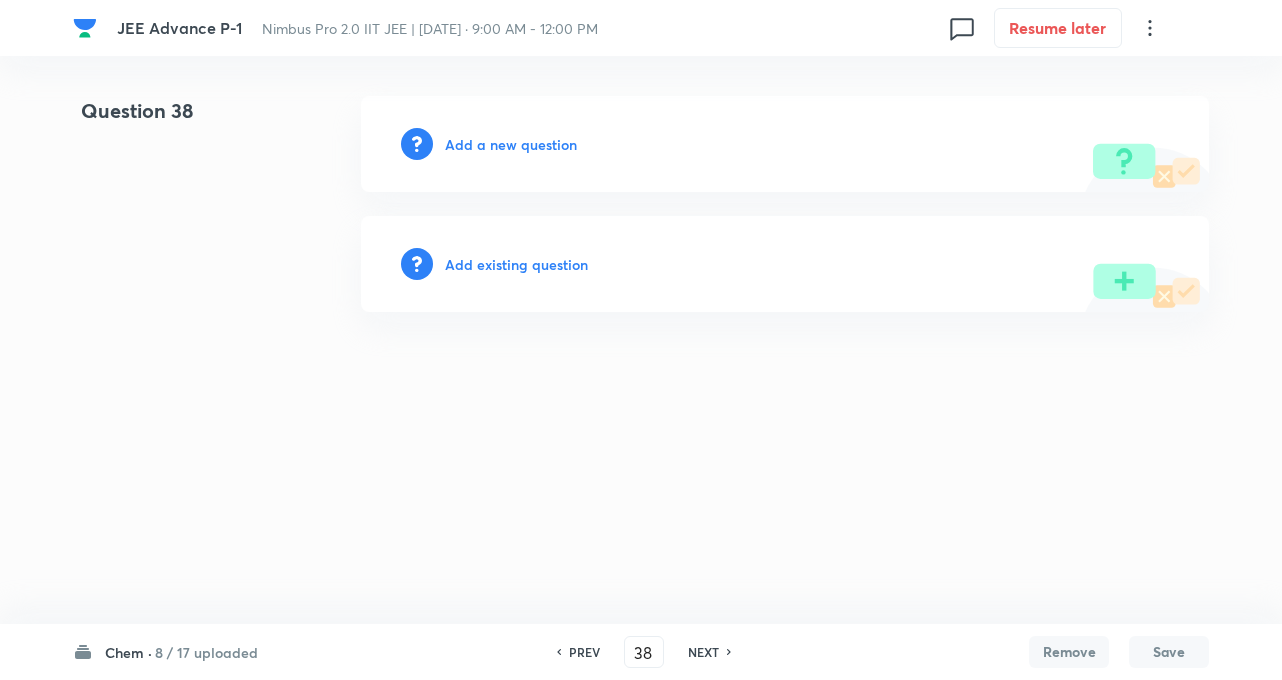click on "NEXT" at bounding box center (703, 652) 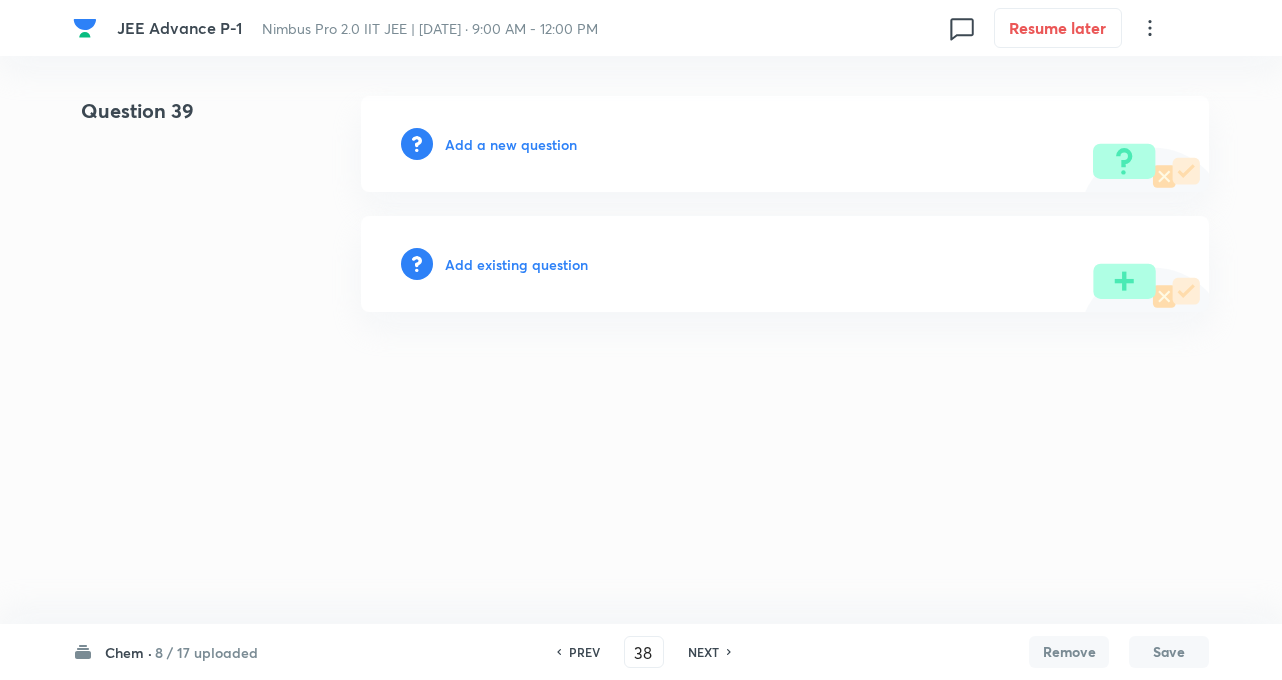 type on "39" 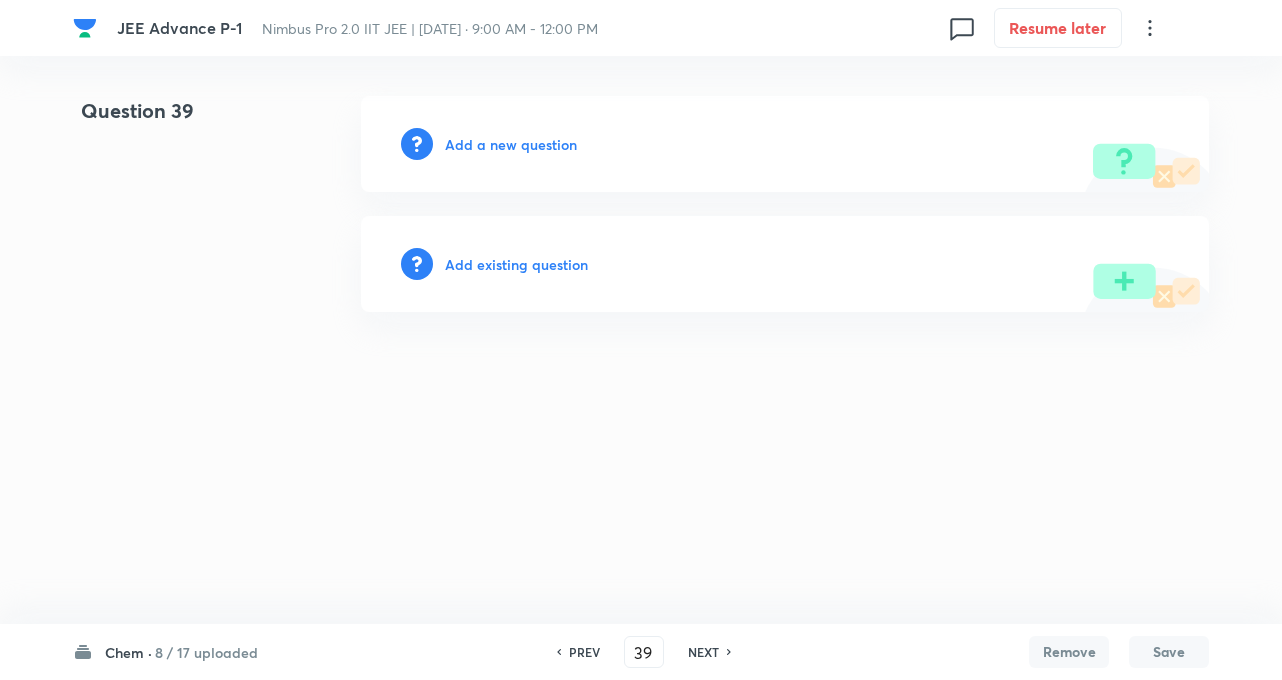 click on "Add a new question" at bounding box center [511, 144] 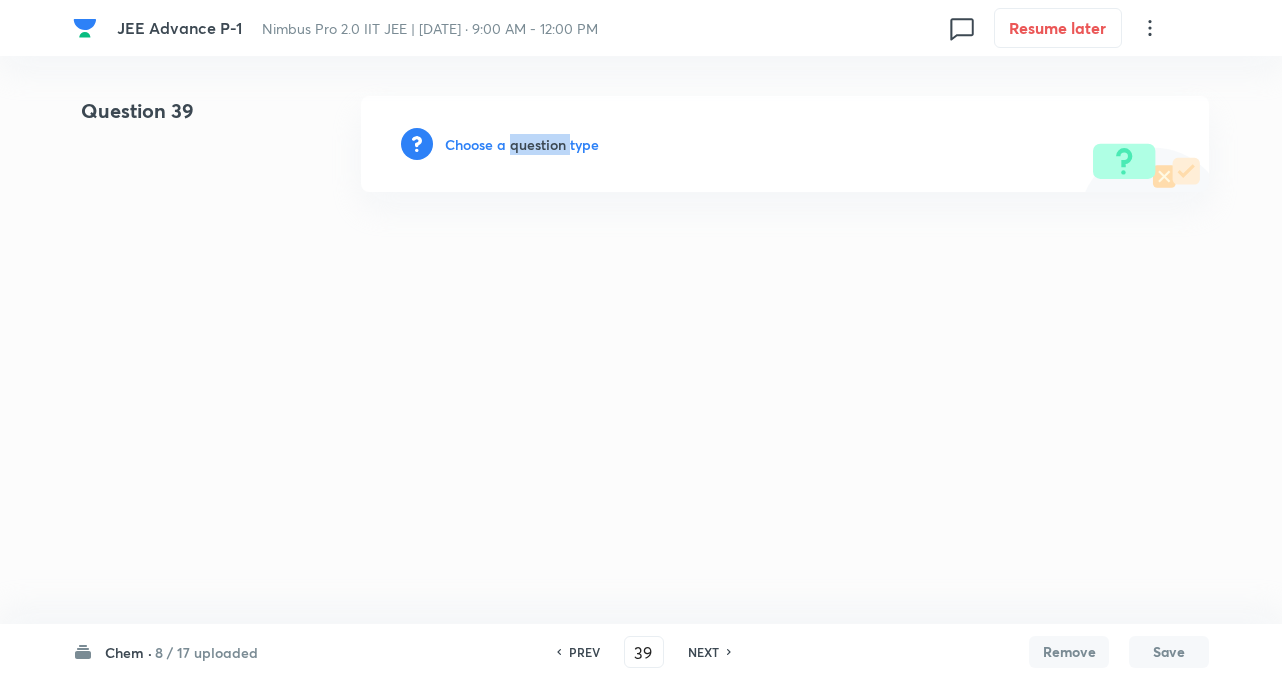 click on "Choose a question type" at bounding box center [522, 144] 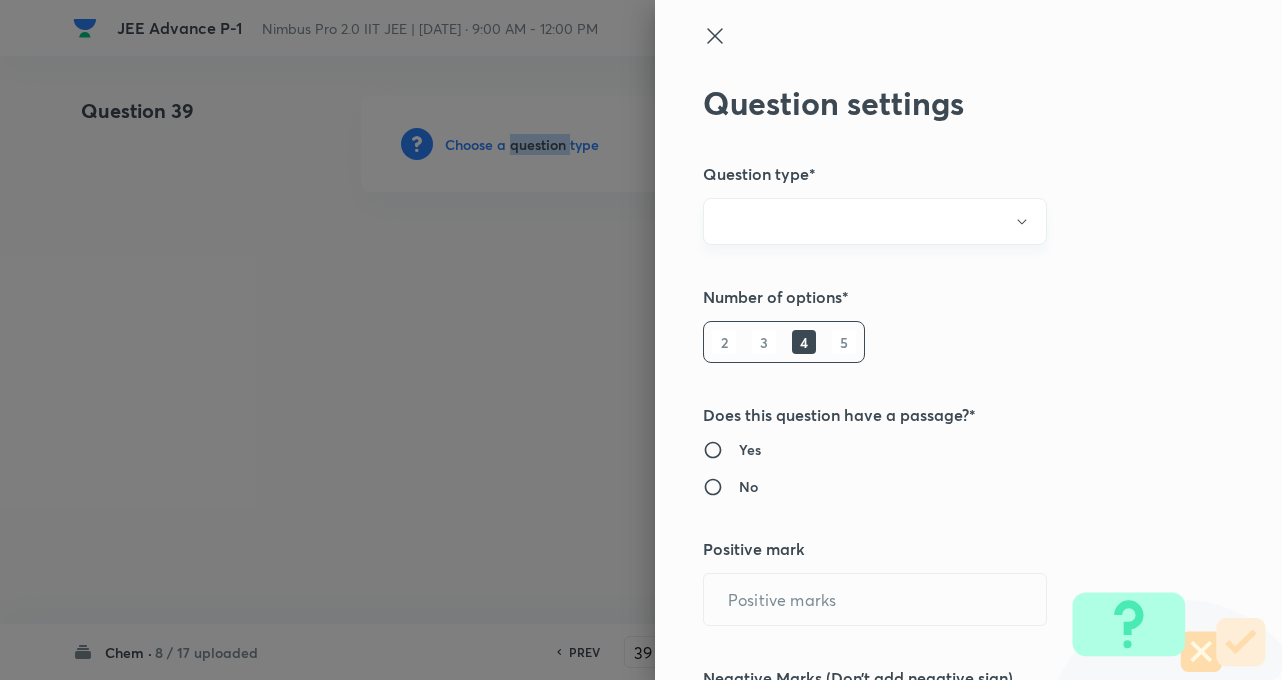 radio on "true" 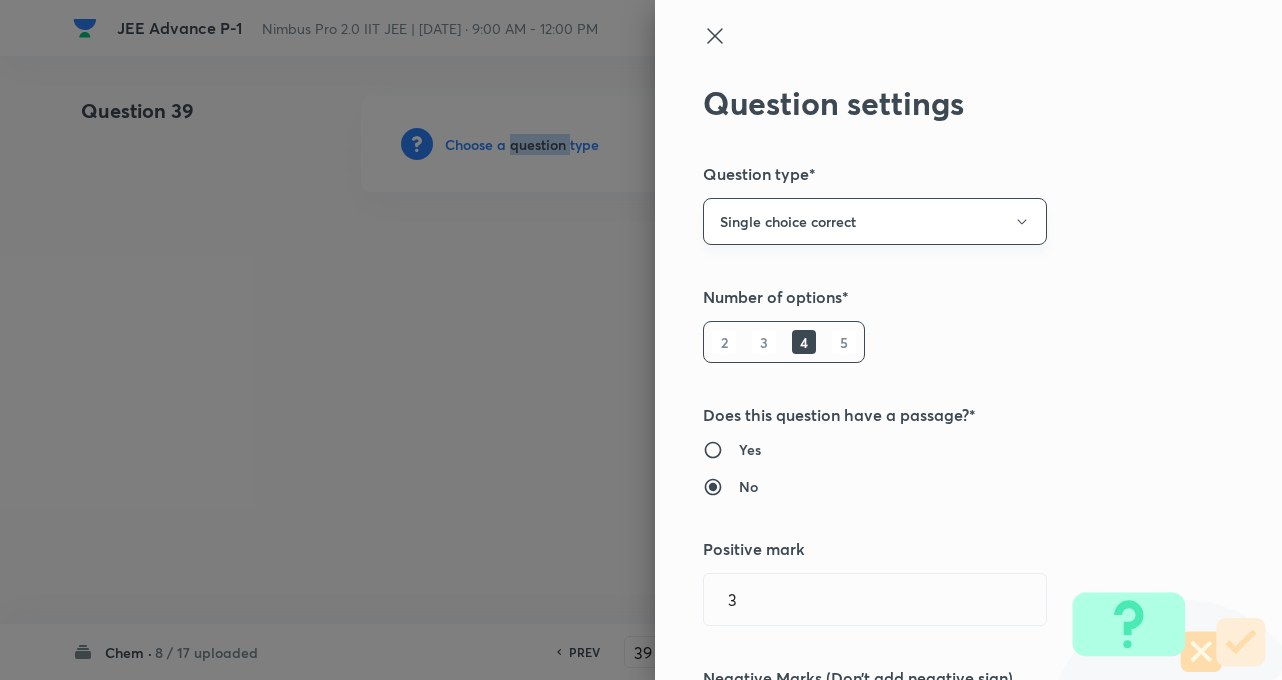 type on "3" 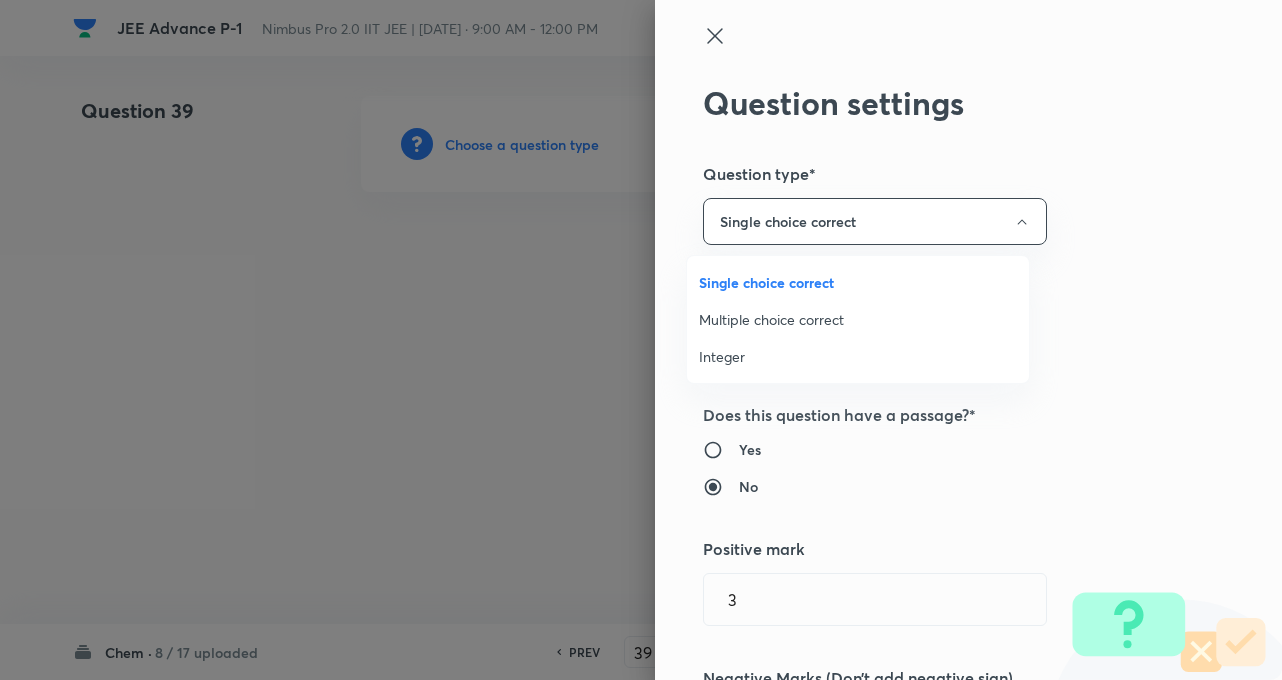 click at bounding box center [641, 340] 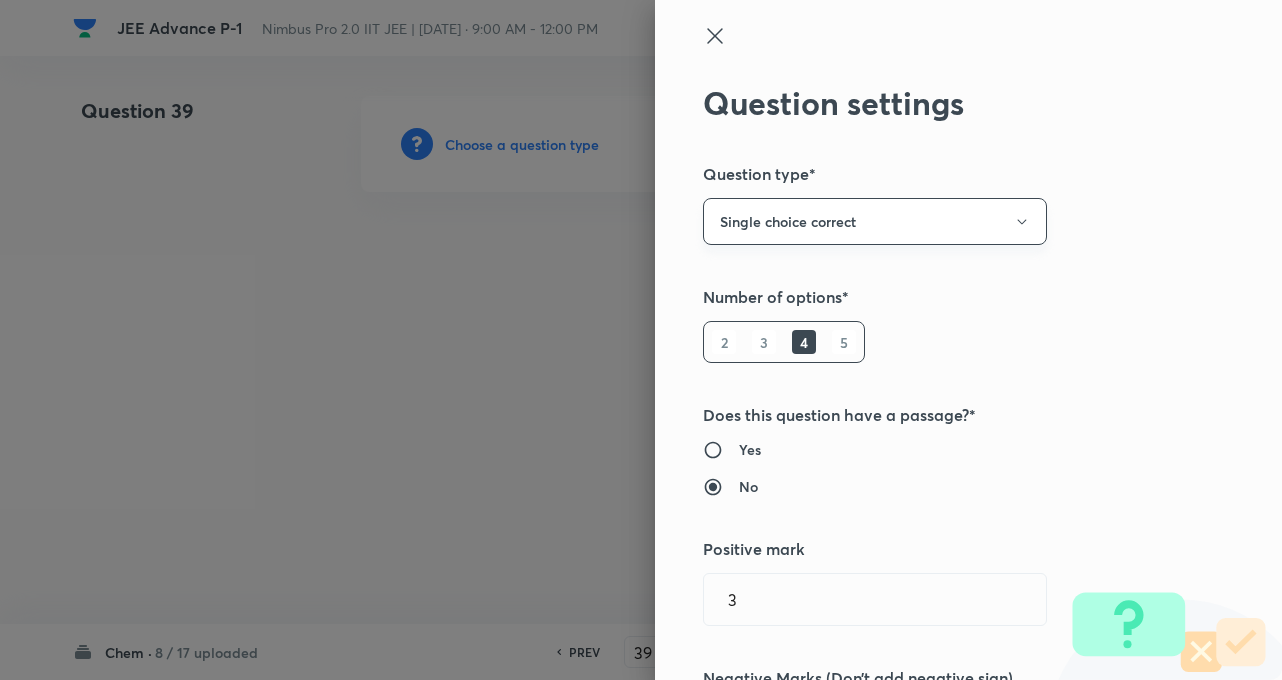 click on "Single choice correct" at bounding box center (875, 221) 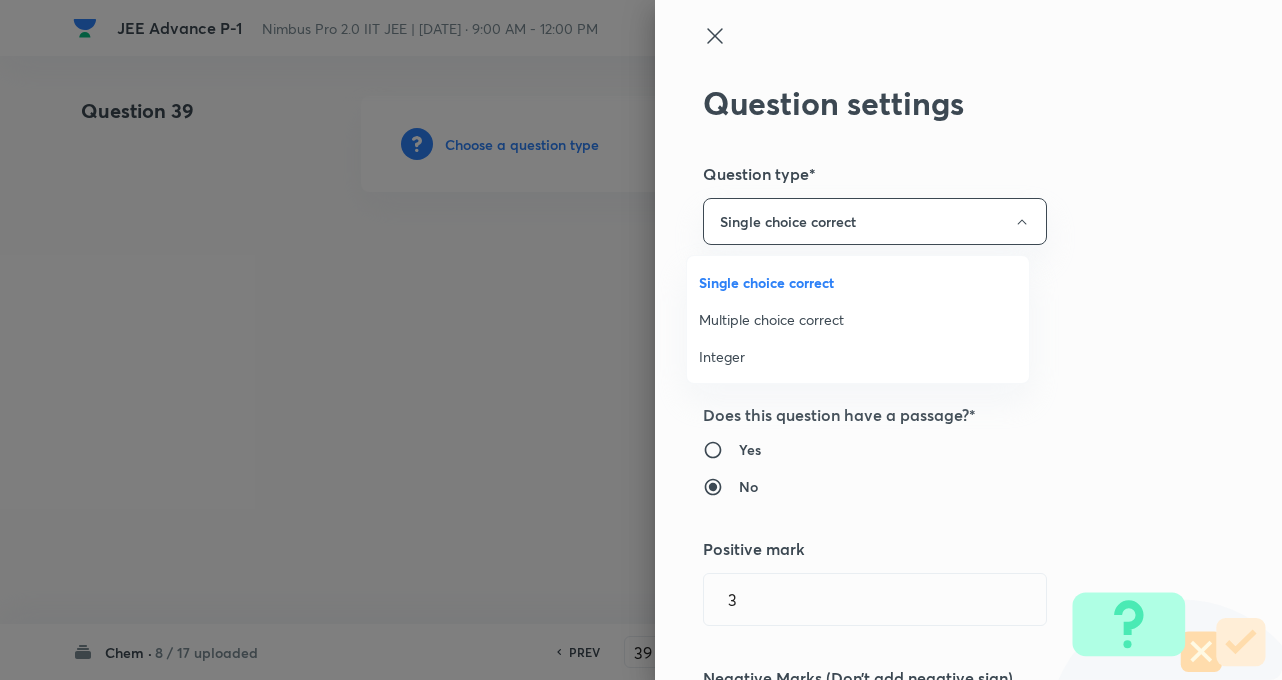 click on "Multiple choice correct" at bounding box center [858, 319] 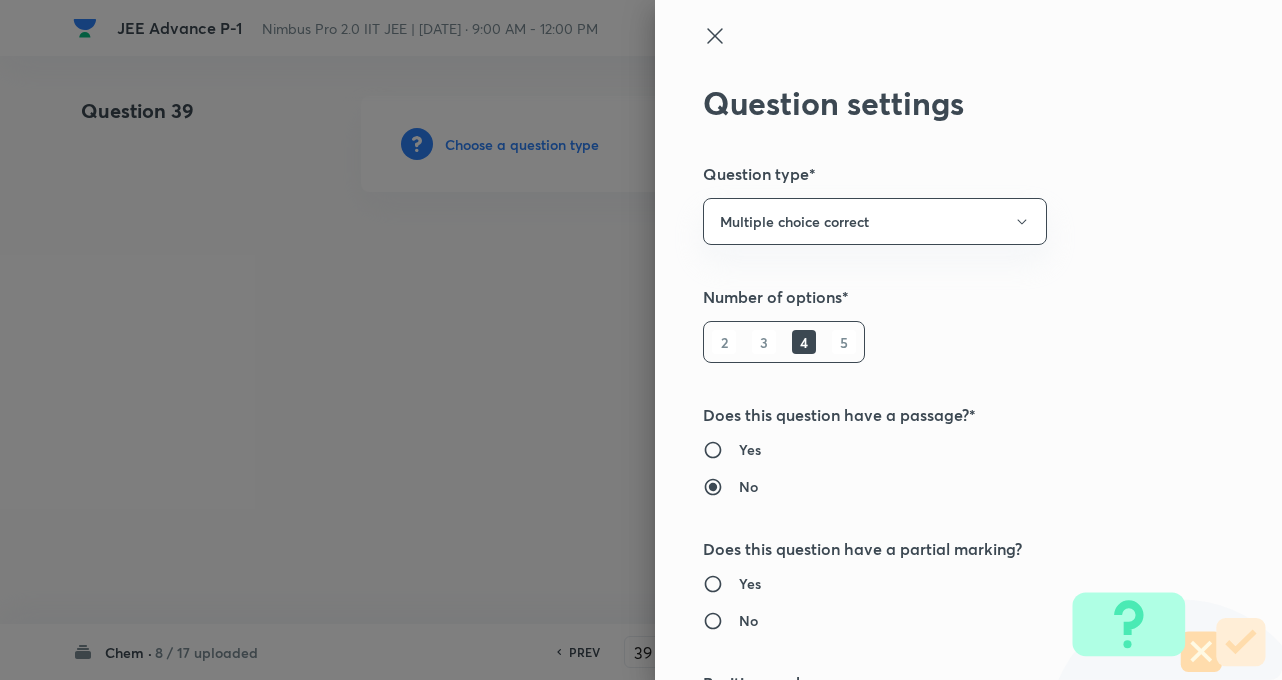 radio on "true" 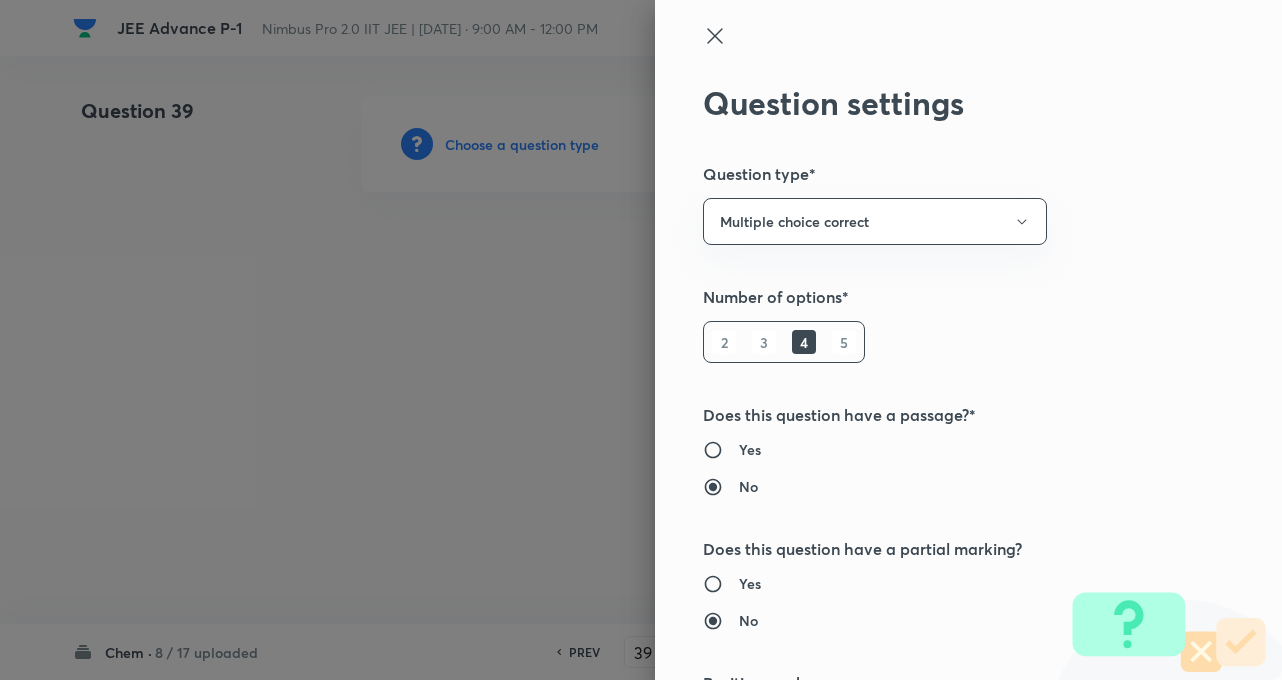 click on "Question settings Question type* Multiple choice correct Number of options* 2 3 4 5 Does this question have a passage?* Yes No Does this question have a partial marking? Yes No Positive mark 3 ​ Negative Marks (Don’t add negative sign) 1 ​ Syllabus Topic group* ​ Topic* ​ Concept* ​ Sub-concept* ​ Concept-field ​ Additional details Question Difficulty Very easy Easy Moderate Hard Very hard Question is based on Fact Numerical Concept Previous year question Yes No Does this question have equation? Yes No Verification status Is the question verified? *Select 'yes' only if a question is verified Yes No Save" at bounding box center [968, 340] 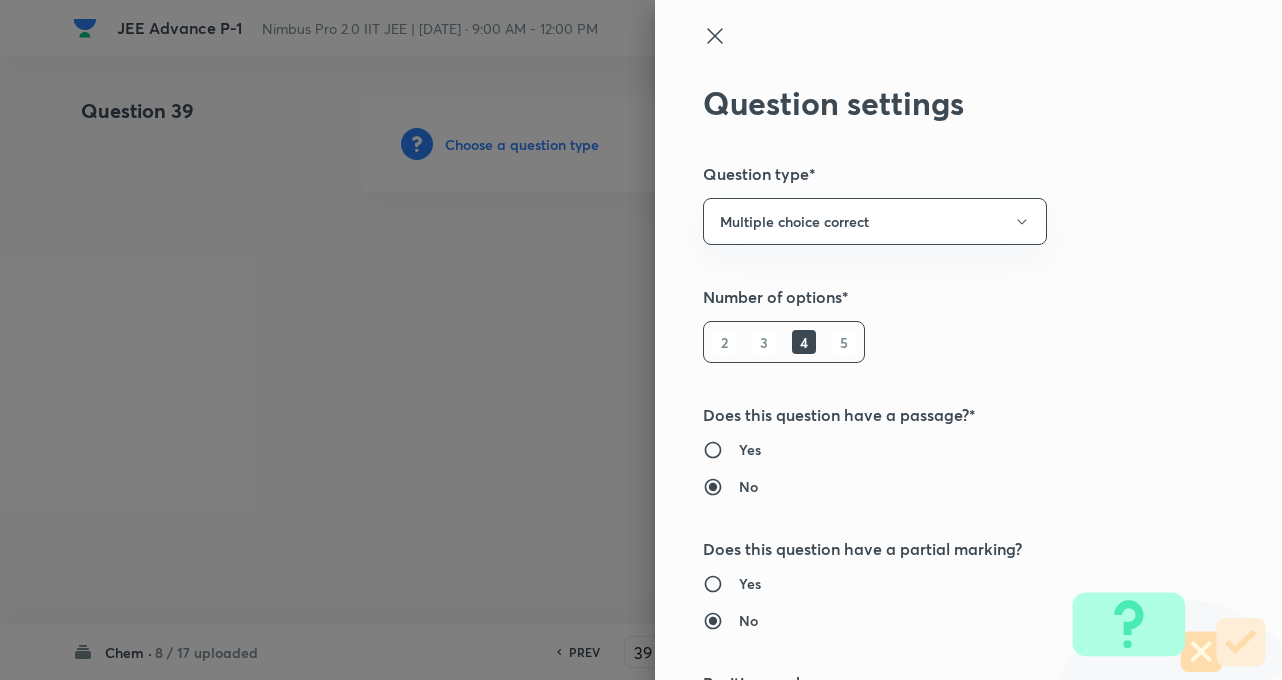 click on "Question settings Question type* Multiple choice correct Number of options* 2 3 4 5 Does this question have a passage?* Yes No Does this question have a partial marking? Yes No Positive mark 3 ​ Negative Marks (Don’t add negative sign) 1 ​ Syllabus Topic group* ​ Topic* ​ Concept* ​ Sub-concept* ​ Concept-field ​ Additional details Question Difficulty Very easy Easy Moderate Hard Very hard Question is based on Fact Numerical Concept Previous year question Yes No Does this question have equation? Yes No Verification status Is the question verified? *Select 'yes' only if a question is verified Yes No Save" at bounding box center [968, 340] 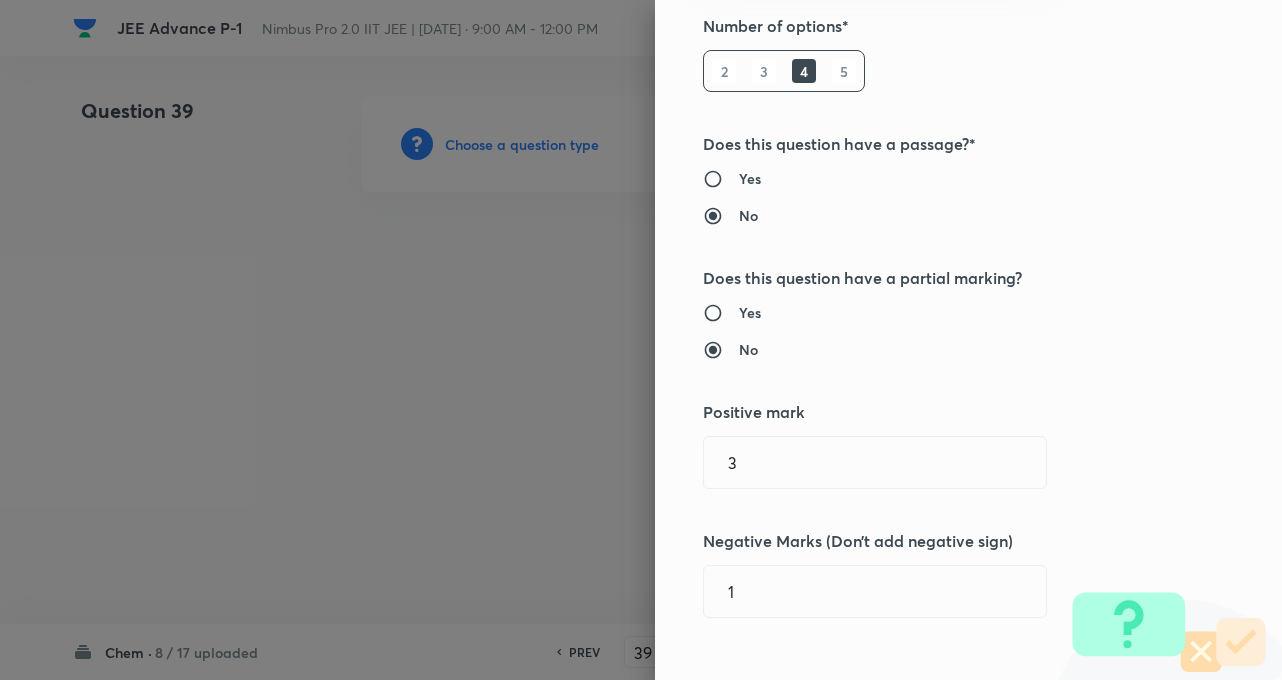 scroll, scrollTop: 280, scrollLeft: 0, axis: vertical 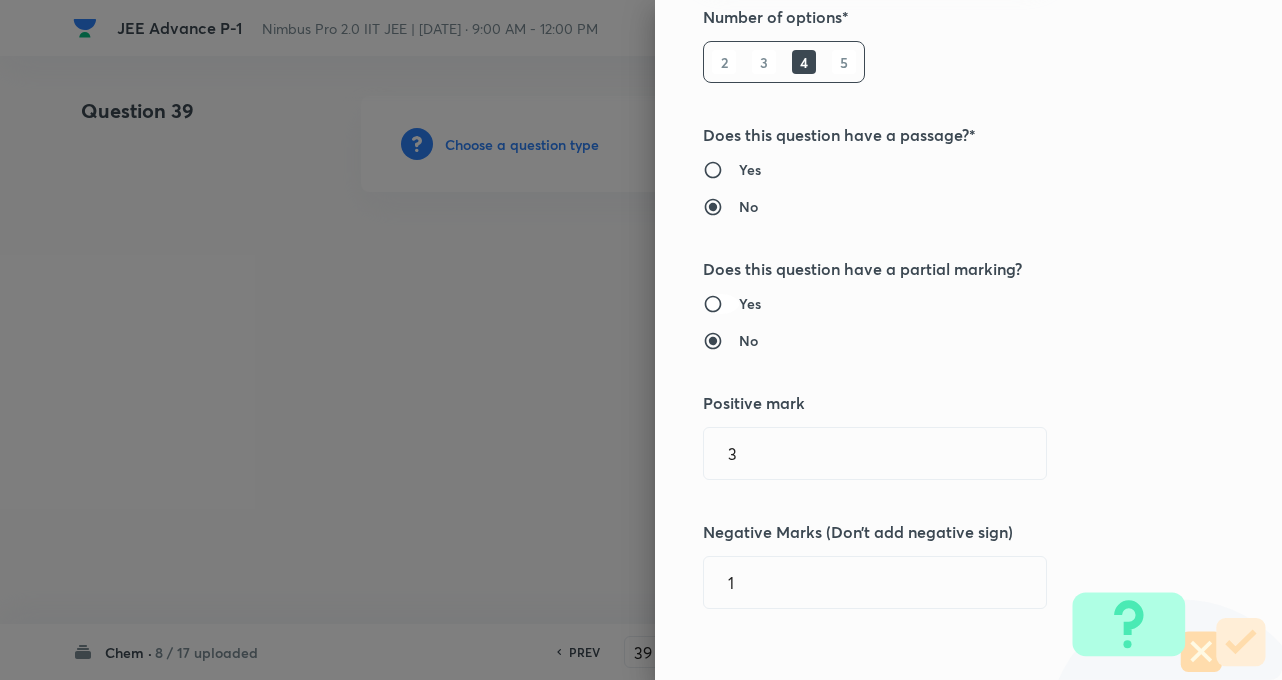 click on "Yes" at bounding box center (721, 304) 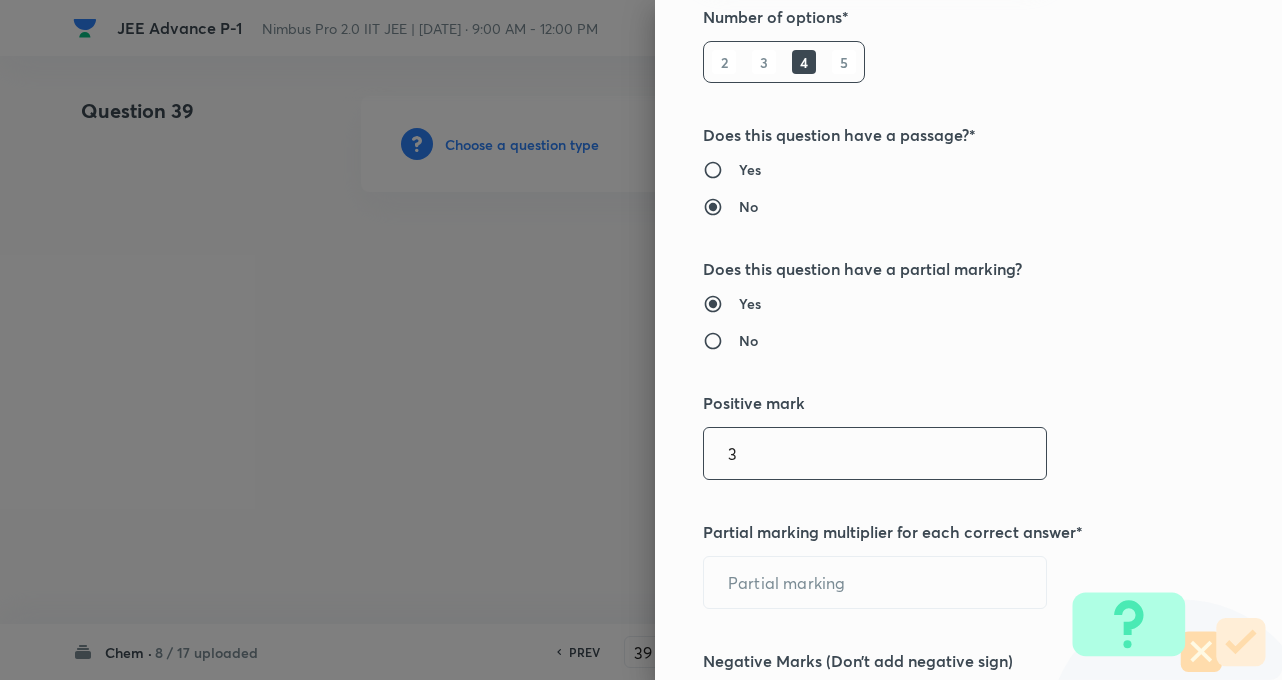 click on "3" at bounding box center (875, 453) 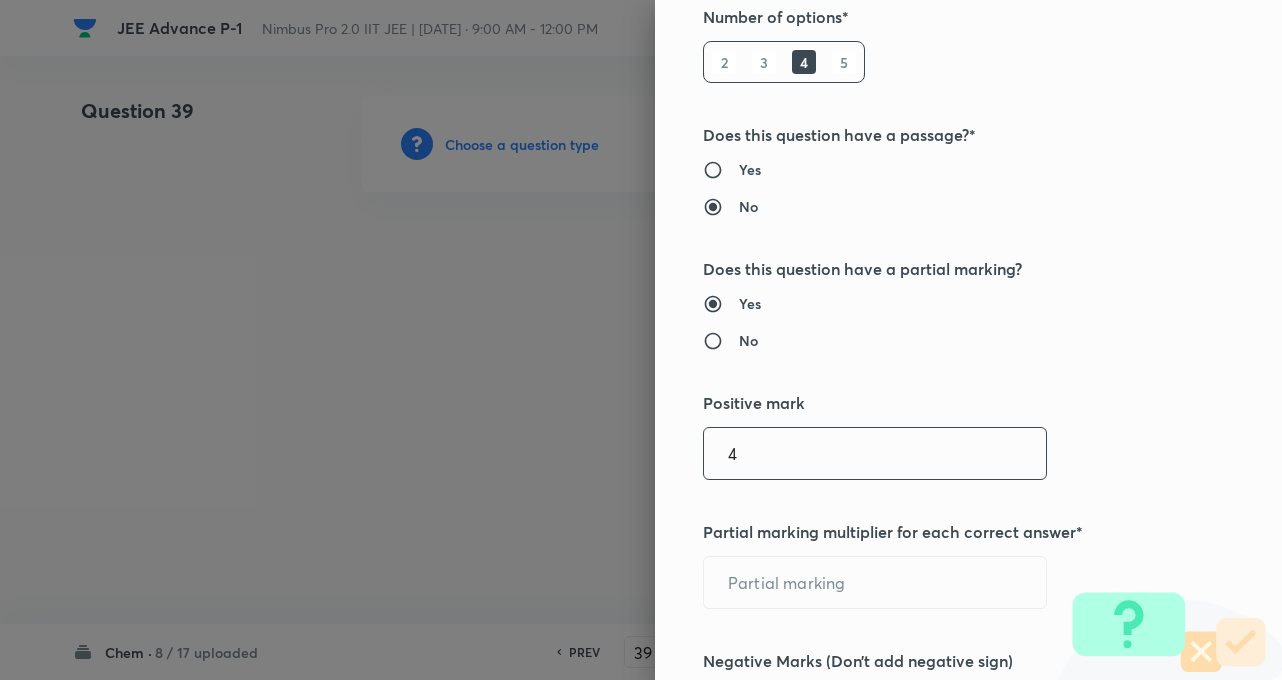 type on "4" 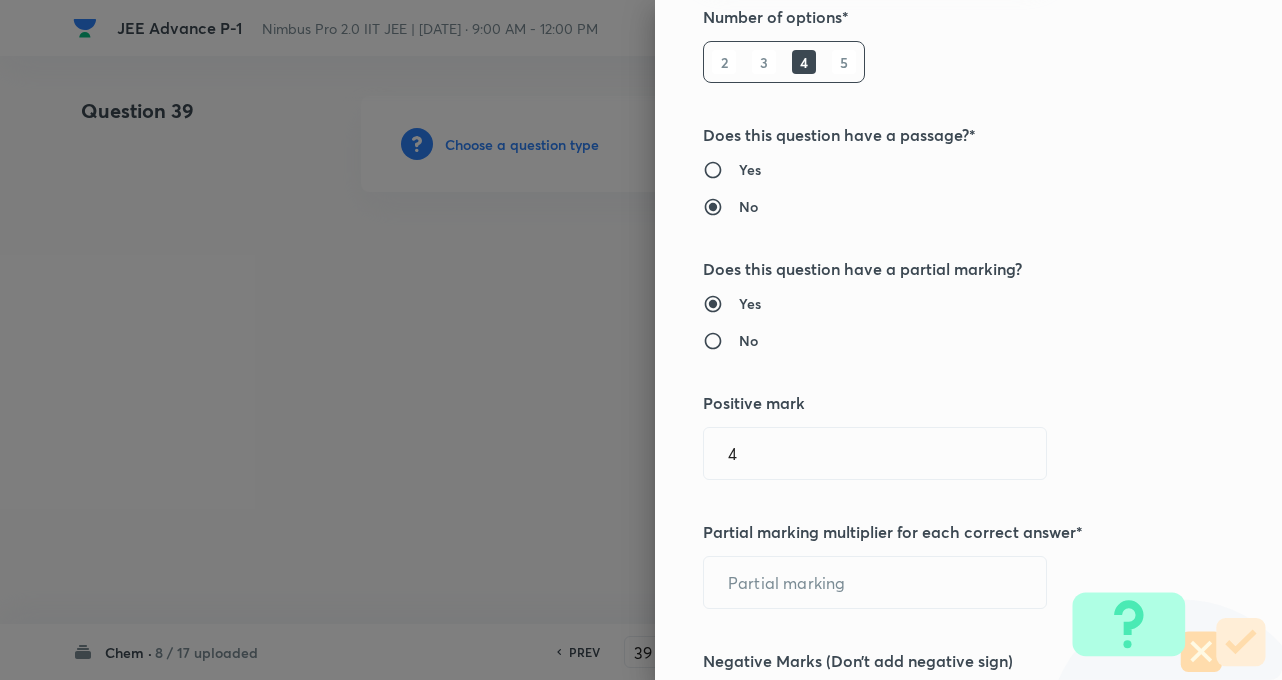 click on "Question settings Question type* Multiple choice correct Number of options* 2 3 4 5 Does this question have a passage?* Yes No Does this question have a partial marking? Yes No Positive mark 4 ​ Partial marking multiplier for each correct answer* ​ Negative Marks (Don’t add negative sign) 1 ​ Syllabus Topic group* ​ Topic* ​ Concept* ​ Sub-concept* ​ Concept-field ​ Additional details Question Difficulty Very easy Easy Moderate Hard Very hard Question is based on Fact Numerical Concept Previous year question Yes No Does this question have equation? Yes No Verification status Is the question verified? *Select 'yes' only if a question is verified Yes No Save" at bounding box center [968, 340] 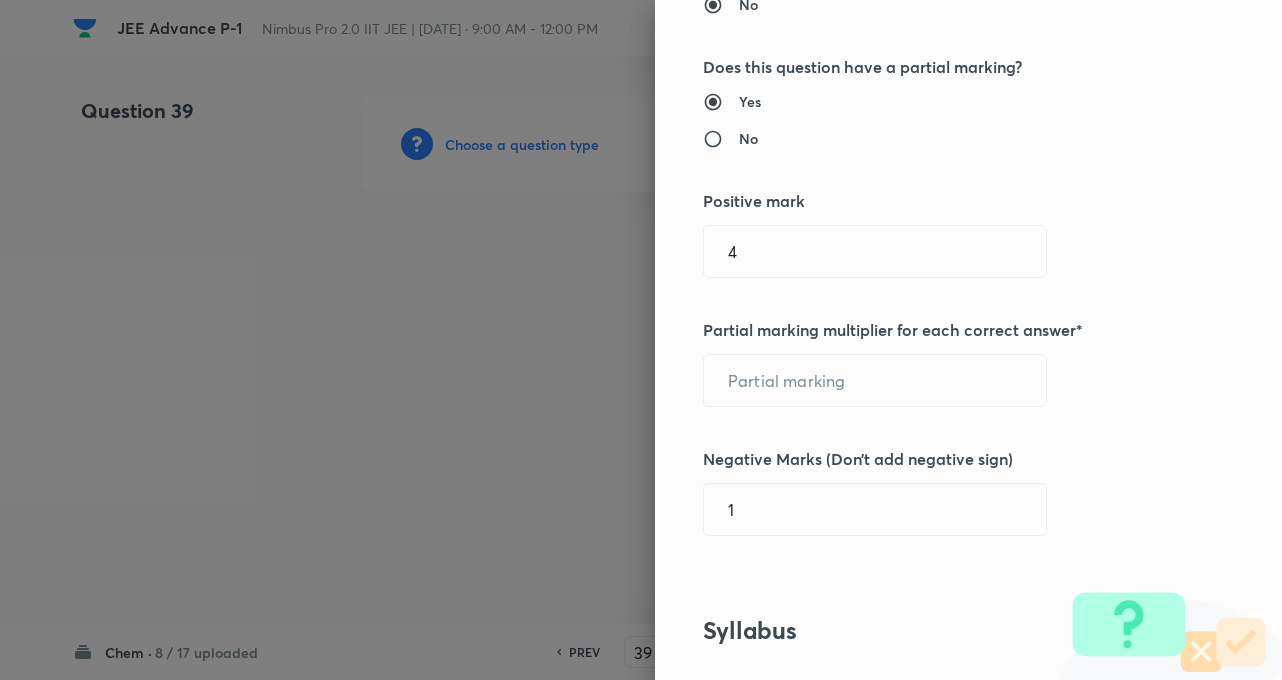 scroll, scrollTop: 520, scrollLeft: 0, axis: vertical 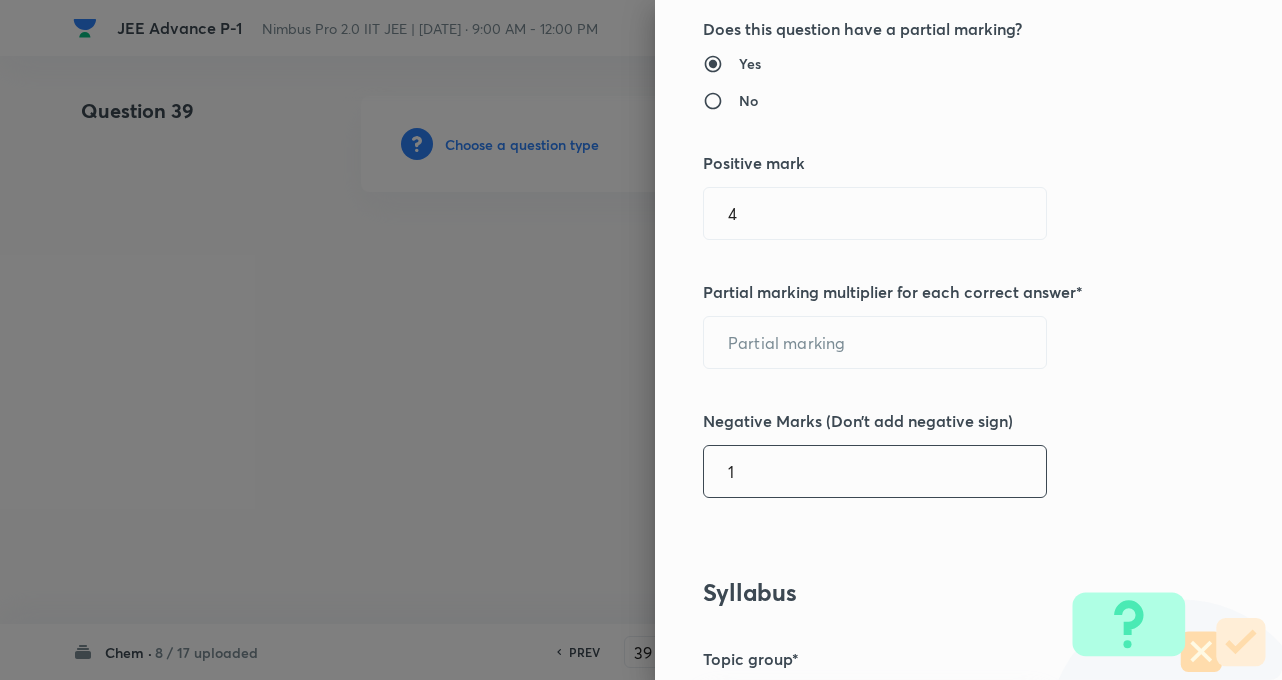 click on "1" at bounding box center [875, 471] 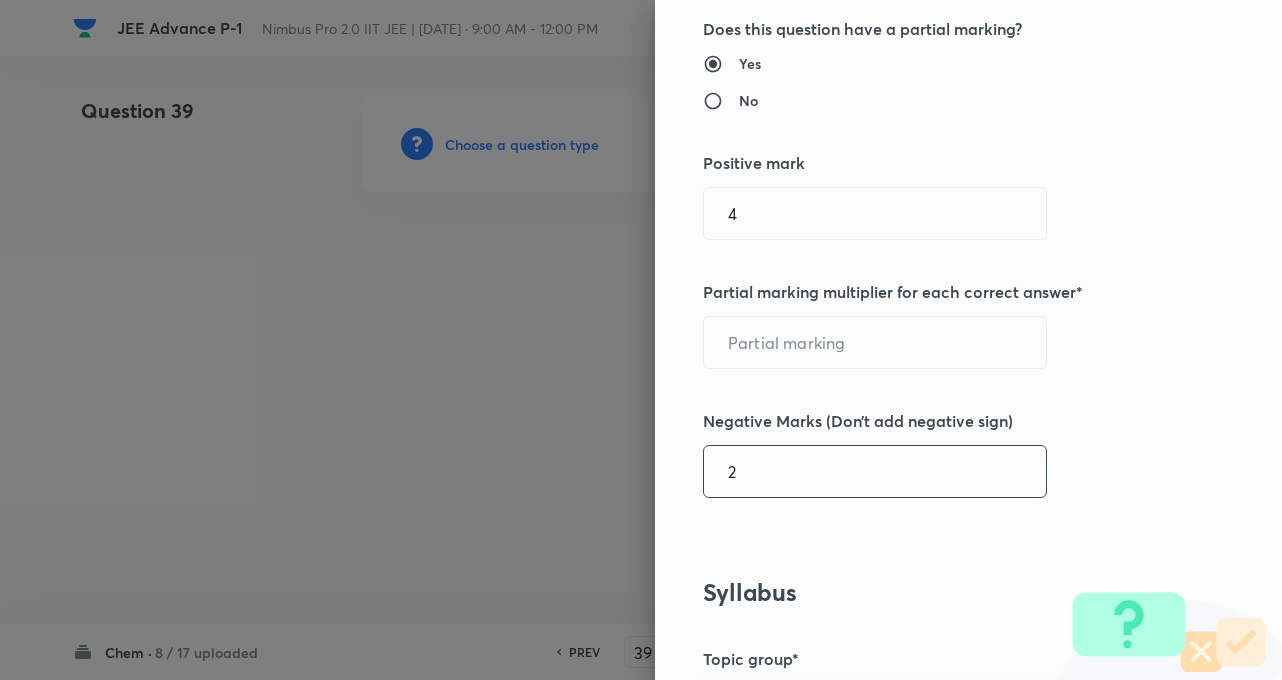 type on "2" 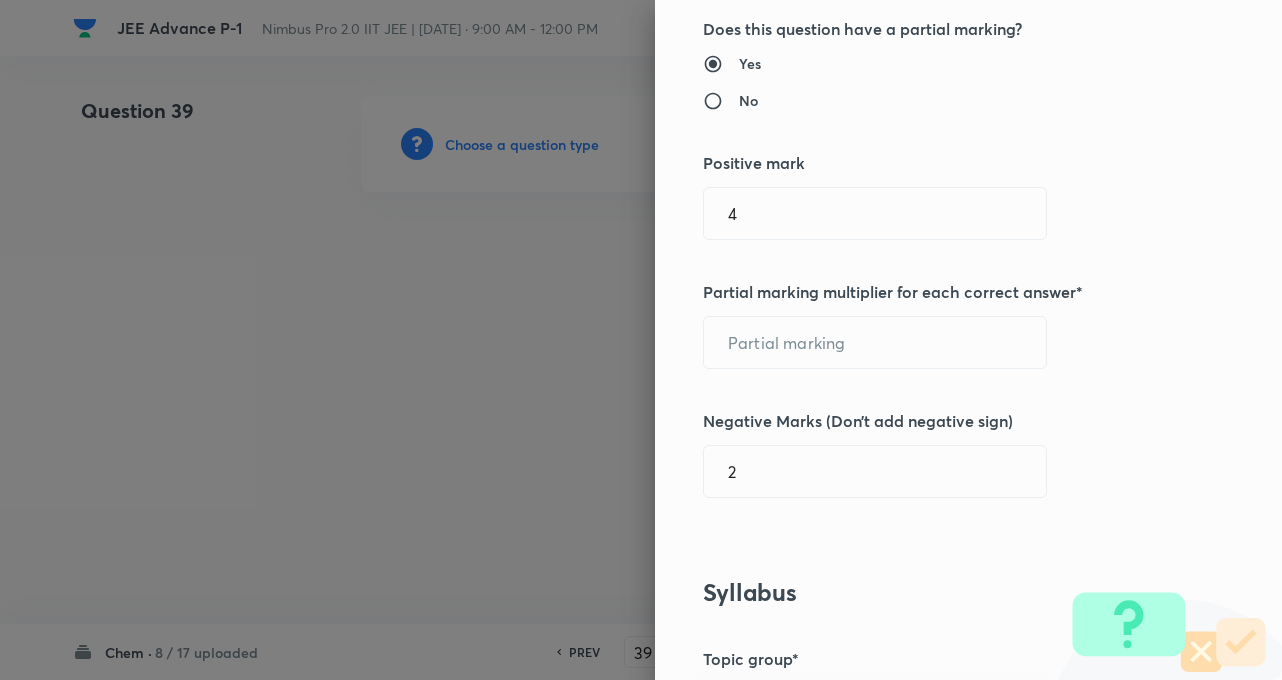 click on "Question settings Question type* Multiple choice correct Number of options* 2 3 4 5 Does this question have a passage?* Yes No Does this question have a partial marking? Yes No Positive mark 4 ​ Partial marking multiplier for each correct answer* ​ Negative Marks (Don’t add negative sign) 2 ​ Syllabus Topic group* ​ Topic* ​ Concept* ​ Sub-concept* ​ Concept-field ​ Additional details Question Difficulty Very easy Easy Moderate Hard Very hard Question is based on Fact Numerical Concept Previous year question Yes No Does this question have equation? Yes No Verification status Is the question verified? *Select 'yes' only if a question is verified Yes No Save" at bounding box center [968, 340] 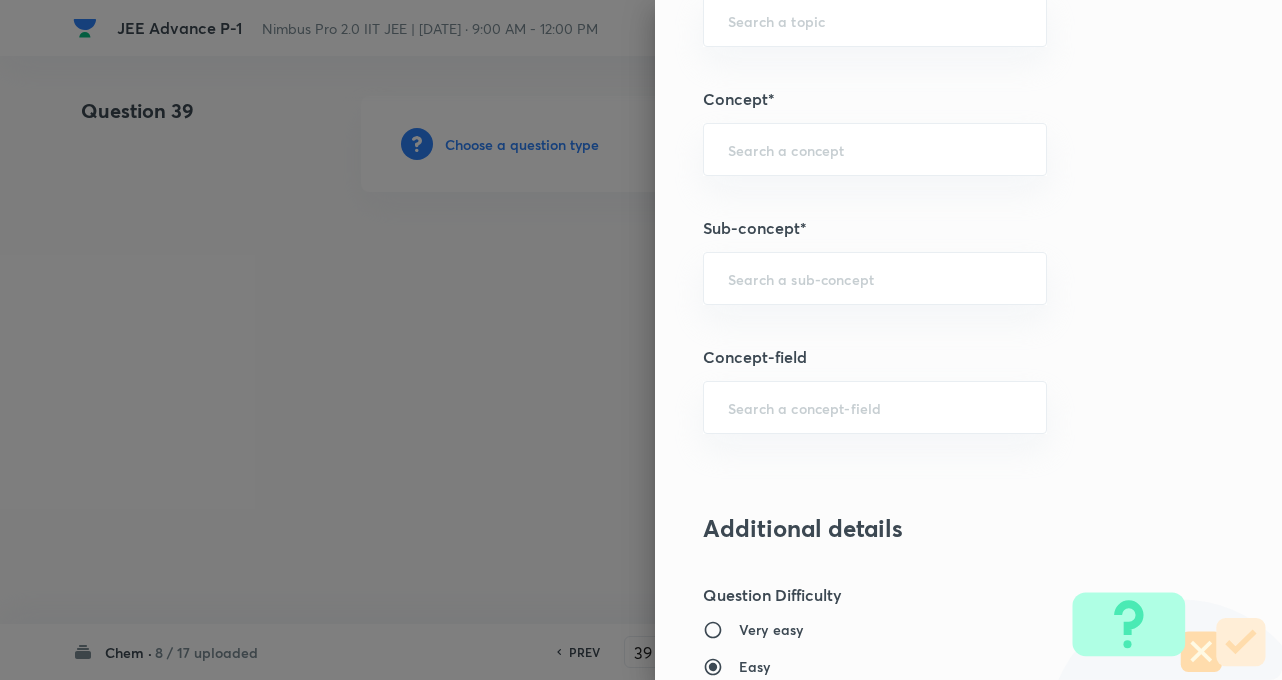 scroll, scrollTop: 1200, scrollLeft: 0, axis: vertical 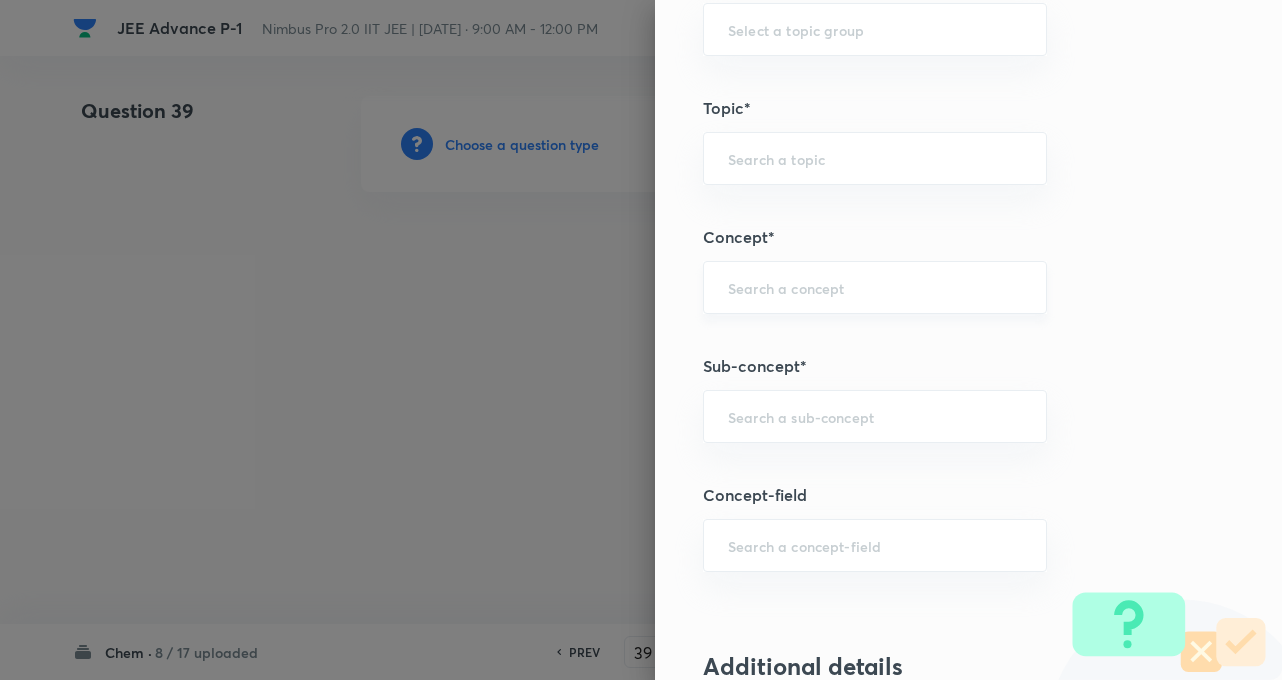 click at bounding box center (875, 287) 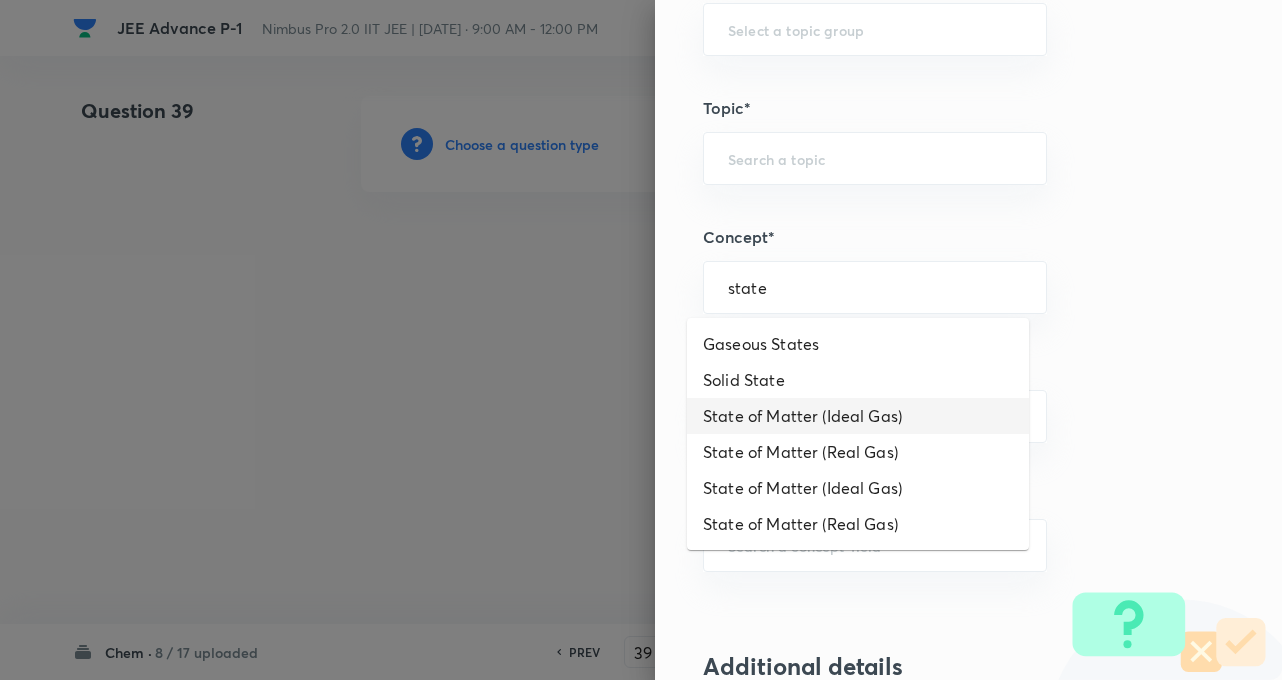 click on "State of Matter (Ideal Gas)" at bounding box center (858, 416) 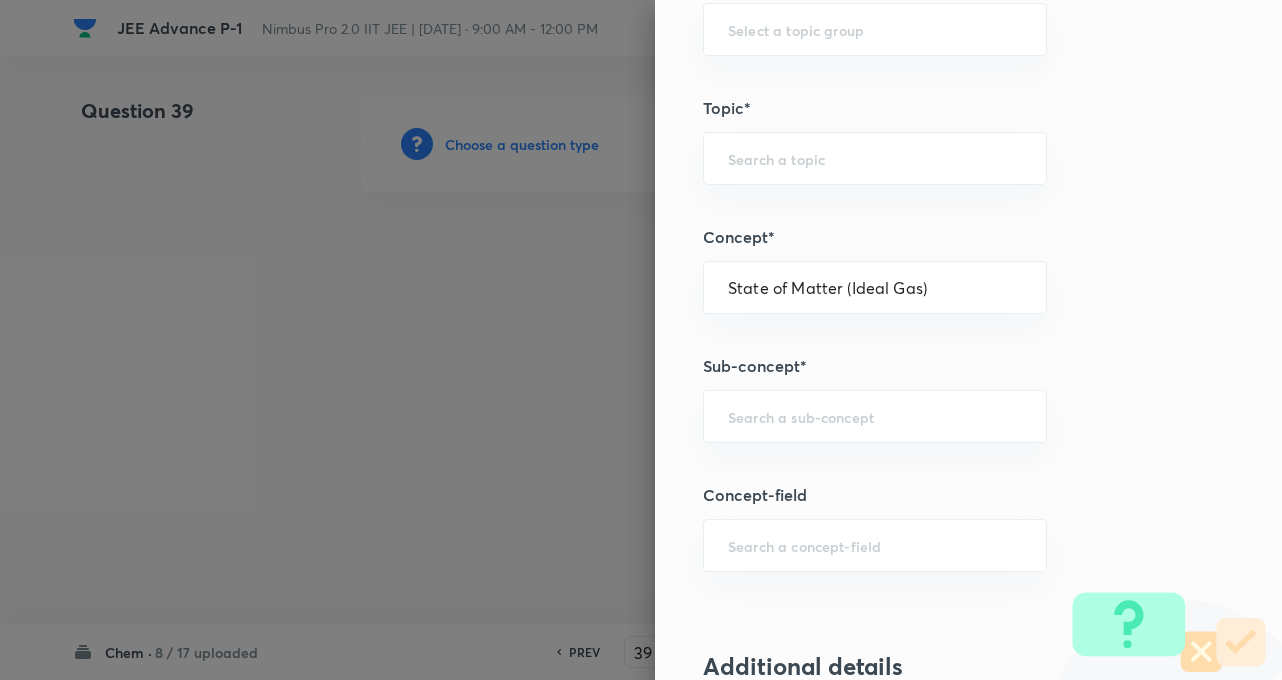 type on "Chemistry" 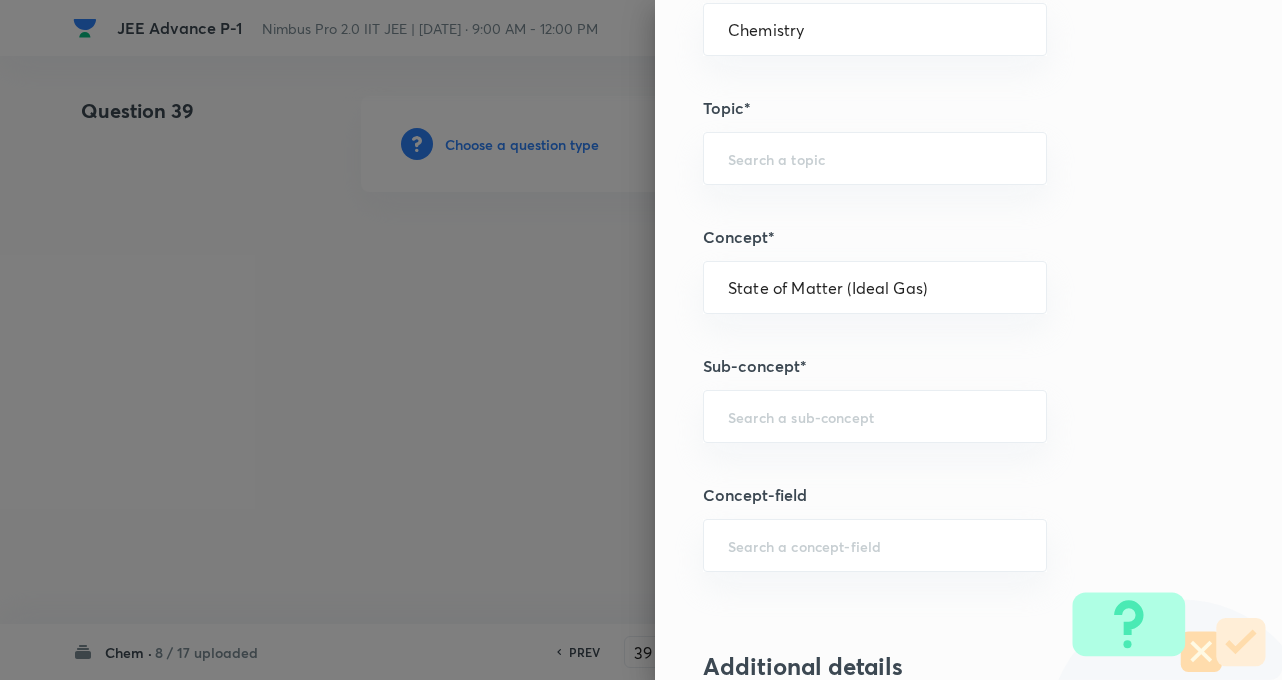 type on "Physical Chemistry" 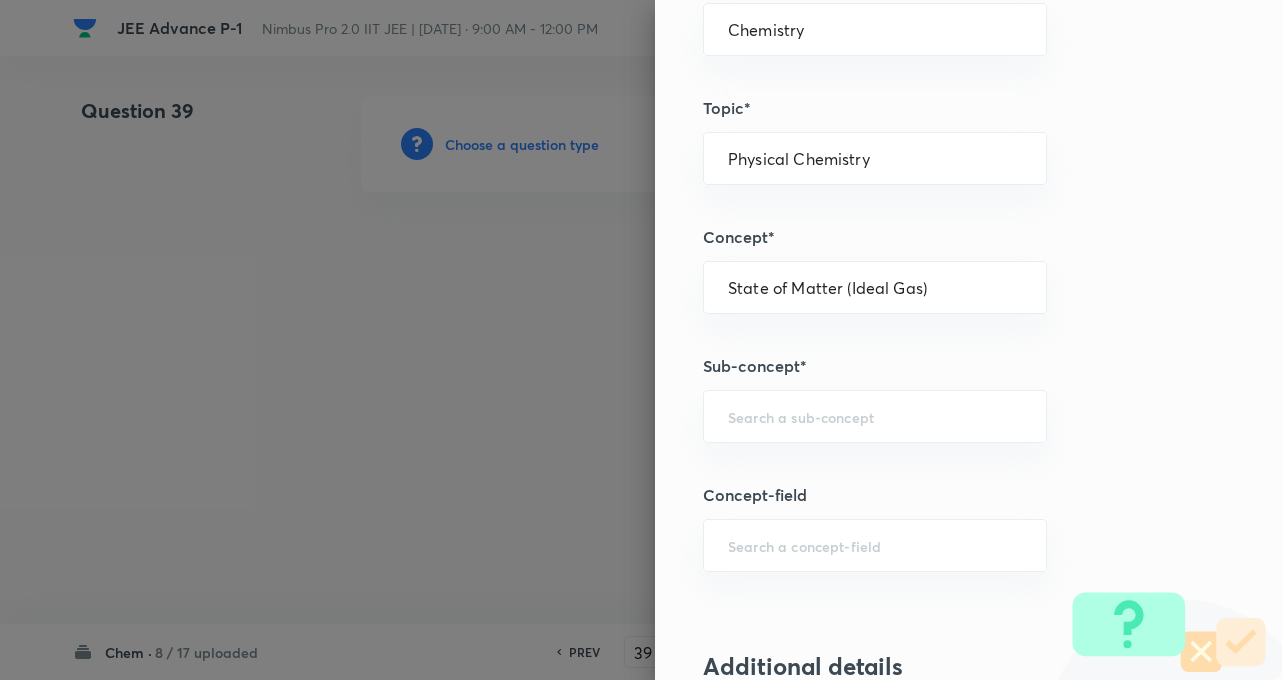 click on "Question settings Question type* Multiple choice correct Number of options* 2 3 4 5 Does this question have a passage?* Yes No Does this question have a partial marking? Yes No Positive mark 4 ​ Partial marking multiplier for each correct answer* ​ Negative Marks (Don’t add negative sign) 2 ​ Syllabus Topic group* Chemistry ​ Topic* Physical Chemistry ​ Concept* State of Matter (Ideal Gas) ​ Sub-concept* ​ Concept-field ​ Additional details Question Difficulty Very easy Easy Moderate Hard Very hard Question is based on Fact Numerical Concept Previous year question Yes No Does this question have equation? Yes No Verification status Is the question verified? *Select 'yes' only if a question is verified Yes No Save" at bounding box center (968, 340) 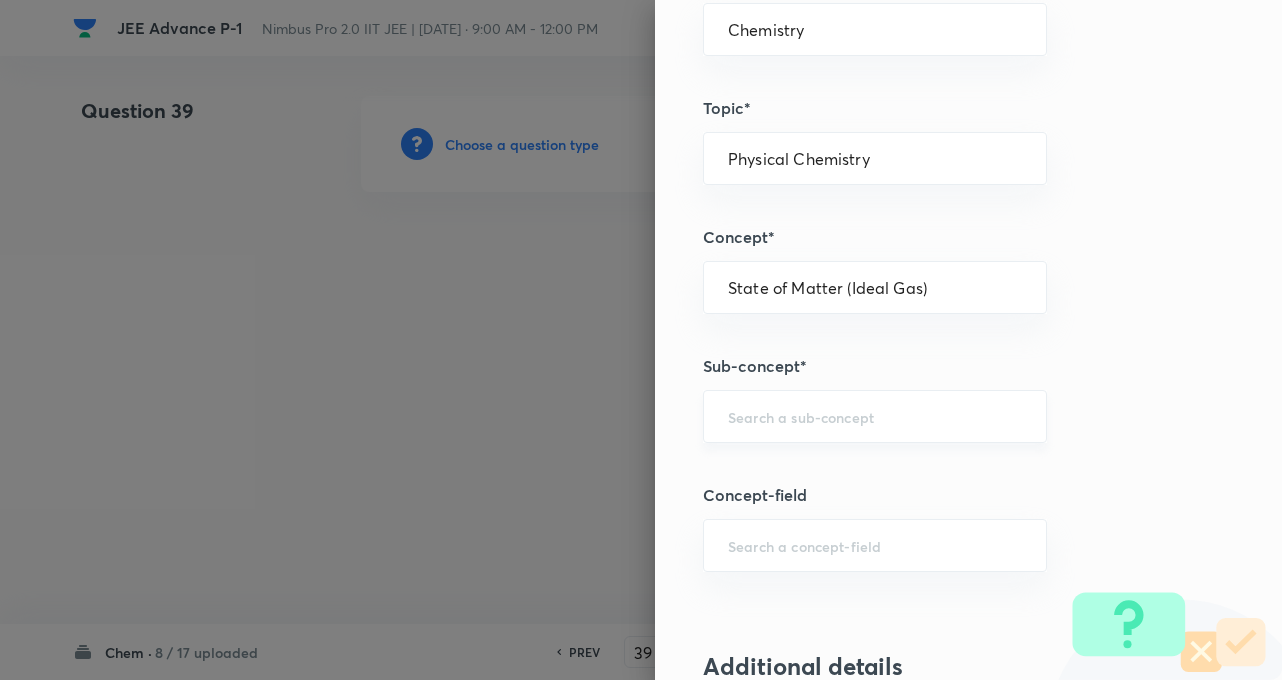 click on "​" at bounding box center (875, 416) 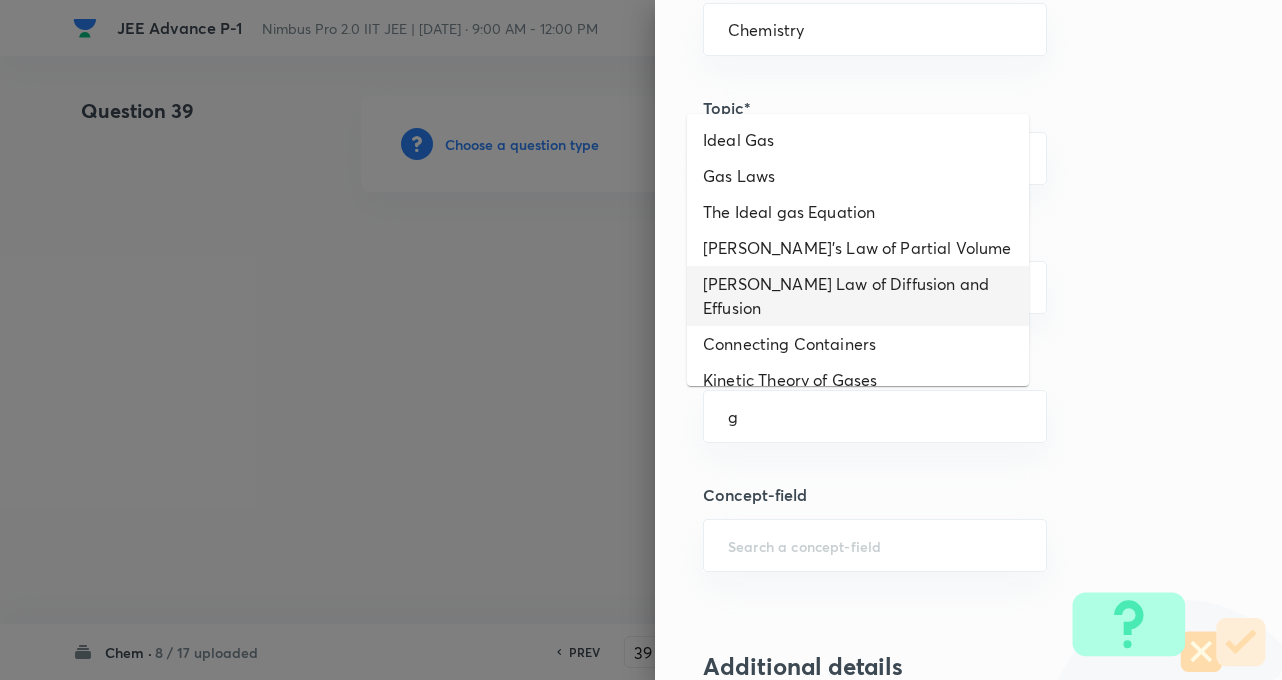 click on "Graham's Law of Diffusion and Effusion" at bounding box center [858, 296] 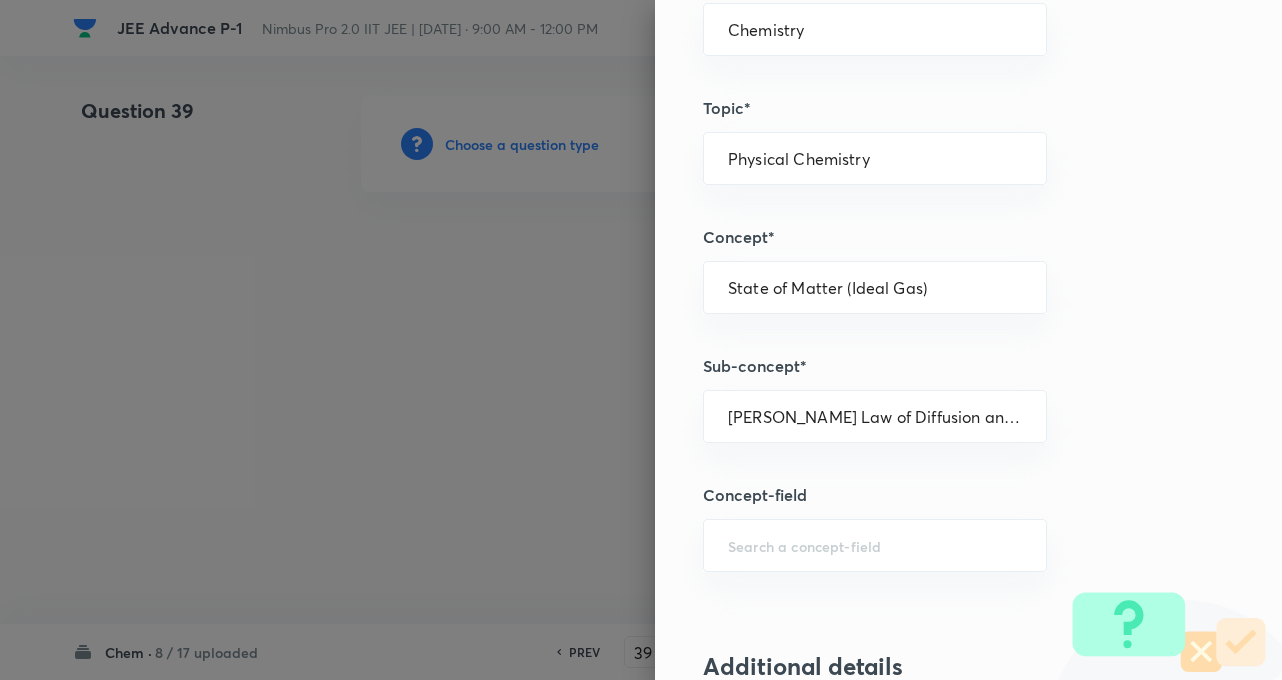 click on "Question settings Question type* Multiple choice correct Number of options* 2 3 4 5 Does this question have a passage?* Yes No Does this question have a partial marking? Yes No Positive mark 4 ​ Partial marking multiplier for each correct answer* ​ Negative Marks (Don’t add negative sign) 2 ​ Syllabus Topic group* Chemistry ​ Topic* Physical Chemistry ​ Concept* State of Matter (Ideal Gas) ​ Sub-concept* Graham's Law of Diffusion and Effusion ​ Concept-field ​ Additional details Question Difficulty Very easy Easy Moderate Hard Very hard Question is based on Fact Numerical Concept Previous year question Yes No Does this question have equation? Yes No Verification status Is the question verified? *Select 'yes' only if a question is verified Yes No Save" at bounding box center [968, 340] 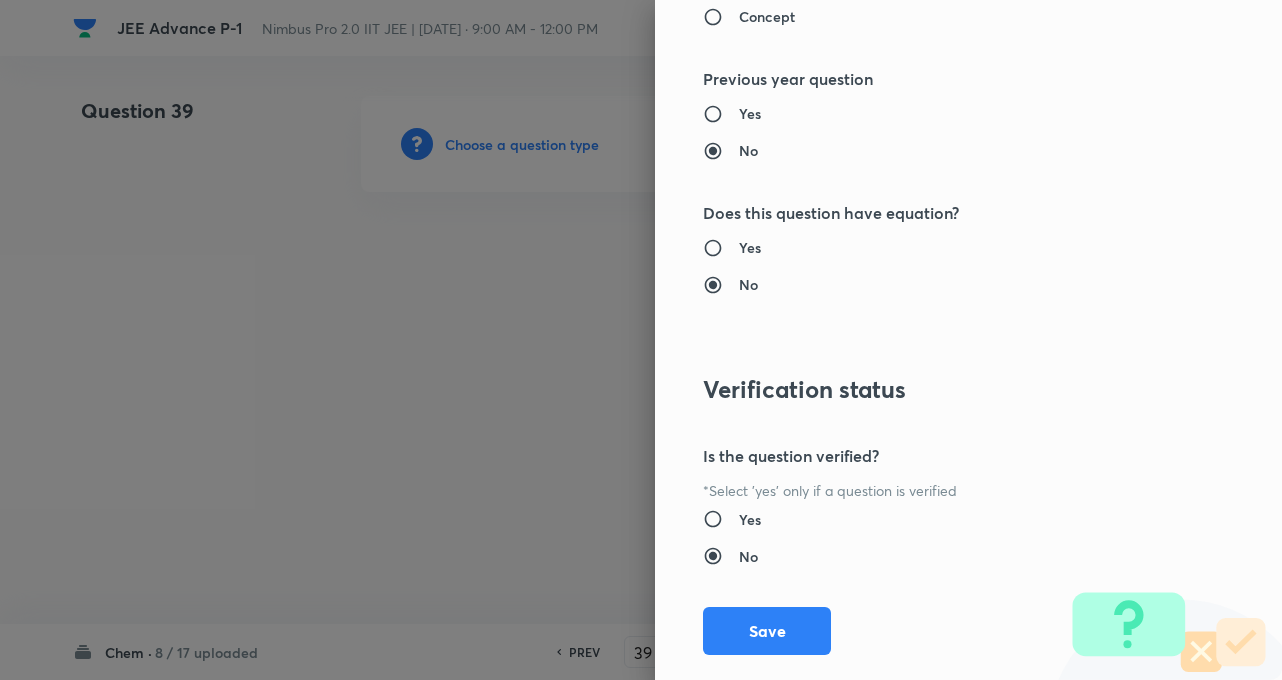 scroll, scrollTop: 2309, scrollLeft: 0, axis: vertical 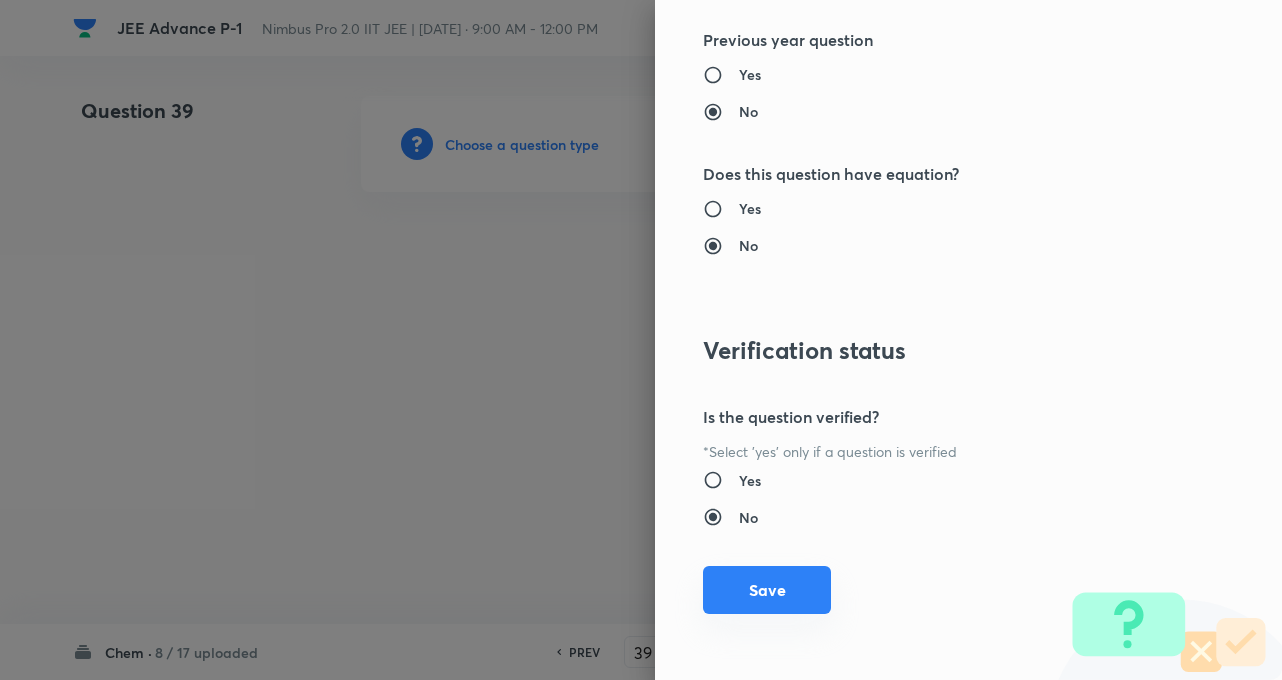 click on "Save" at bounding box center (767, 590) 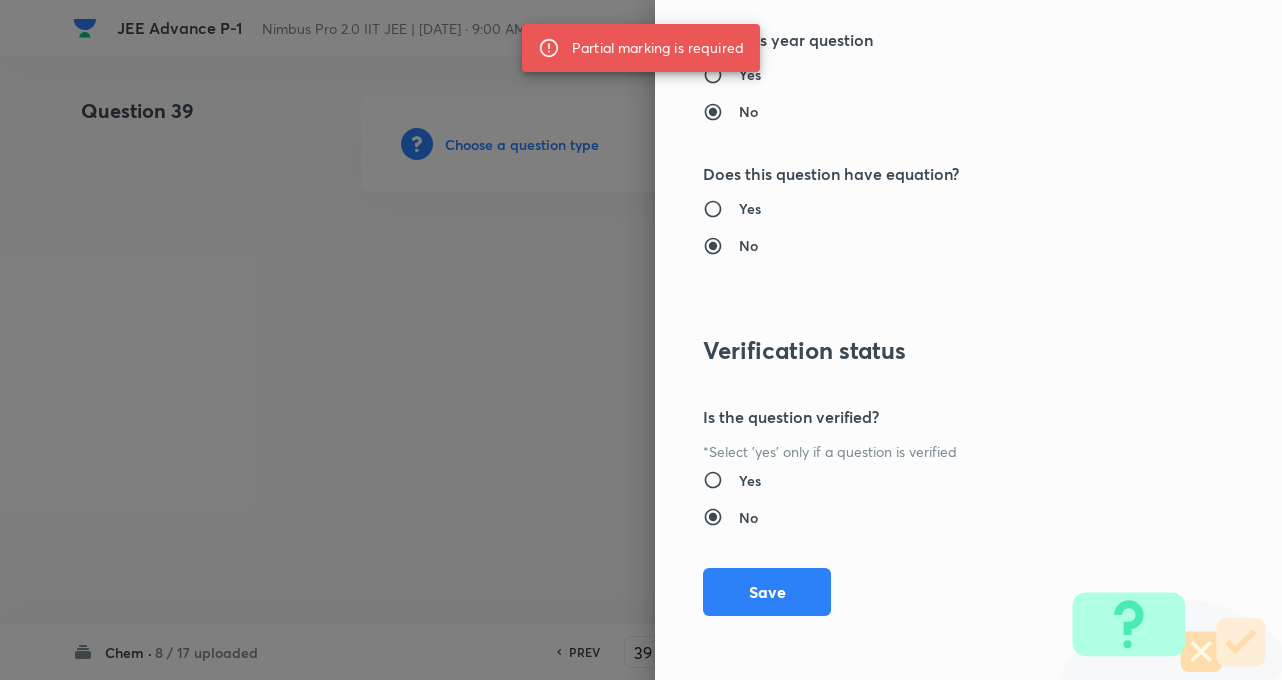 click at bounding box center [641, 340] 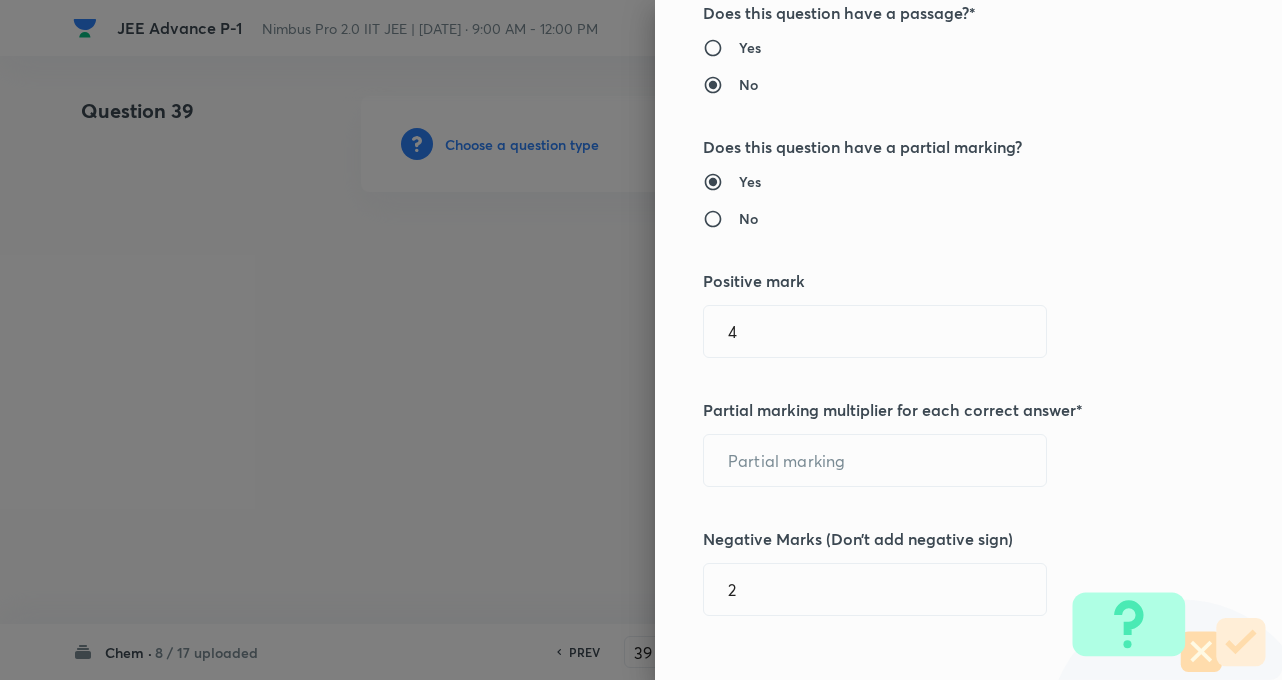 scroll, scrollTop: 349, scrollLeft: 0, axis: vertical 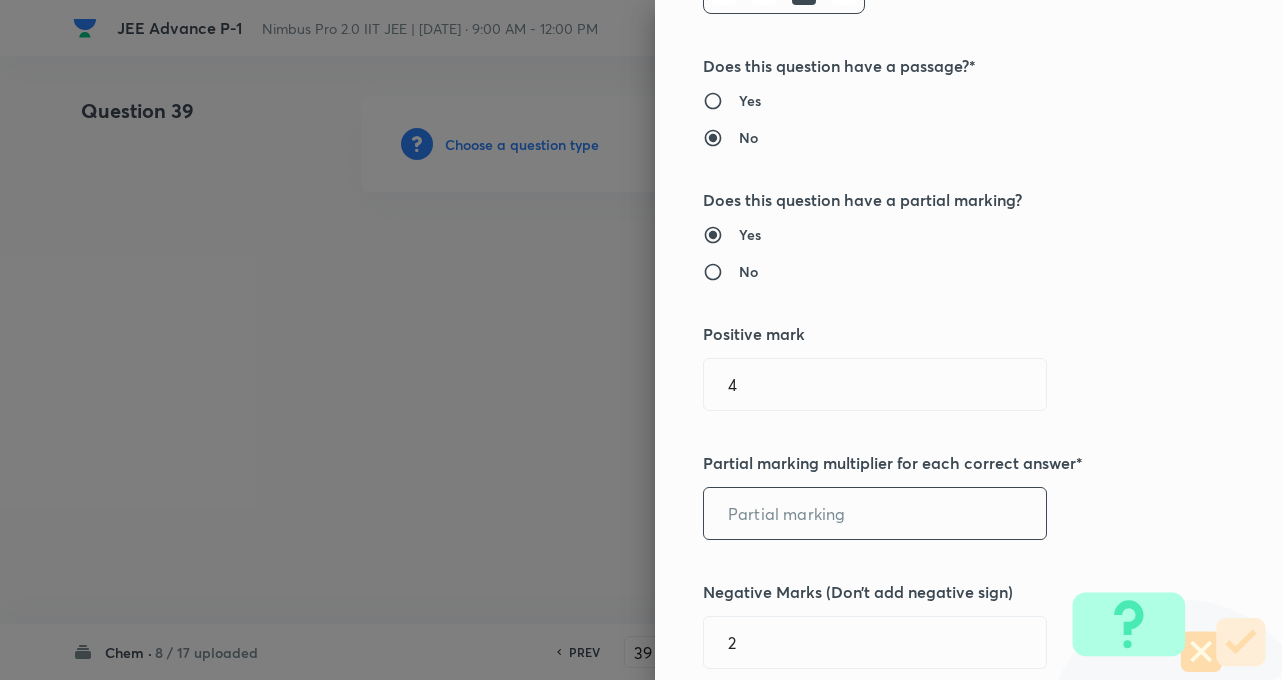click at bounding box center [875, 513] 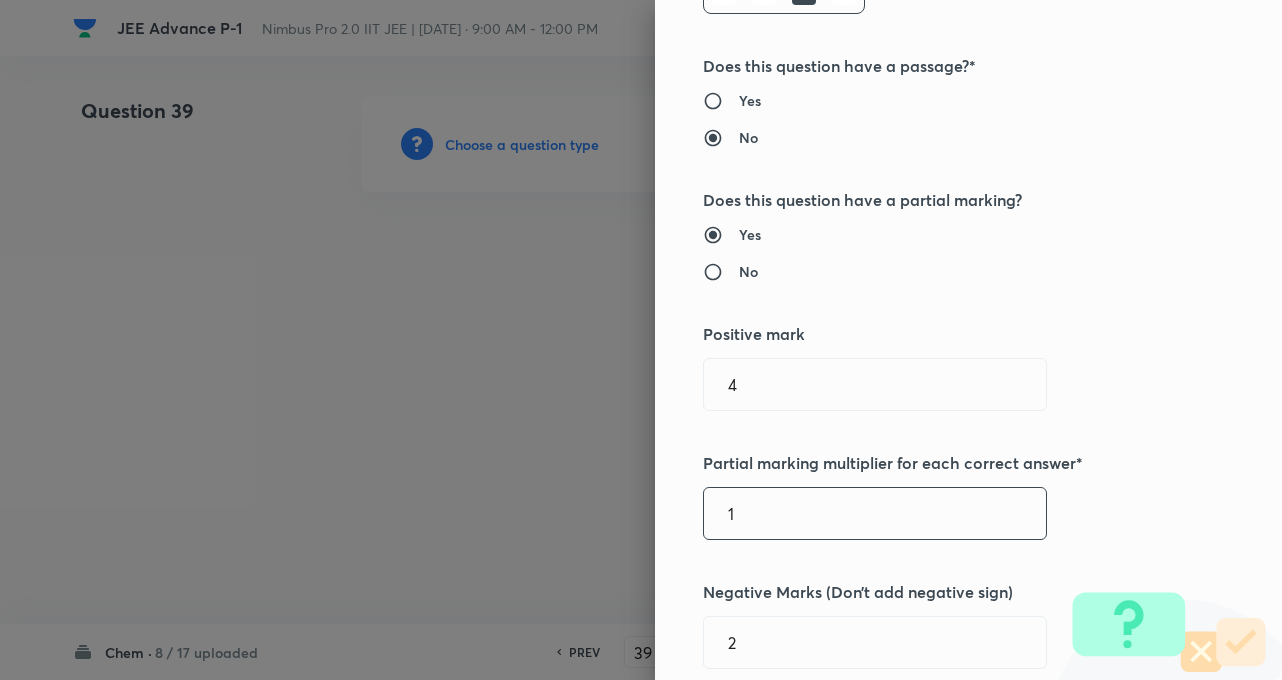 type on "1" 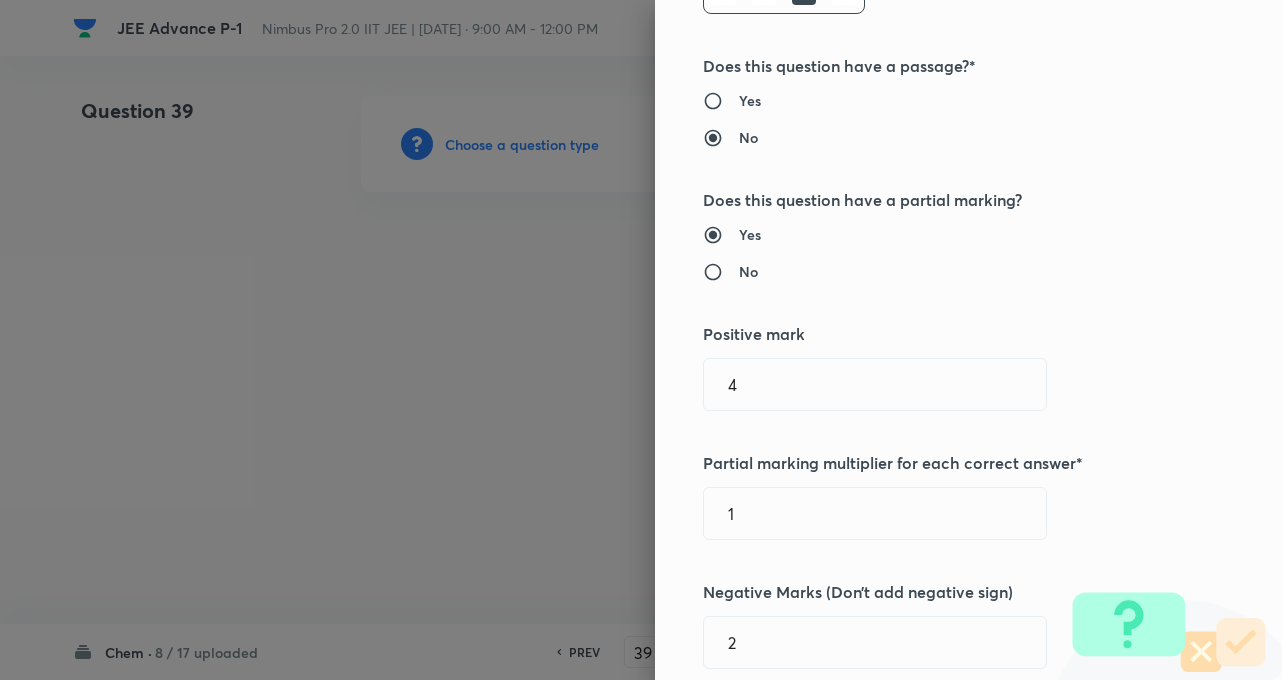 click at bounding box center [641, 340] 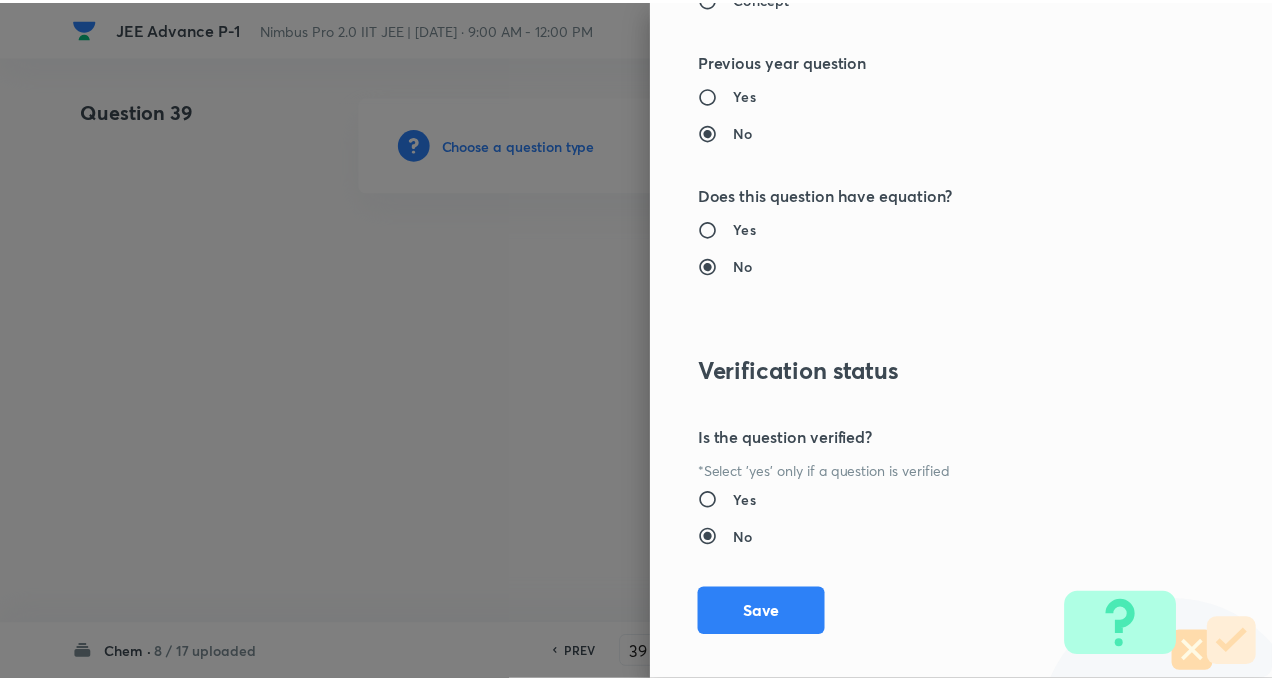 scroll, scrollTop: 2309, scrollLeft: 0, axis: vertical 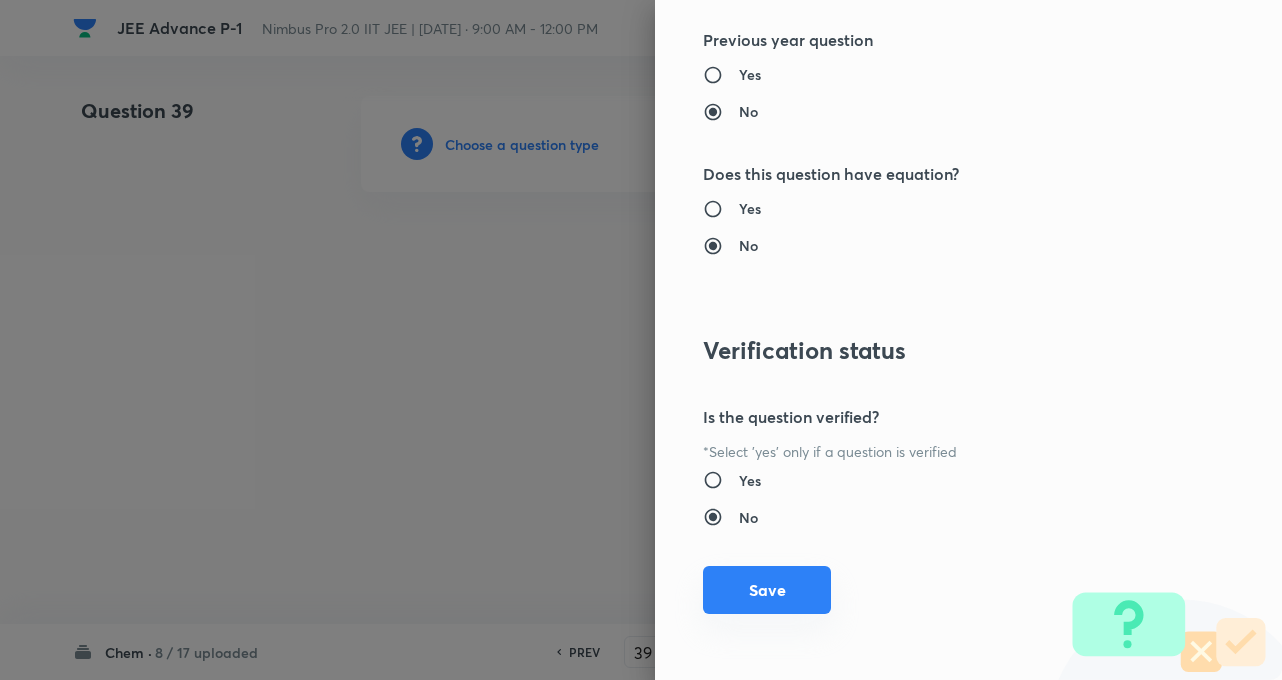 click on "Save" at bounding box center [767, 590] 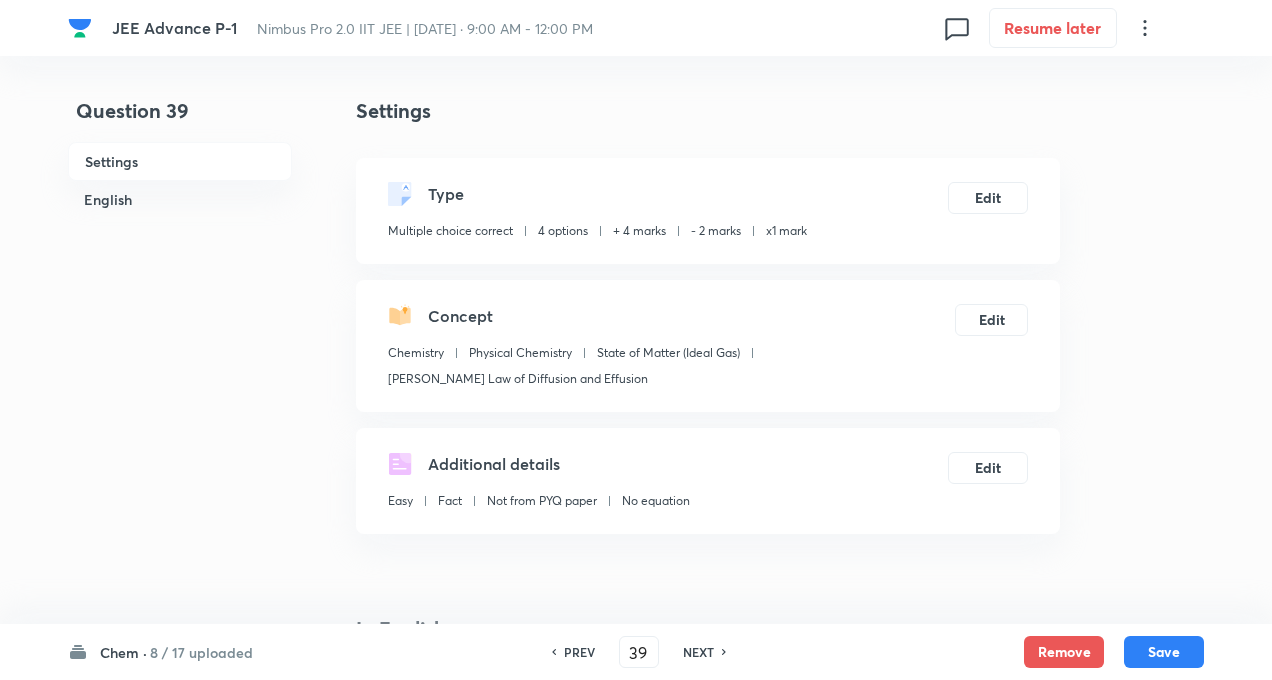 click on "Question 39 Settings English" at bounding box center (180, 1367) 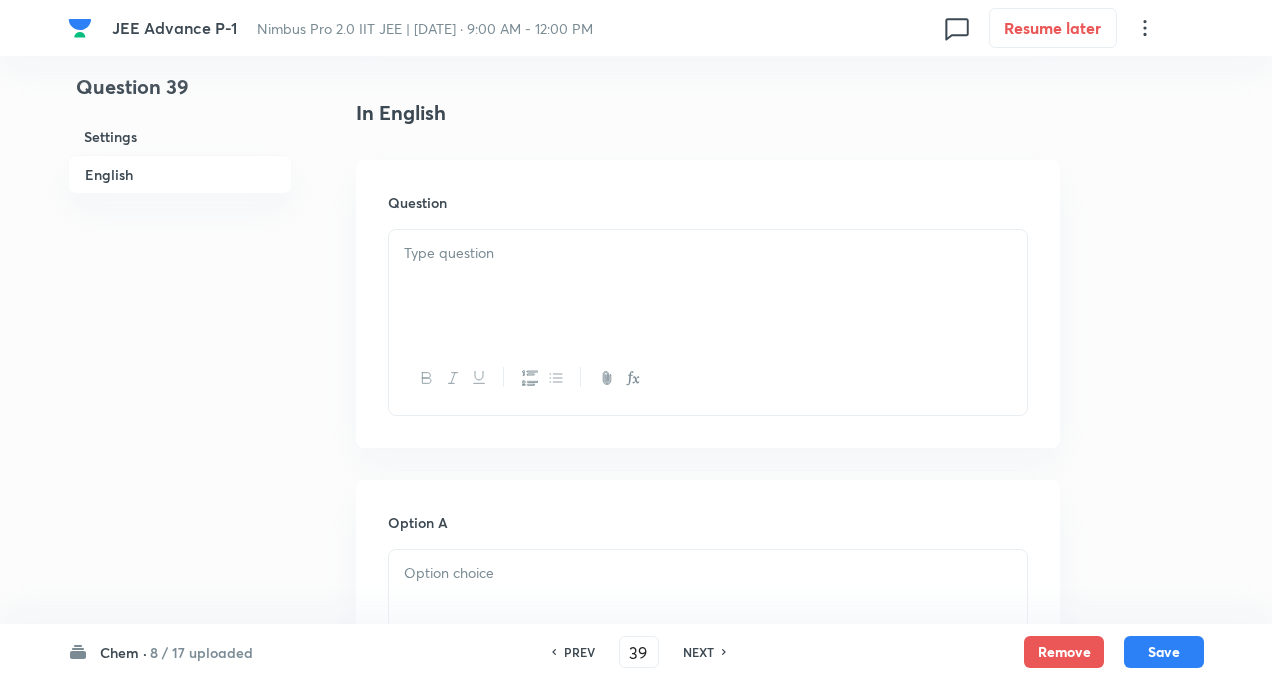 scroll, scrollTop: 520, scrollLeft: 0, axis: vertical 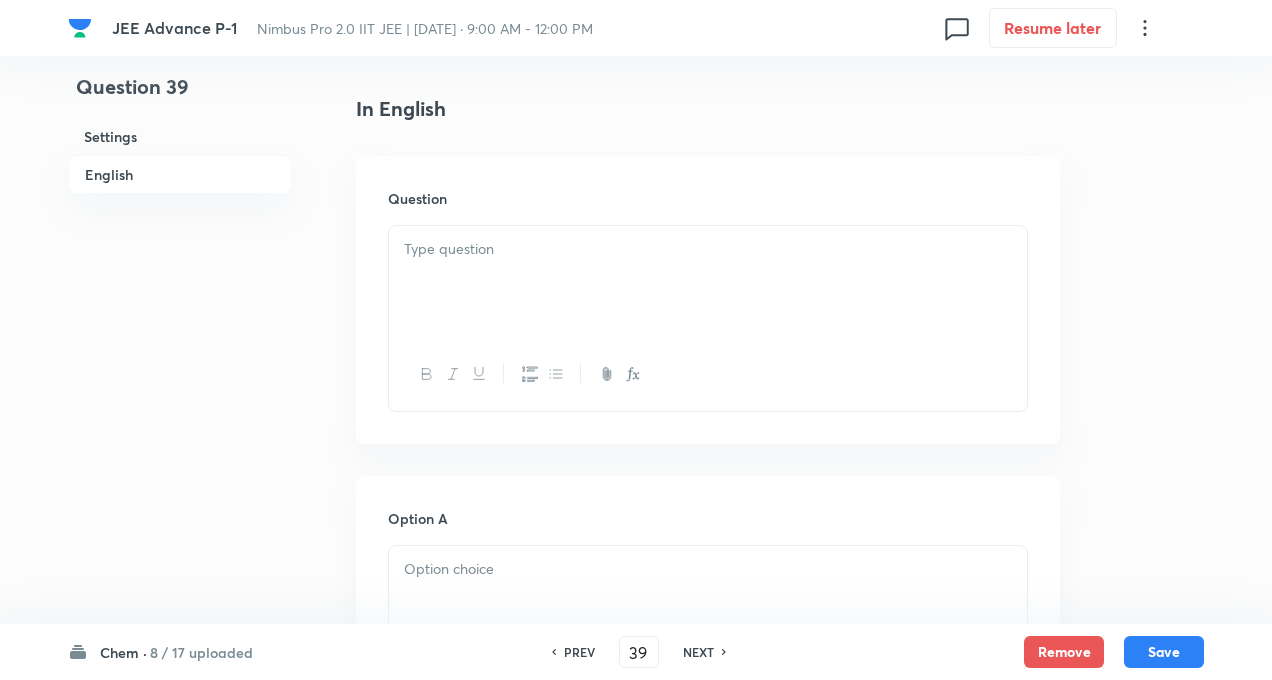 click at bounding box center [708, 282] 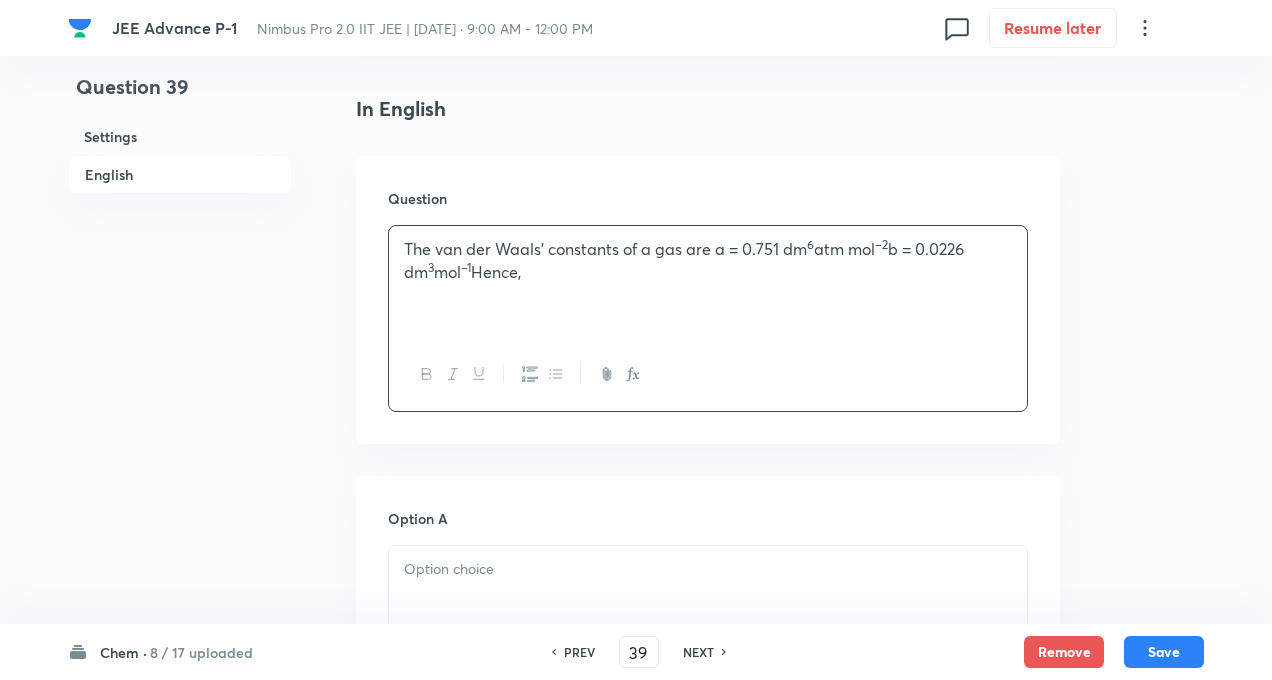 click on "Question 39 Settings English Settings Type Multiple choice correct 4 options + 4 marks - 2 marks x1 mark Edit Concept Chemistry Physical Chemistry State of Matter (Ideal Gas) Graham's Law of Diffusion and Effusion Edit Additional details Easy Fact Not from PYQ paper No equation Edit In English Question The van der Waals’ constants of a gas are a = 0.751 dm 6  atm mol –2  b = 0.0226 dm 3  mol –1  Hence,  Option A Mark as correct answer Option B Mark as correct answer Option C Mark as correct answer Option D Mark as correct answer Solution" at bounding box center (636, 847) 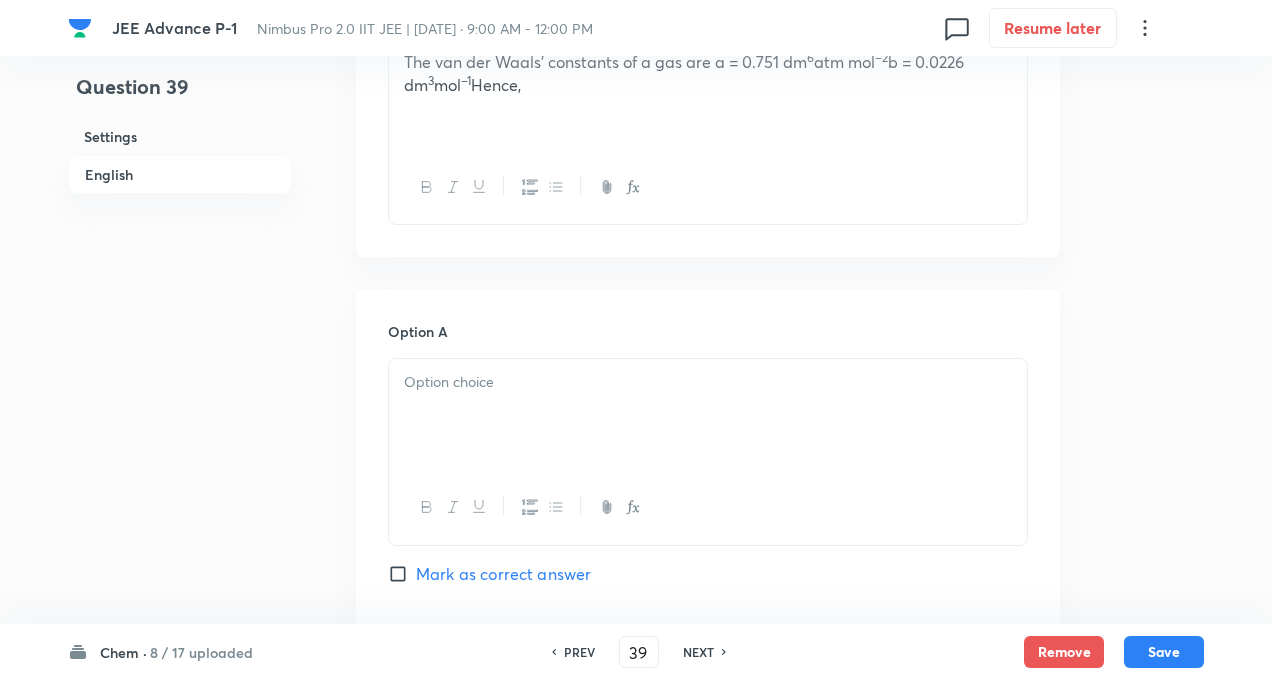 scroll, scrollTop: 760, scrollLeft: 0, axis: vertical 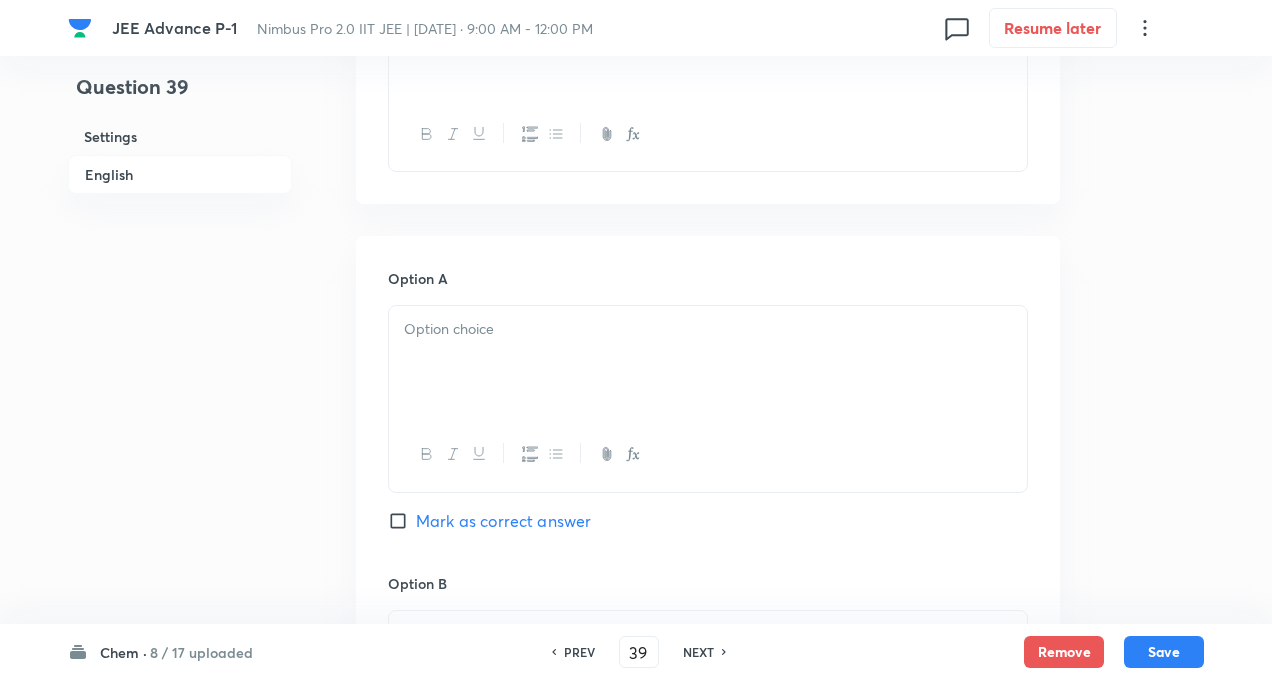 click at bounding box center (708, 329) 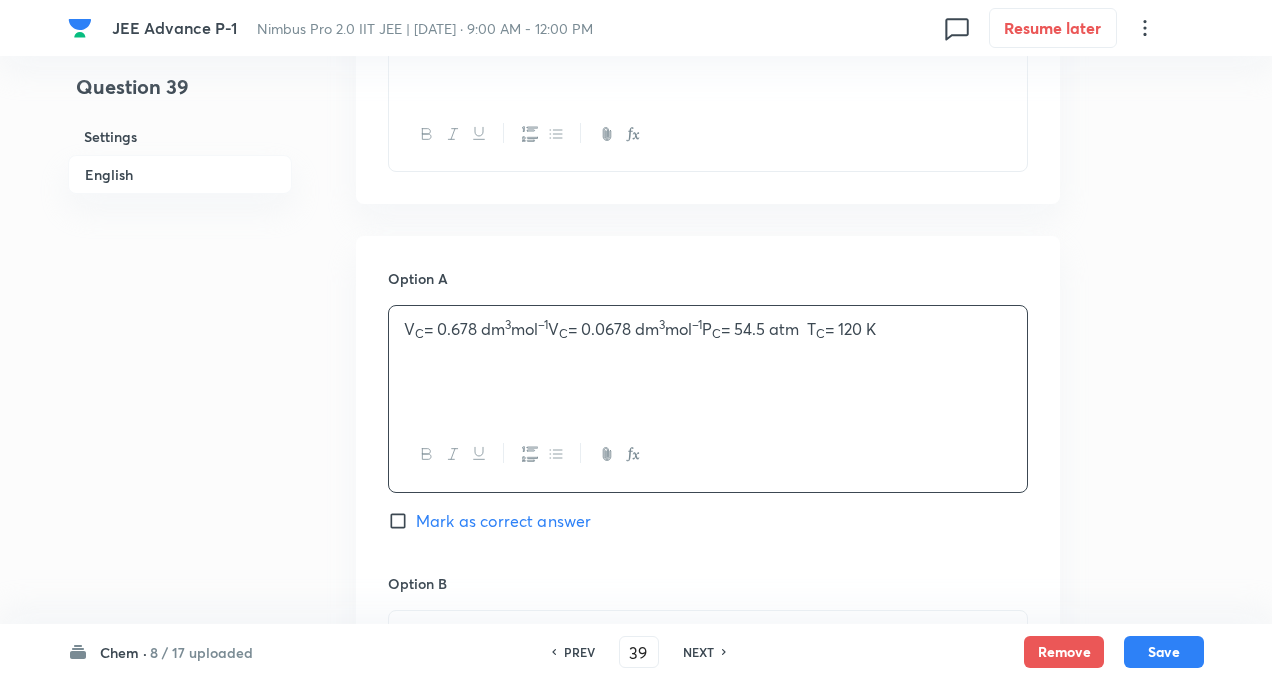 drag, startPoint x: 569, startPoint y: 326, endPoint x: 1010, endPoint y: 397, distance: 446.67886 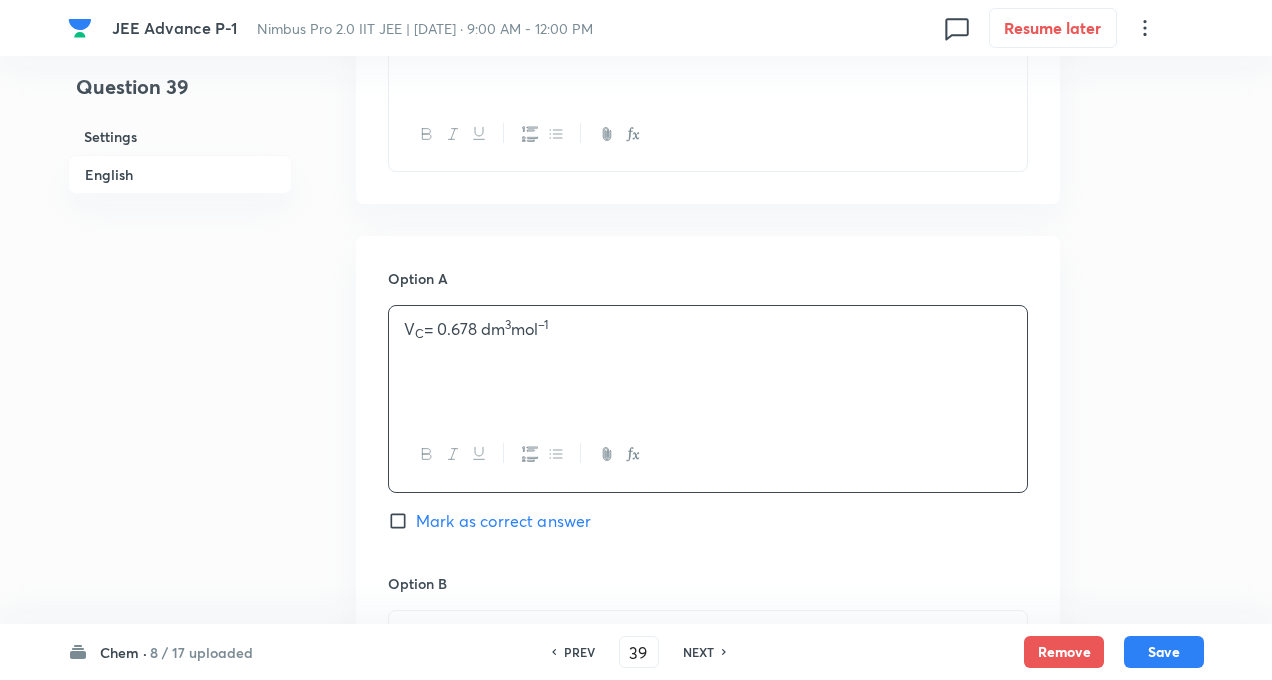 click on "Question 39 Settings English Settings Type Multiple choice correct 4 options + 4 marks - 2 marks x1 mark Edit Concept Chemistry Physical Chemistry State of Matter (Ideal Gas) Graham's Law of Diffusion and Effusion Edit Additional details Easy Fact Not from PYQ paper No equation Edit In English Question The van der Waals’ constants of a gas are a = 0.751 dm 6  atm mol –2  b = 0.0226 dm 3  mol –1  Hence,  Option A V C  = 0.678 dm 3  mol –1      Mark as correct answer Option B Mark as correct answer Option C Mark as correct answer Option D Mark as correct answer Solution" at bounding box center (636, 607) 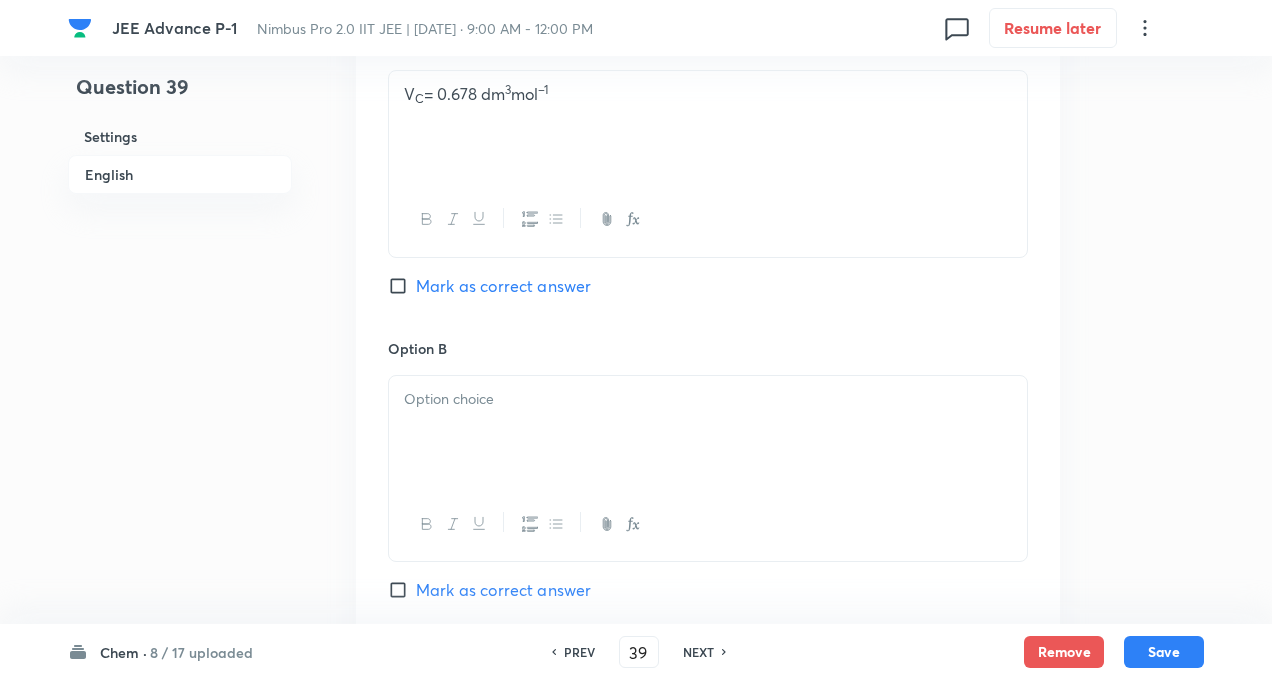 scroll, scrollTop: 1080, scrollLeft: 0, axis: vertical 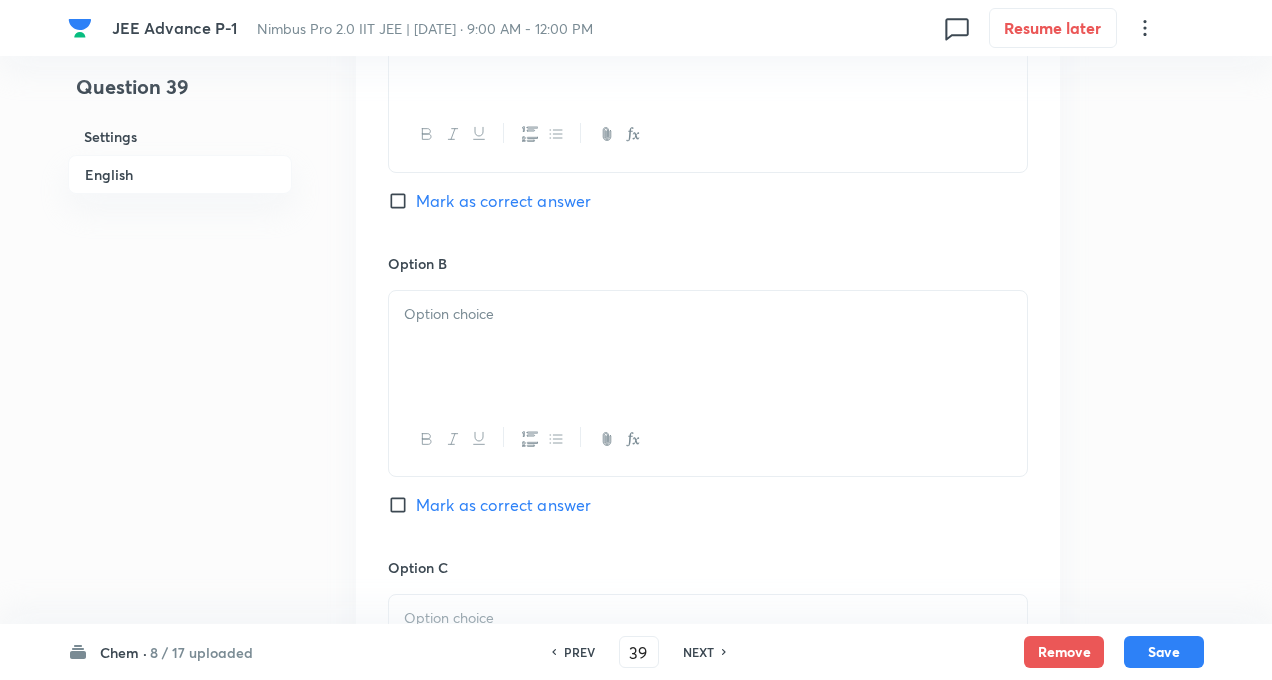 click at bounding box center [708, 347] 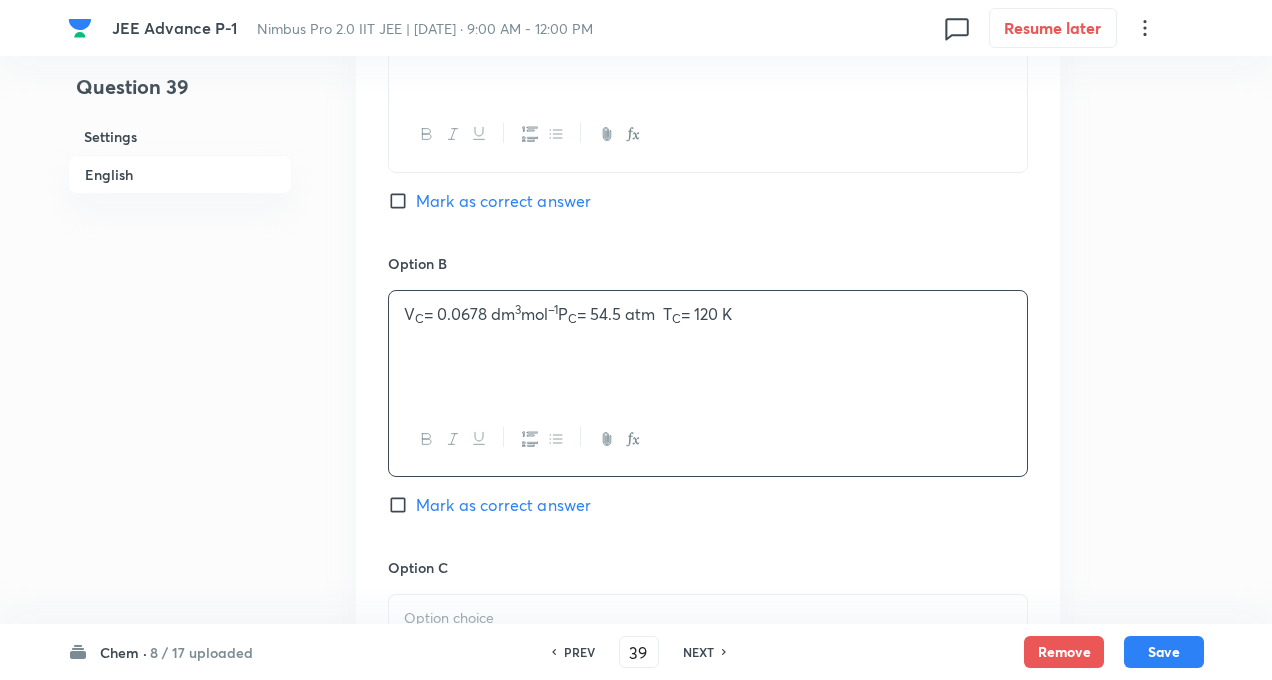 drag, startPoint x: 573, startPoint y: 312, endPoint x: 983, endPoint y: 360, distance: 412.8002 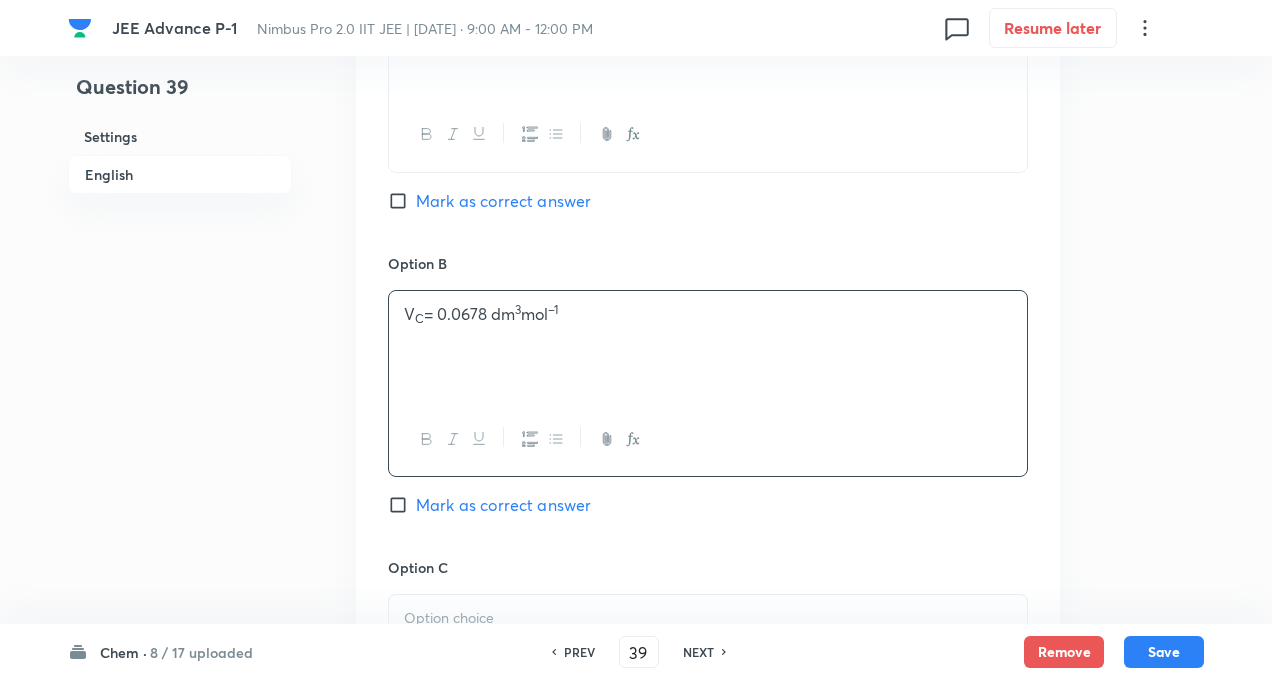 click on "Question 39 Settings English Settings Type Multiple choice correct 4 options + 4 marks - 2 marks x1 mark Edit Concept Chemistry Physical Chemistry State of Matter (Ideal Gas) Graham's Law of Diffusion and Effusion Edit Additional details Easy Fact Not from PYQ paper No equation Edit In English Question The van der Waals’ constants of a gas are a = 0.751 dm 6  atm mol –2  b = 0.0226 dm 3  mol –1  Hence,  Option A V C  = 0.678 dm 3  mol –1      Mark as correct answer Option B V C  = 0.0678 dm 3  mol –1    Mark as correct answer Option C Mark as correct answer Option D Mark as correct answer Solution" at bounding box center [636, 287] 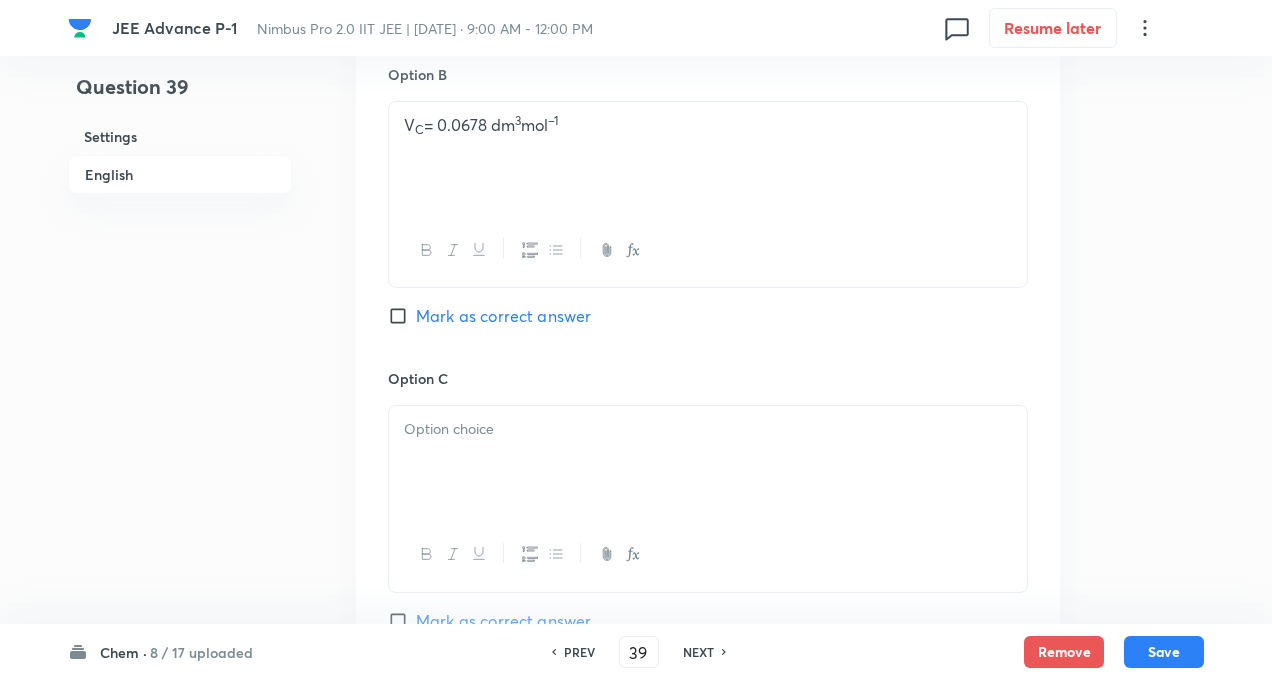 scroll, scrollTop: 1360, scrollLeft: 0, axis: vertical 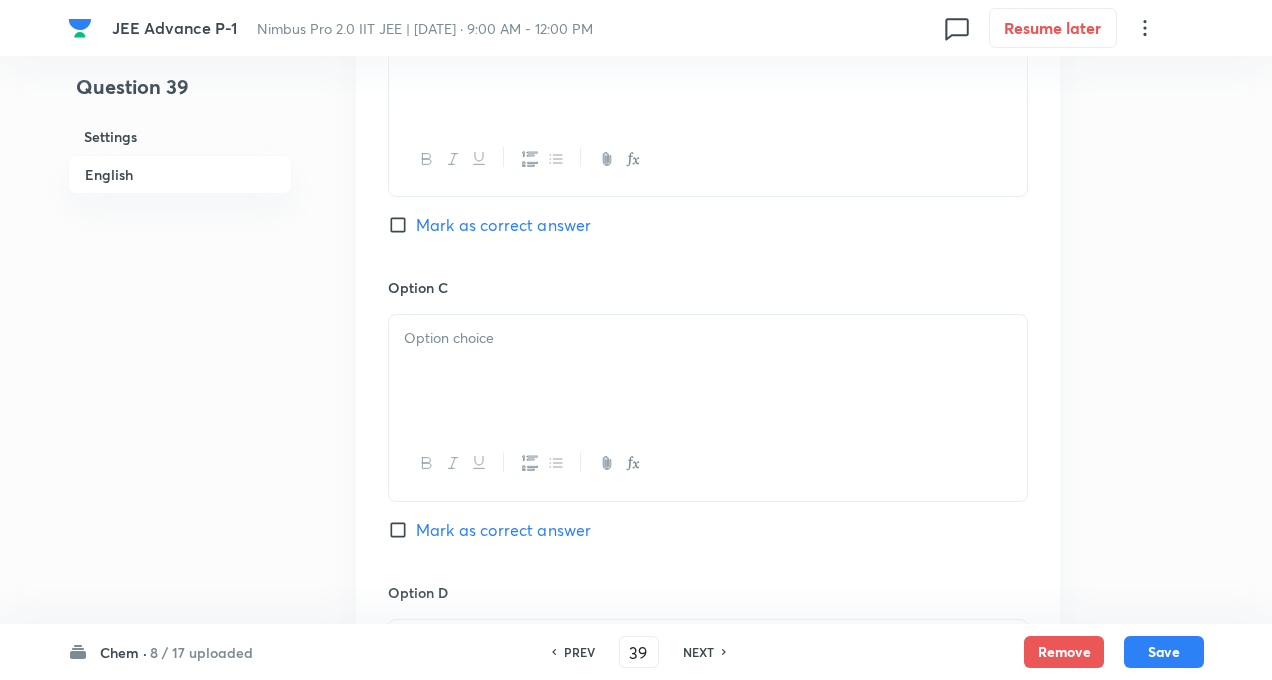 click at bounding box center [708, 371] 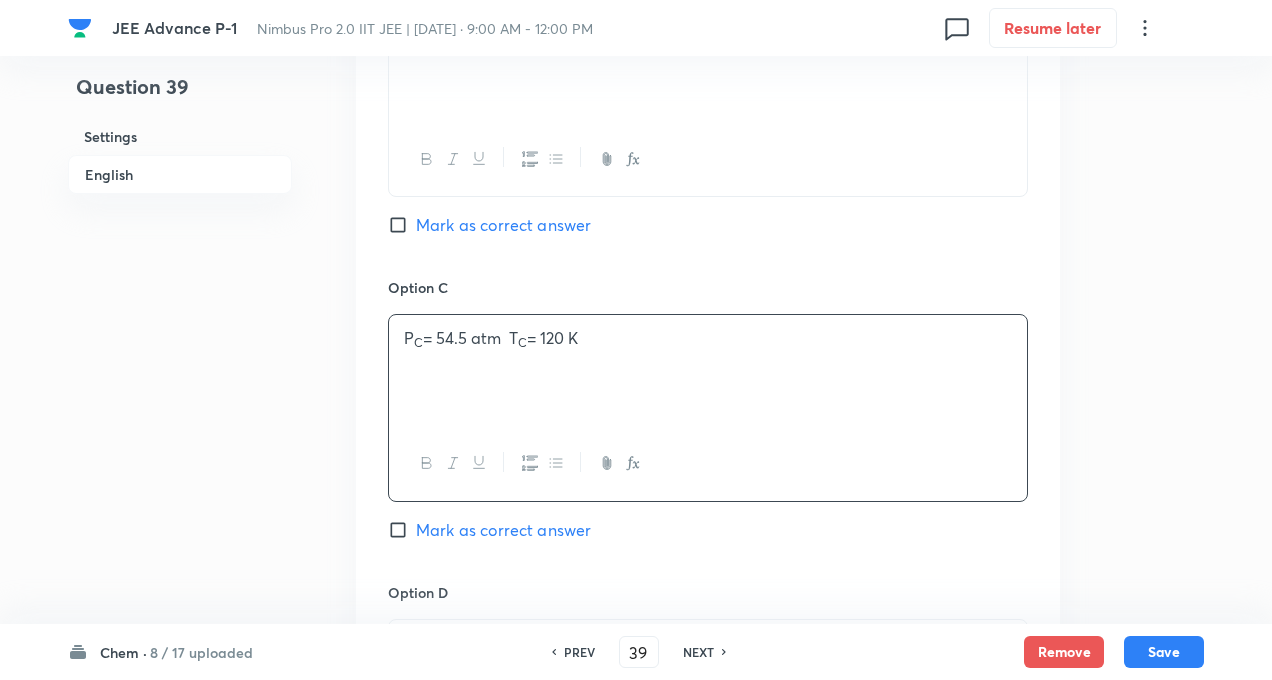drag, startPoint x: 514, startPoint y: 331, endPoint x: 711, endPoint y: 384, distance: 204.0049 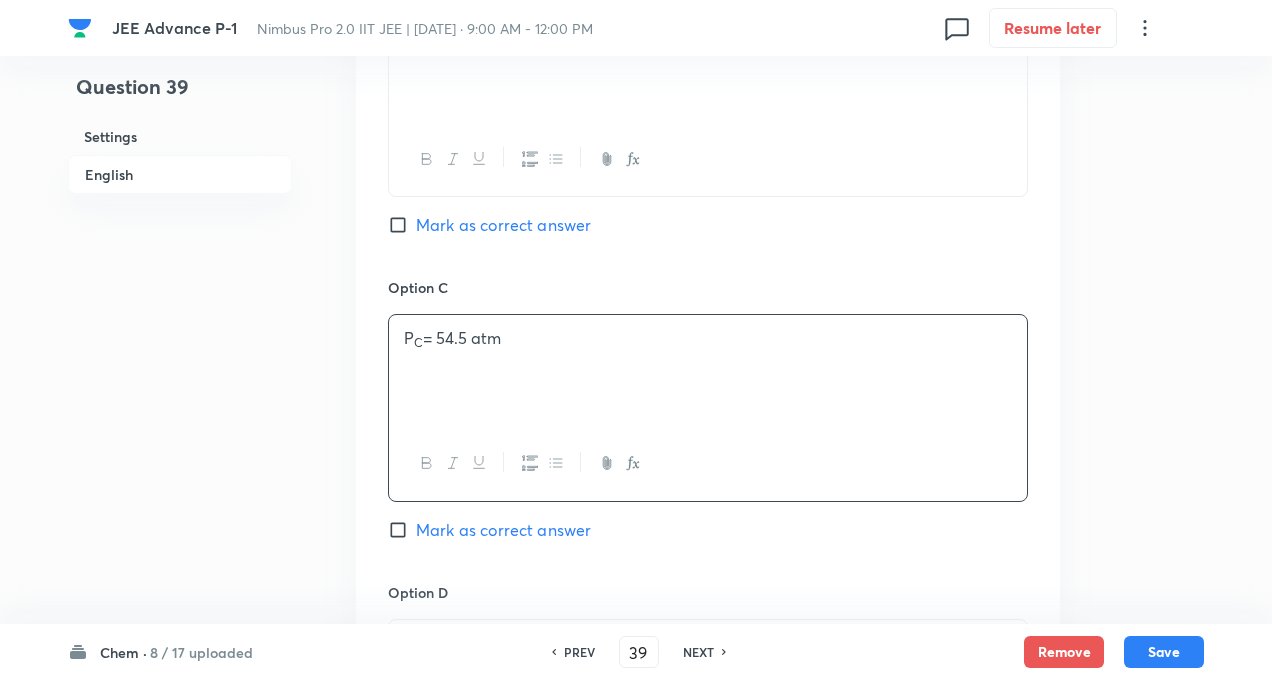 click on "Question 39 Settings English" at bounding box center (180, 7) 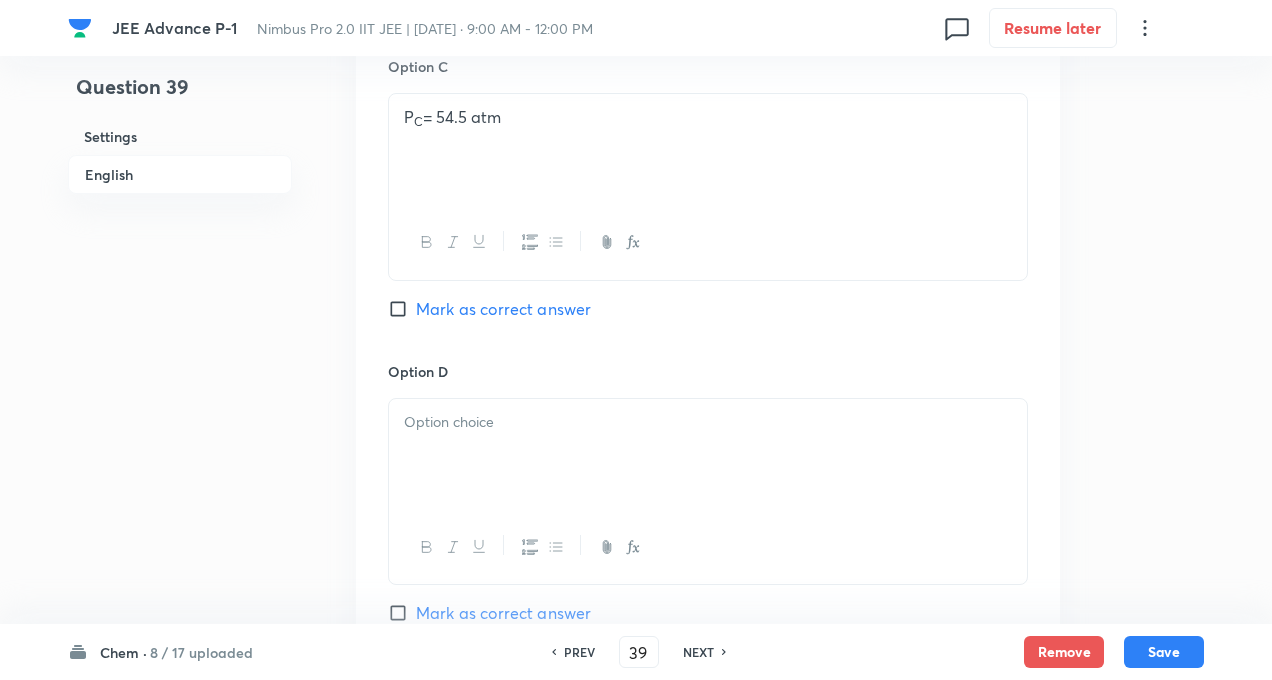 scroll, scrollTop: 1600, scrollLeft: 0, axis: vertical 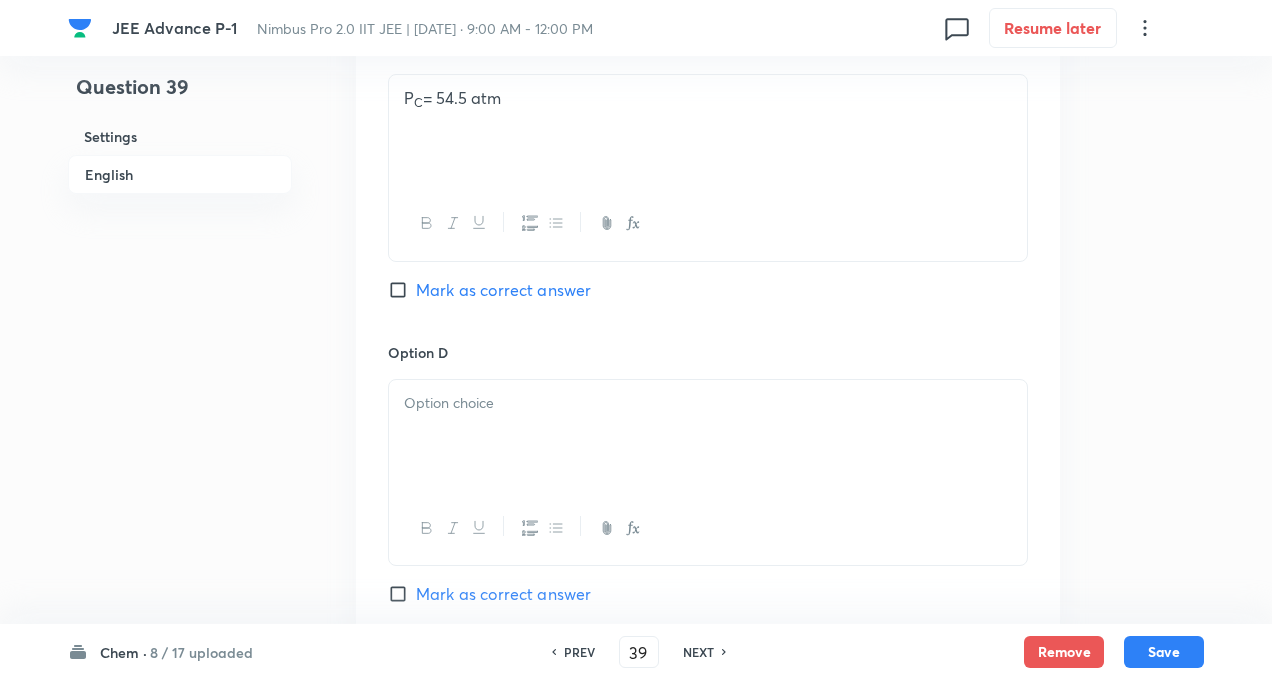 click at bounding box center [708, 403] 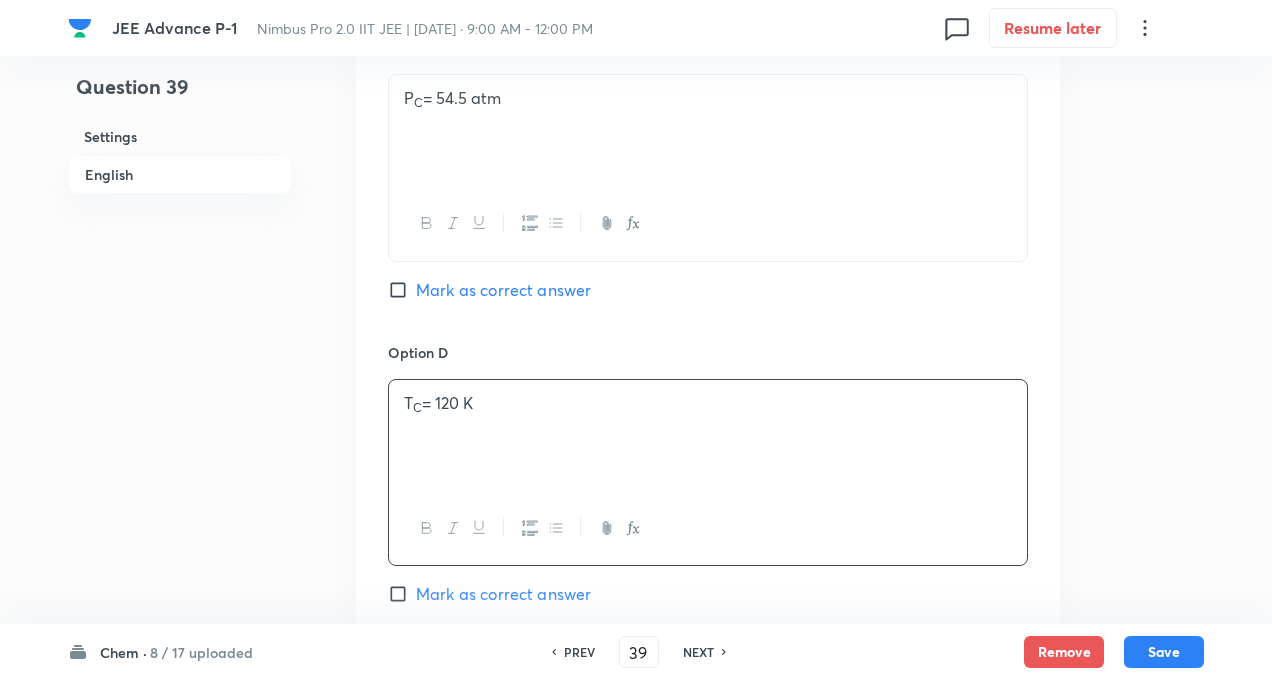 click on "Question 39 Settings English" at bounding box center (180, -233) 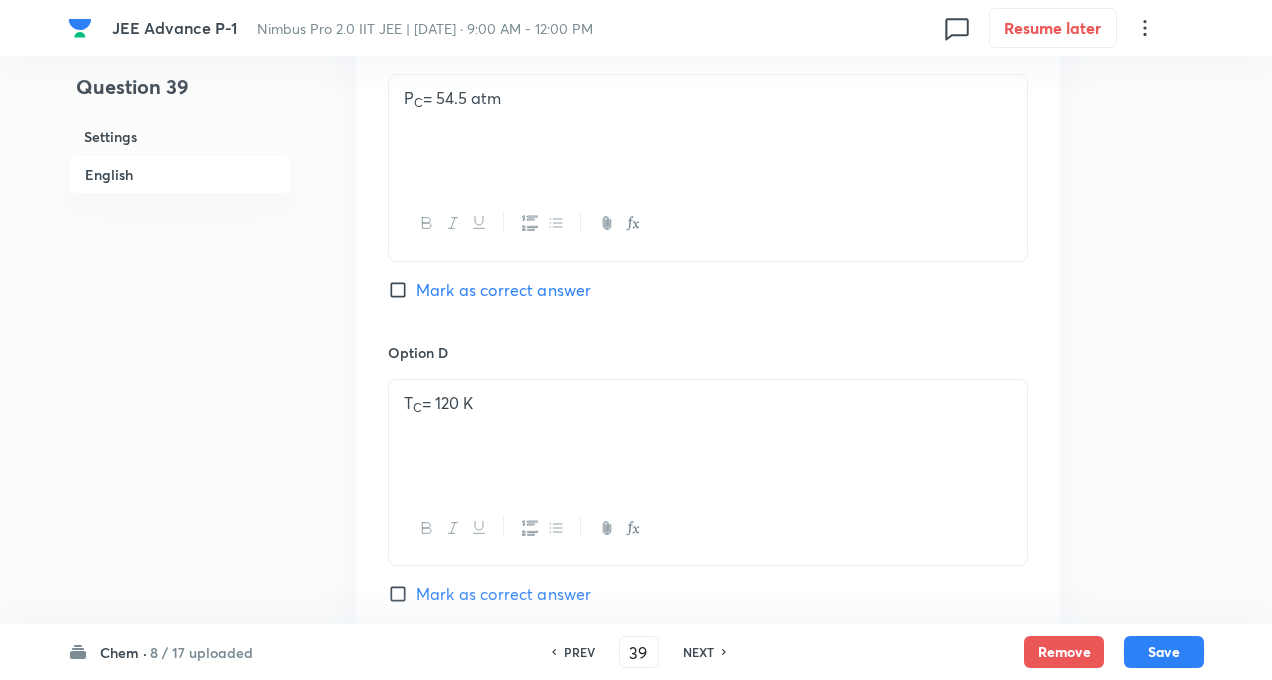 click on "Question 39 Settings English Settings Type Multiple choice correct 4 options + 4 marks - 2 marks x1 mark Edit Concept Chemistry Physical Chemistry State of Matter (Ideal Gas) Graham's Law of Diffusion and Effusion Edit Additional details Easy Fact Not from PYQ paper No equation Edit In English Question The van der Waals’ constants of a gas are a = 0.751 dm 6  atm mol –2  b = 0.0226 dm 3  mol –1  Hence,  Option A V C  = 0.678 dm 3  mol –1      Mark as correct answer Option B V C  = 0.0678 dm 3  mol –1    Mark as correct answer Option C P C  = 54.5 atm    Mark as correct answer Option D T C  = 120 K  Mark as correct answer Solution" at bounding box center [636, -233] 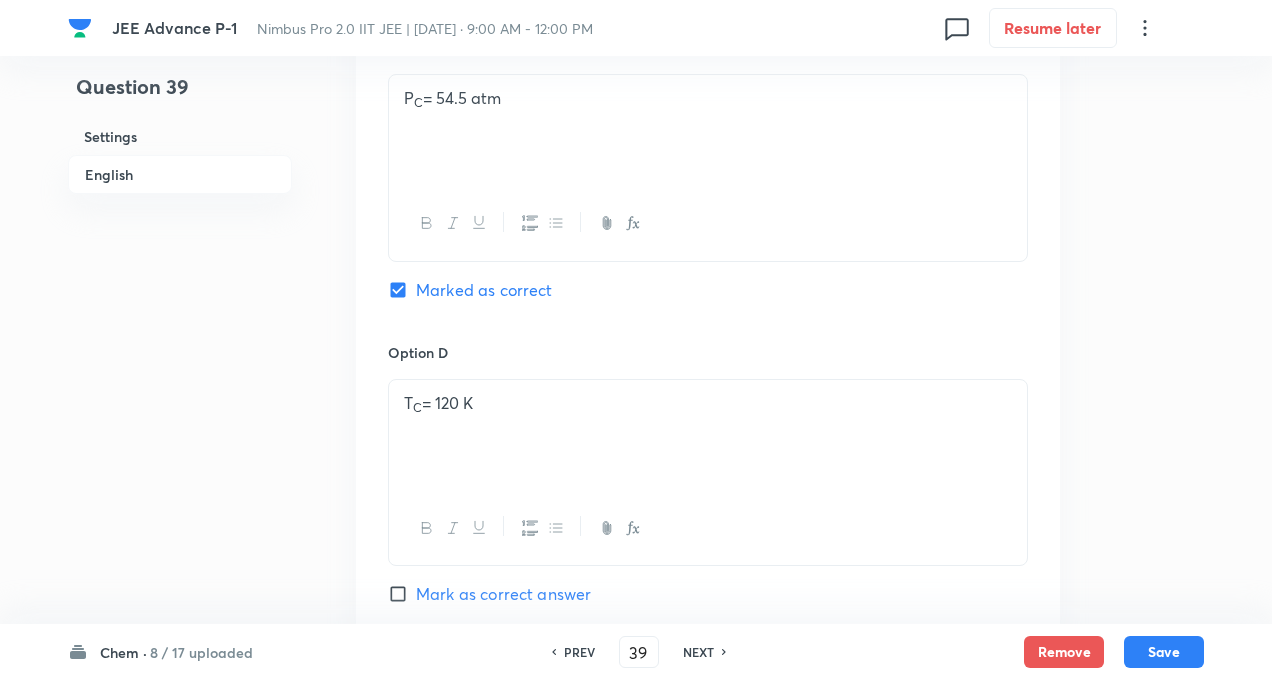 click on "Mark as correct answer" at bounding box center (402, 594) 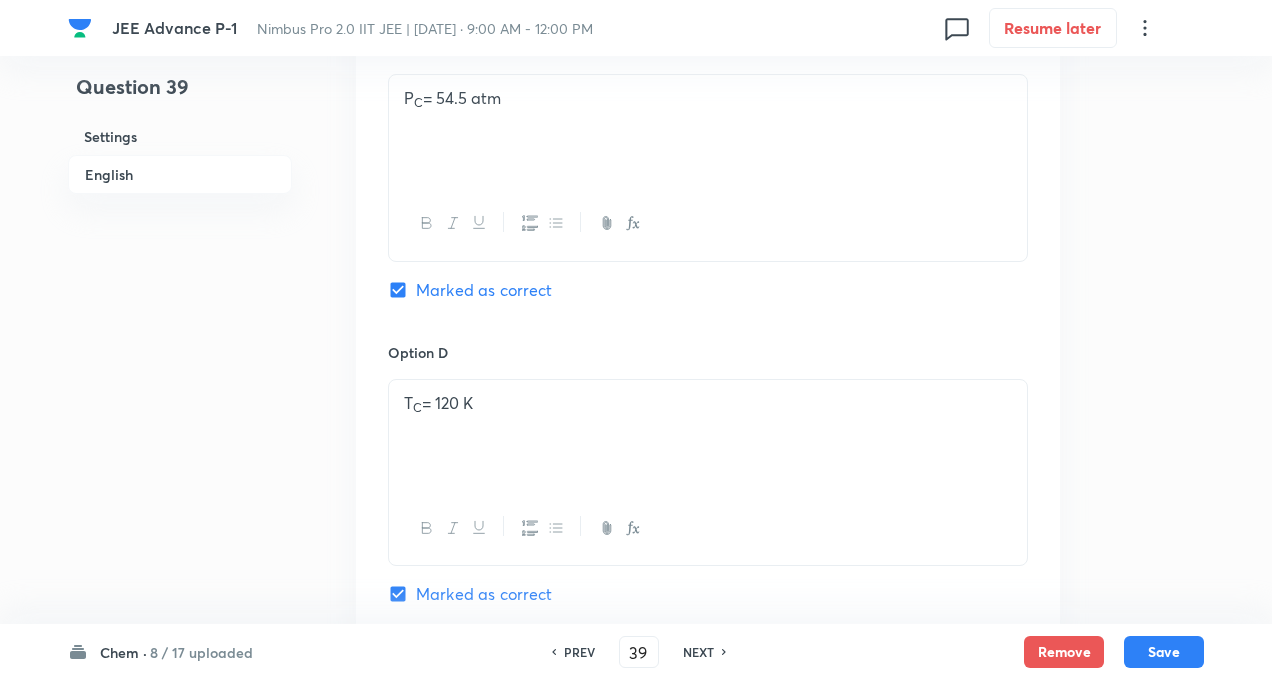 click on "Question 39 Settings English Settings Type Multiple choice correct 4 options + 4 marks - 2 marks x1 mark Edit Concept Chemistry Physical Chemistry State of Matter (Ideal Gas) Graham's Law of Diffusion and Effusion Edit Additional details Easy Fact Not from PYQ paper No equation Edit In English Question The van der Waals’ constants of a gas are a = 0.751 dm 6  atm mol –2  b = 0.0226 dm 3  mol –1  Hence,  Option A V C  = 0.678 dm 3  mol –1      Mark as correct answer Option B V C  = 0.0678 dm 3  mol –1    Mark as correct answer Option C P C  = 54.5 atm    Marked as correct Option D T C  = 120 K  Marked as correct Solution" at bounding box center [636, -233] 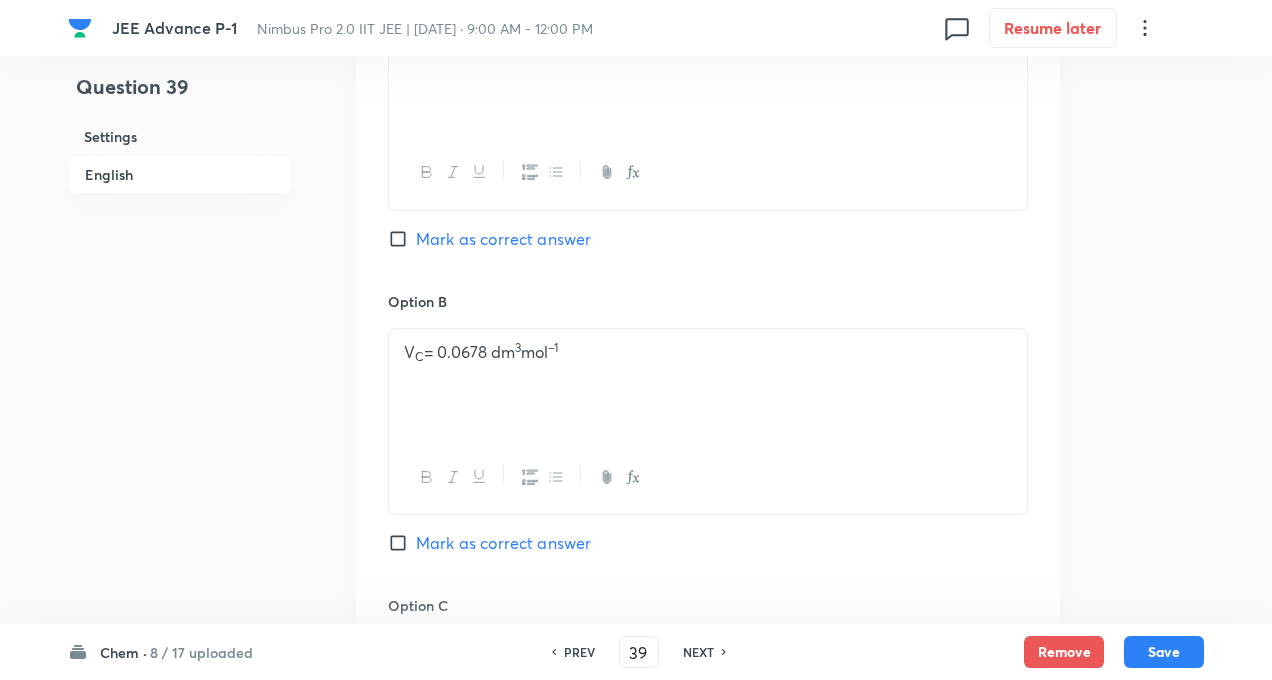 scroll, scrollTop: 1040, scrollLeft: 0, axis: vertical 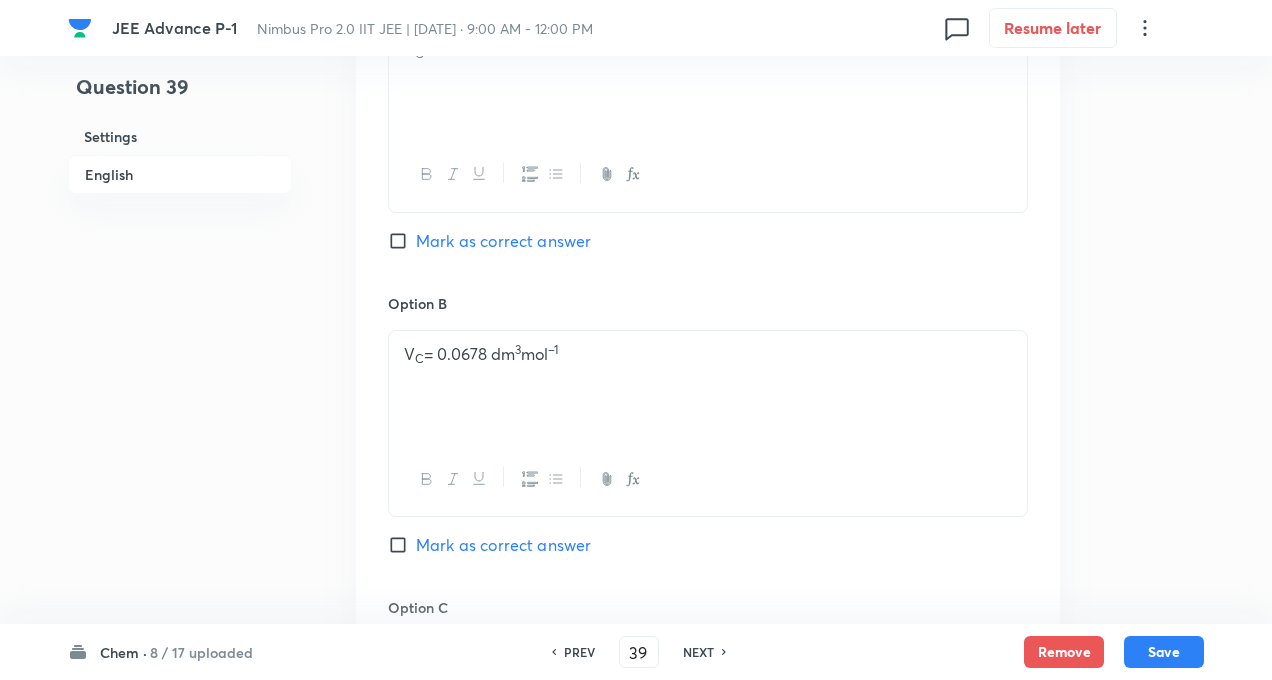 click on "Mark as correct answer" at bounding box center (489, 545) 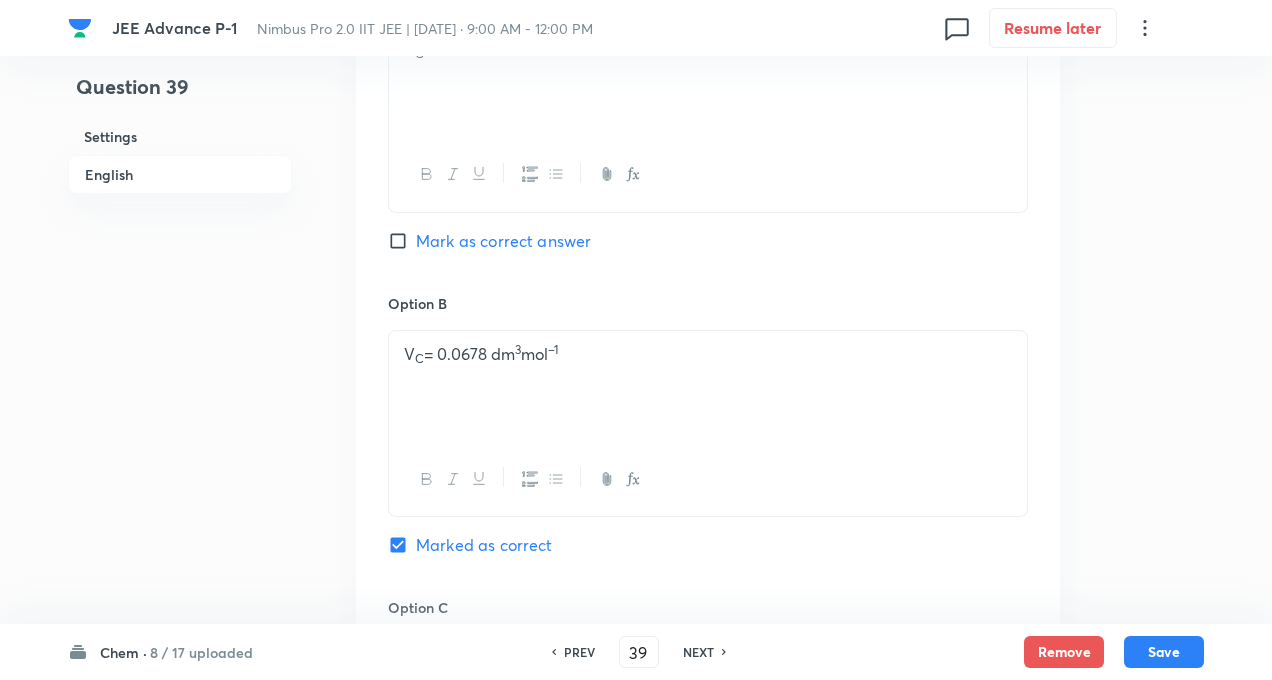 click on "Question 39 Settings English Settings Type Multiple choice correct 4 options + 4 marks - 2 marks x1 mark Edit Concept Chemistry Physical Chemistry State of Matter (Ideal Gas) Graham's Law of Diffusion and Effusion Edit Additional details Easy Fact Not from PYQ paper No equation Edit In English Question The van der Waals’ constants of a gas are a = 0.751 dm 6  atm mol –2  b = 0.0226 dm 3  mol –1  Hence,  Option A V C  = 0.678 dm 3  mol –1      Mark as correct answer Option B V C  = 0.0678 dm 3  mol –1    Marked as correct Option C P C  = 54.5 atm    Marked as correct Option D T C  = 120 K  Marked as correct Solution" at bounding box center (636, 327) 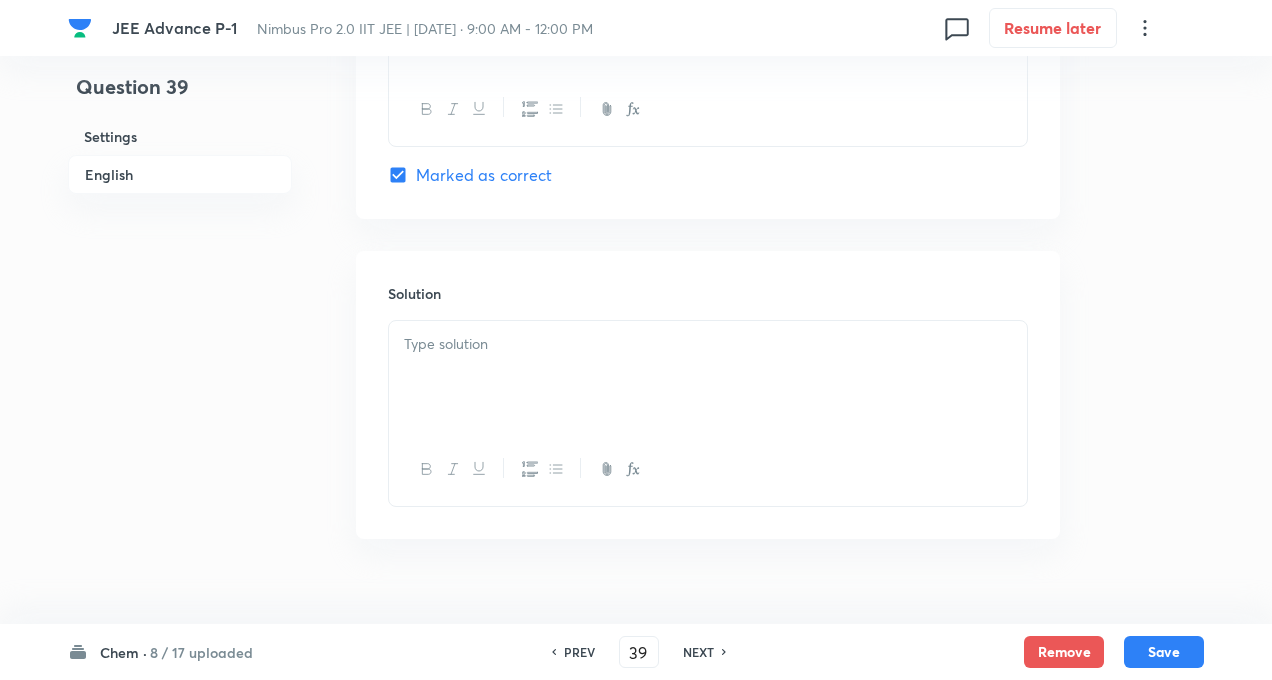 scroll, scrollTop: 2054, scrollLeft: 0, axis: vertical 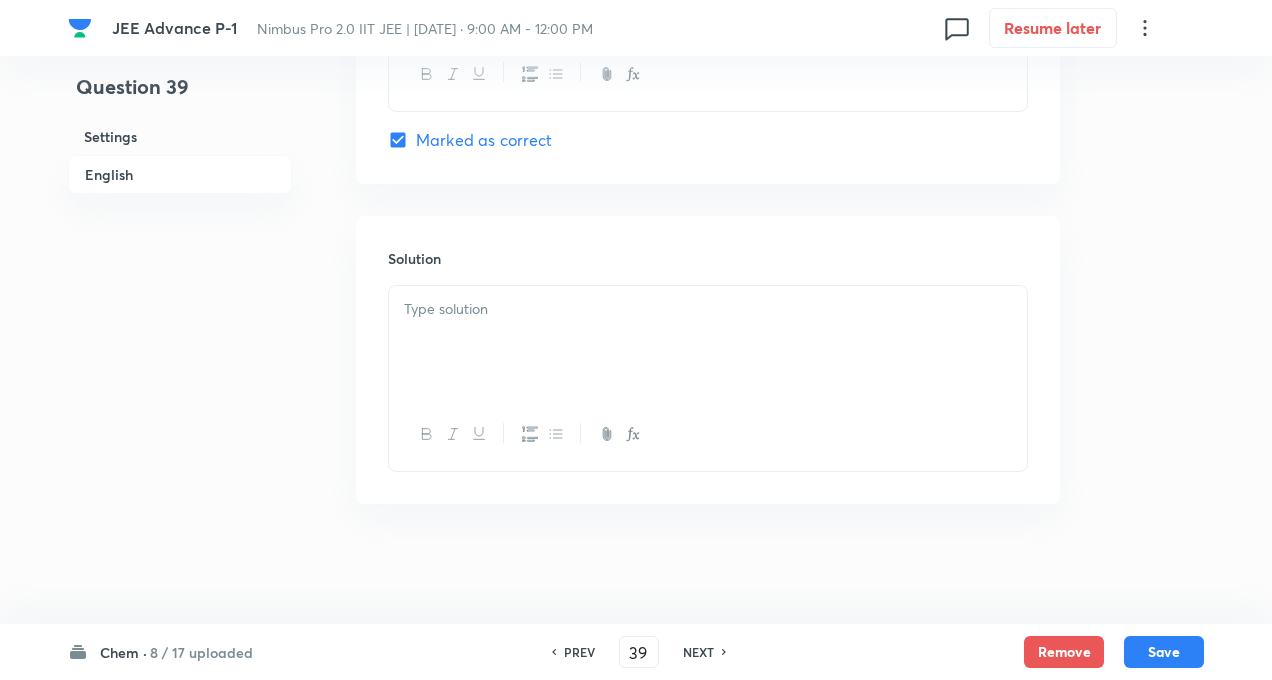 click at bounding box center [708, 342] 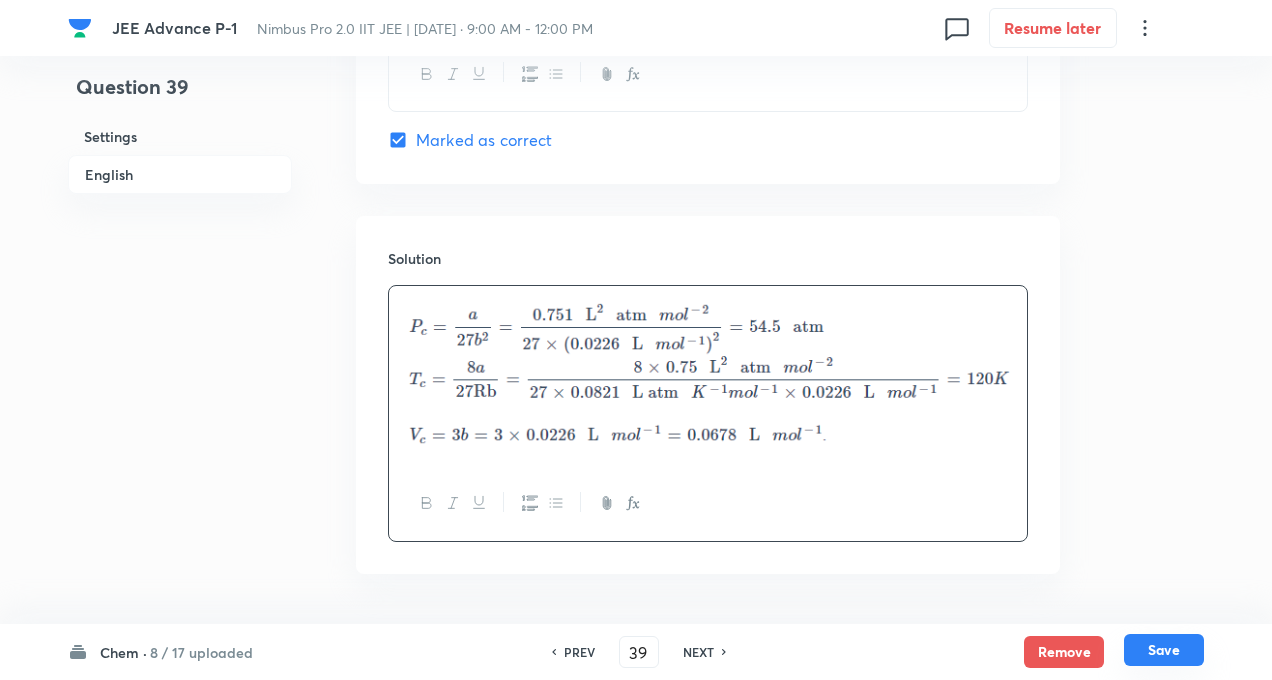 click on "Save" at bounding box center [1164, 650] 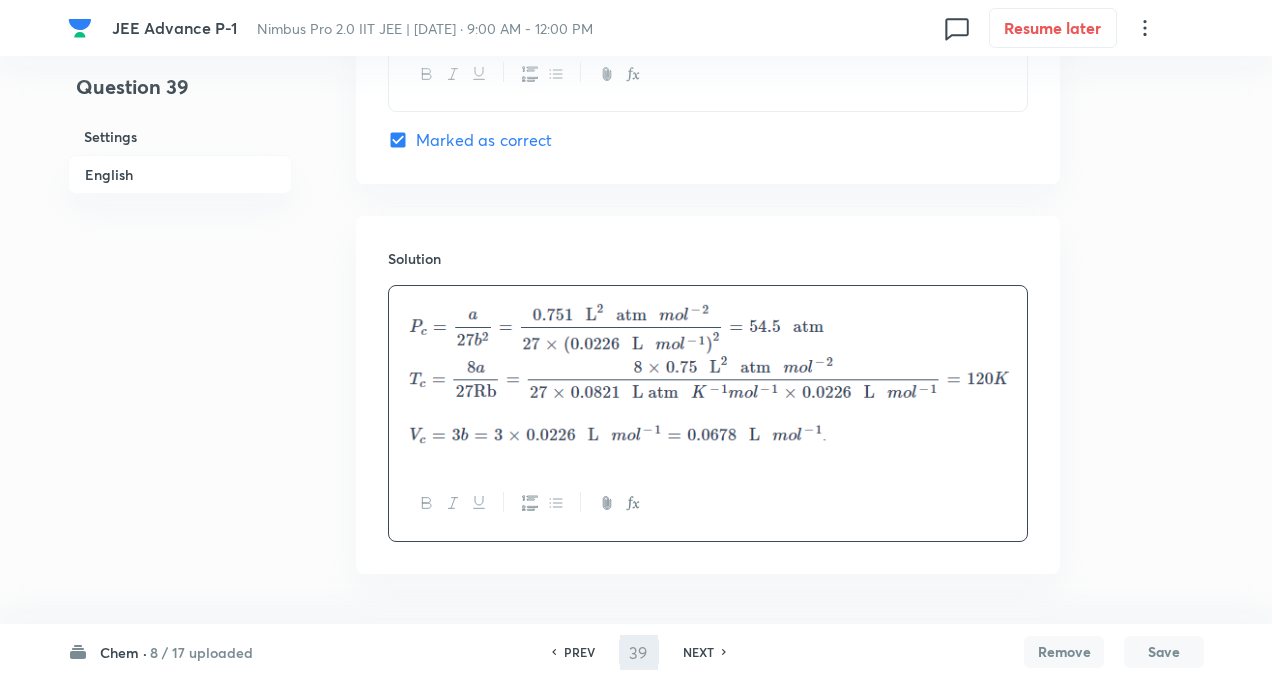 type on "40" 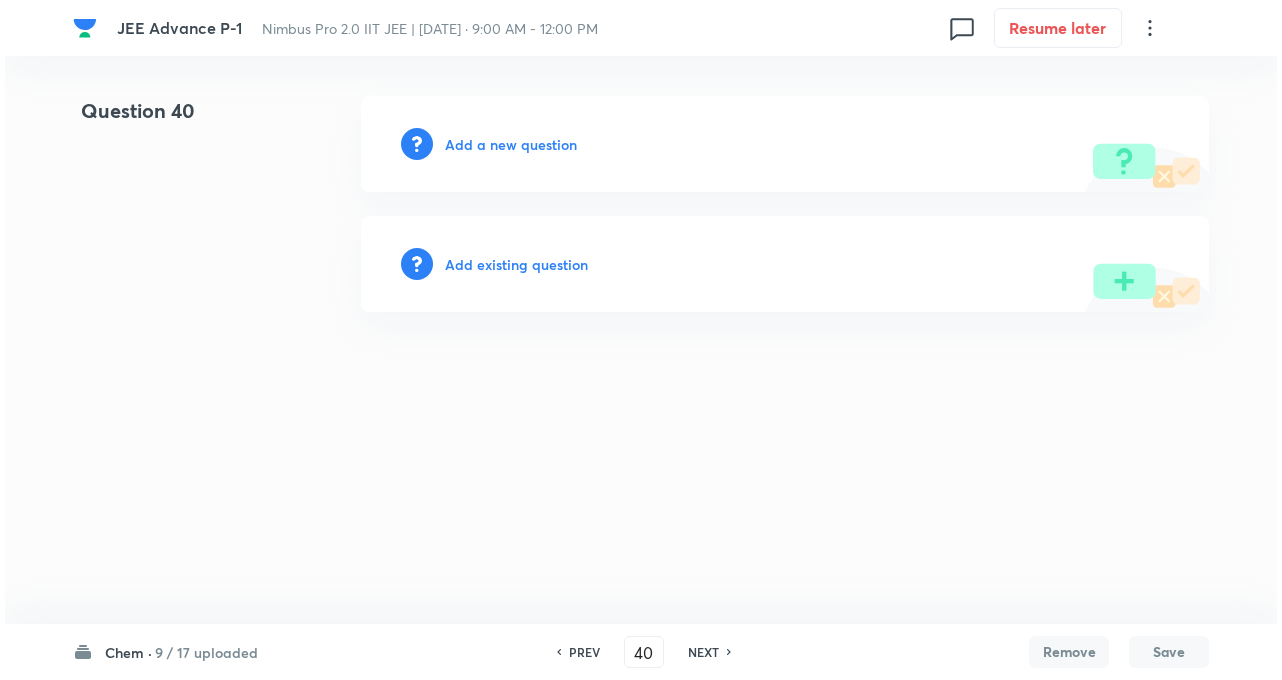 scroll, scrollTop: 0, scrollLeft: 0, axis: both 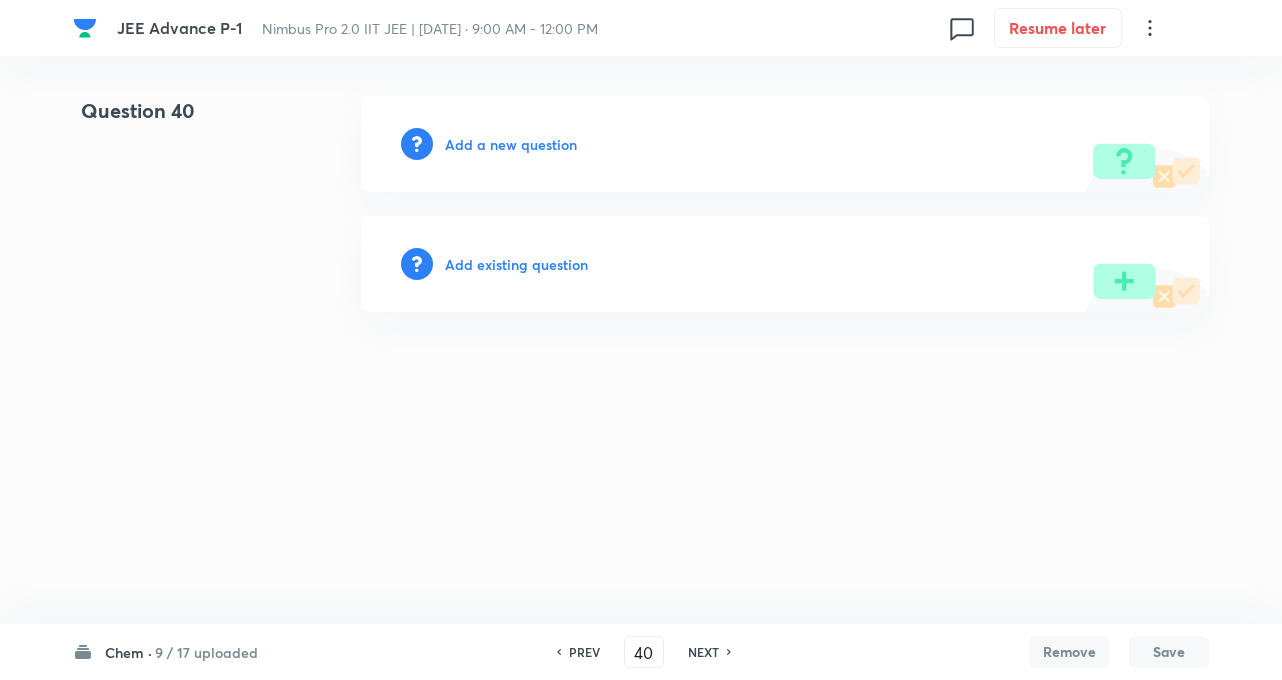 click on "JEE Advance P-1 Nimbus Pro 2.0 IIT JEE | Aug 3, 2025 · 9:00 AM - 12:00 PM 0 Resume later Question 40 Add a new question Add existing question Chem ·
9 / 17 uploaded
PREV 40 ​ NEXT Remove Save No internet connection" at bounding box center [641, 204] 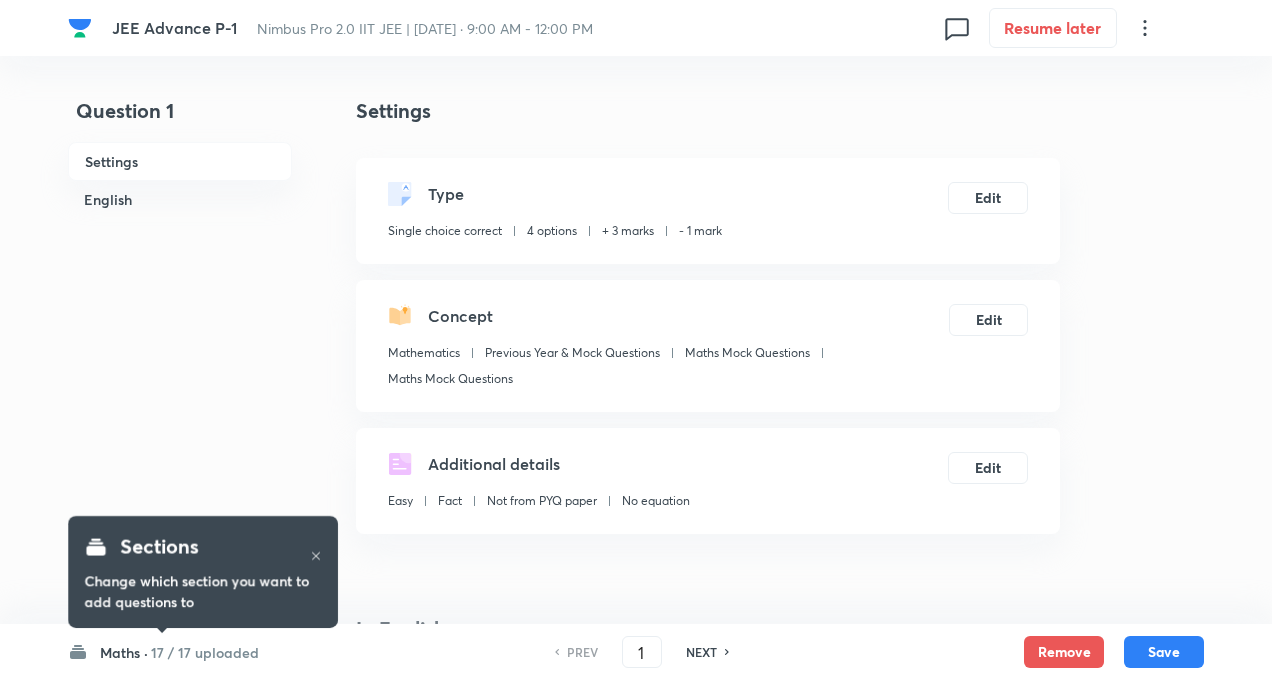 scroll, scrollTop: 0, scrollLeft: 0, axis: both 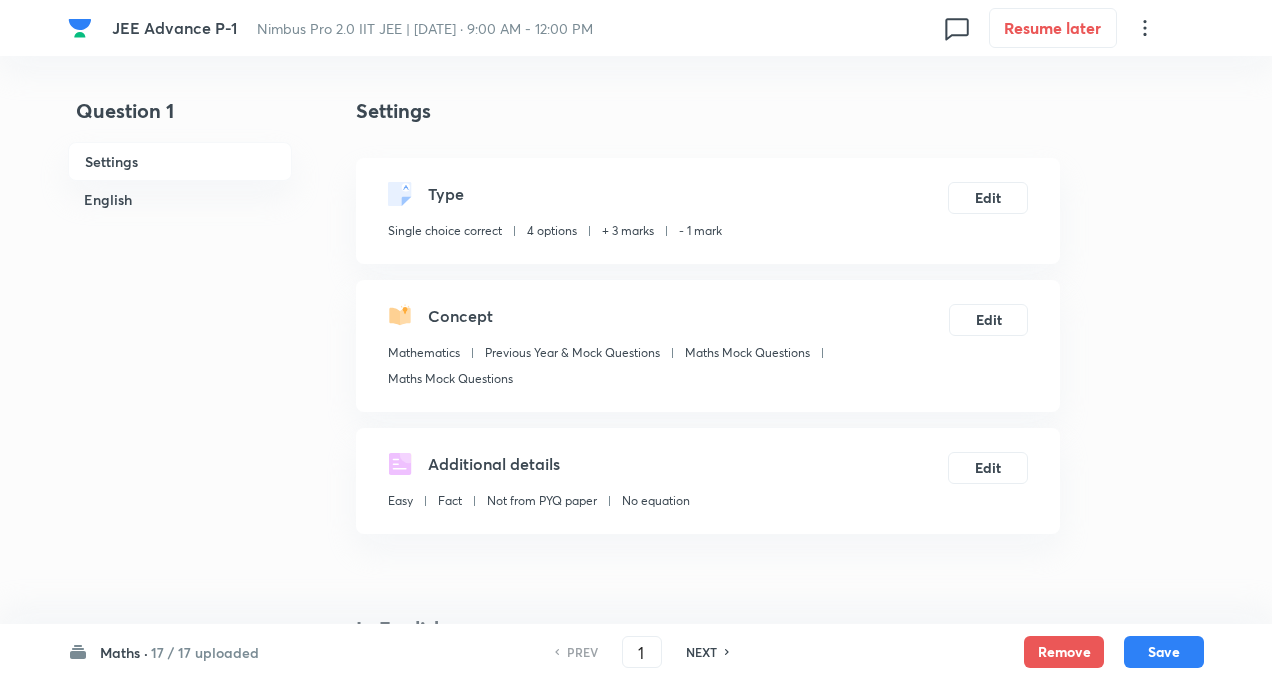 click on "17 / 17 uploaded" at bounding box center [205, 652] 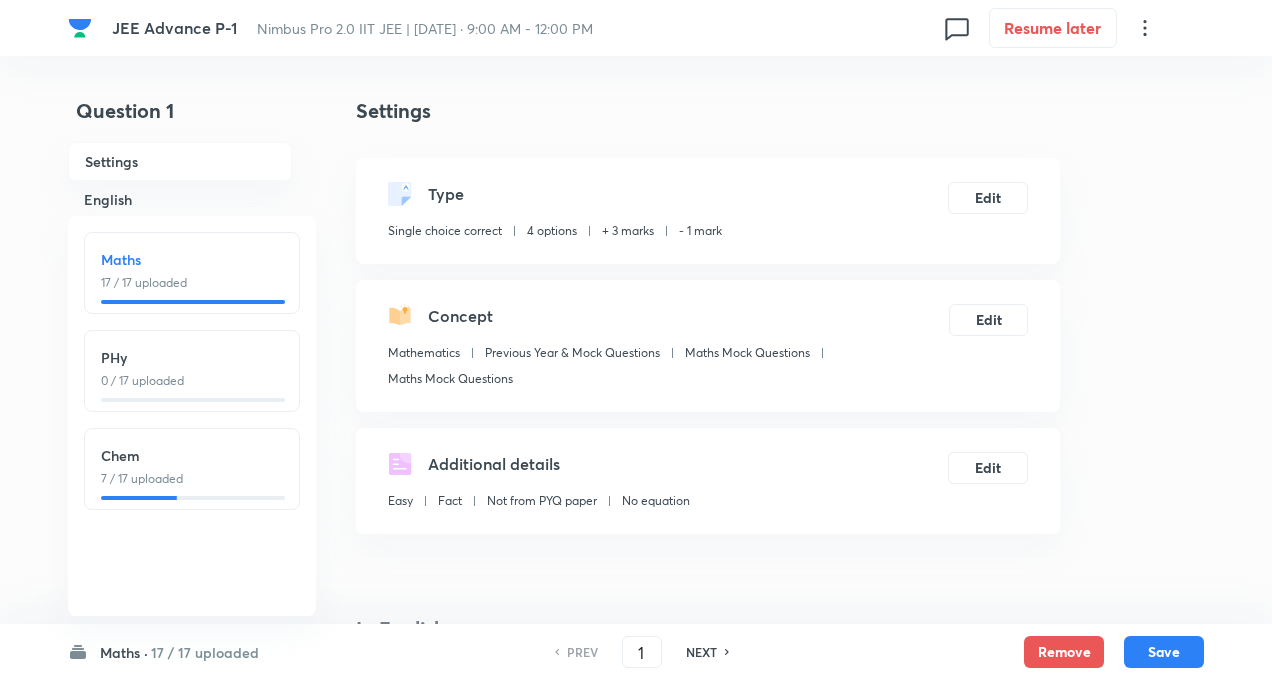 click on "7 / 17 uploaded" at bounding box center [192, 479] 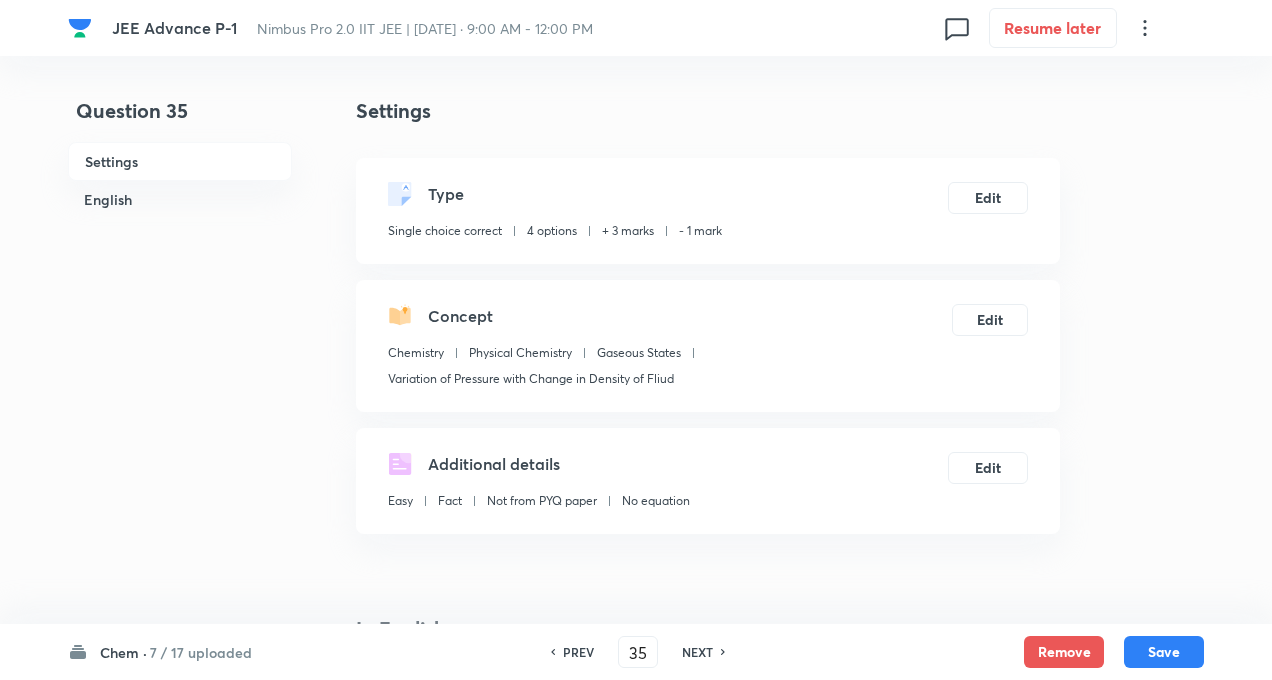 type on "35" 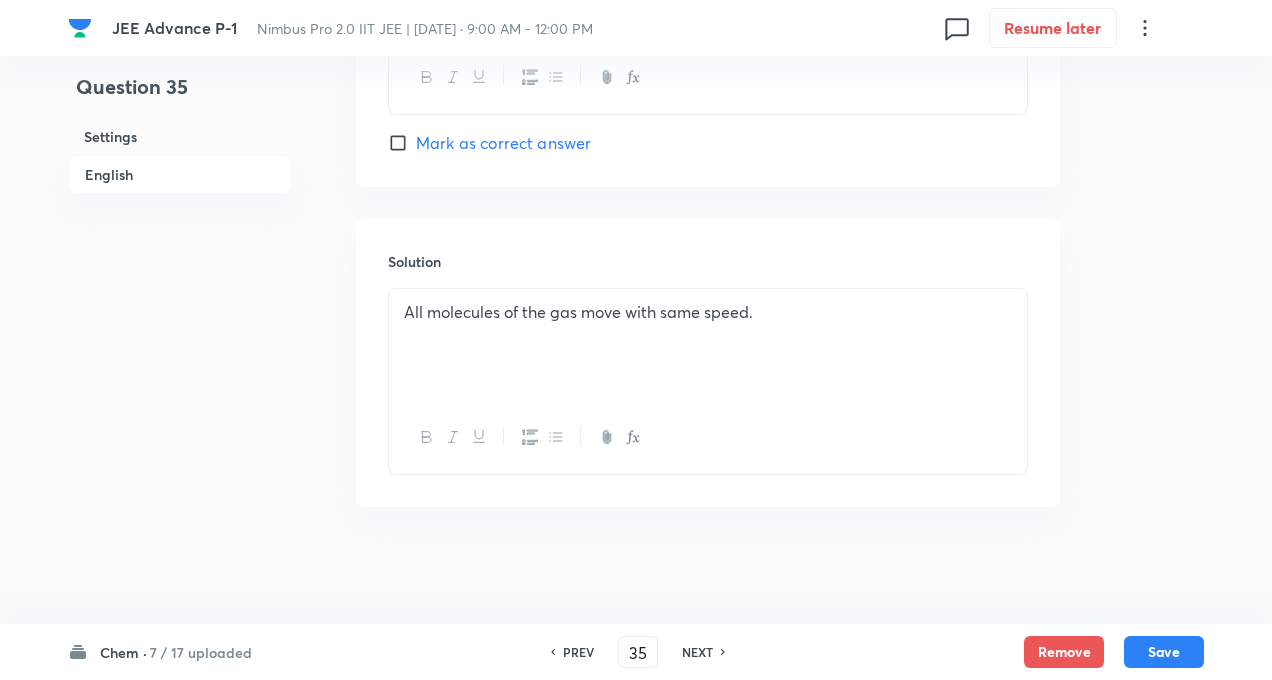 scroll, scrollTop: 2054, scrollLeft: 0, axis: vertical 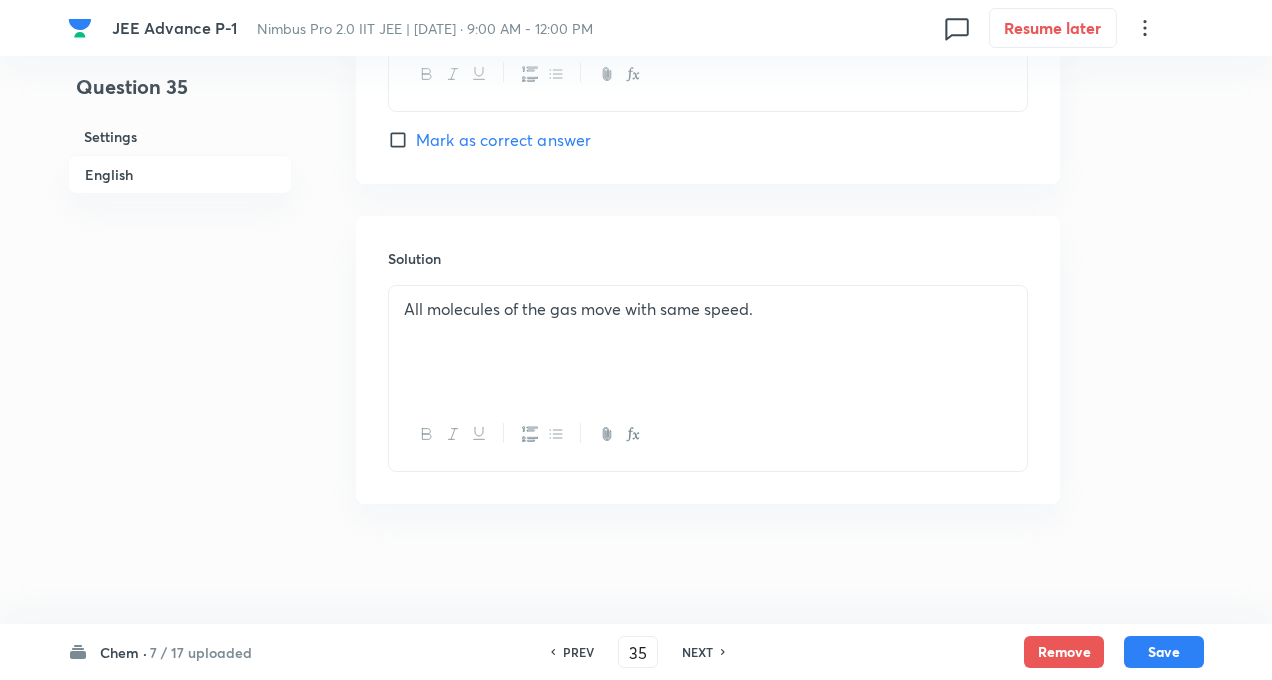 click on "NEXT" at bounding box center (697, 652) 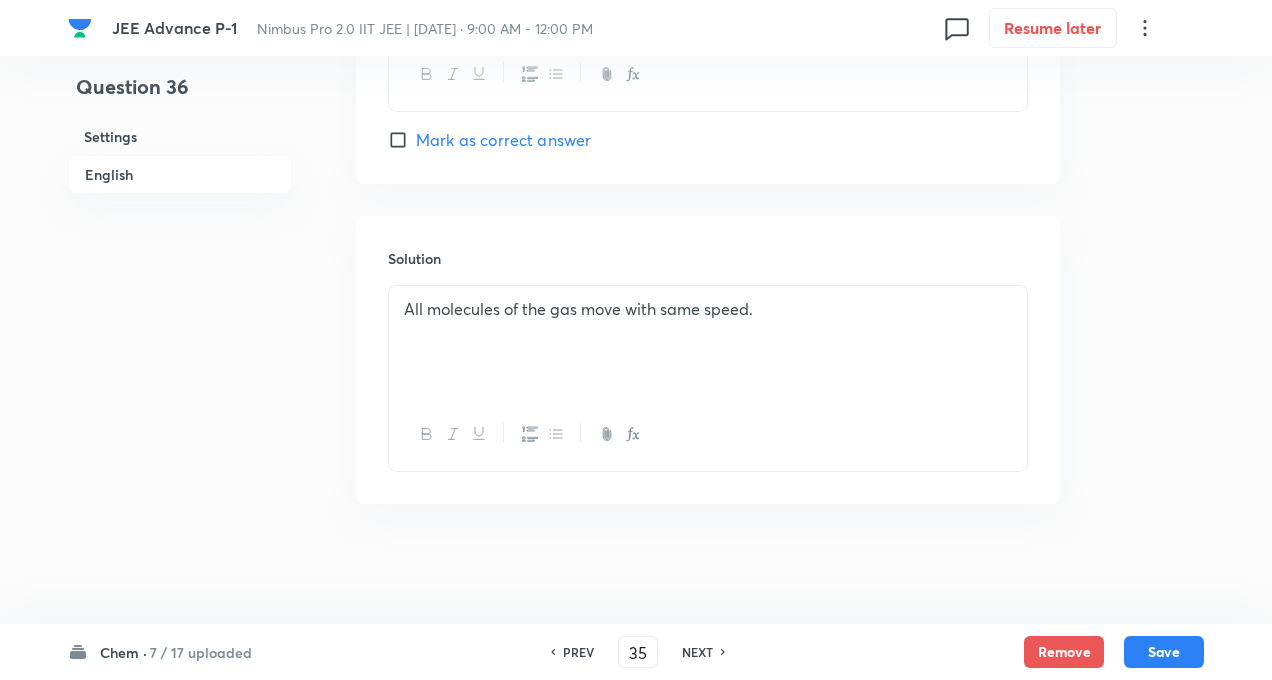 scroll, scrollTop: 2028, scrollLeft: 0, axis: vertical 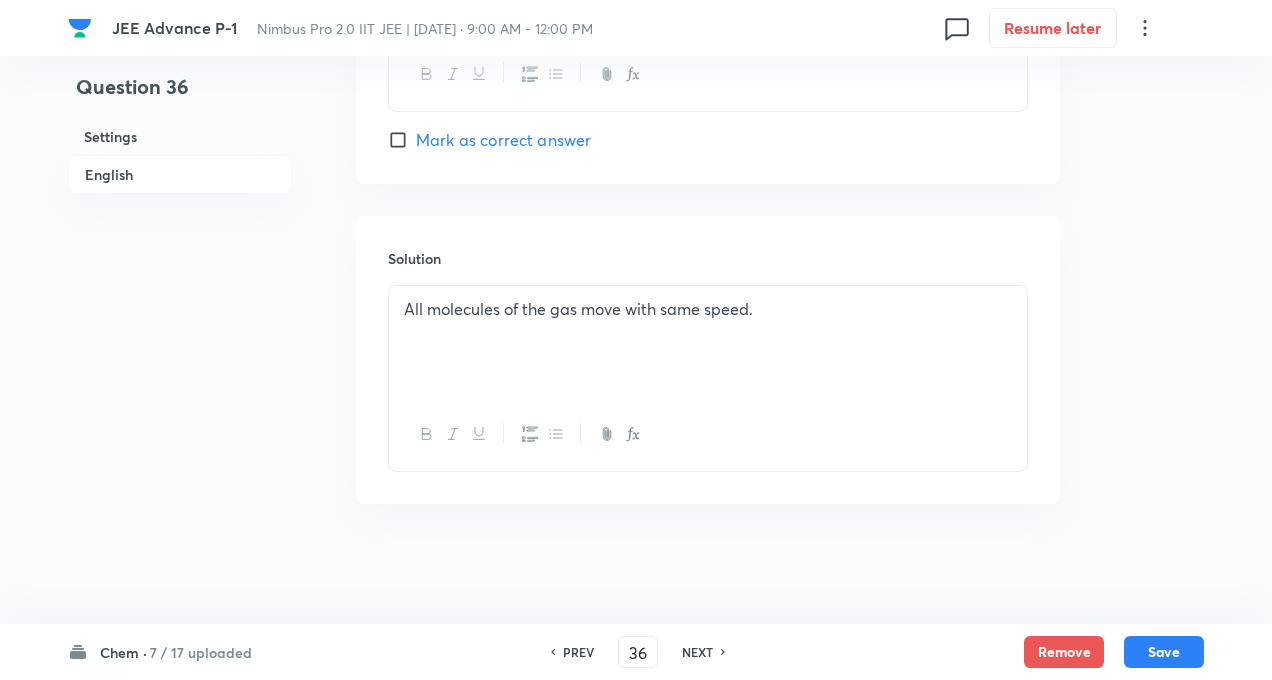 click on "NEXT" at bounding box center (697, 652) 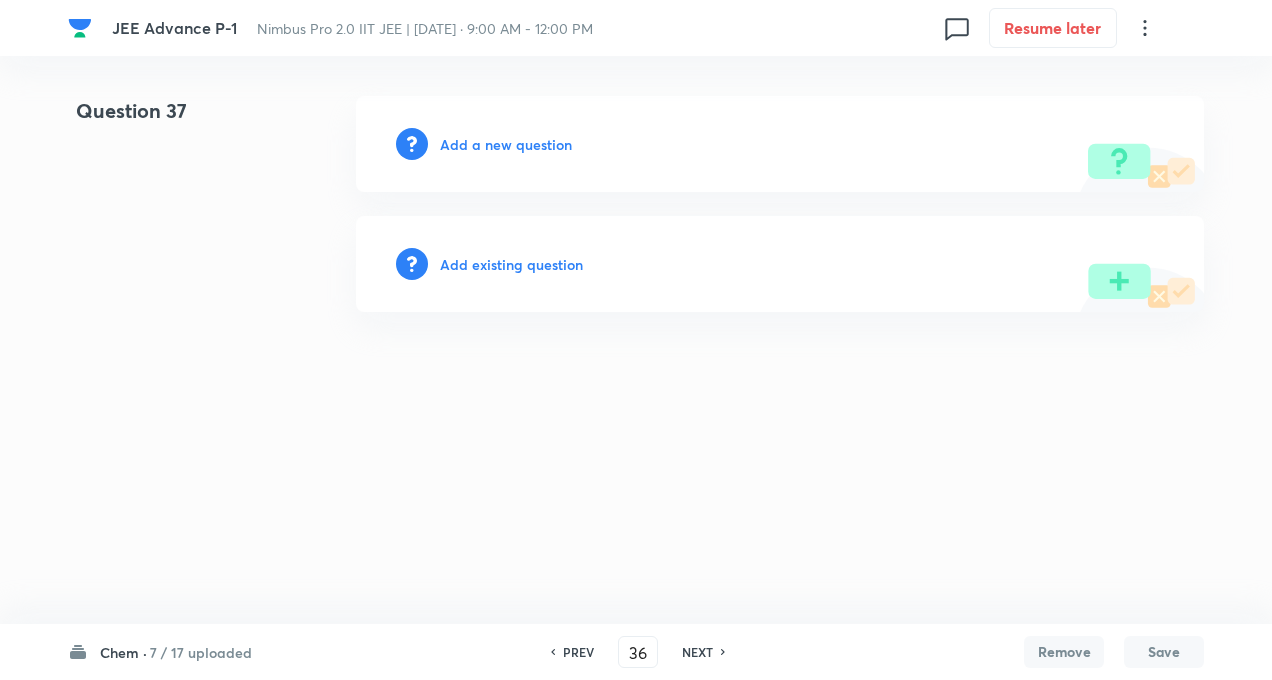 type on "37" 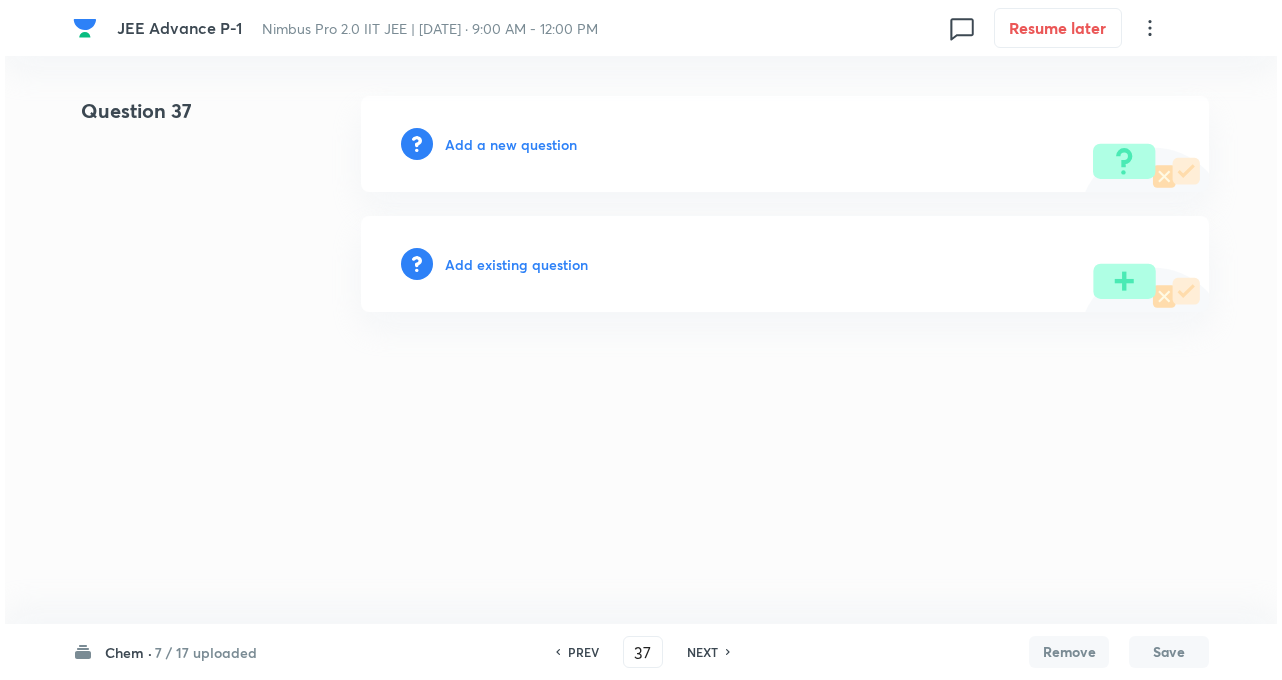 scroll, scrollTop: 0, scrollLeft: 0, axis: both 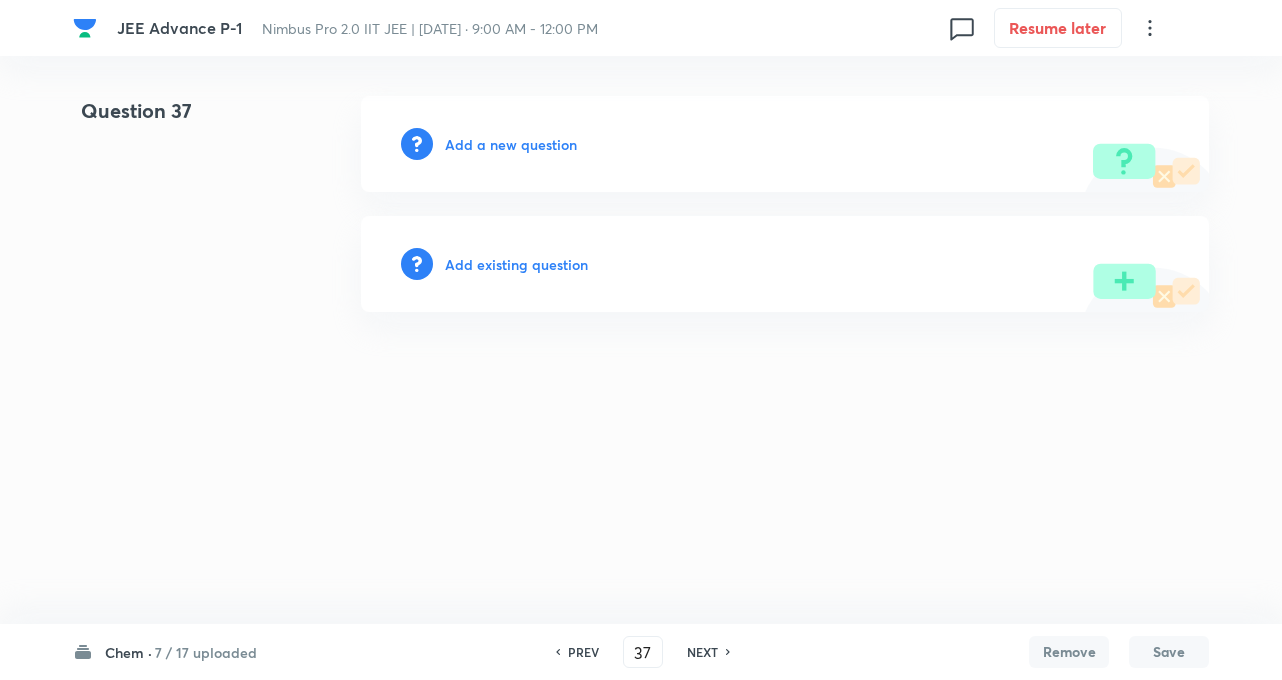 click on "Add a new question" at bounding box center (511, 144) 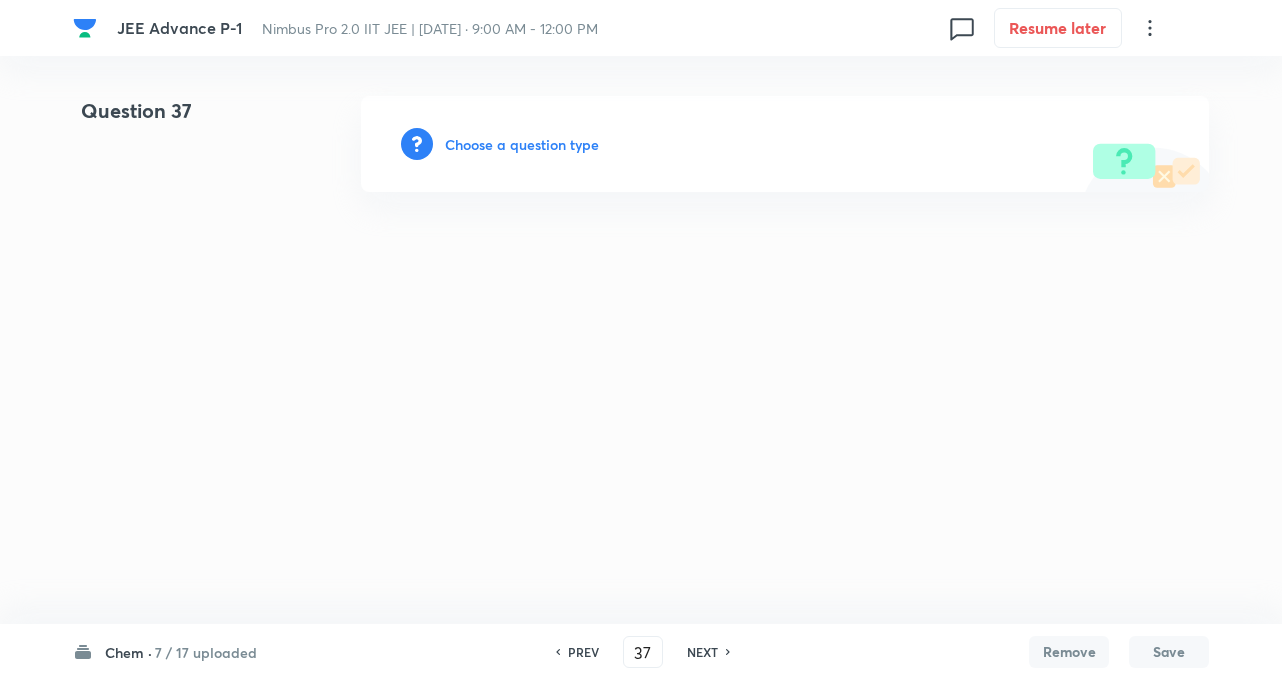 click on "Choose a question type" at bounding box center (522, 144) 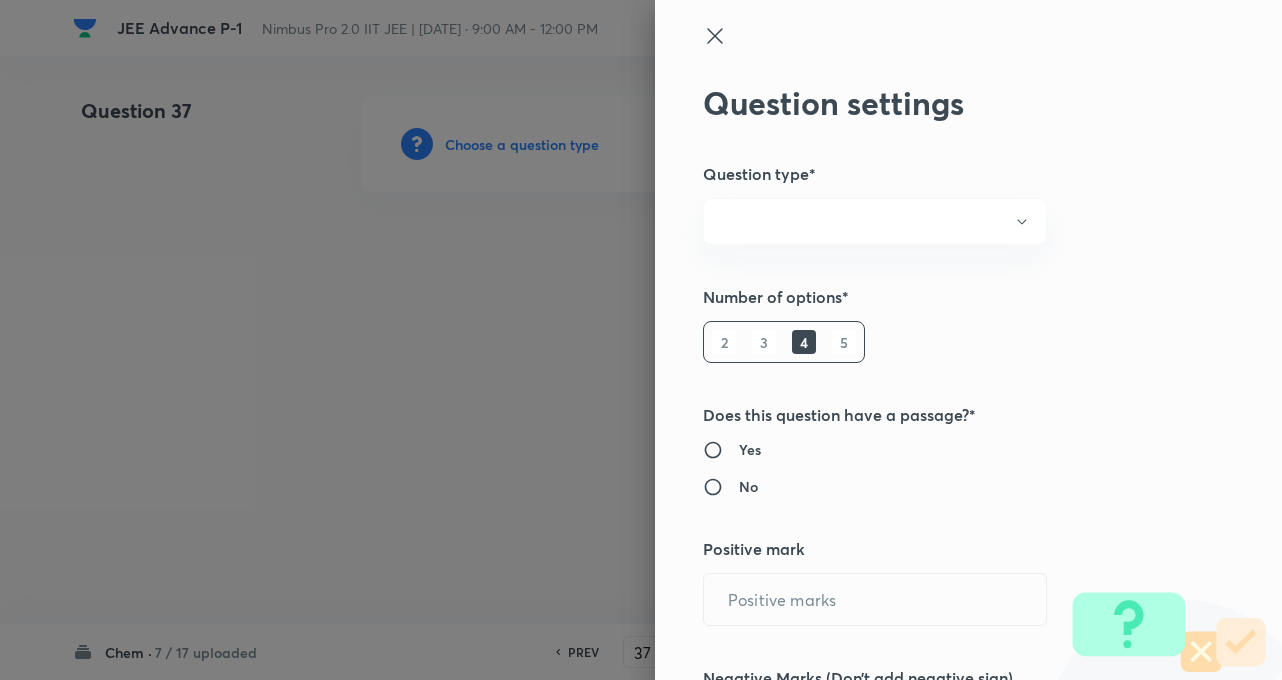 radio on "true" 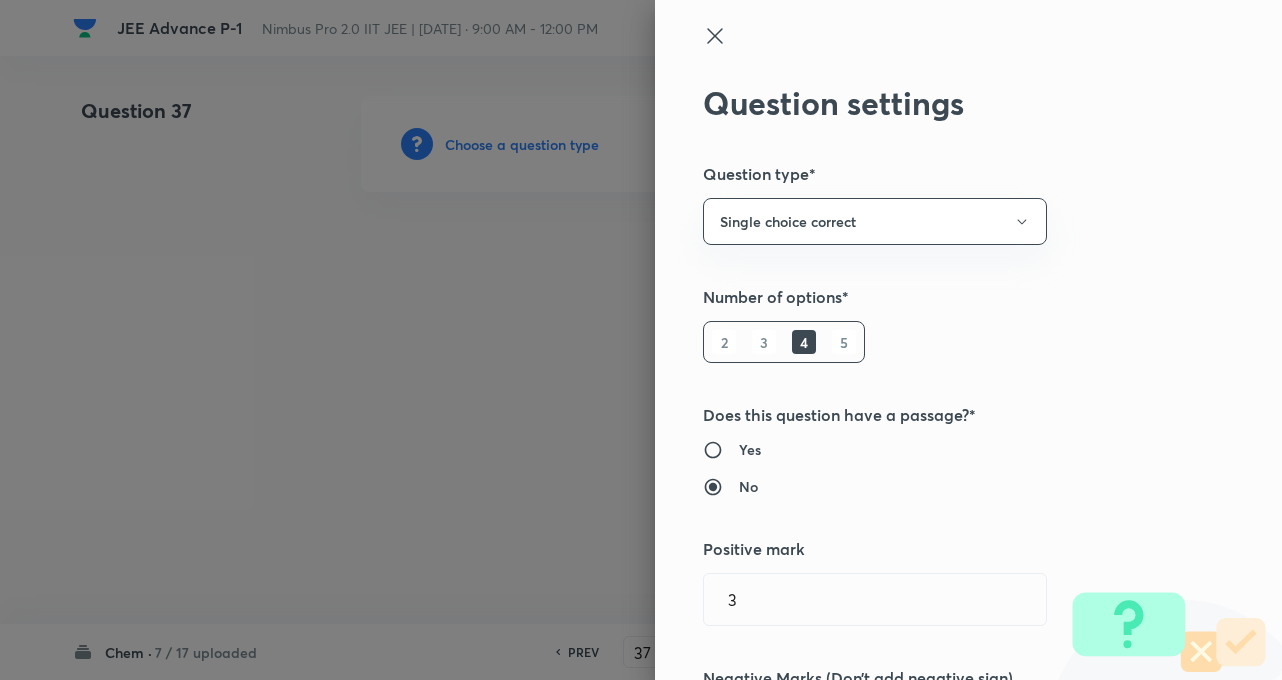 type on "3" 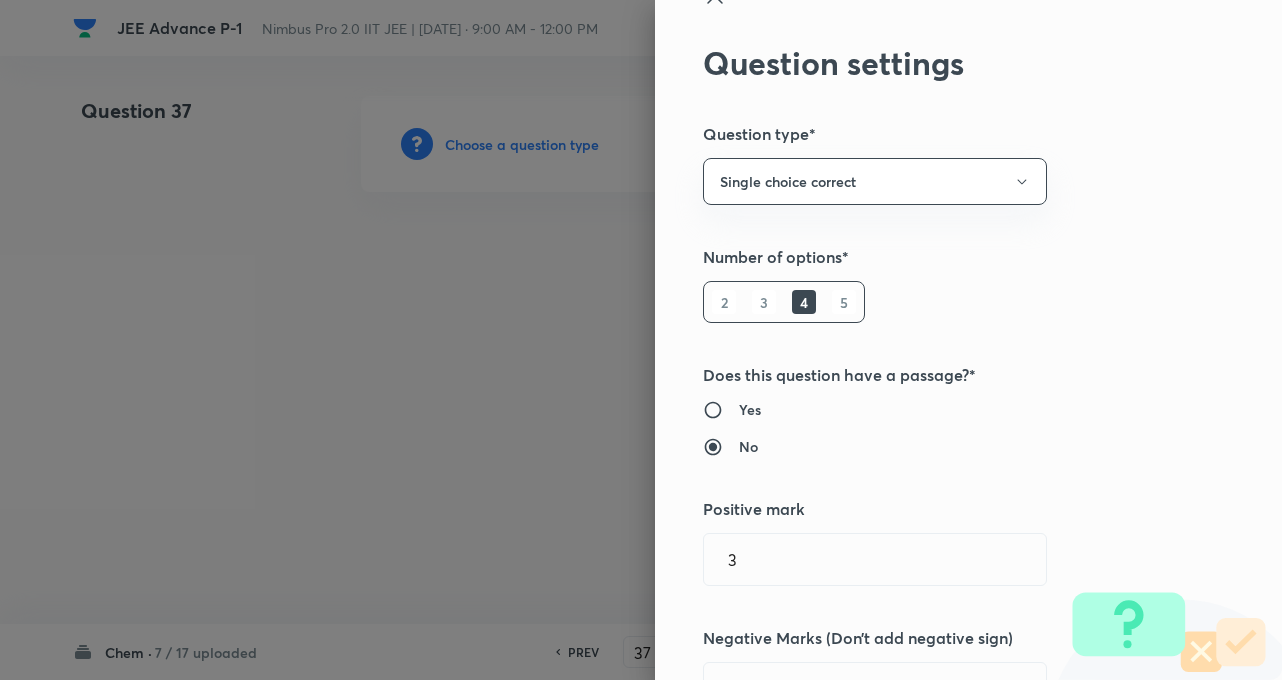 click on "Question settings Question type* Single choice correct Number of options* 2 3 4 5 Does this question have a passage?* Yes No Positive mark 3 ​ Negative Marks (Don’t add negative sign) 1 ​ Syllabus Topic group* ​ Topic* ​ Concept* ​ Sub-concept* ​ Concept-field ​ Additional details Question Difficulty Very easy Easy Moderate Hard Very hard Question is based on Fact Numerical Concept Previous year question Yes No Does this question have equation? Yes No Verification status Is the question verified? *Select 'yes' only if a question is verified Yes No Save" at bounding box center (968, 340) 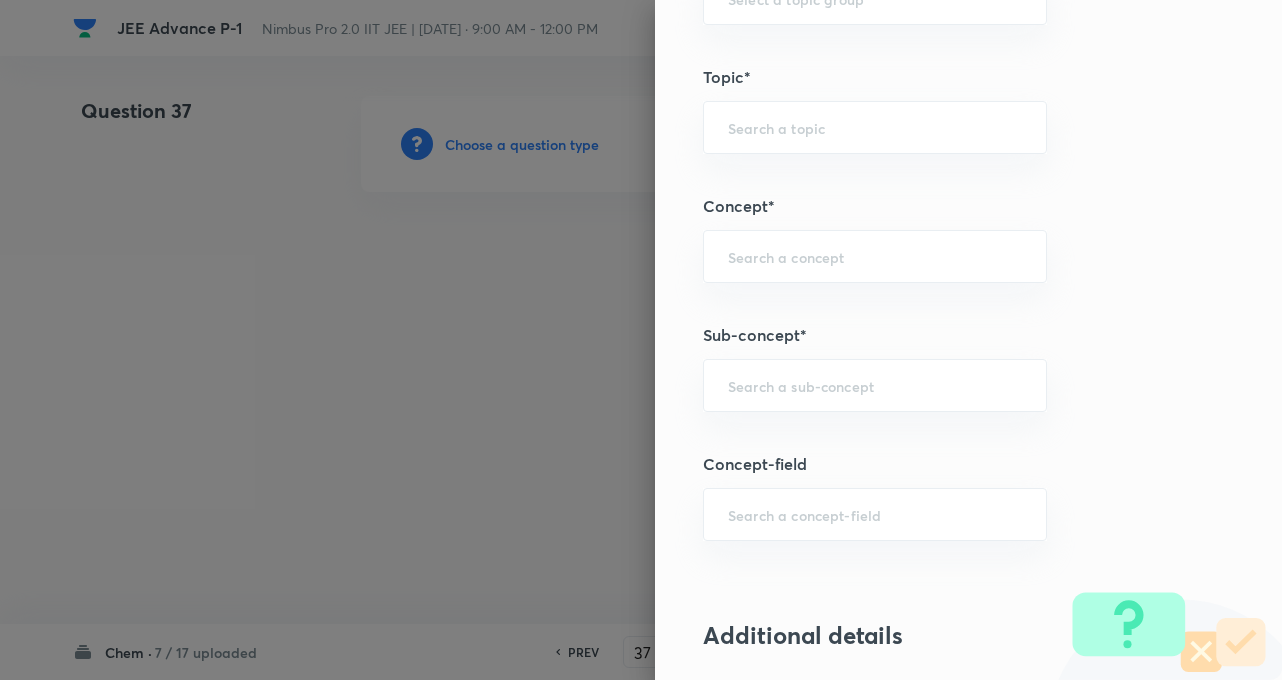 scroll, scrollTop: 1000, scrollLeft: 0, axis: vertical 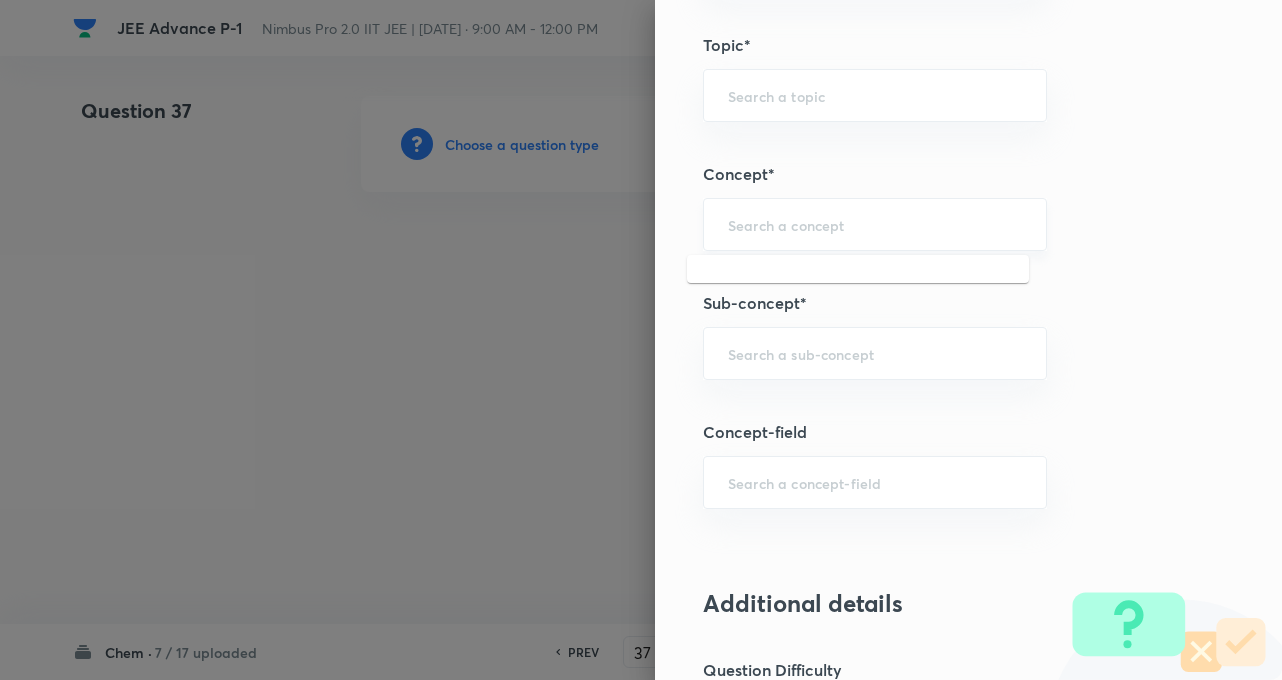 click at bounding box center (875, 224) 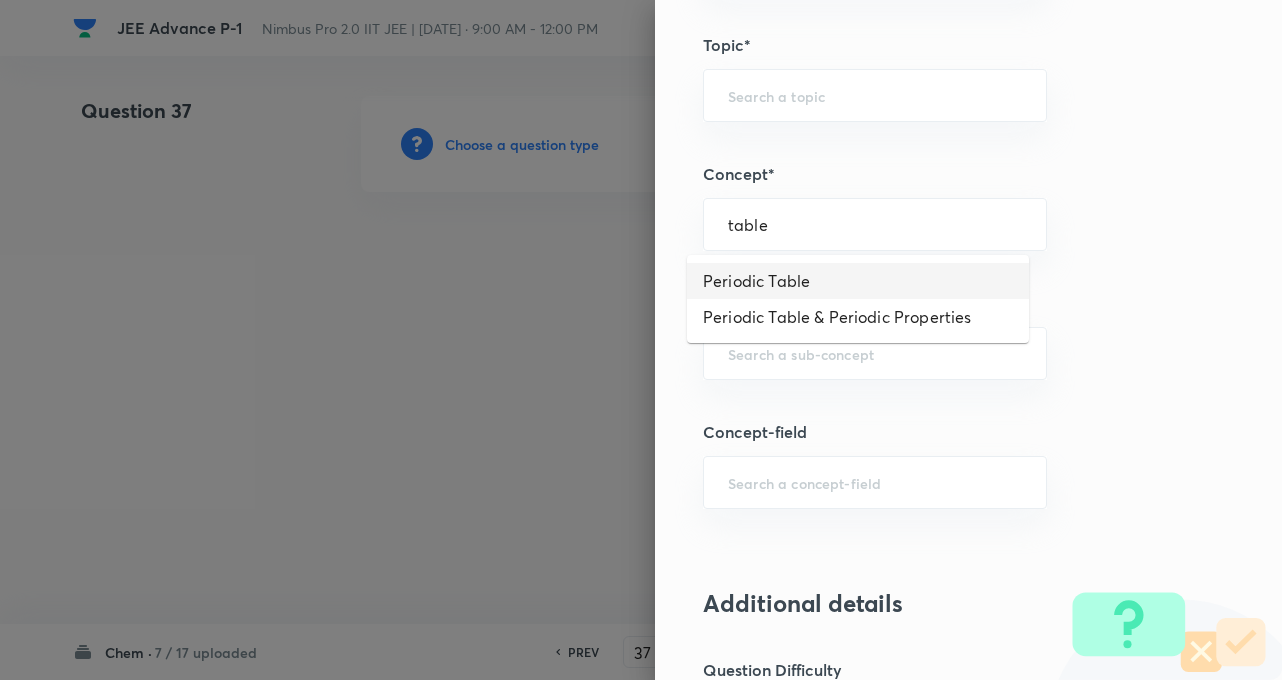 click on "Periodic Table" at bounding box center (858, 281) 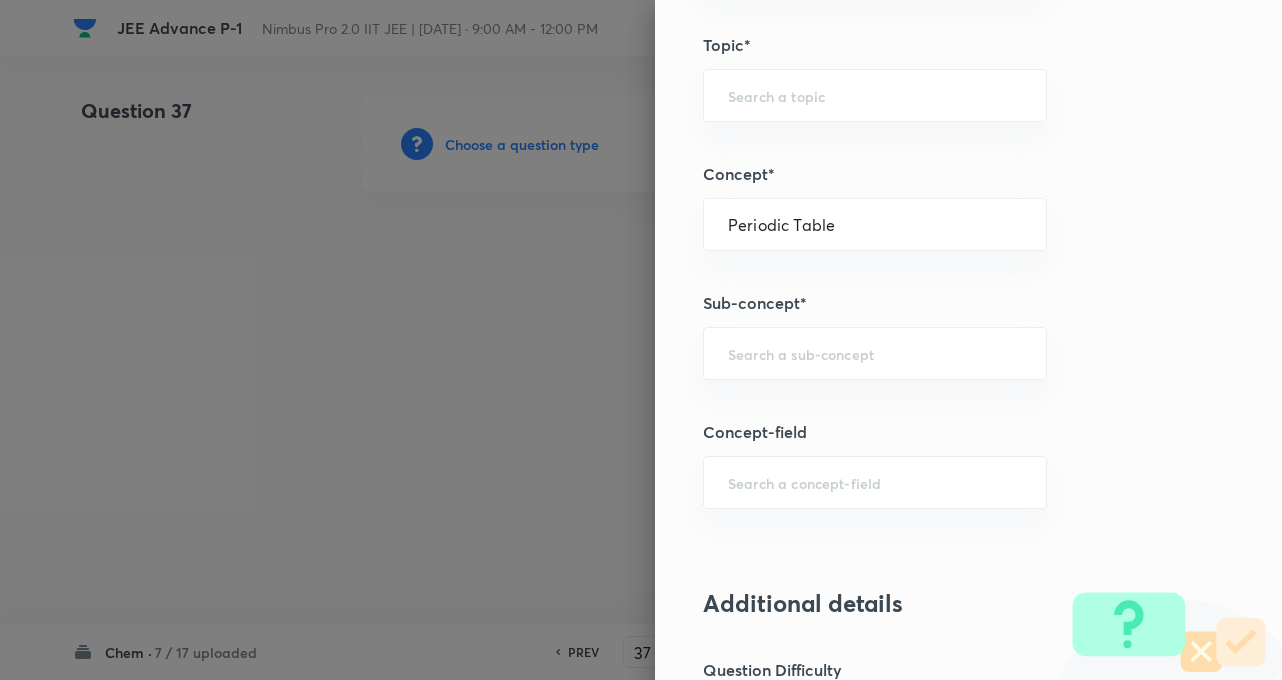 type on "Chemistry" 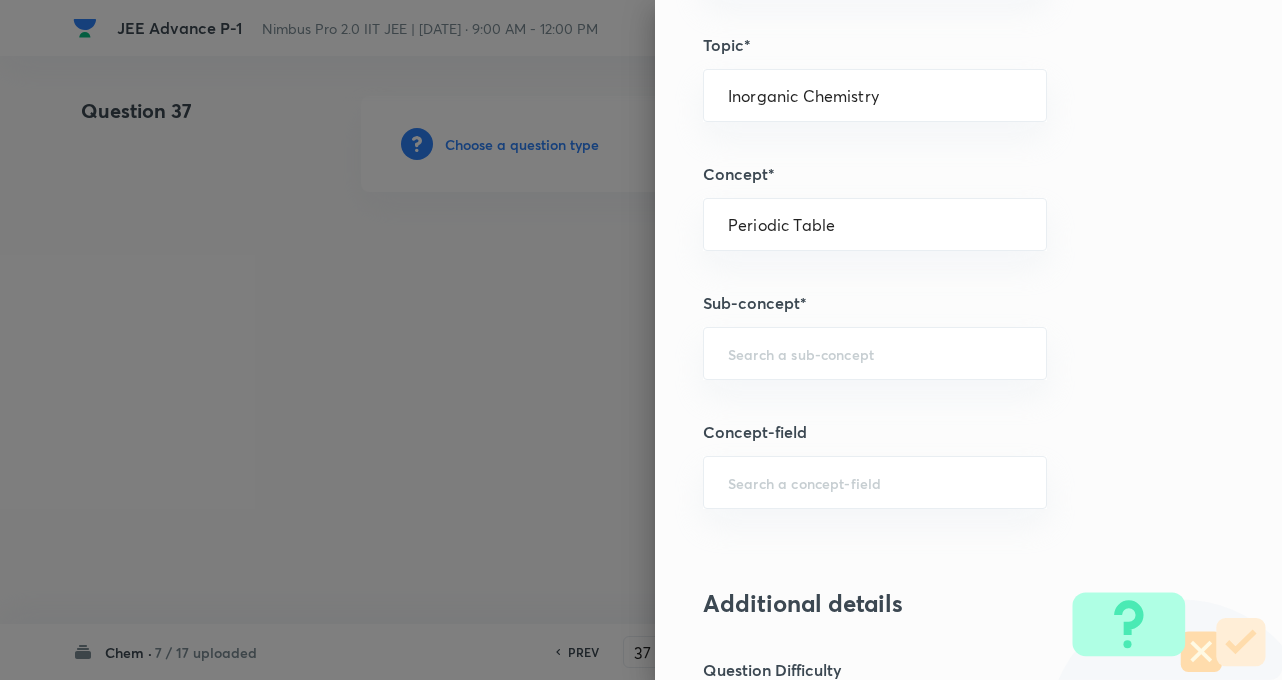 click on "Question settings Question type* Single choice correct Number of options* 2 3 4 5 Does this question have a passage?* Yes No Positive mark 3 ​ Negative Marks (Don’t add negative sign) 1 ​ Syllabus Topic group* Chemistry ​ Topic* Inorganic Chemistry ​ Concept* Periodic Table ​ Sub-concept* ​ Concept-field ​ Additional details Question Difficulty Very easy Easy Moderate Hard Very hard Question is based on Fact Numerical Concept Previous year question Yes No Does this question have equation? Yes No Verification status Is the question verified? *Select 'yes' only if a question is verified Yes No Save" at bounding box center (968, 340) 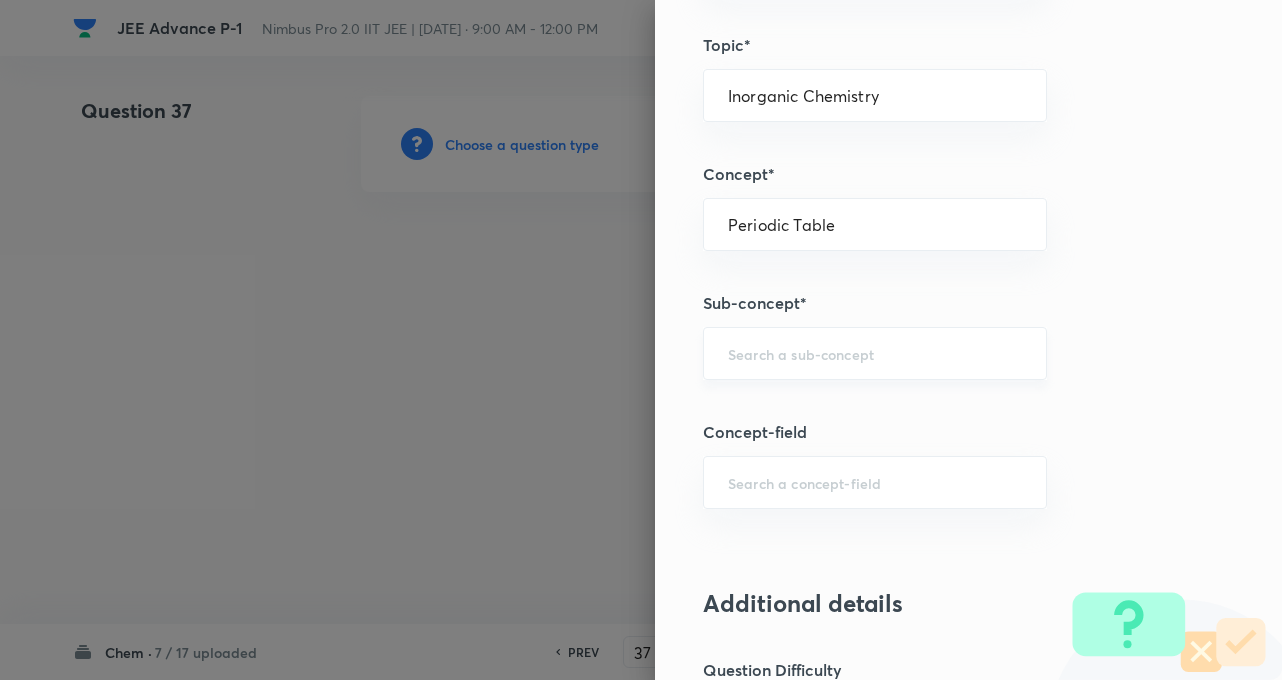 click at bounding box center [875, 353] 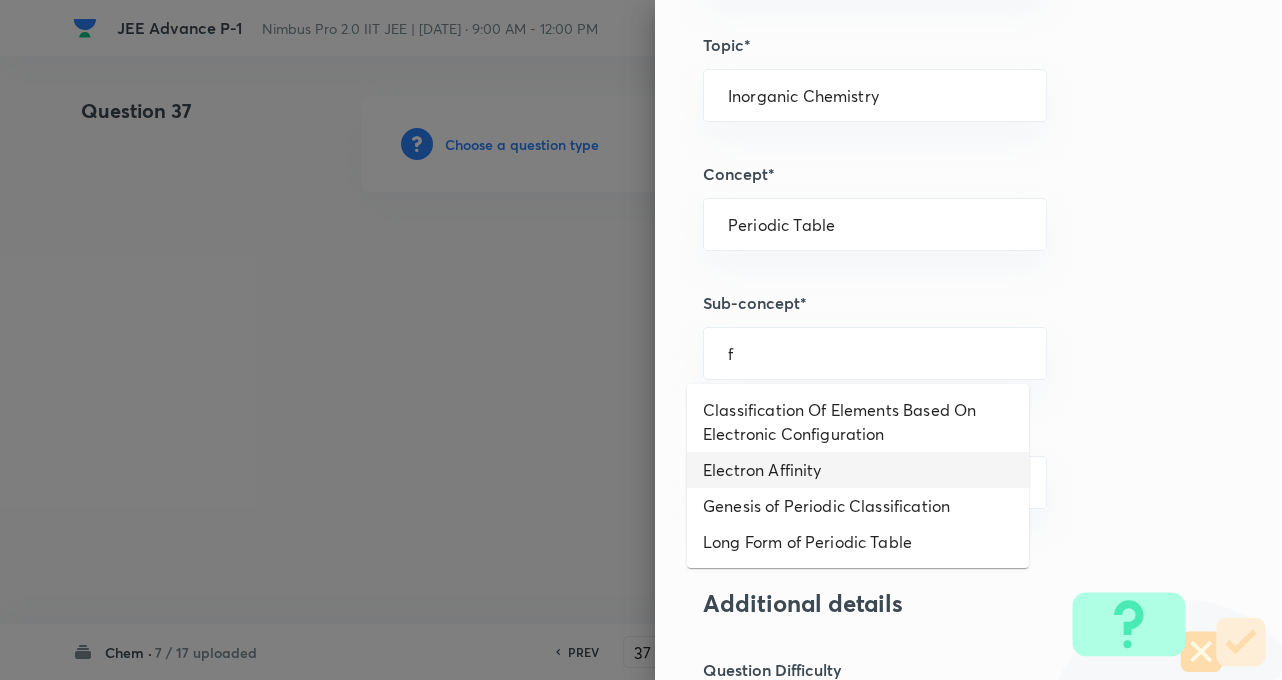 click on "Electron Affinity" at bounding box center (858, 470) 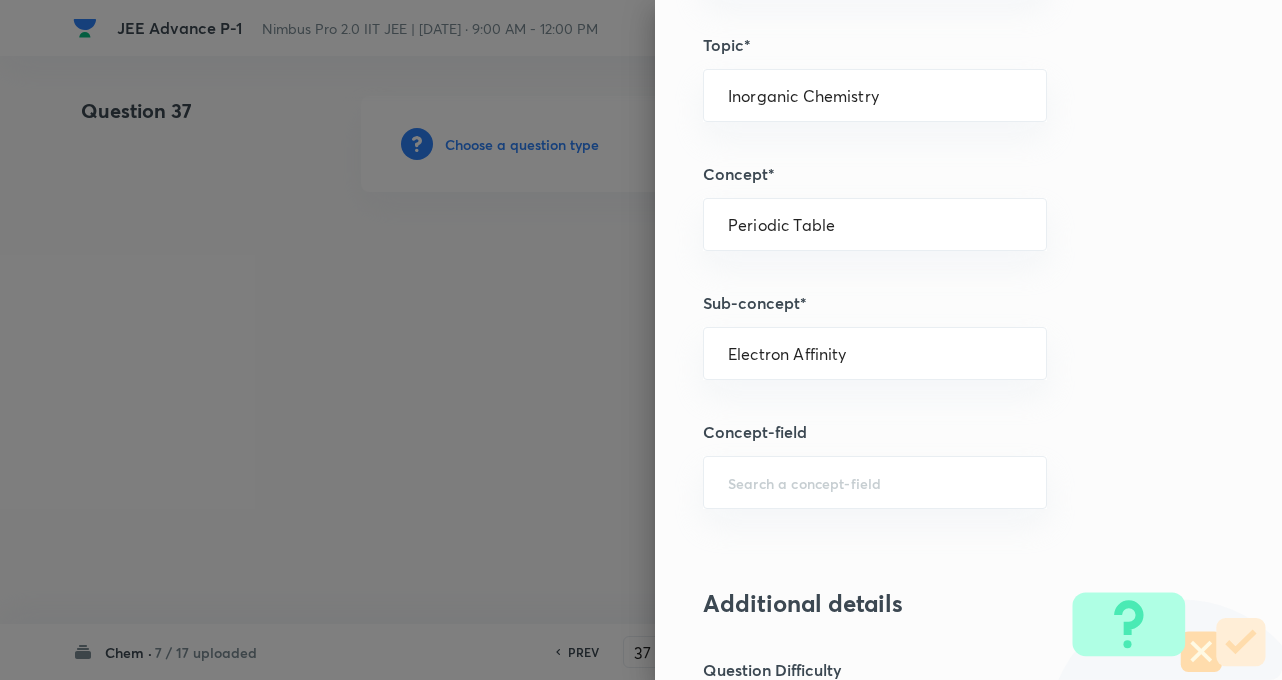 click on "Question settings Question type* Single choice correct Number of options* 2 3 4 5 Does this question have a passage?* Yes No Positive mark 3 ​ Negative Marks (Don’t add negative sign) 1 ​ Syllabus Topic group* Chemistry ​ Topic* Inorganic Chemistry ​ Concept* Periodic Table ​ Sub-concept* Electron Affinity ​ Concept-field ​ Additional details Question Difficulty Very easy Easy Moderate Hard Very hard Question is based on Fact Numerical Concept Previous year question Yes No Does this question have equation? Yes No Verification status Is the question verified? *Select 'yes' only if a question is verified Yes No Save" at bounding box center [968, 340] 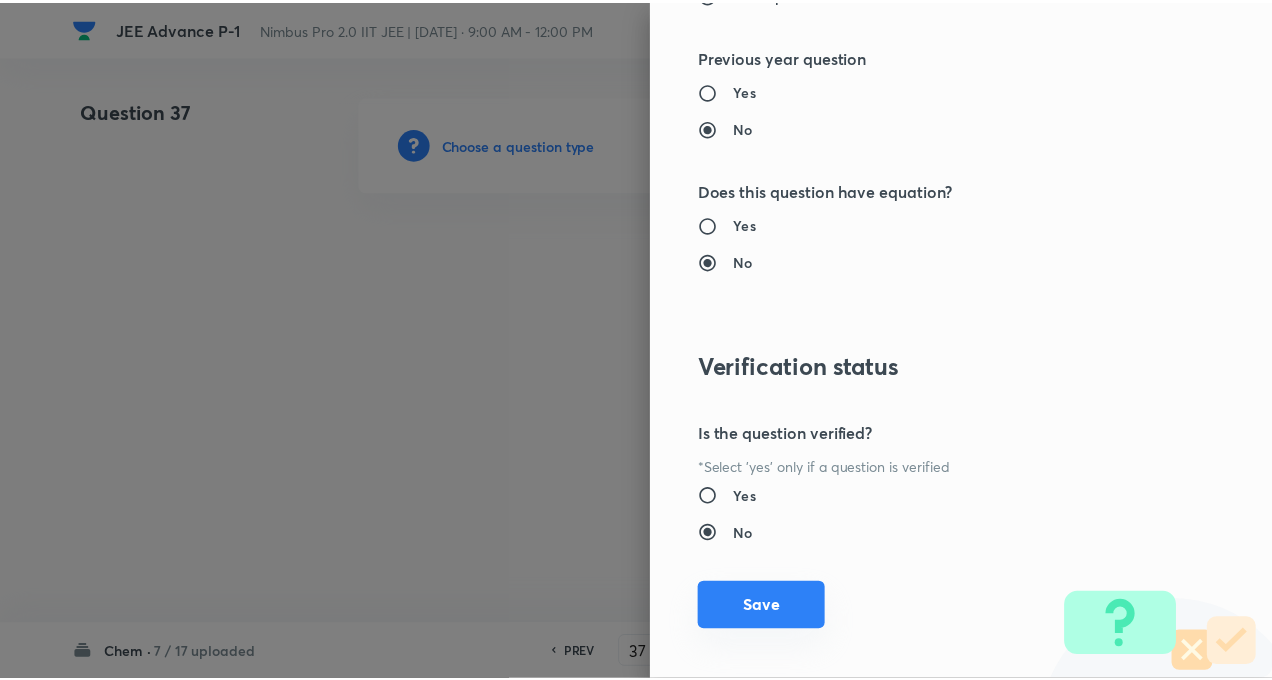 scroll, scrollTop: 2046, scrollLeft: 0, axis: vertical 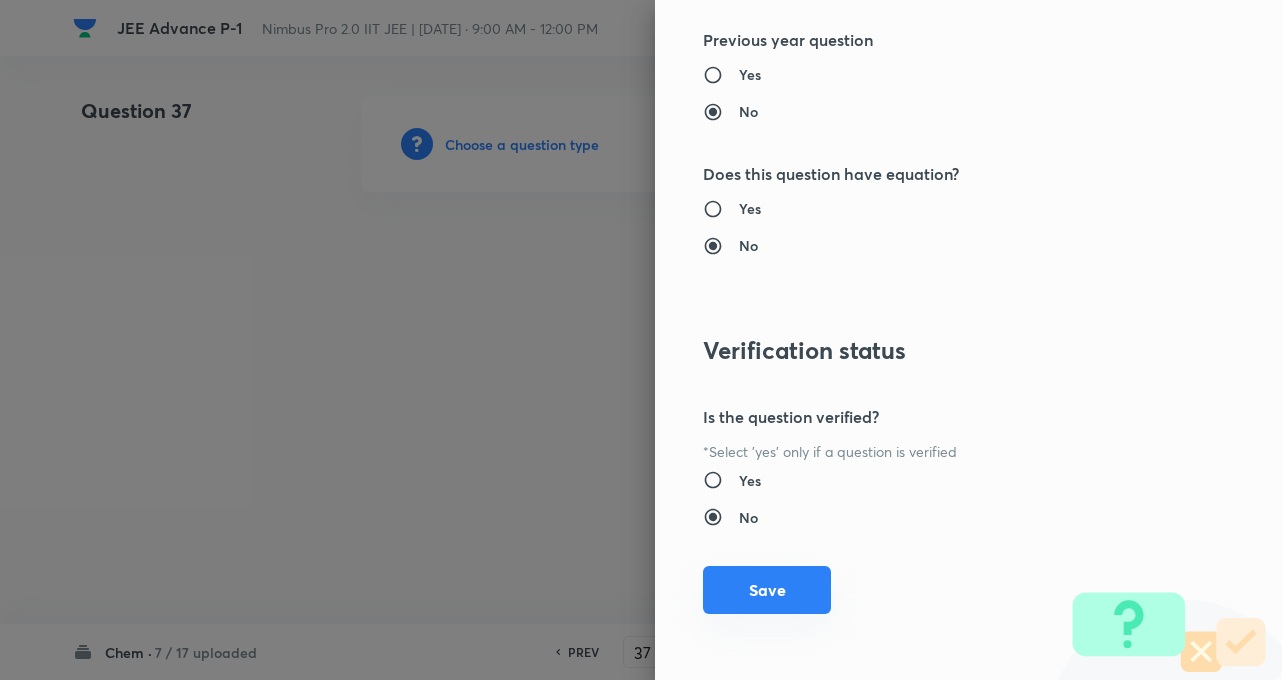 click on "Save" at bounding box center [767, 590] 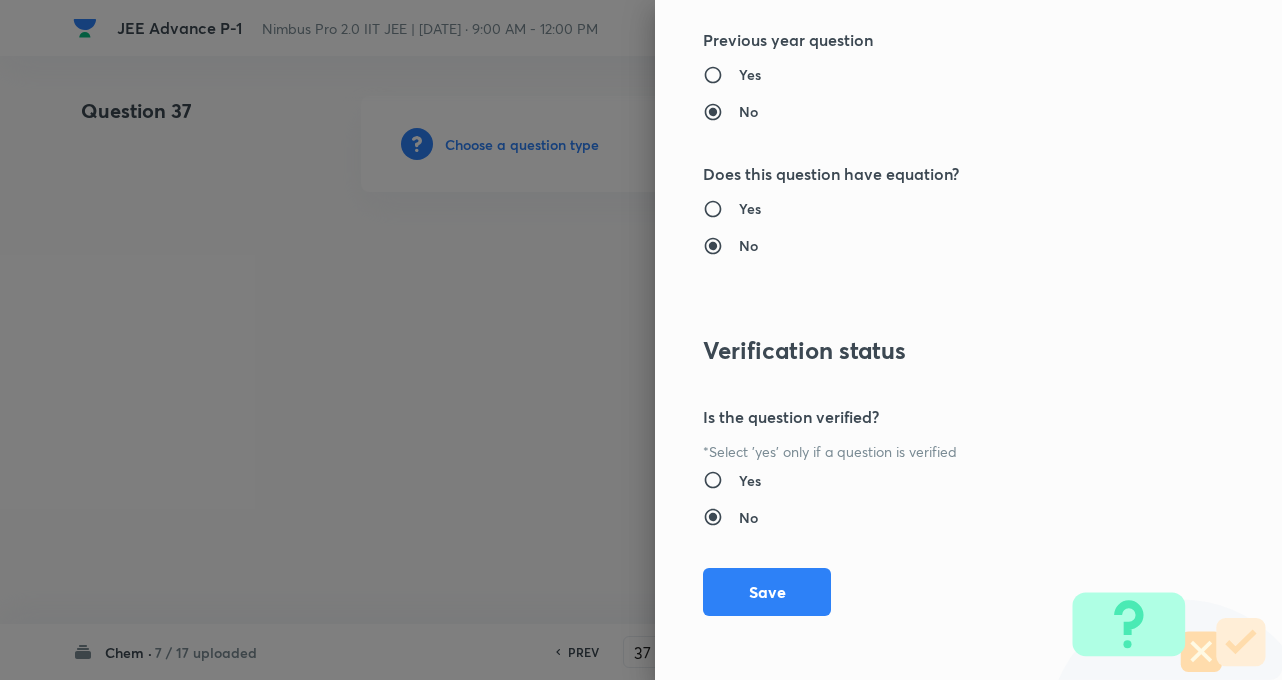 click at bounding box center [641, 340] 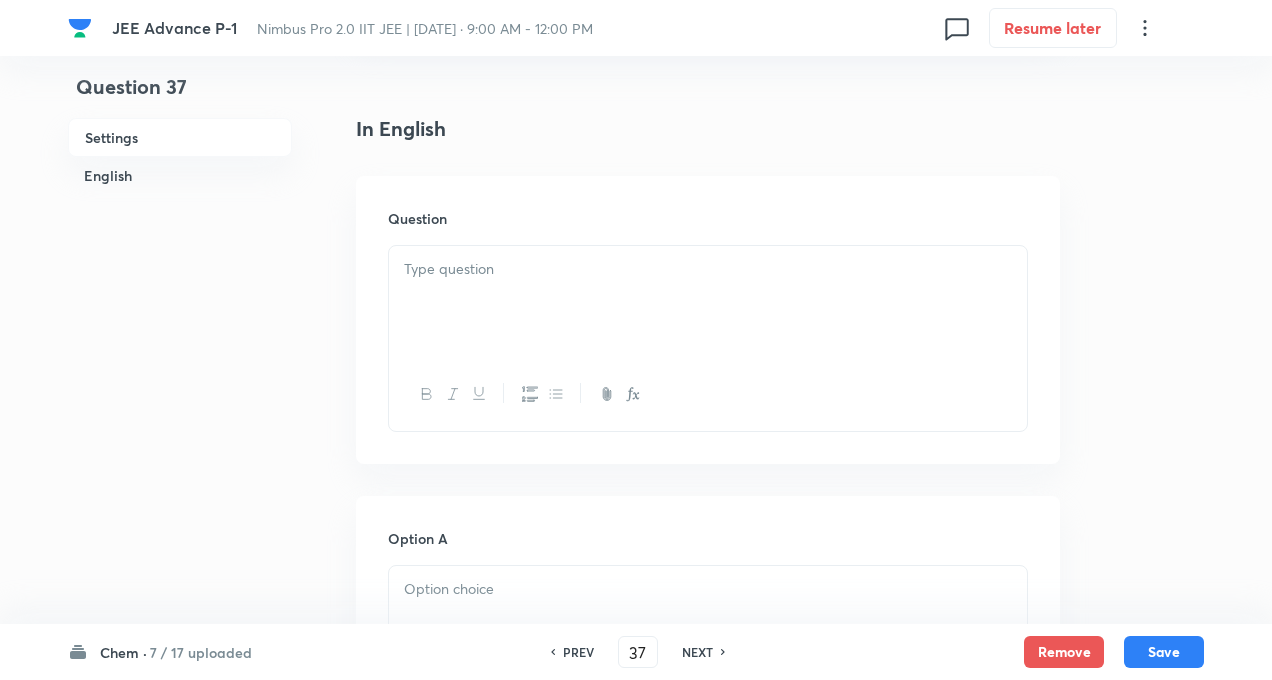 scroll, scrollTop: 480, scrollLeft: 0, axis: vertical 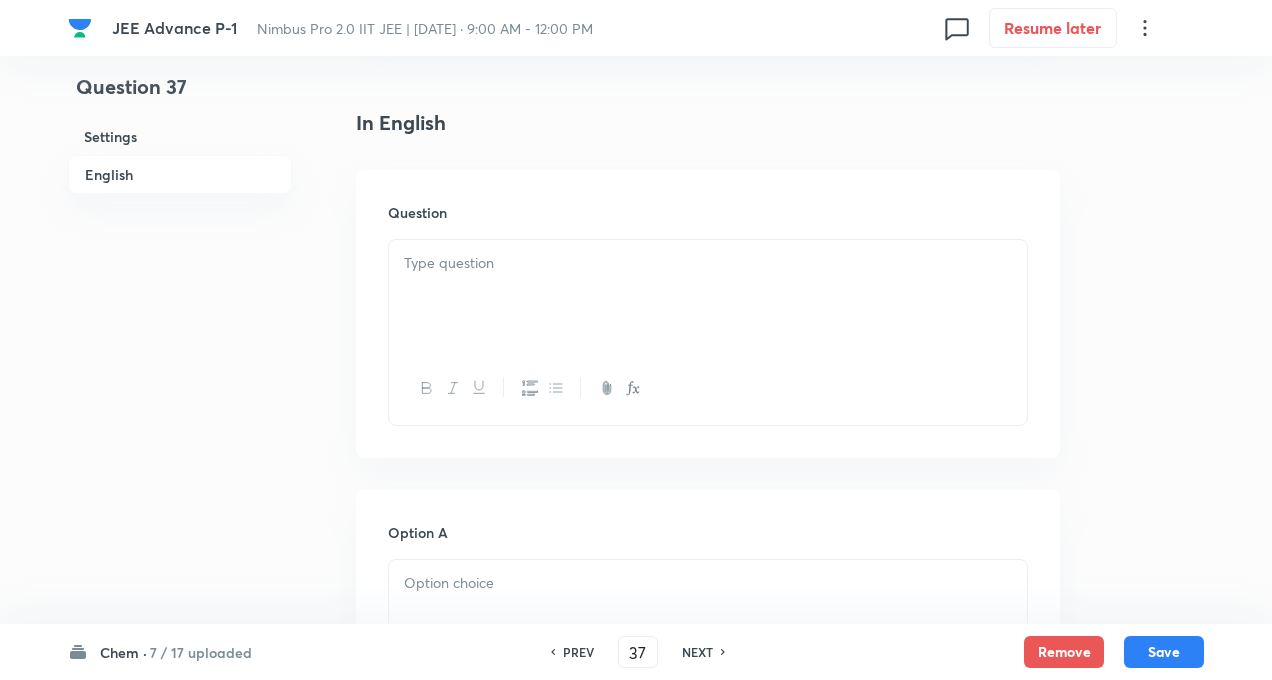 click at bounding box center (708, 296) 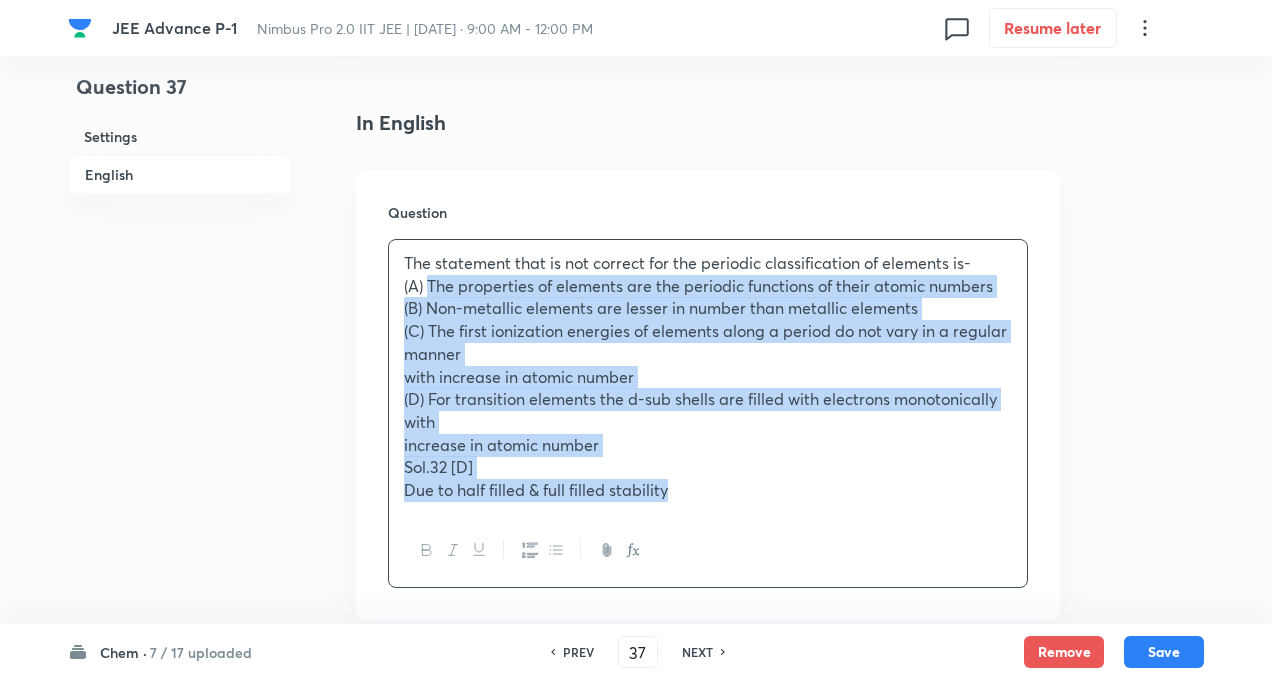 drag, startPoint x: 428, startPoint y: 281, endPoint x: 679, endPoint y: 511, distance: 340.44235 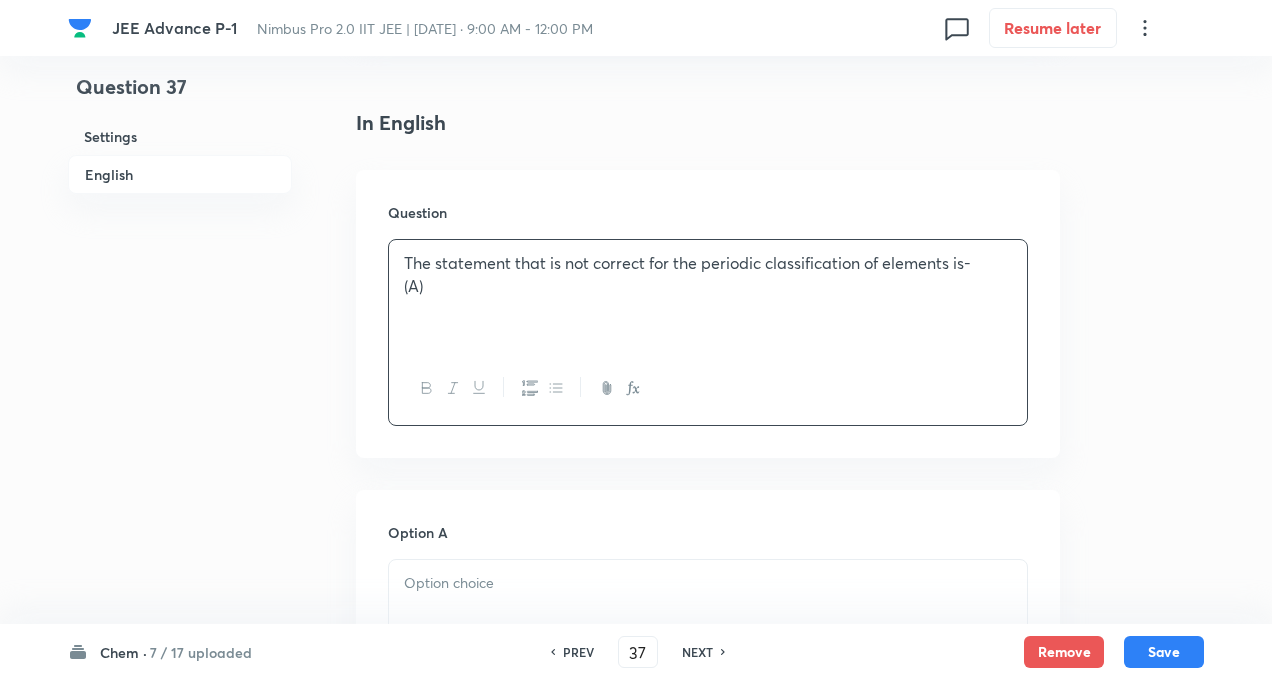 type 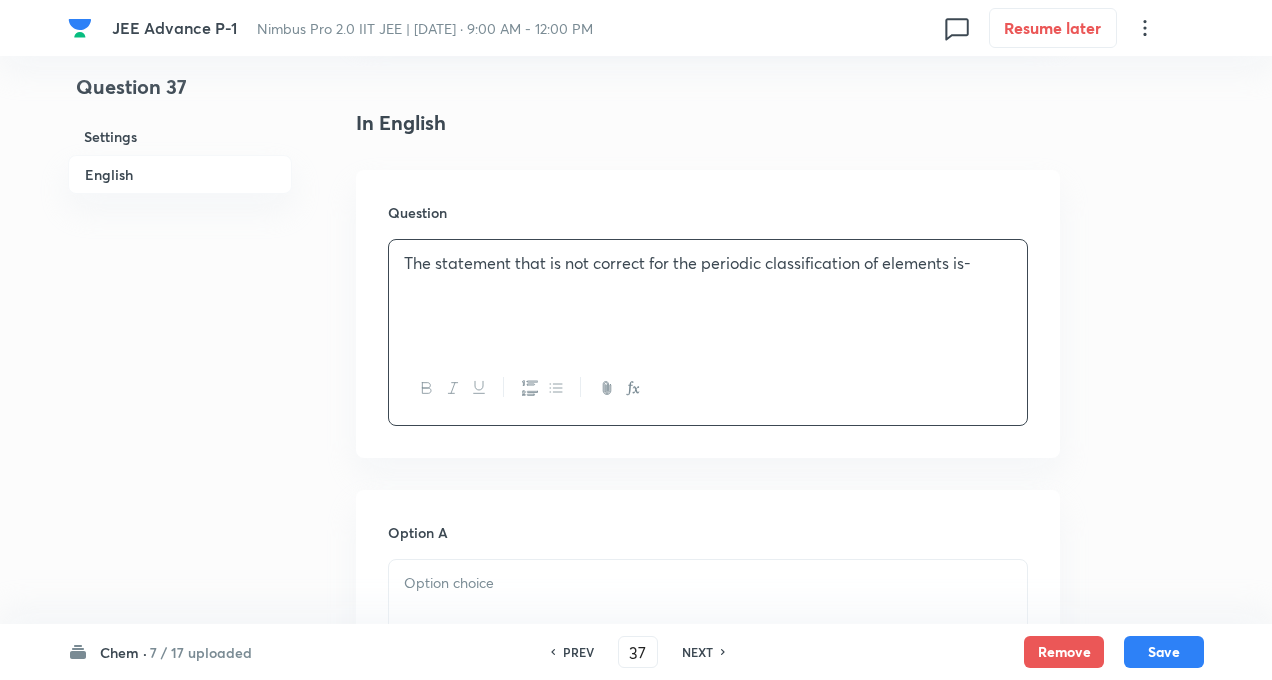 click on "Question 37 Settings English" at bounding box center [180, 874] 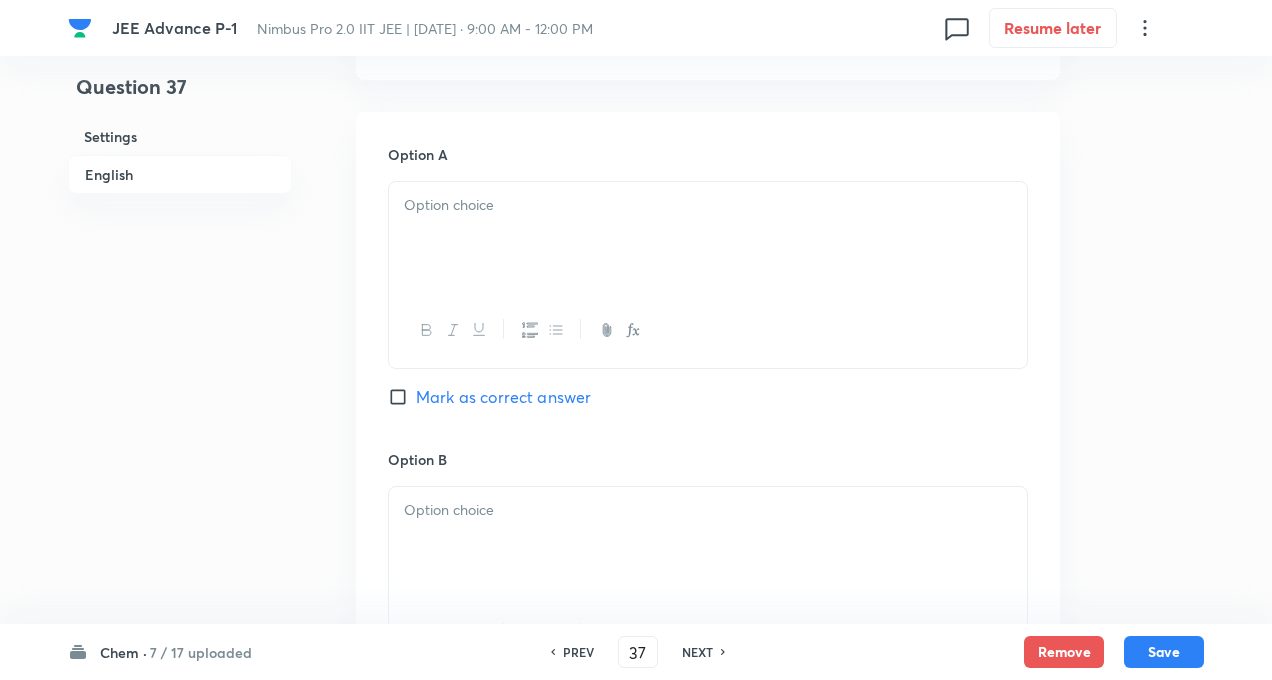 scroll, scrollTop: 920, scrollLeft: 0, axis: vertical 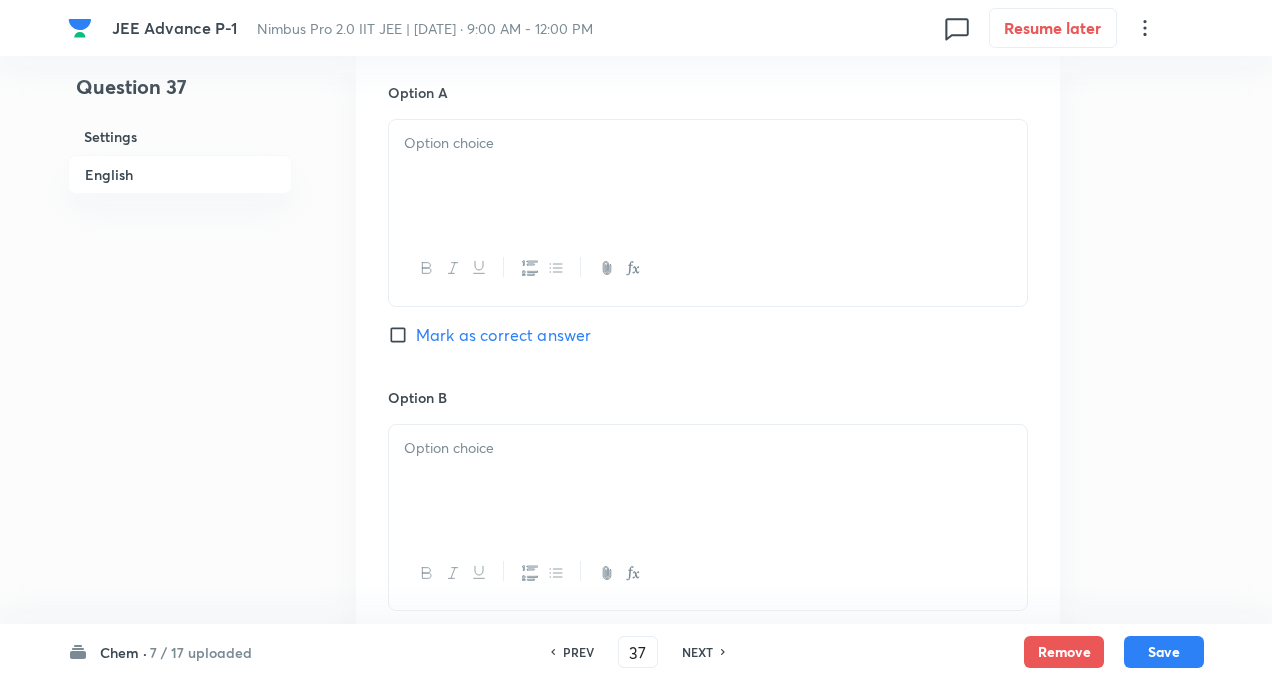 click at bounding box center [708, 176] 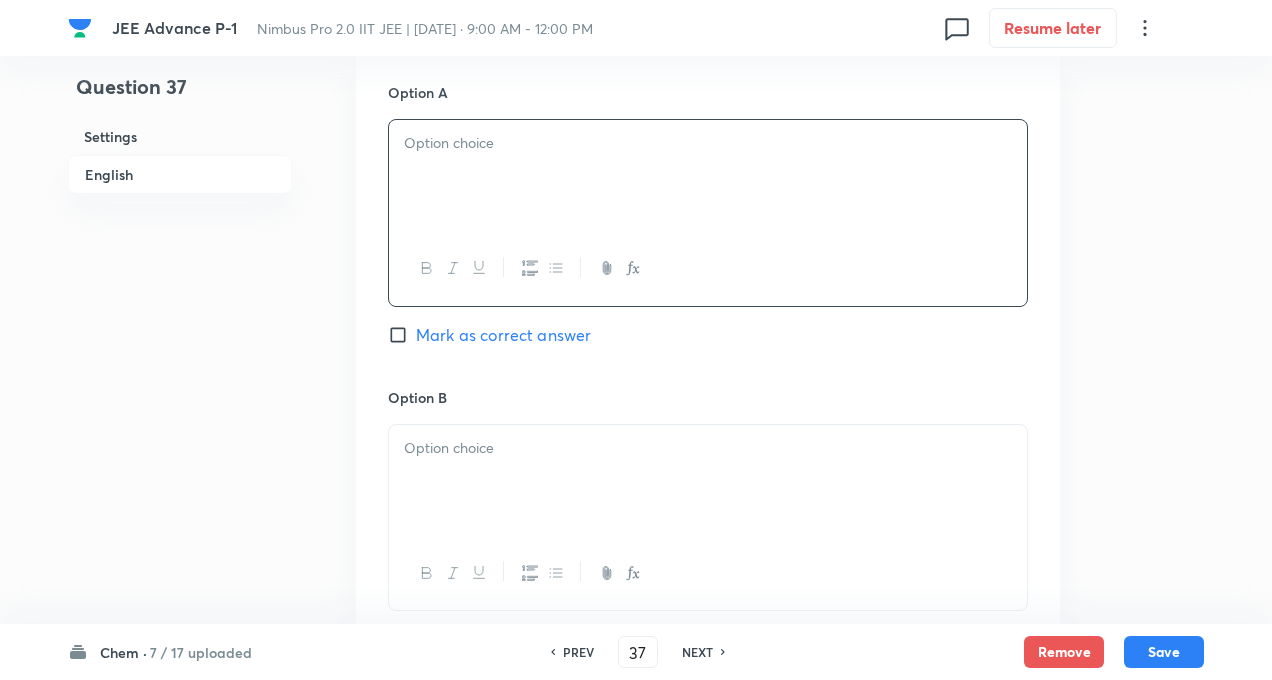 paste 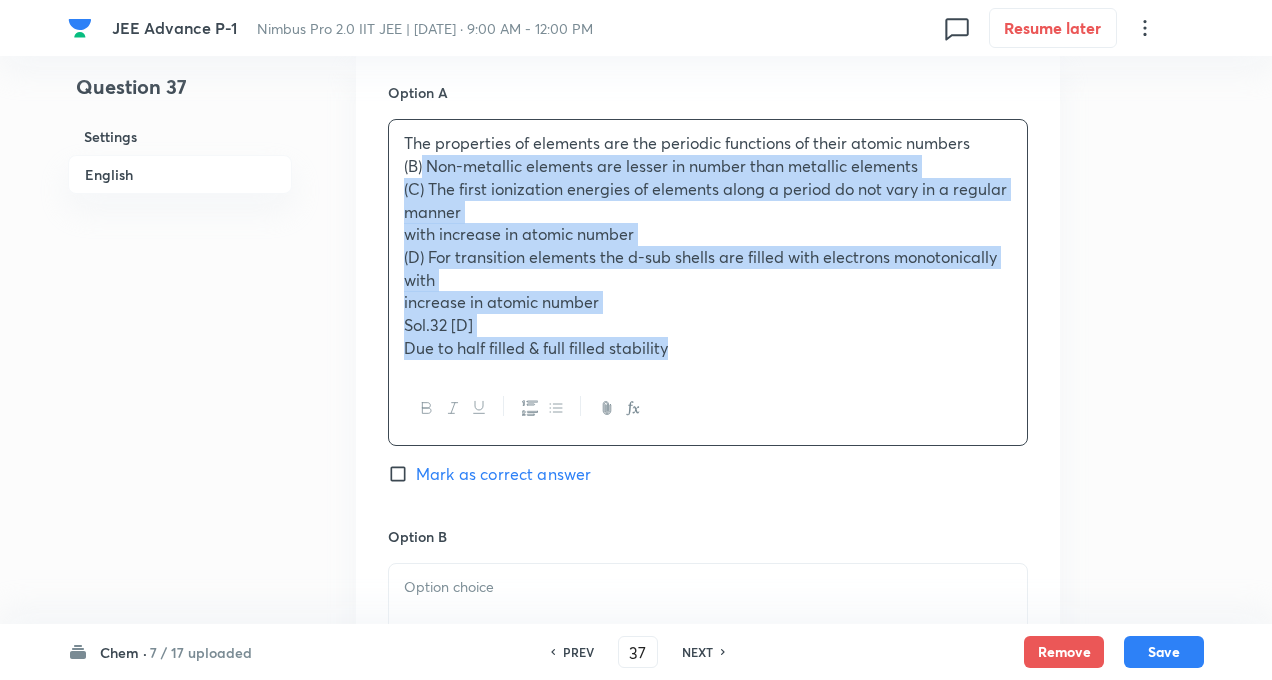drag, startPoint x: 425, startPoint y: 163, endPoint x: 710, endPoint y: 394, distance: 366.85965 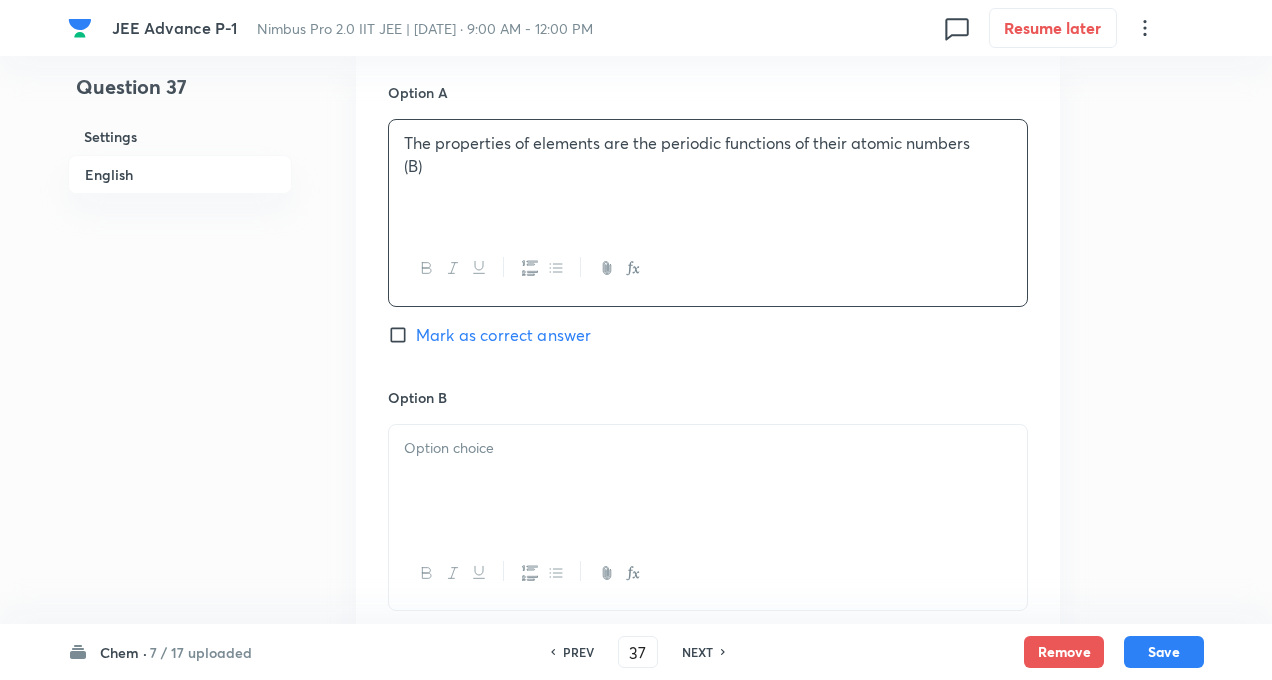 type 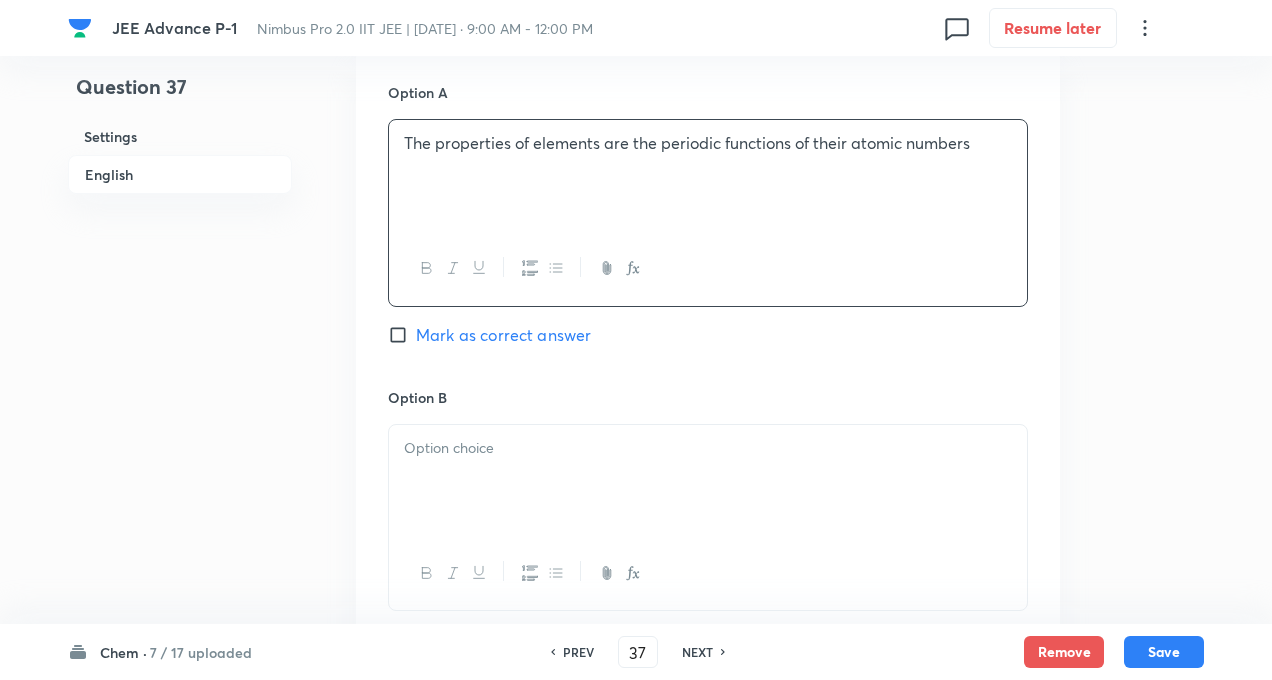 click at bounding box center (708, 481) 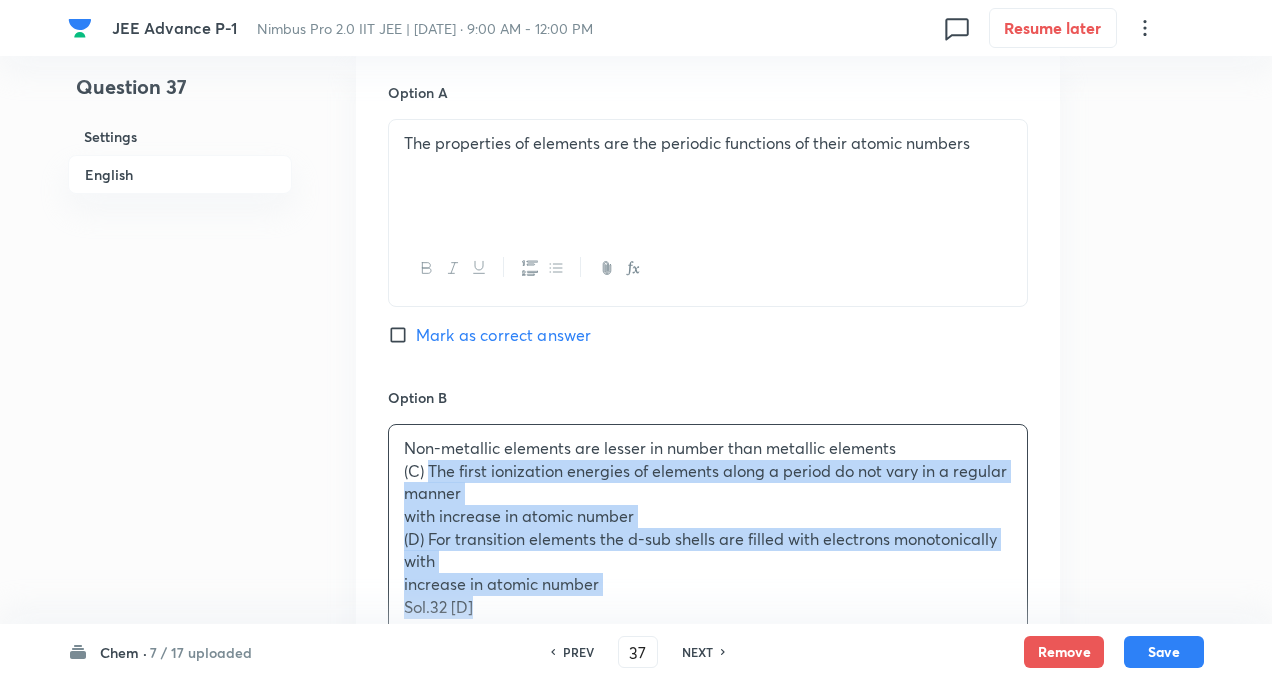 drag, startPoint x: 429, startPoint y: 469, endPoint x: 511, endPoint y: 615, distance: 167.45149 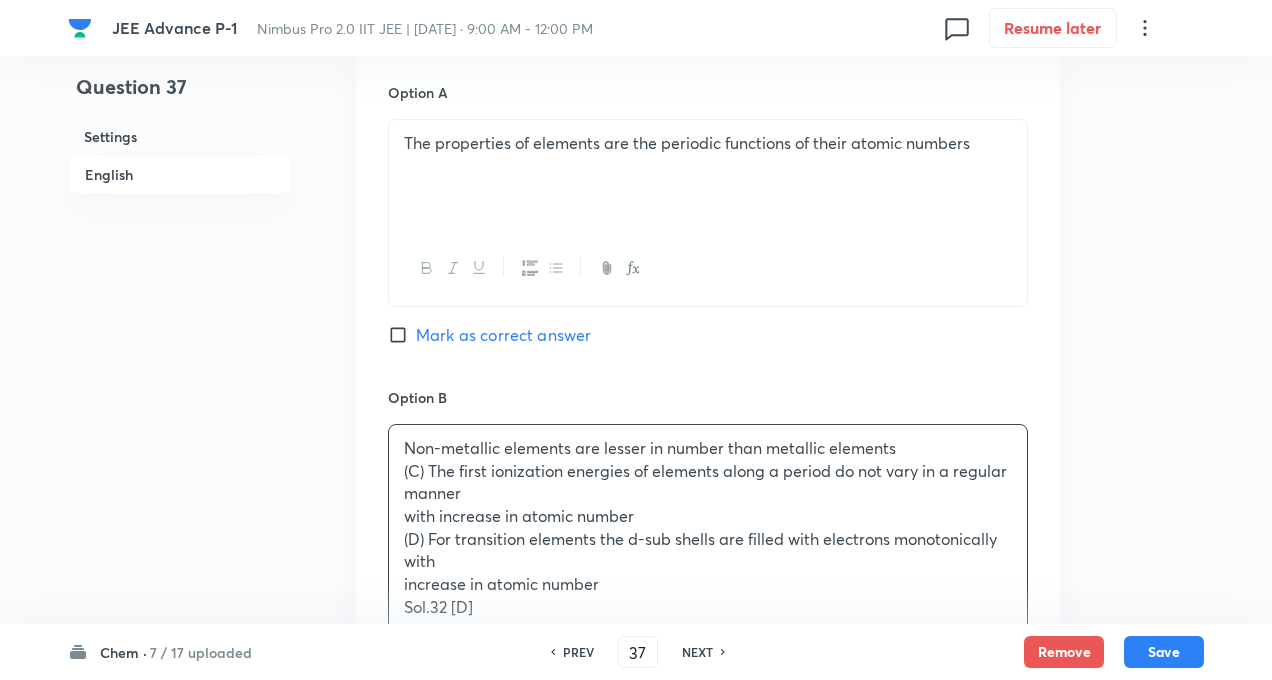 click on "Question 37 Settings English Settings Type Single choice correct 4 options + 3 marks - 1 mark Edit Concept Chemistry Inorganic Chemistry Periodic Table Electron Affinity Edit Additional details Easy Fact Not from PYQ paper No equation Edit In English Question The statement that is not correct for the periodic classification of elements is- Option A The properties of elements are the periodic functions of their atomic numbers Mark as correct answer Option B Non-metallic elements are lesser in number than metallic elements (C) The first ionization energies of elements along a period do not vary in a regular manner with increase in atomic number (D) For transition elements the d-sub shells are filled with electrons monotonically with increase in atomic number Sol.32 [D] Due to half filled & full filled stability Mark as correct answer Option C Mark as correct answer Option D Mark as correct answer Solution" at bounding box center (636, 492) 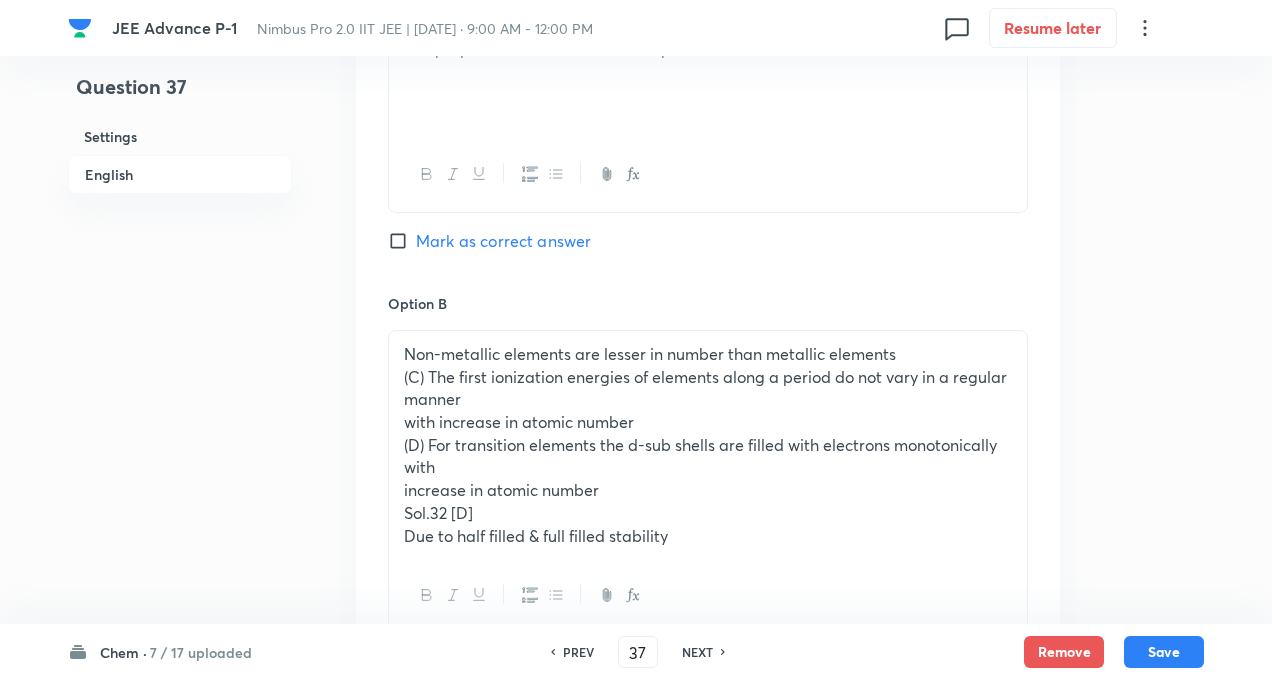scroll, scrollTop: 1040, scrollLeft: 0, axis: vertical 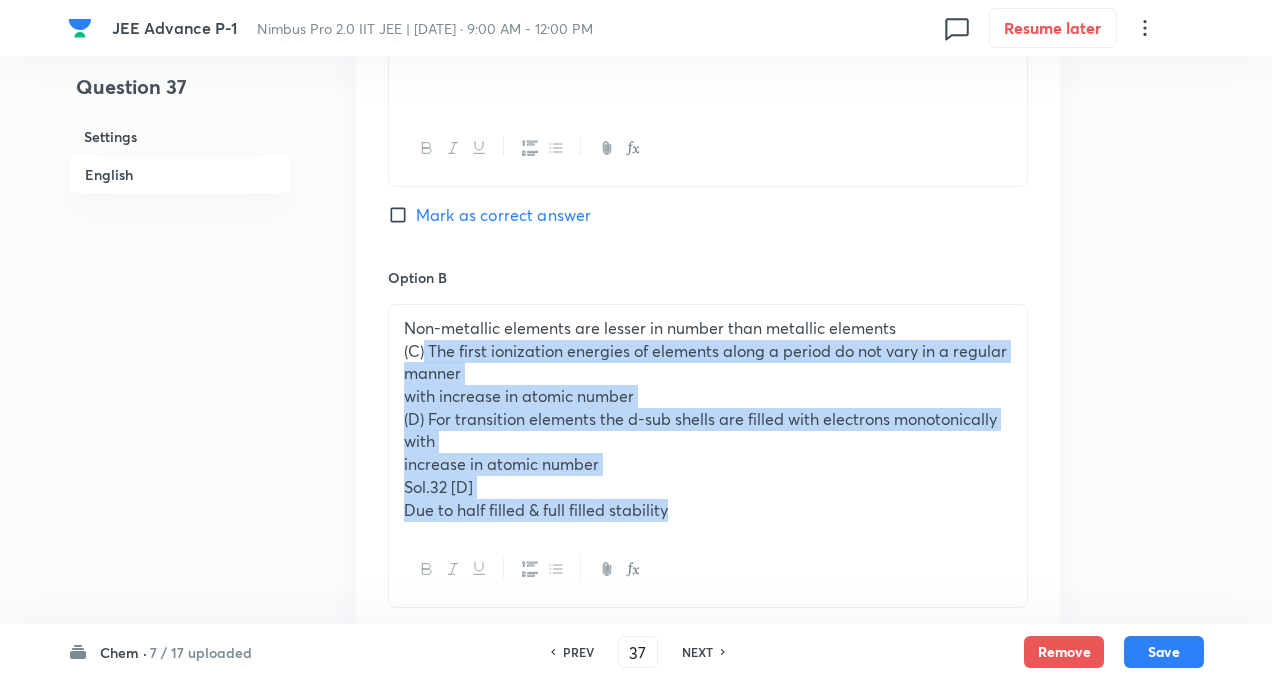 drag, startPoint x: 426, startPoint y: 350, endPoint x: 785, endPoint y: 567, distance: 419.4878 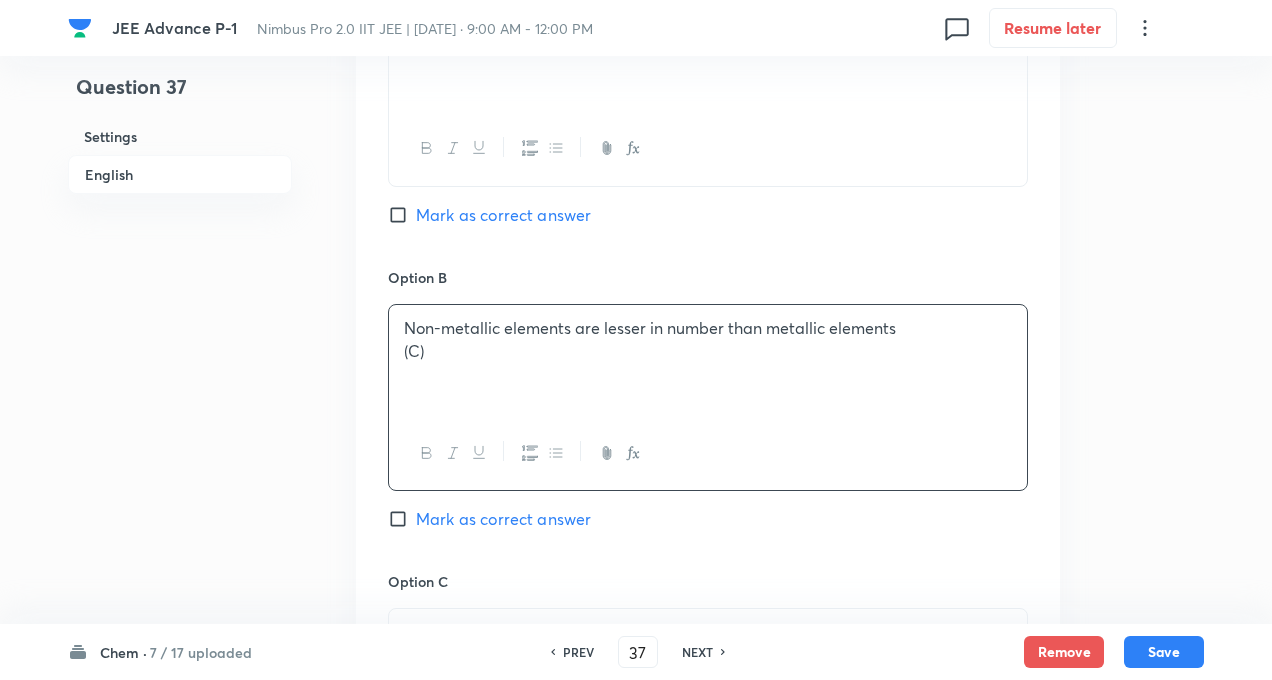 type 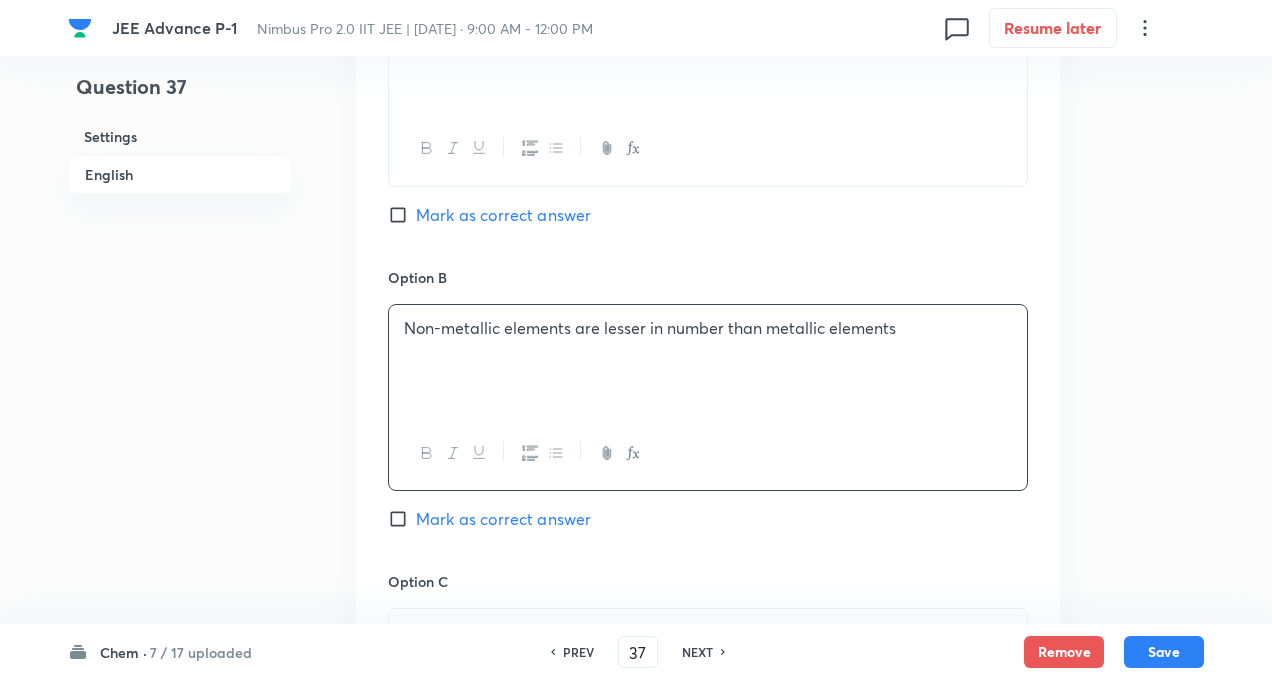 click on "Question 37 Settings English" at bounding box center [180, 314] 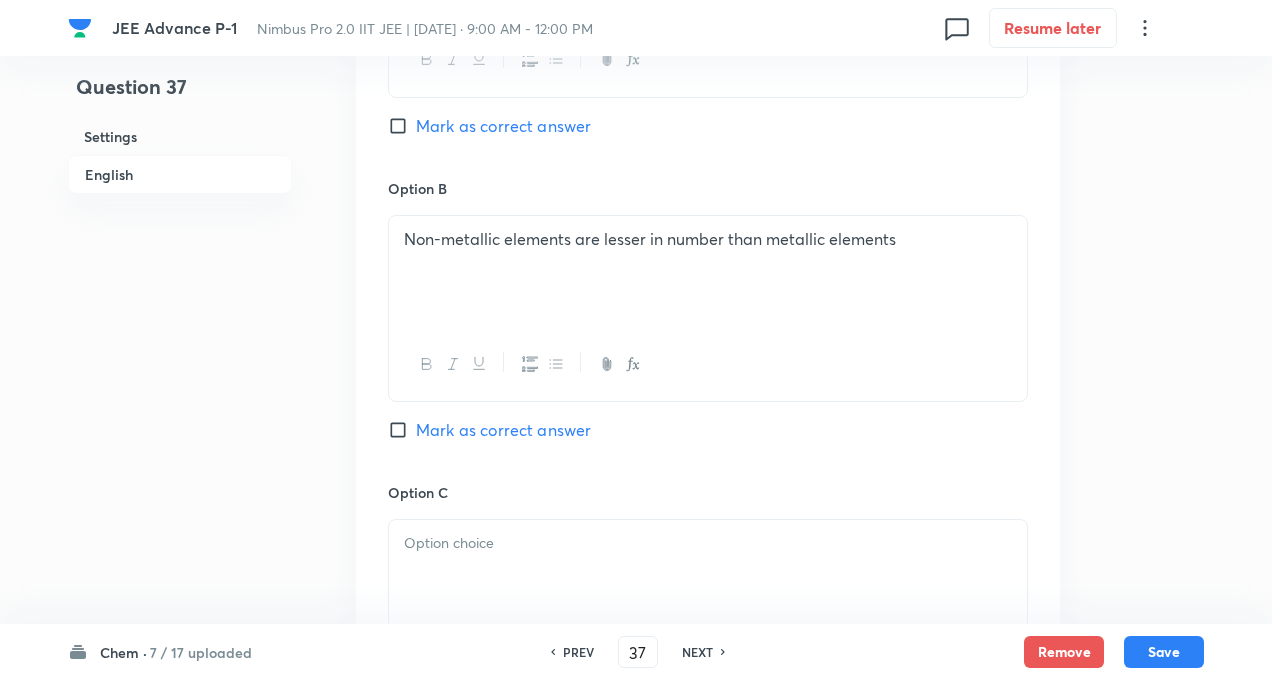 scroll, scrollTop: 1200, scrollLeft: 0, axis: vertical 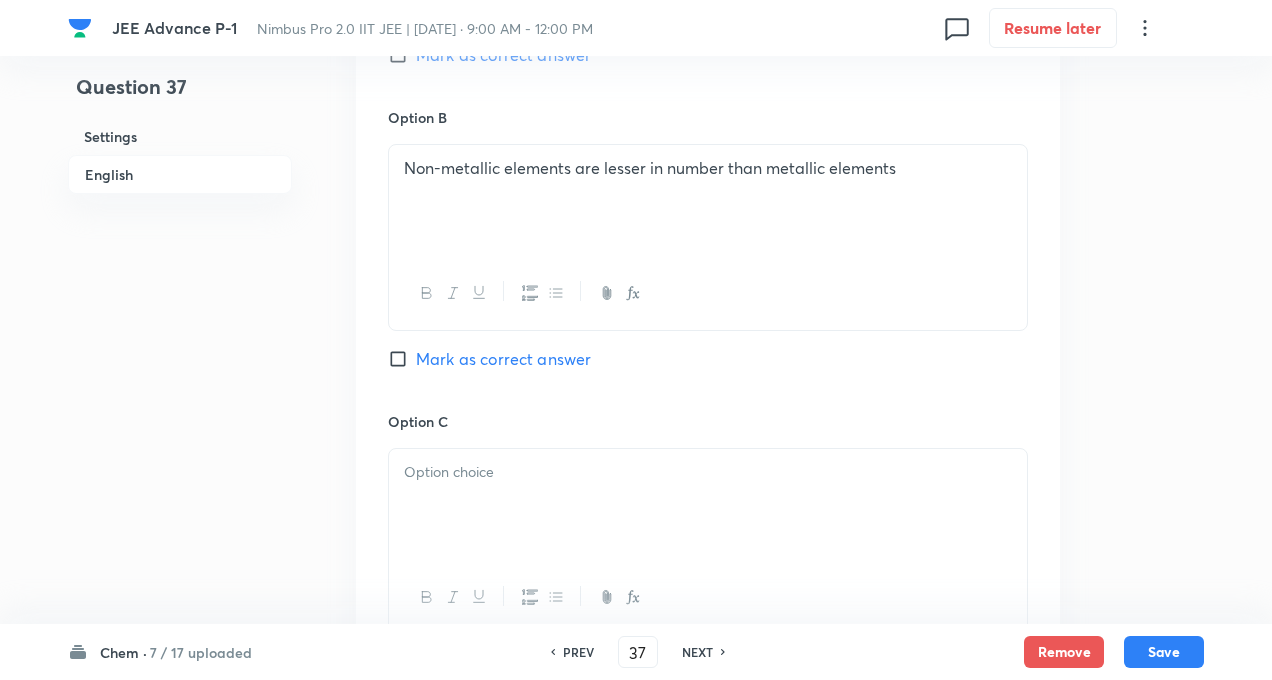 click on "Question 37 Settings English" at bounding box center [180, 154] 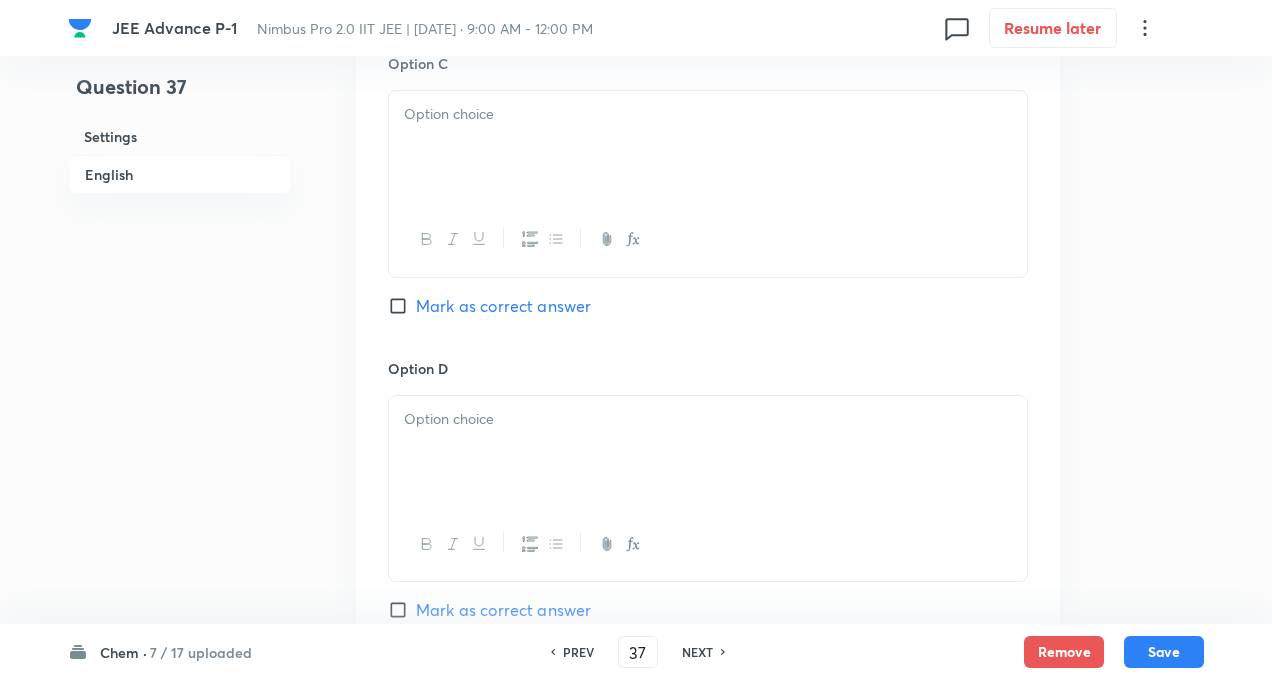 scroll, scrollTop: 1560, scrollLeft: 0, axis: vertical 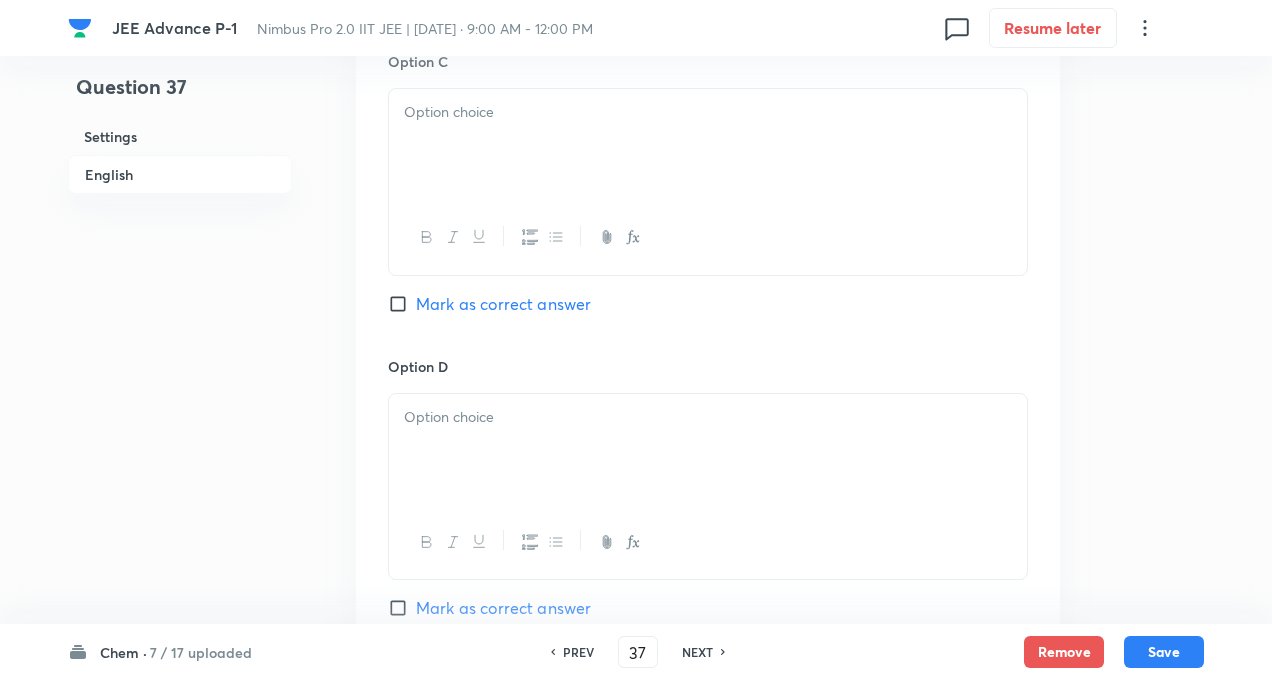 click at bounding box center (708, 145) 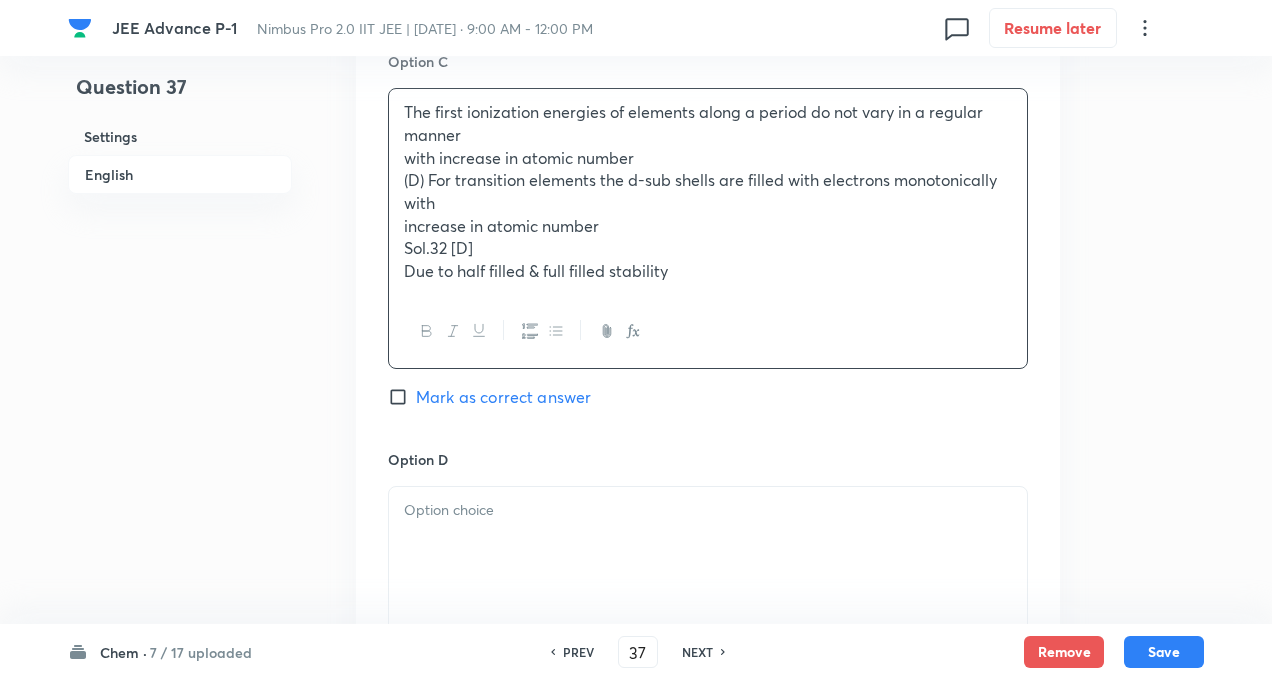click on "The first ionization energies of elements along a period do not vary in a regular manner" at bounding box center (708, 123) 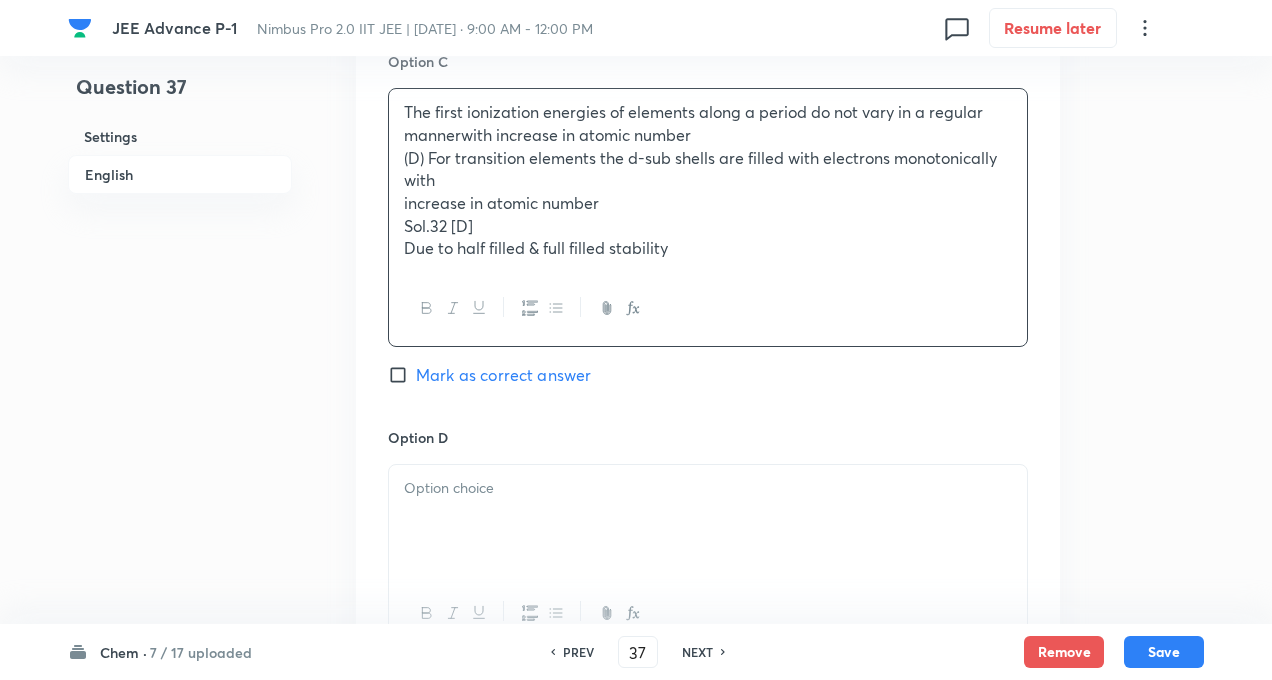 type 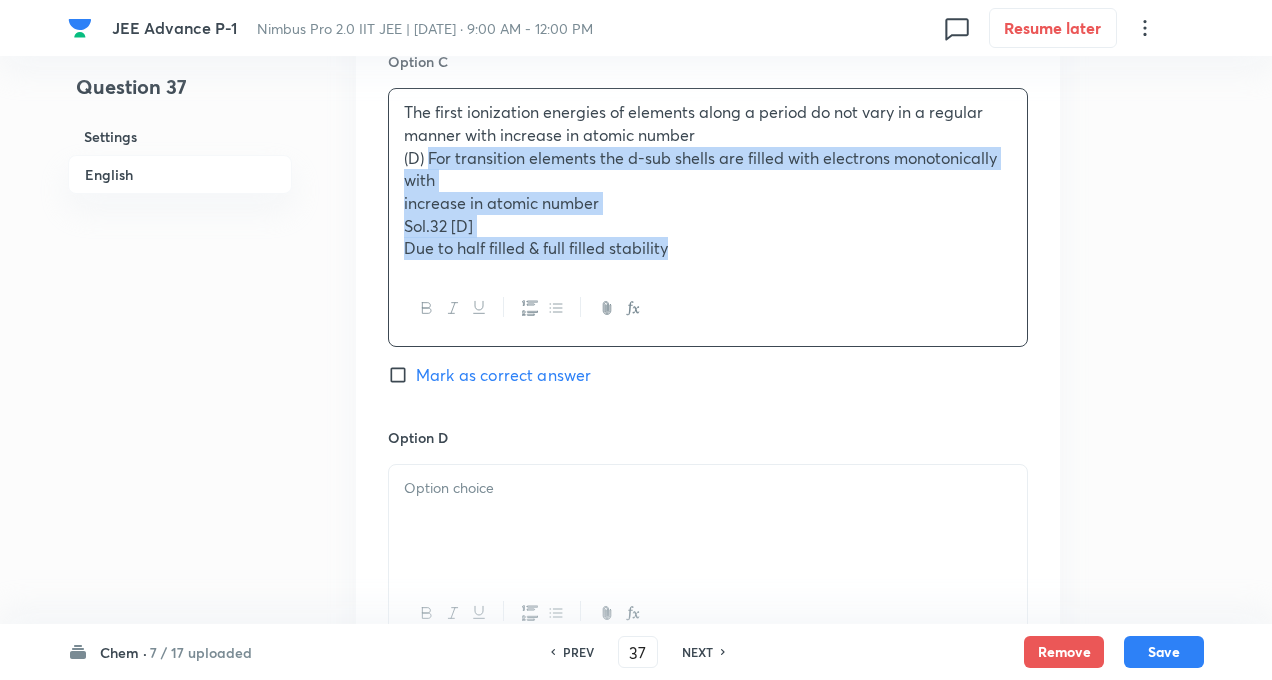 drag, startPoint x: 428, startPoint y: 156, endPoint x: 694, endPoint y: 264, distance: 287.08884 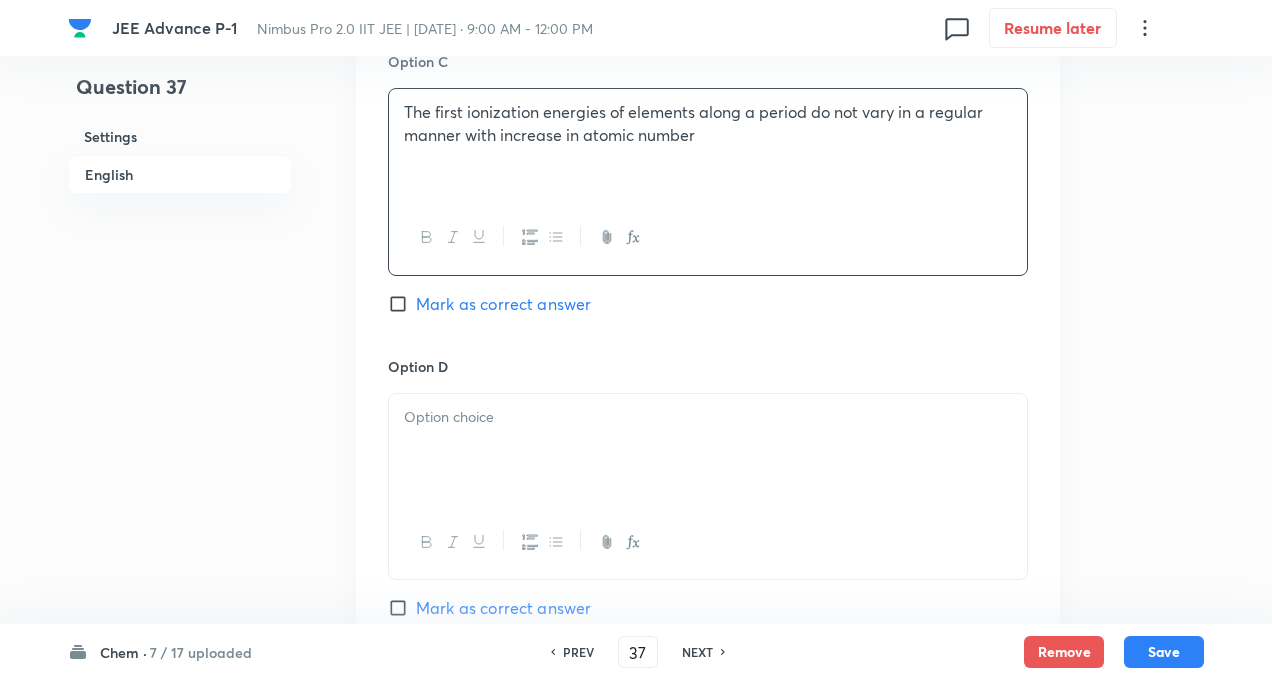 click at bounding box center [708, 450] 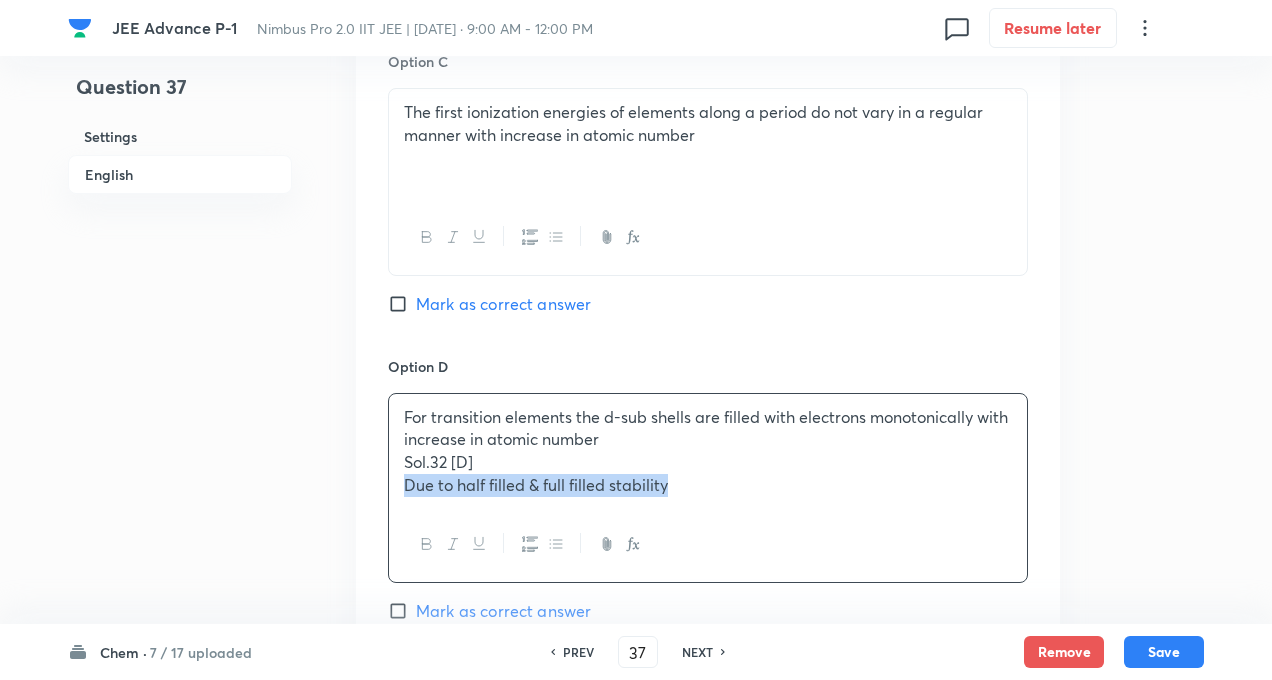 drag, startPoint x: 401, startPoint y: 475, endPoint x: 768, endPoint y: 505, distance: 368.22412 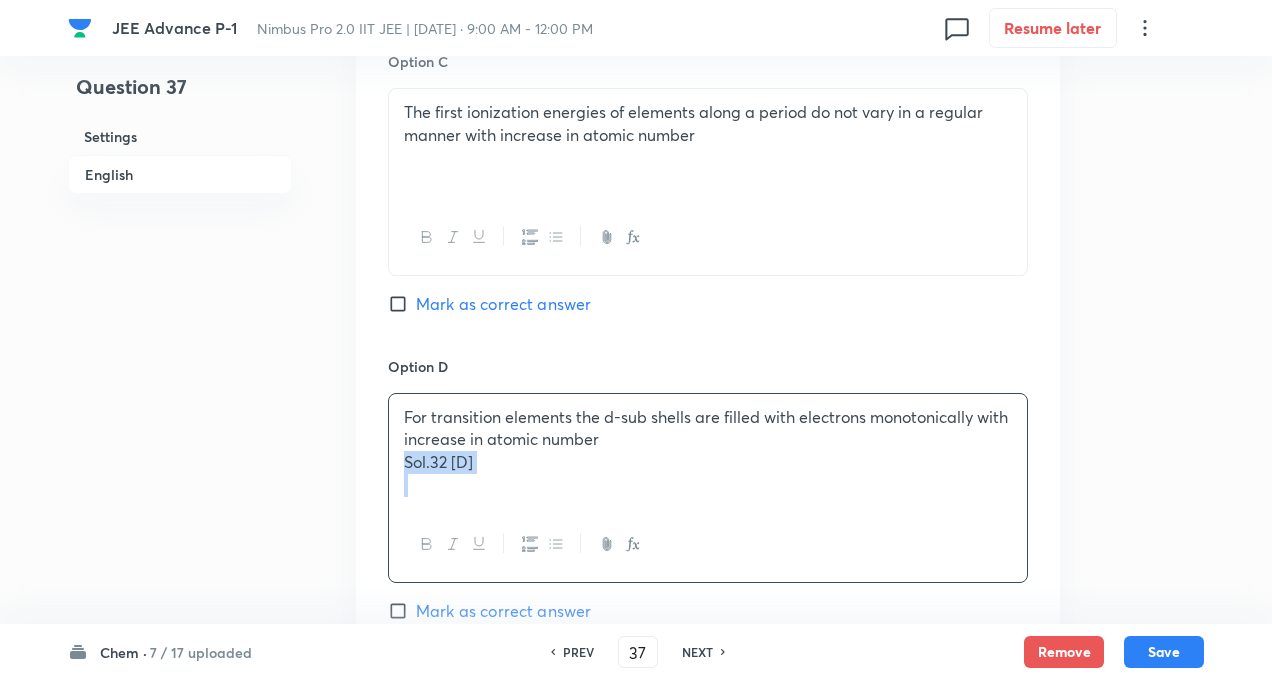 drag, startPoint x: 402, startPoint y: 458, endPoint x: 506, endPoint y: 479, distance: 106.09901 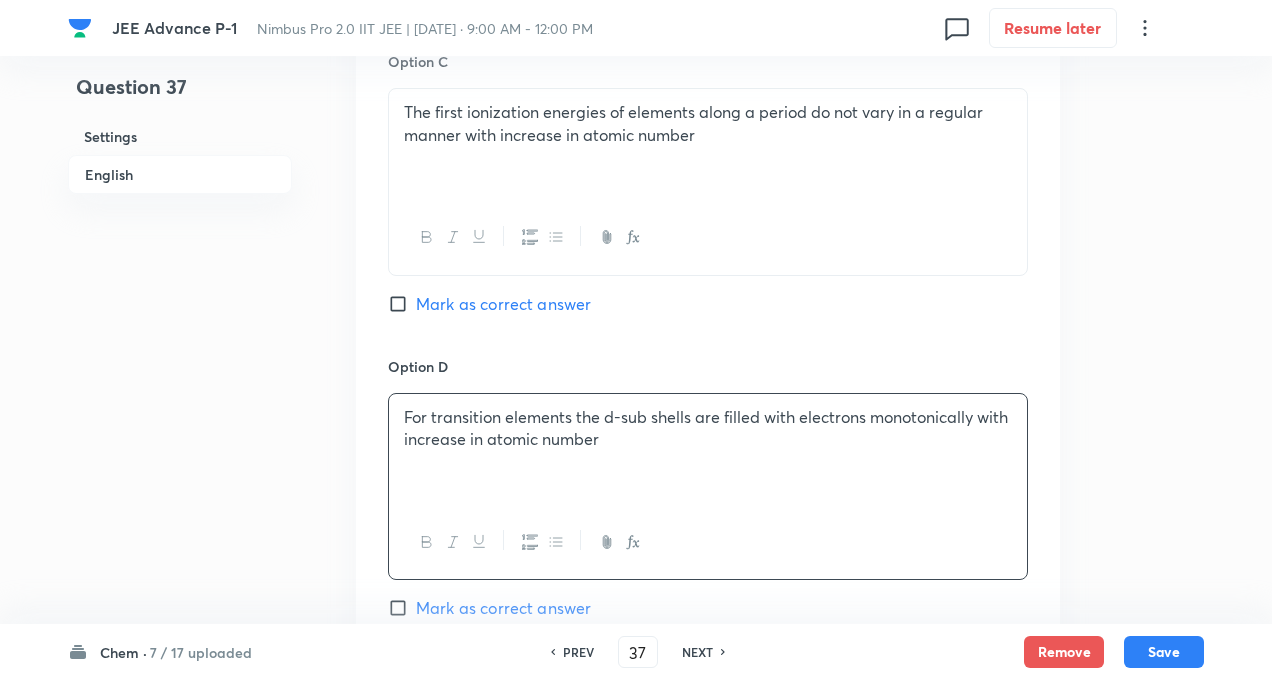 click on "Question 37 Settings English Settings Type Single choice correct 4 options + 3 marks - 1 mark Edit Concept Chemistry Inorganic Chemistry Periodic Table Electron Affinity Edit Additional details Easy Fact Not from PYQ paper No equation Edit In English Question The statement that is not correct for the periodic classification of elements is- Option A The properties of elements are the periodic functions of their atomic numbers Mark as correct answer Option B Non-metallic elements are lesser in number than metallic elements Mark as correct answer Option C The first ionization energies of elements along a period do not vary in a regular manner with increase in atomic number Mark as correct answer Option D For transition elements the d-sub shells are filled with electrons monotonically with increase in atomic number Mark as correct answer Solution" at bounding box center (636, -206) 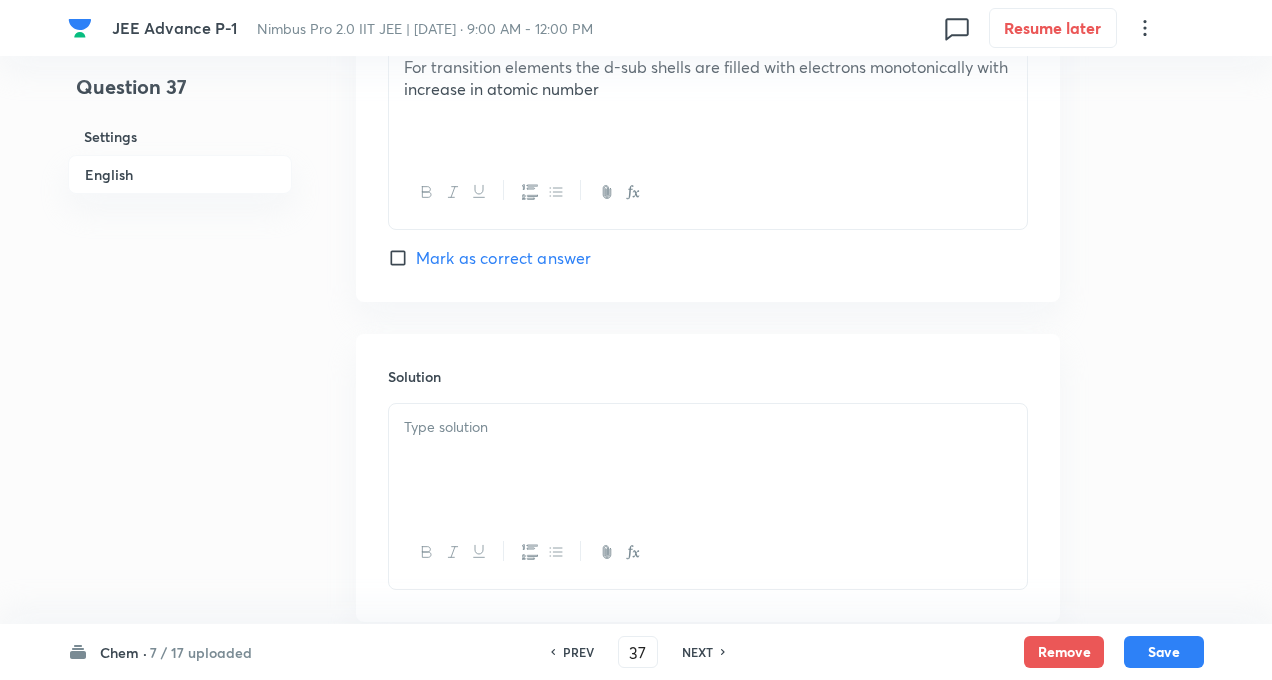 scroll, scrollTop: 1920, scrollLeft: 0, axis: vertical 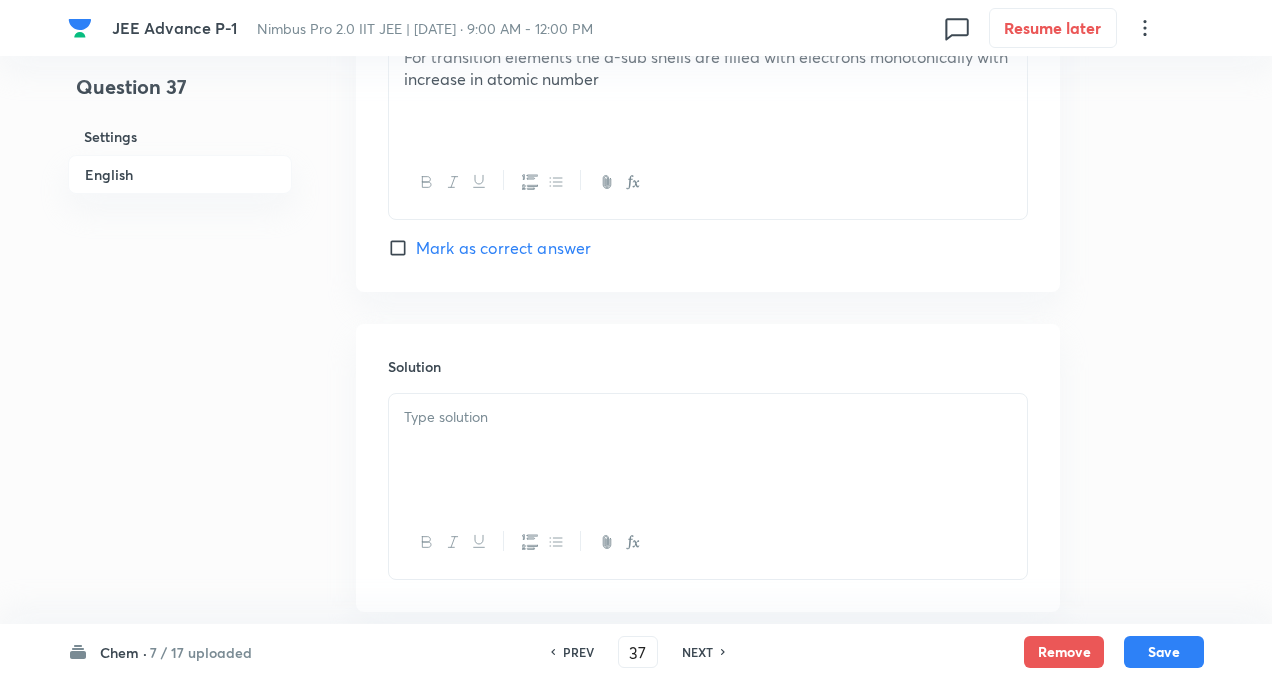 click on "Mark as correct answer" at bounding box center [402, 248] 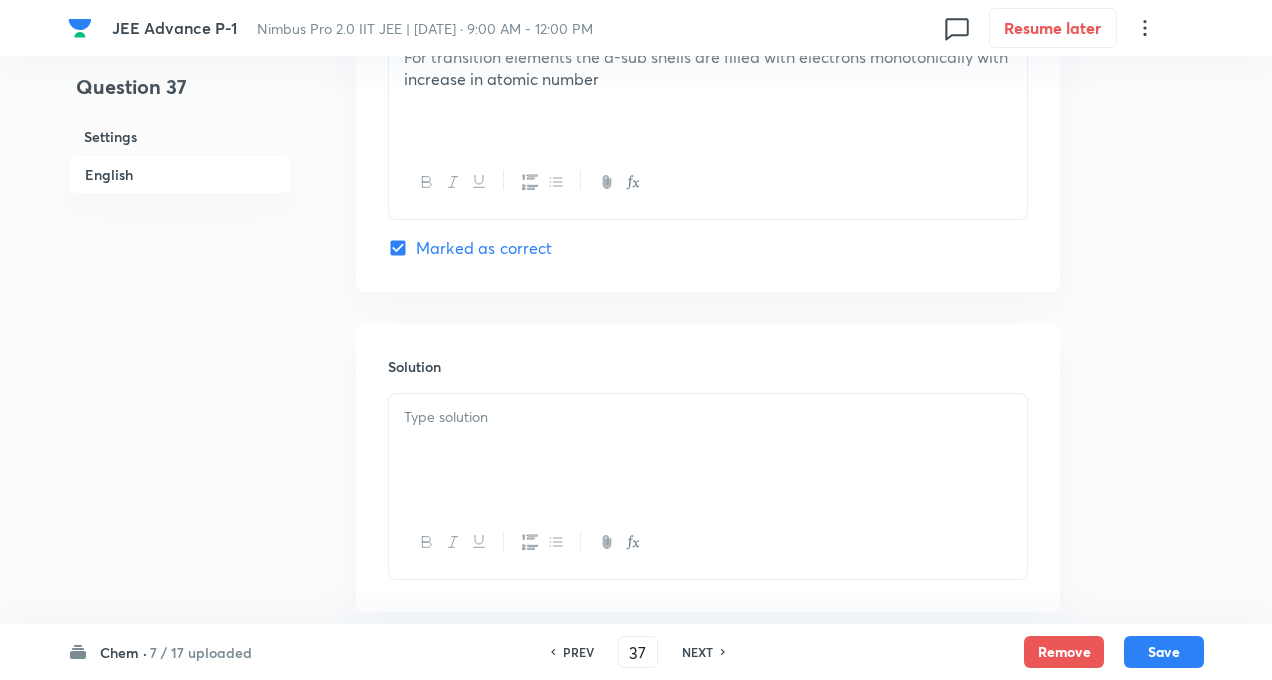 click on "Question 37 Settings English Settings Type Single choice correct 4 options + 3 marks - 1 mark Edit Concept Chemistry Inorganic Chemistry Periodic Table Electron Affinity Edit Additional details Easy Fact Not from PYQ paper No equation Edit In English Question The statement that is not correct for the periodic classification of elements is- Option A The properties of elements are the periodic functions of their atomic numbers Mark as correct answer Option B Non-metallic elements are lesser in number than metallic elements Mark as correct answer Option C The first ionization energies of elements along a period do not vary in a regular manner with increase in atomic number Mark as correct answer Option D For transition elements the d-sub shells are filled with electrons monotonically with increase in atomic number Marked as correct Solution" at bounding box center [636, -566] 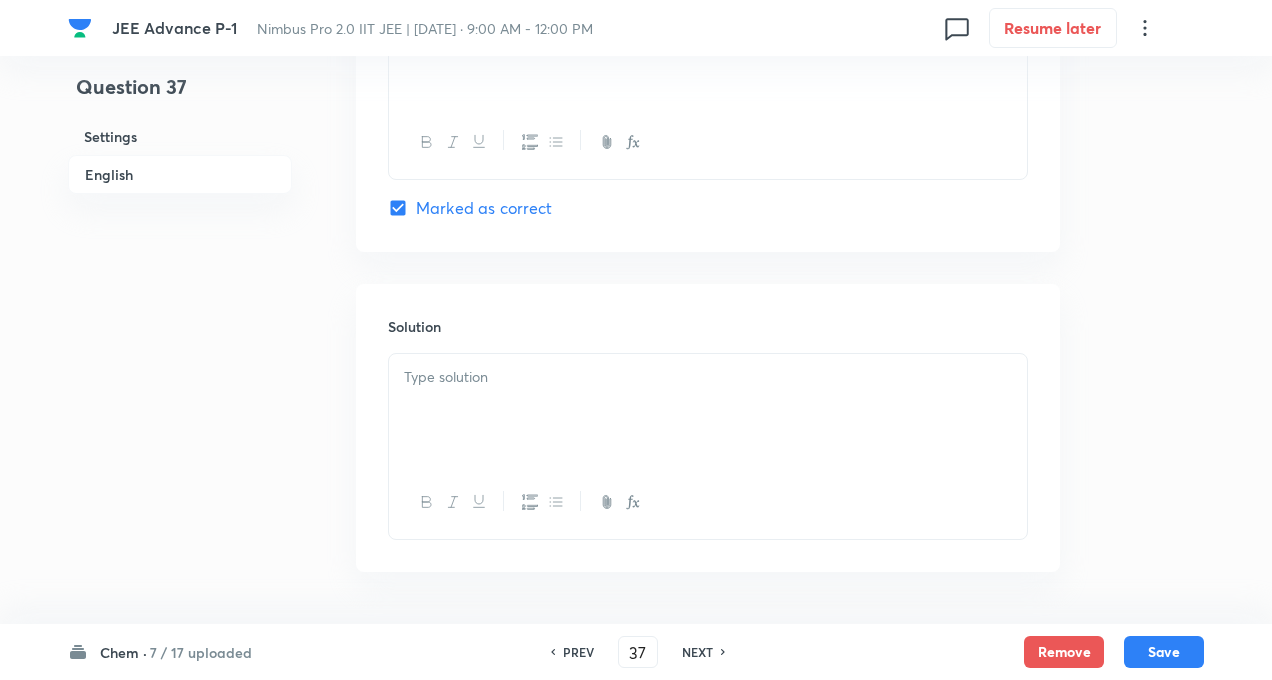 click on "Question 37 Settings English Settings Type Single choice correct 4 options + 3 marks - 1 mark Edit Concept Chemistry Inorganic Chemistry Periodic Table Electron Affinity Edit Additional details Easy Fact Not from PYQ paper No equation Edit In English Question The statement that is not correct for the periodic classification of elements is- Option A The properties of elements are the periodic functions of their atomic numbers Mark as correct answer Option B Non-metallic elements are lesser in number than metallic elements Mark as correct answer Option C The first ionization energies of elements along a period do not vary in a regular manner with increase in atomic number Mark as correct answer Option D For transition elements the d-sub shells are filled with electrons monotonically with increase in atomic number Marked as correct Solution" at bounding box center (636, -606) 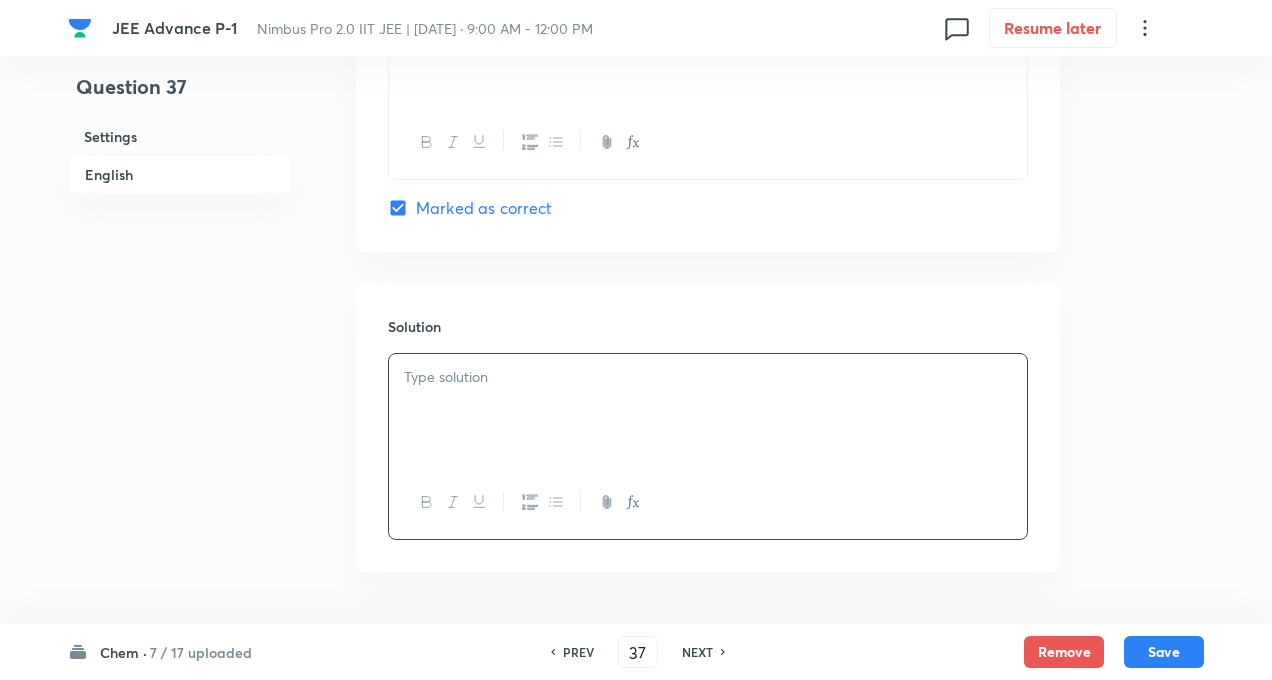 paste 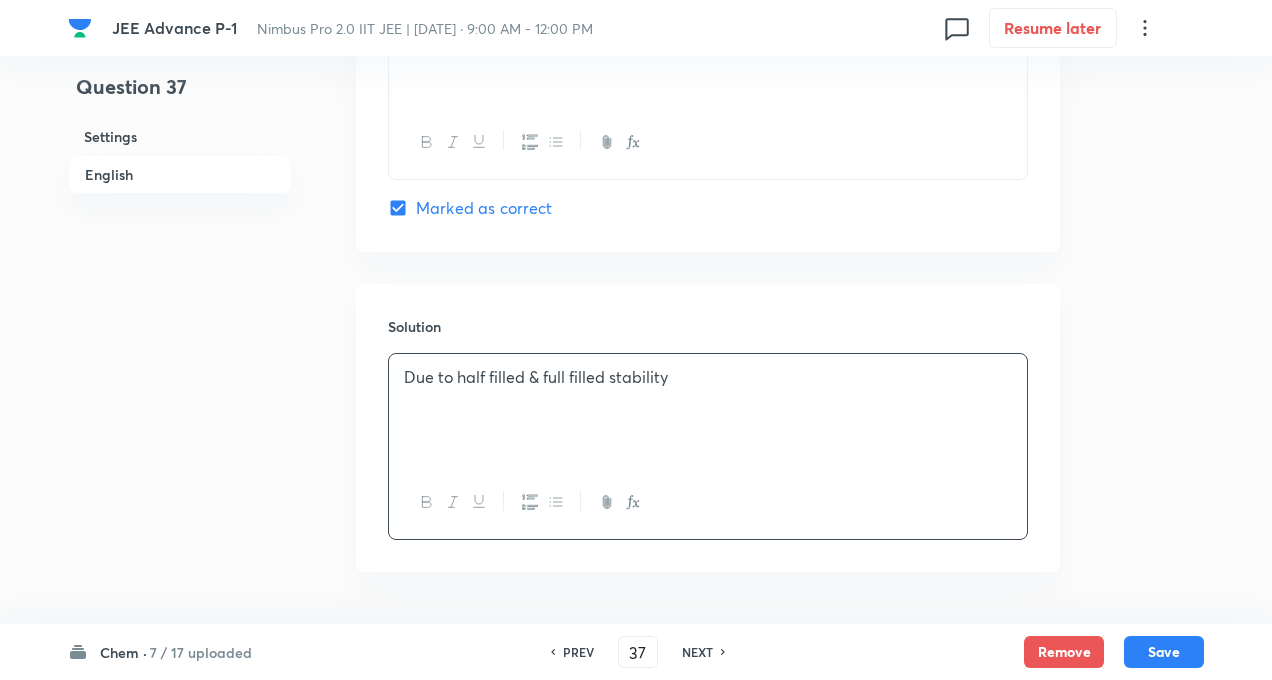 type 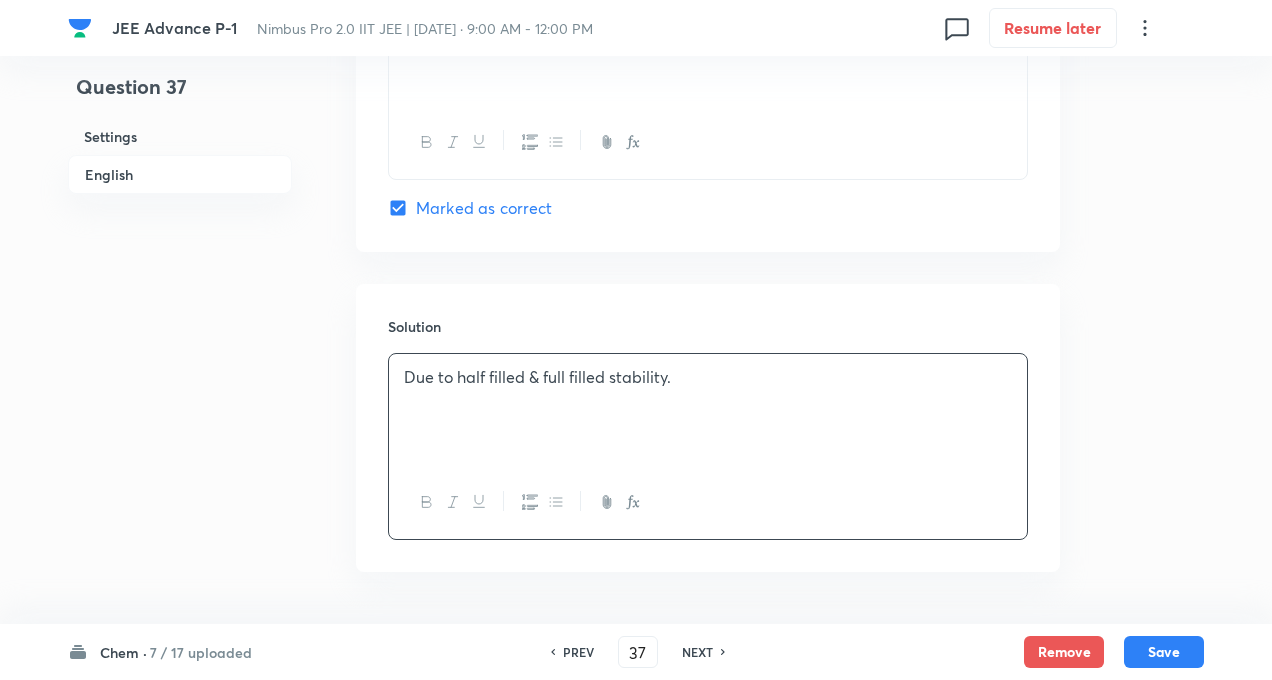 click on "Question 37 Settings English Settings Type Single choice correct 4 options + 3 marks - 1 mark Edit Concept Chemistry Inorganic Chemistry Periodic Table Electron Affinity Edit Additional details Easy Fact Not from PYQ paper No equation Edit In English Question The statement that is not correct for the periodic classification of elements is- Option A The properties of elements are the periodic functions of their atomic numbers Mark as correct answer Option B Non-metallic elements are lesser in number than metallic elements Mark as correct answer Option C The first ionization energies of elements along a period do not vary in a regular manner with increase in atomic number Mark as correct answer Option D For transition elements the d-sub shells are filled with electrons monotonically with increase in atomic number Marked as correct Solution Due to half filled & full filled stability." at bounding box center (636, -606) 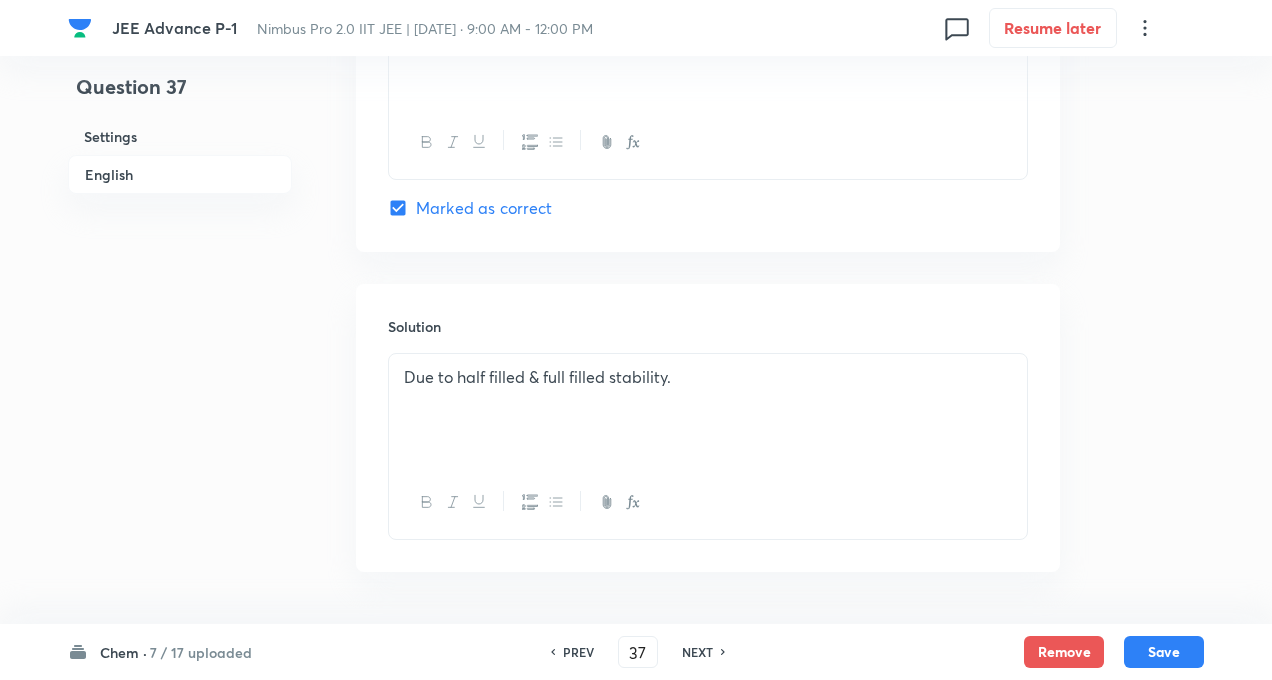 click on "Question 37 Settings English Settings Type Single choice correct 4 options + 3 marks - 1 mark Edit Concept Chemistry Inorganic Chemistry Periodic Table Electron Affinity Edit Additional details Easy Fact Not from PYQ paper No equation Edit In English Question The statement that is not correct for the periodic classification of elements is- Option A The properties of elements are the periodic functions of their atomic numbers Mark as correct answer Option B Non-metallic elements are lesser in number than metallic elements Mark as correct answer Option C The first ionization energies of elements along a period do not vary in a regular manner with increase in atomic number Mark as correct answer Option D For transition elements the d-sub shells are filled with electrons monotonically with increase in atomic number Marked as correct Solution Due to half filled & full filled stability." at bounding box center [636, -606] 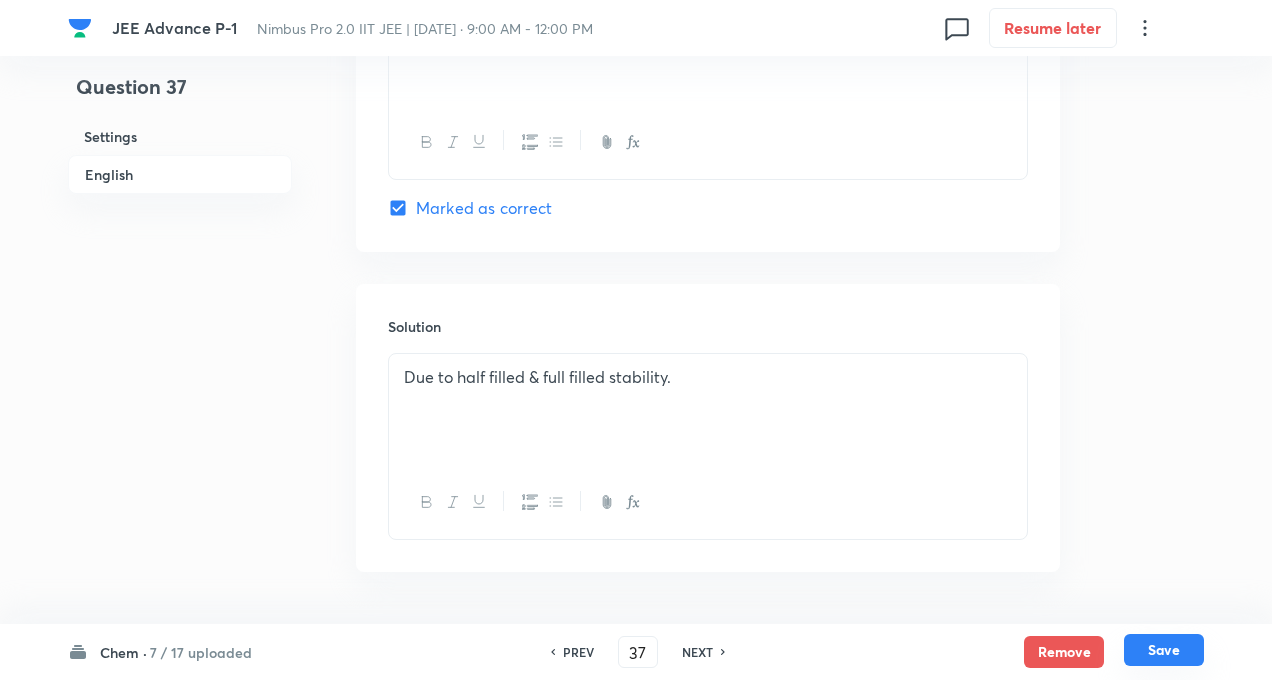 click on "Save" at bounding box center [1164, 650] 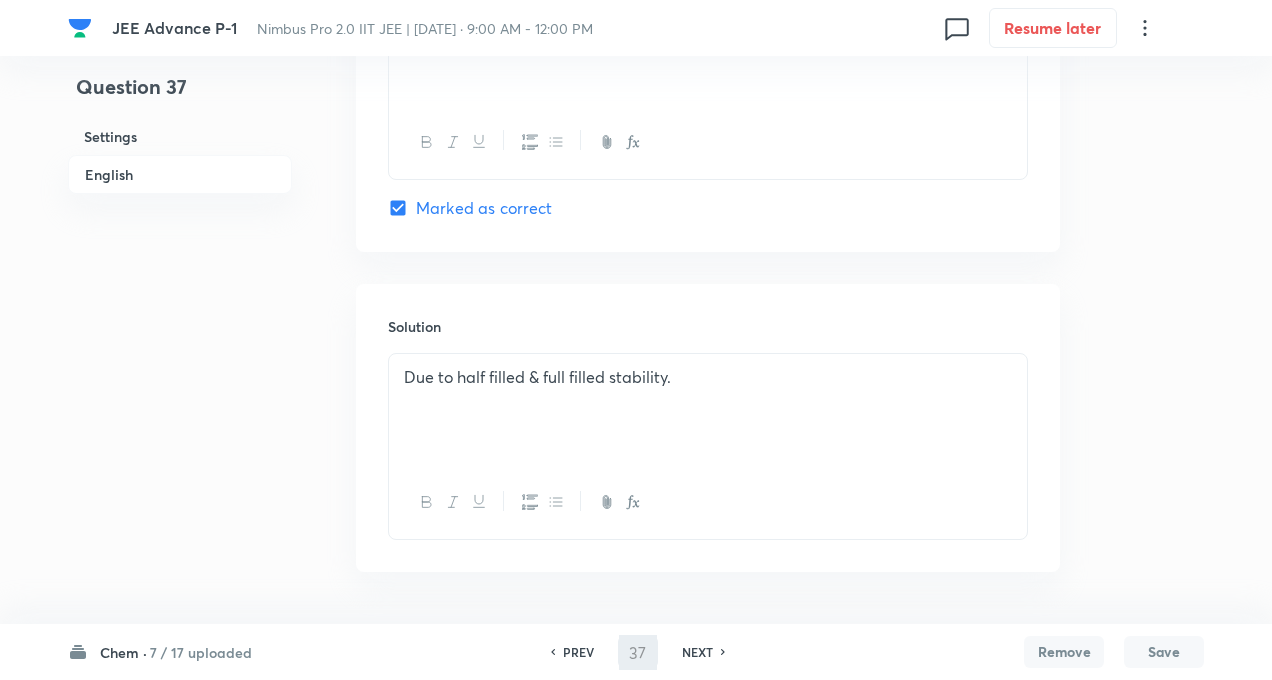 type on "38" 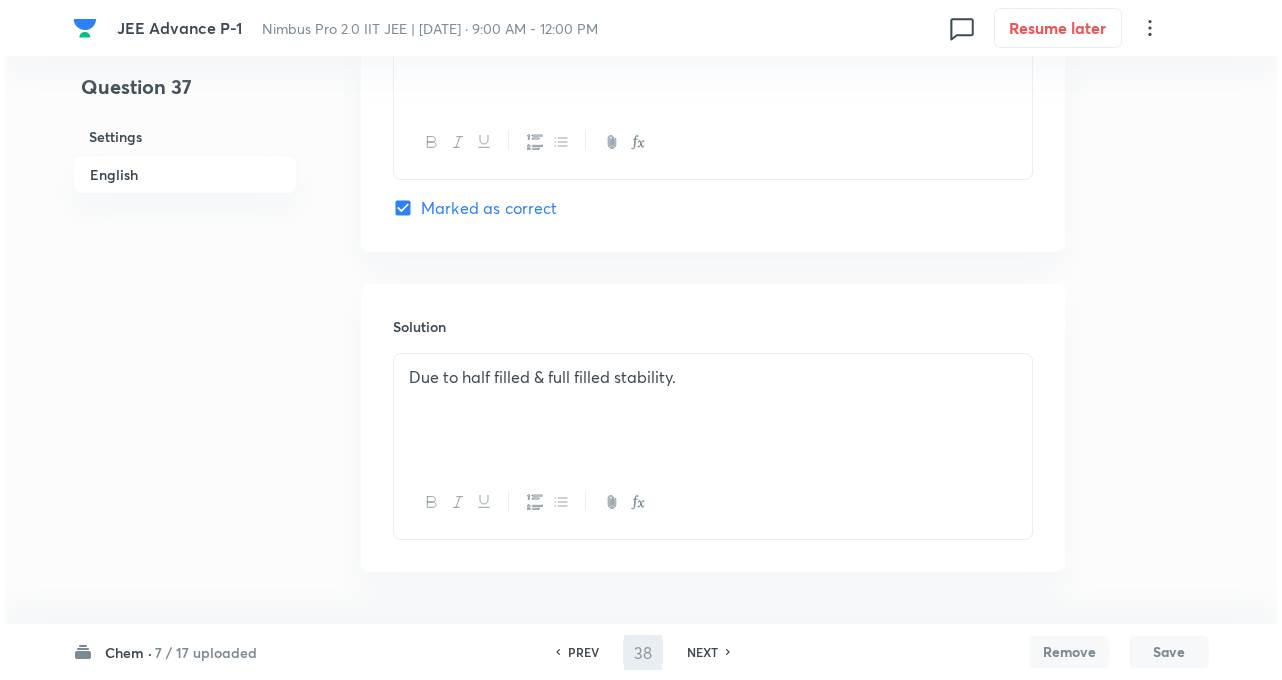 scroll, scrollTop: 0, scrollLeft: 0, axis: both 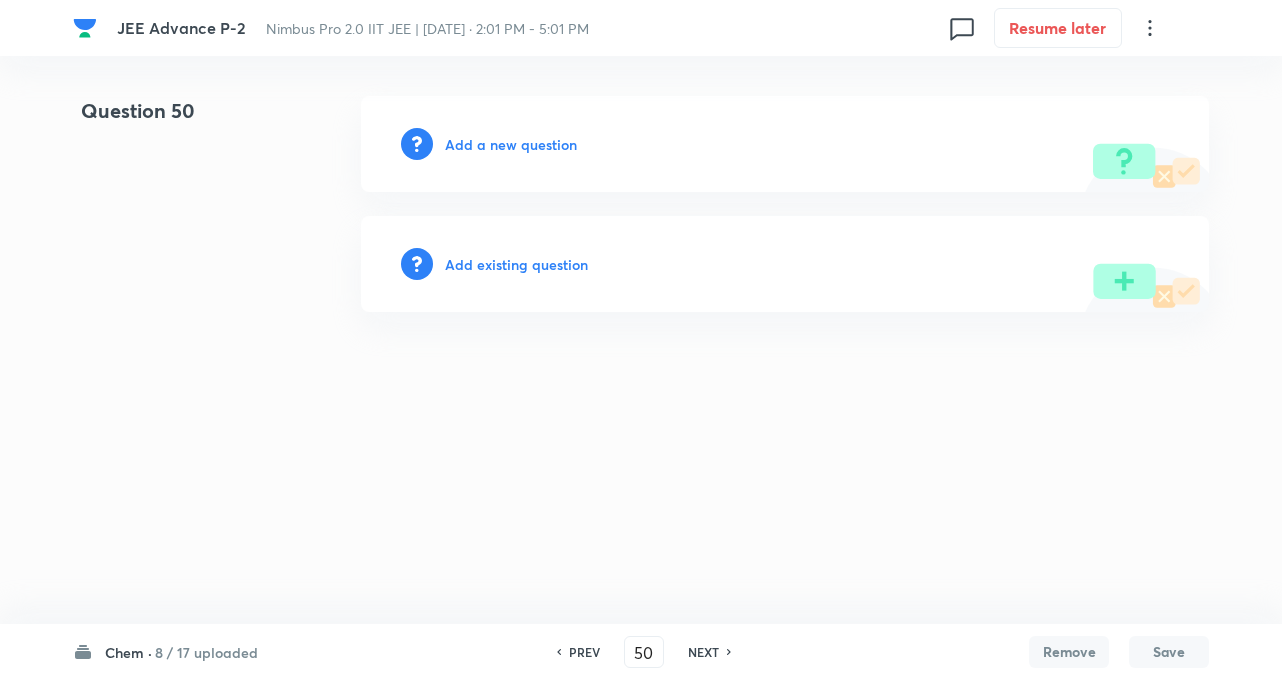 click on "JEE Advance P-2 Nimbus Pro 2.0 IIT JEE | [DATE] · 2:01 PM - 5:01 PM 0 Resume later Question 50 Add a new question Add existing question Chem ·
8 / 17 uploaded
PREV 50 ​ NEXT Remove Save No internet connection" at bounding box center [641, 204] 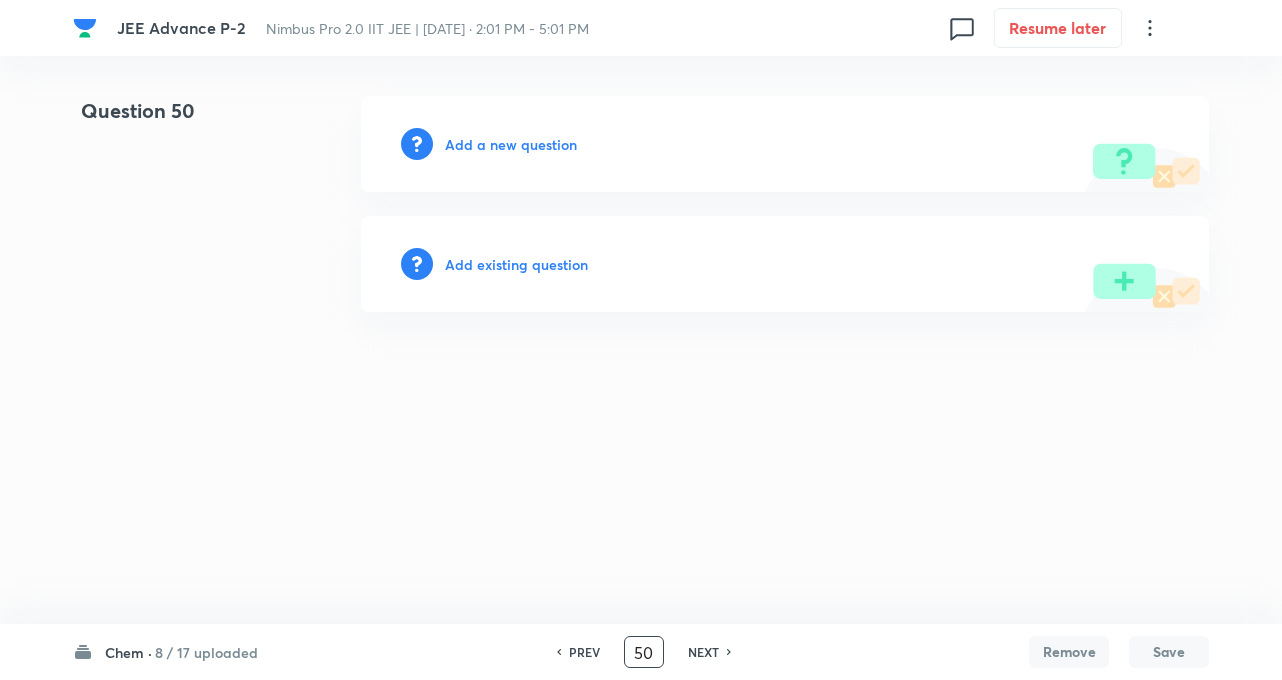 click on "50" at bounding box center [644, 652] 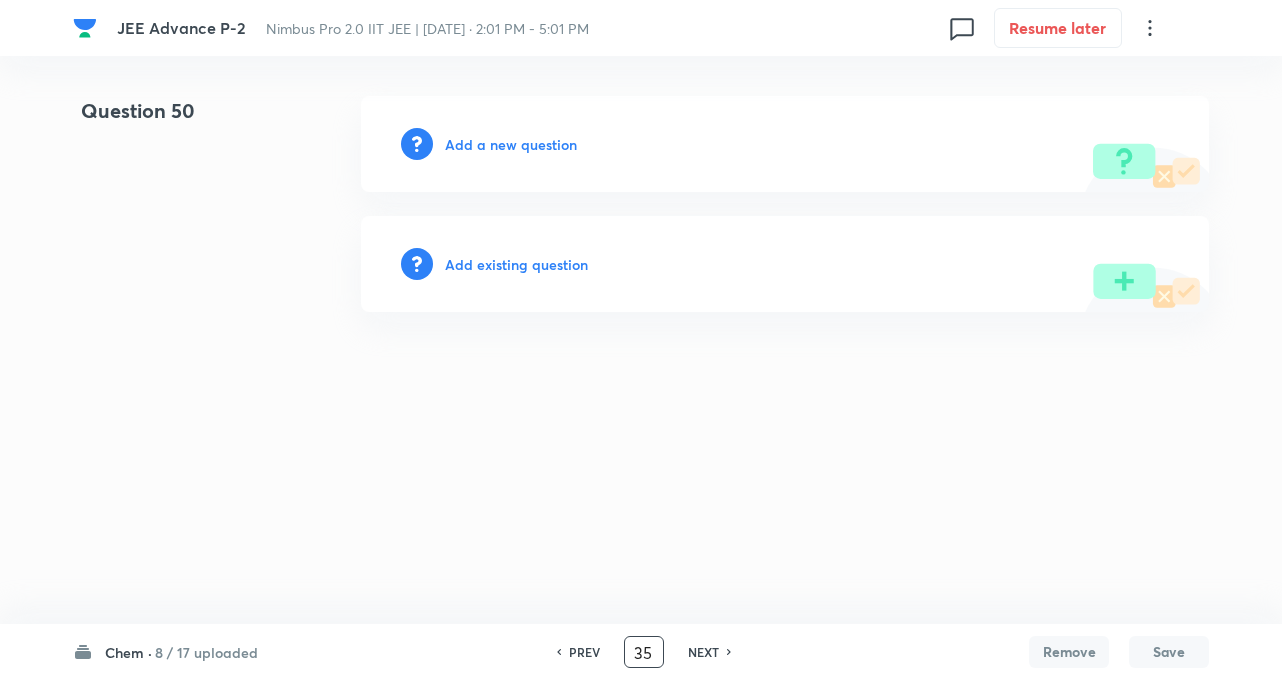 type on "35" 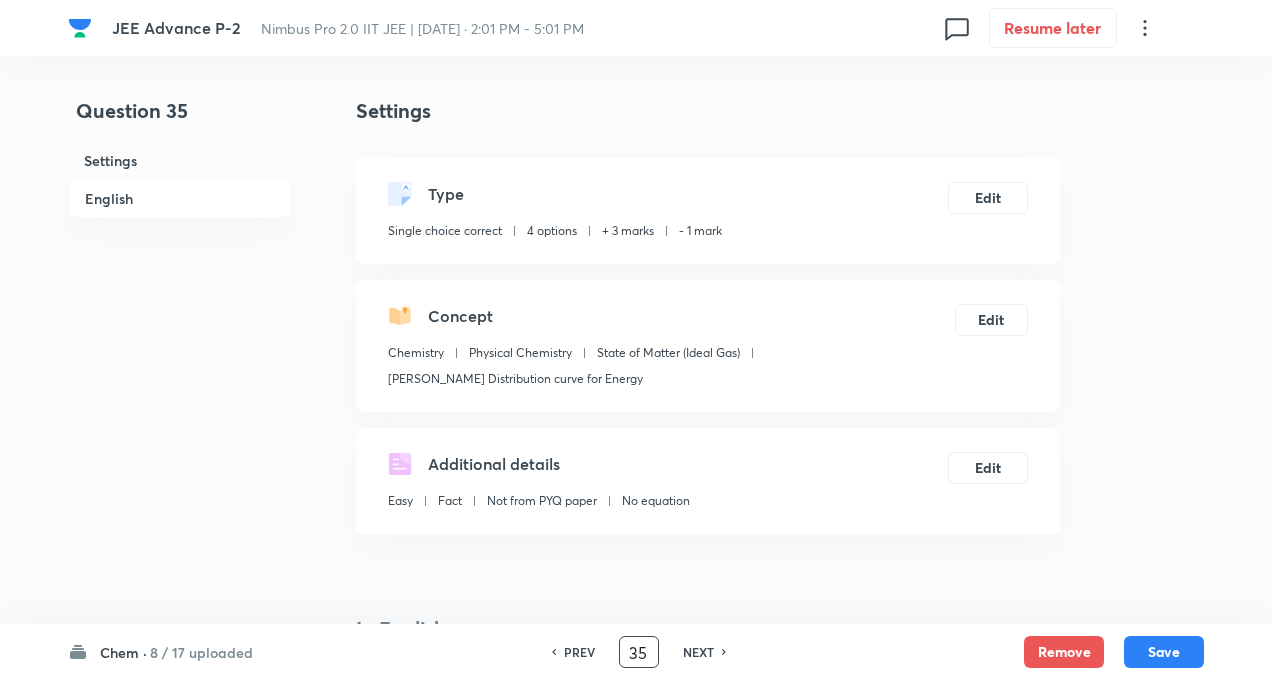 checkbox on "true" 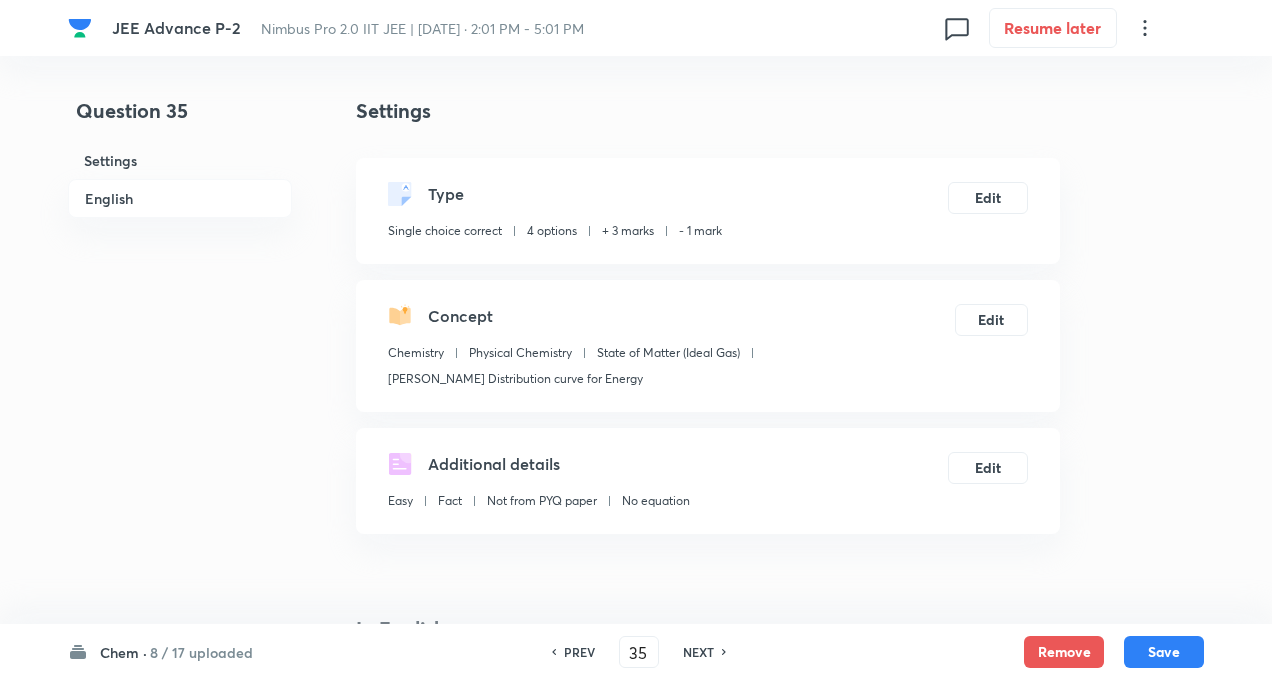 click on "NEXT" at bounding box center (698, 652) 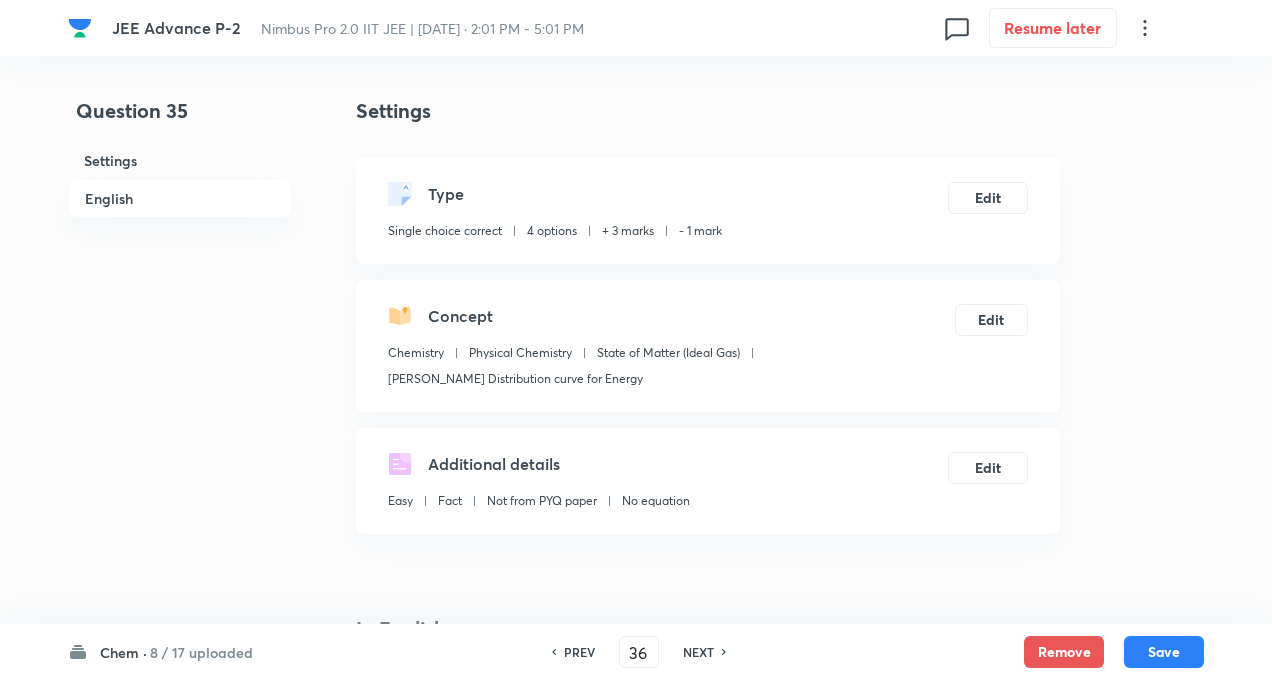 click on "NEXT" at bounding box center (698, 652) 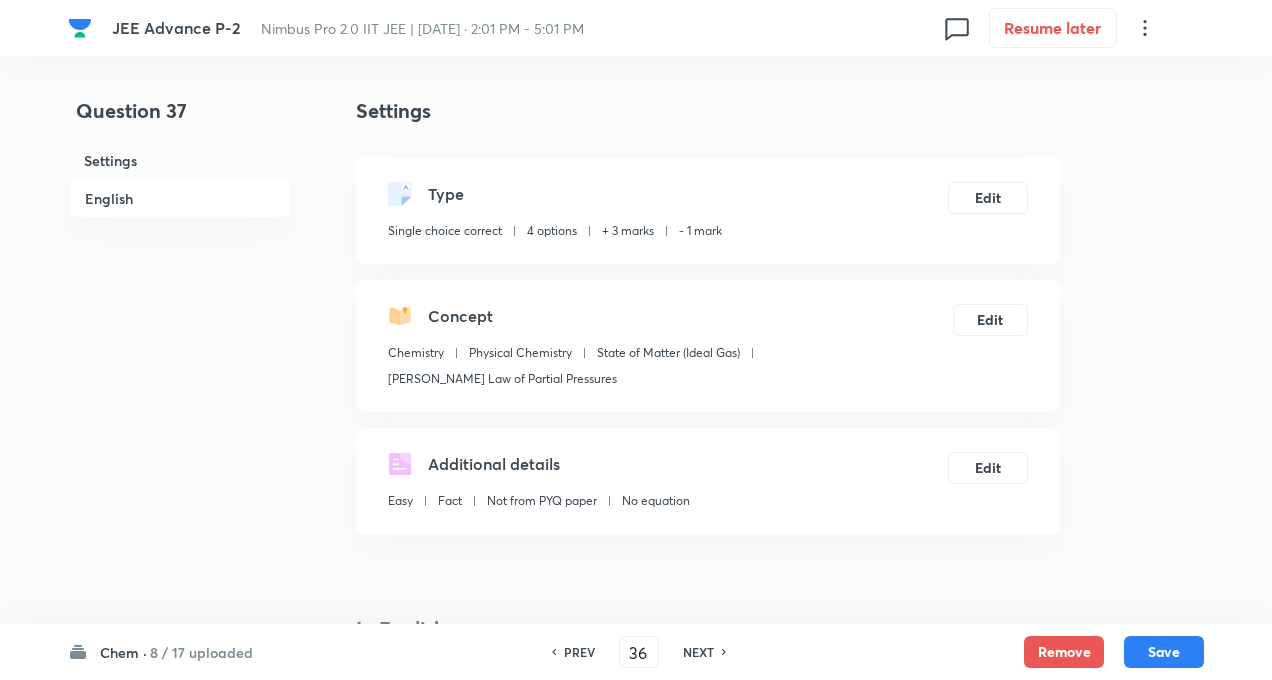 type on "37" 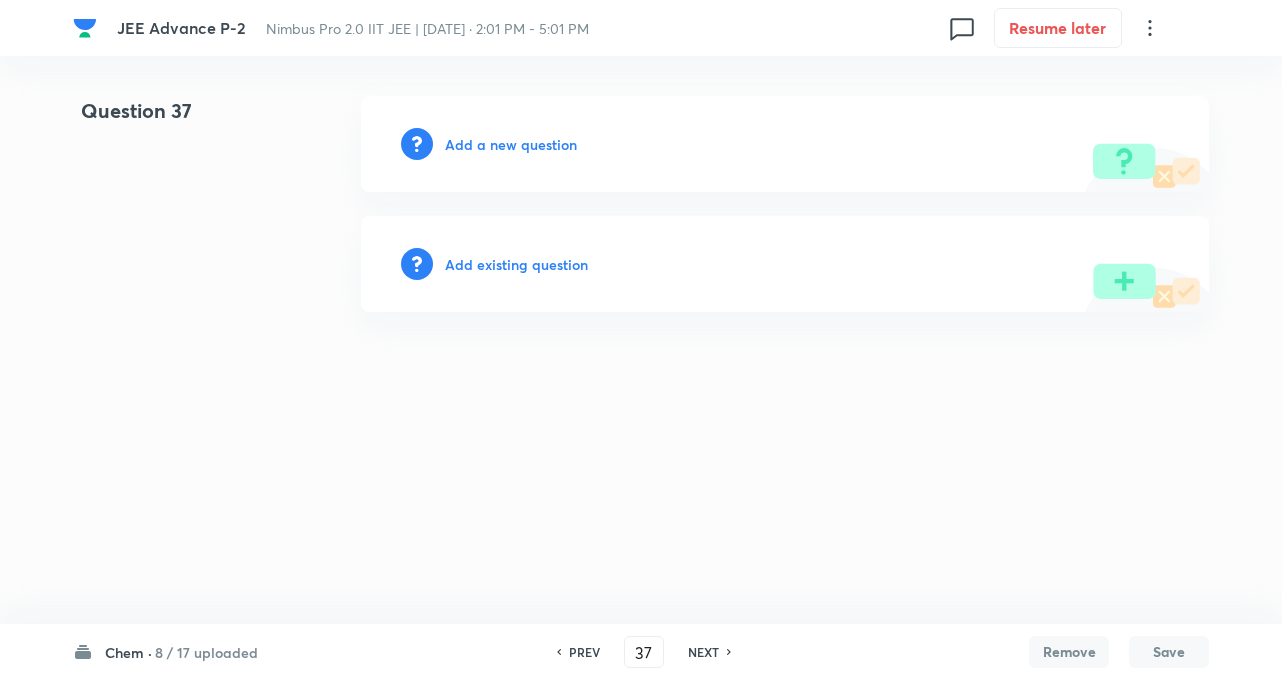 click on "Add a new question" at bounding box center (511, 144) 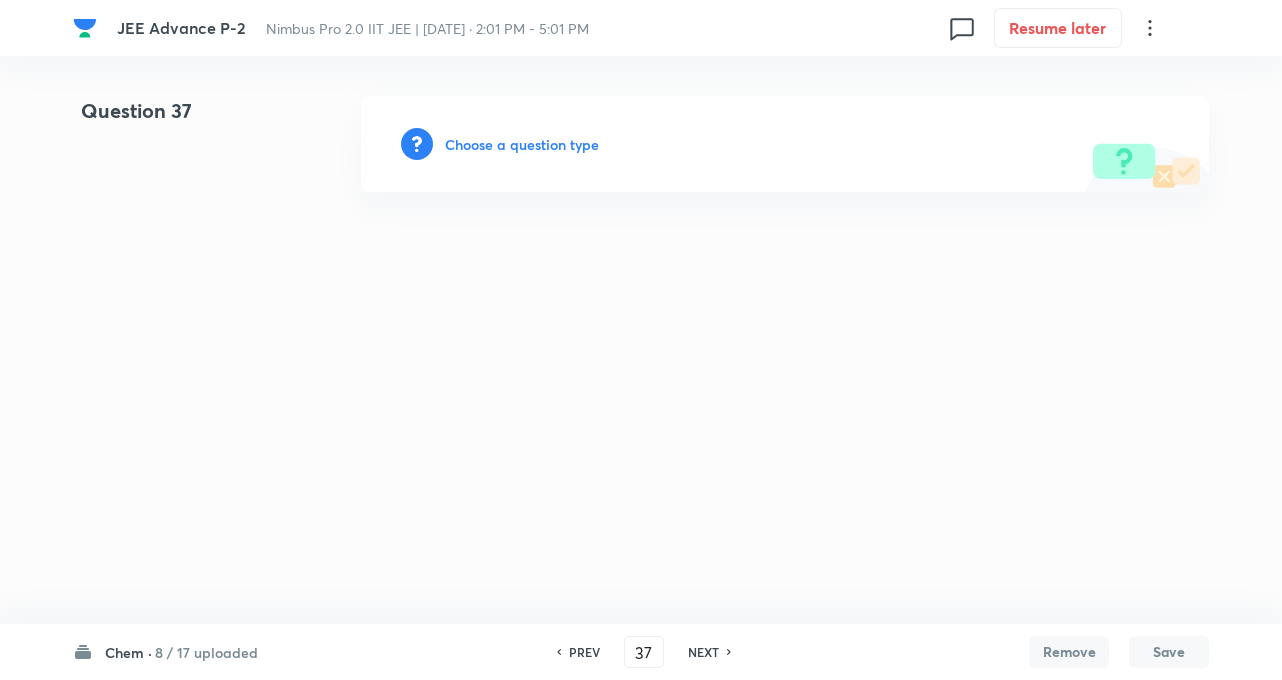 click on "Choose a question type" at bounding box center (522, 144) 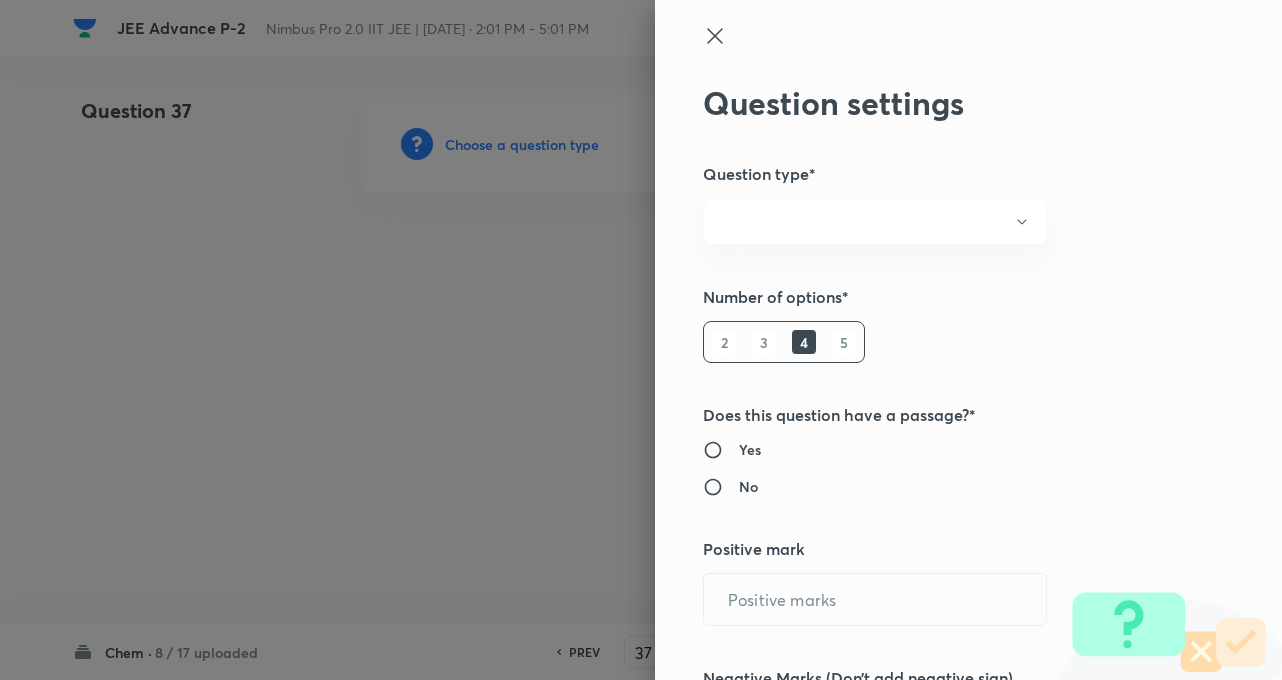 radio on "true" 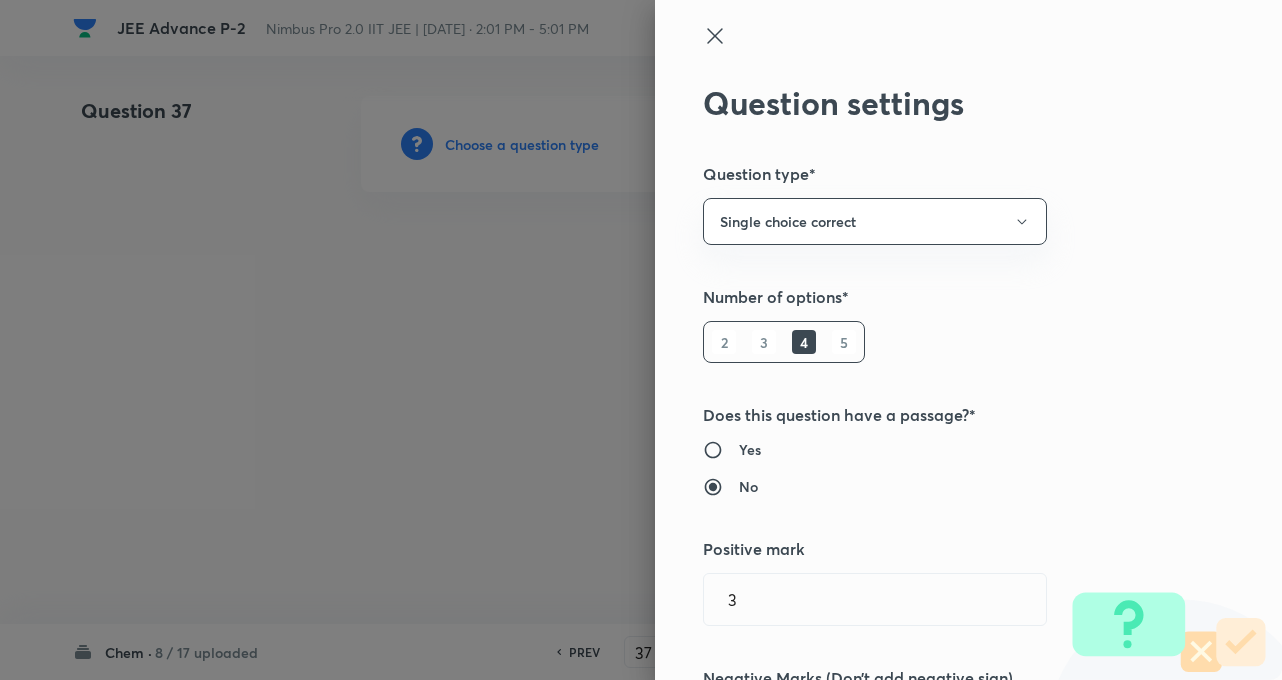 type on "3" 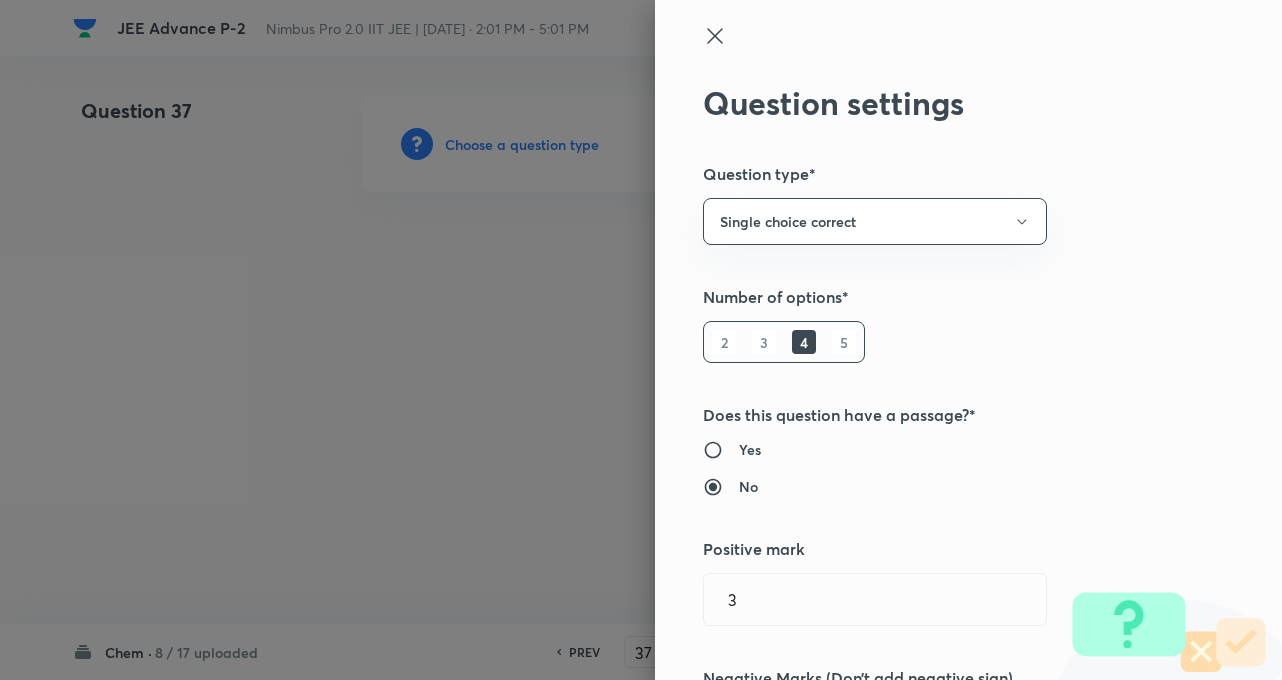 click at bounding box center [641, 340] 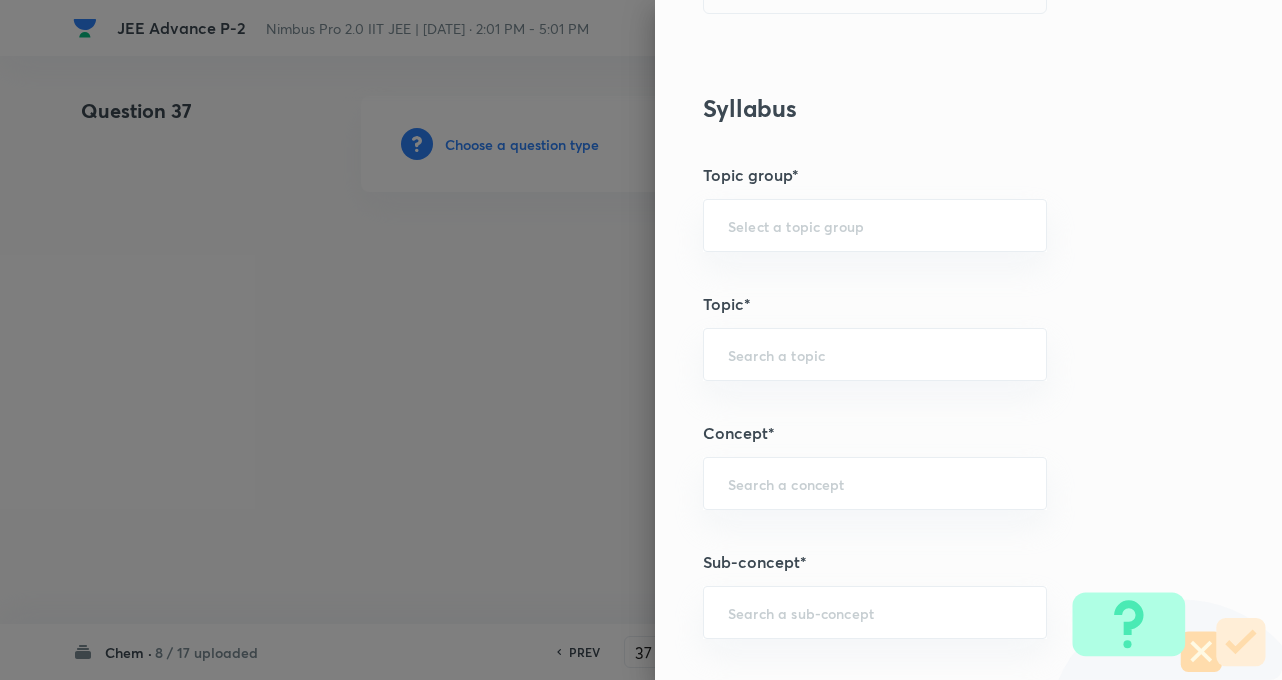 scroll, scrollTop: 880, scrollLeft: 0, axis: vertical 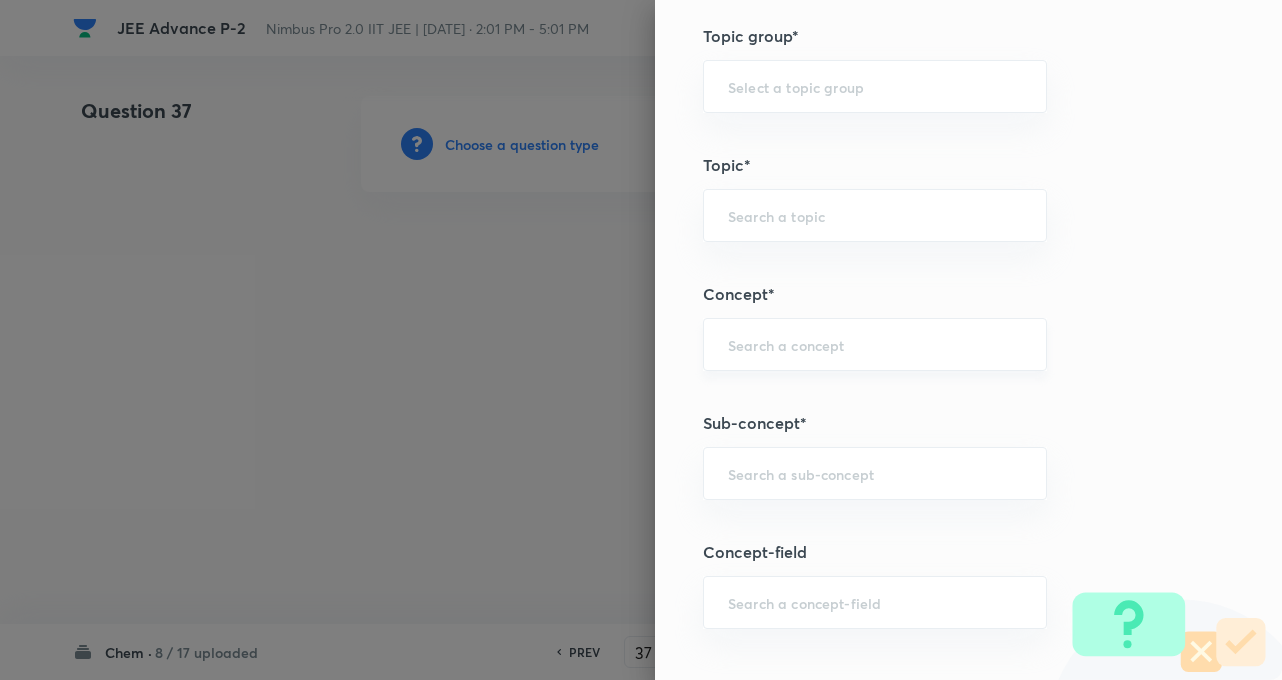 click at bounding box center (875, 344) 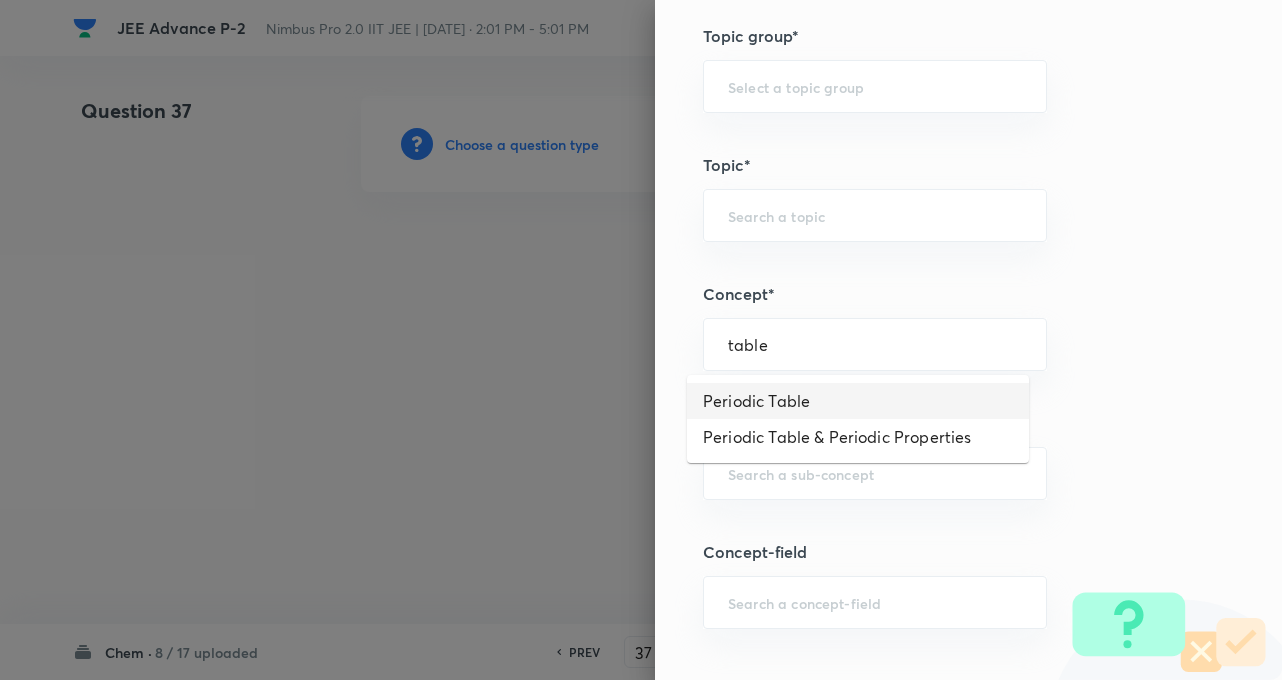 click on "Periodic Table" at bounding box center (858, 401) 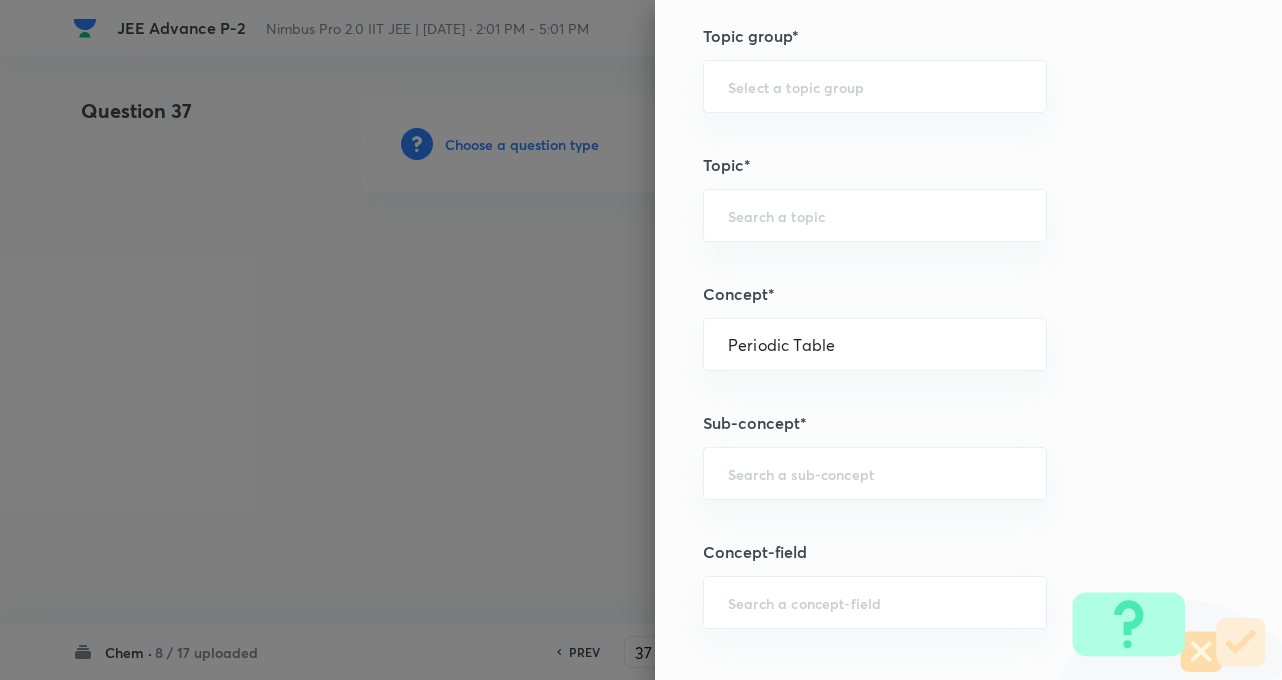 type on "Chemistry" 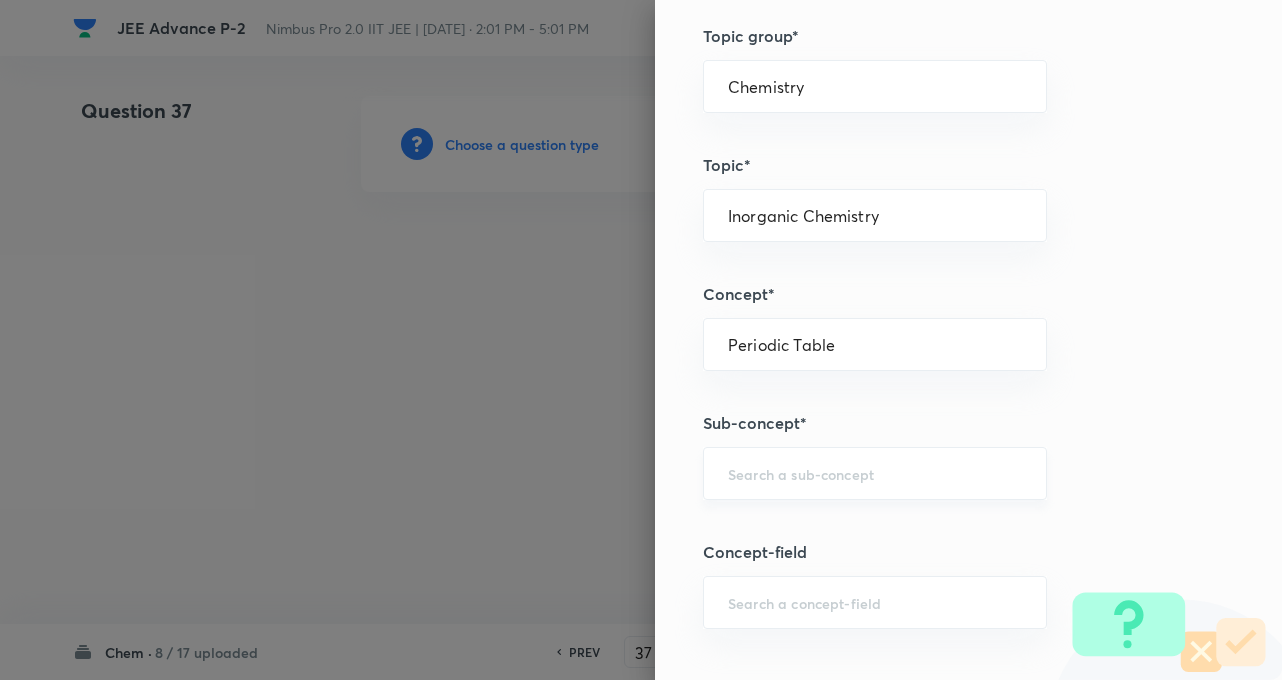 click on "​" at bounding box center (875, 473) 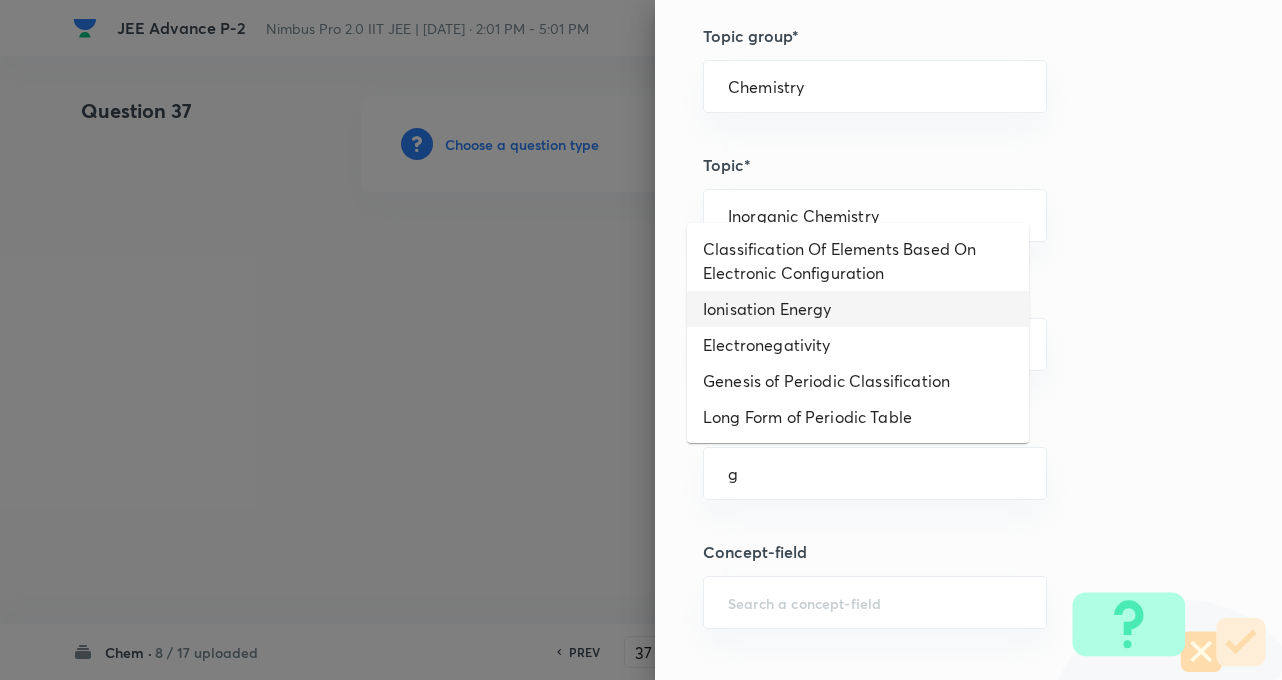 click on "Ionisation Energy" at bounding box center [858, 309] 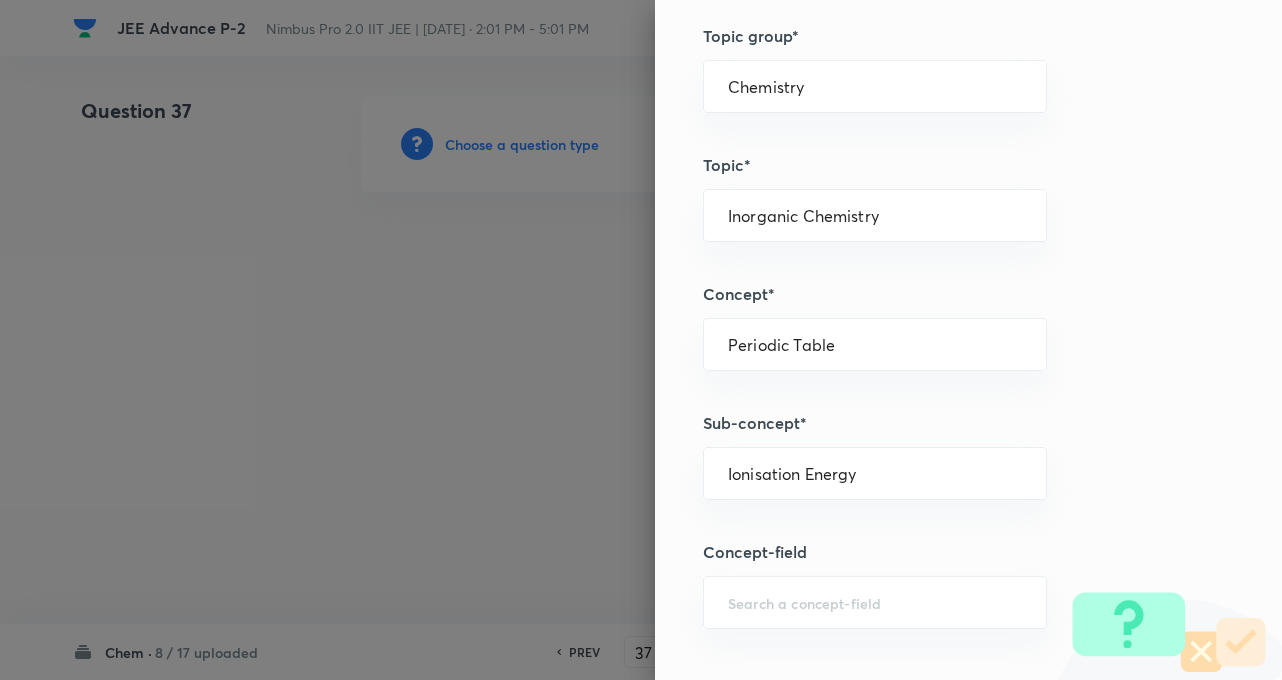 click on "Question settings Question type* Single choice correct Number of options* 2 3 4 5 Does this question have a passage?* Yes No Positive mark 3 ​ Negative Marks (Don’t add negative sign) 1 ​ Syllabus Topic group* Chemistry ​ Topic* Inorganic Chemistry ​ Concept* Periodic Table ​ Sub-concept* Ionisation Energy ​ Concept-field ​ Additional details Question Difficulty Very easy Easy Moderate Hard Very hard Question is based on Fact Numerical Concept Previous year question Yes No Does this question have equation? Yes No Verification status Is the question verified? *Select 'yes' only if a question is verified Yes No Save" at bounding box center (968, 340) 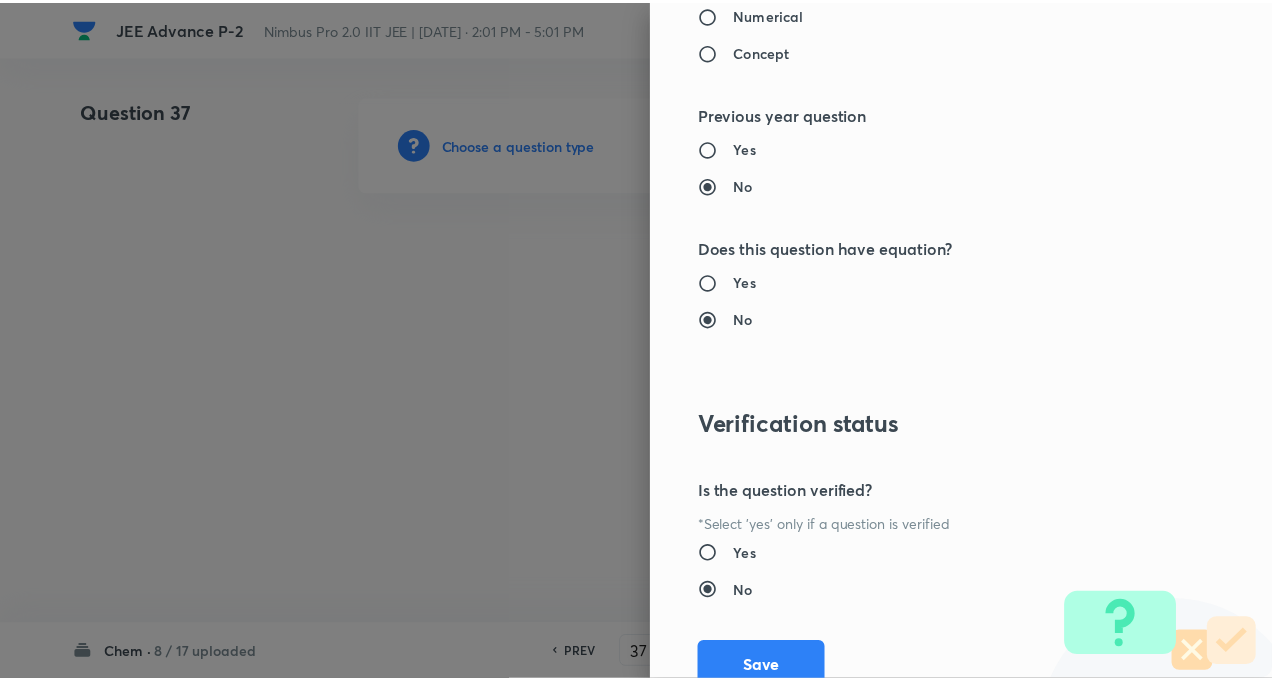 scroll, scrollTop: 2046, scrollLeft: 0, axis: vertical 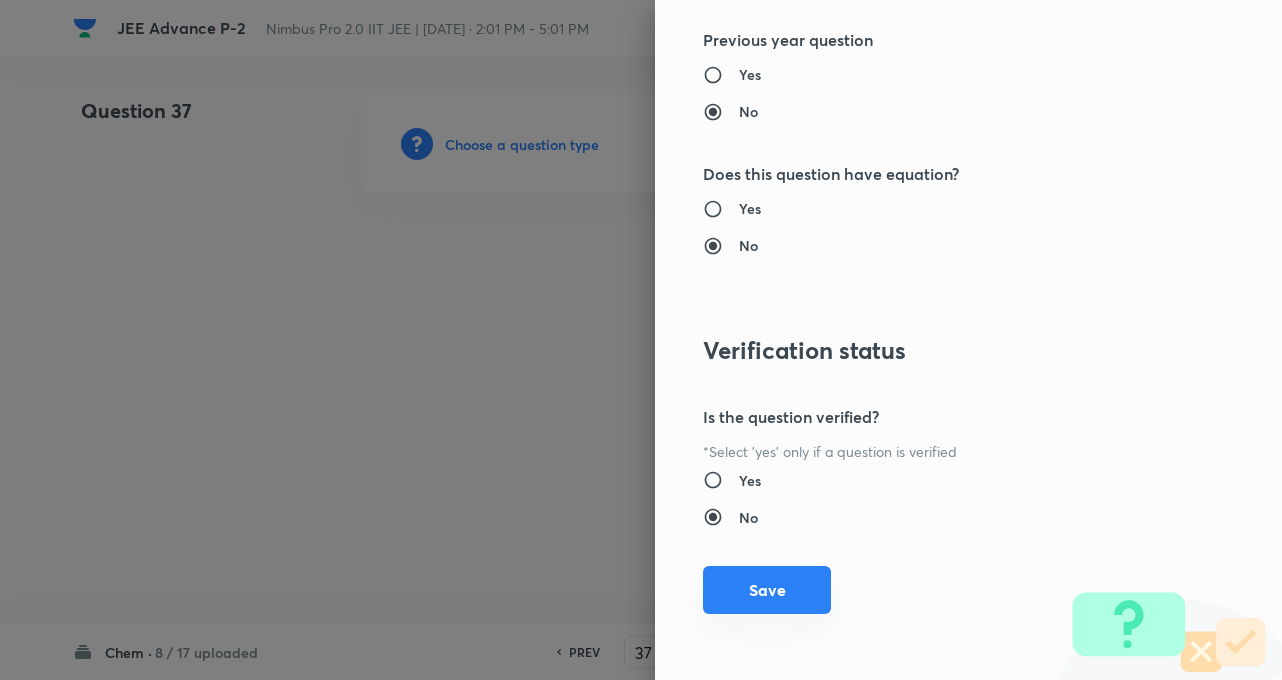 click on "Save" at bounding box center (767, 590) 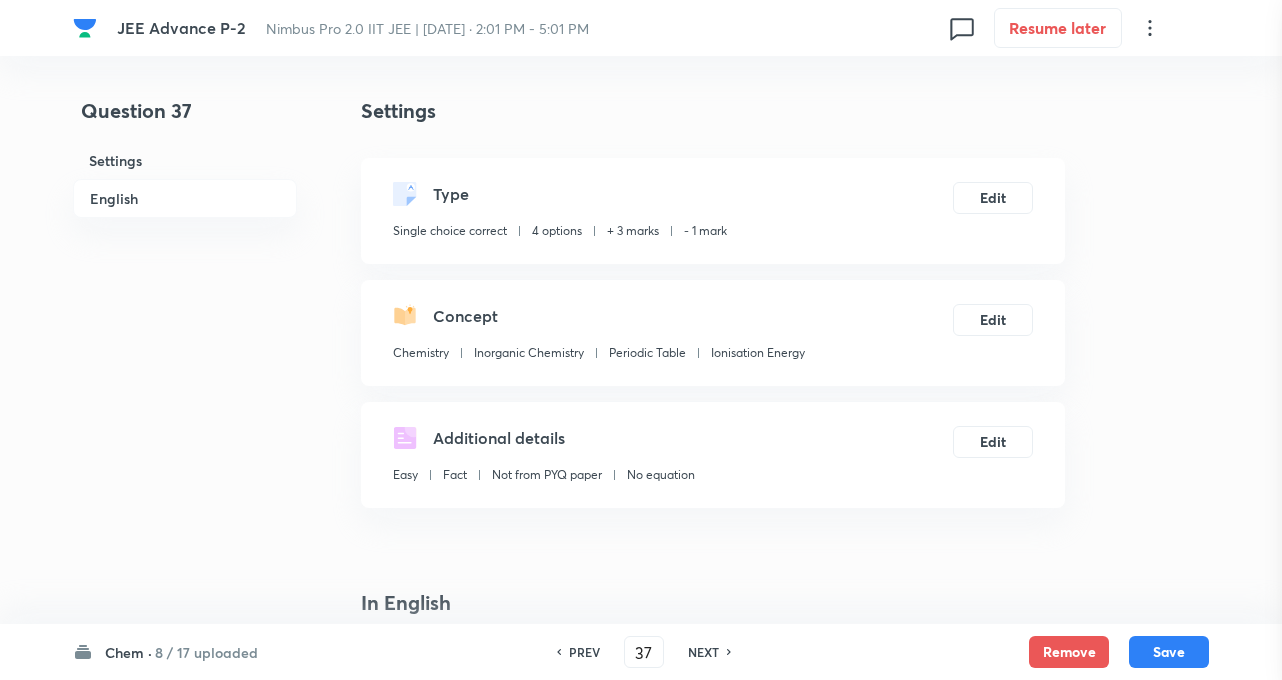 click at bounding box center (641, 340) 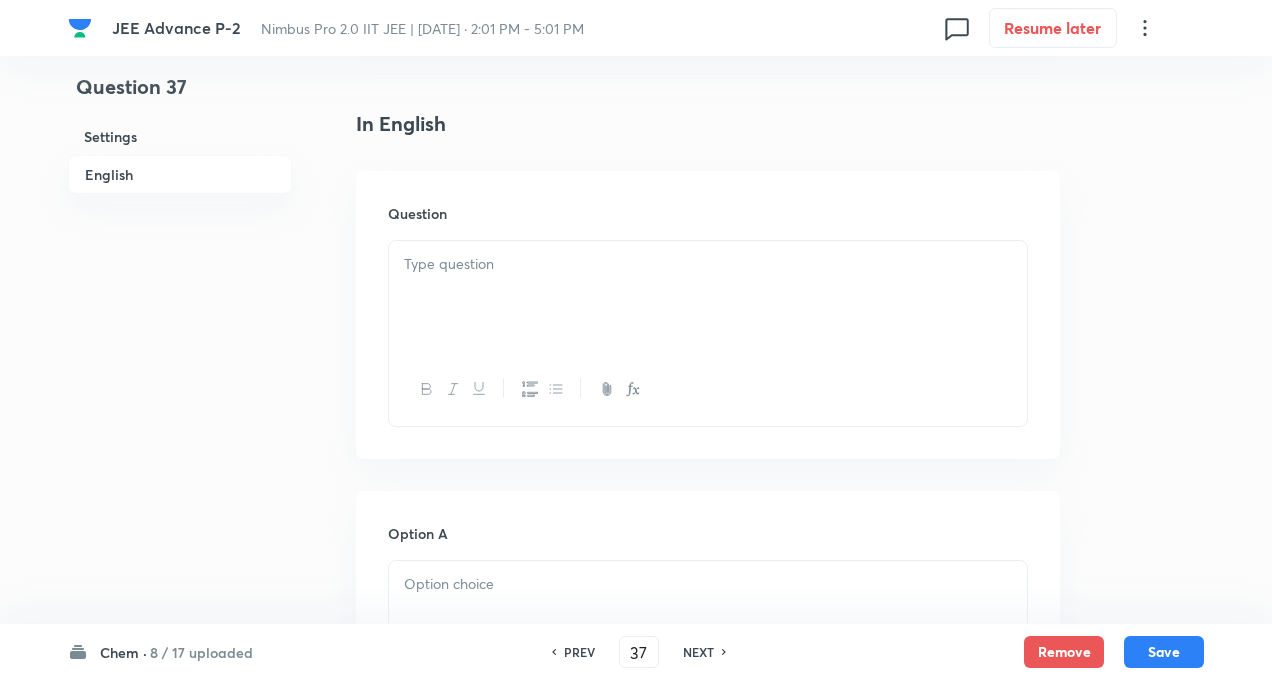 scroll, scrollTop: 520, scrollLeft: 0, axis: vertical 